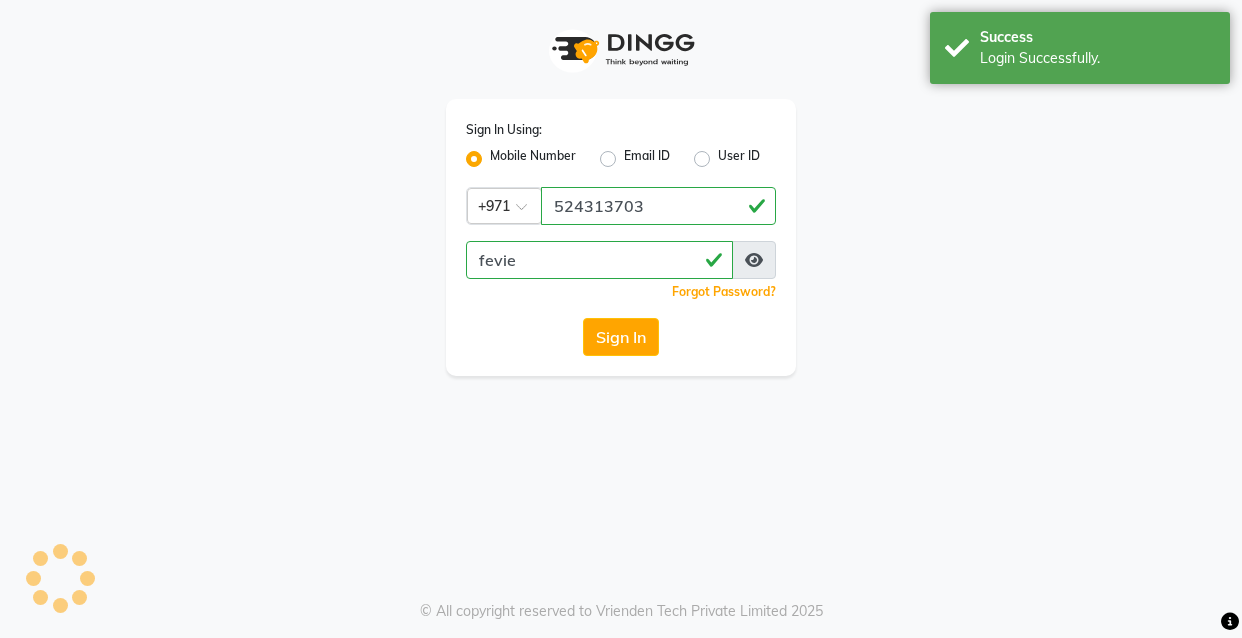 scroll, scrollTop: 0, scrollLeft: 0, axis: both 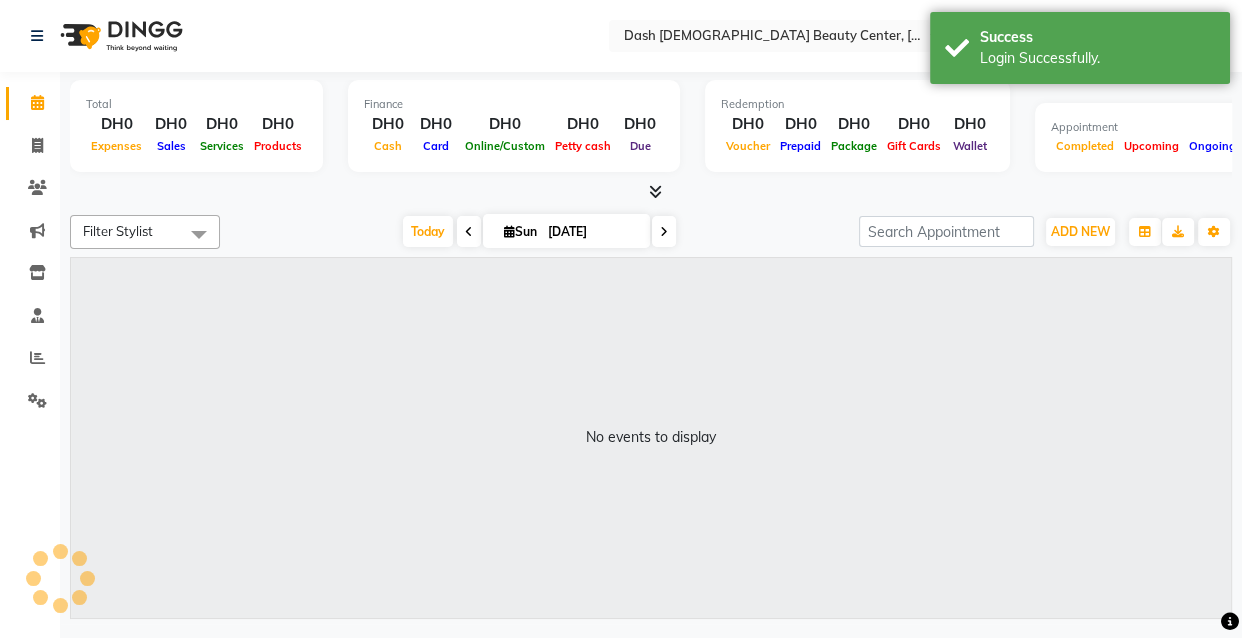 select on "en" 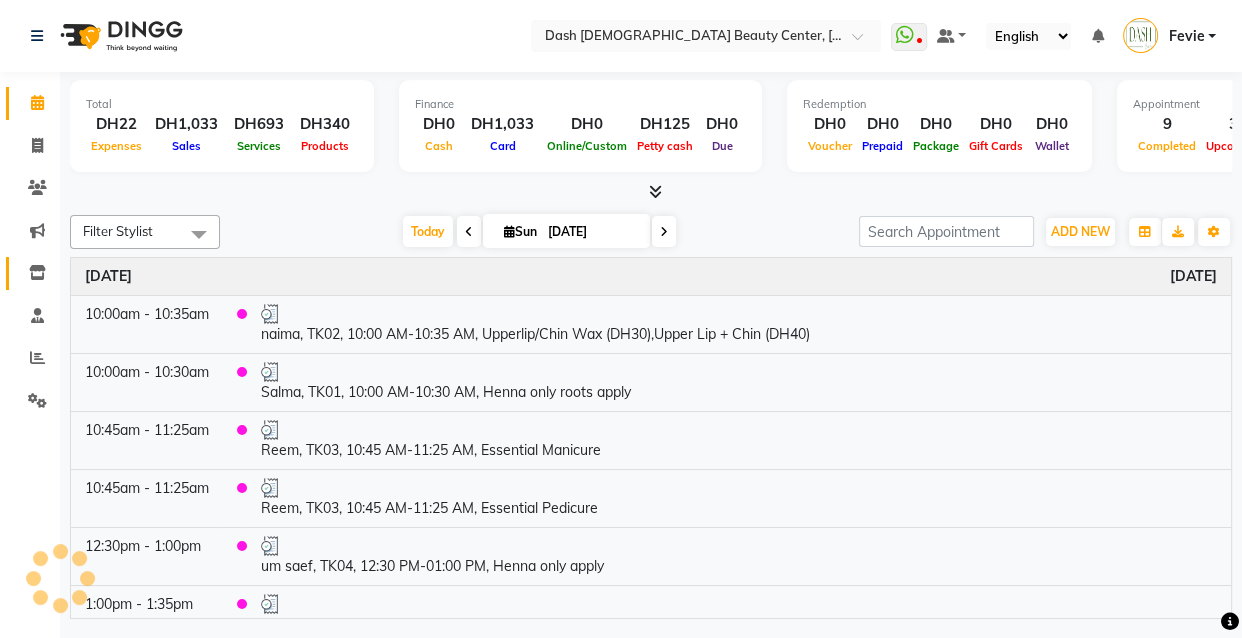 click on "Inventory" 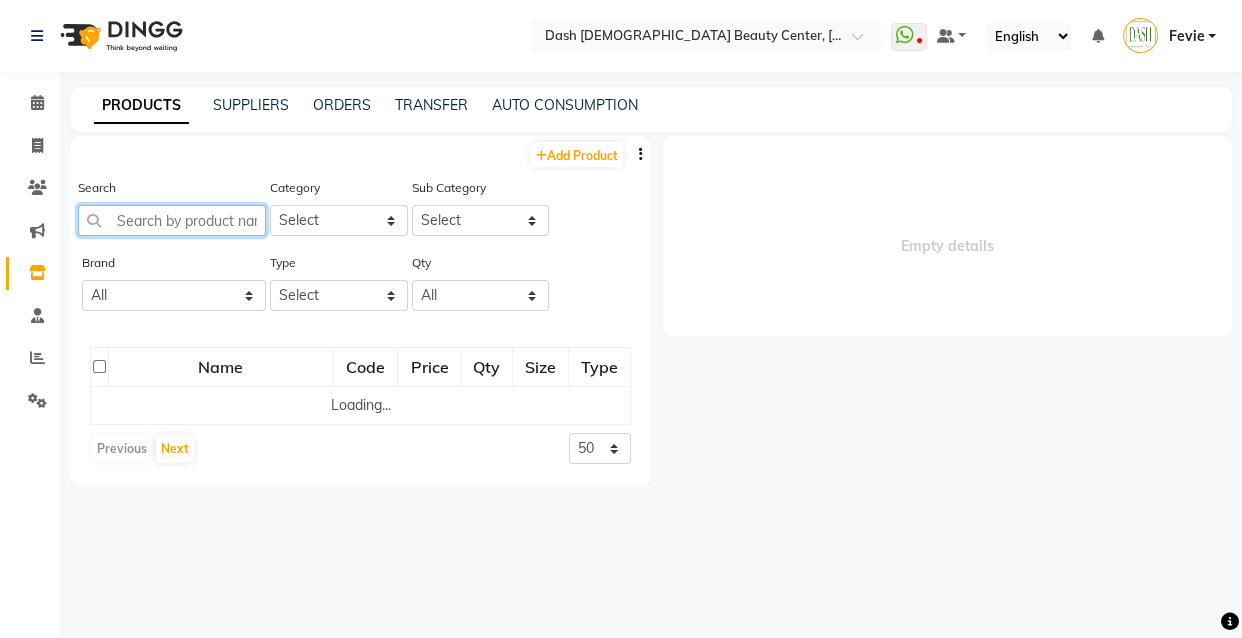 click 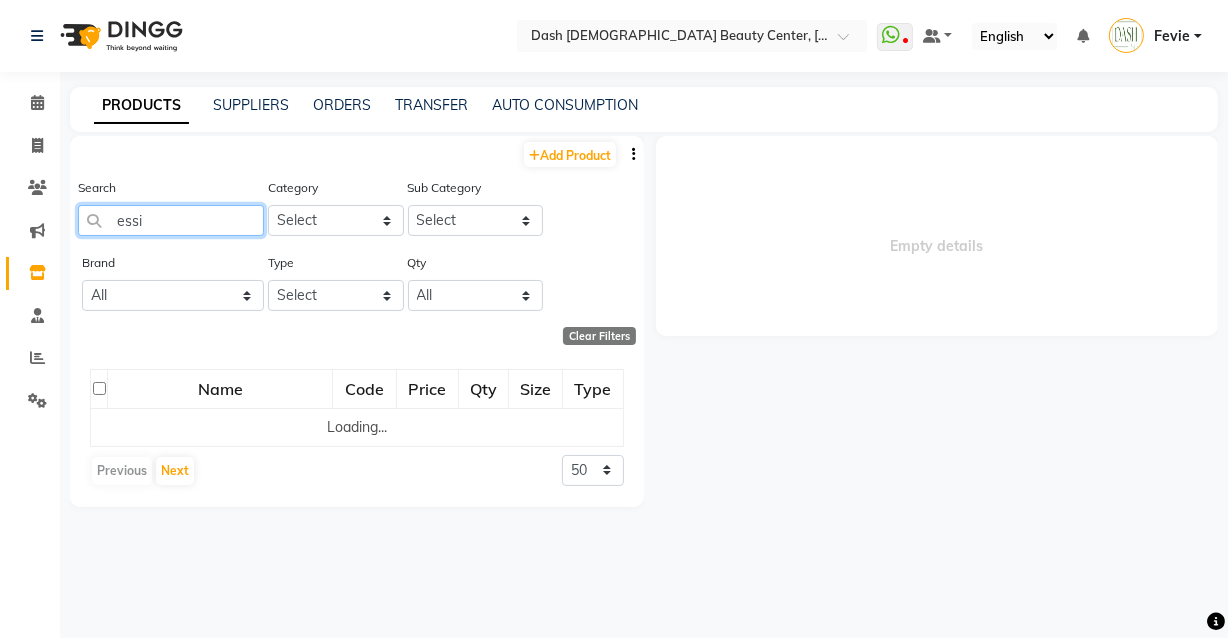 type on "[PERSON_NAME]" 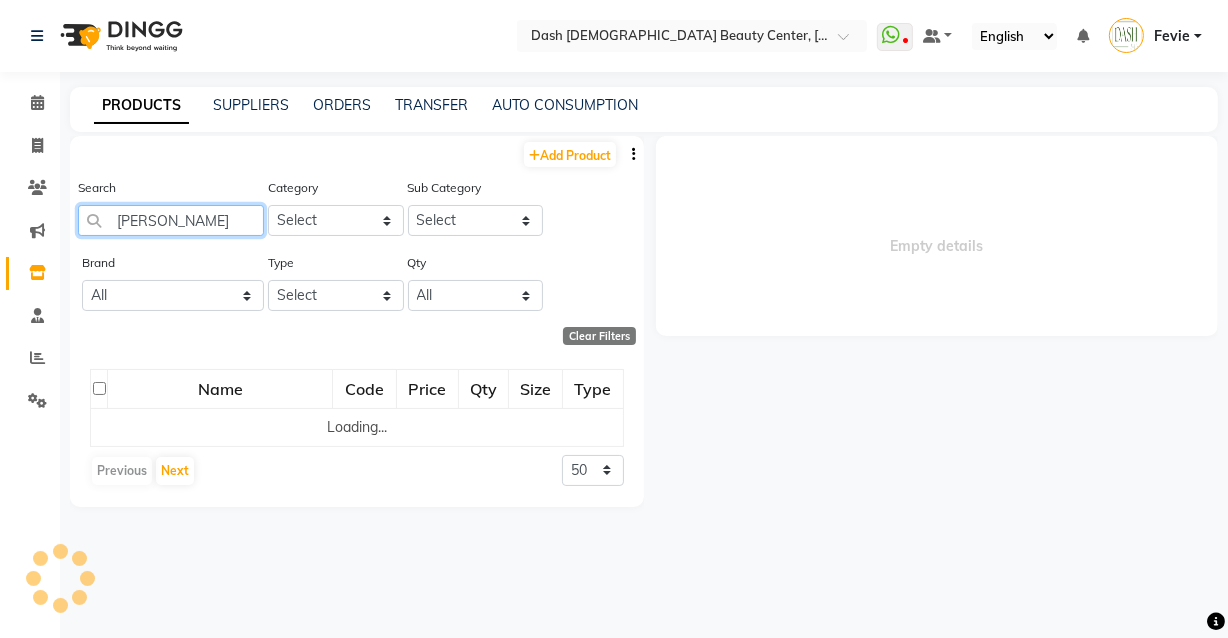 select 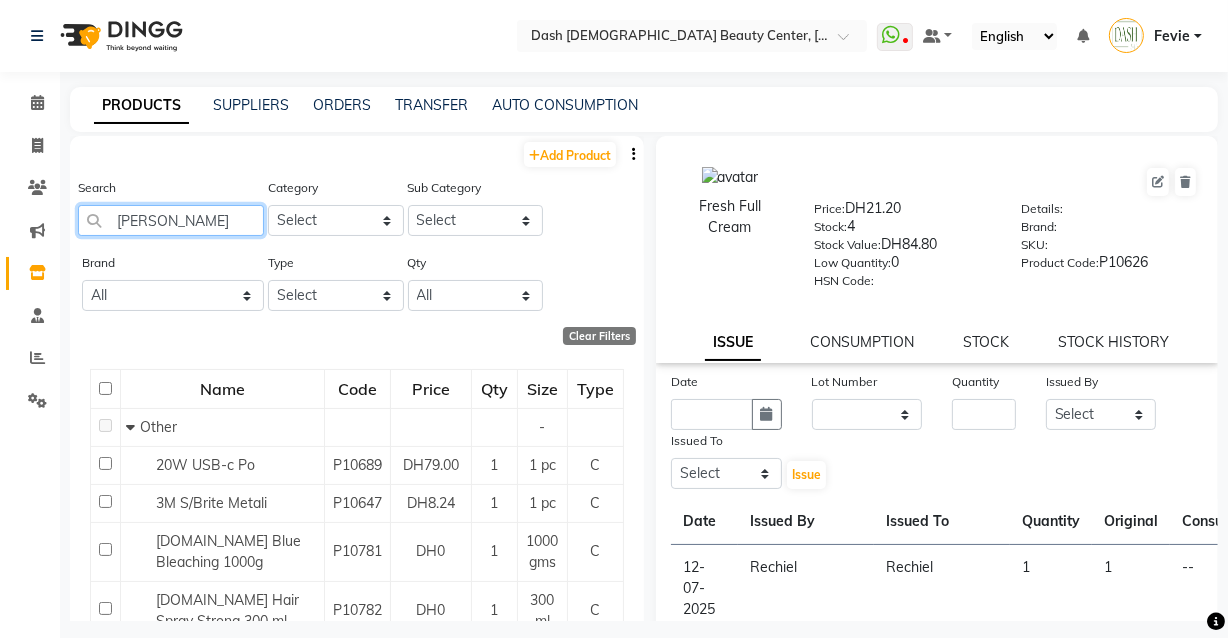 click on "[PERSON_NAME]" 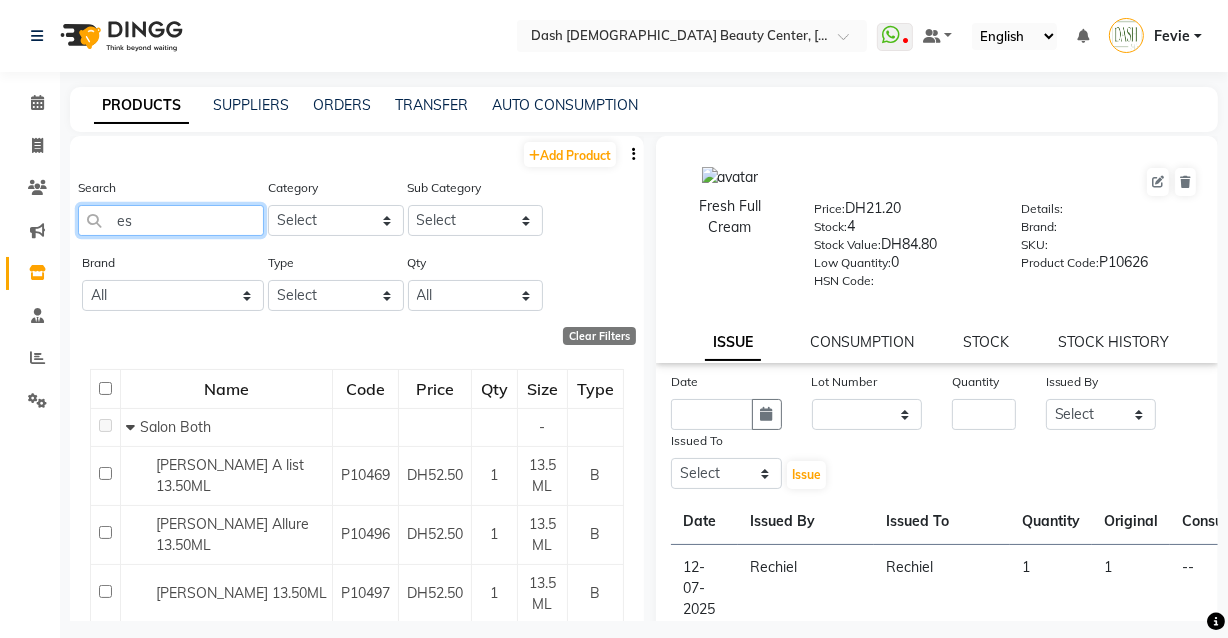 type on "e" 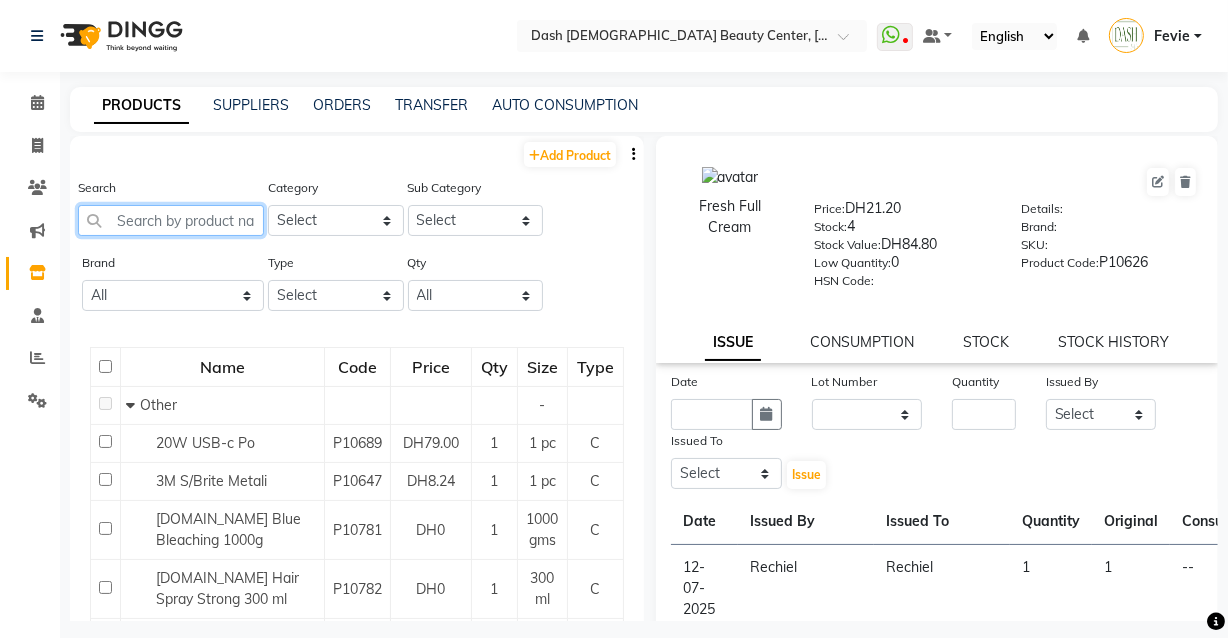 click 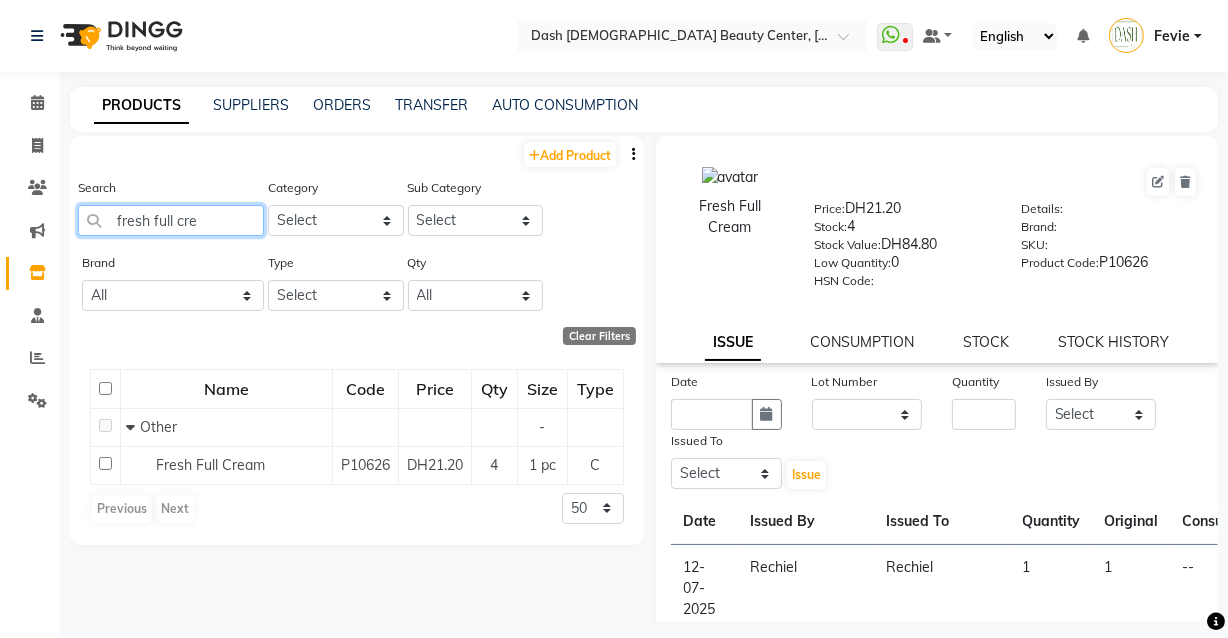 type on "fresh full cre" 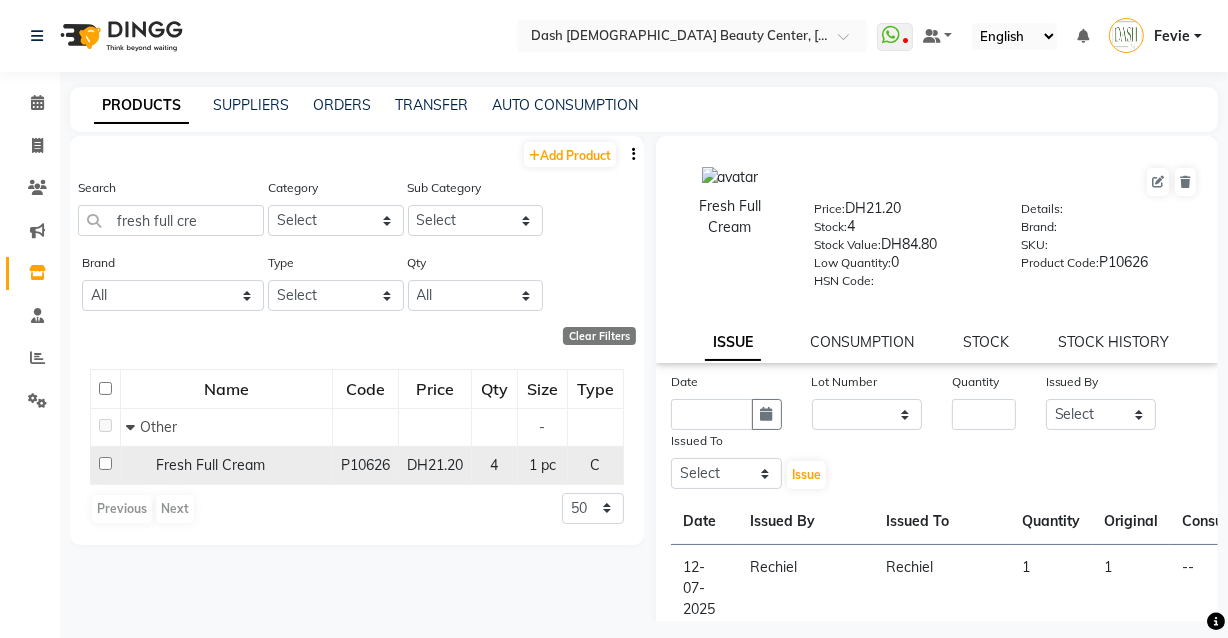 click on "Fresh Full Cream" 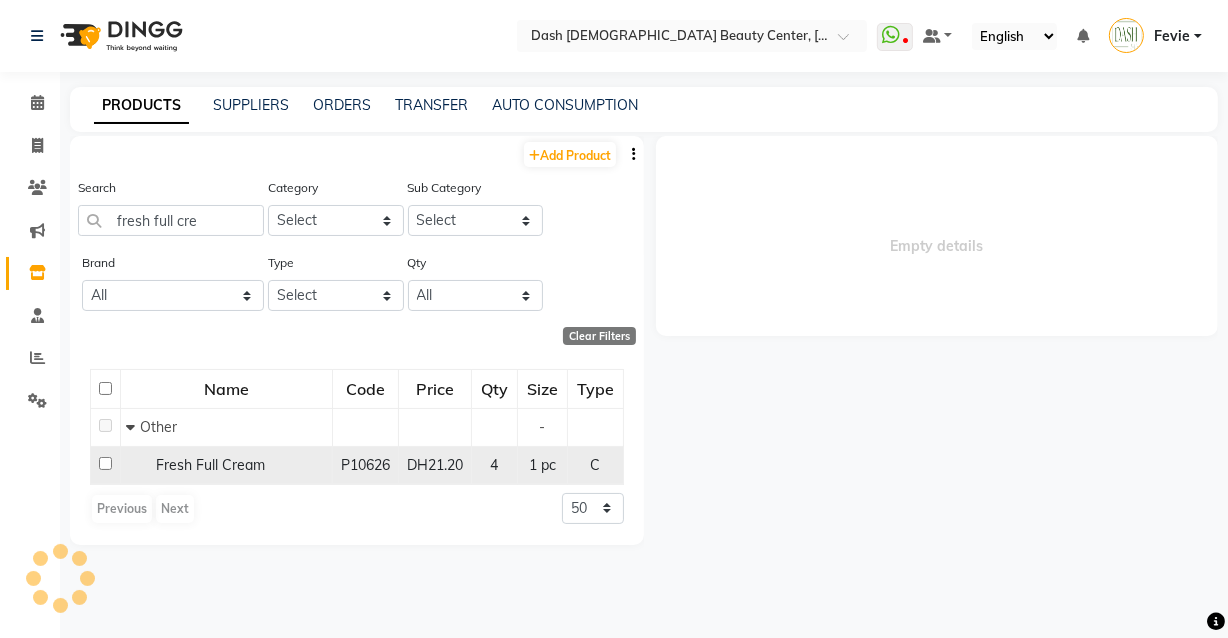 select 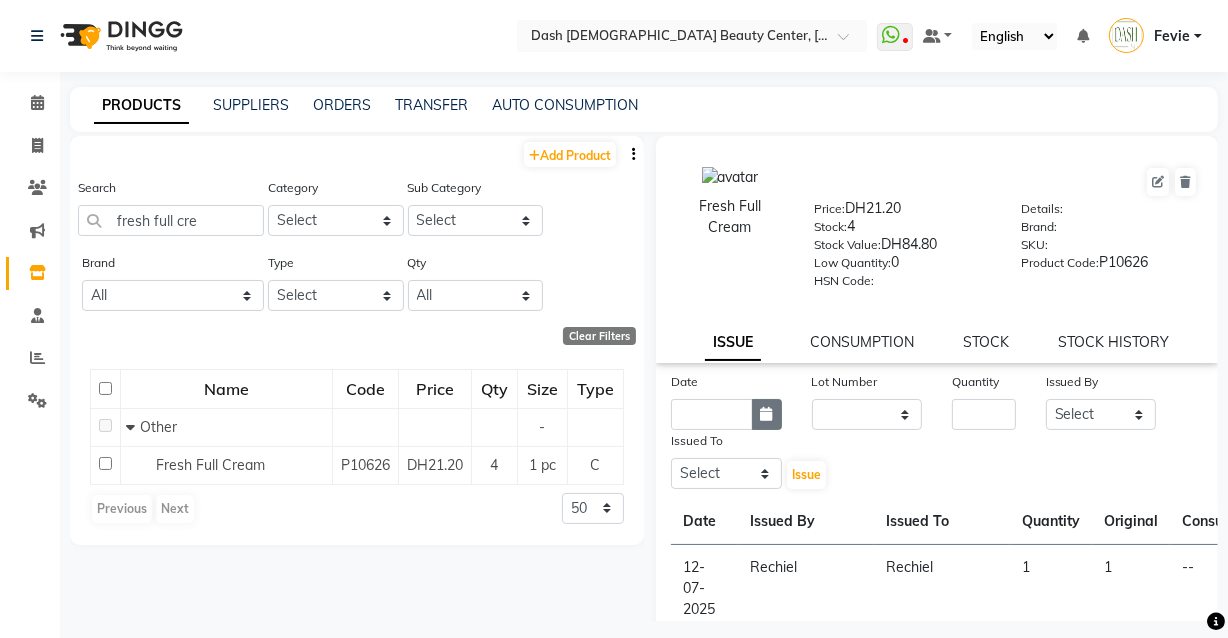 click 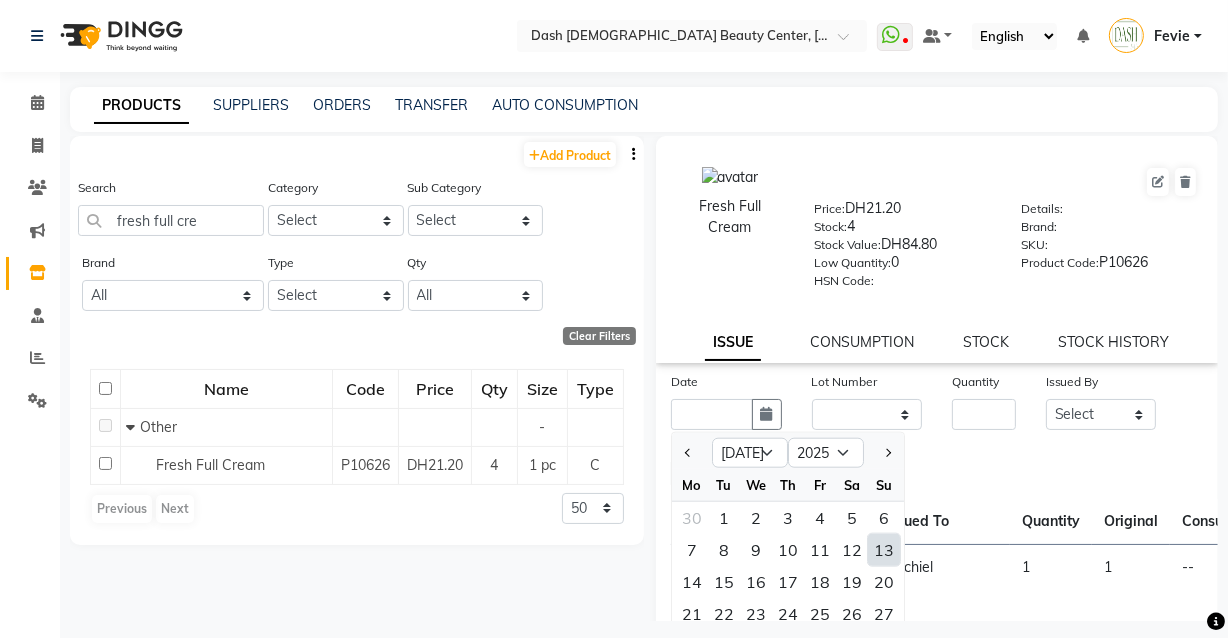 click on "Add Product  Search fresh full cre Category Select Hair Skin Makeup Personal Care Appliances [PERSON_NAME] Waxing Disposable Threading Hands and Feet Beauty Planet [MEDICAL_DATA] Cadiveu Casmara [PERSON_NAME] Olaplex Dash [DEMOGRAPHIC_DATA] Beauty Center Other Sub Category Select Brand All [DOMAIN_NAME] Activex [PERSON_NAME] Amora Arkemusa Bunny Nails Dermalogica [PERSON_NAME] Feranchesco Gummy Hair Spray Hd Life Style Lc Disposable Loreal Loreal Blond Studio Loreal - Inoa Hair Color Lycon Nail Station Polish [PERSON_NAME] Pastel Pearl Pilot Pilot Disposable Retail Roial Silky Cool Vegan Lizz Voesh Type Select Both Retail Consumable Qty All Low Out Of Stock  Clear Filters  Name Code Price Qty Size Type   Other - Fresh Full Cream P10626 DH21.20 4 1 pc C  Previous   Next  50 100 500" 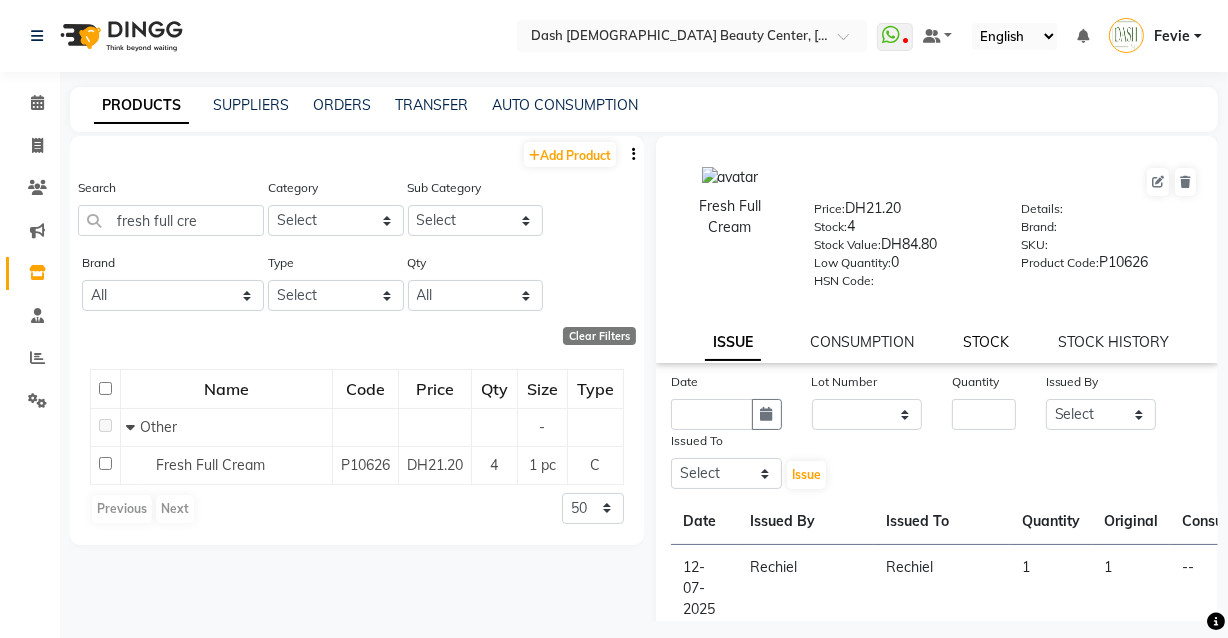 click on "STOCK" 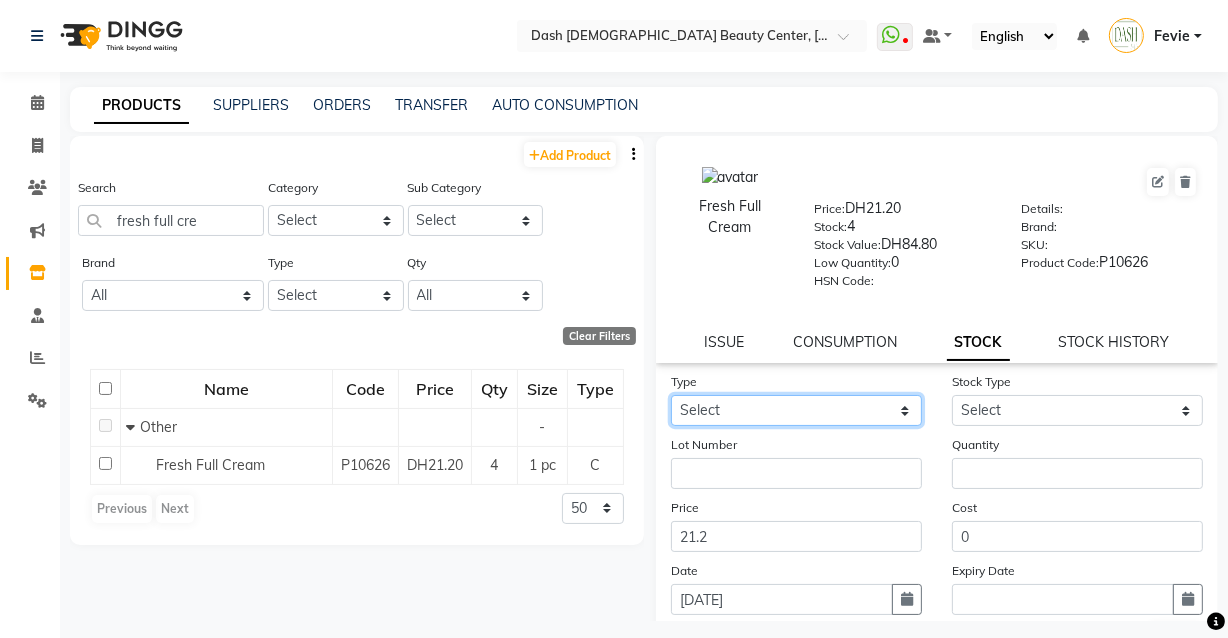 click on "Select In Out" 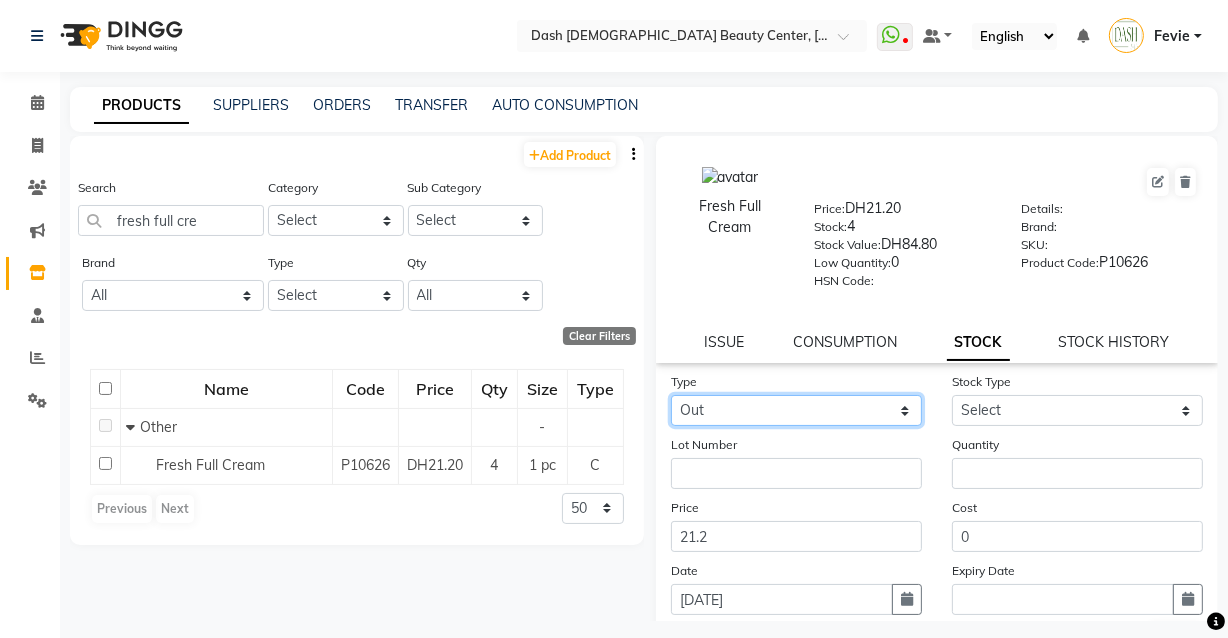click on "Select In Out" 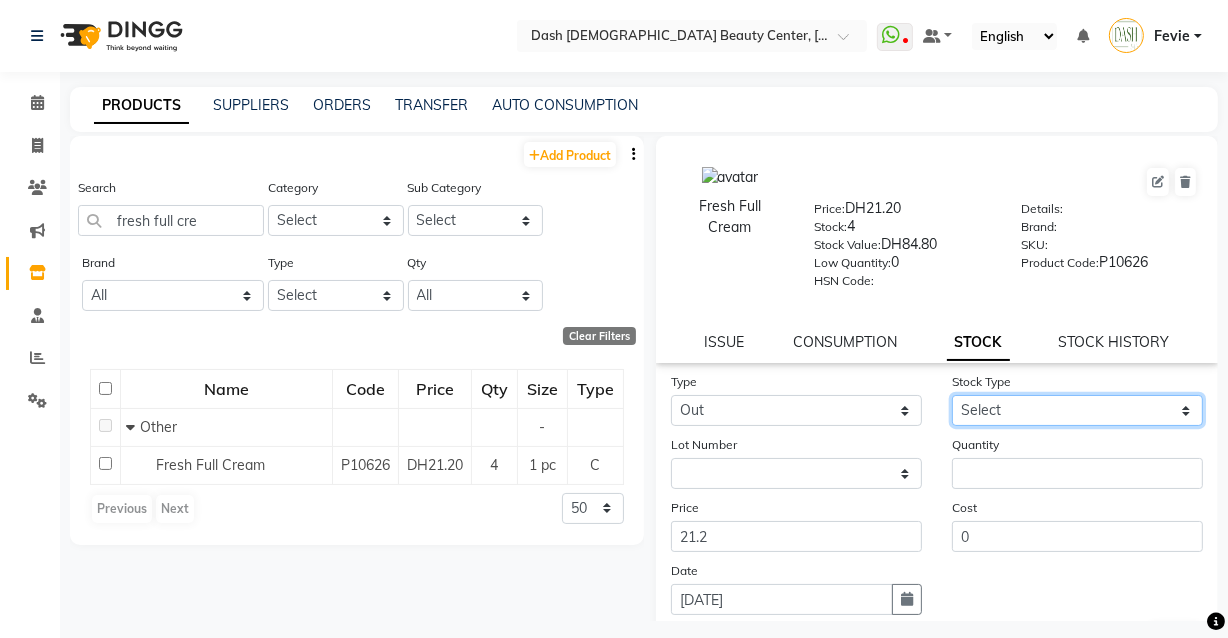 click on "Select Internal Use Damaged Expired Adjustment Return Other" 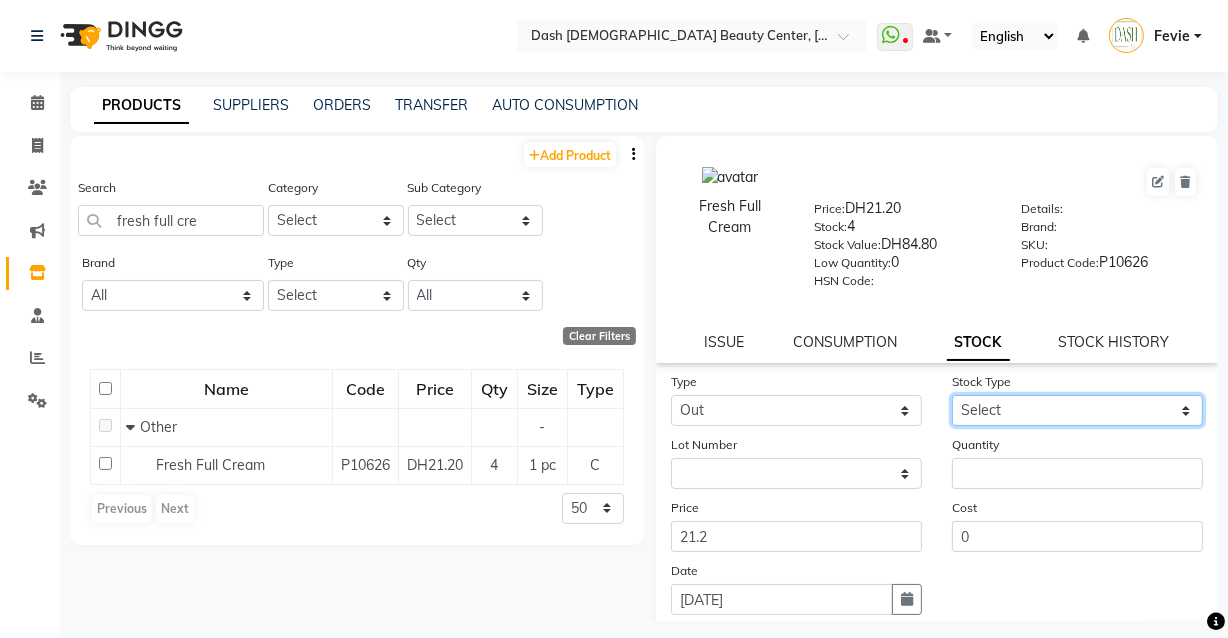 select on "adjustment" 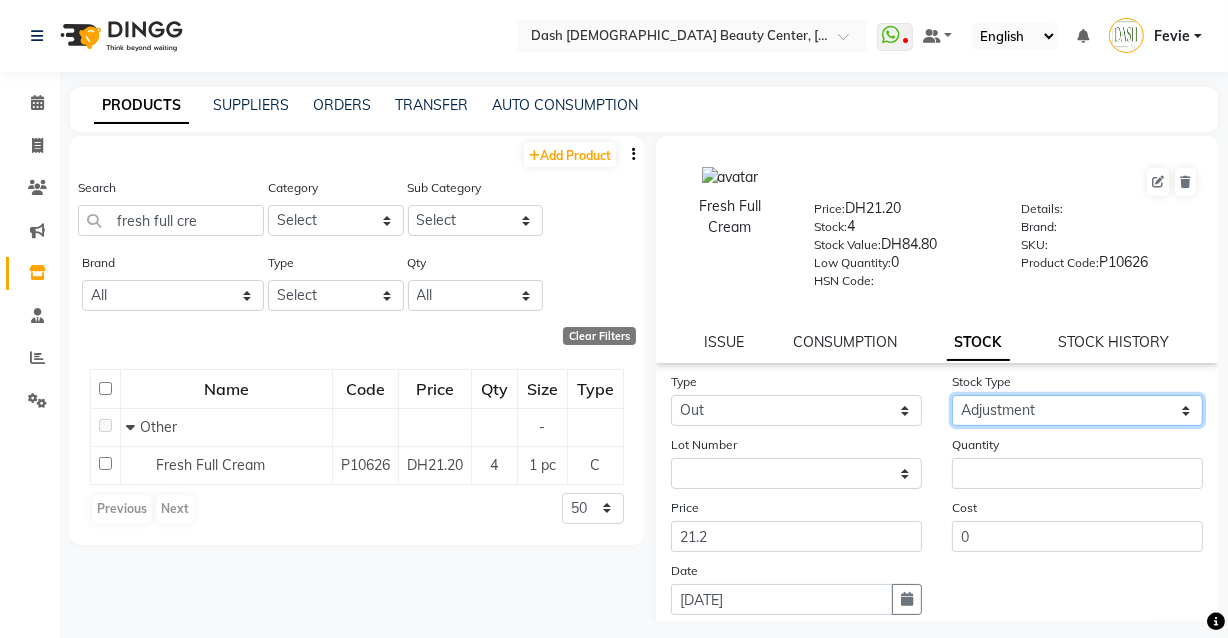 click on "Select Internal Use Damaged Expired Adjustment Return Other" 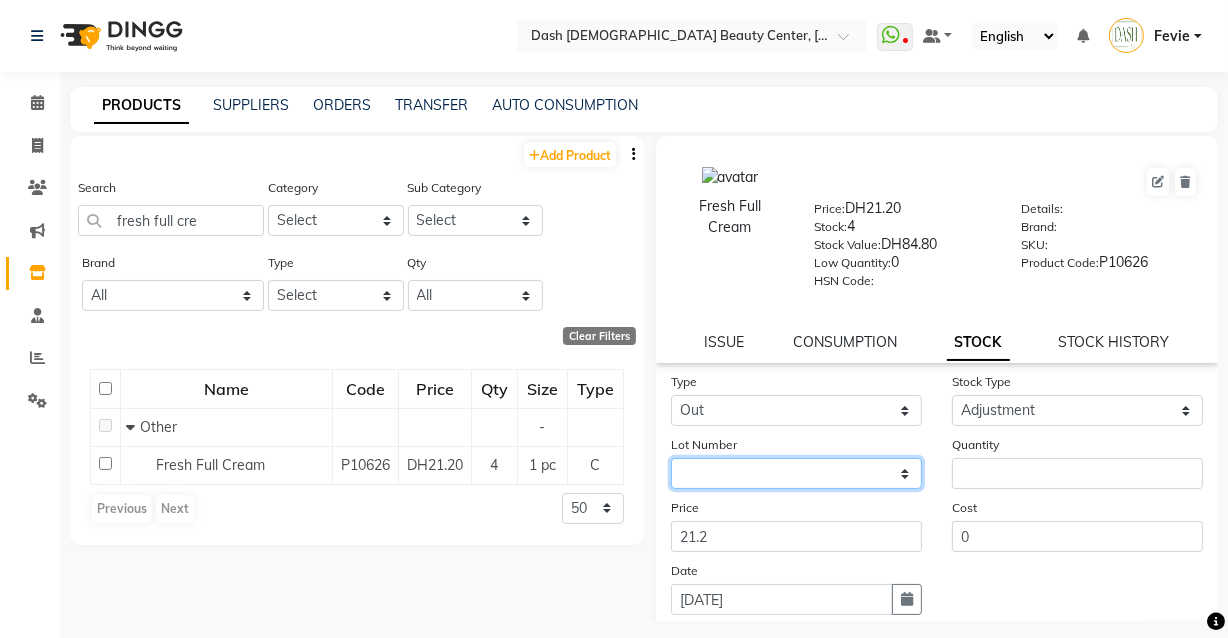 click on "None" 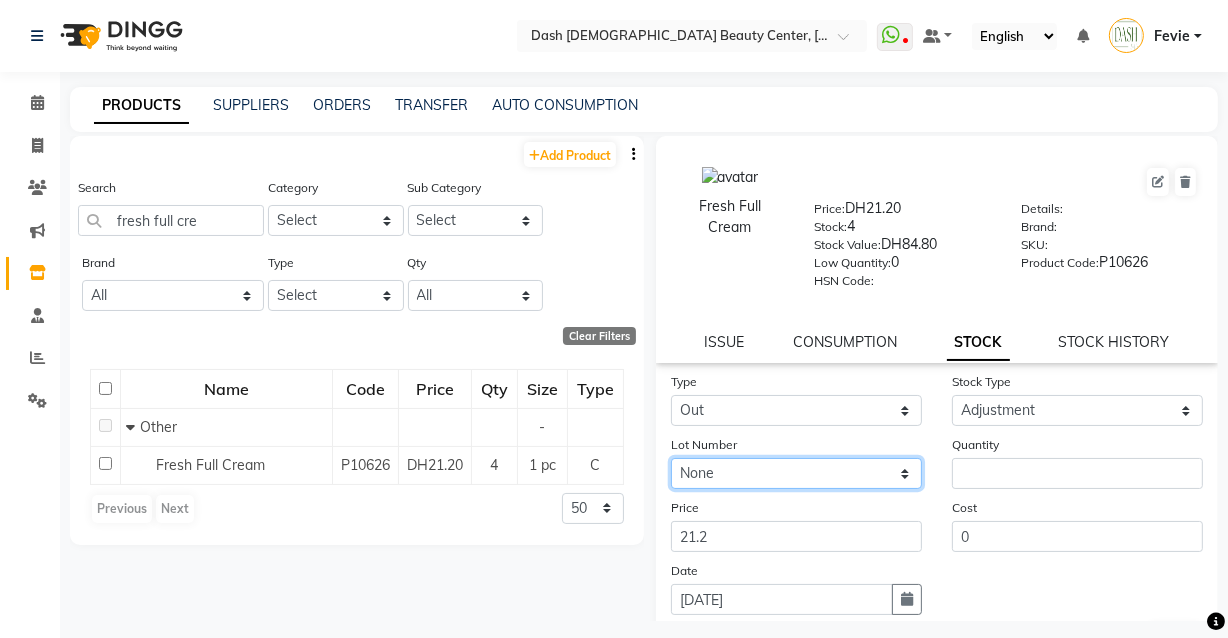 click on "None" 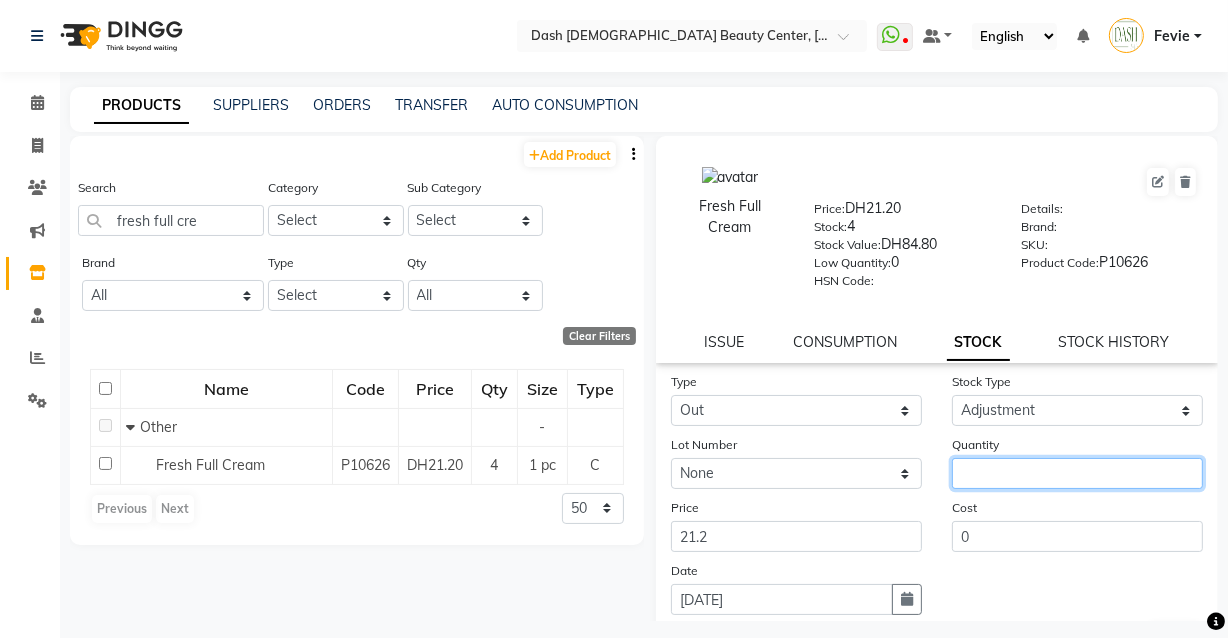 click 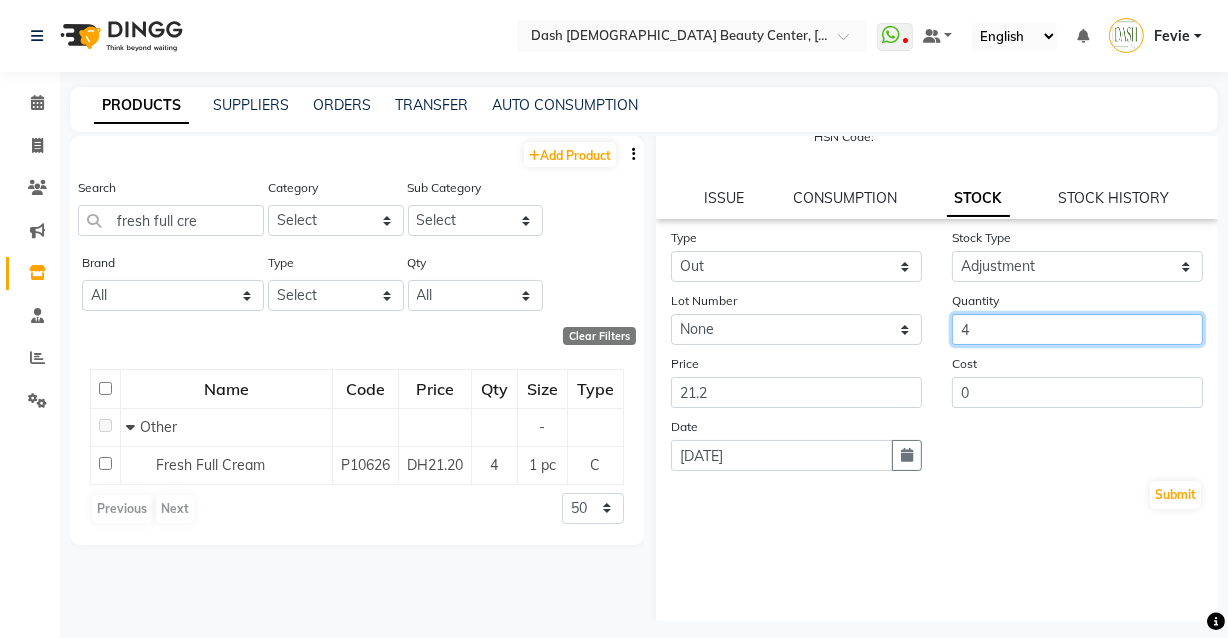 scroll, scrollTop: 152, scrollLeft: 0, axis: vertical 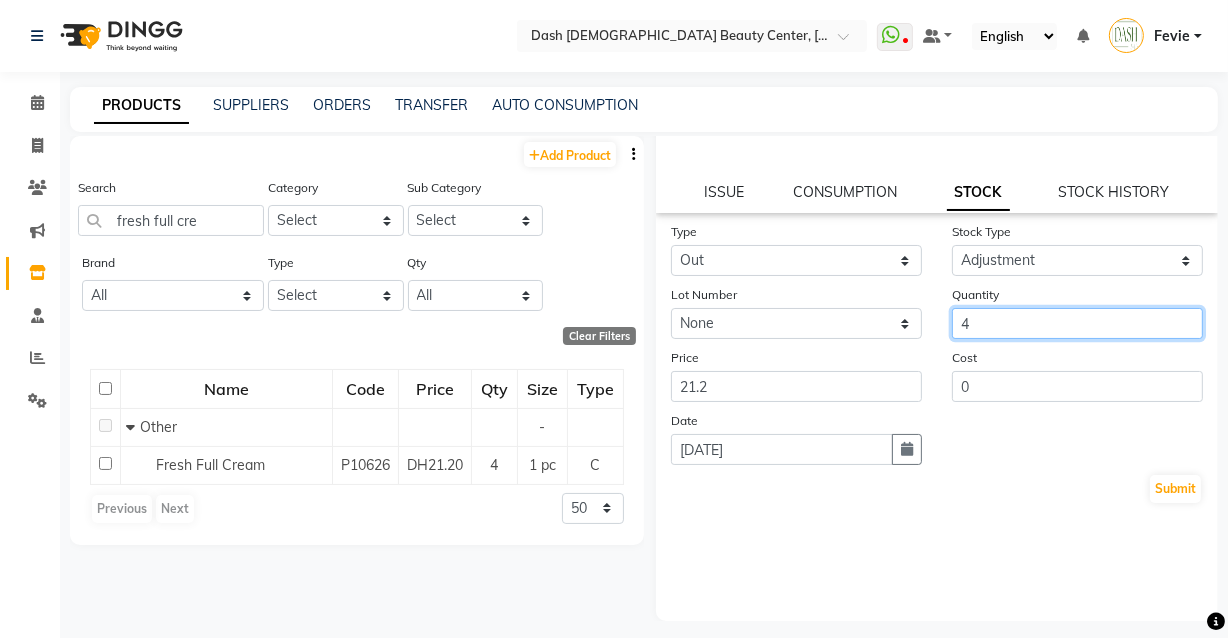 type on "4" 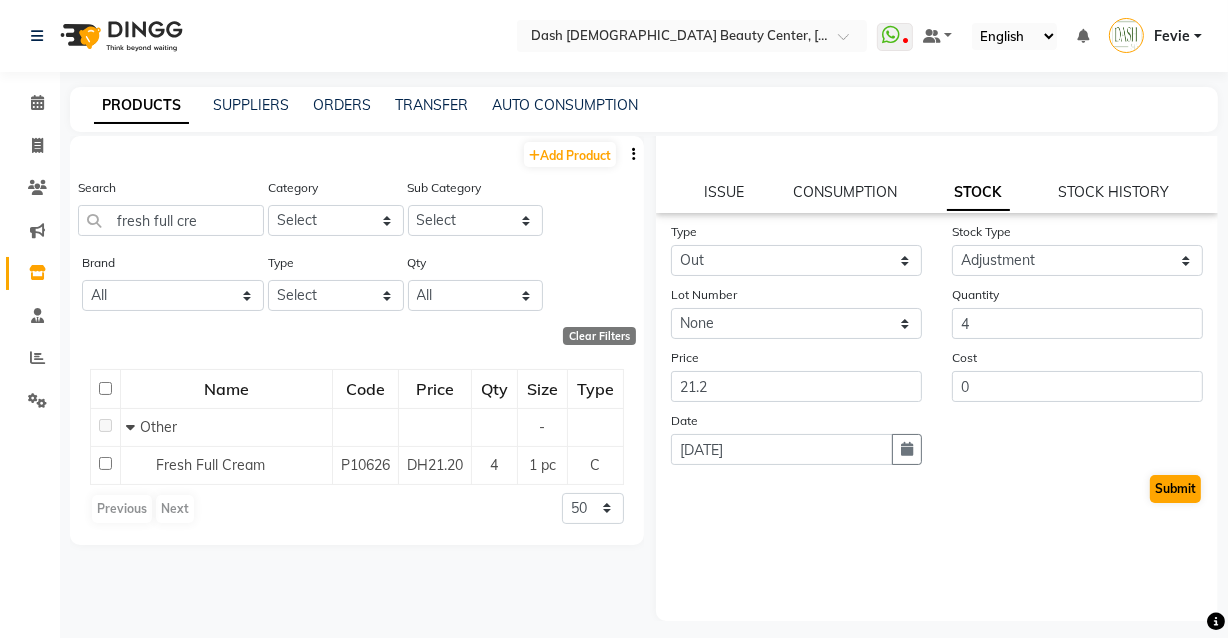 click on "Submit" 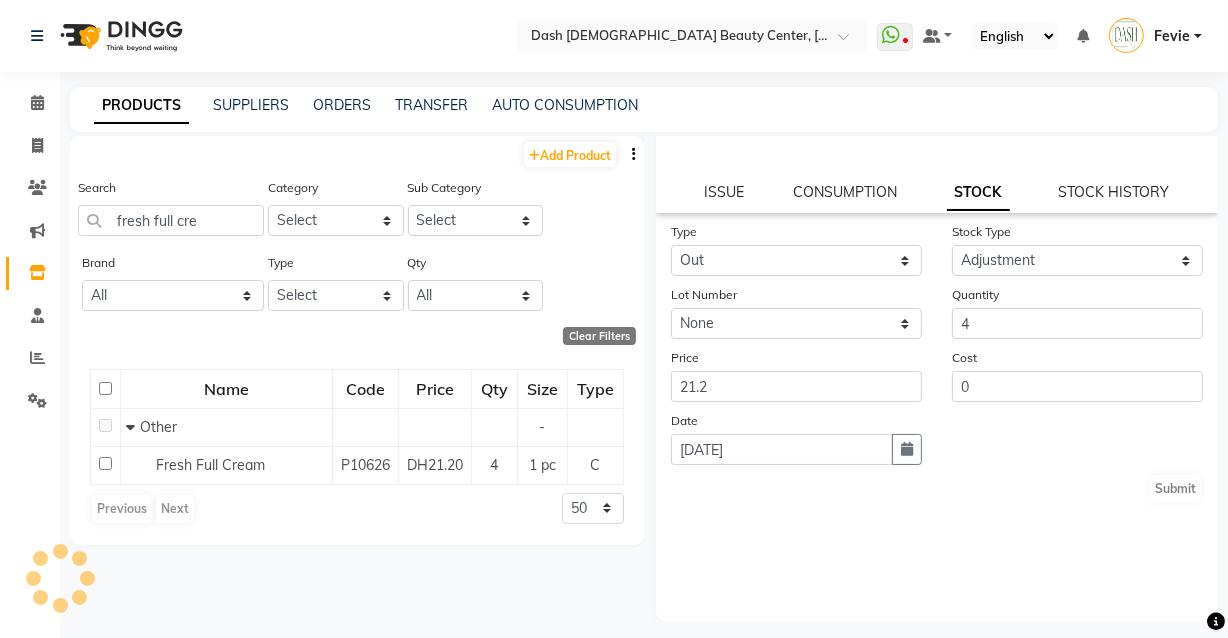 scroll, scrollTop: 0, scrollLeft: 0, axis: both 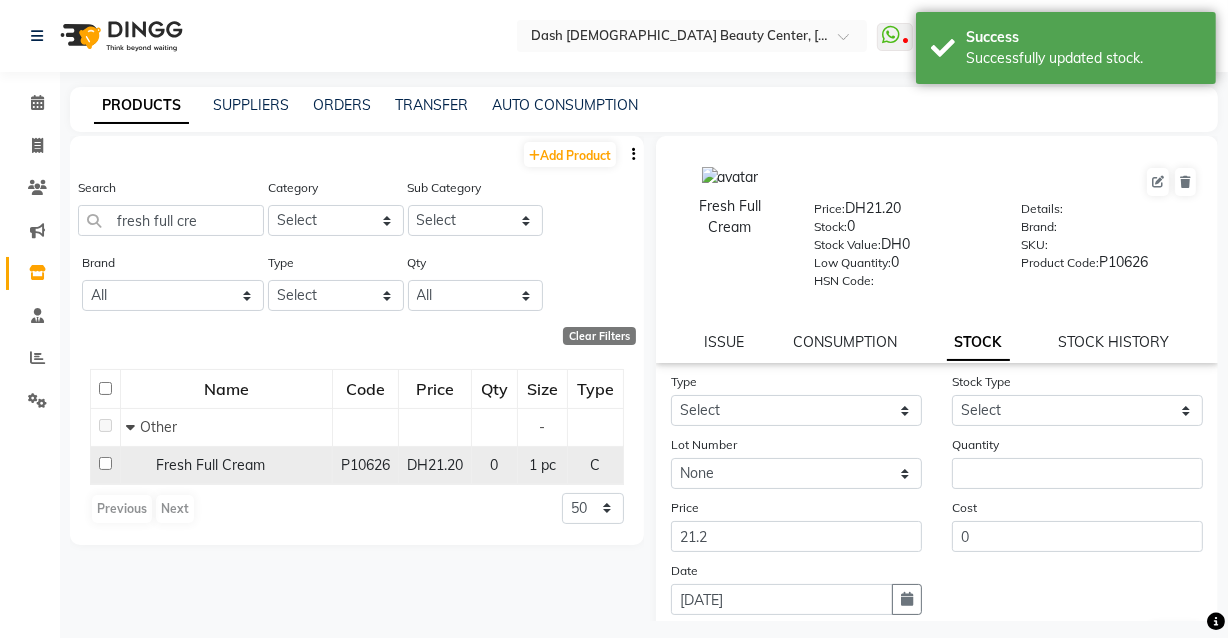 click on "Fresh Full Cream" 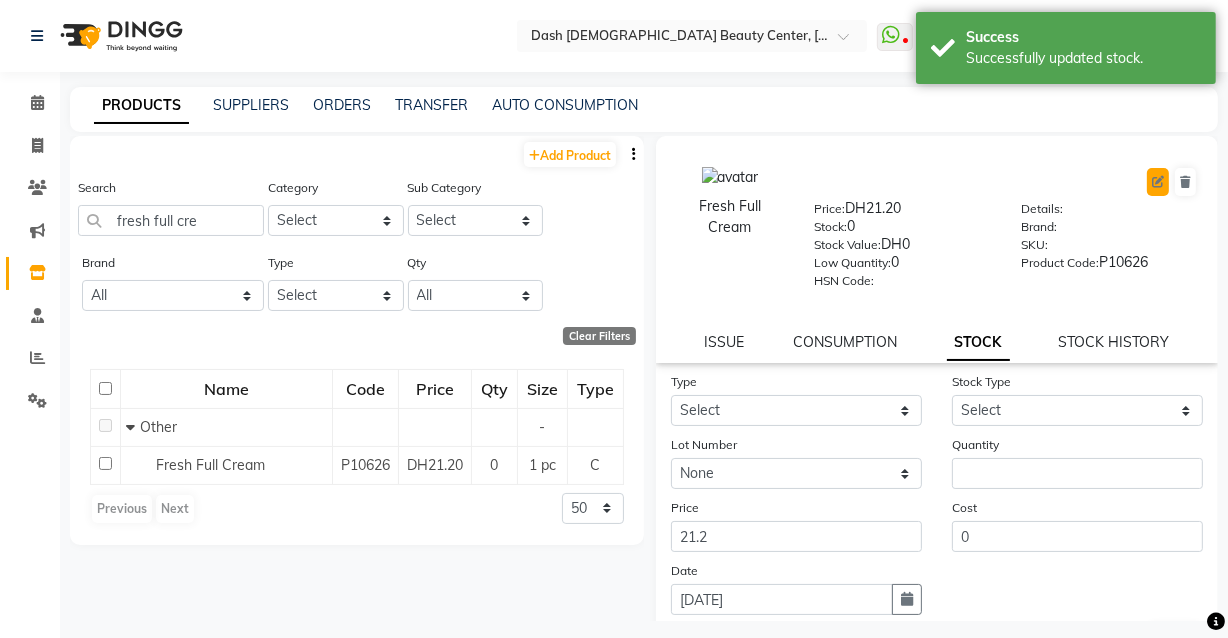 click 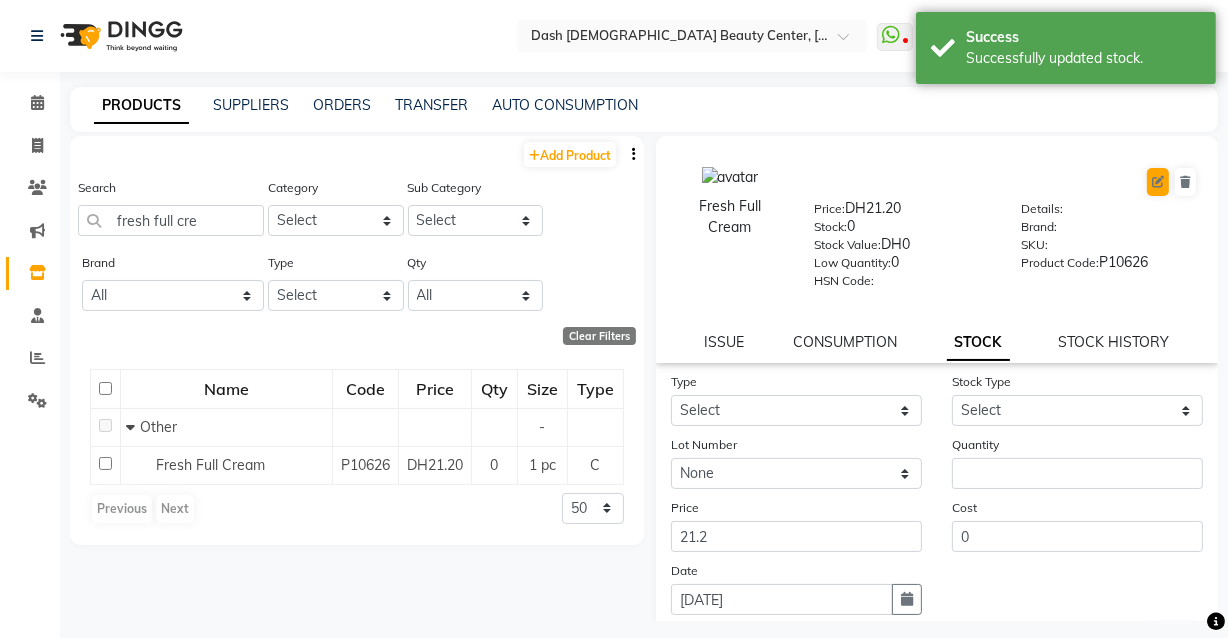 select on "true" 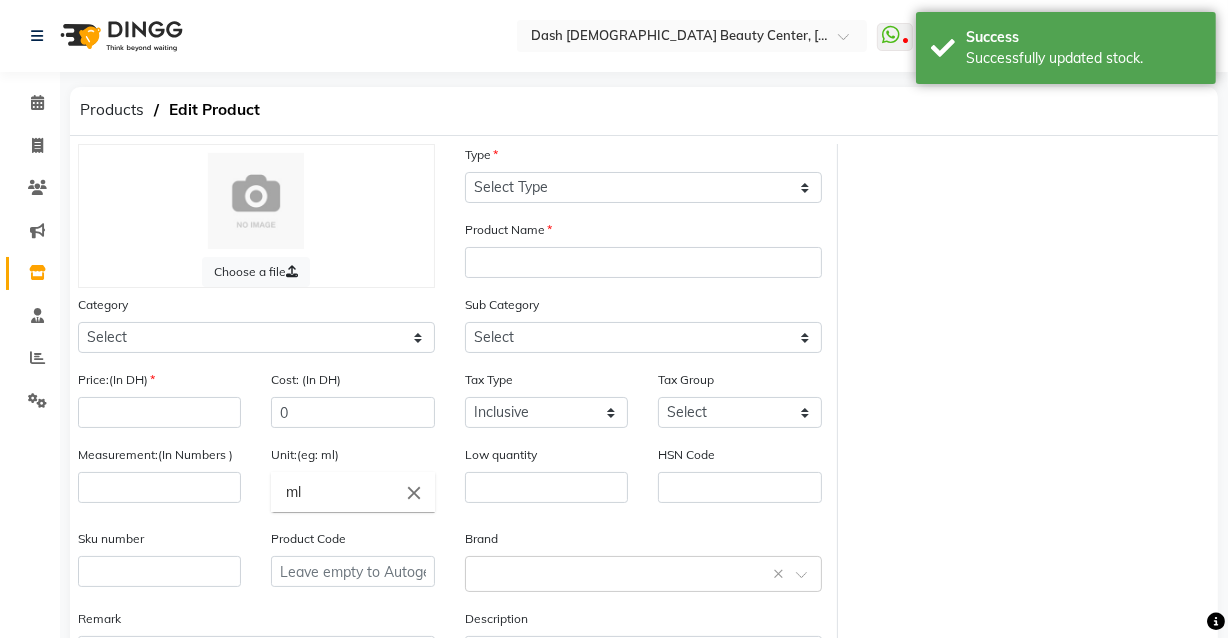 select on "C" 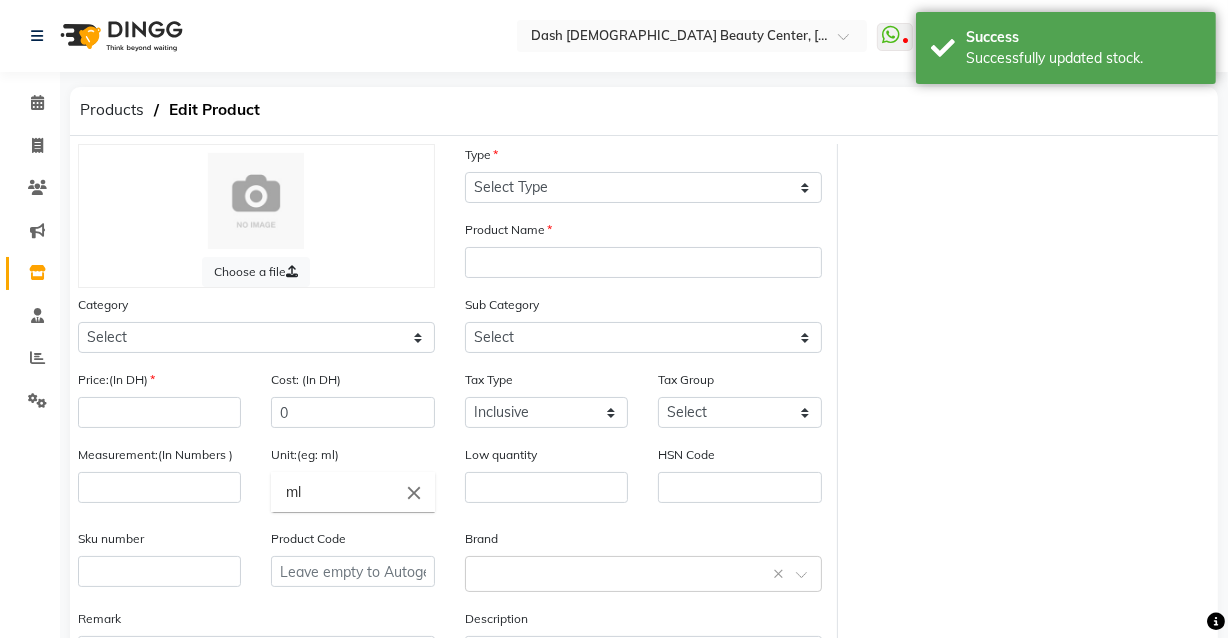 type on "Fresh Full Cream" 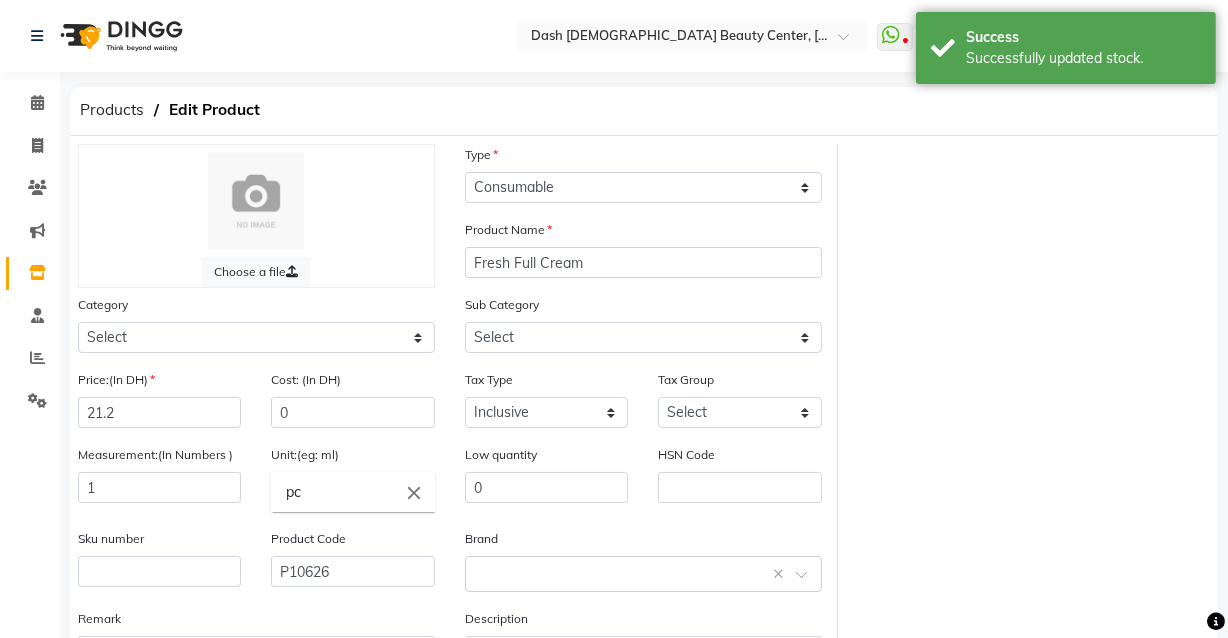 select on "1619101000" 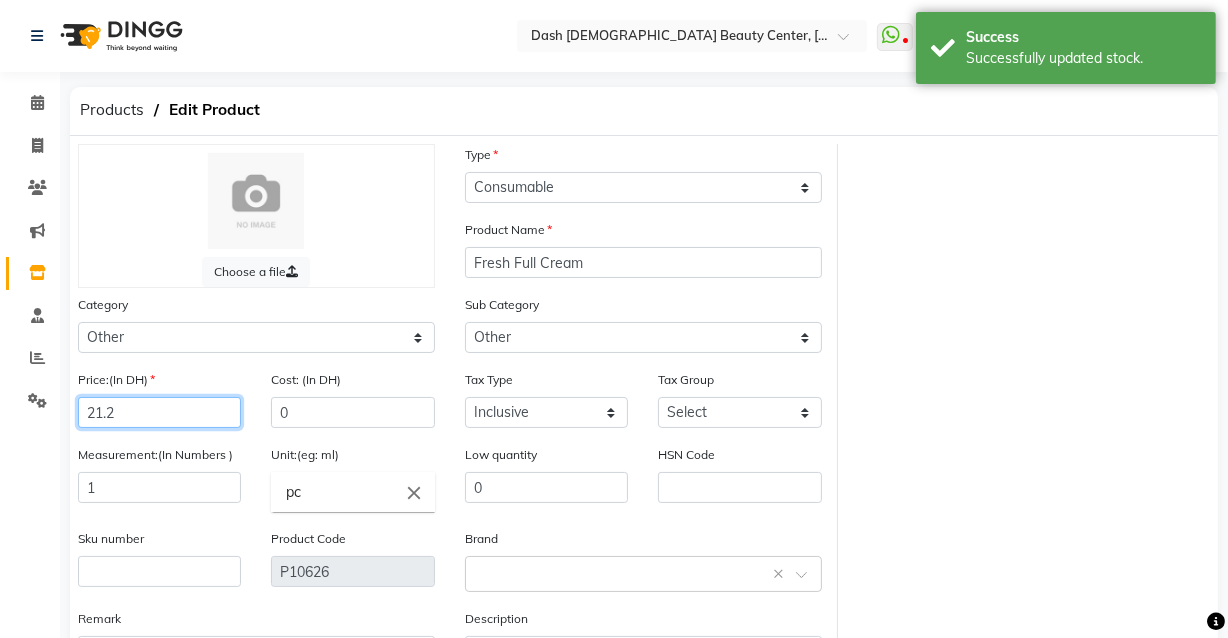click on "21.2" 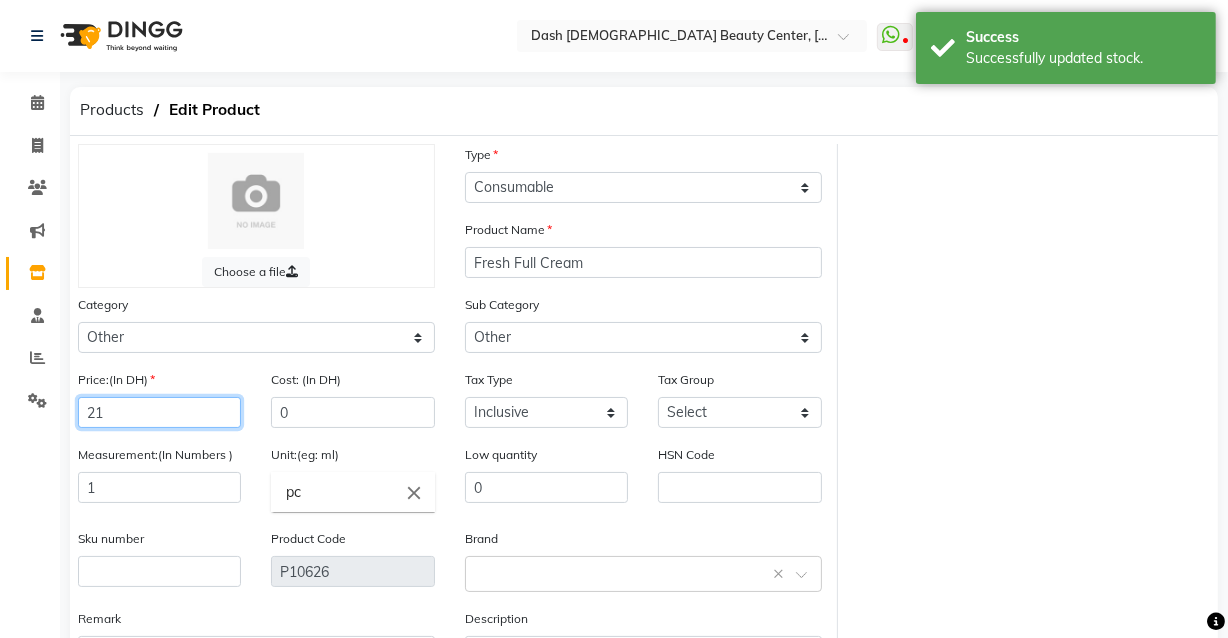 type on "2" 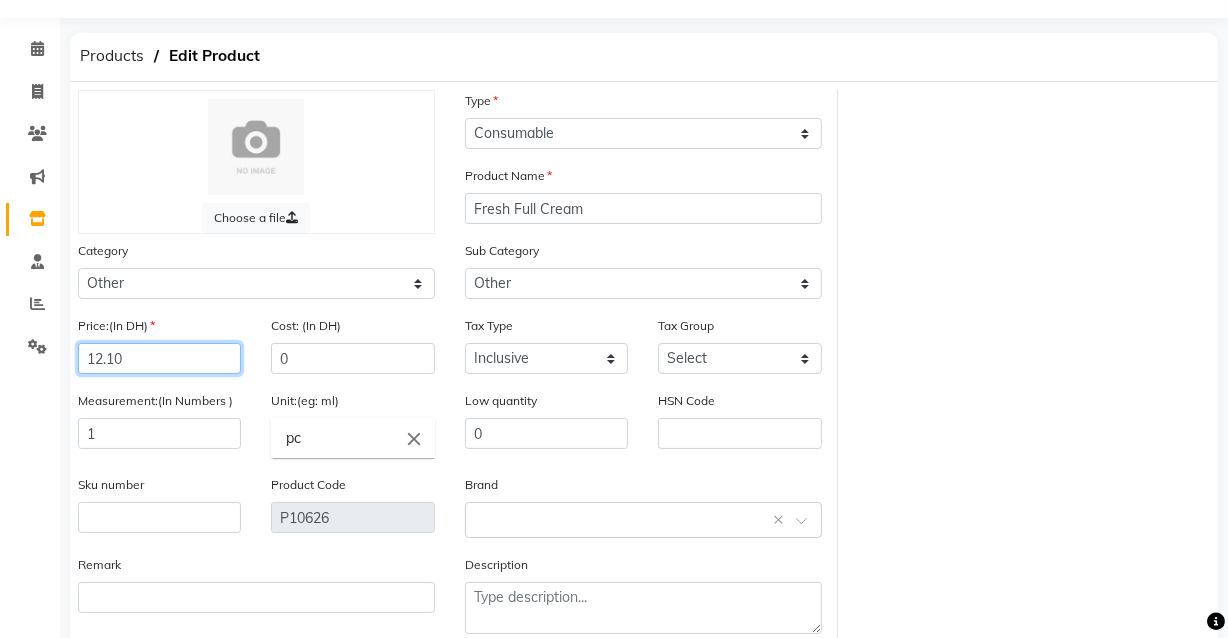 scroll, scrollTop: 166, scrollLeft: 0, axis: vertical 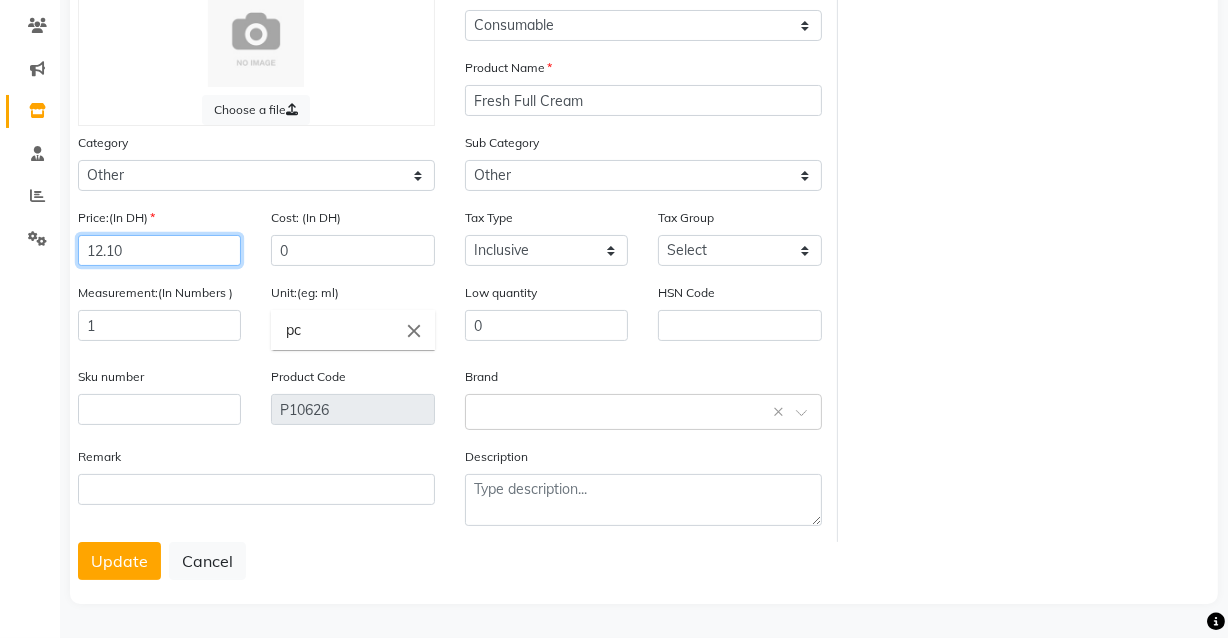 type on "12.10" 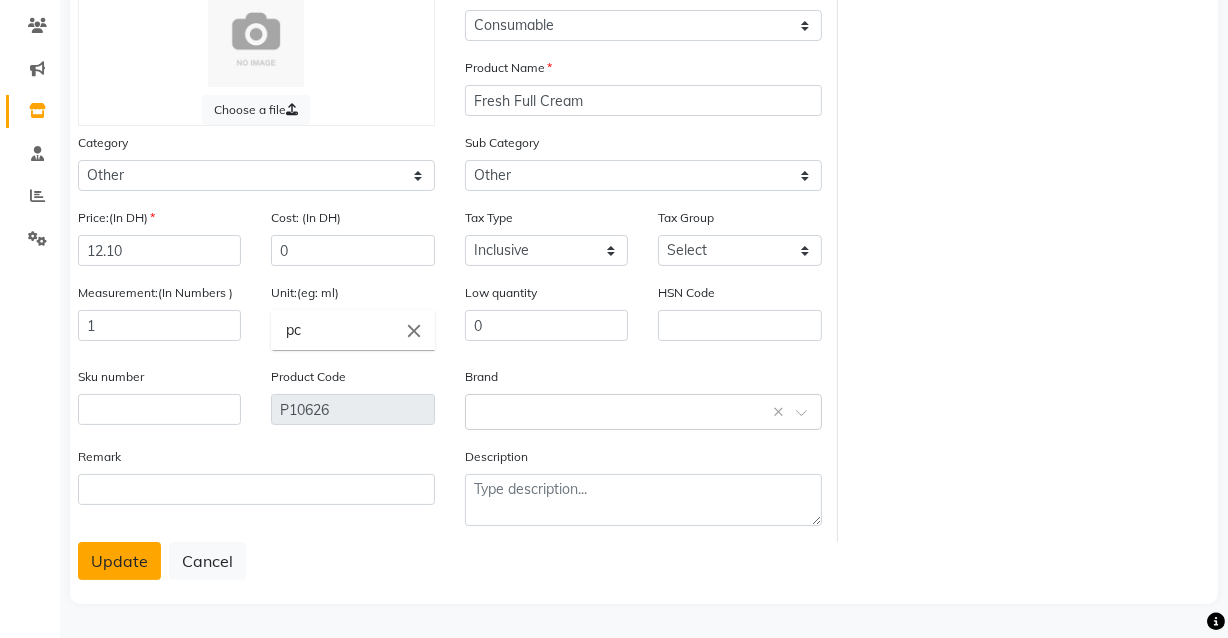 click on "Update" 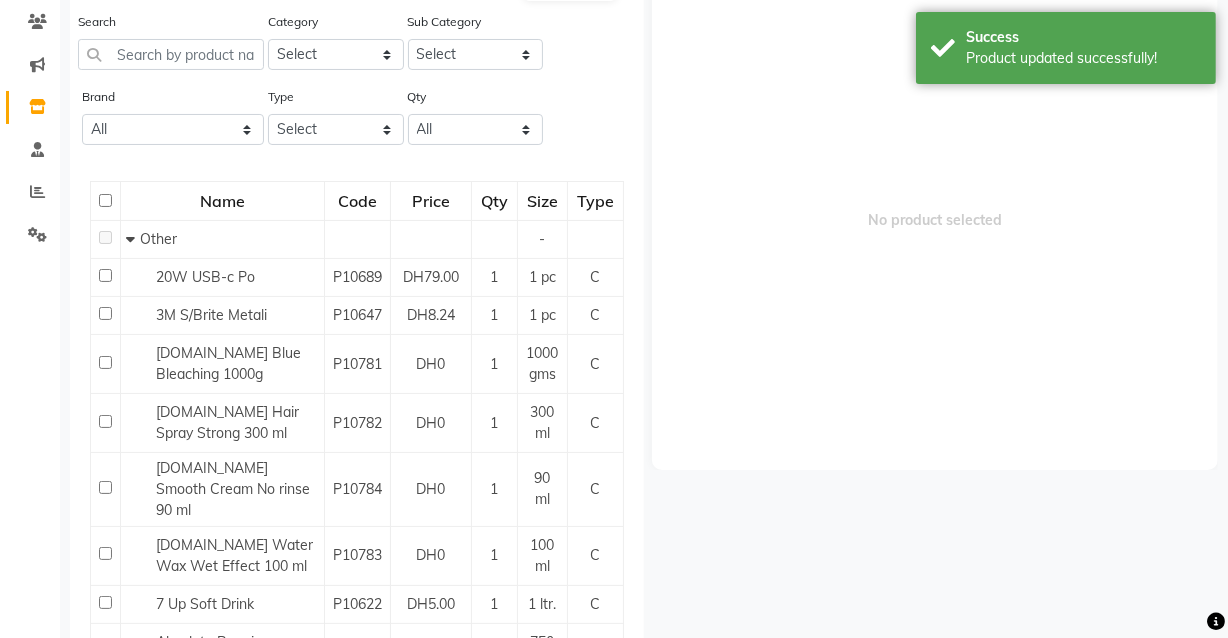 scroll, scrollTop: 0, scrollLeft: 0, axis: both 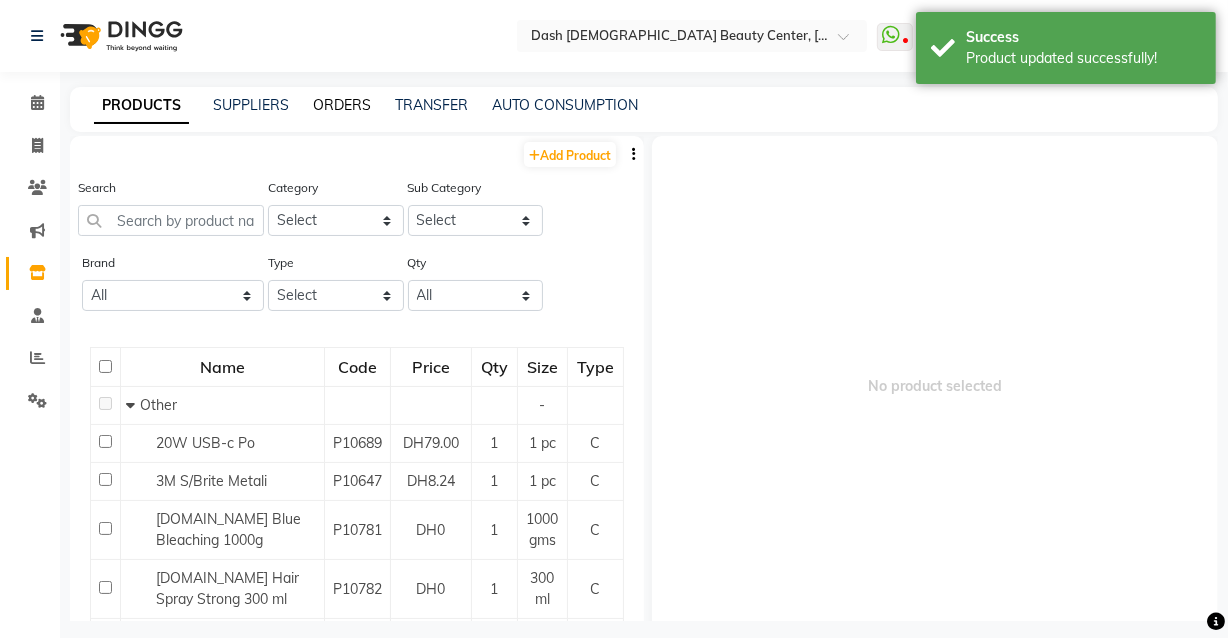 click on "ORDERS" 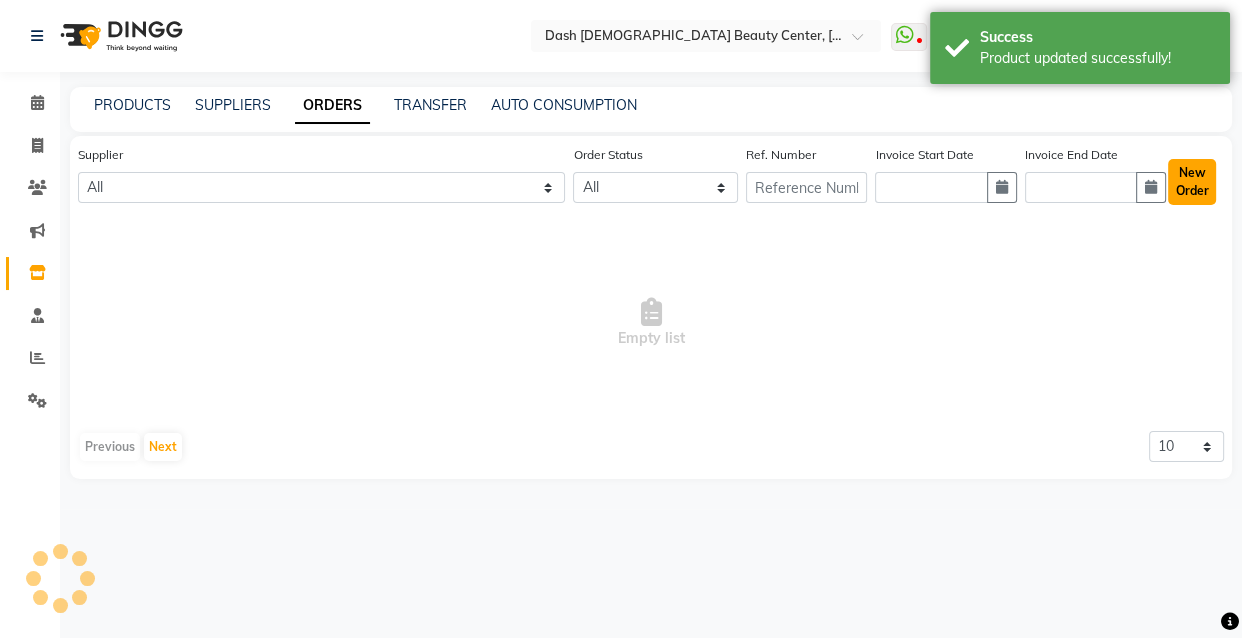 click on "New Order" 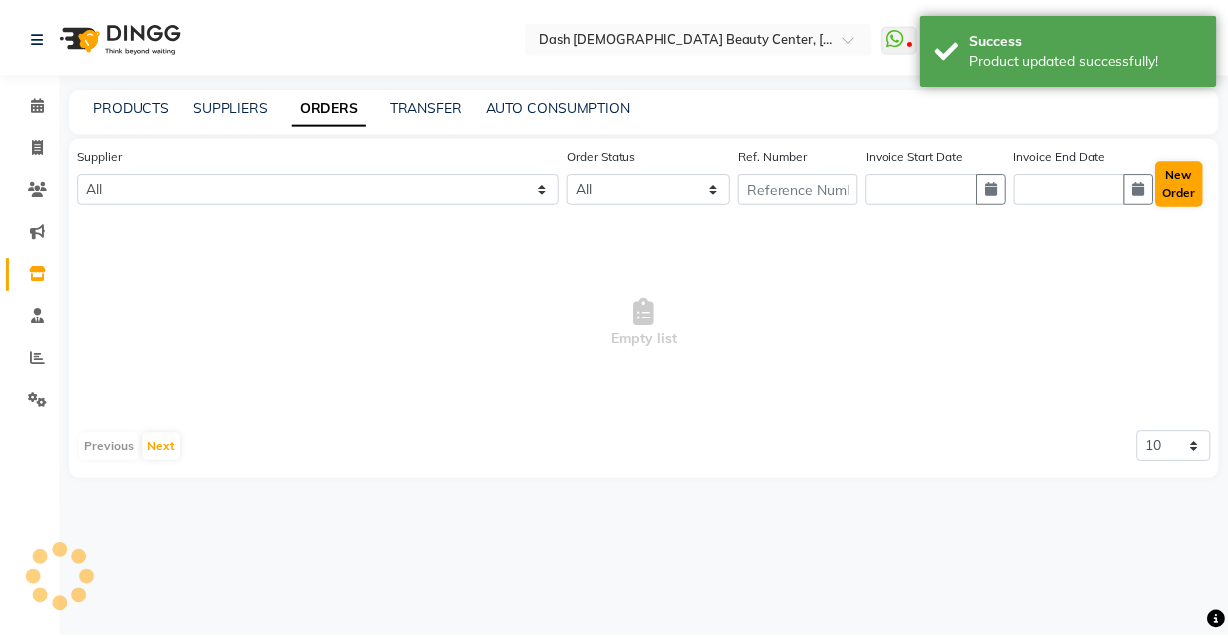 select on "true" 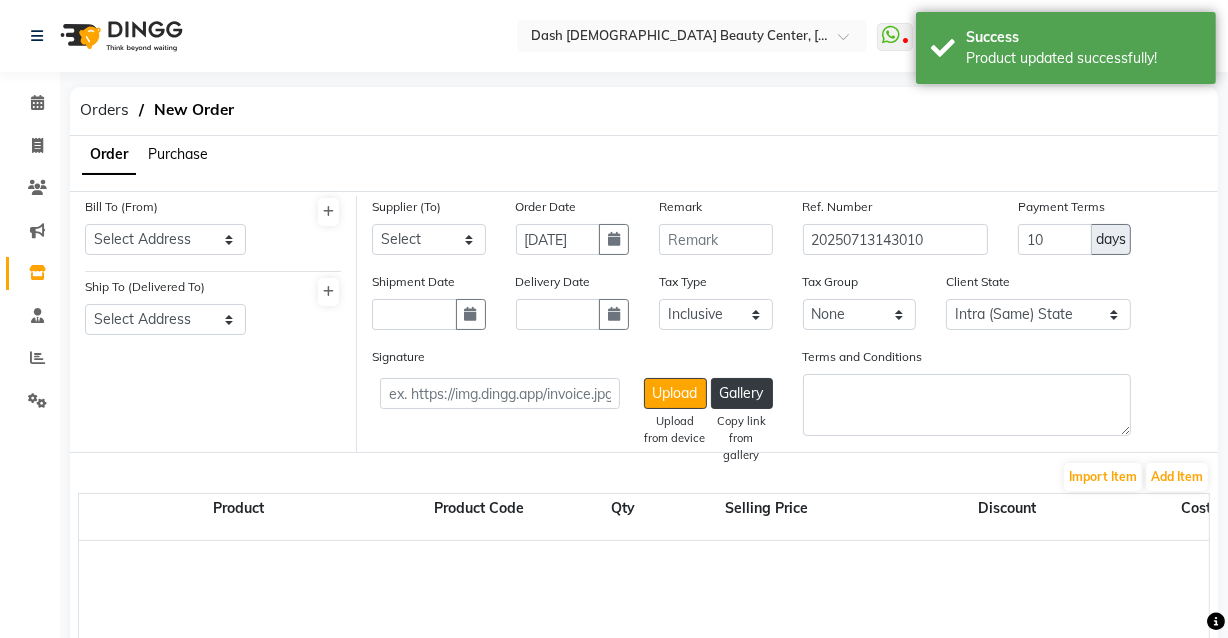 select on "3972" 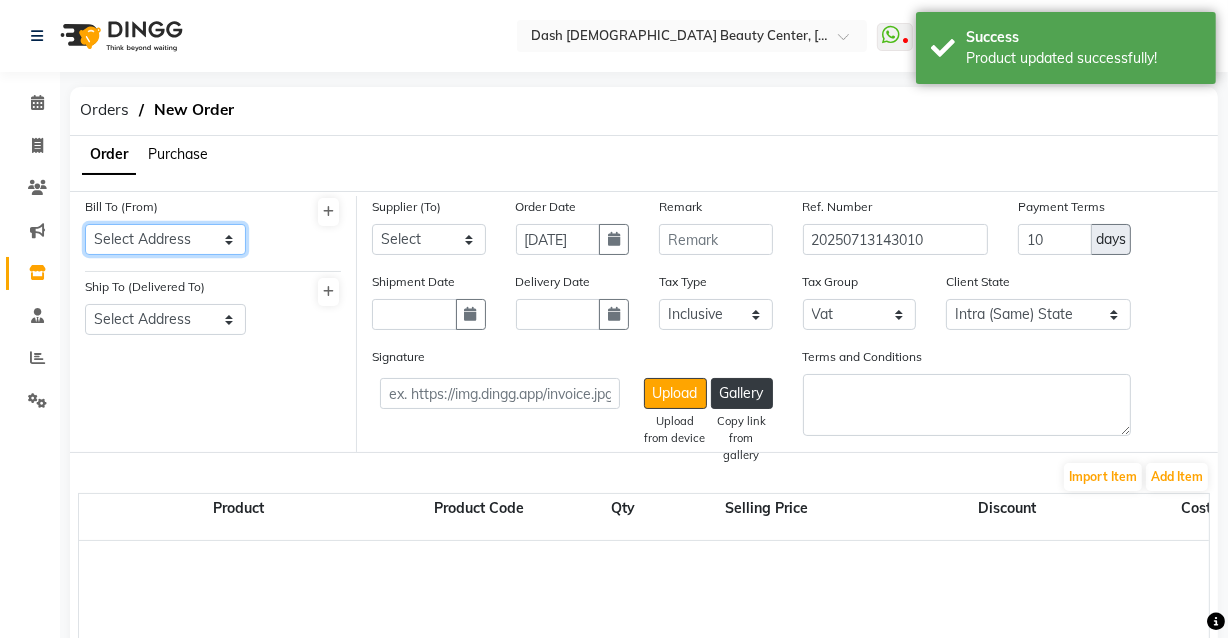 click on "Select Address  [GEOGRAPHIC_DATA]" 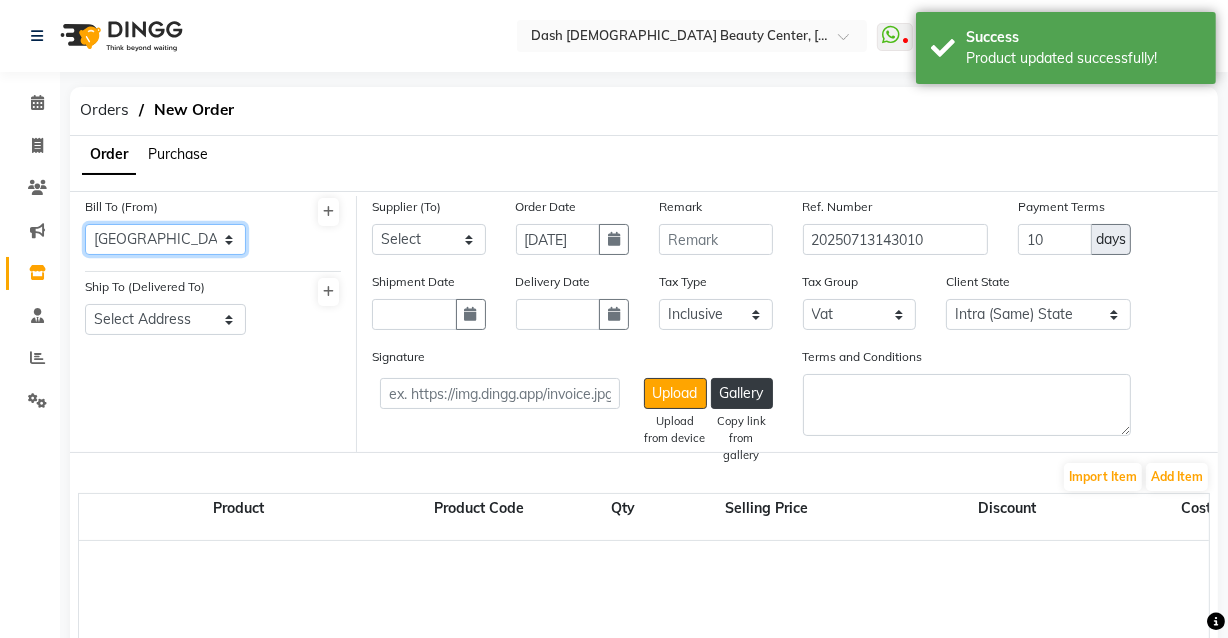 click on "Select Address  [GEOGRAPHIC_DATA]" 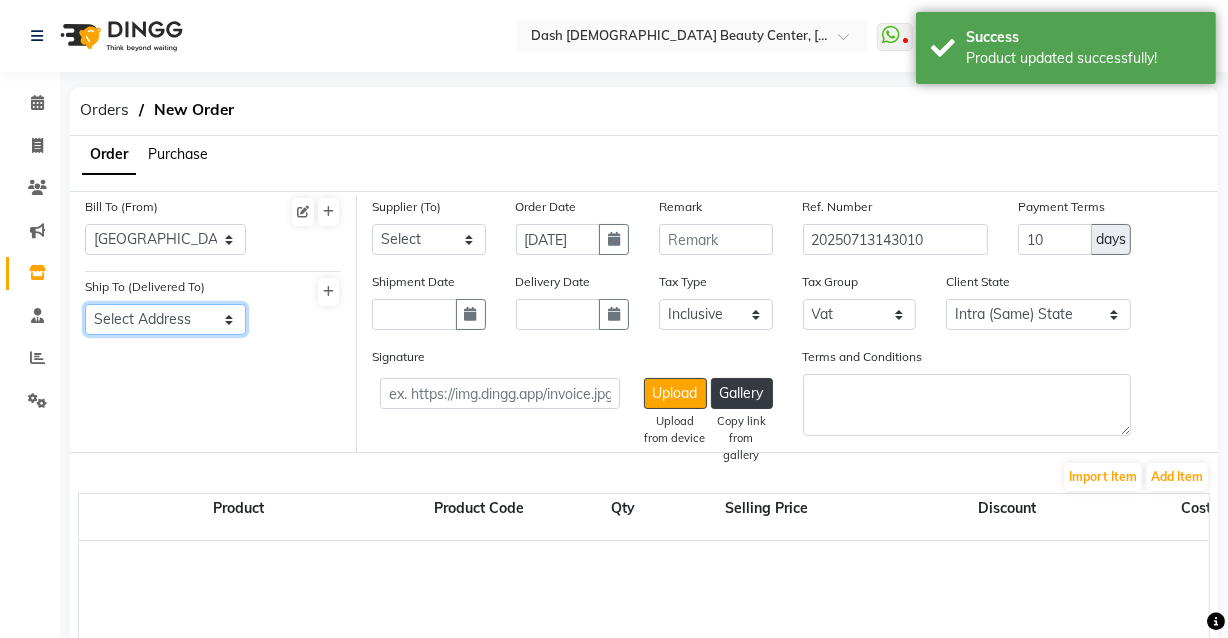 click on "Select Address  [GEOGRAPHIC_DATA]" 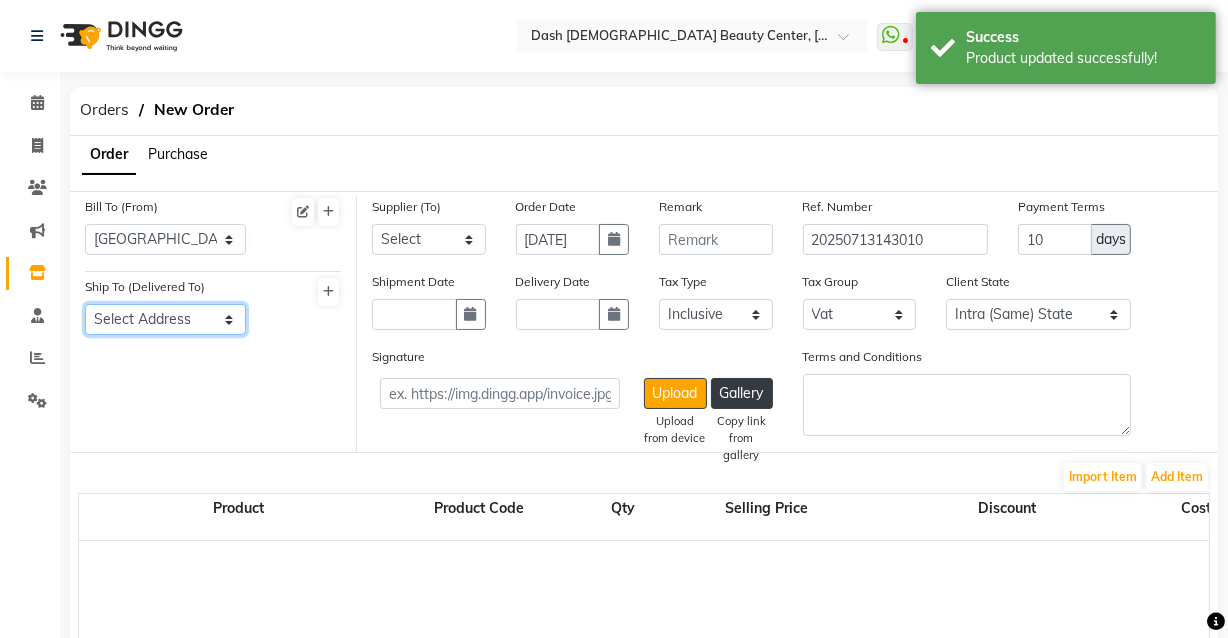 select on "1471" 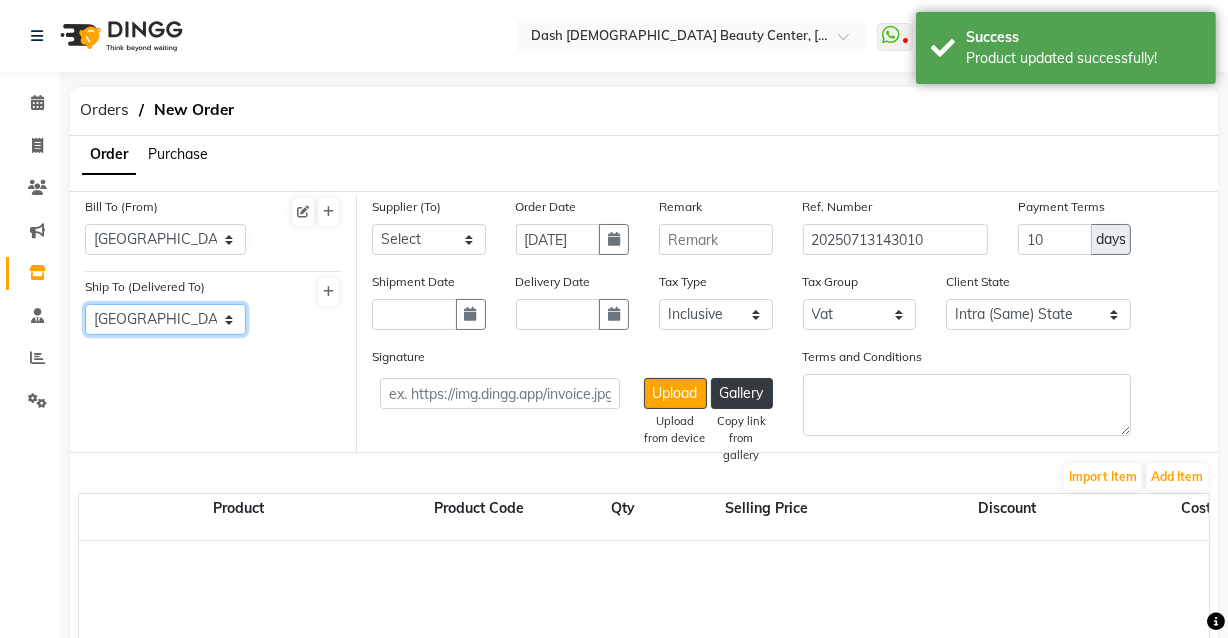 click on "Select Address  [GEOGRAPHIC_DATA]" 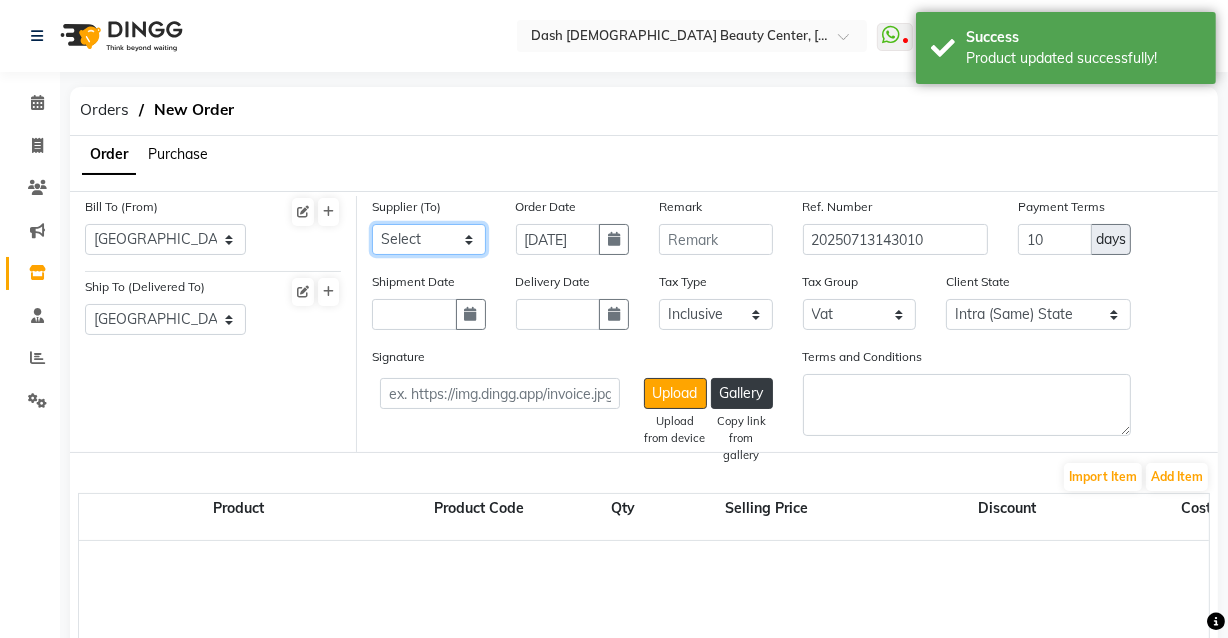click on "Select SPAR - SPAR ADNOC DISTRIBUTION - ADNOC [PERSON_NAME] Millia Cosmetics - Millia Cosmetics [PERSON_NAME] [PERSON_NAME] [PERSON_NAME] [PERSON_NAME] - Argos Al Batul [PERSON_NAME] - [PERSON_NAME] Store Darbar Restaurant - Darbar Restaurant  The Beauty Shop - The Beauty Shop Alpha med General Trading - Alphamed [PERSON_NAME] Cosmetics Trading Al [PERSON_NAME] LLC - Al [PERSON_NAME] Stationery & Toys & Confectioneries LLC GAME PLANET - Game Planet [PERSON_NAME] Beauty Supplies Co. L.L.C. JIMI GIFT MARKET LLC - [PERSON_NAME] GIFT MARKET [PERSON_NAME] [PERSON_NAME]  - [PERSON_NAME] [PERSON_NAME] Savora Food Industry LLC PEARL LLC - Pearl Specialty Coffee Roastery [PERSON_NAME]  - [PERSON_NAME] General Trading Jumbo Electronics Company Ltd - Jumbo Store Landmark Retail Investment Co. LLC - Home Box LA MARQUISE - La Marquise International FAKHR AL SHAEB - Fakhr Al Shaeb Food stuff WADI AL NOOR - [GEOGRAPHIC_DATA] Modern Food Stuff LLC NATIONAL FLOWER LLC - National Flowers LLC - SPC Healthcare Trading Co. LLC - [GEOGRAPHIC_DATA]" 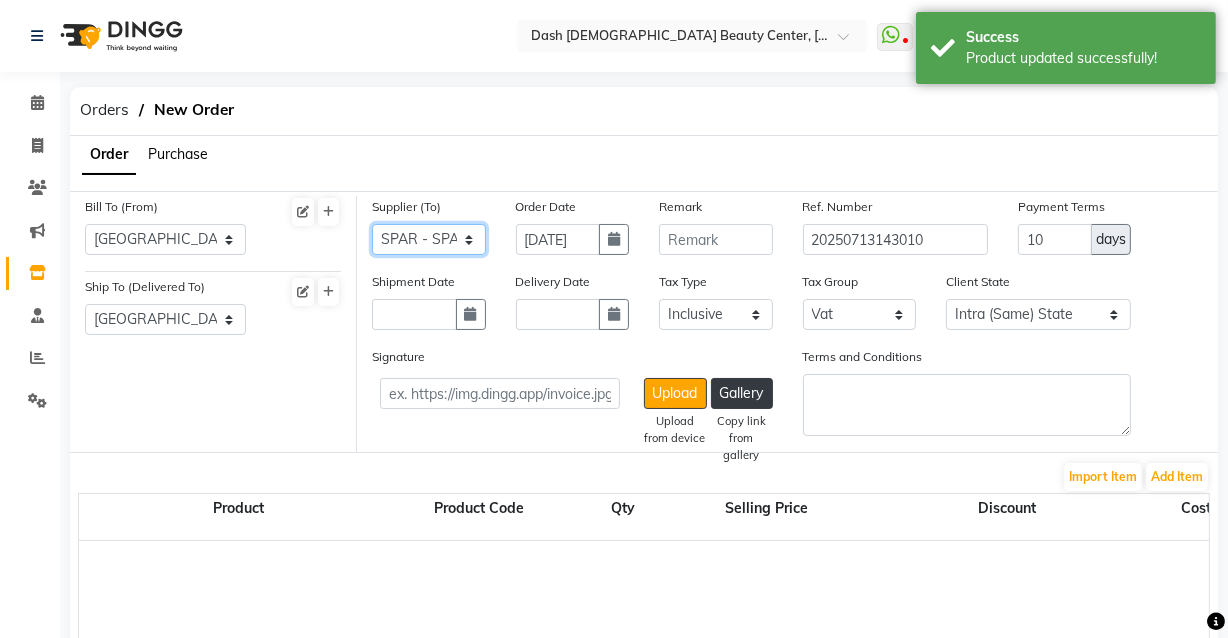 click on "Select SPAR - SPAR ADNOC DISTRIBUTION - ADNOC [PERSON_NAME] Millia Cosmetics - Millia Cosmetics [PERSON_NAME] [PERSON_NAME] [PERSON_NAME] [PERSON_NAME] - Argos Al Batul [PERSON_NAME] - [PERSON_NAME] Store Darbar Restaurant - Darbar Restaurant  The Beauty Shop - The Beauty Shop Alpha med General Trading - Alphamed [PERSON_NAME] Cosmetics Trading Al [PERSON_NAME] LLC - Al [PERSON_NAME] Stationery & Toys & Confectioneries LLC GAME PLANET - Game Planet [PERSON_NAME] Beauty Supplies Co. L.L.C. JIMI GIFT MARKET LLC - [PERSON_NAME] GIFT MARKET [PERSON_NAME] [PERSON_NAME]  - [PERSON_NAME] [PERSON_NAME] Savora Food Industry LLC PEARL LLC - Pearl Specialty Coffee Roastery [PERSON_NAME]  - [PERSON_NAME] General Trading Jumbo Electronics Company Ltd - Jumbo Store Landmark Retail Investment Co. LLC - Home Box LA MARQUISE - La Marquise International FAKHR AL SHAEB - Fakhr Al Shaeb Food stuff WADI AL NOOR - [GEOGRAPHIC_DATA] Modern Food Stuff LLC NATIONAL FLOWER LLC - National Flowers LLC - SPC Healthcare Trading Co. LLC - [GEOGRAPHIC_DATA]" 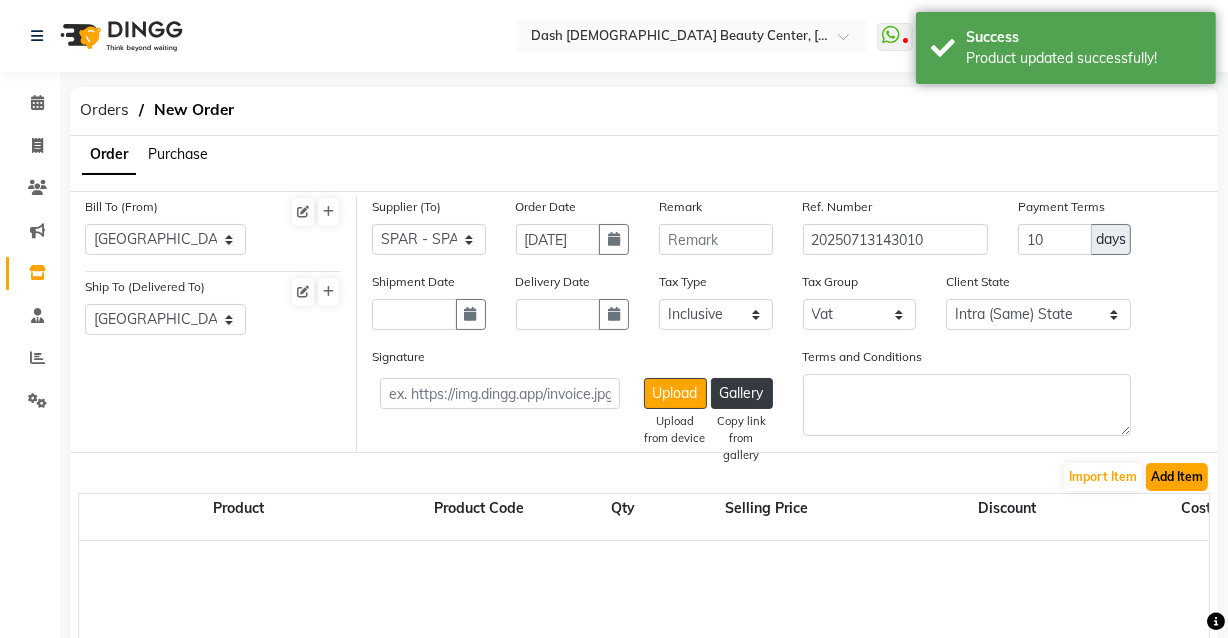 click on "Add Item" 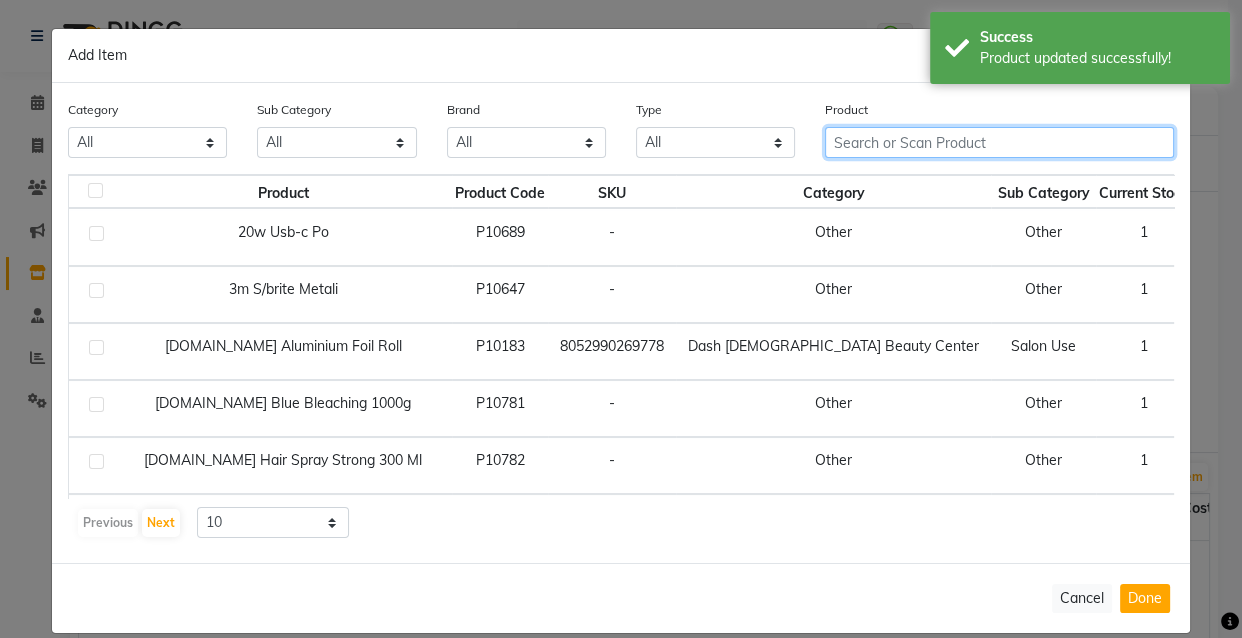 click 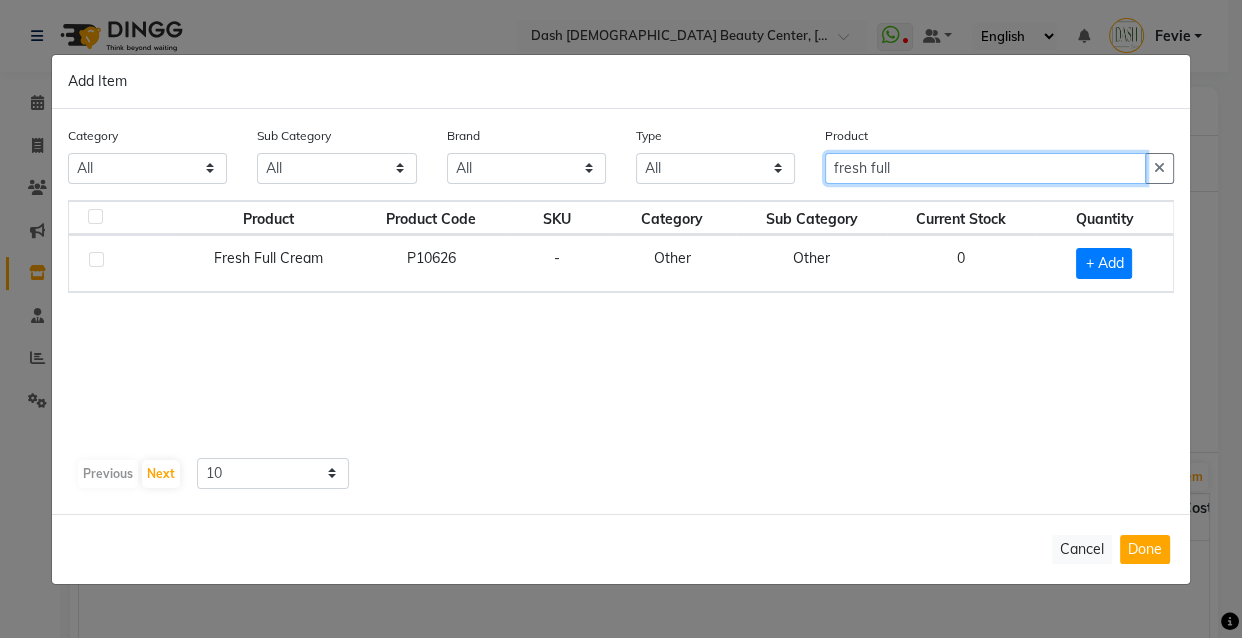 type on "fresh full" 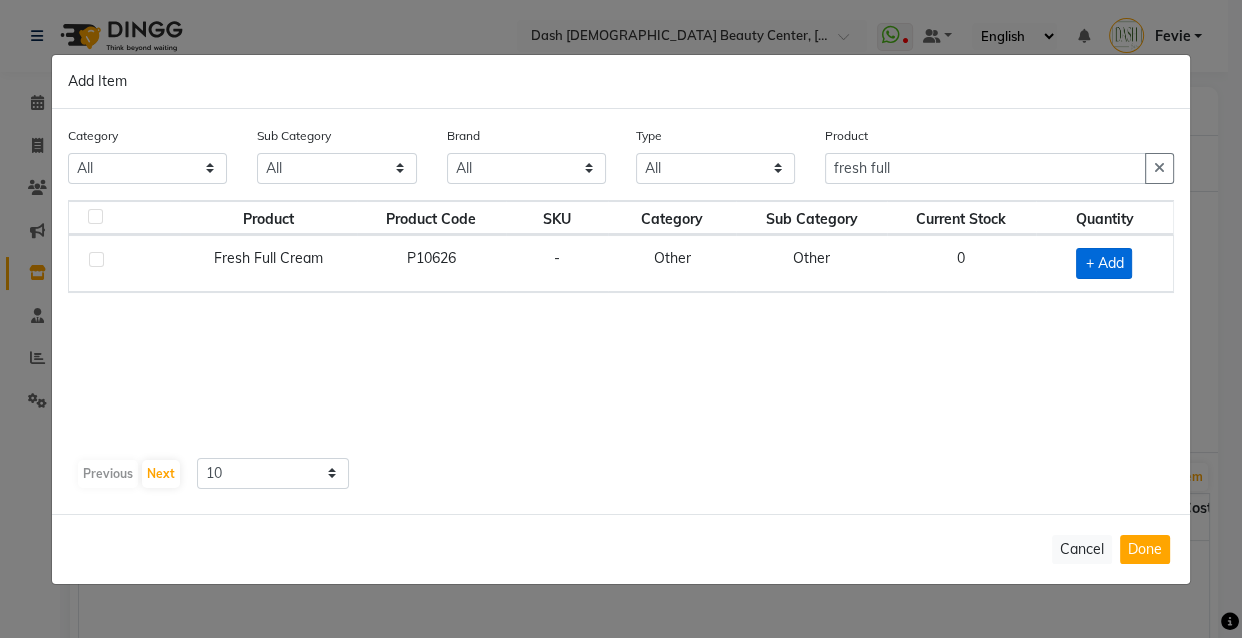 click on "+ Add" 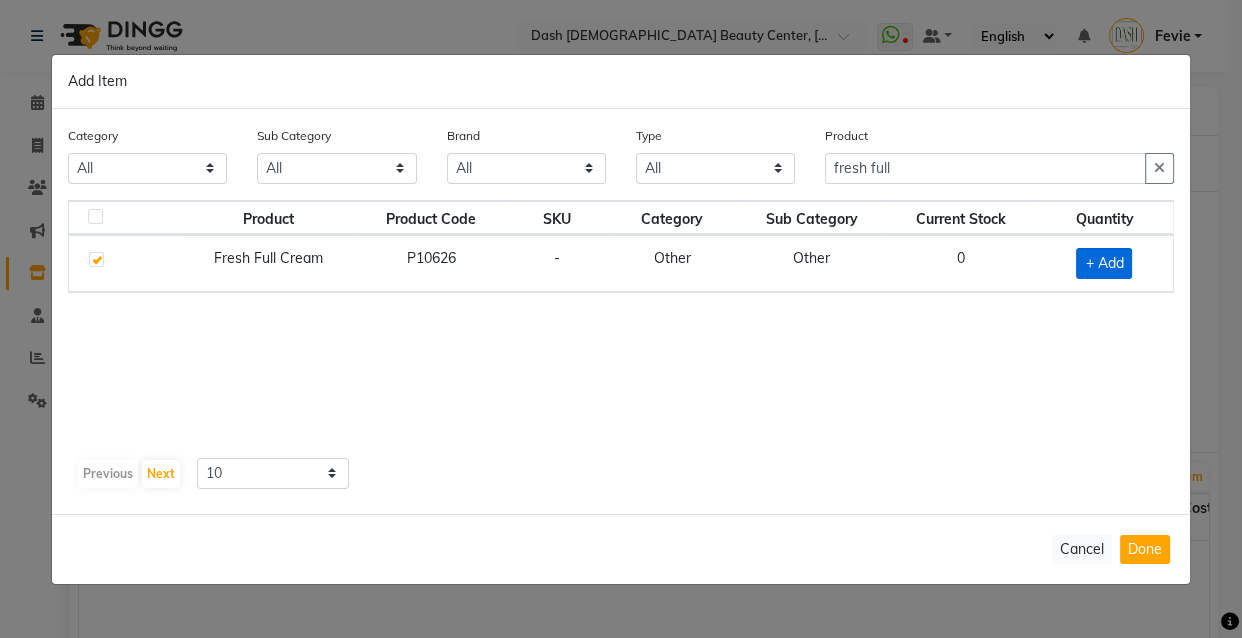 checkbox on "true" 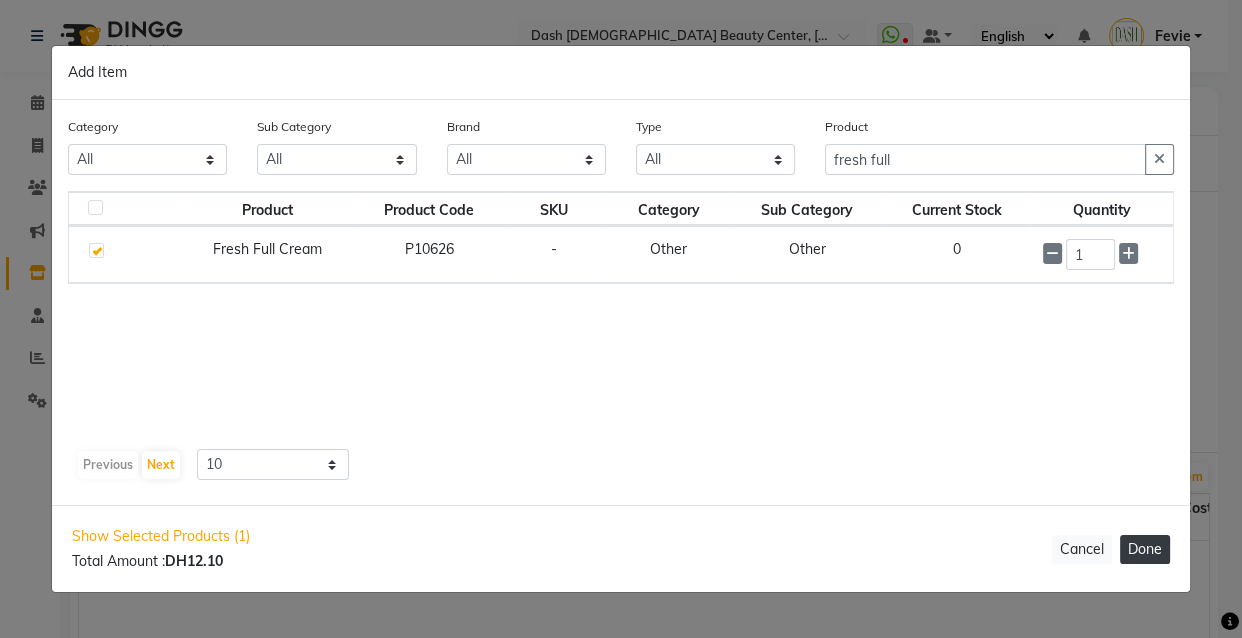 click on "Done" 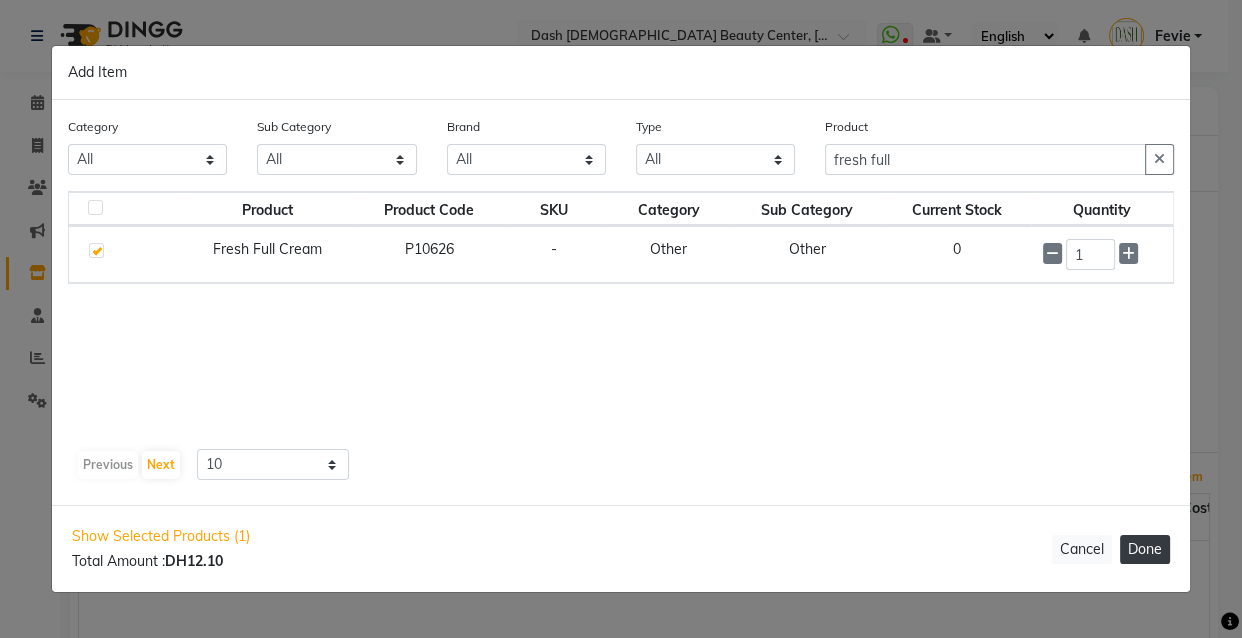 select on "3972" 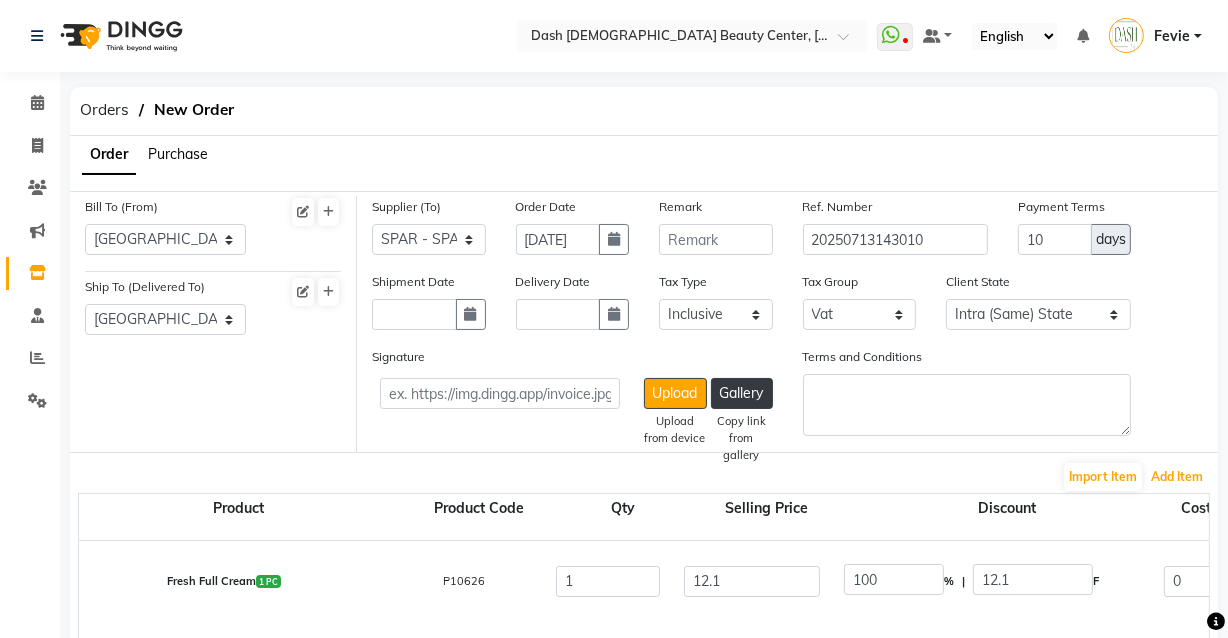 scroll, scrollTop: 15, scrollLeft: 0, axis: vertical 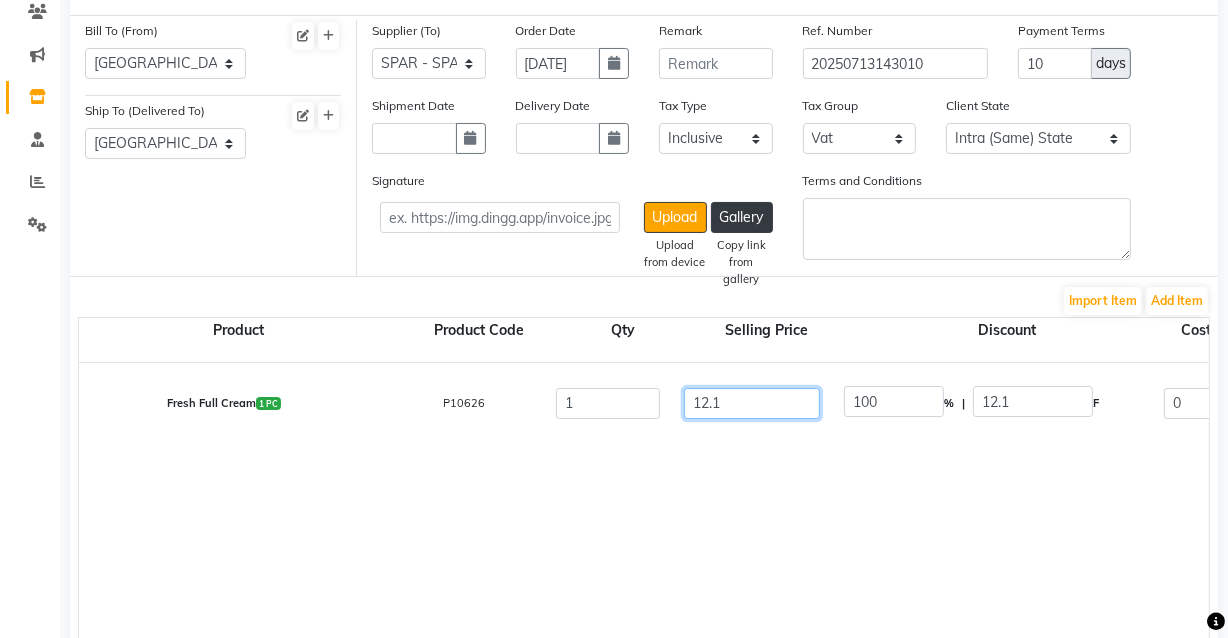 click on "12.1" 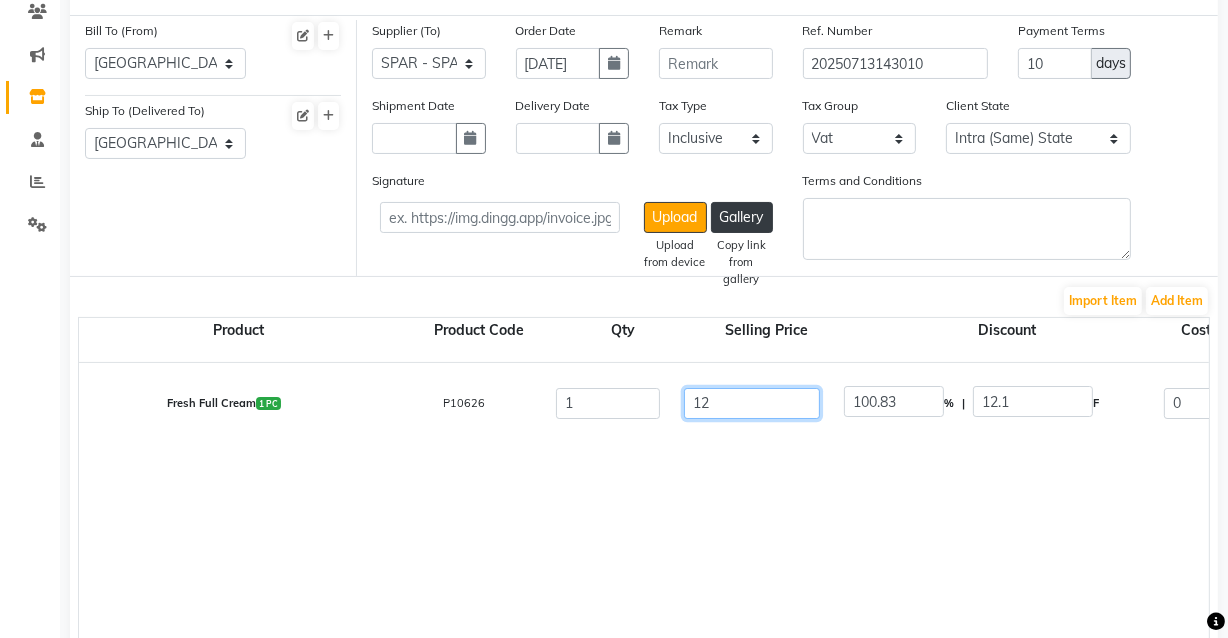 type on "1" 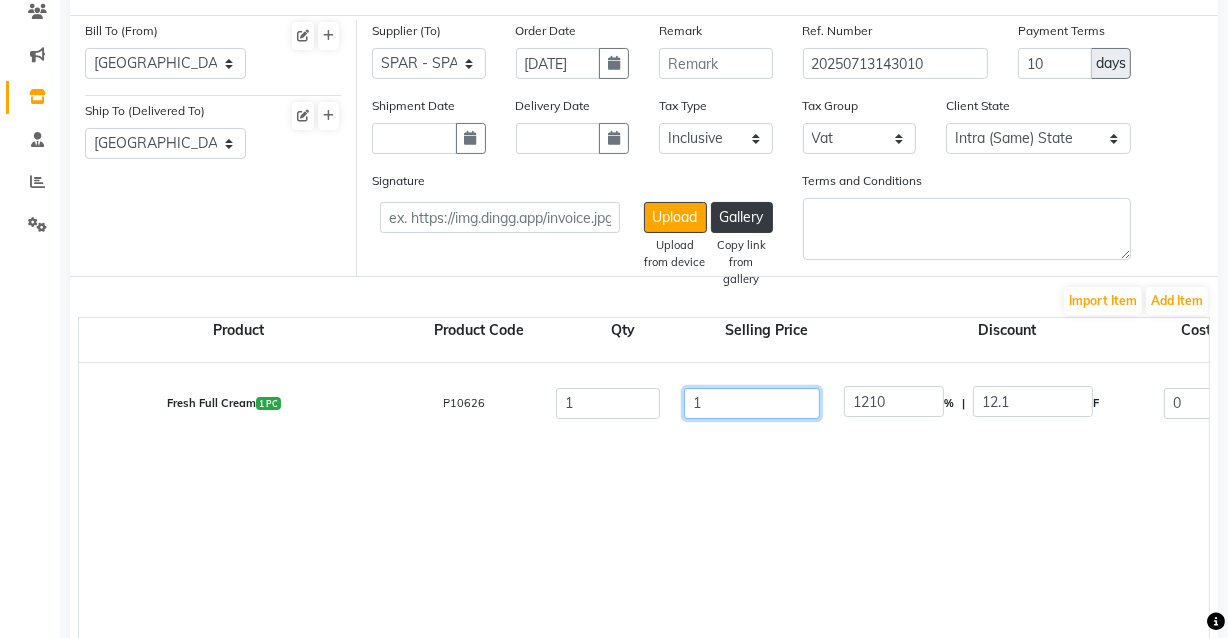 type 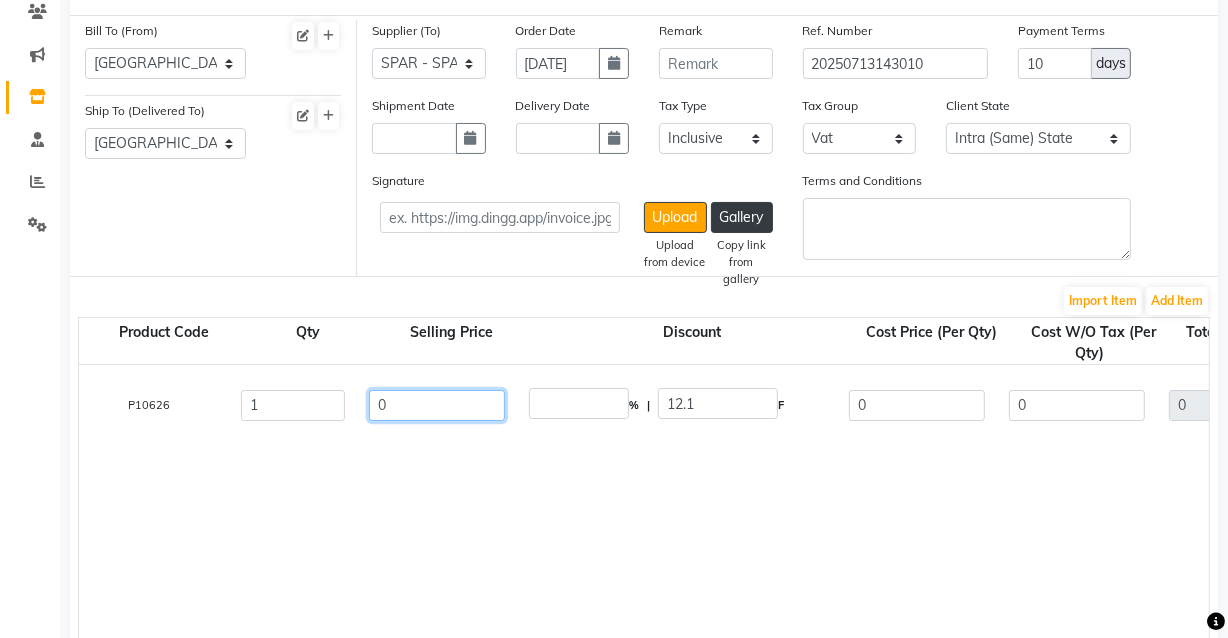 scroll, scrollTop: 1, scrollLeft: 315, axis: both 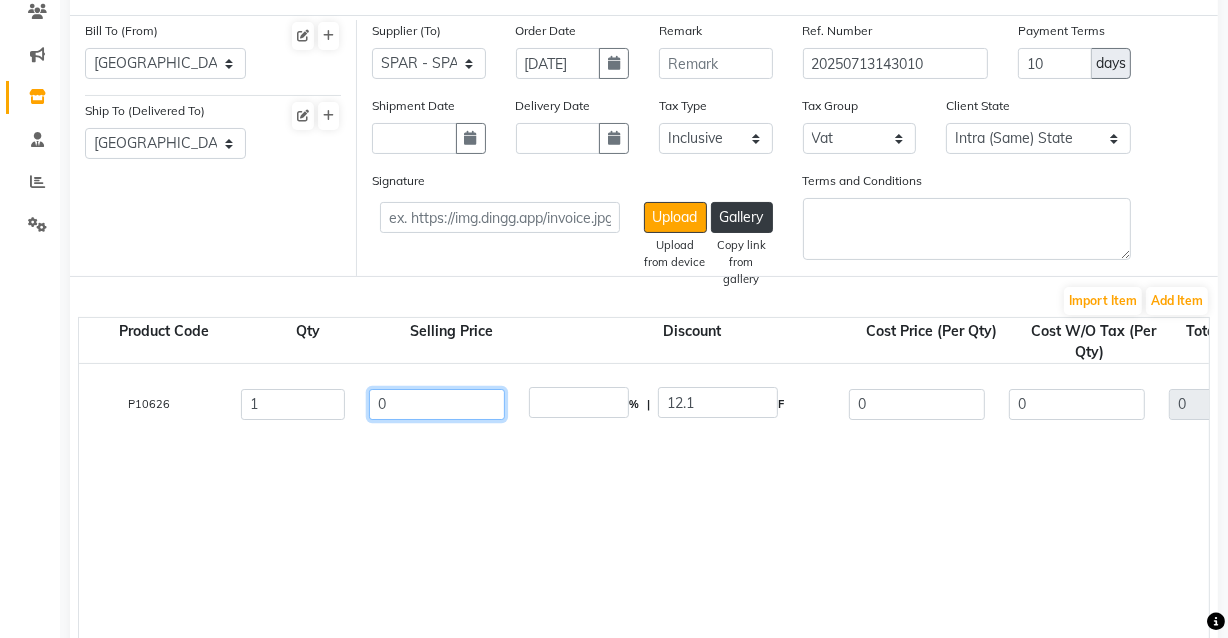 type on "0" 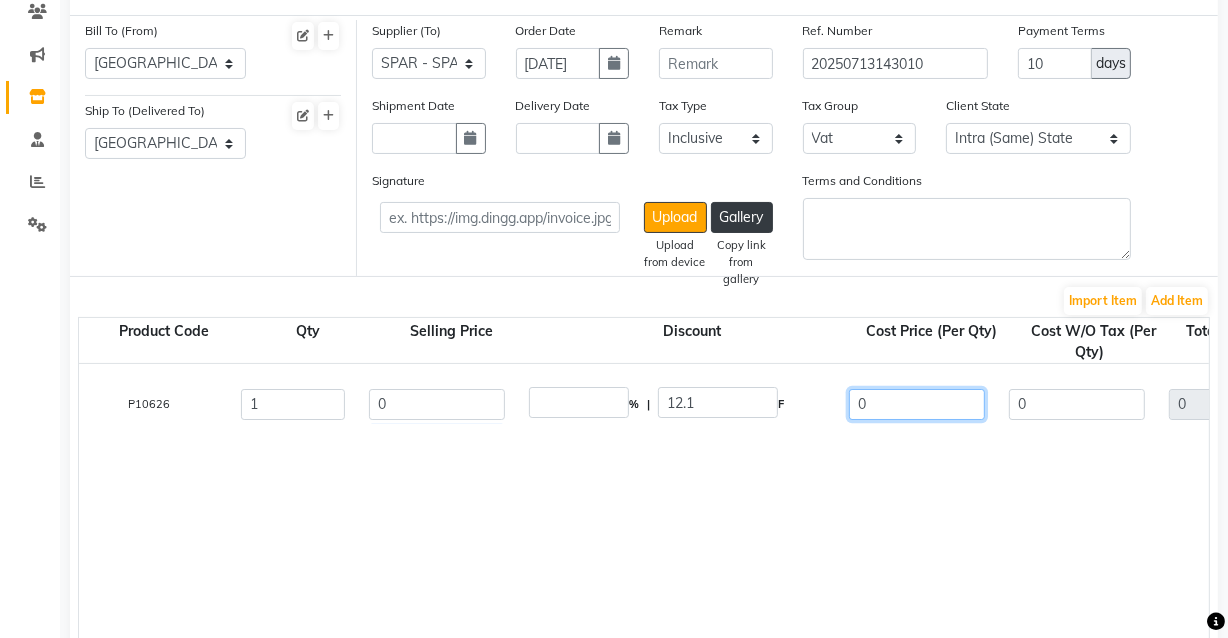 click on "0" 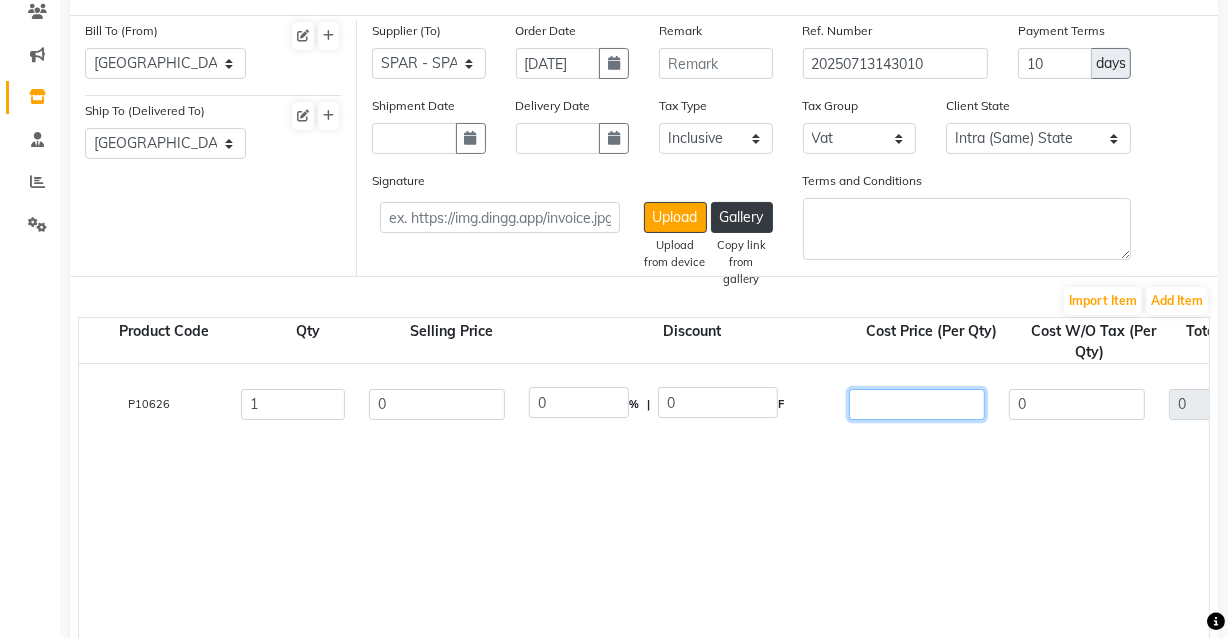 type on "1" 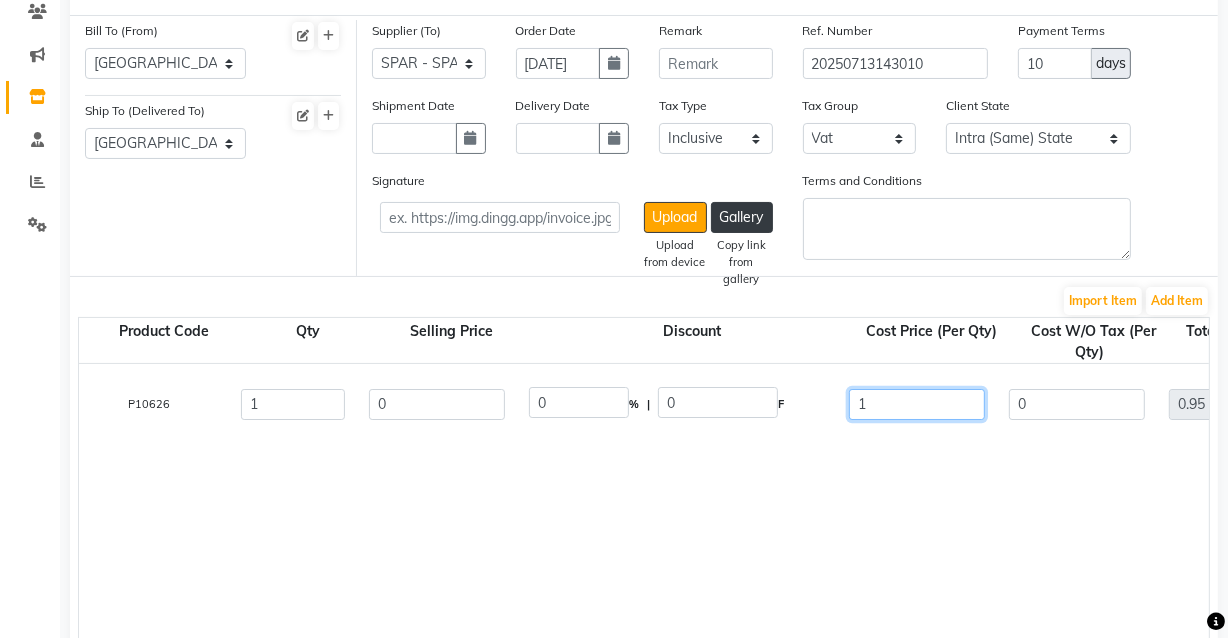 type on "12" 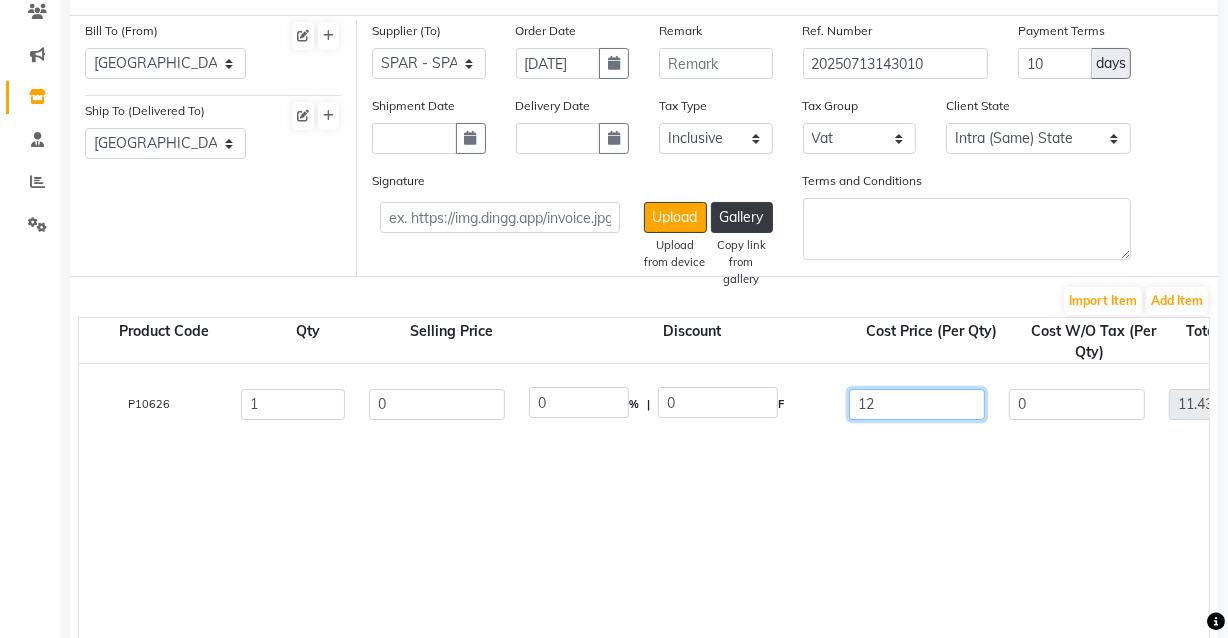 type on "12.1" 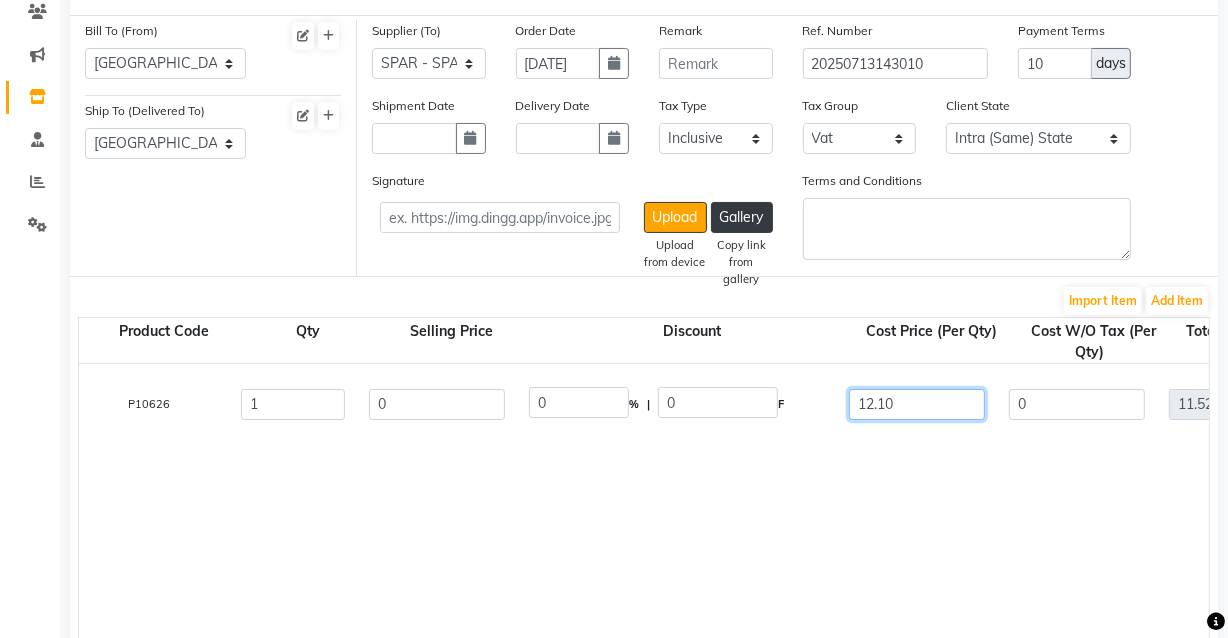type on "12.10" 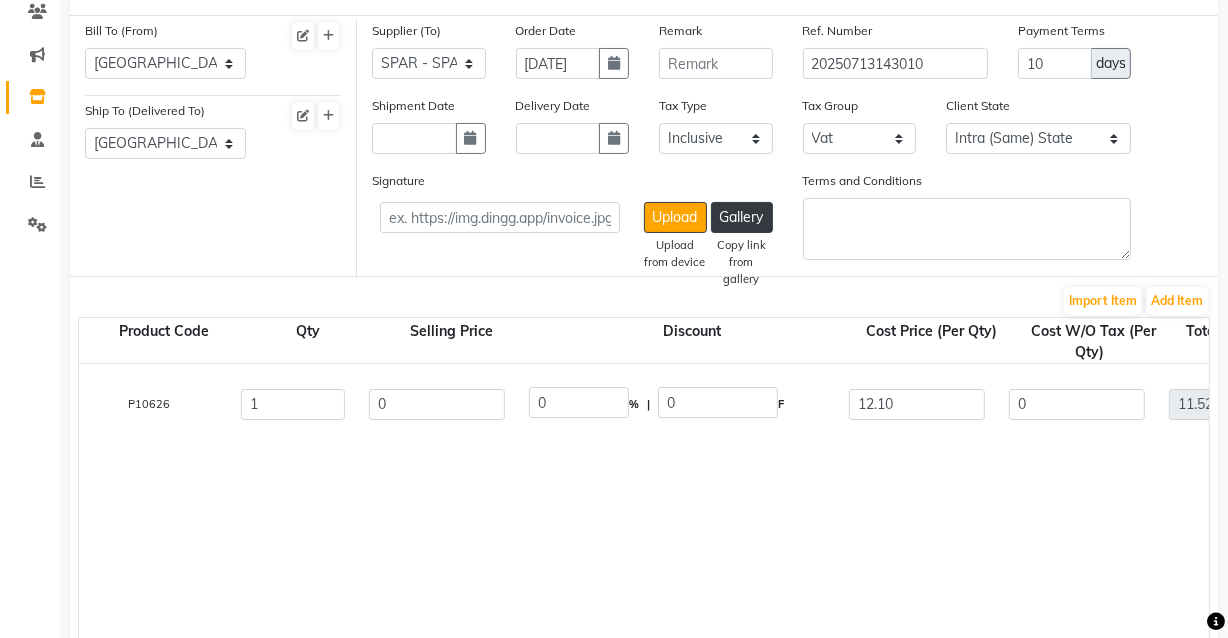 click on "Fresh Full Cream  1 PC  P10626  1 0 0 % | 0 F 12.10 0 11.52 None Vat  (5%)  0 11.52" 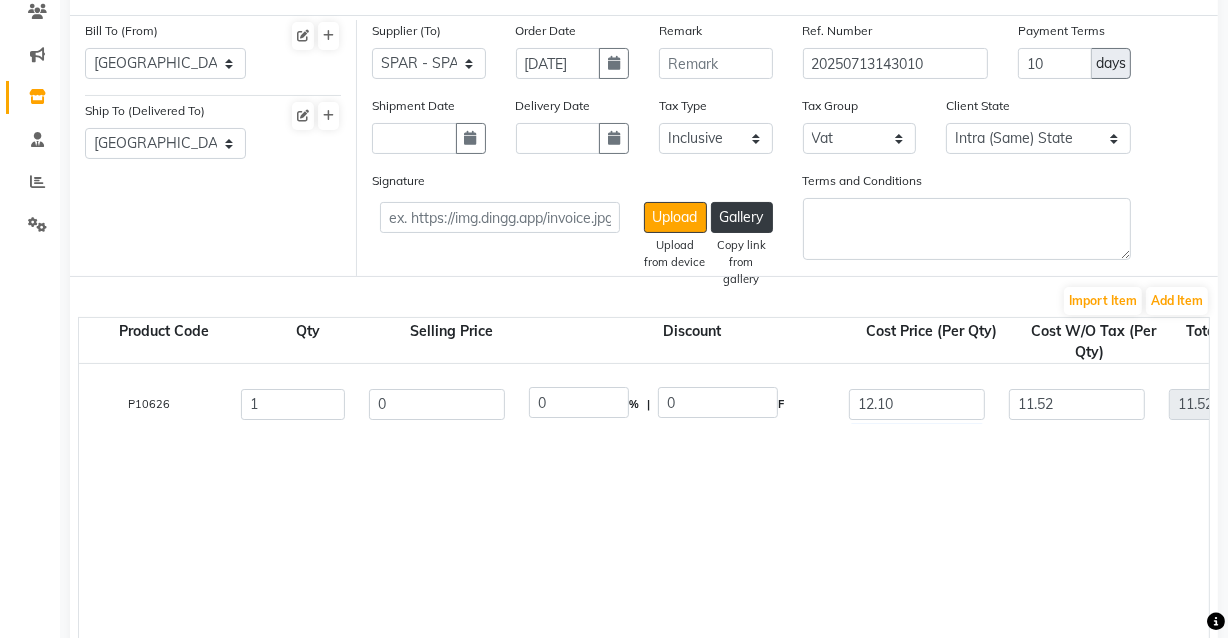 scroll, scrollTop: 15, scrollLeft: 315, axis: both 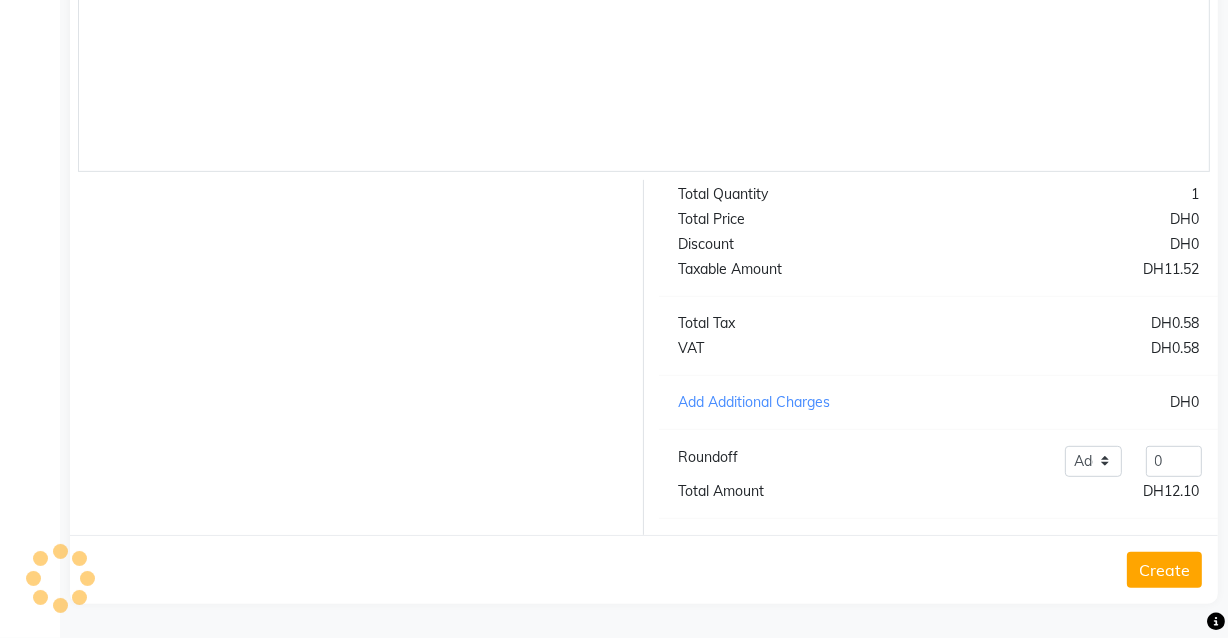 click on "Create" 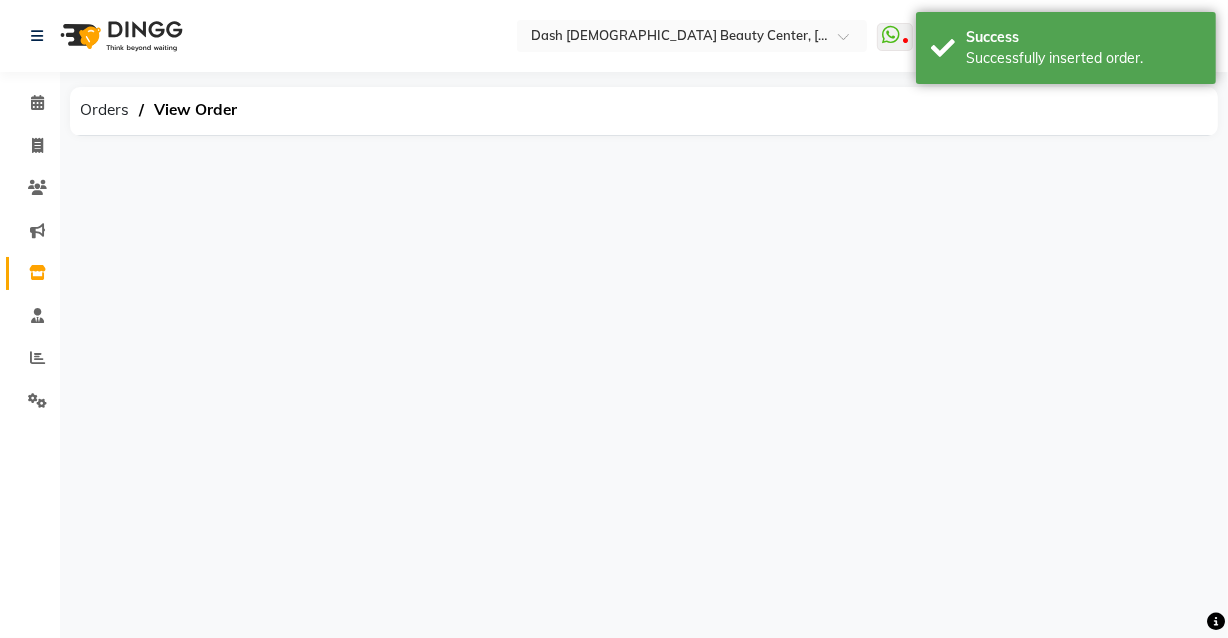 scroll, scrollTop: 0, scrollLeft: 0, axis: both 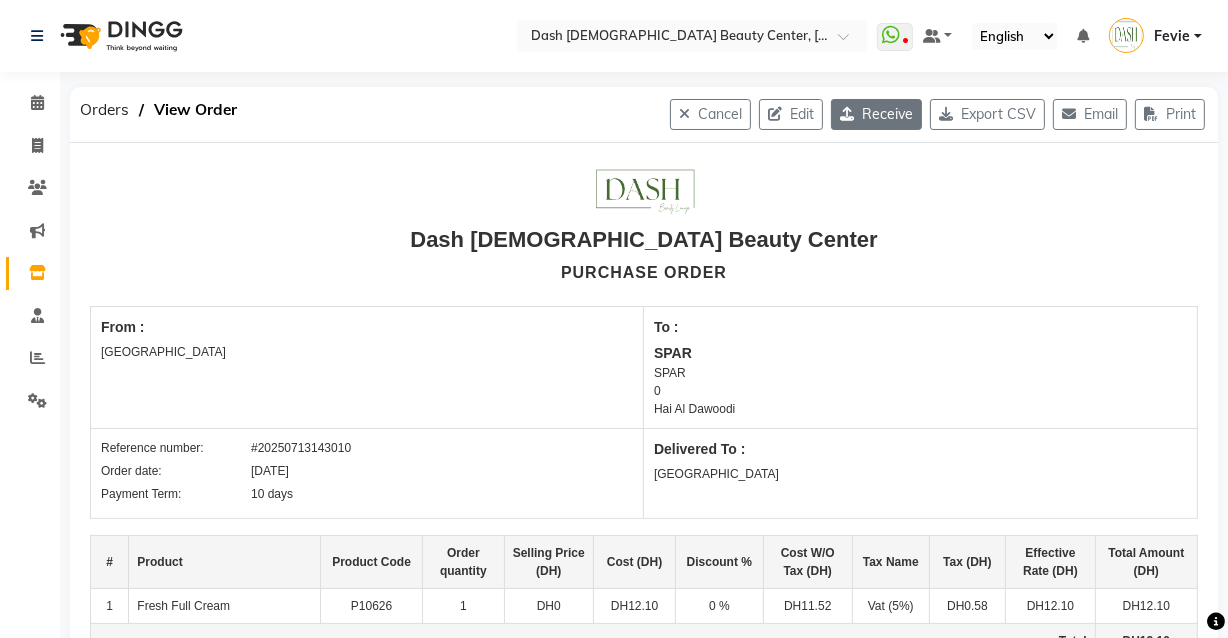click on "Receive" 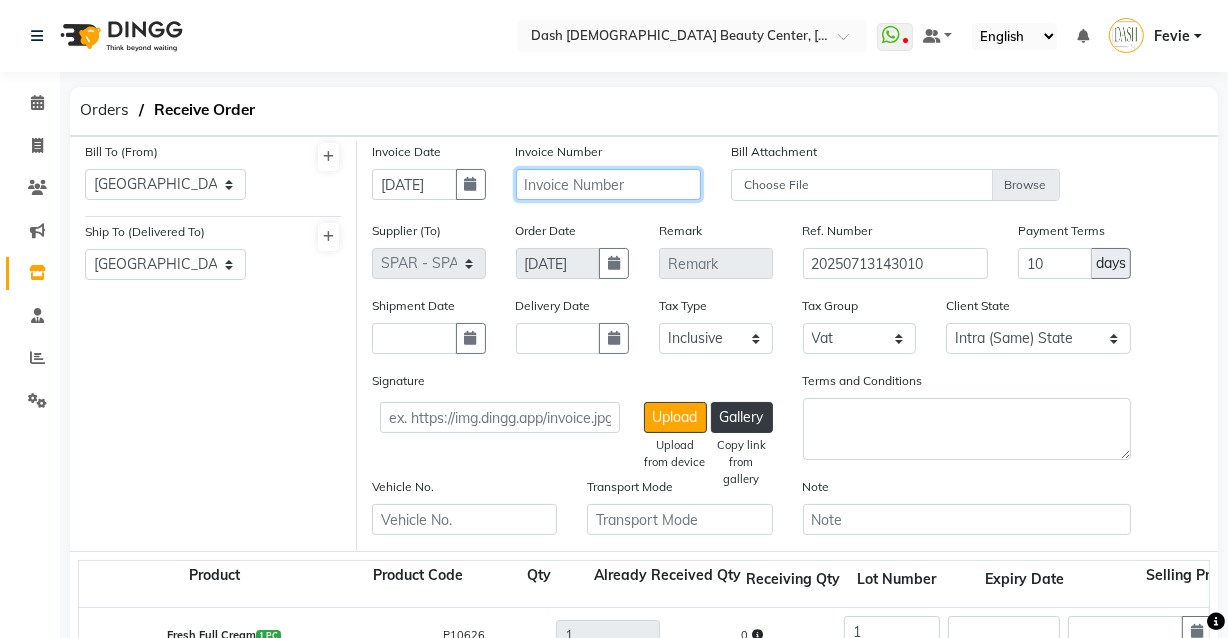 click 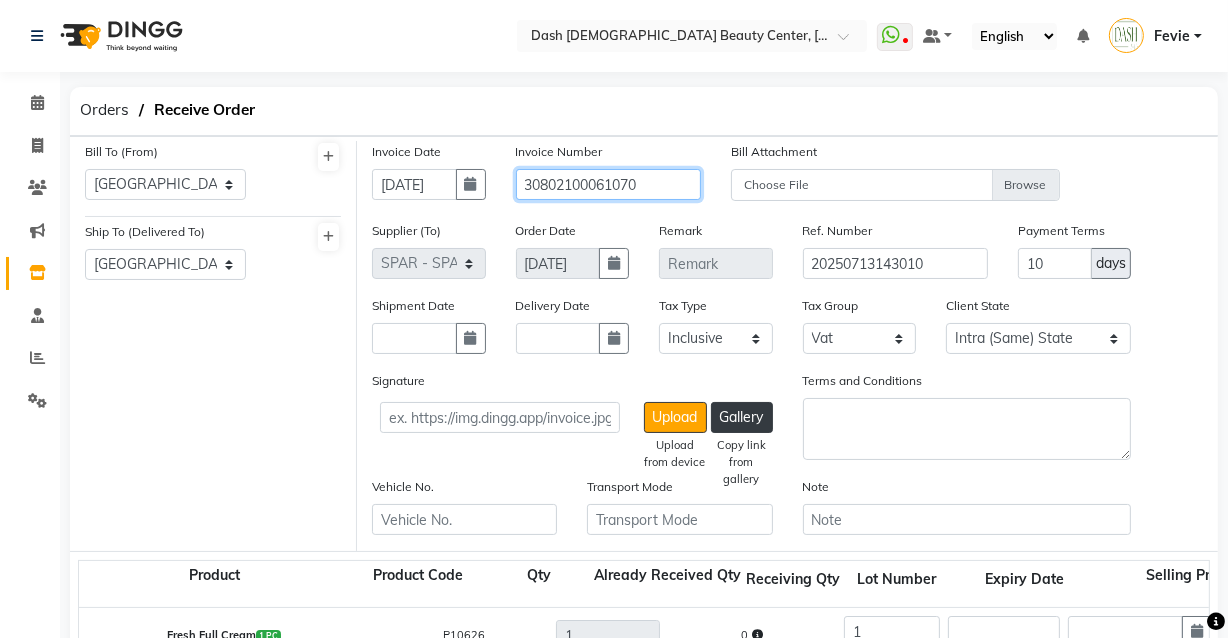 scroll, scrollTop: 15, scrollLeft: 0, axis: vertical 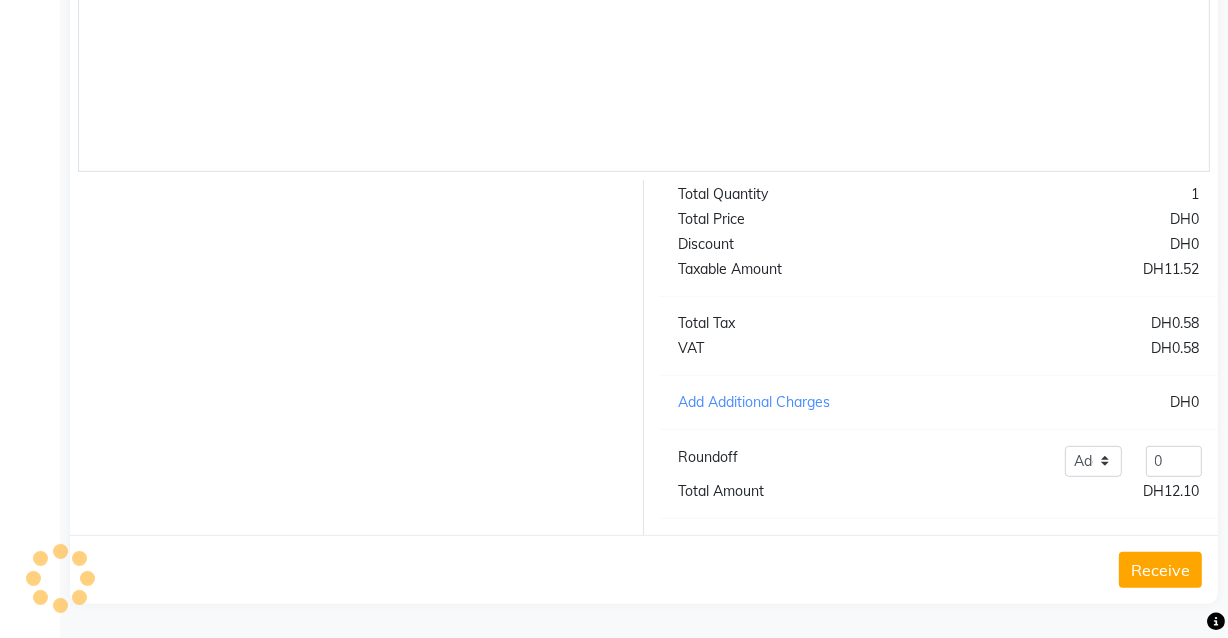 type on "30802100061070" 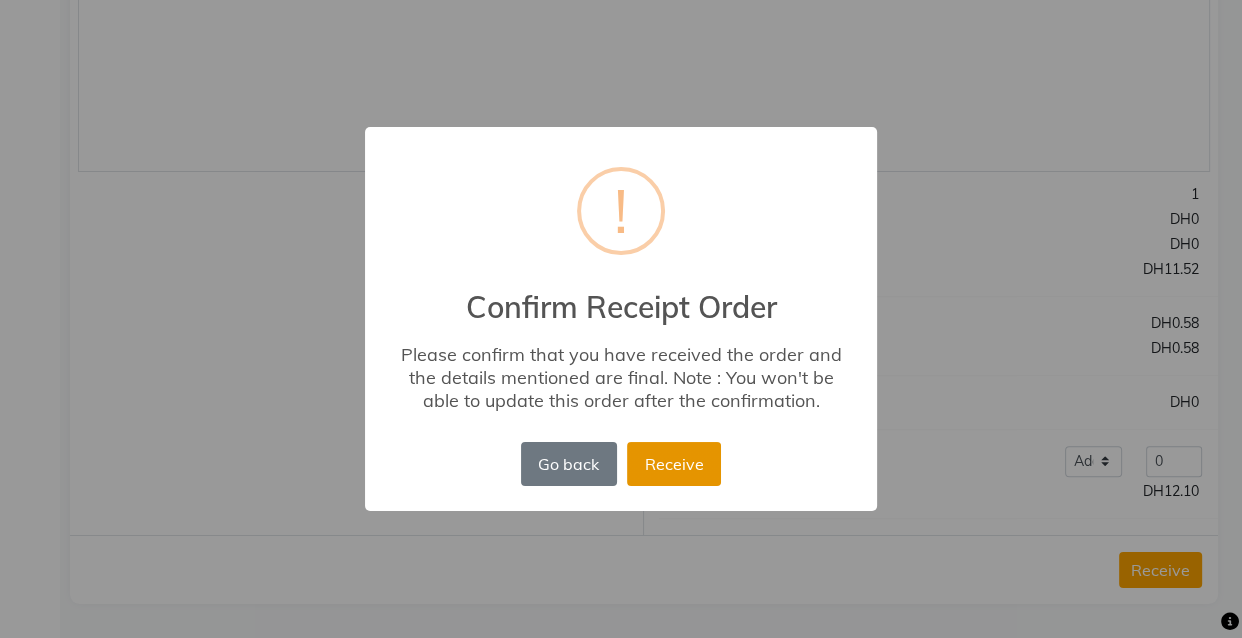 click on "Receive" at bounding box center (674, 464) 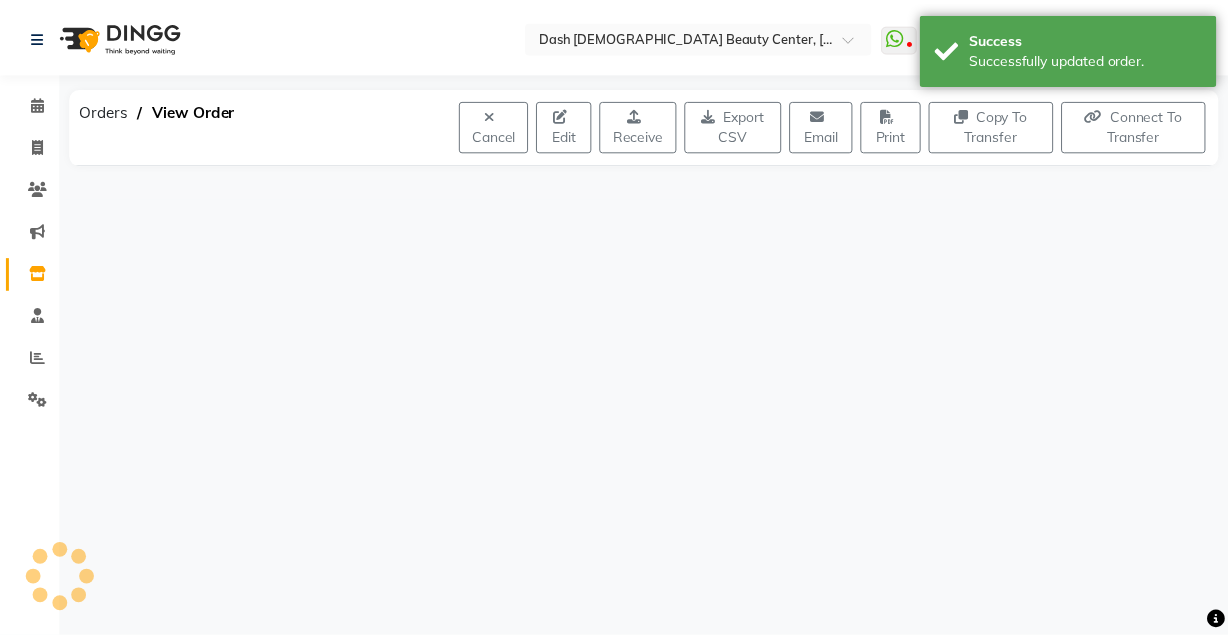 scroll, scrollTop: 0, scrollLeft: 0, axis: both 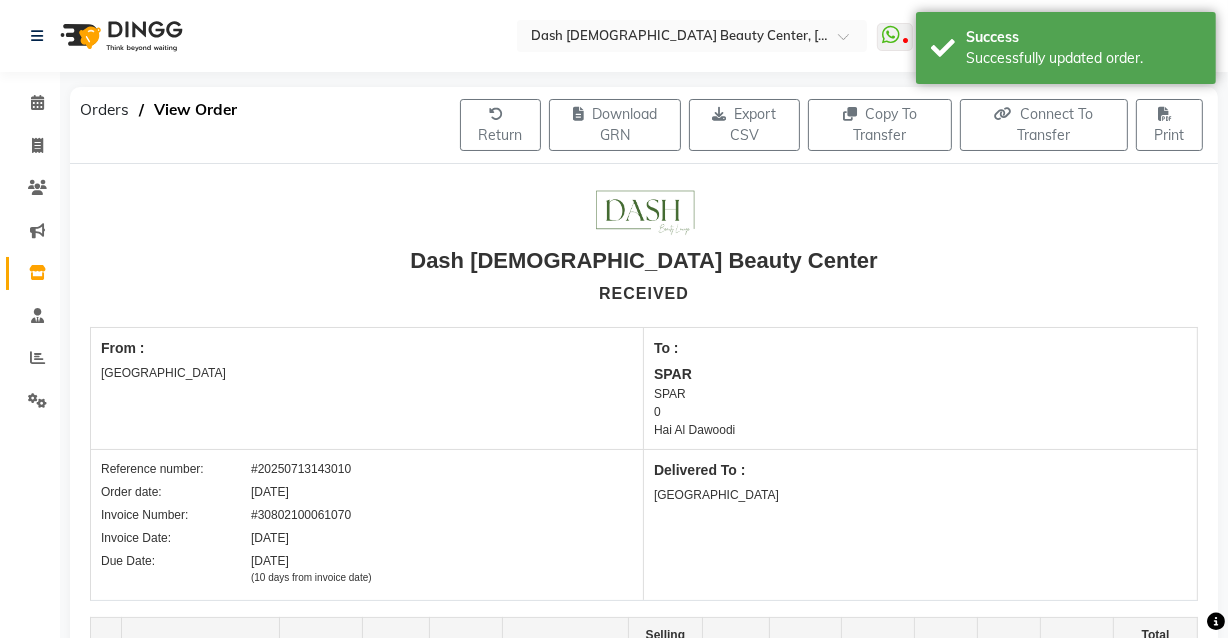 click 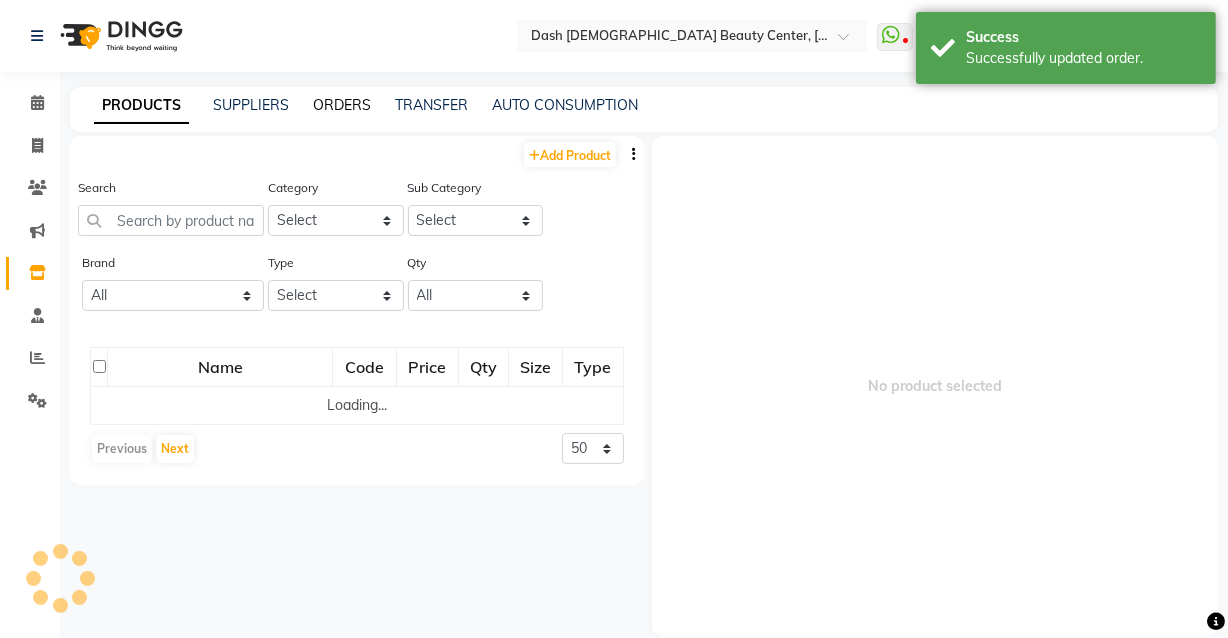 click on "ORDERS" 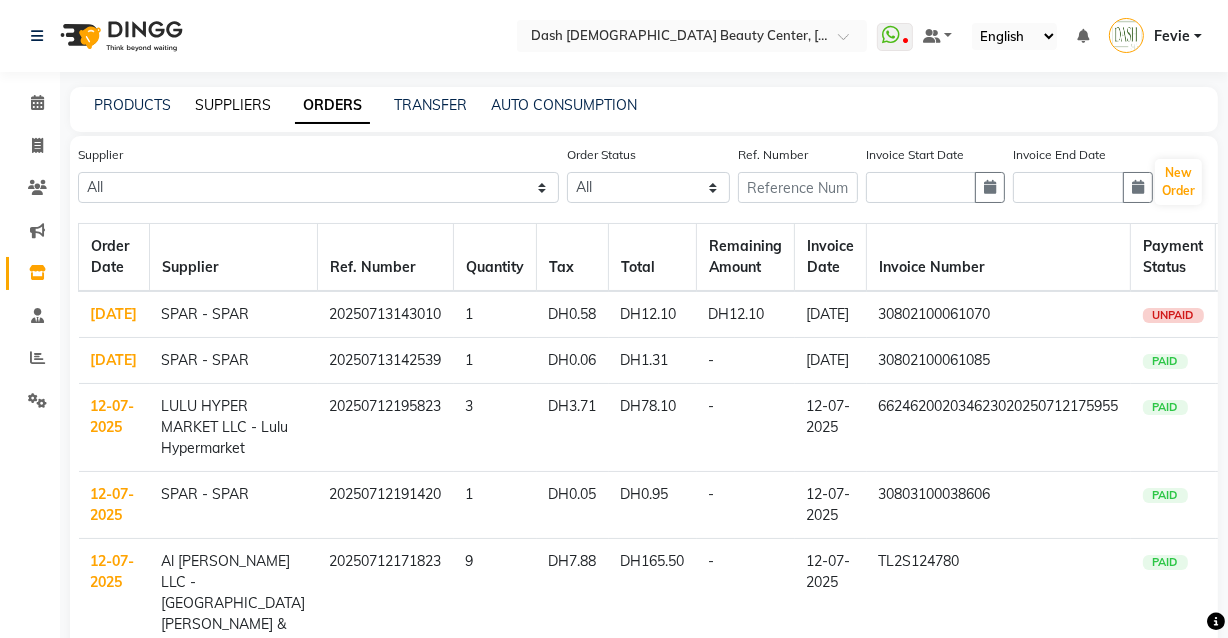 click on "SUPPLIERS" 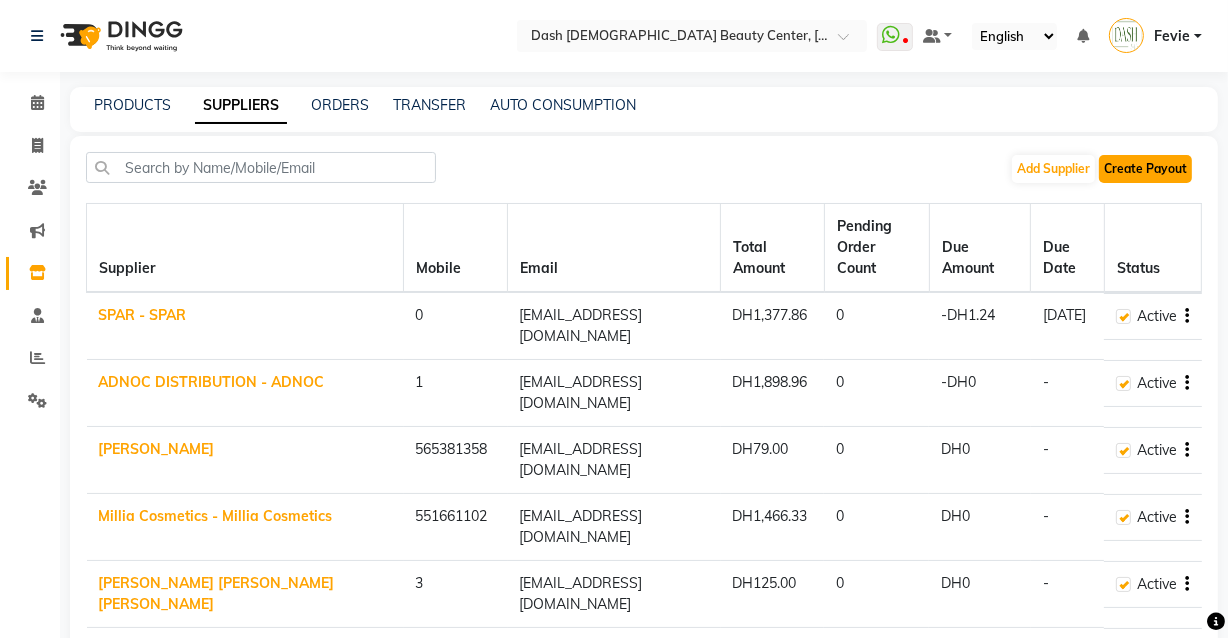 click on "Create Payout" 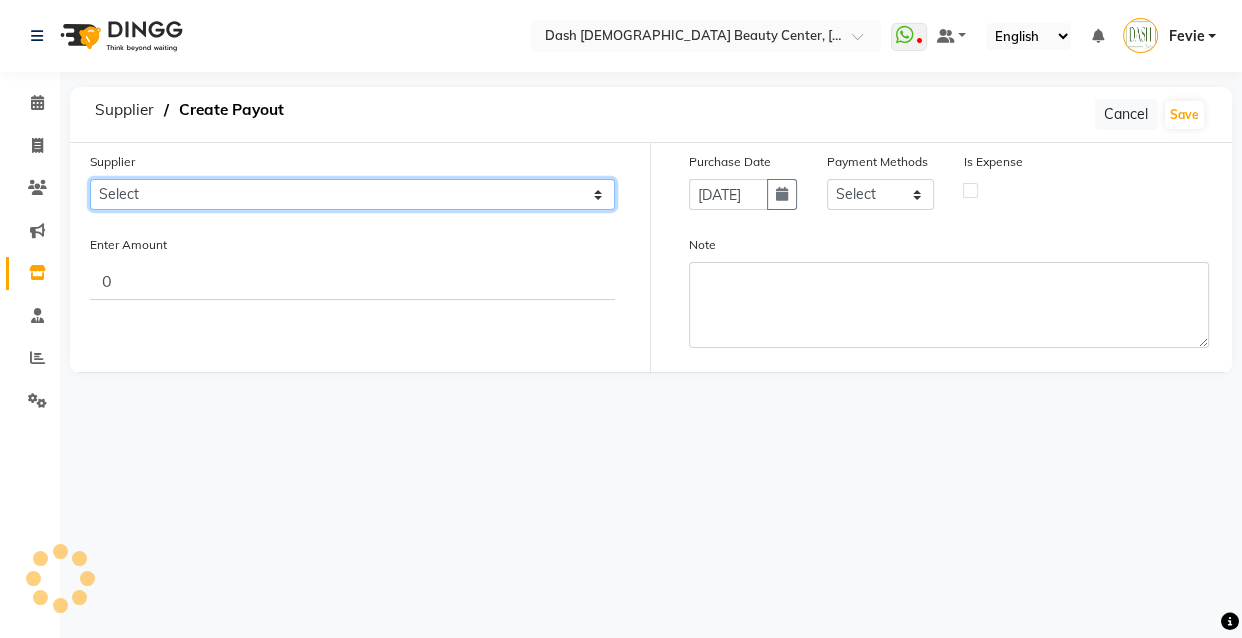 click on "Select SPAR - SPAR ADNOC DISTRIBUTION - ADNOC [PERSON_NAME] Millia Cosmetics - Millia Cosmetics [PERSON_NAME] [PERSON_NAME] [PERSON_NAME] [PERSON_NAME] - Argos Al Batul [PERSON_NAME] - [PERSON_NAME] Store Darbar Restaurant - Darbar Restaurant  The Beauty Shop - The Beauty Shop Alpha med General Trading - Alphamed [PERSON_NAME] Cosmetics Trading Al [PERSON_NAME] LLC - Al [PERSON_NAME] Stationery & Toys & Confectioneries LLC GAME PLANET - Game Planet [PERSON_NAME] Beauty Supplies Co. L.L.C. JIMI GIFT MARKET LLC - [PERSON_NAME] GIFT MARKET [PERSON_NAME] [PERSON_NAME]  - [PERSON_NAME] [PERSON_NAME] Savora Food Industry LLC PEARL LLC - Pearl Specialty Coffee Roastery [PERSON_NAME]  - [PERSON_NAME] General Trading Jumbo Electronics Company Ltd - Jumbo Store Landmark Retail Investment Co. LLC - Home Box LA MARQUISE - La Marquise International FAKHR AL SHAEB - Fakhr Al Shaeb Food stuff WADI AL NOOR - [GEOGRAPHIC_DATA] Modern Food Stuff LLC NATIONAL FLOWER LLC - National Flowers LLC - SPC Healthcare Trading Co. LLC - [GEOGRAPHIC_DATA]" 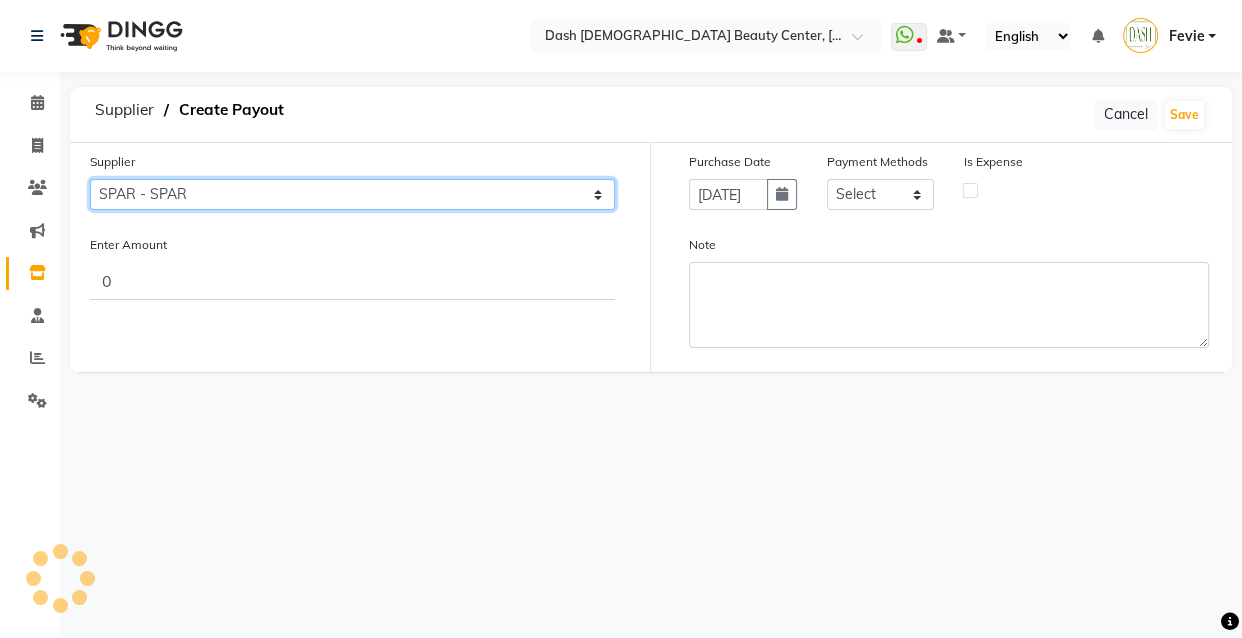 click on "Select SPAR - SPAR ADNOC DISTRIBUTION - ADNOC [PERSON_NAME] Millia Cosmetics - Millia Cosmetics [PERSON_NAME] [PERSON_NAME] [PERSON_NAME] [PERSON_NAME] - Argos Al Batul [PERSON_NAME] - [PERSON_NAME] Store Darbar Restaurant - Darbar Restaurant  The Beauty Shop - The Beauty Shop Alpha med General Trading - Alphamed [PERSON_NAME] Cosmetics Trading Al [PERSON_NAME] LLC - Al [PERSON_NAME] Stationery & Toys & Confectioneries LLC GAME PLANET - Game Planet [PERSON_NAME] Beauty Supplies Co. L.L.C. JIMI GIFT MARKET LLC - [PERSON_NAME] GIFT MARKET [PERSON_NAME] [PERSON_NAME]  - [PERSON_NAME] [PERSON_NAME] Savora Food Industry LLC PEARL LLC - Pearl Specialty Coffee Roastery [PERSON_NAME]  - [PERSON_NAME] General Trading Jumbo Electronics Company Ltd - Jumbo Store Landmark Retail Investment Co. LLC - Home Box LA MARQUISE - La Marquise International FAKHR AL SHAEB - Fakhr Al Shaeb Food stuff WADI AL NOOR - [GEOGRAPHIC_DATA] Modern Food Stuff LLC NATIONAL FLOWER LLC - National Flowers LLC - SPC Healthcare Trading Co. LLC - [GEOGRAPHIC_DATA]" 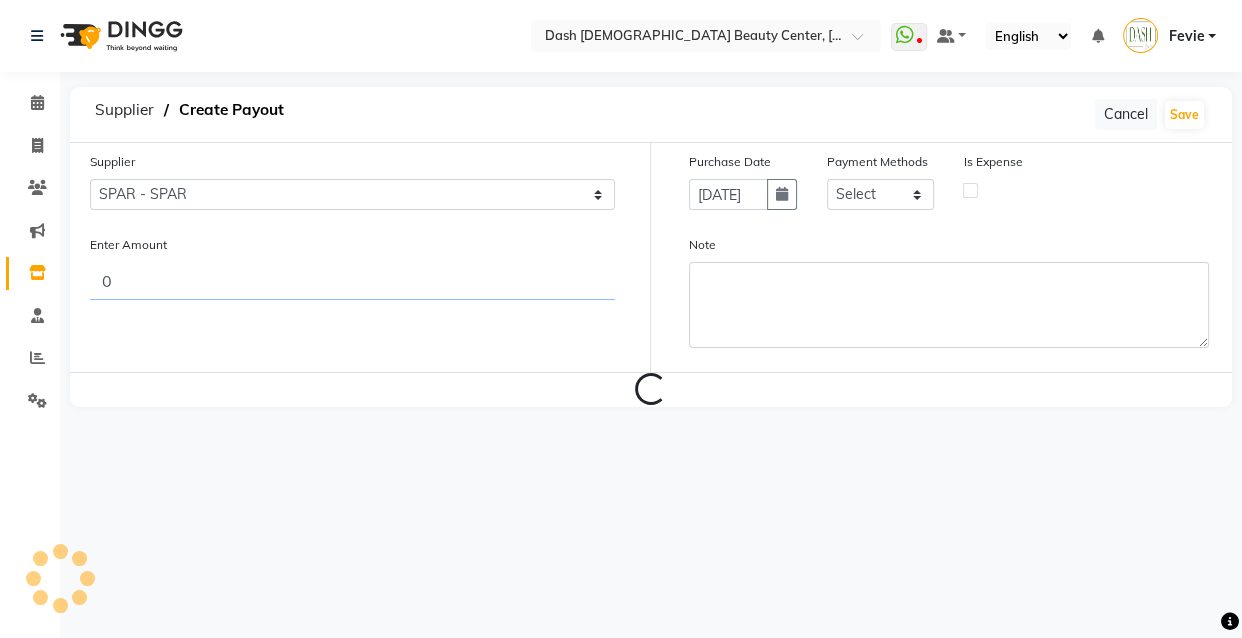 click on "0" at bounding box center [352, 281] 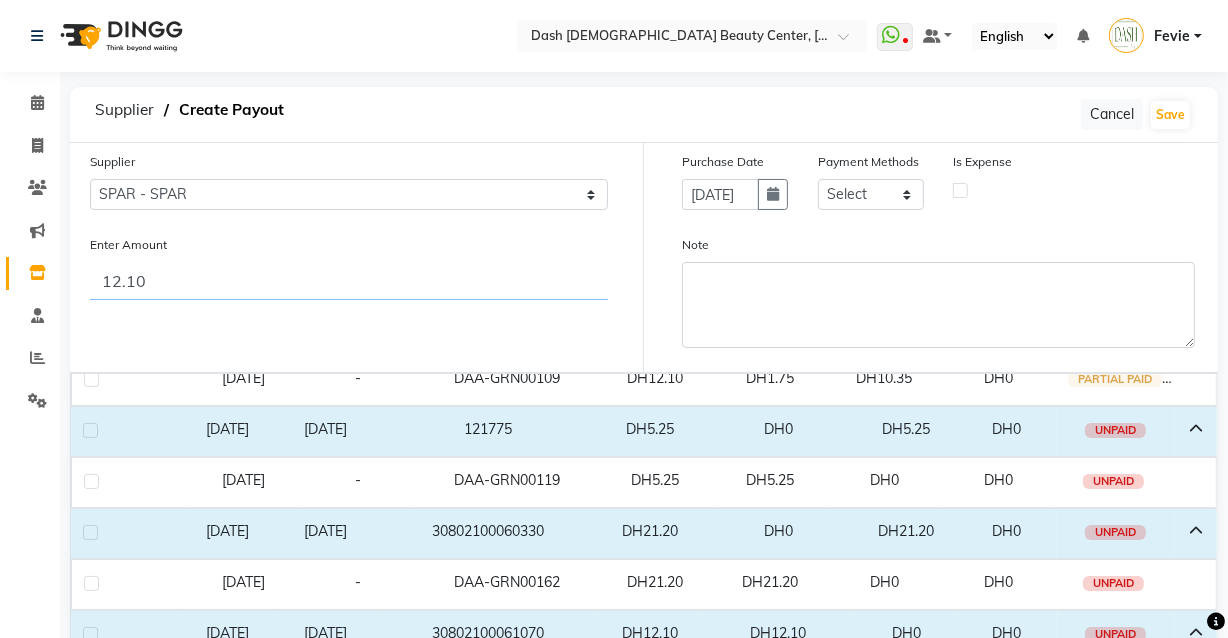 scroll, scrollTop: 259, scrollLeft: 0, axis: vertical 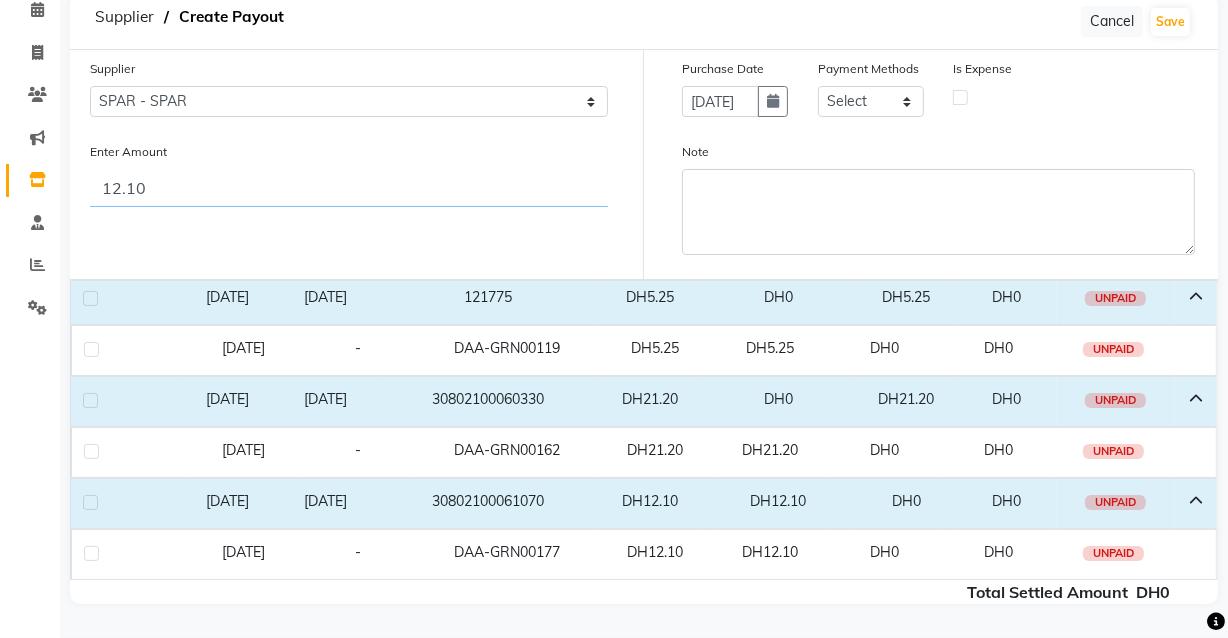 type on "12.10" 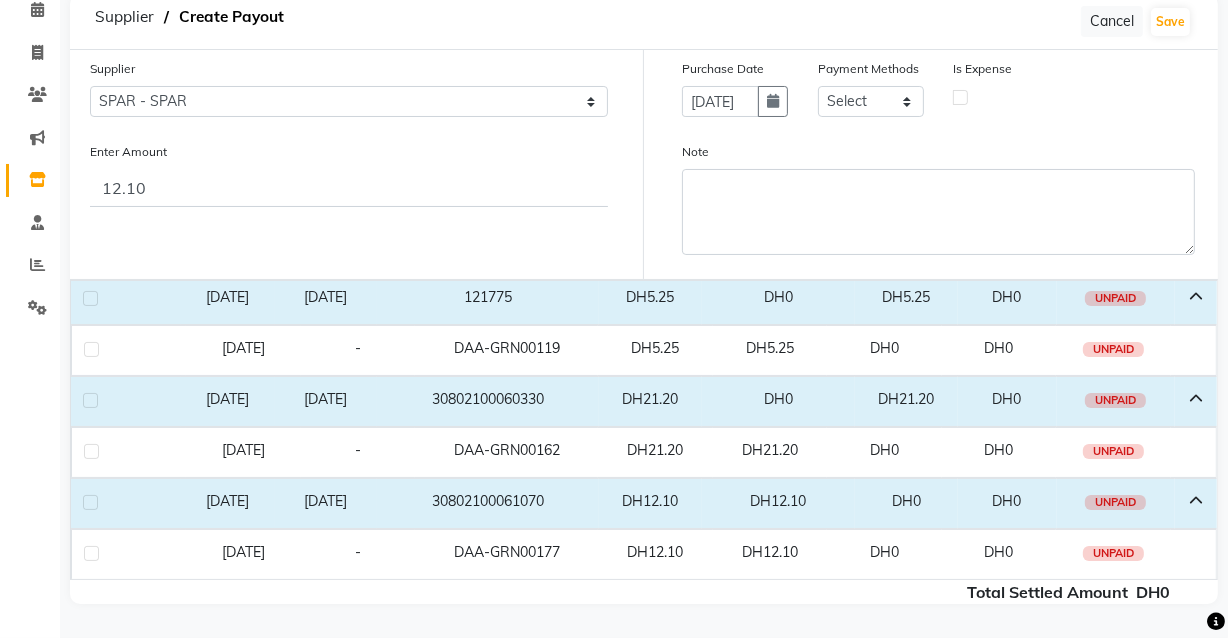 click 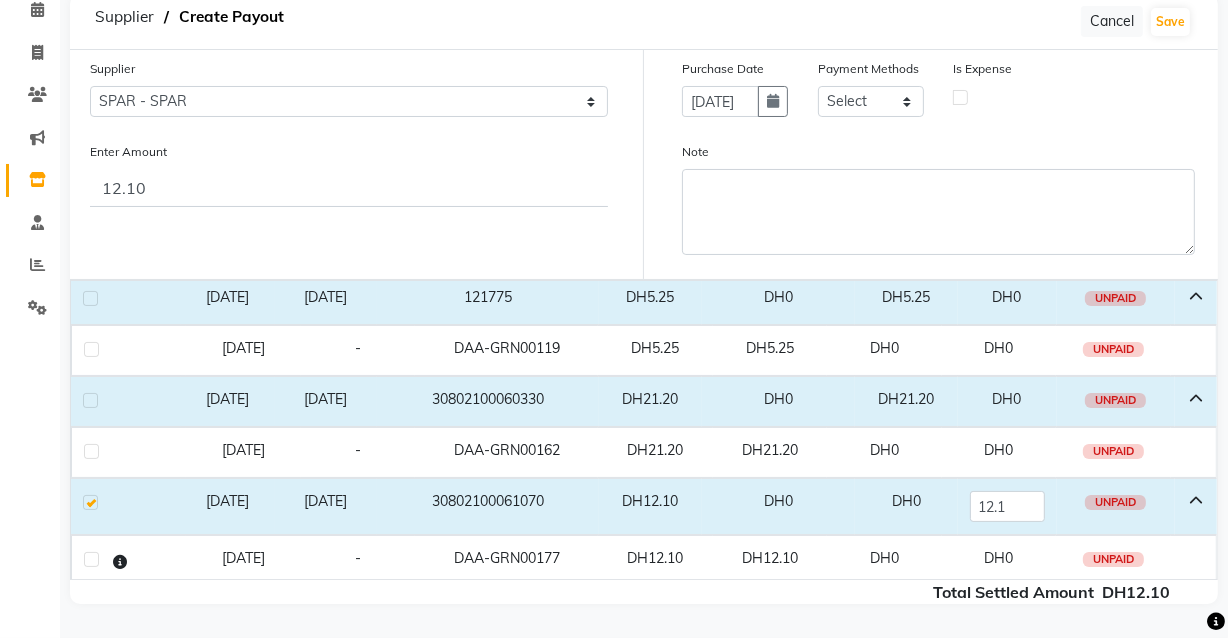 scroll, scrollTop: 0, scrollLeft: 0, axis: both 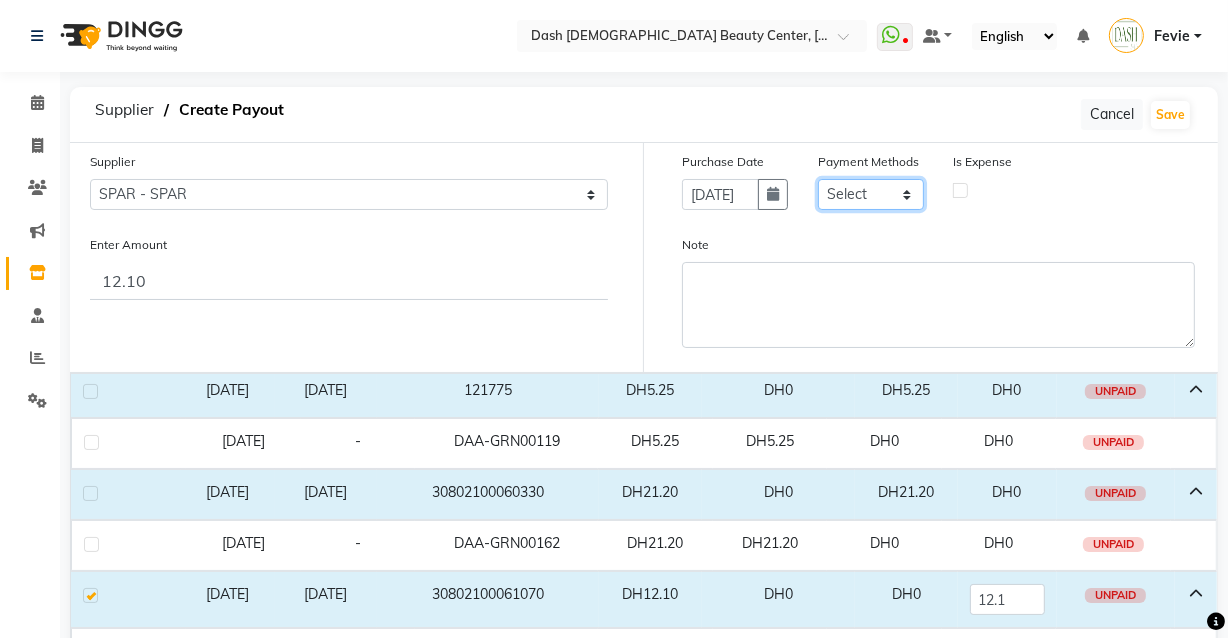 click on "Select CASH CARD ONLINE On Account Wallet Package Prepaid" 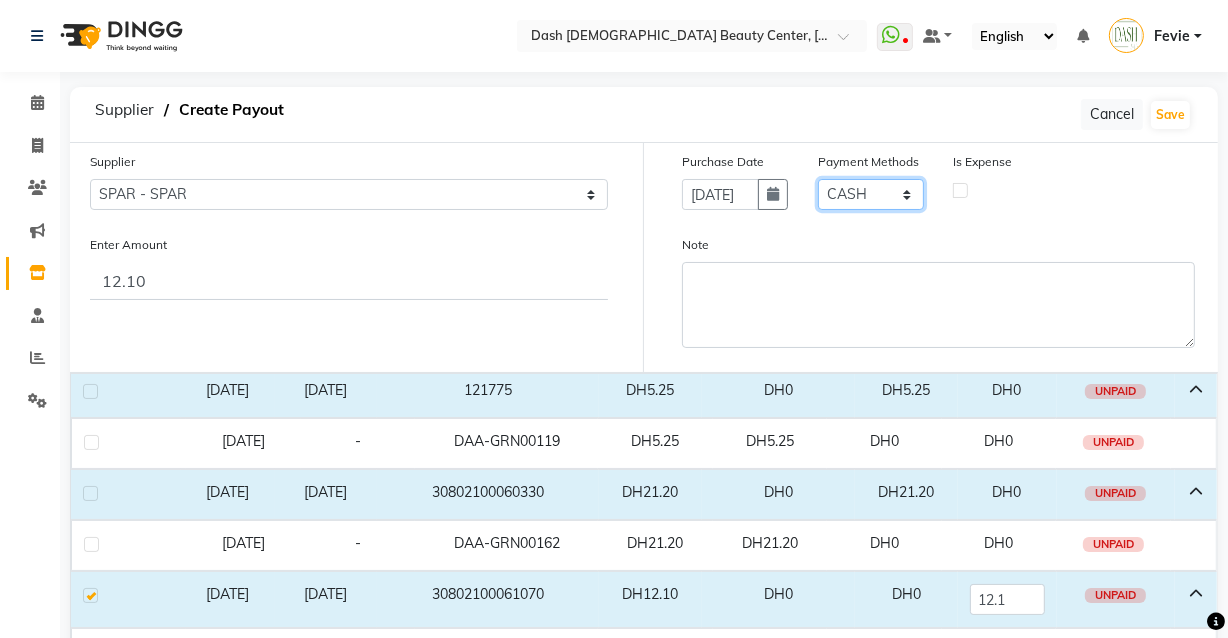 click on "Select CASH CARD ONLINE On Account Wallet Package Prepaid" 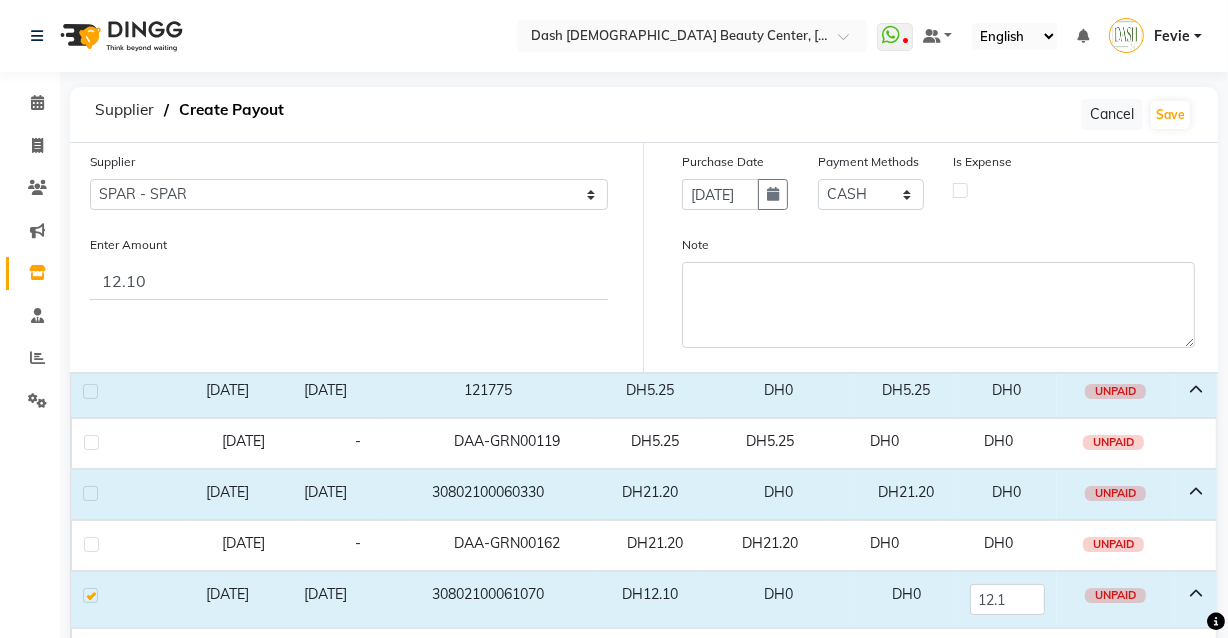 click 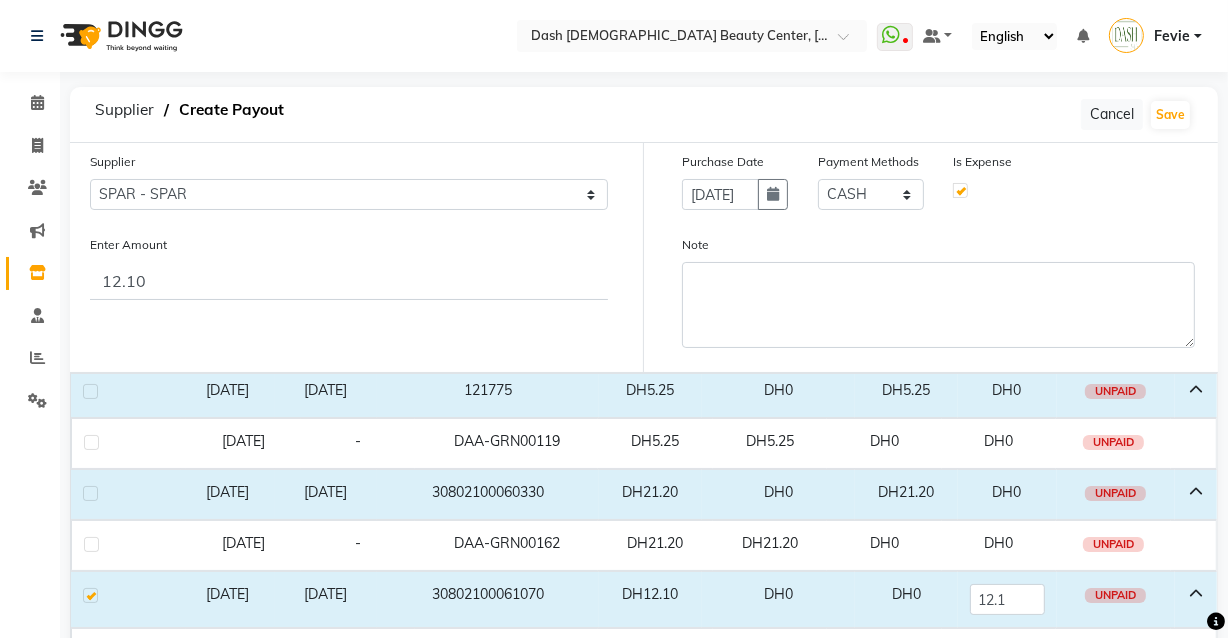 select on "7494" 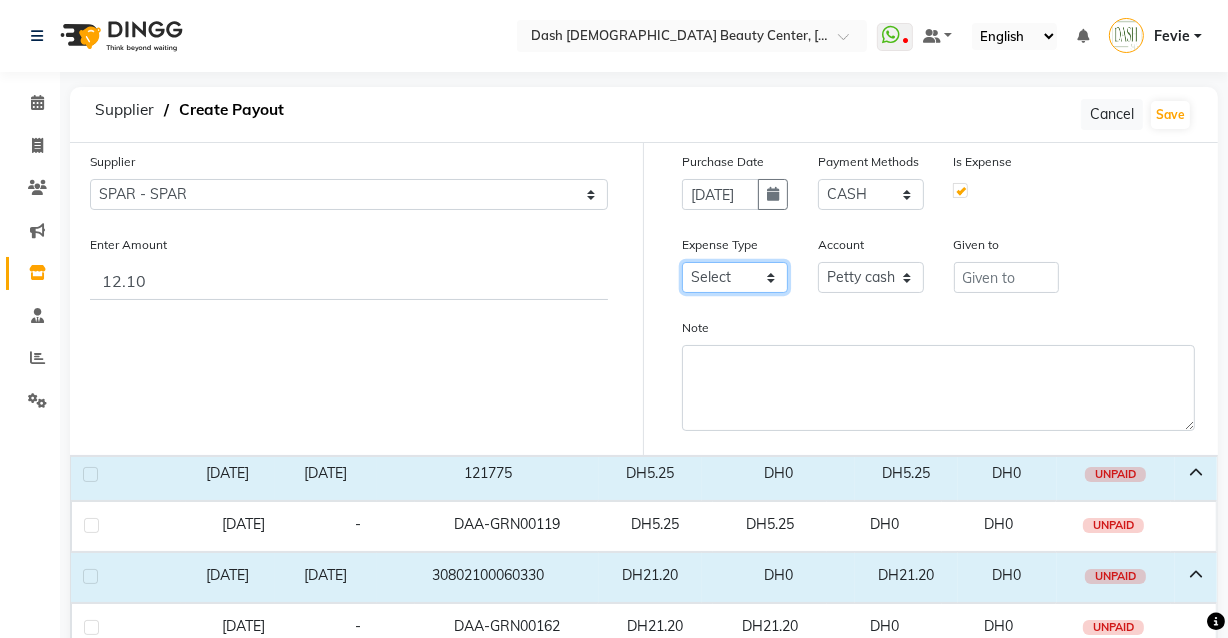 click on "Select Advance Salary Bank charges Car maintenance  Cash transfer to bank Cash transfer to hub Client Snacks Clinical charges Equipment Fuel Govt fee Incentive Insurance International purchase Loan Repayment Maintenance Marketing Miscellaneous MRA Other Pantry Product Rent Salary Staff Snacks Tax Tea & Refreshment Utilities" 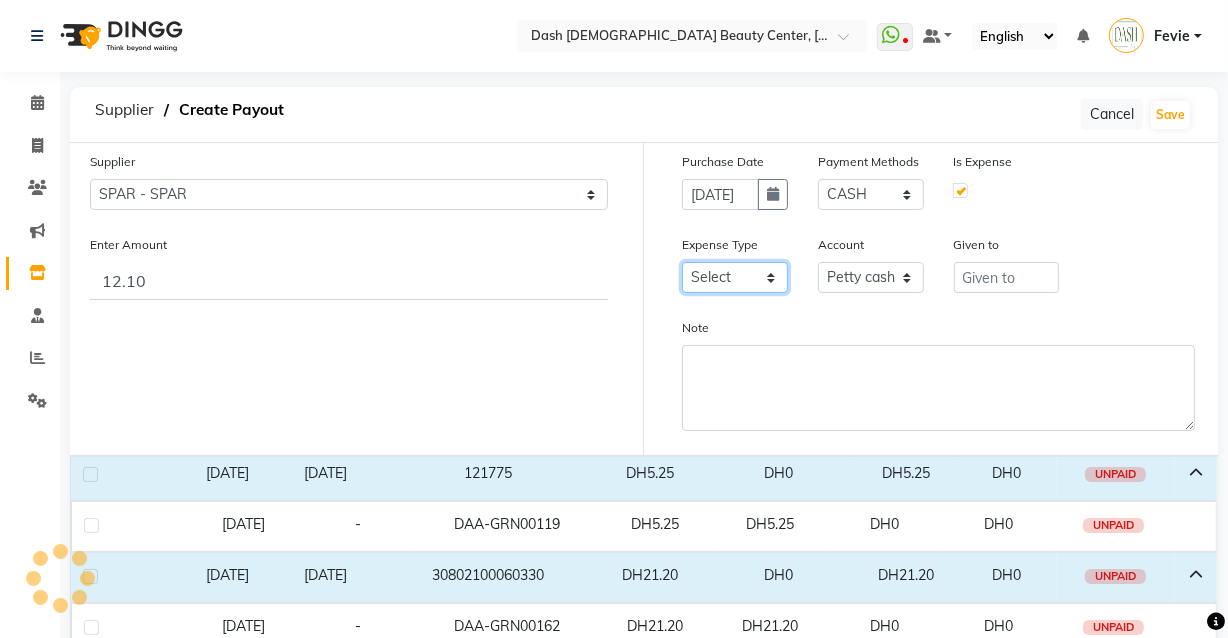 select on "17" 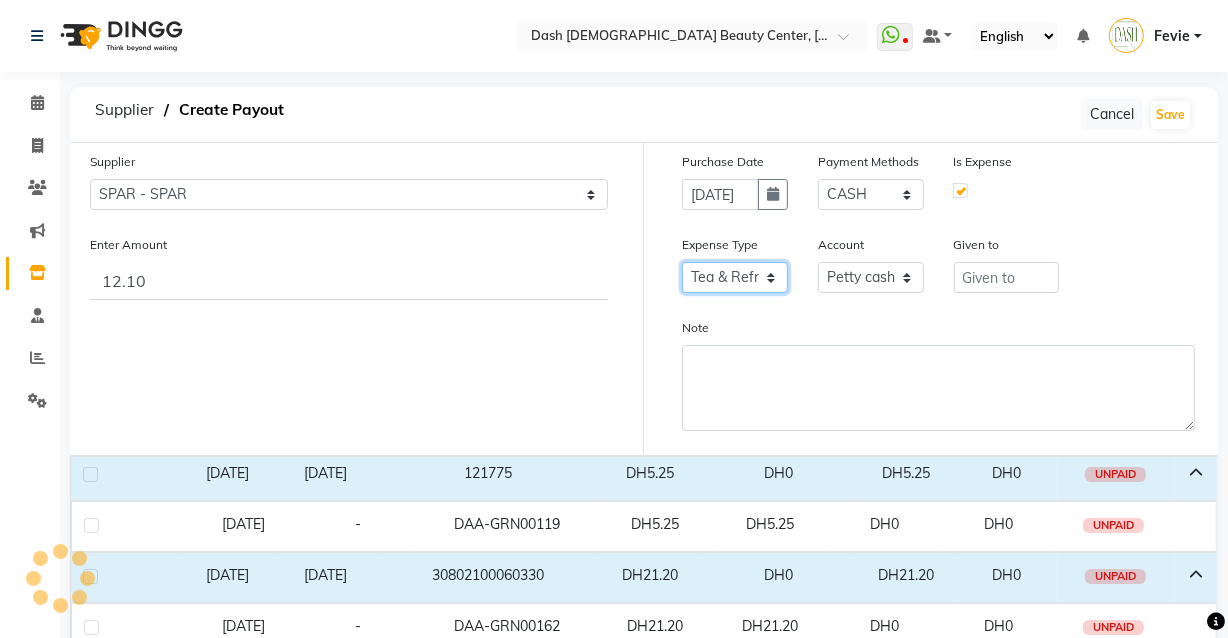 click on "Select Advance Salary Bank charges Car maintenance  Cash transfer to bank Cash transfer to hub Client Snacks Clinical charges Equipment Fuel Govt fee Incentive Insurance International purchase Loan Repayment Maintenance Marketing Miscellaneous MRA Other Pantry Product Rent Salary Staff Snacks Tax Tea & Refreshment Utilities" 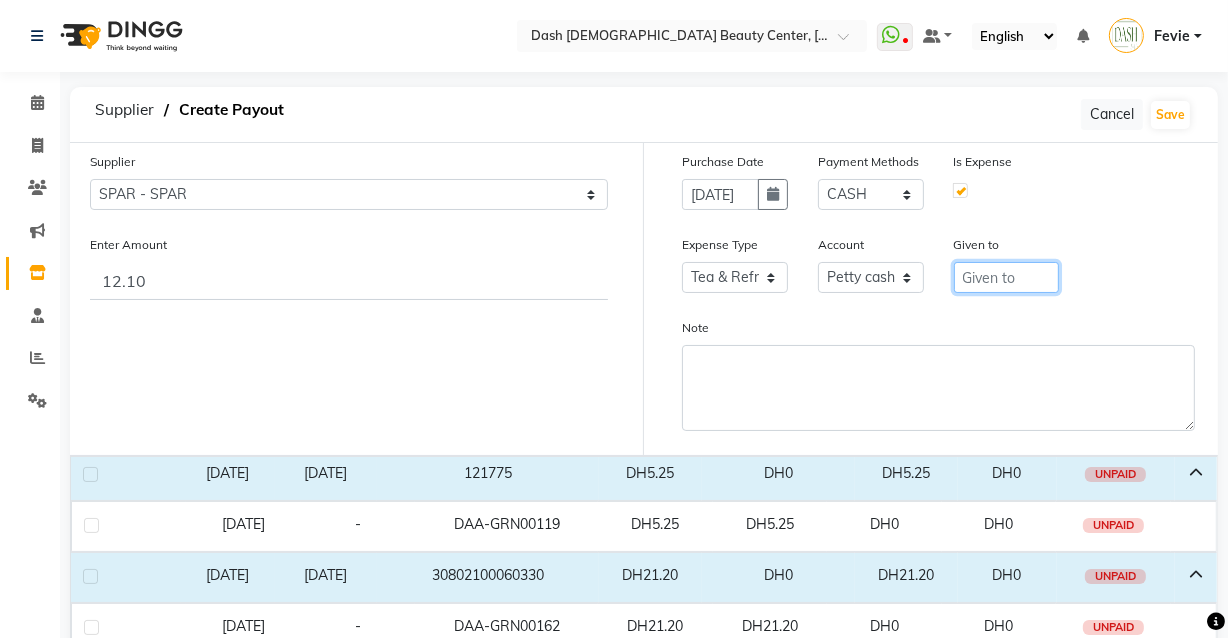 click at bounding box center [1007, 277] 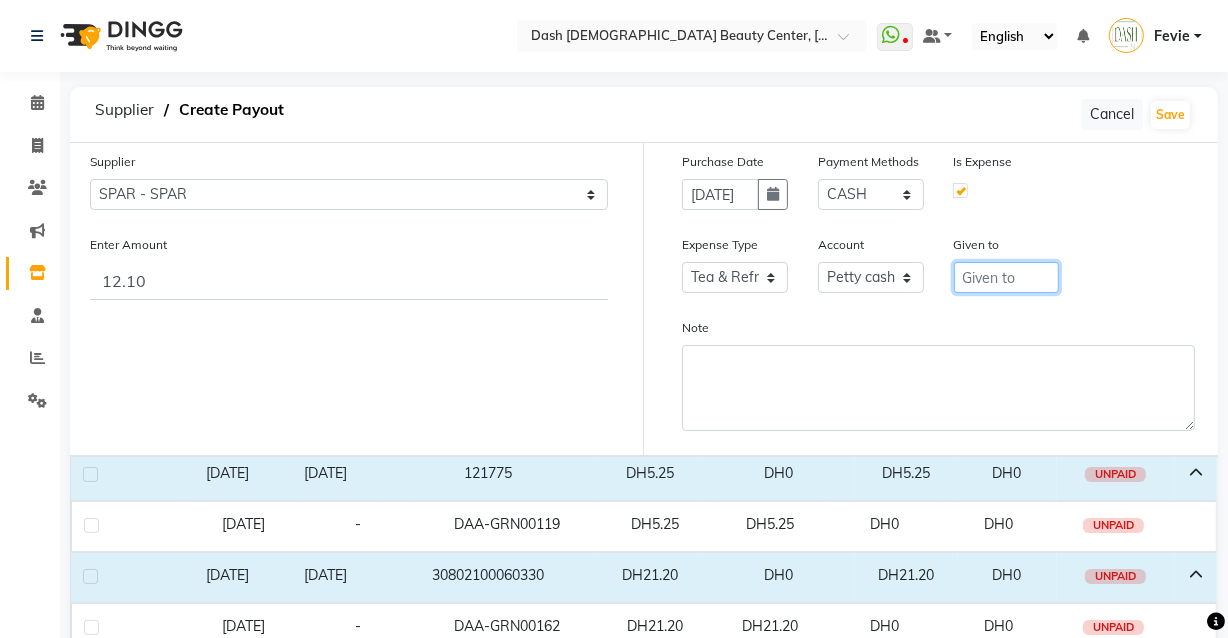 type on "SPAR" 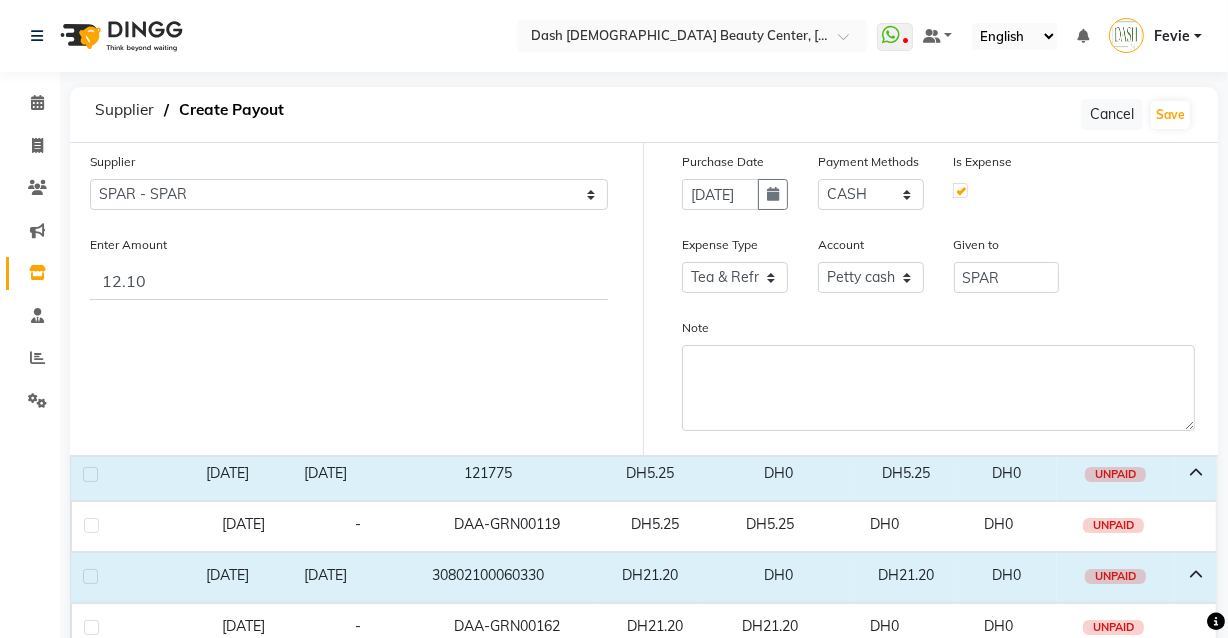 click on "Note" 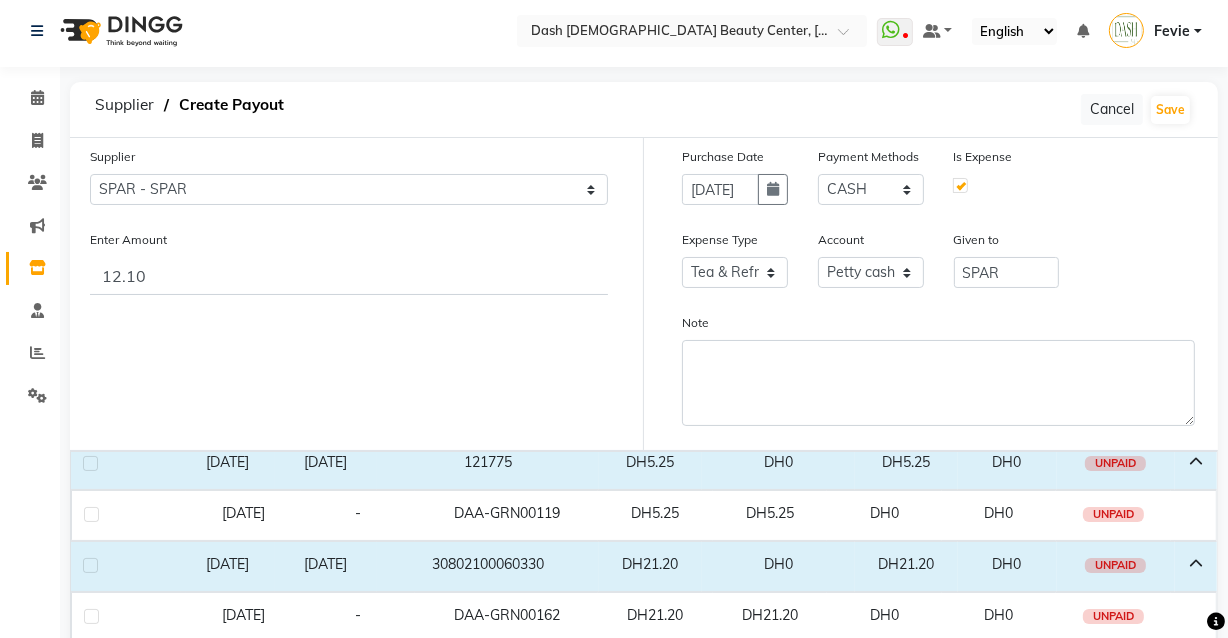 scroll, scrollTop: 0, scrollLeft: 0, axis: both 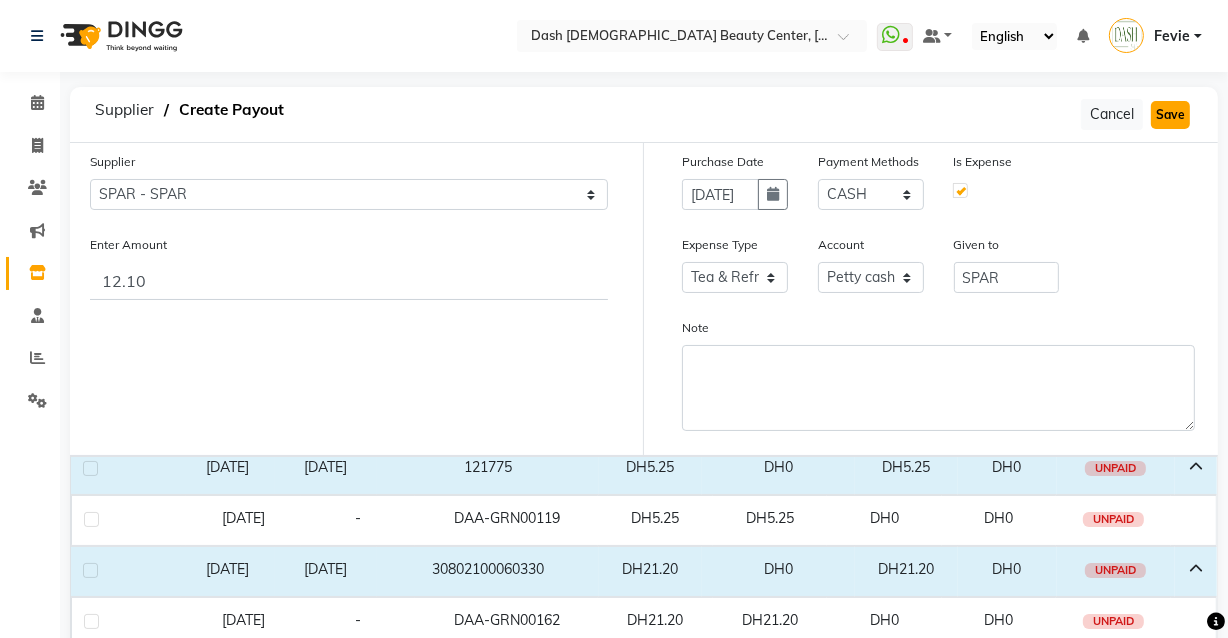 click on "Save" 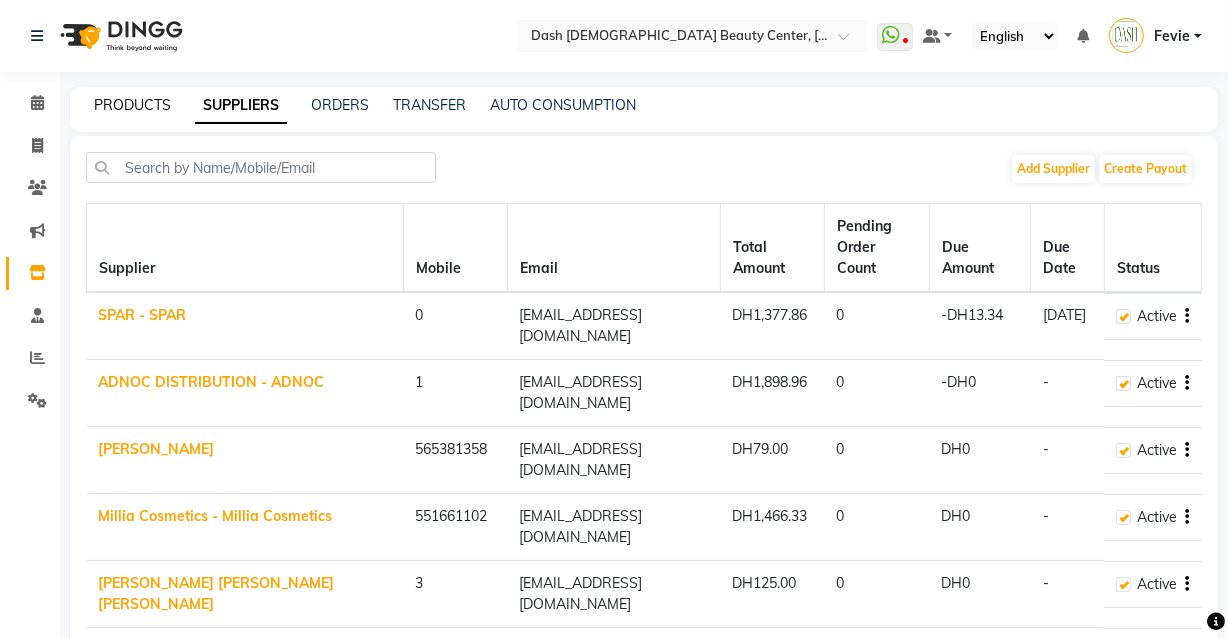 click on "PRODUCTS" 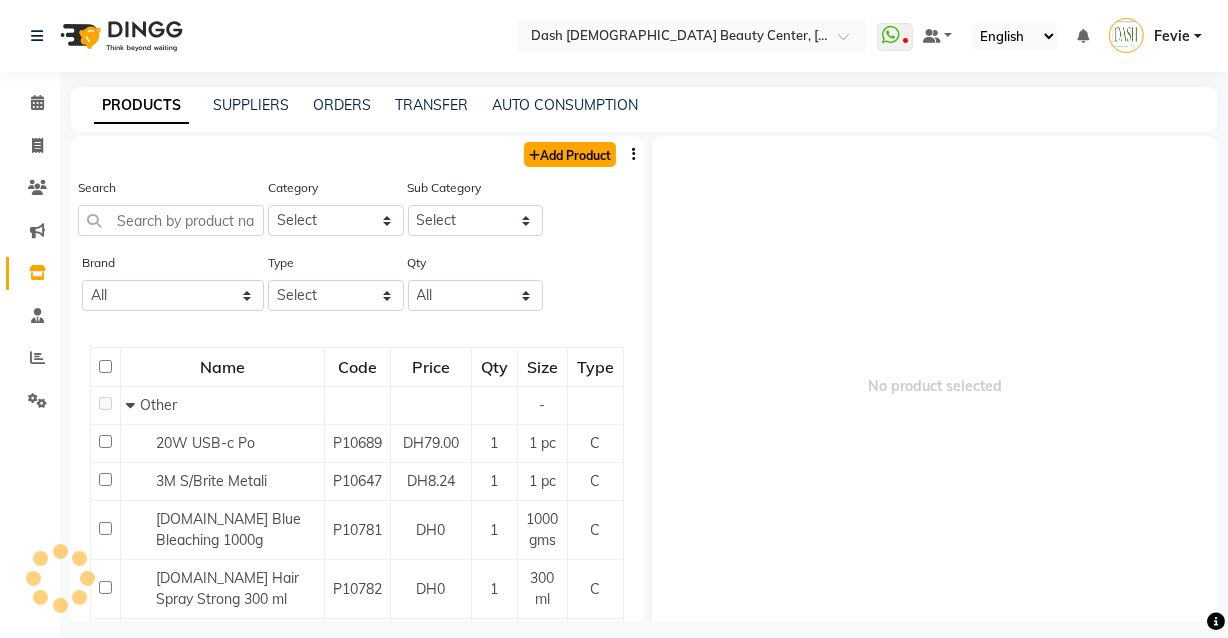 click on "Add Product" 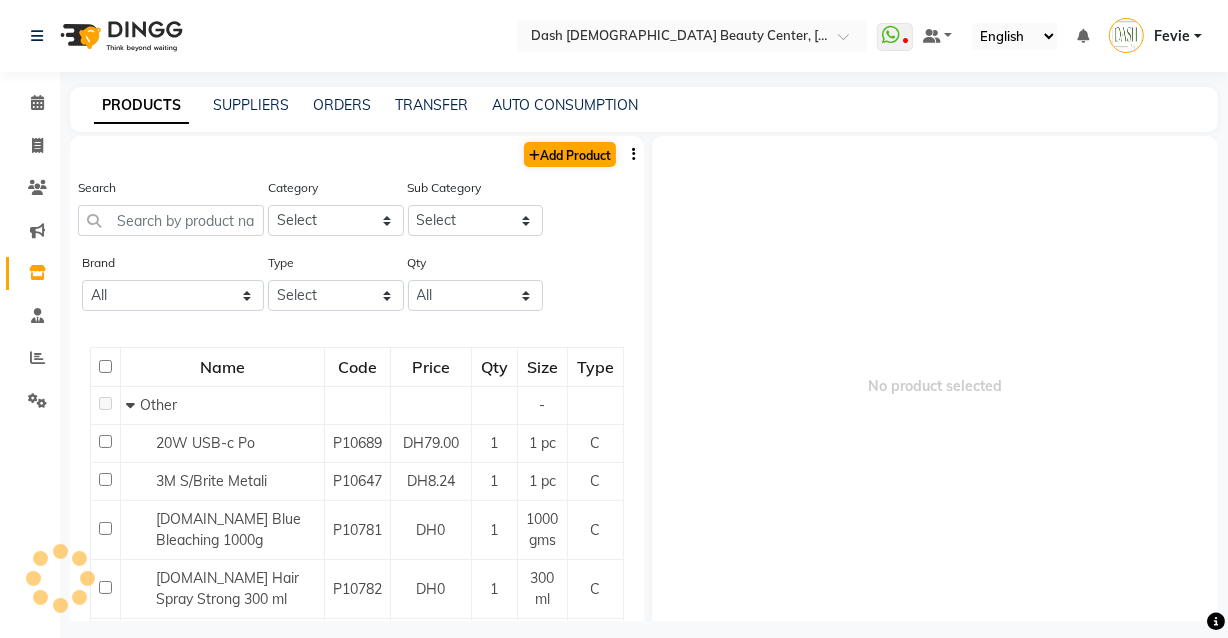 select on "true" 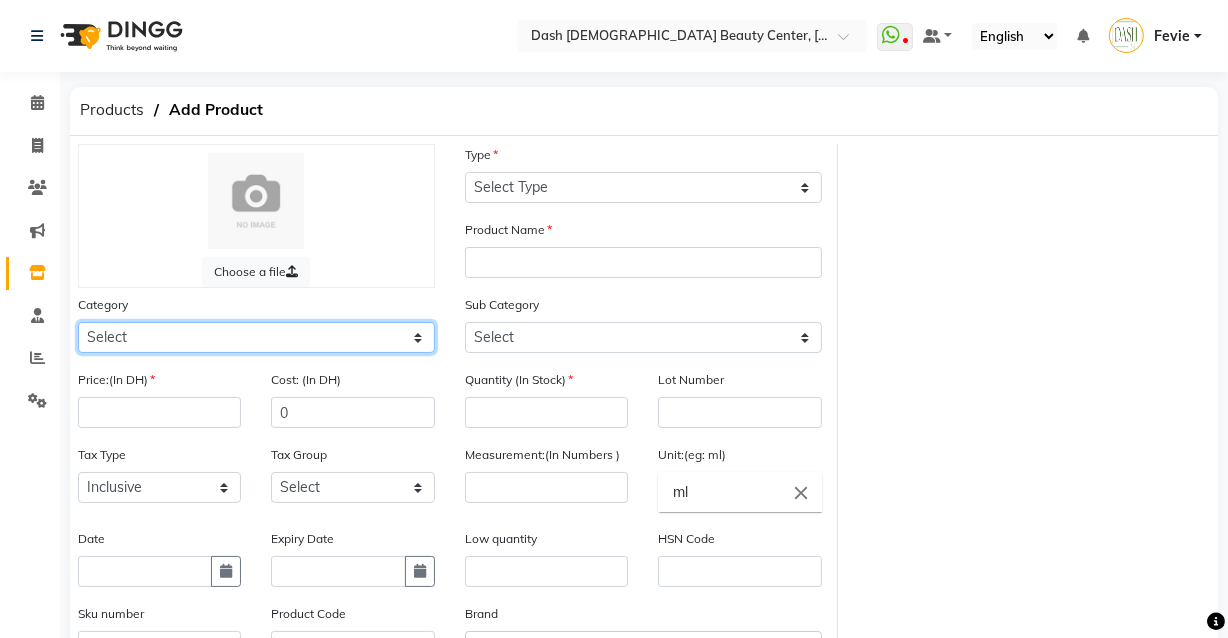 click on "Select Hair Skin Makeup Personal Care Appliances [PERSON_NAME] Waxing Disposable Threading Hands and Feet Beauty Planet [MEDICAL_DATA] Cadiveu Casmara Cheryls Loreal Olaplex Dash [DEMOGRAPHIC_DATA] Beauty Center Other" 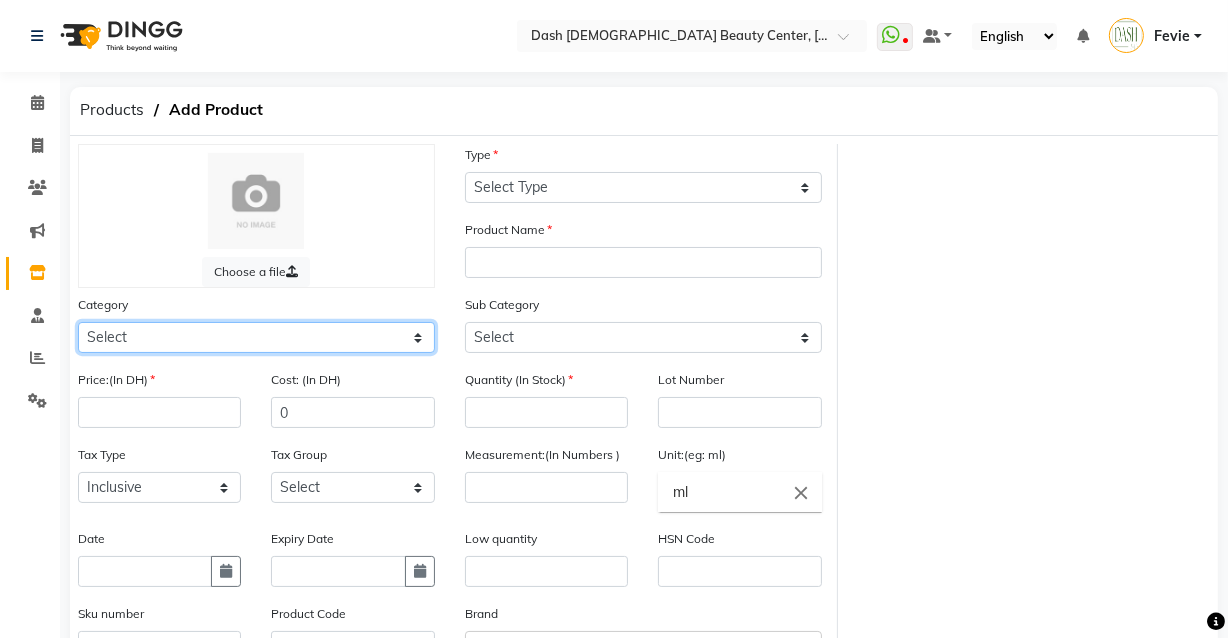 select on "1619102050" 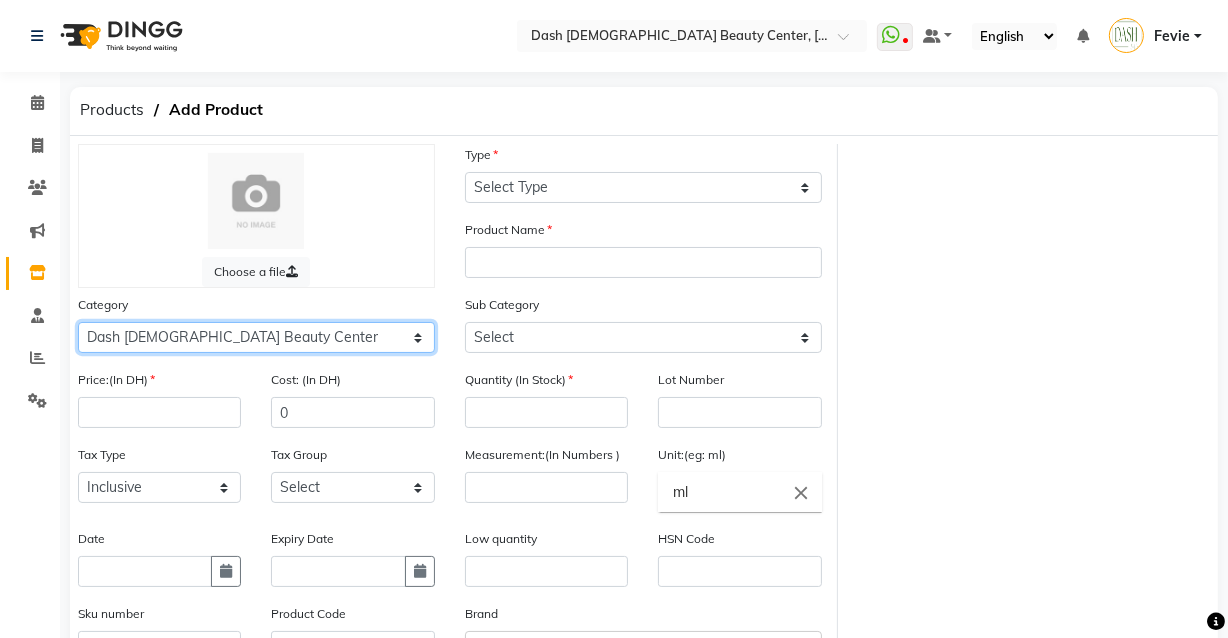click on "Select Hair Skin Makeup Personal Care Appliances [PERSON_NAME] Waxing Disposable Threading Hands and Feet Beauty Planet [MEDICAL_DATA] Cadiveu Casmara Cheryls Loreal Olaplex Dash [DEMOGRAPHIC_DATA] Beauty Center Other" 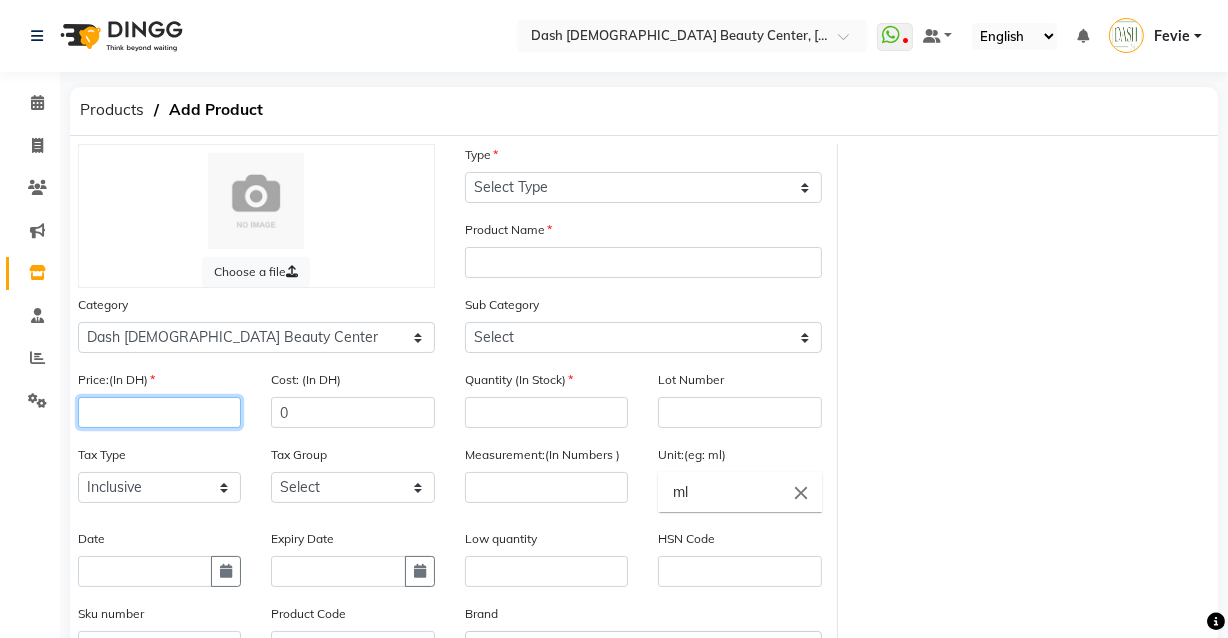 click 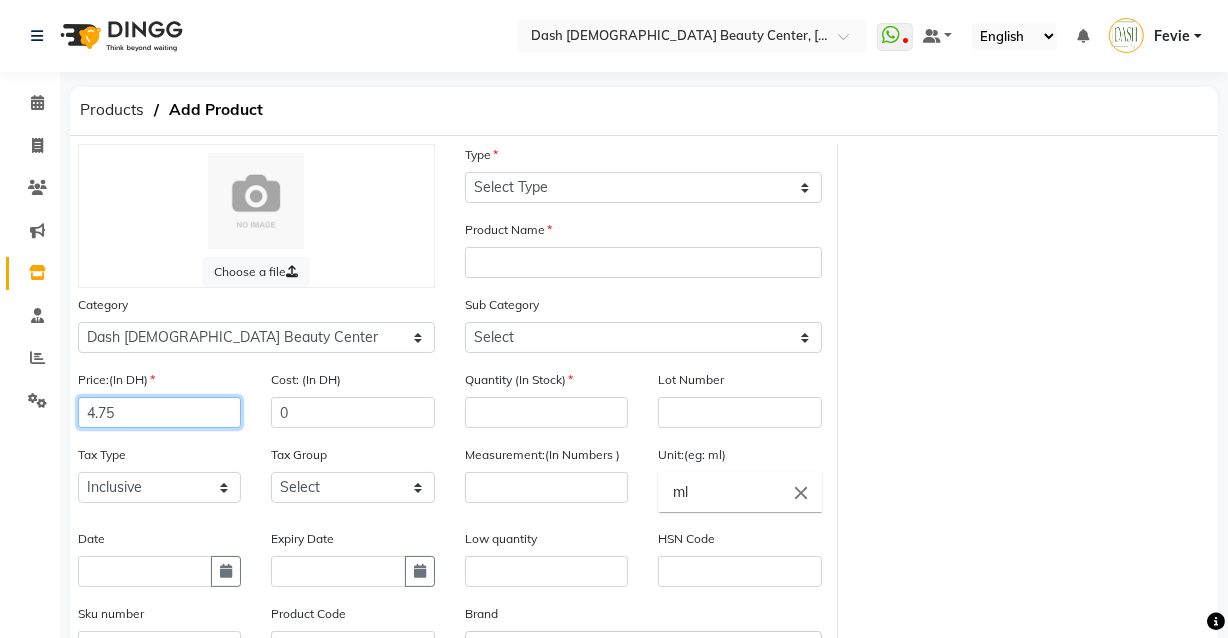 type on "4.75" 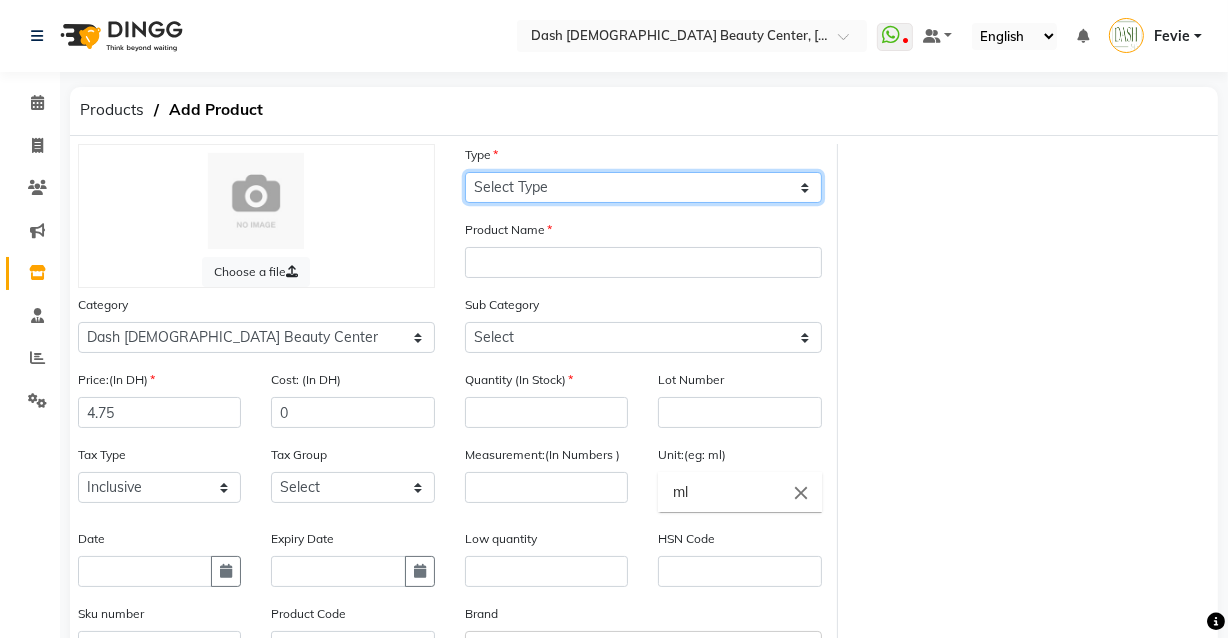 click on "Select Type Both Retail Consumable" 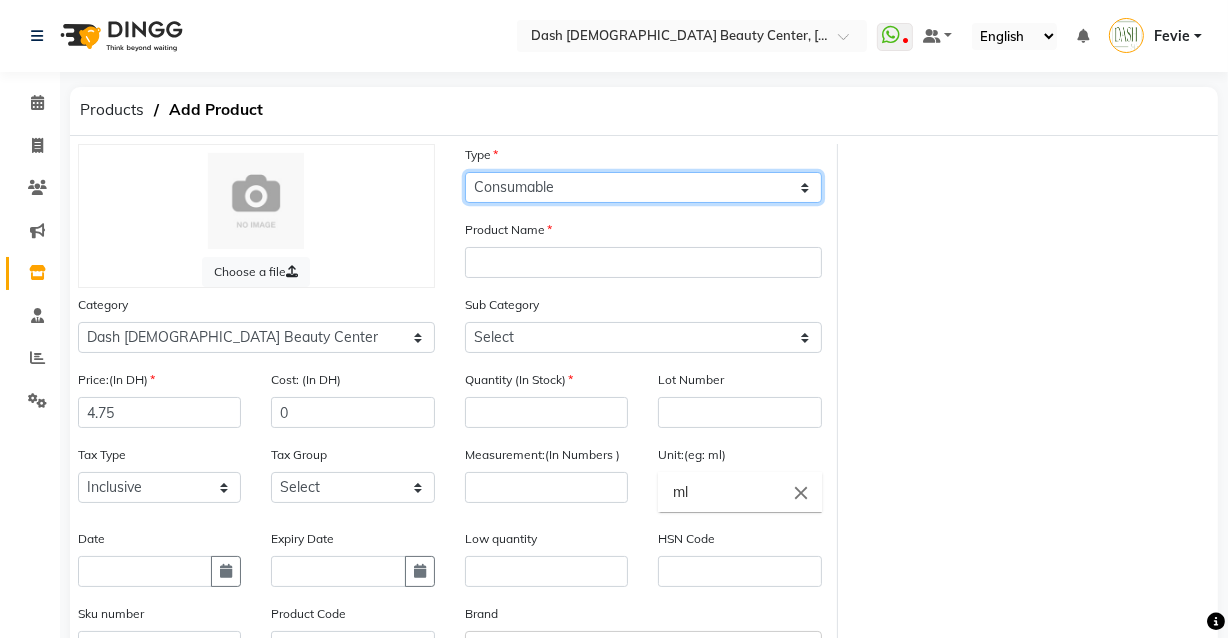 click on "Select Type Both Retail Consumable" 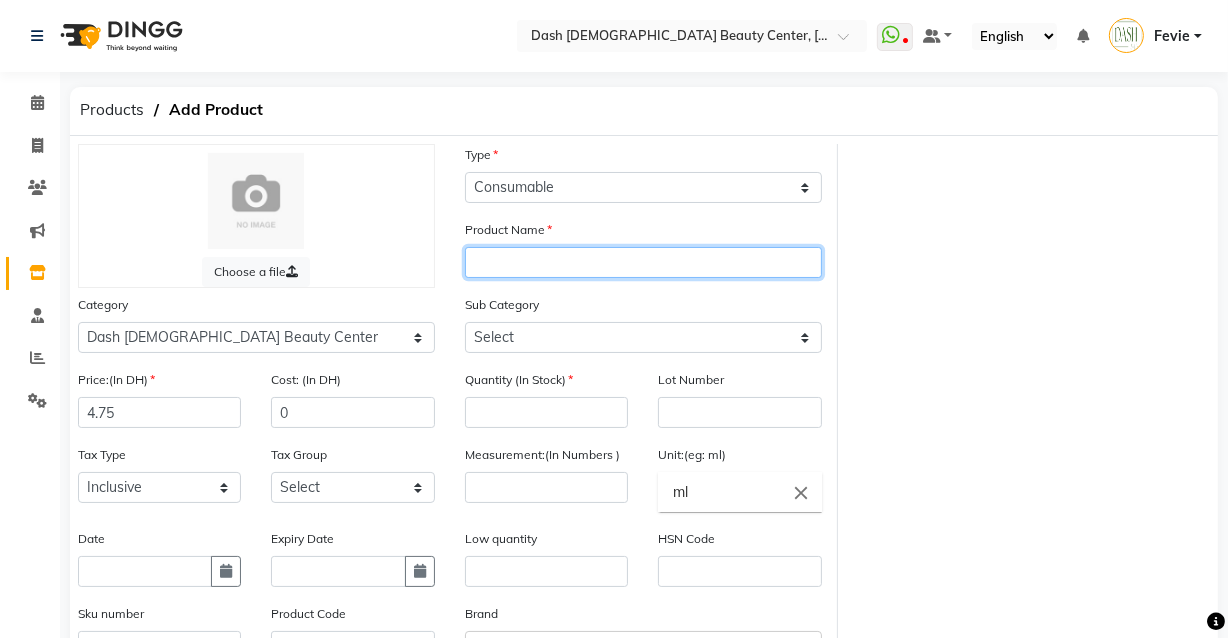 click 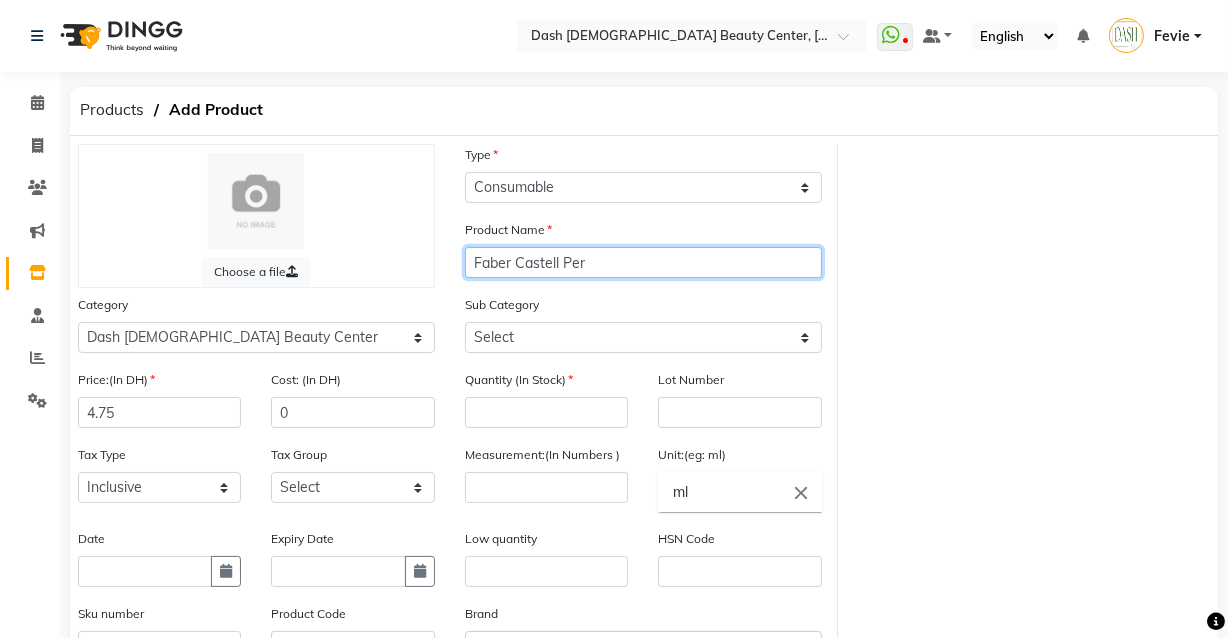 type on "Faber Castell Per" 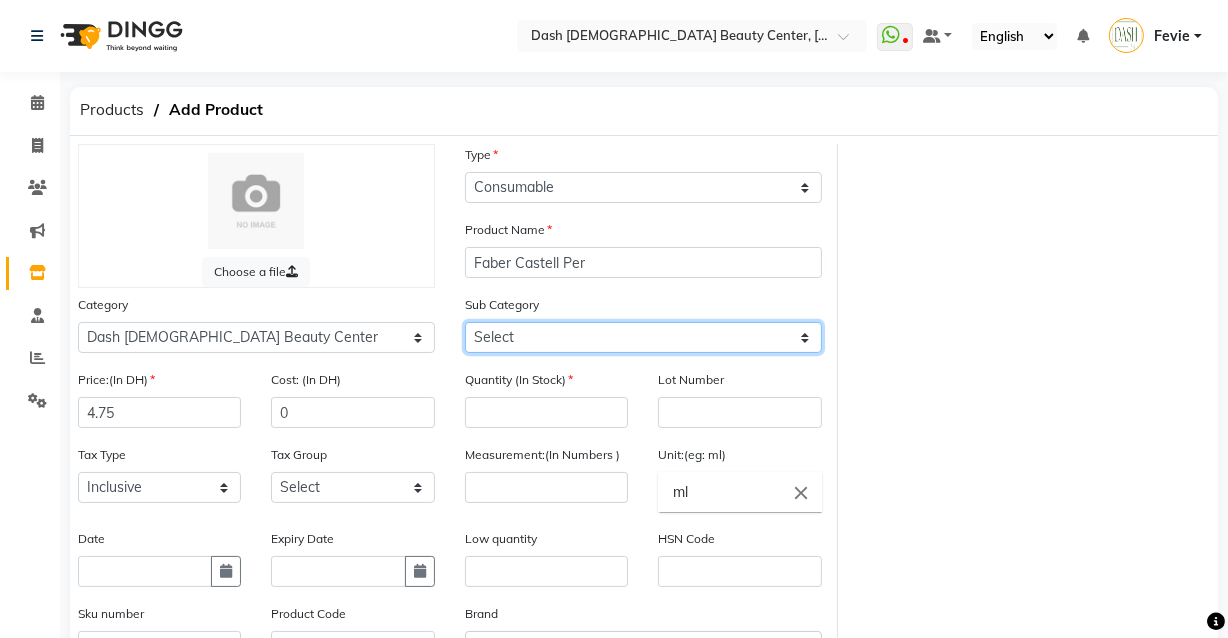 click on "Select Salon Both Salon Retail Salon Use" 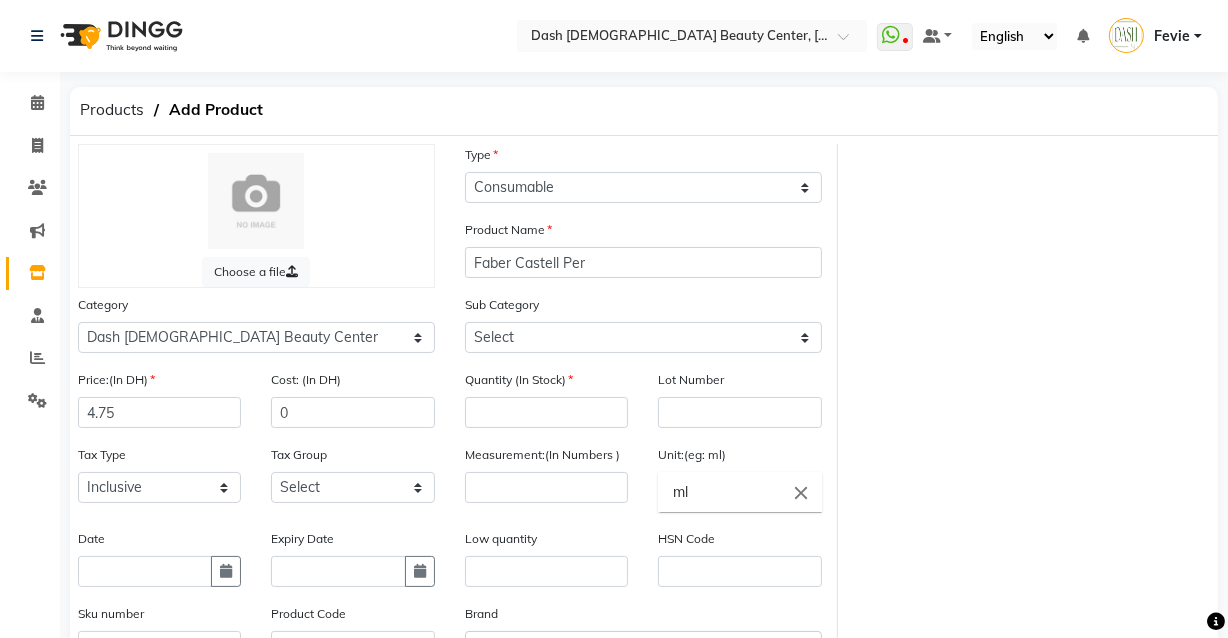click on "Choose a file Type Select Type Both Retail Consumable Product Name Faber Castell Per Category Select Hair Skin Makeup Personal Care Appliances [PERSON_NAME] Waxing Disposable Threading Hands and Feet Beauty Planet [MEDICAL_DATA] Cadiveu Casmara Cheryls Loreal Olaplex Dash [DEMOGRAPHIC_DATA] Beauty Center Other Sub Category Select Salon Both Salon Retail Salon Use Price:(In DH) 4.75 Cost: (In DH) 0 Quantity (In Stock) Lot Number Tax Type Select Inclusive Exclusive Tax Group Select Vat Measurement:(In Numbers ) Unit:(eg: ml) ml close Date Expiry Date Low quantity HSN Code Sku number Product Code Brand Select brand or add custom brand    × Remark Description" 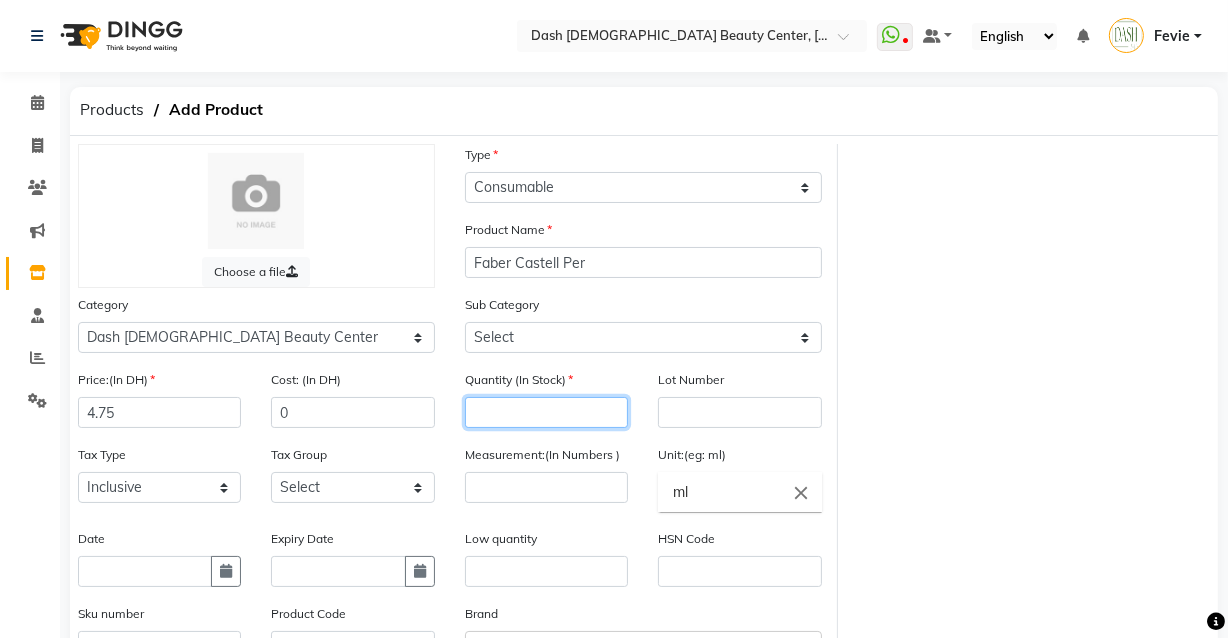 click 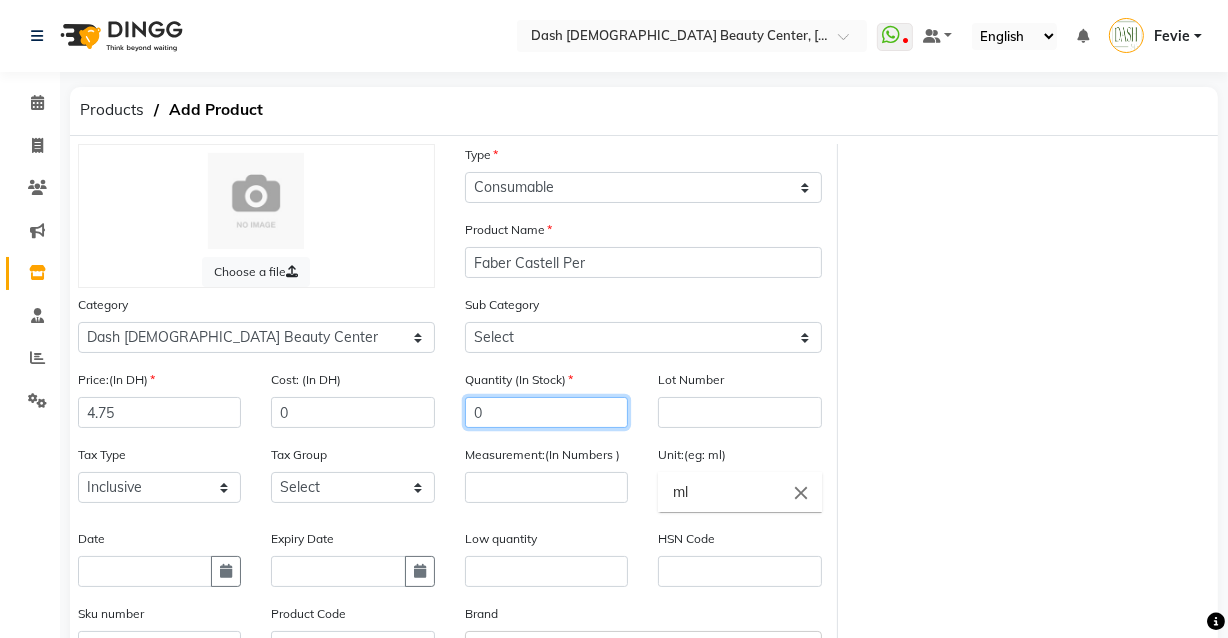 type on "0" 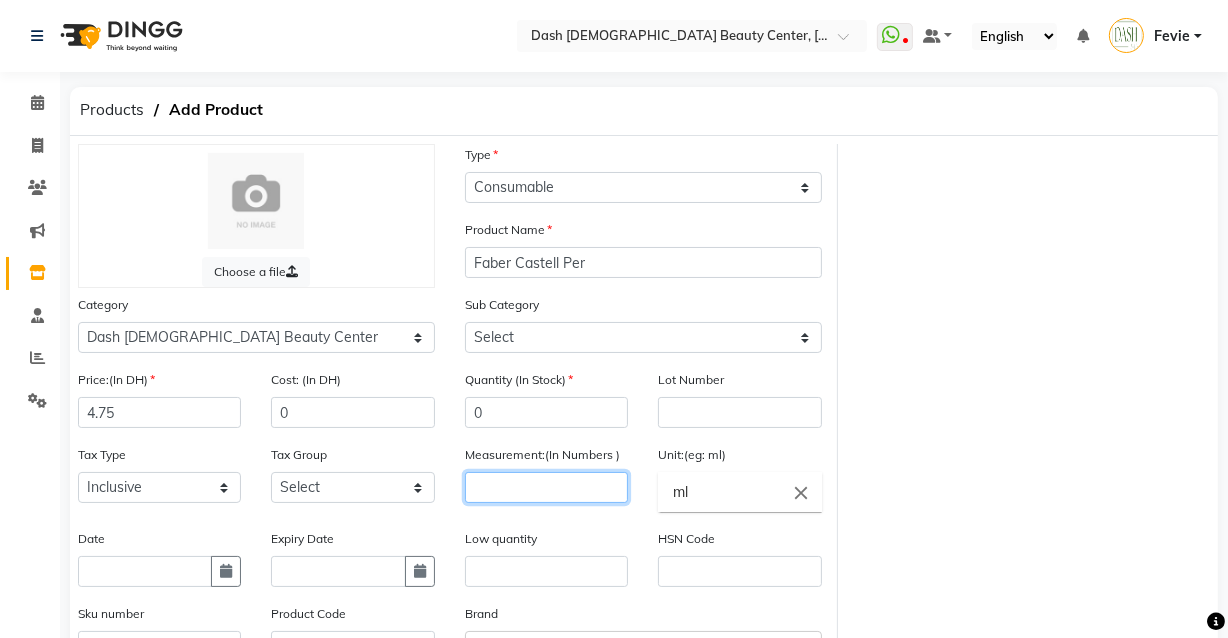 click 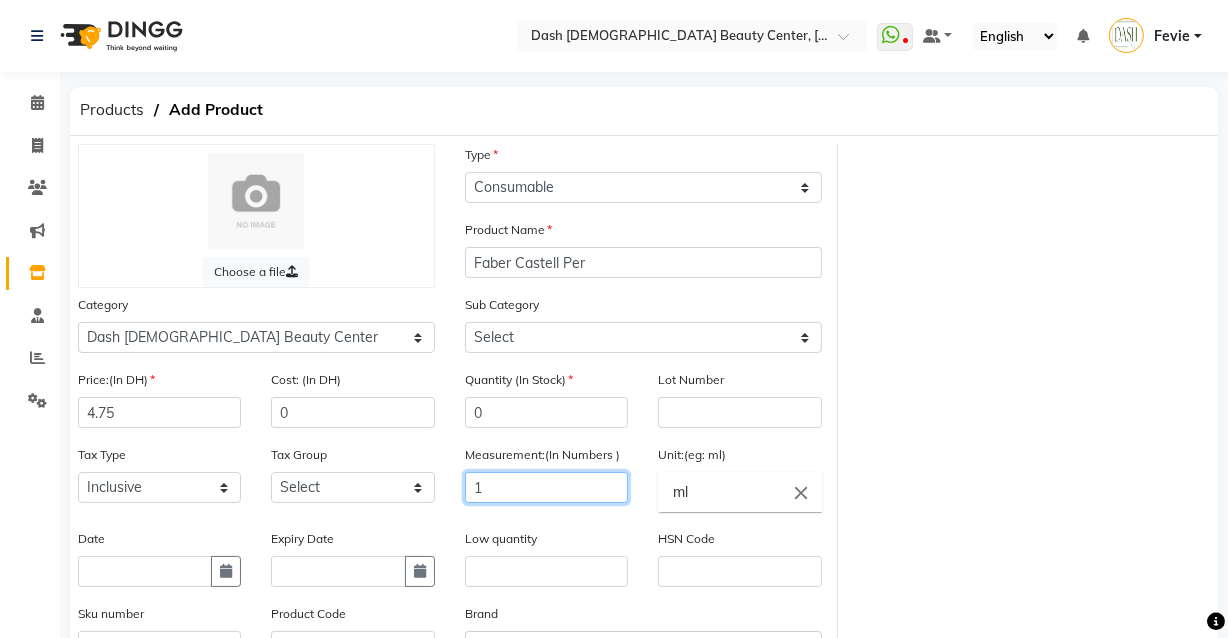 type on "1" 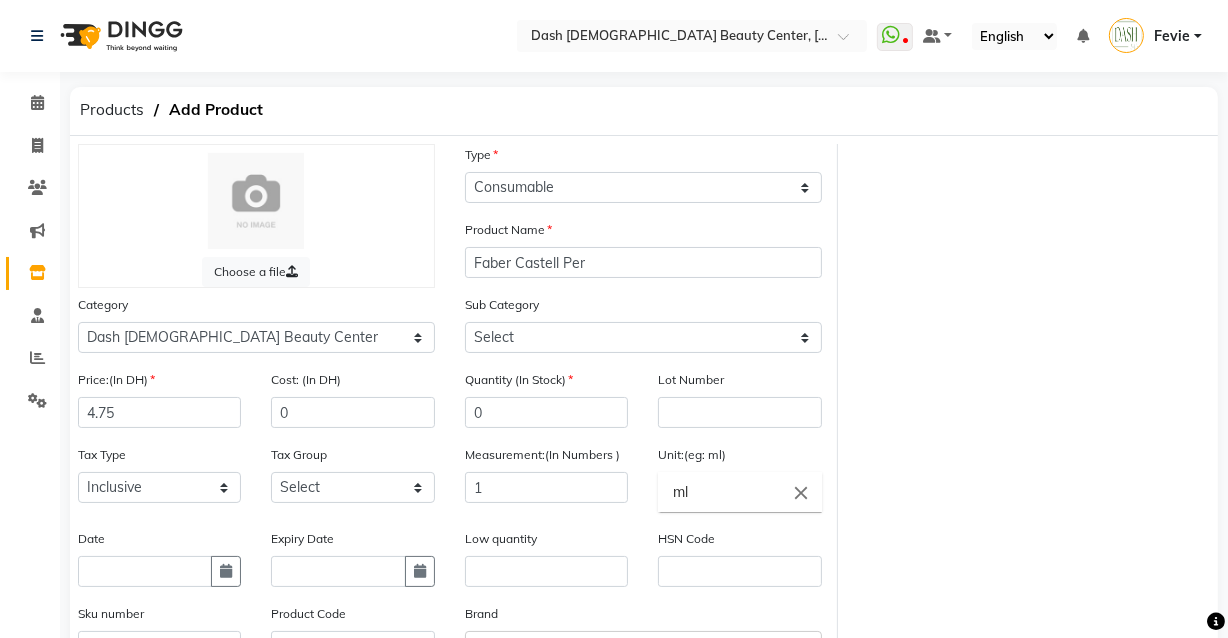 click on "close" 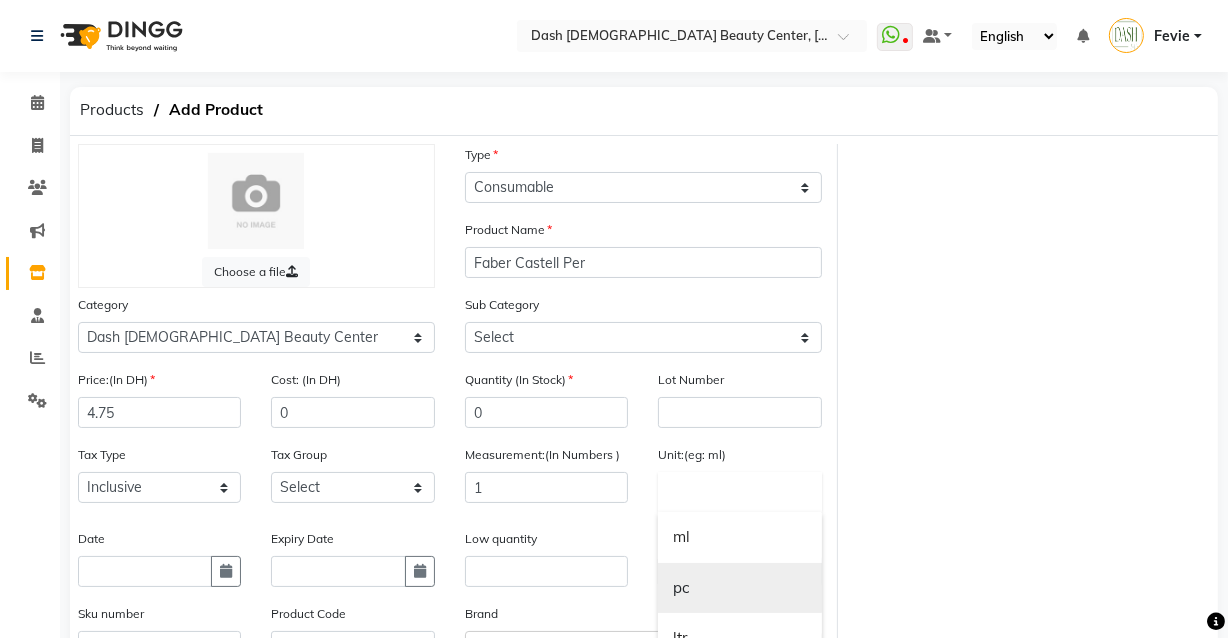 click on "pc" at bounding box center (739, 588) 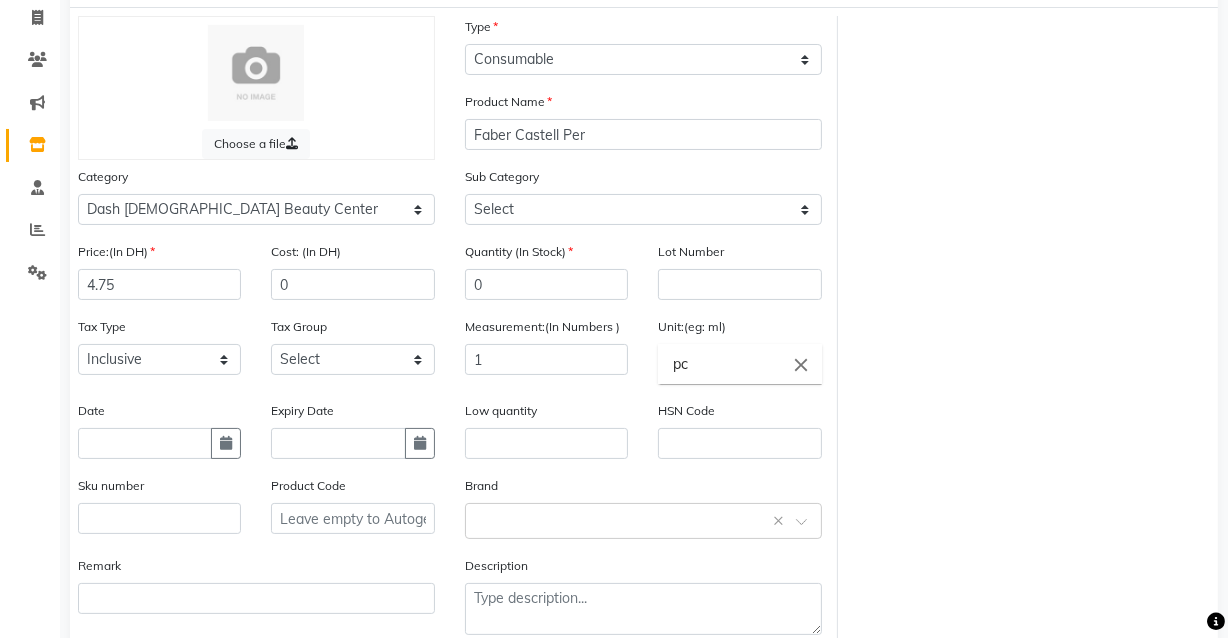 scroll, scrollTop: 241, scrollLeft: 0, axis: vertical 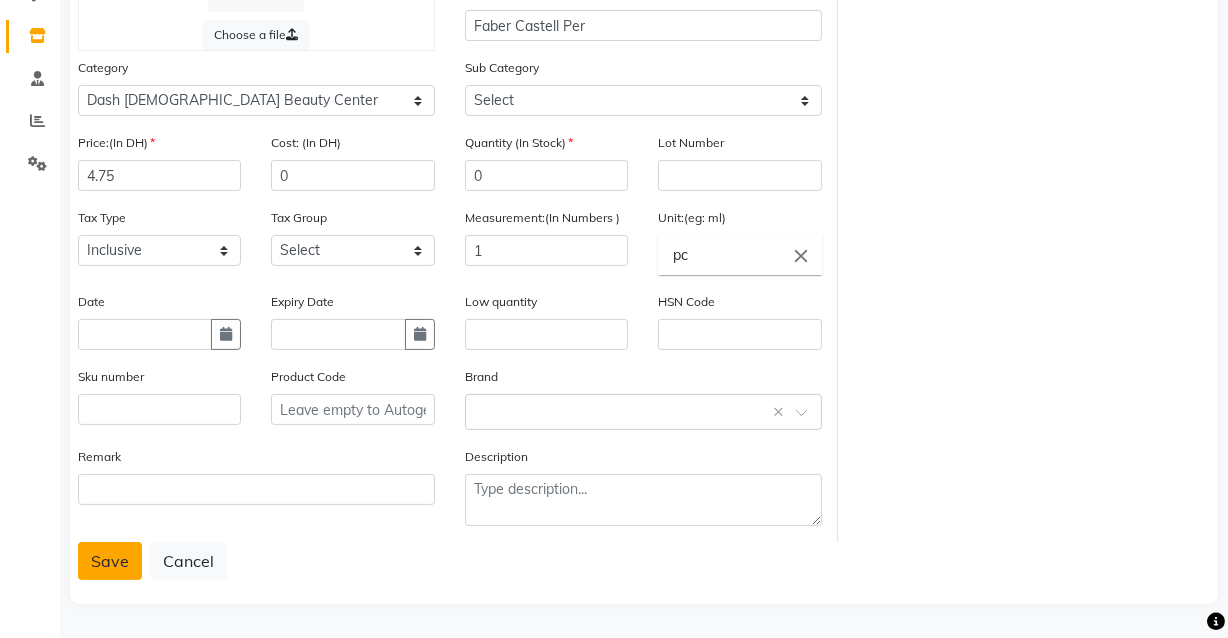 click on "Save" 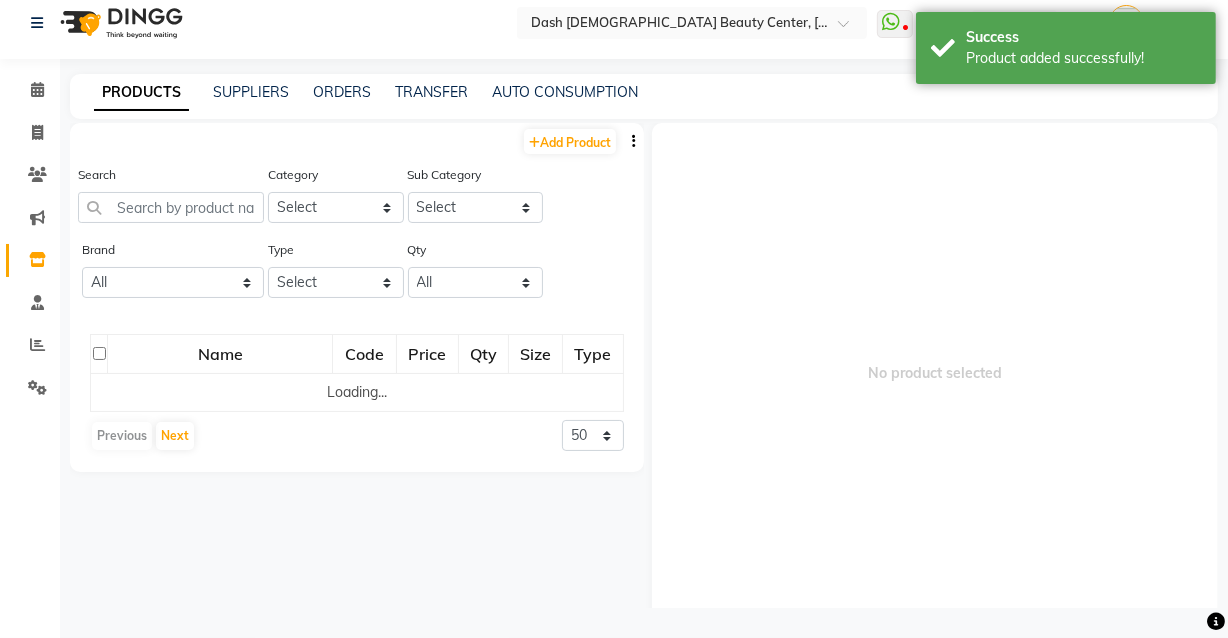 scroll, scrollTop: 12, scrollLeft: 0, axis: vertical 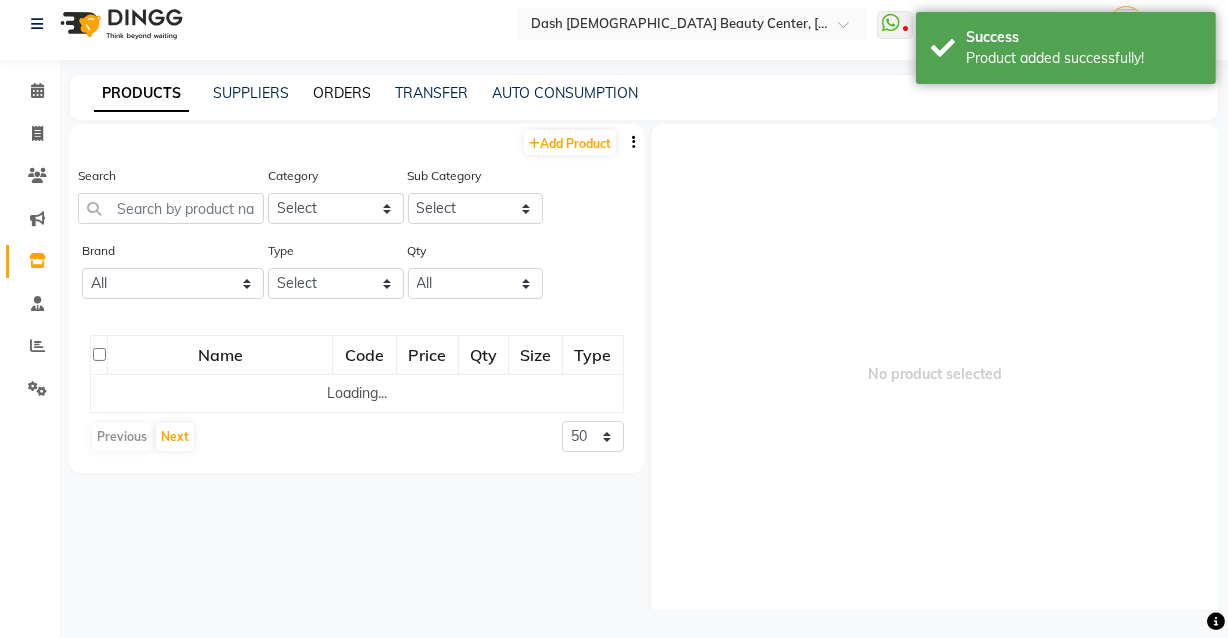 click on "ORDERS" 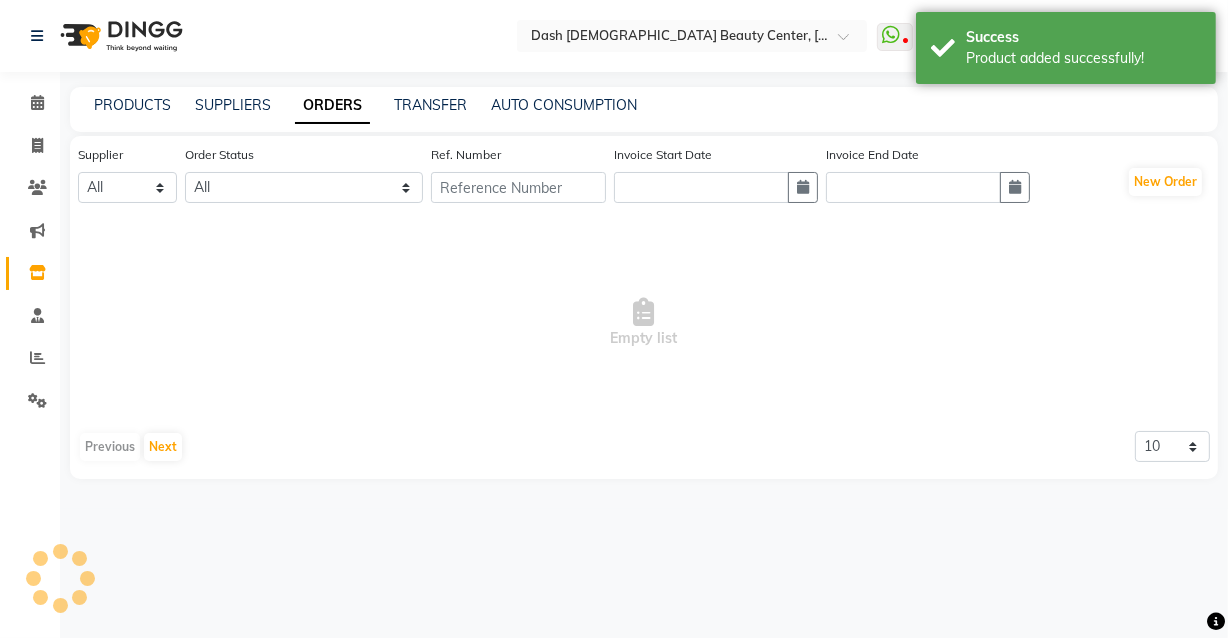 scroll, scrollTop: 0, scrollLeft: 0, axis: both 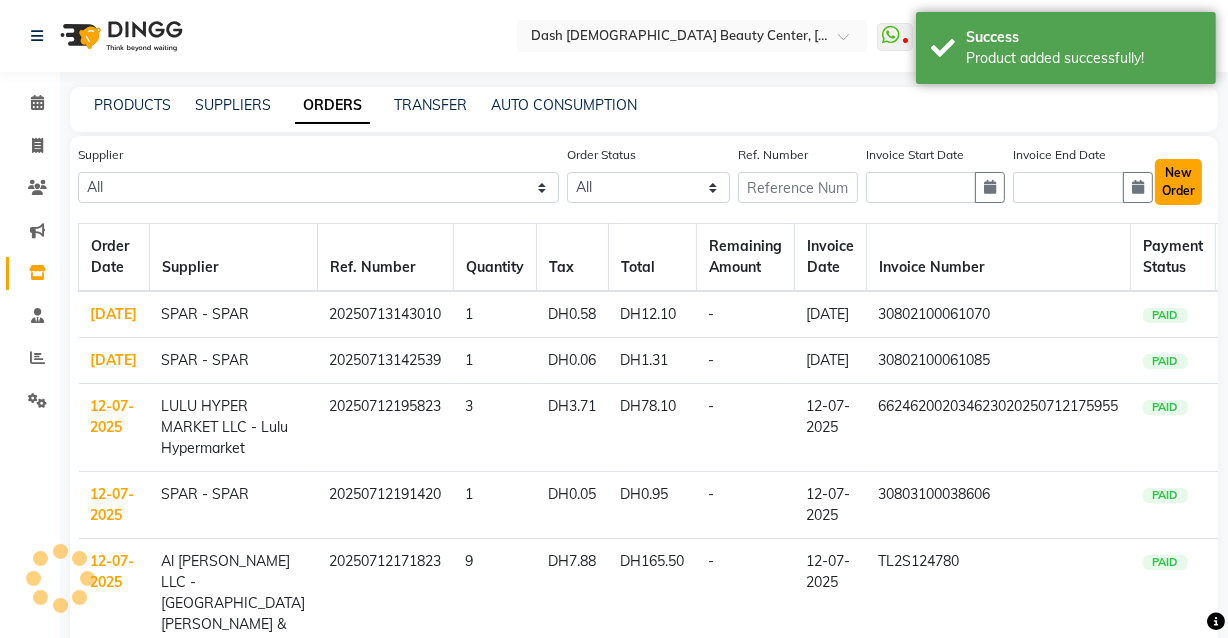 click on "New Order" 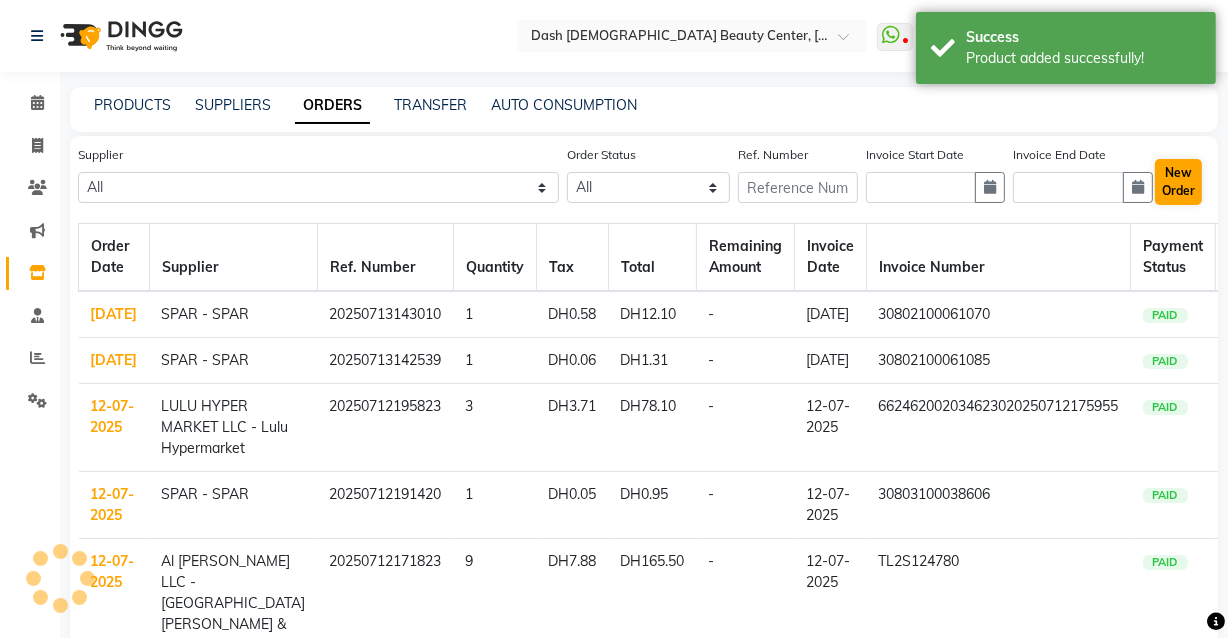 select on "true" 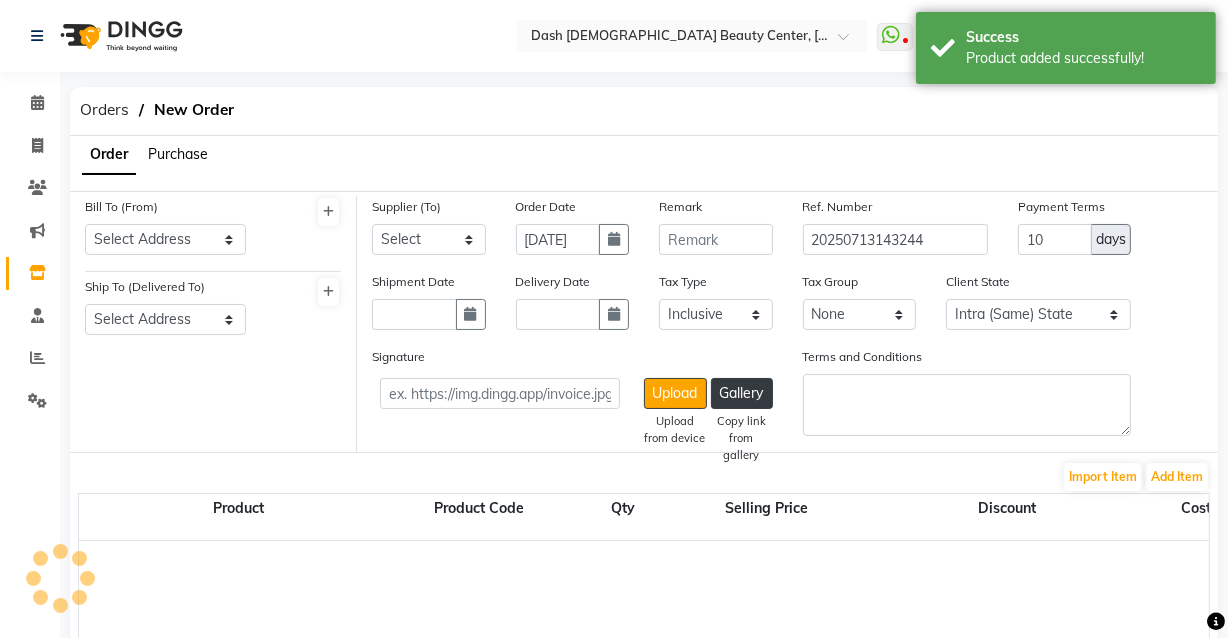 select on "3972" 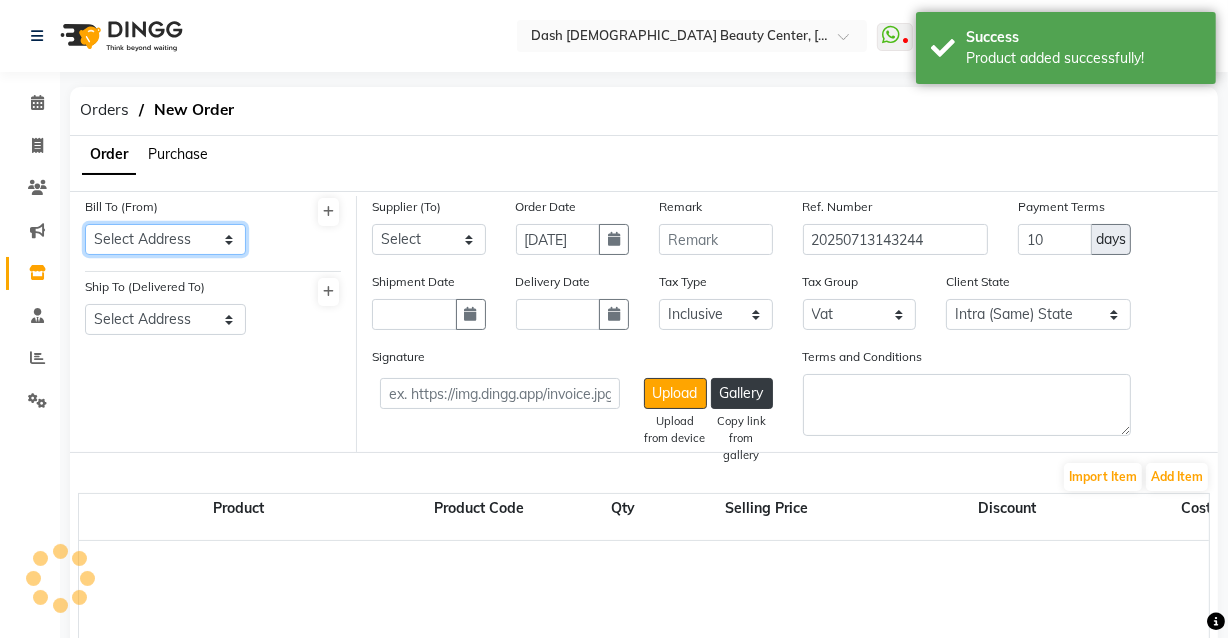 click on "Select Address  [GEOGRAPHIC_DATA]" 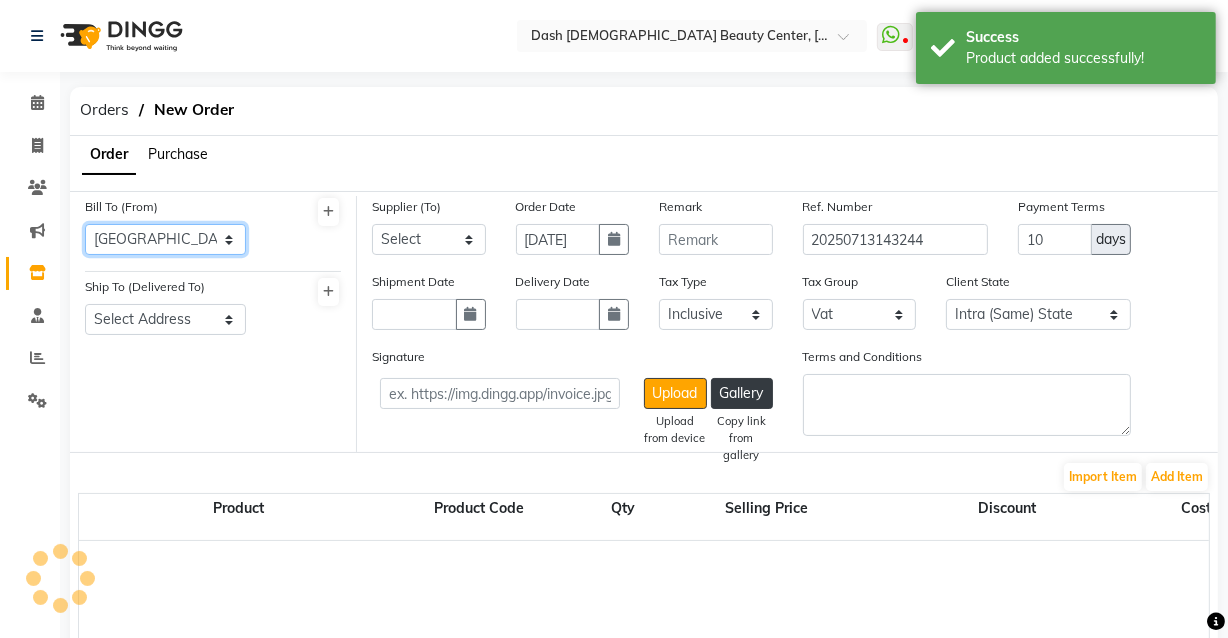 click on "Select Address  [GEOGRAPHIC_DATA]" 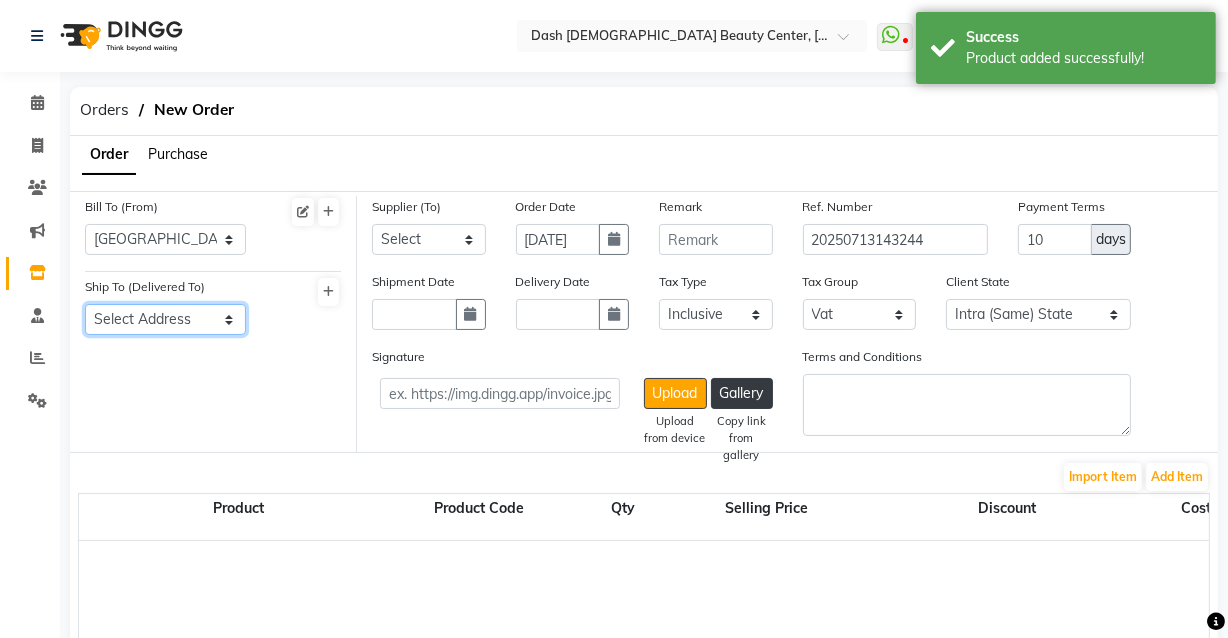 click on "Select Address  [GEOGRAPHIC_DATA]" 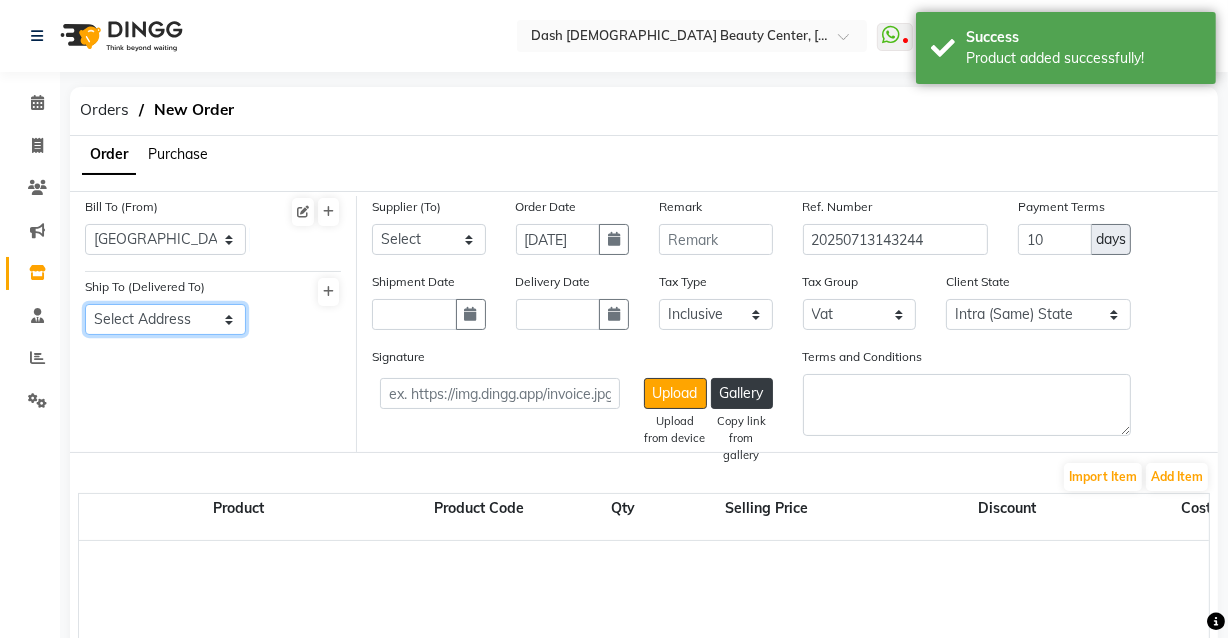 select on "1471" 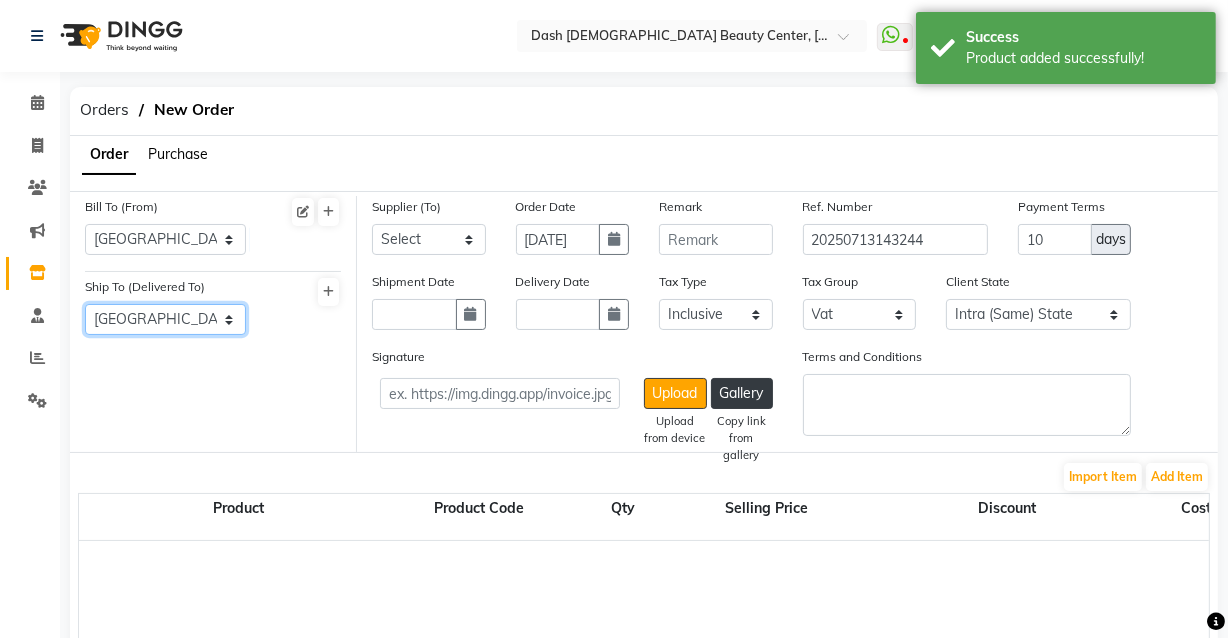 click on "Select Address  [GEOGRAPHIC_DATA]" 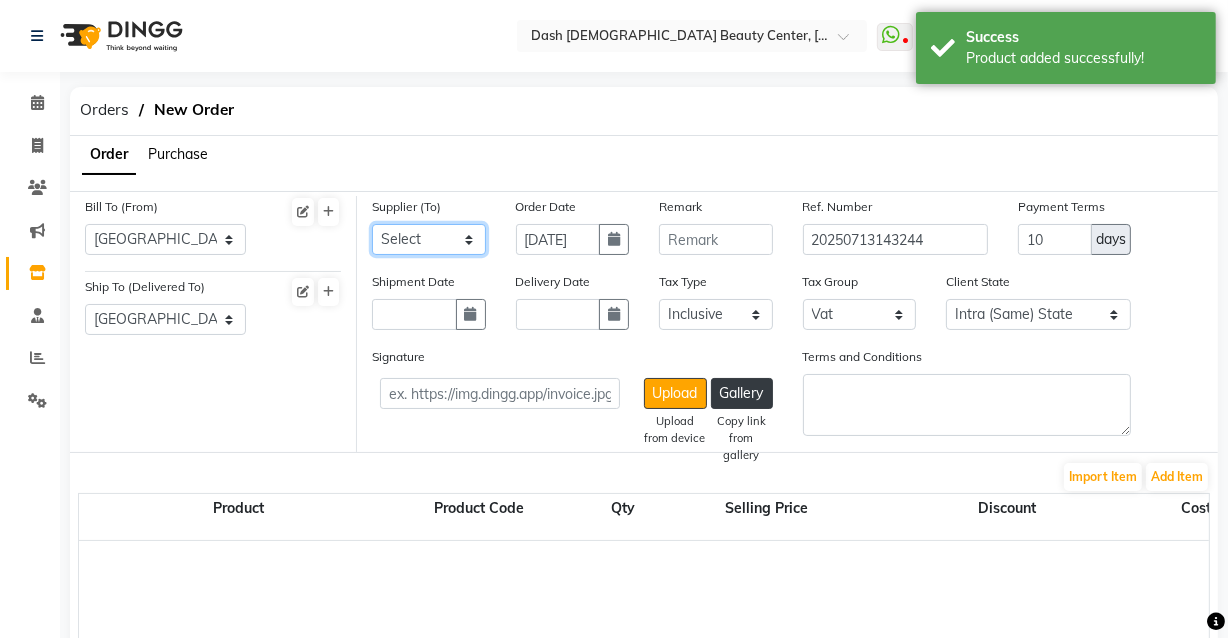 click on "Select SPAR - SPAR ADNOC DISTRIBUTION - ADNOC [PERSON_NAME] Millia Cosmetics - Millia Cosmetics [PERSON_NAME] [PERSON_NAME] [PERSON_NAME] [PERSON_NAME] - Argos Al Batul [PERSON_NAME] - [PERSON_NAME] Store Darbar Restaurant - Darbar Restaurant  The Beauty Shop - The Beauty Shop Alpha med General Trading - Alphamed [PERSON_NAME] Cosmetics Trading Al [PERSON_NAME] LLC - Al [PERSON_NAME] Stationery & Toys & Confectioneries LLC GAME PLANET - Game Planet [PERSON_NAME] Beauty Supplies Co. L.L.C. JIMI GIFT MARKET LLC - [PERSON_NAME] GIFT MARKET [PERSON_NAME] [PERSON_NAME]  - [PERSON_NAME] [PERSON_NAME] Savora Food Industry LLC PEARL LLC - Pearl Specialty Coffee Roastery [PERSON_NAME]  - [PERSON_NAME] General Trading Jumbo Electronics Company Ltd - Jumbo Store Landmark Retail Investment Co. LLC - Home Box LA MARQUISE - La Marquise International FAKHR AL SHAEB - Fakhr Al Shaeb Food stuff WADI AL NOOR - [GEOGRAPHIC_DATA] Modern Food Stuff LLC NATIONAL FLOWER LLC - National Flowers LLC - SPC Healthcare Trading Co. LLC - [GEOGRAPHIC_DATA]" 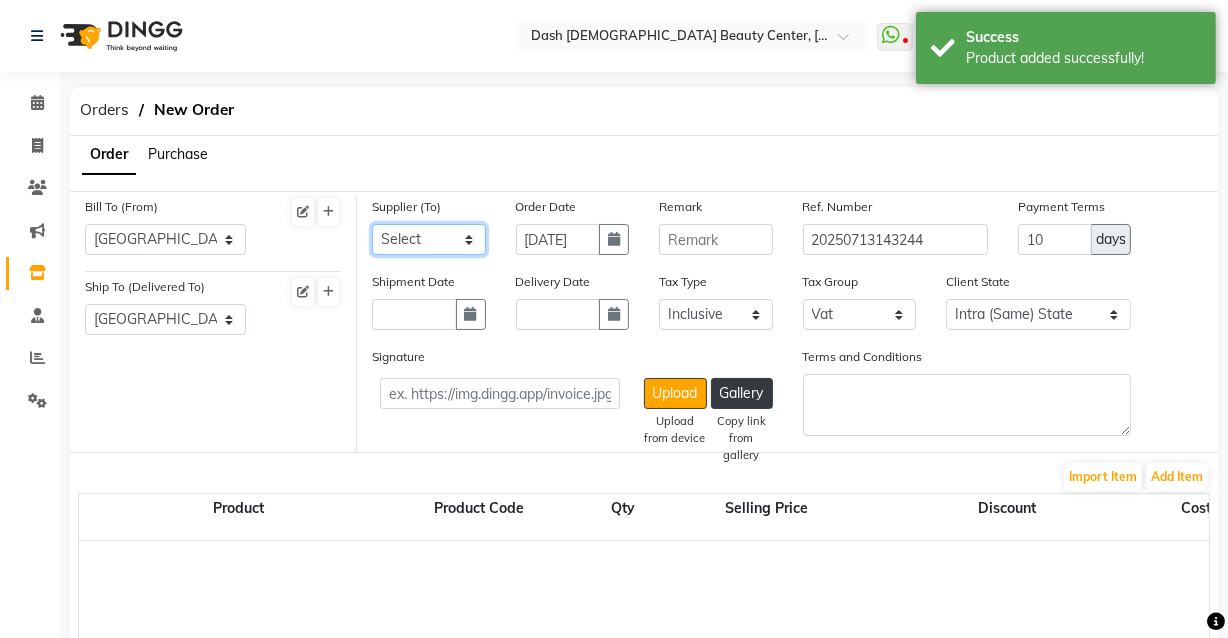 select on "4804" 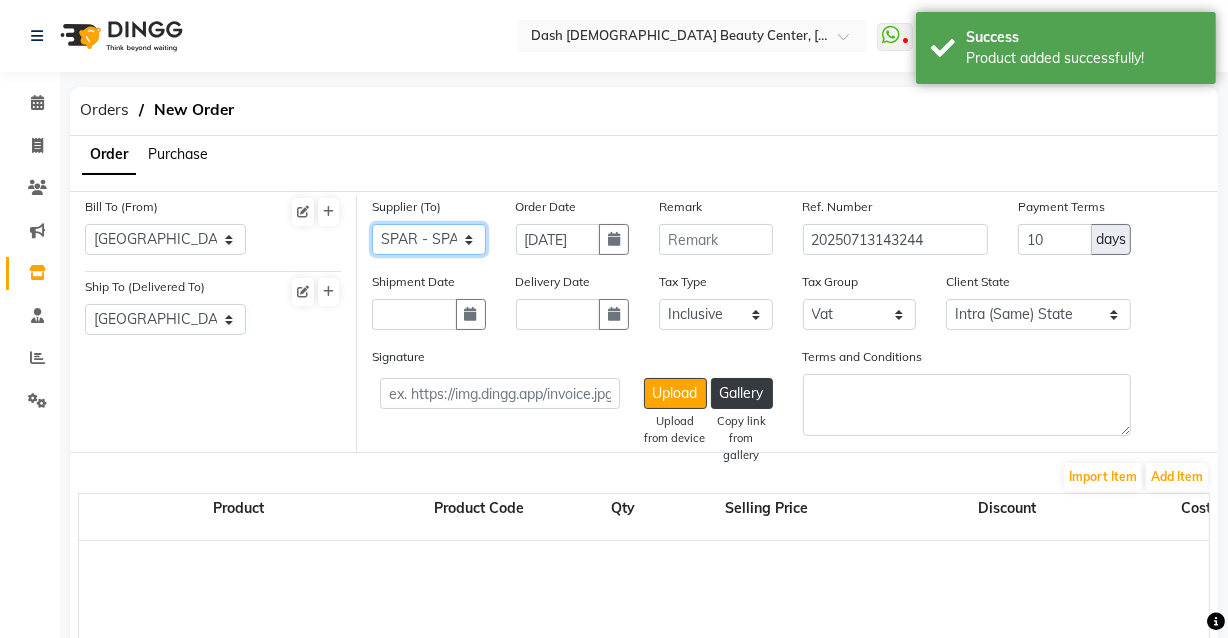 click on "Select SPAR - SPAR ADNOC DISTRIBUTION - ADNOC [PERSON_NAME] Millia Cosmetics - Millia Cosmetics [PERSON_NAME] [PERSON_NAME] [PERSON_NAME] [PERSON_NAME] - Argos Al Batul [PERSON_NAME] - [PERSON_NAME] Store Darbar Restaurant - Darbar Restaurant  The Beauty Shop - The Beauty Shop Alpha med General Trading - Alphamed [PERSON_NAME] Cosmetics Trading Al [PERSON_NAME] LLC - Al [PERSON_NAME] Stationery & Toys & Confectioneries LLC GAME PLANET - Game Planet [PERSON_NAME] Beauty Supplies Co. L.L.C. JIMI GIFT MARKET LLC - [PERSON_NAME] GIFT MARKET [PERSON_NAME] [PERSON_NAME]  - [PERSON_NAME] [PERSON_NAME] Savora Food Industry LLC PEARL LLC - Pearl Specialty Coffee Roastery [PERSON_NAME]  - [PERSON_NAME] General Trading Jumbo Electronics Company Ltd - Jumbo Store Landmark Retail Investment Co. LLC - Home Box LA MARQUISE - La Marquise International FAKHR AL SHAEB - Fakhr Al Shaeb Food stuff WADI AL NOOR - [GEOGRAPHIC_DATA] Modern Food Stuff LLC NATIONAL FLOWER LLC - National Flowers LLC - SPC Healthcare Trading Co. LLC - [GEOGRAPHIC_DATA]" 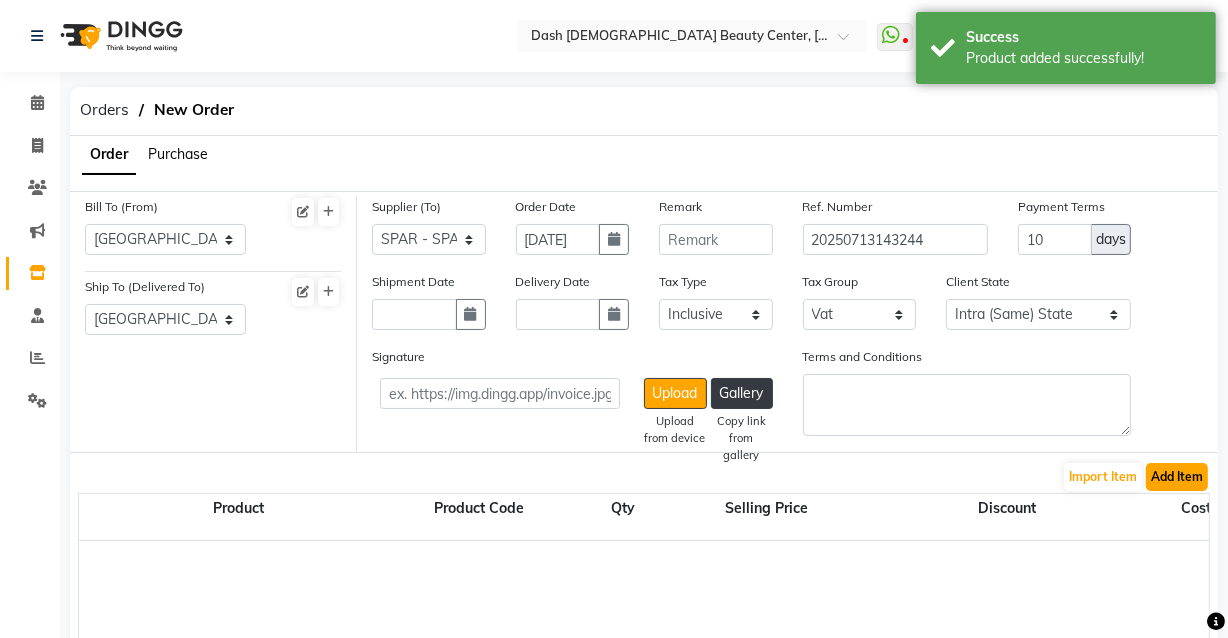 click on "Add Item" 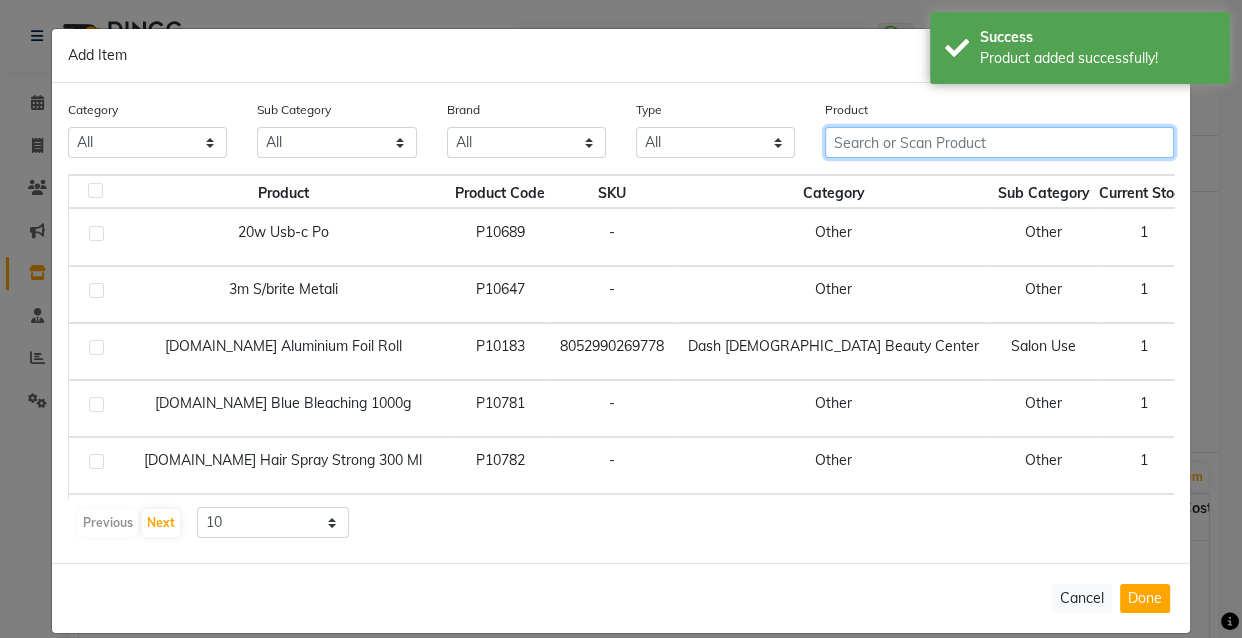 click 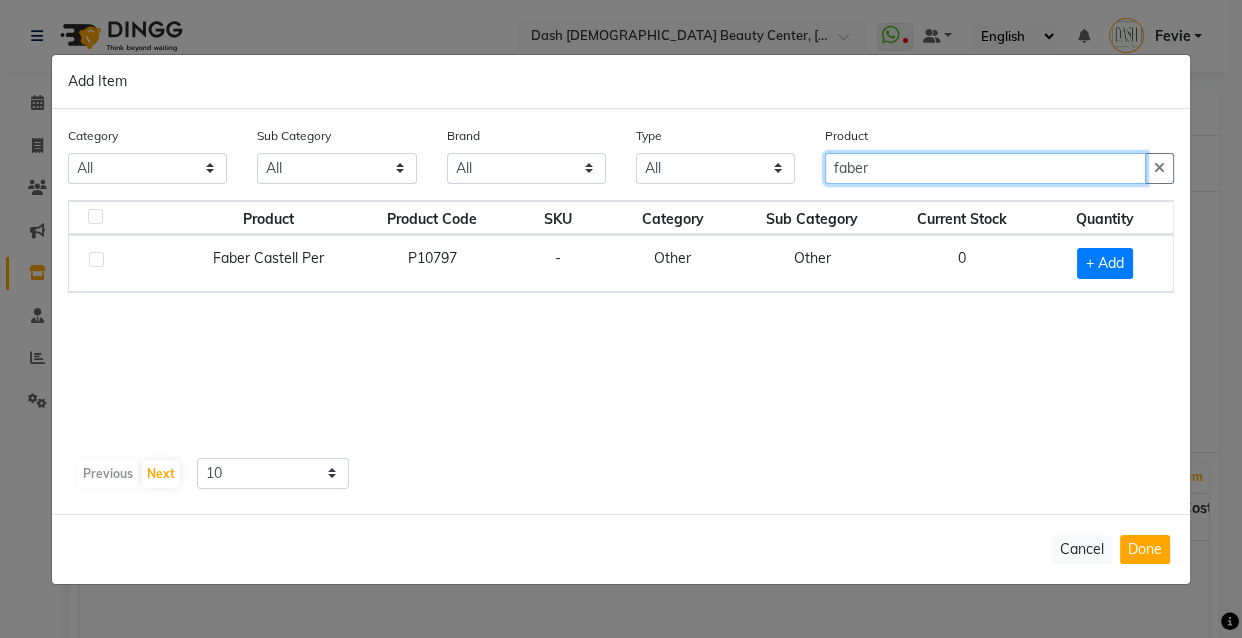 type on "faber" 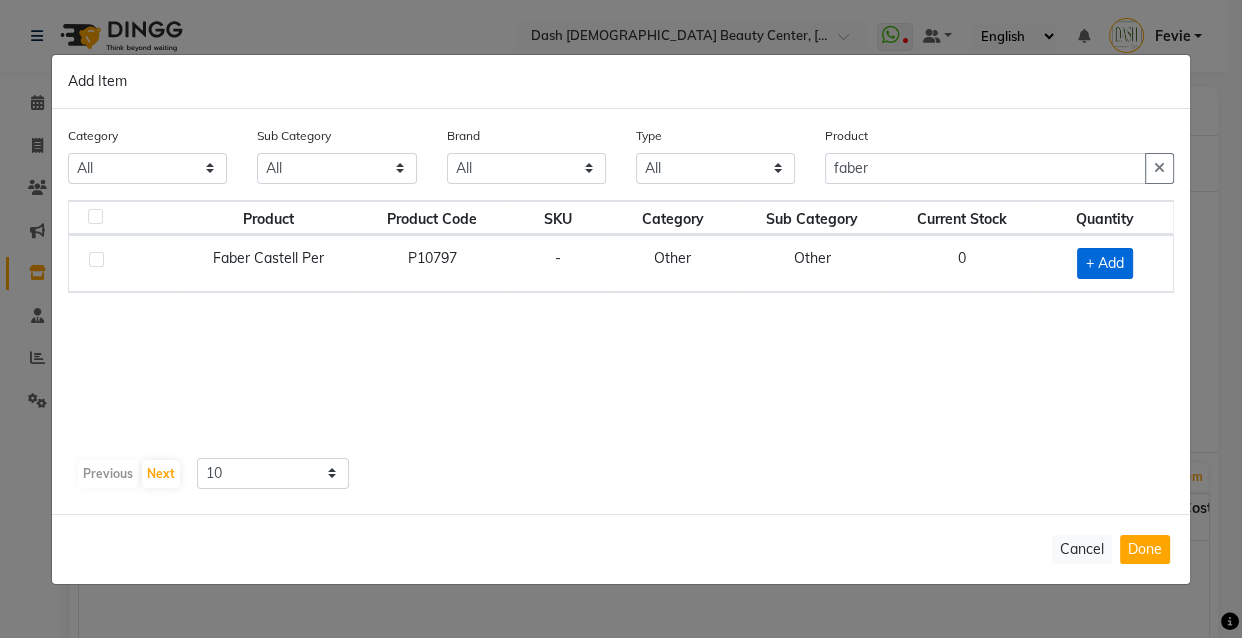 click on "+ Add" 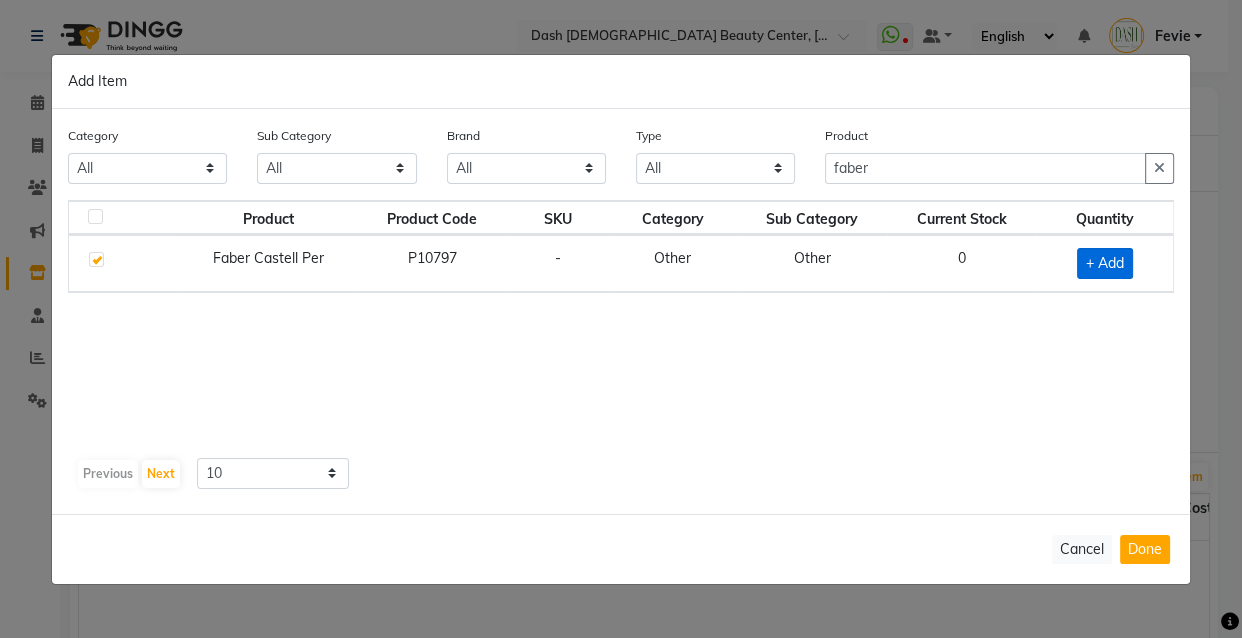 checkbox on "true" 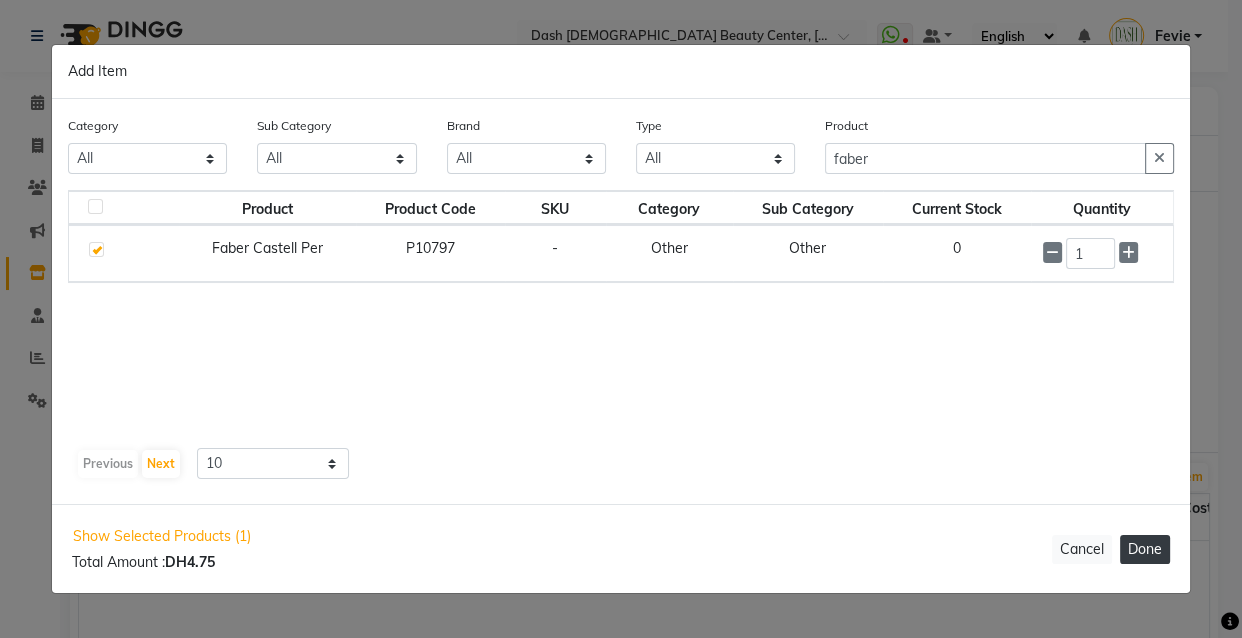 click on "Done" 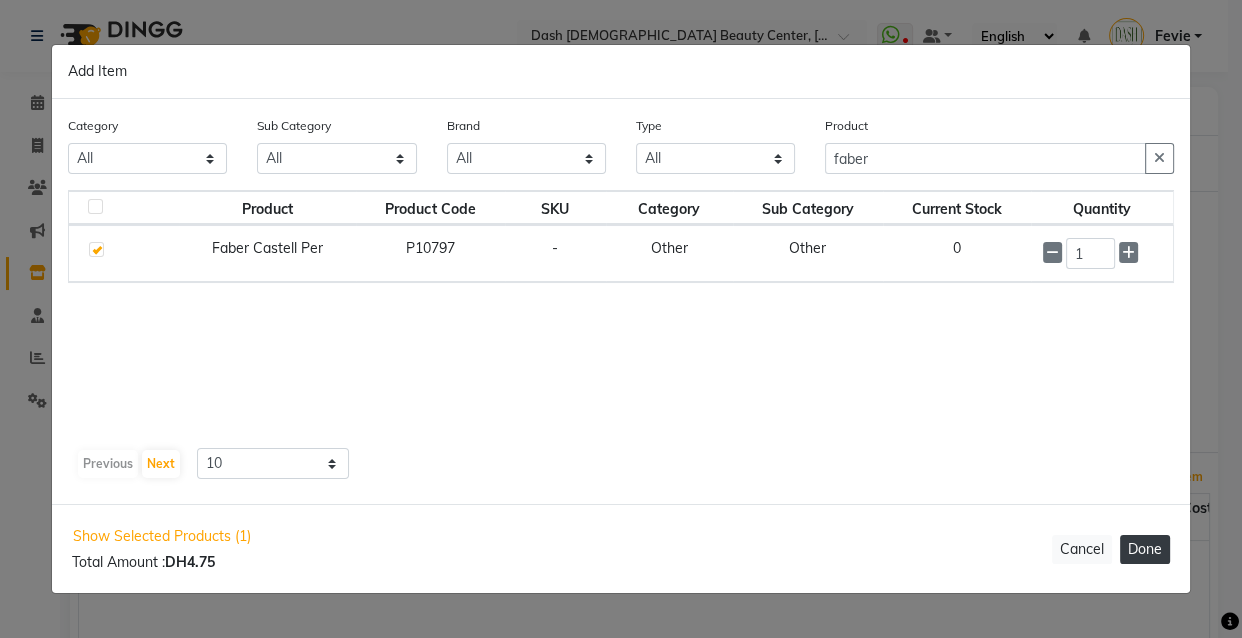 select on "3972" 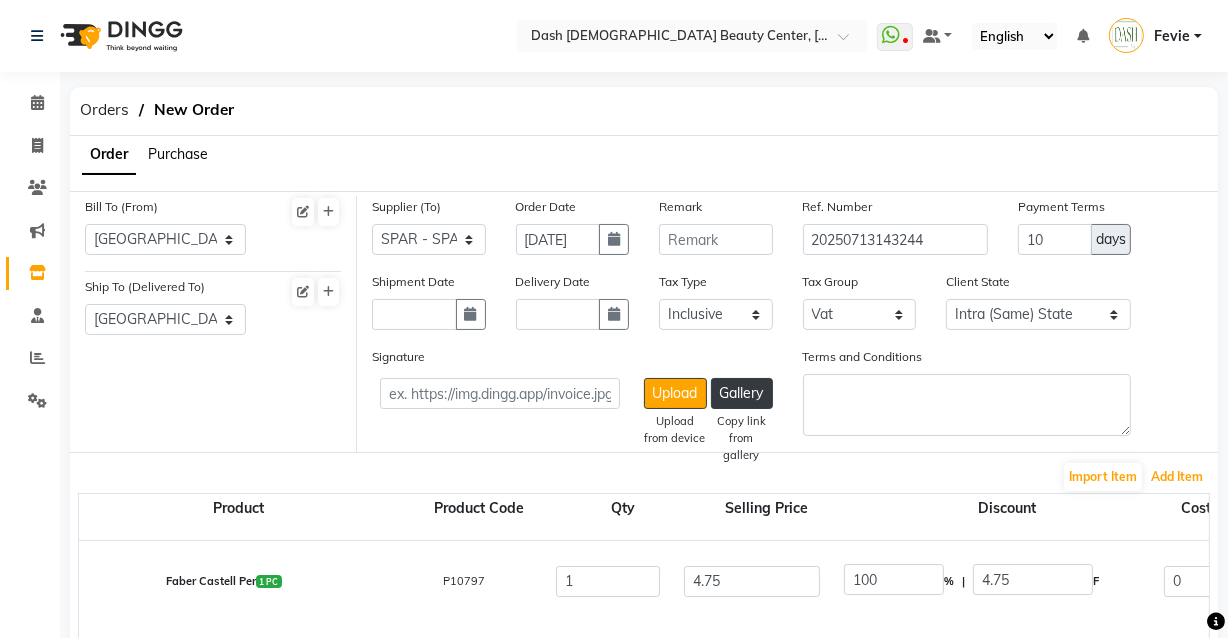 scroll, scrollTop: 15, scrollLeft: 0, axis: vertical 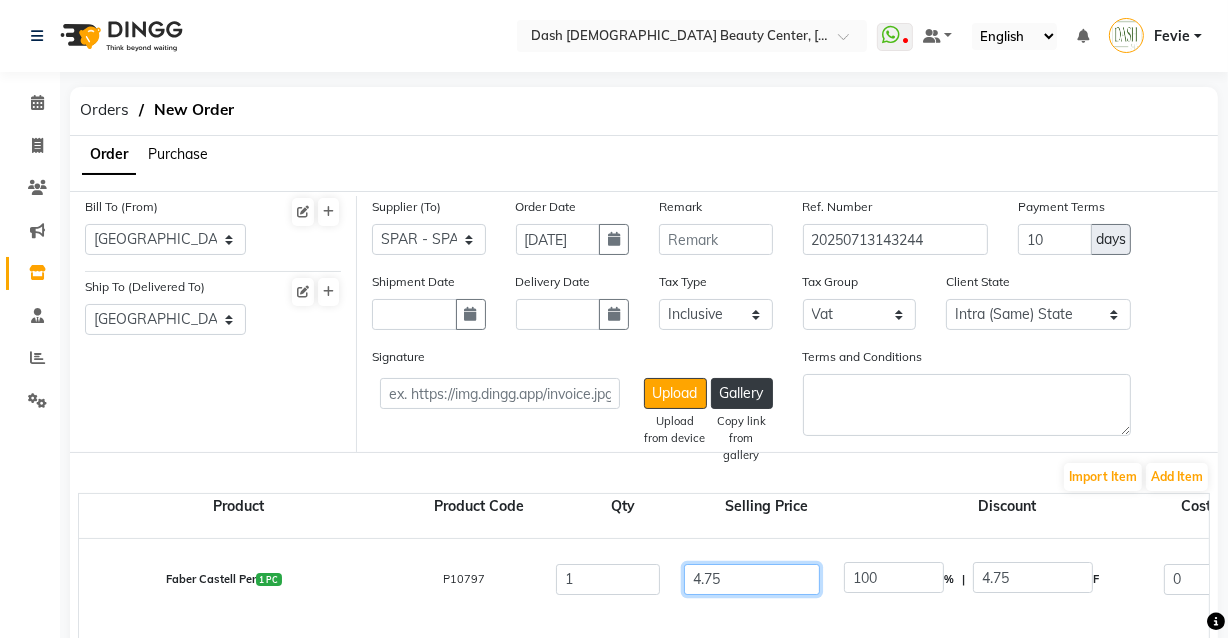 click on "4.75" 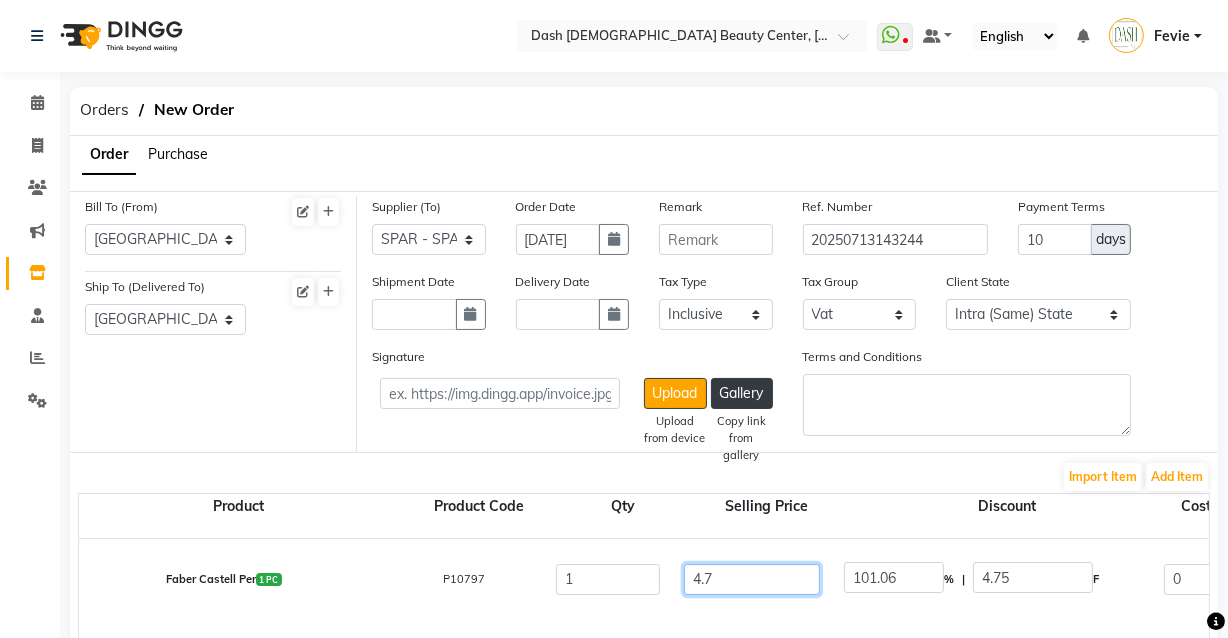 type on "4" 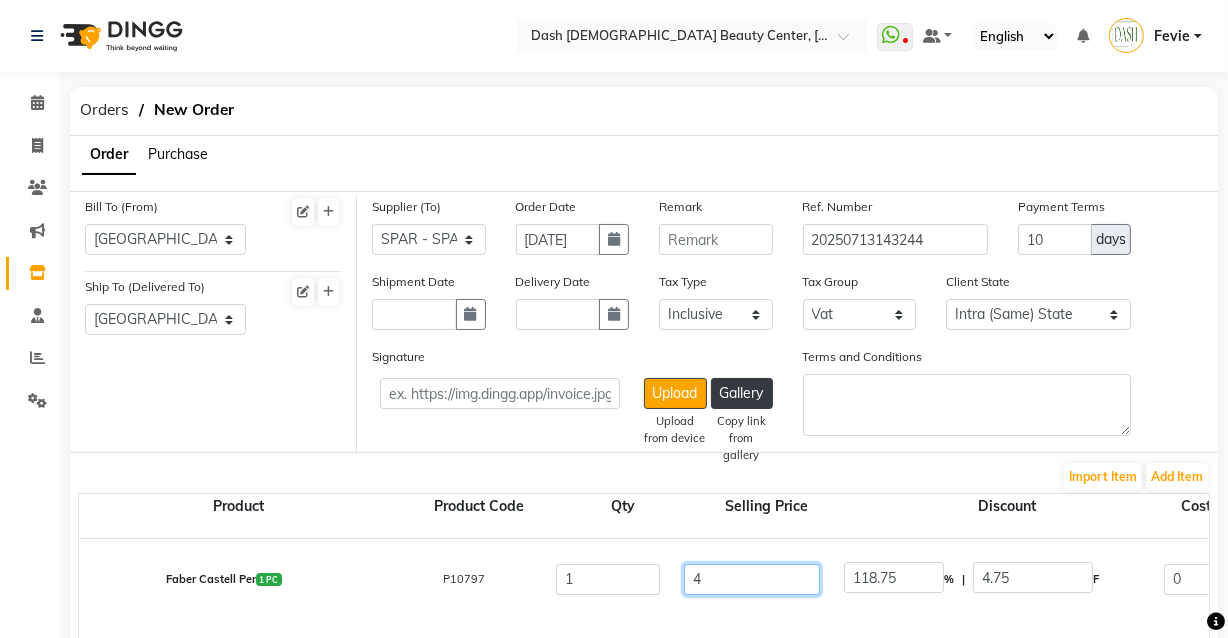 type 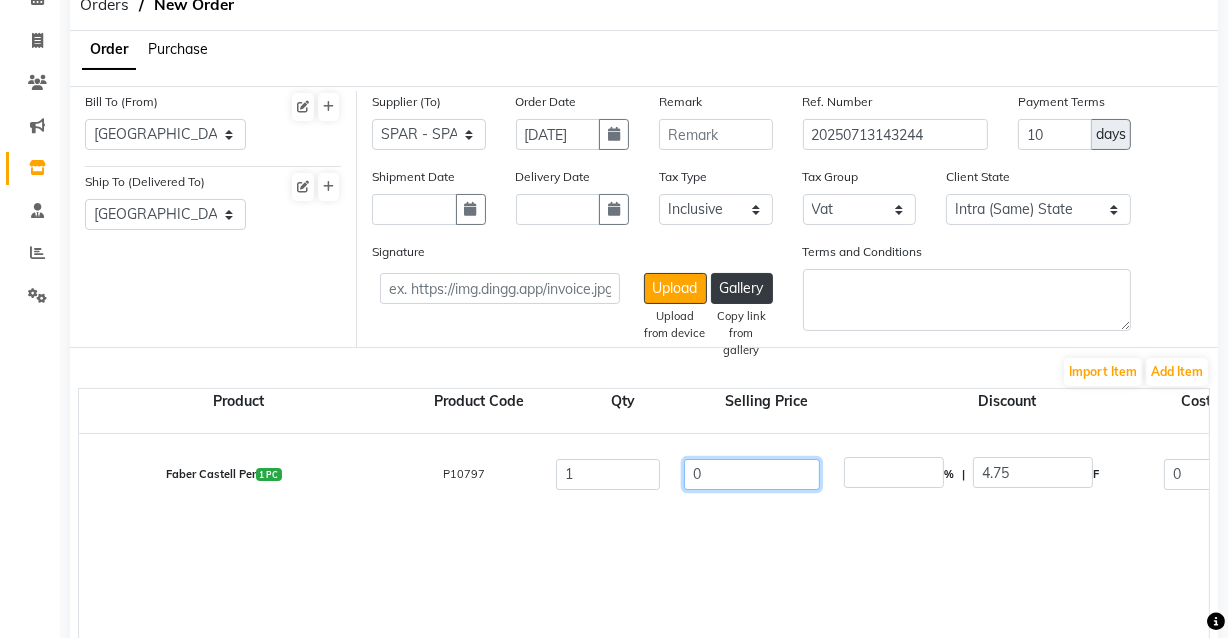 scroll, scrollTop: 106, scrollLeft: 0, axis: vertical 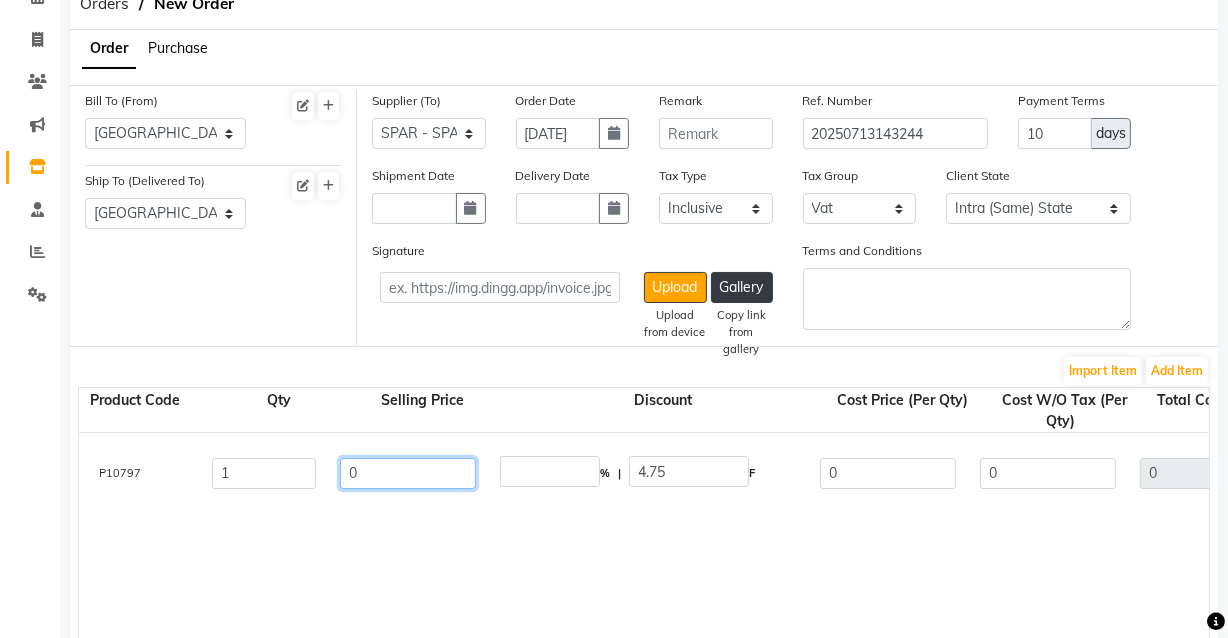 type on "0" 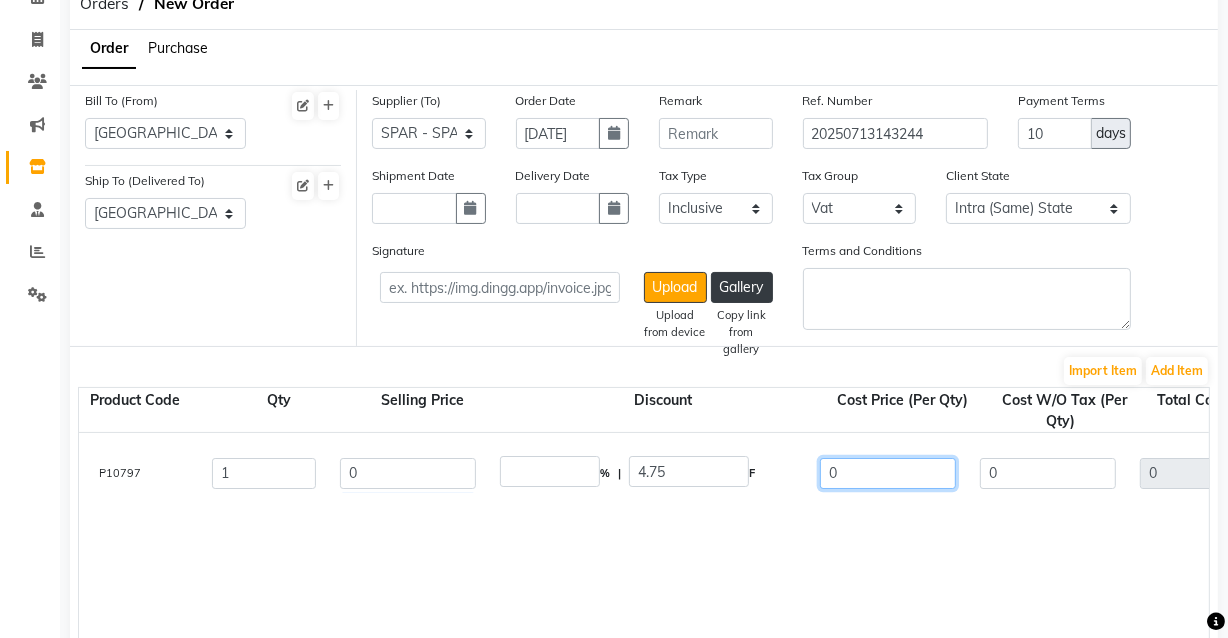 click on "0" 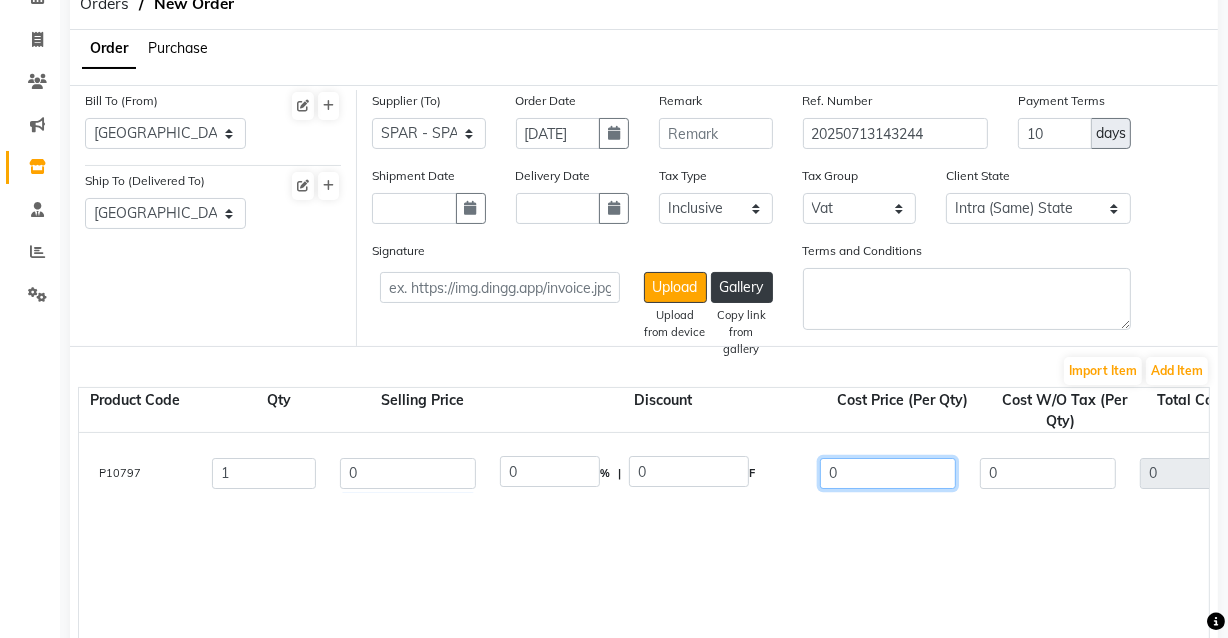 type on "04" 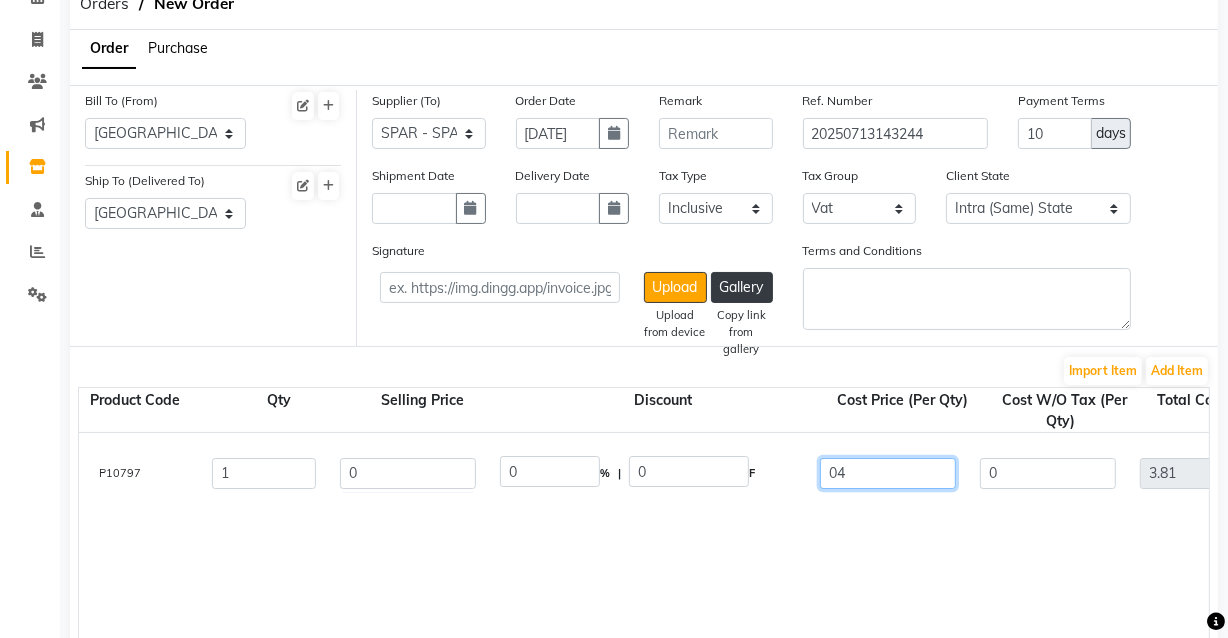 type on "04.7" 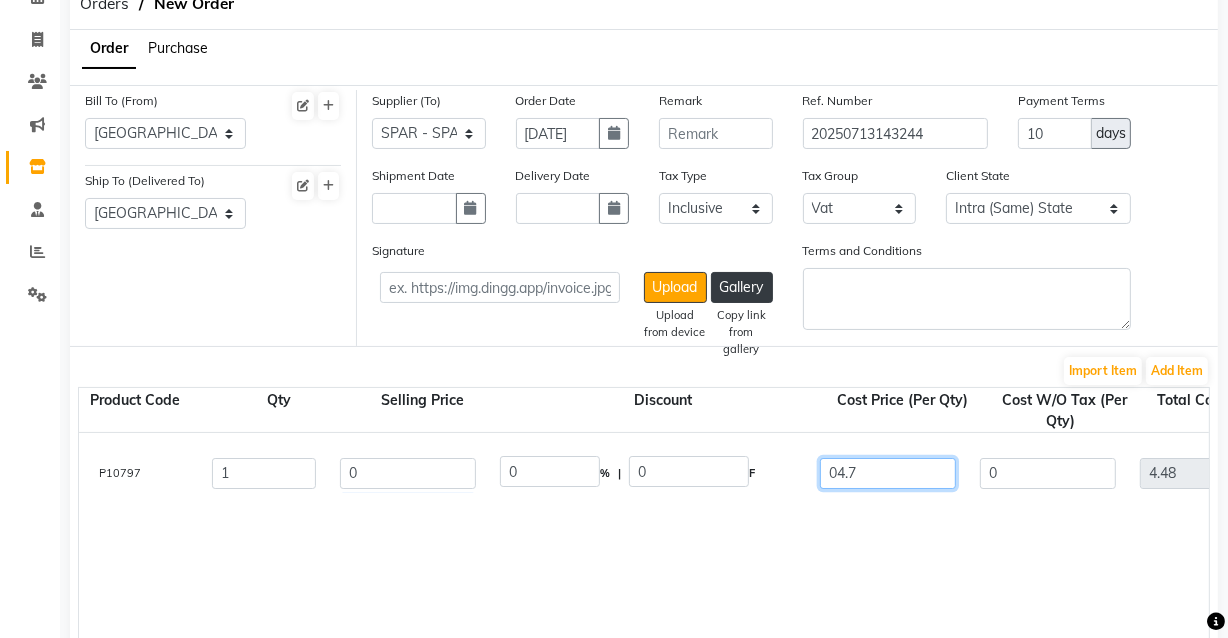 type on "04.75" 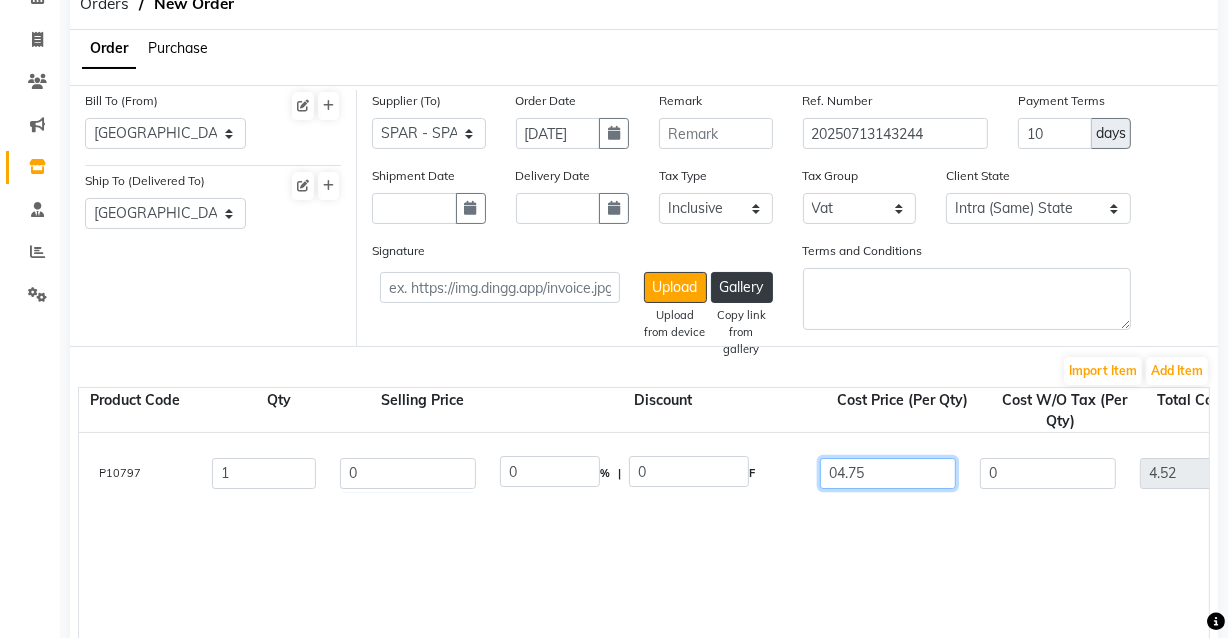 type on "04.75" 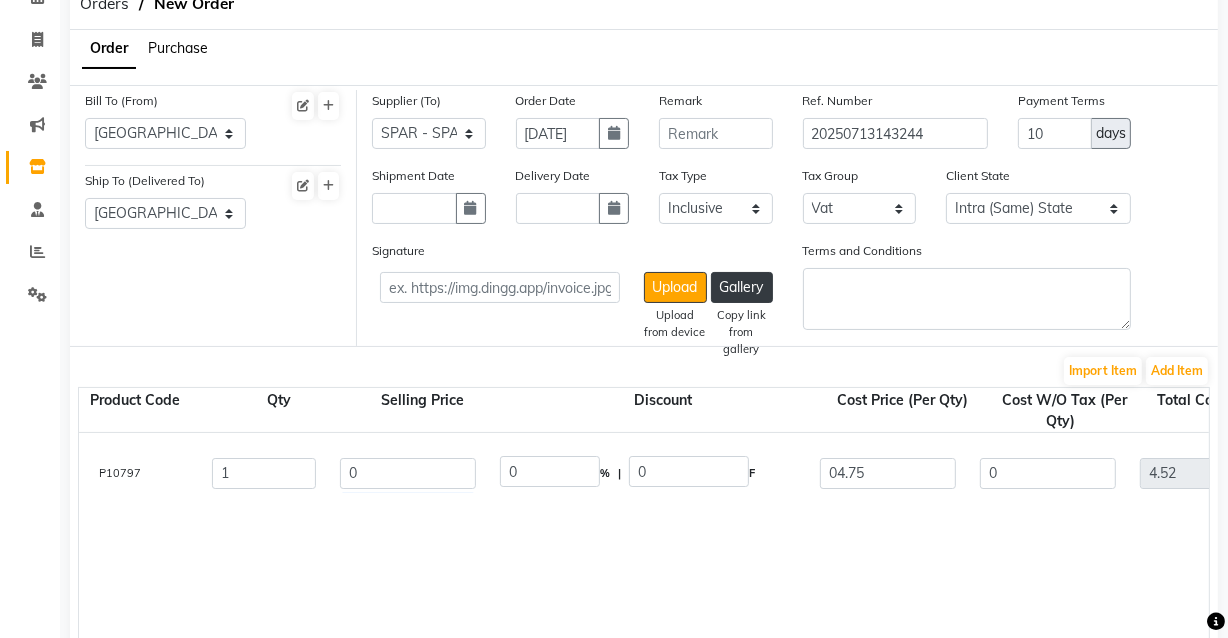 click on "Faber Castell Per  1 PC  P10797  1 0 0 % | 0 F 04.75 0 4.52 None Vat  (5%)  0 4.52" 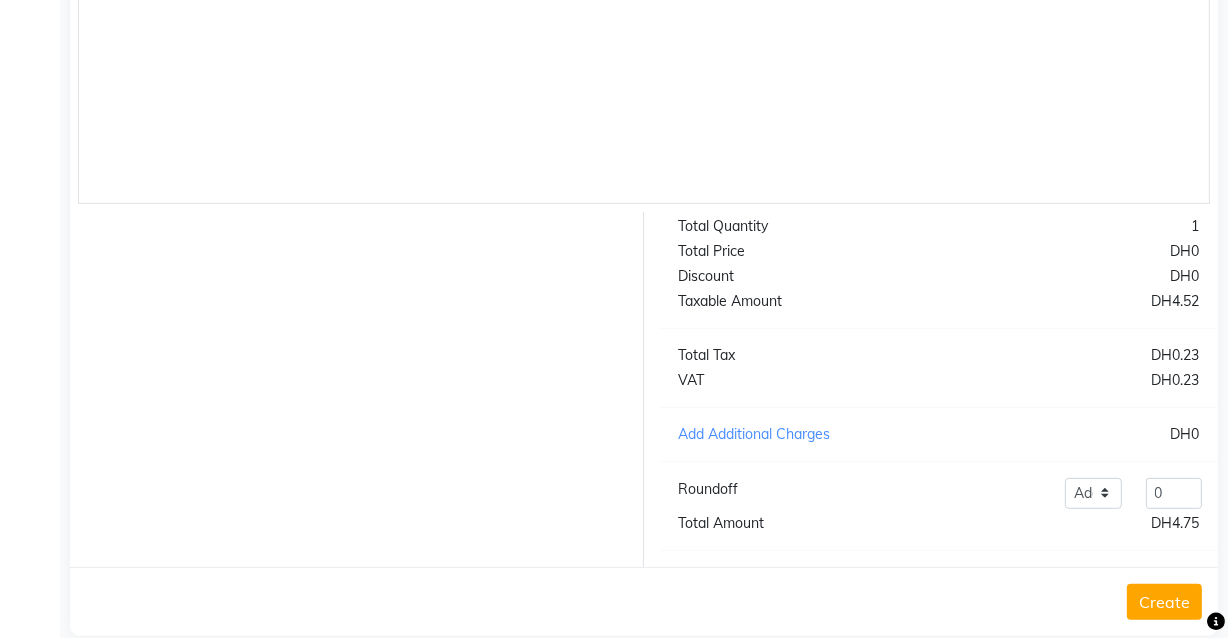 scroll, scrollTop: 769, scrollLeft: 0, axis: vertical 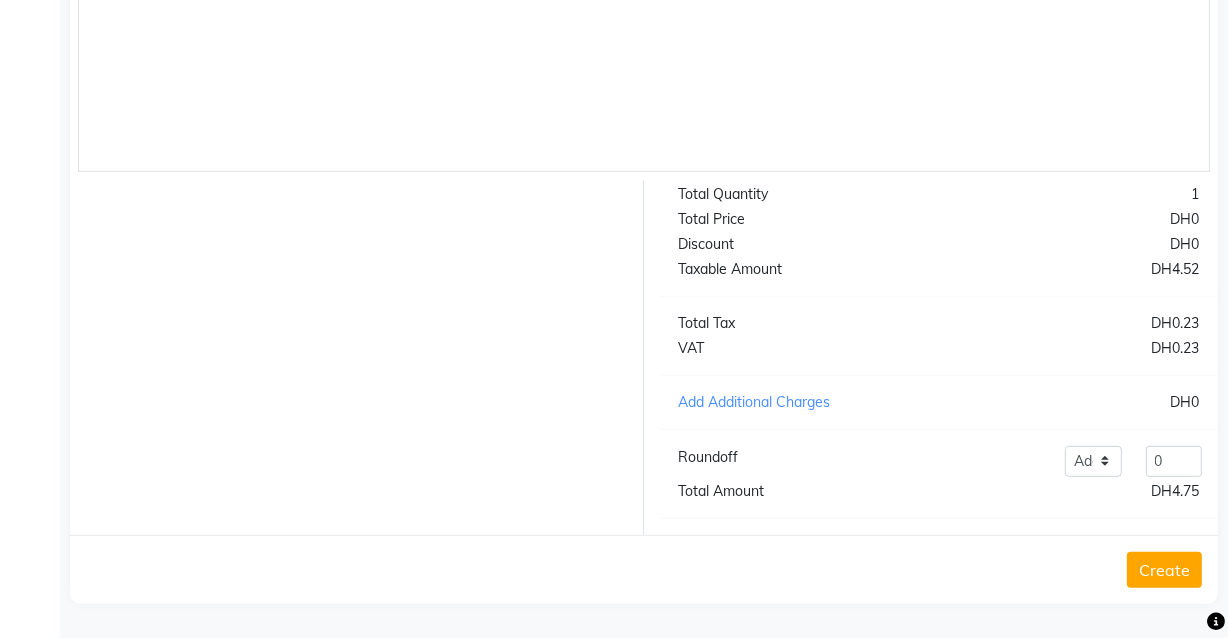 click on "Create" 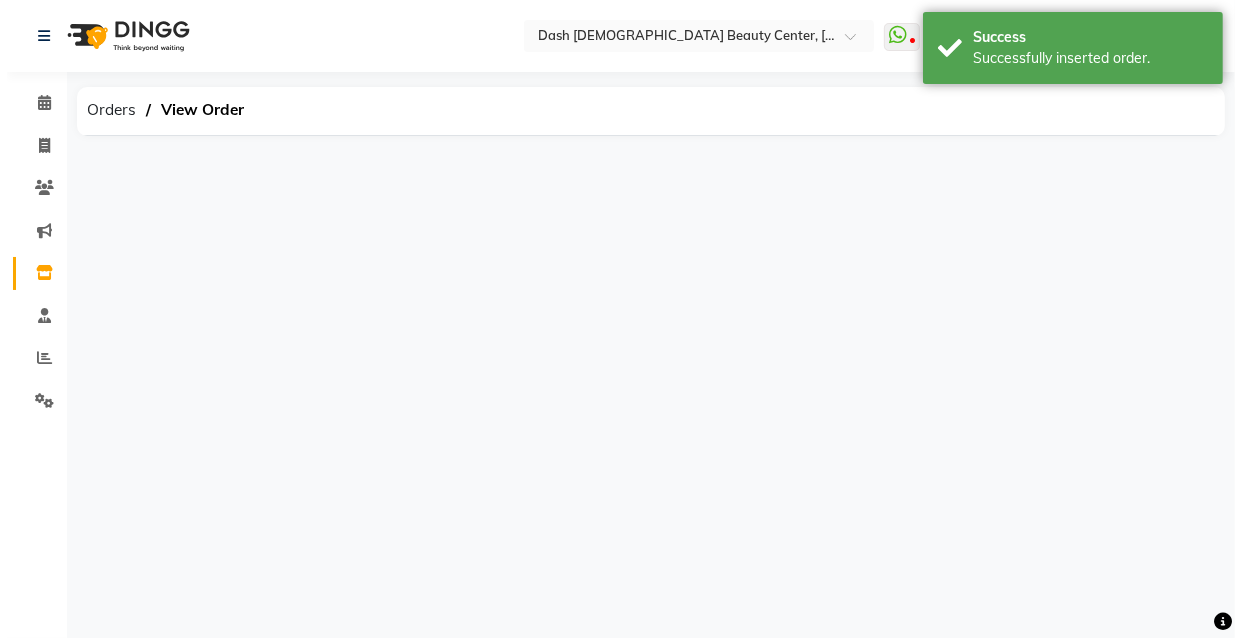 scroll, scrollTop: 0, scrollLeft: 0, axis: both 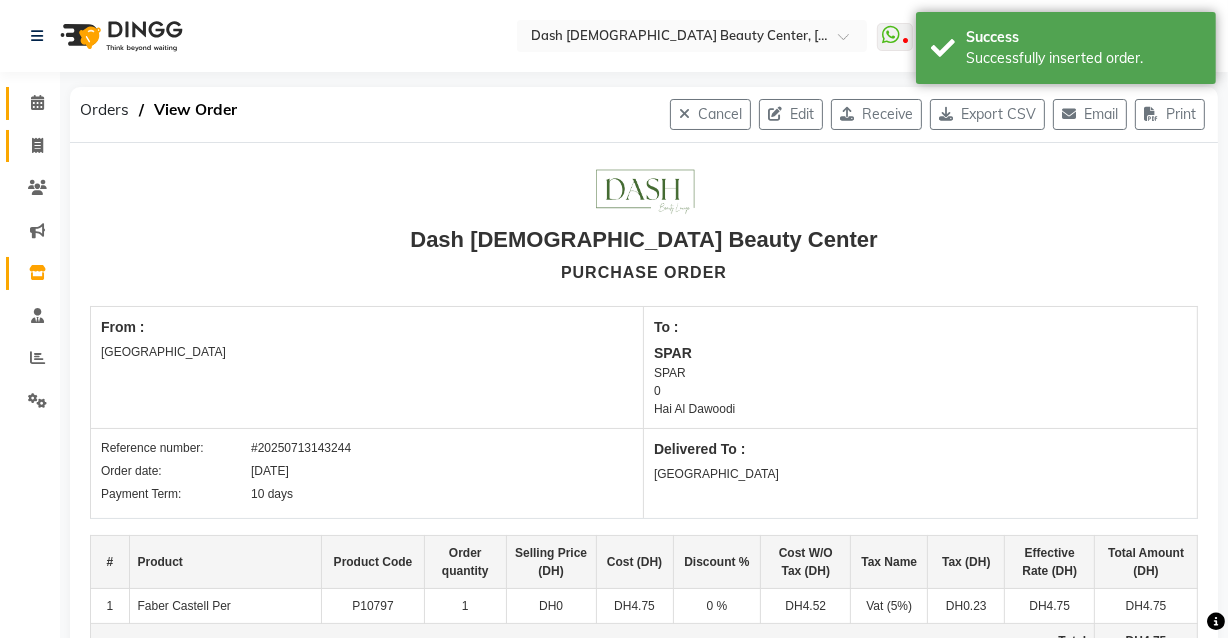 click 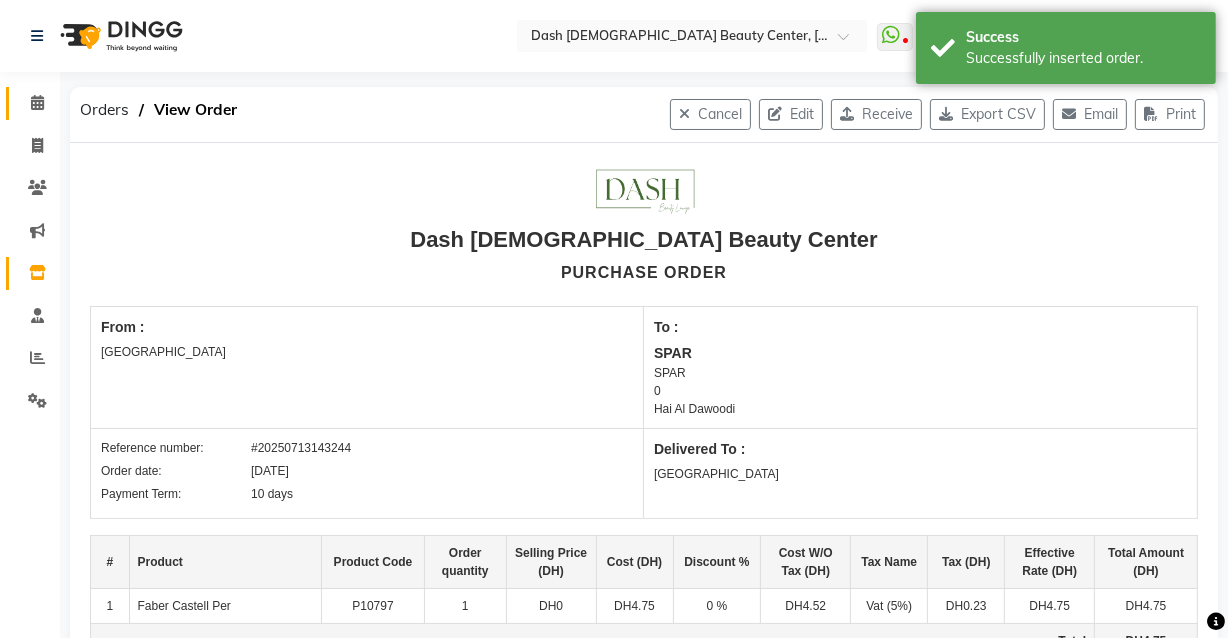 click 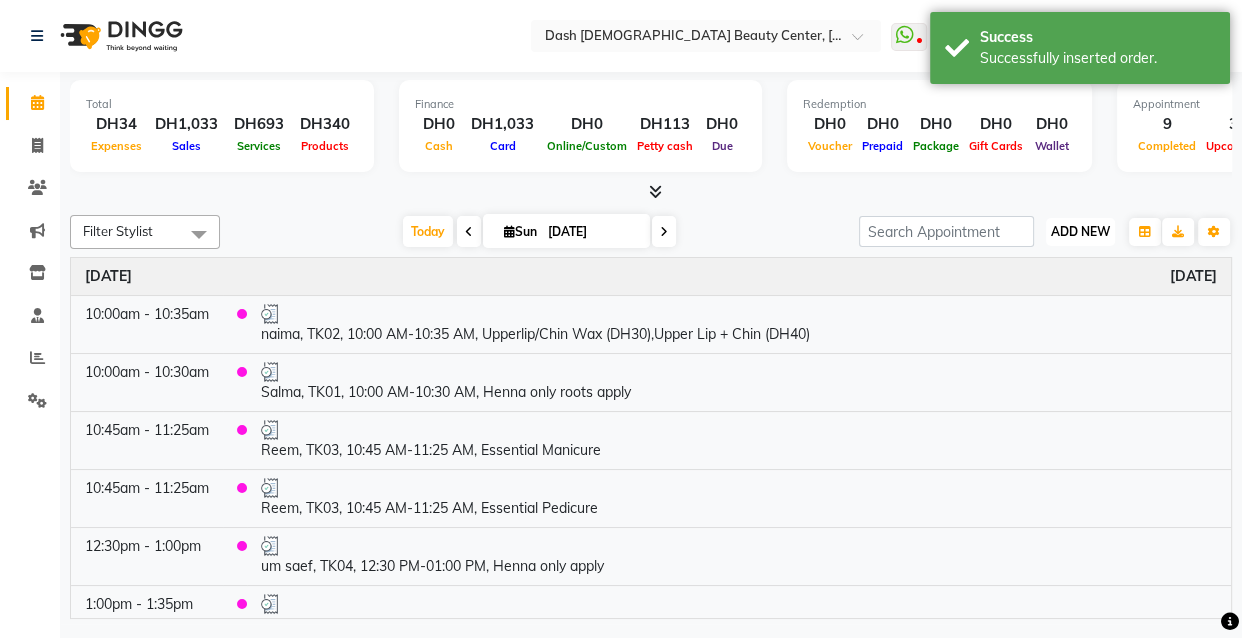 click on "ADD NEW" at bounding box center (1080, 231) 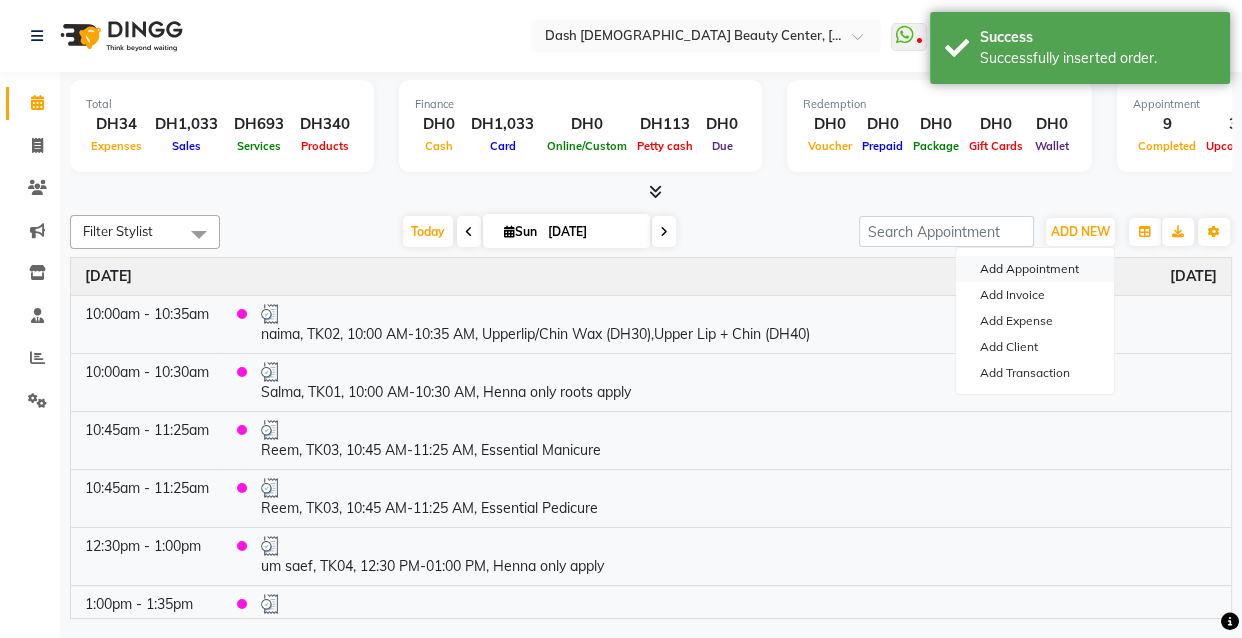 click on "Add Appointment" at bounding box center (1035, 269) 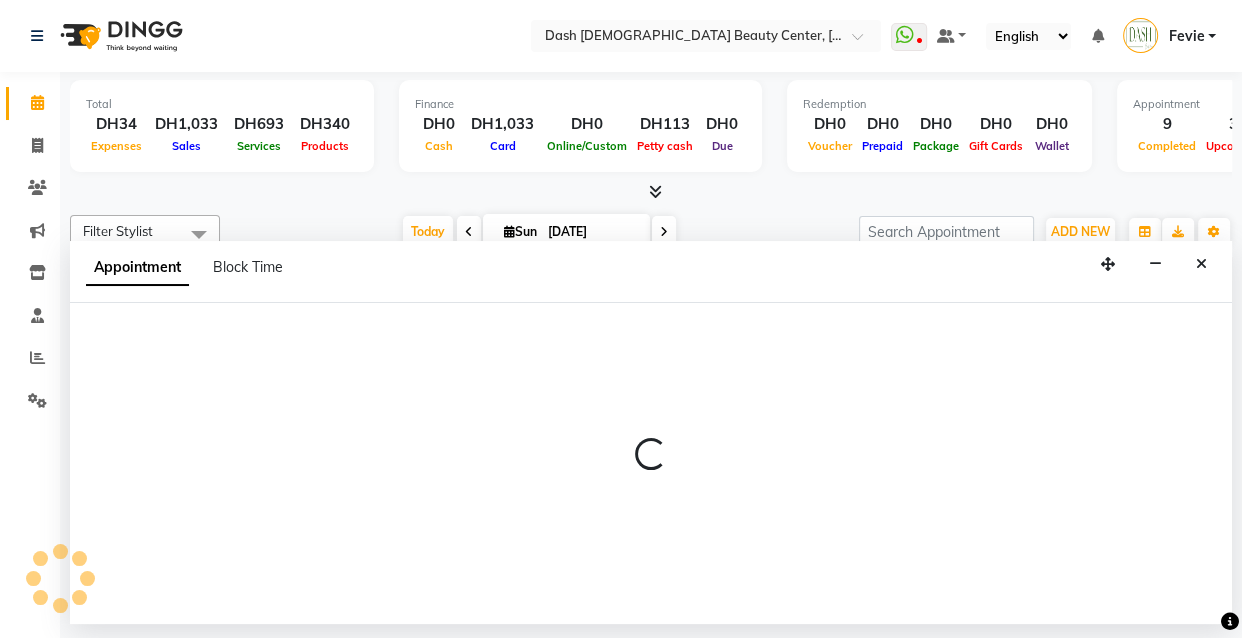 select on "tentative" 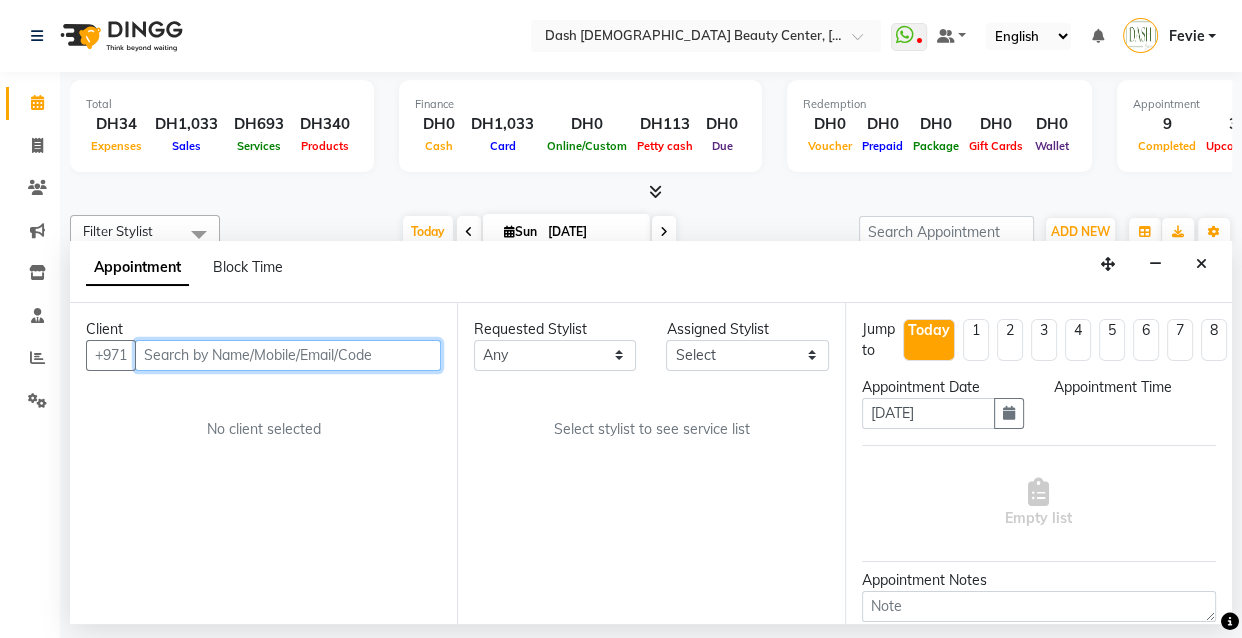 select on "600" 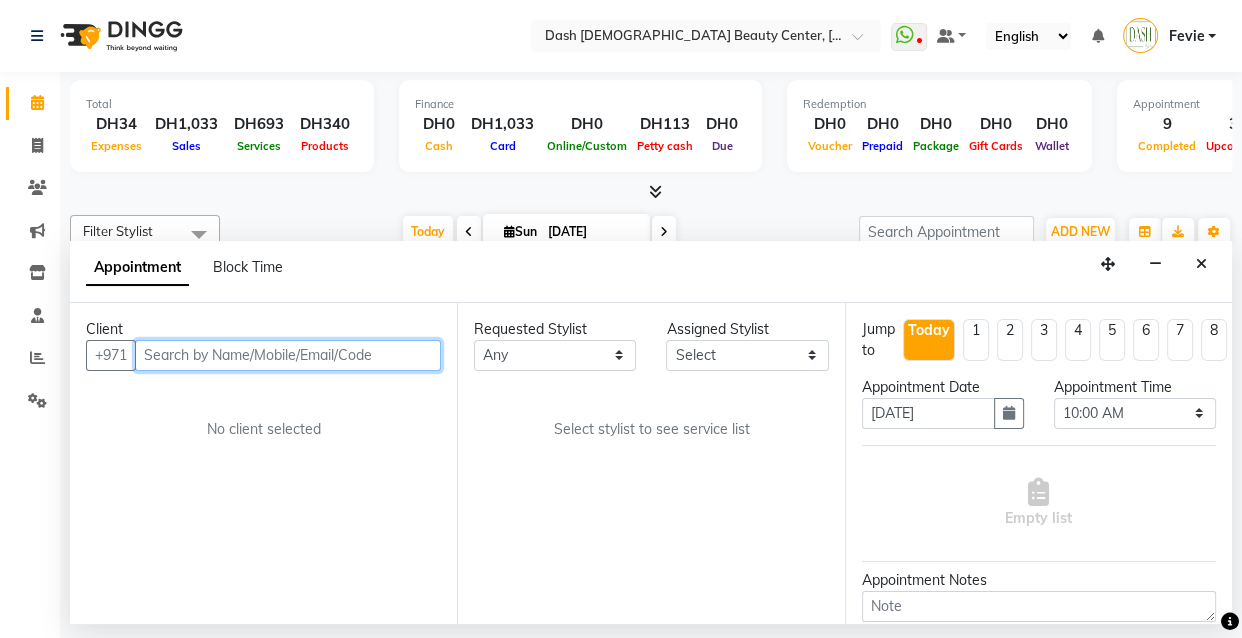 click at bounding box center [288, 355] 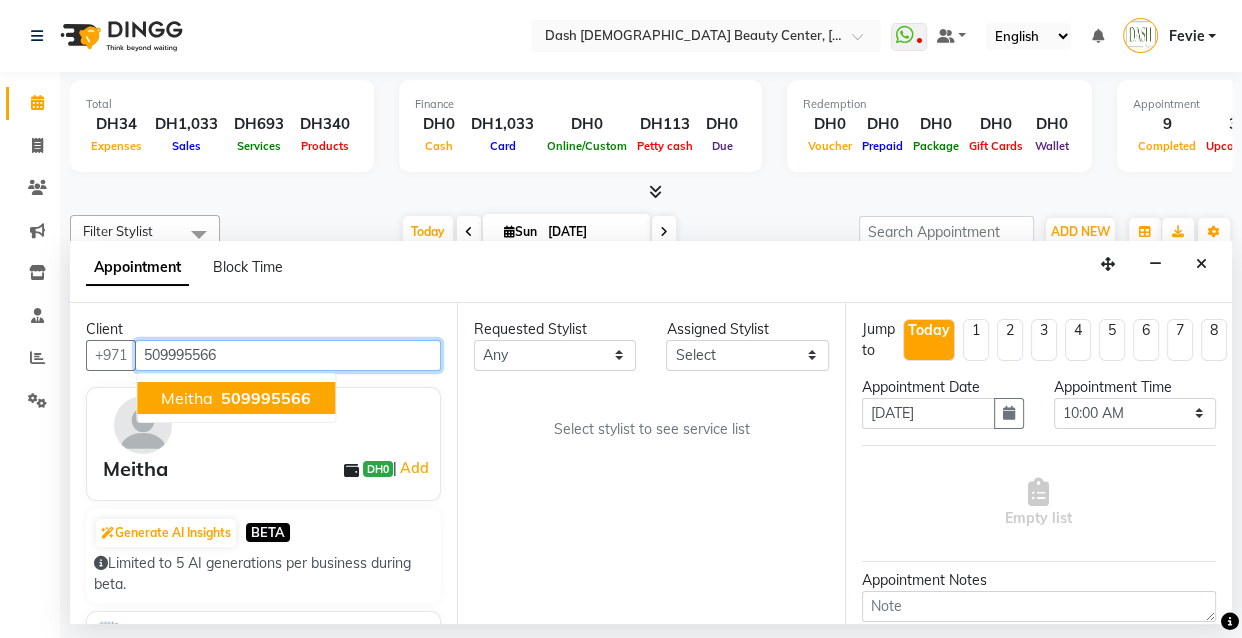 click on "509995566" at bounding box center [266, 398] 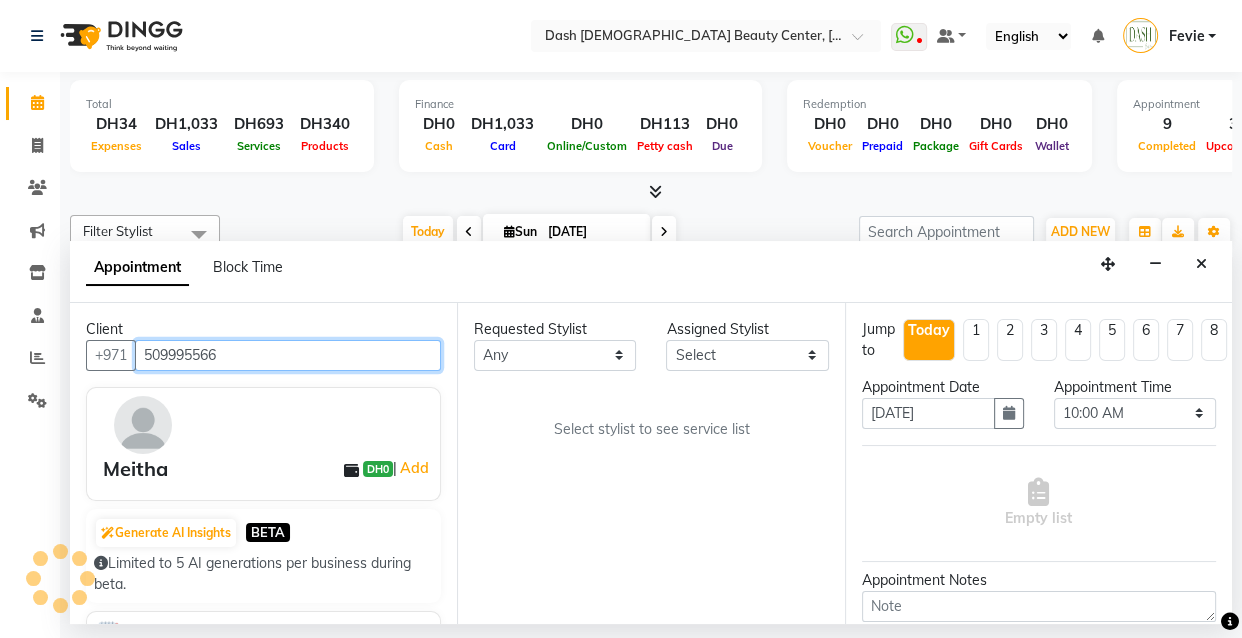 type on "509995566" 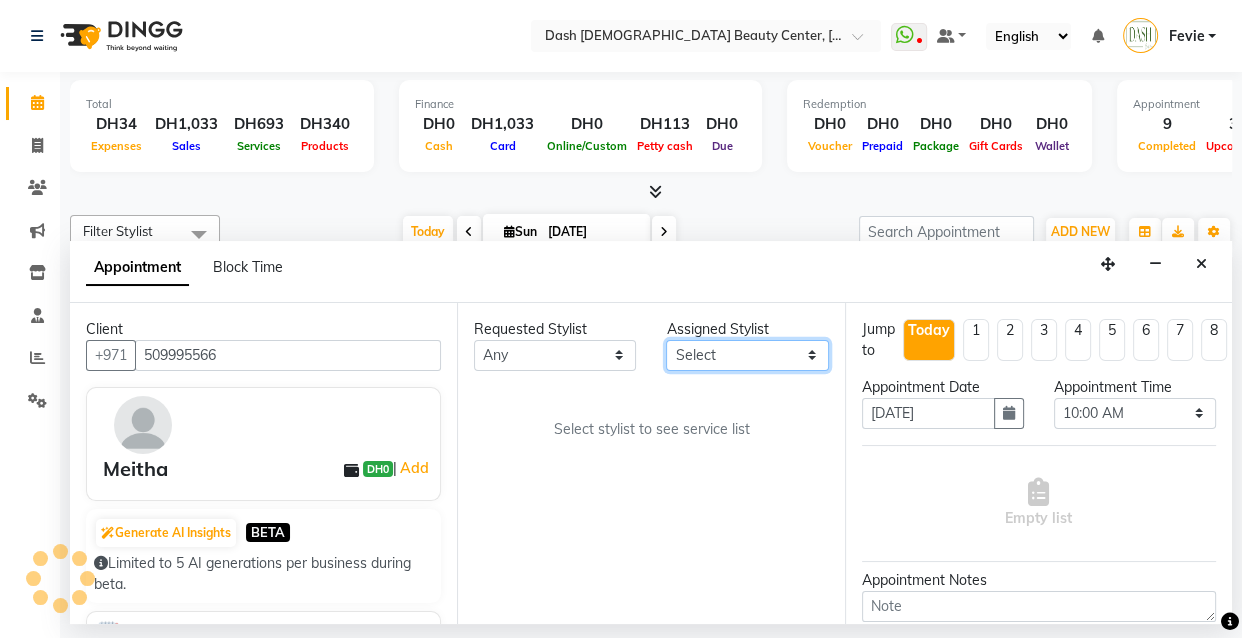 click on "Select [PERSON_NAME] [PERSON_NAME] [PERSON_NAME] [PERSON_NAME] [PERSON_NAME] [PERSON_NAME] [PERSON_NAME] [PERSON_NAME] [PERSON_NAME] Peace [PERSON_NAME] [PERSON_NAME]" at bounding box center (747, 355) 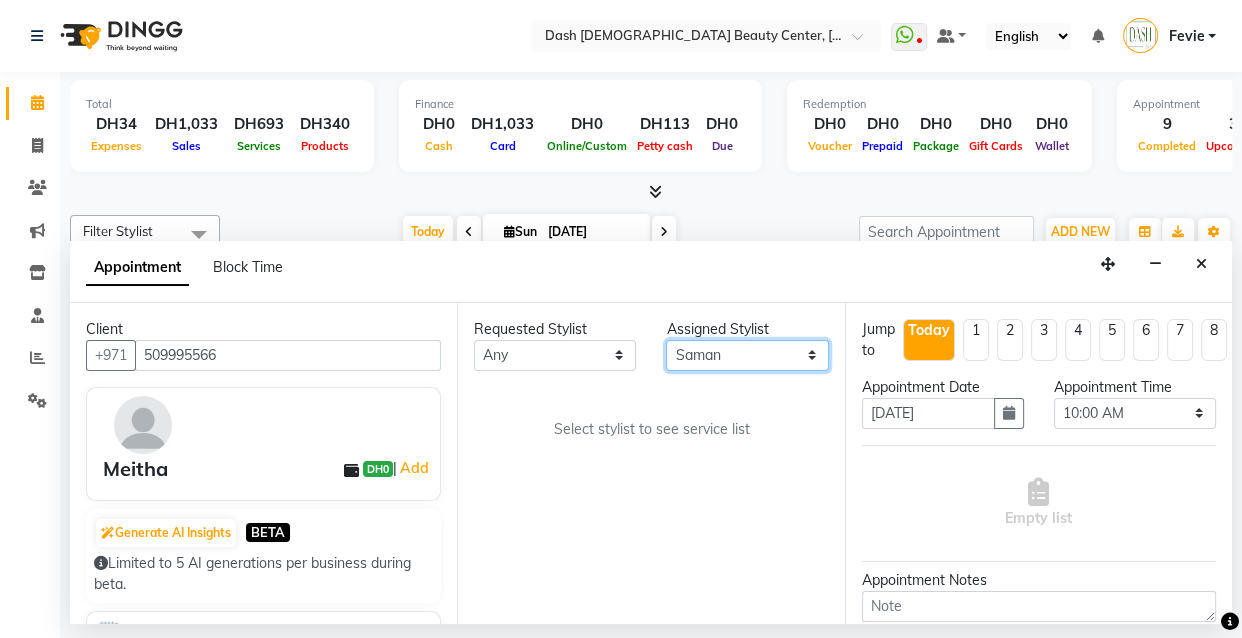 click on "Select [PERSON_NAME] [PERSON_NAME] [PERSON_NAME] [PERSON_NAME] [PERSON_NAME] [PERSON_NAME] [PERSON_NAME] [PERSON_NAME] [PERSON_NAME] Peace [PERSON_NAME] [PERSON_NAME]" at bounding box center [747, 355] 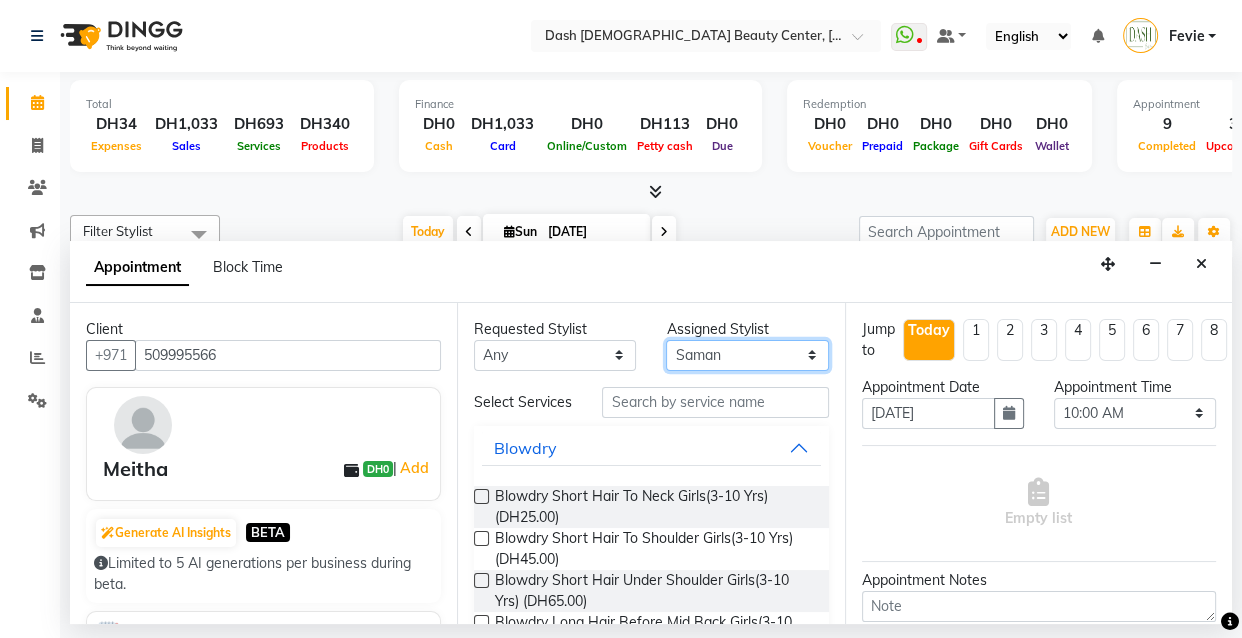 click on "Select [PERSON_NAME] [PERSON_NAME] [PERSON_NAME] [PERSON_NAME] [PERSON_NAME] [PERSON_NAME] [PERSON_NAME] [PERSON_NAME] [PERSON_NAME] Peace [PERSON_NAME] [PERSON_NAME]" at bounding box center [747, 355] 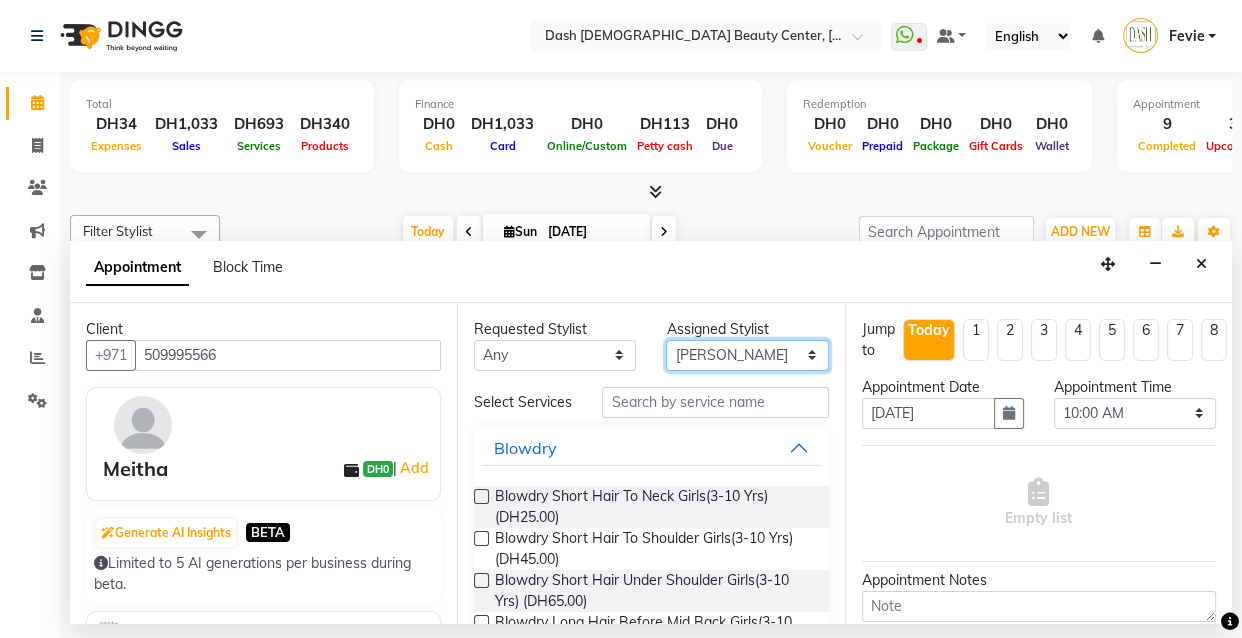 click on "Select [PERSON_NAME] [PERSON_NAME] [PERSON_NAME] [PERSON_NAME] [PERSON_NAME] [PERSON_NAME] [PERSON_NAME] [PERSON_NAME] [PERSON_NAME] Peace [PERSON_NAME] [PERSON_NAME]" at bounding box center (747, 355) 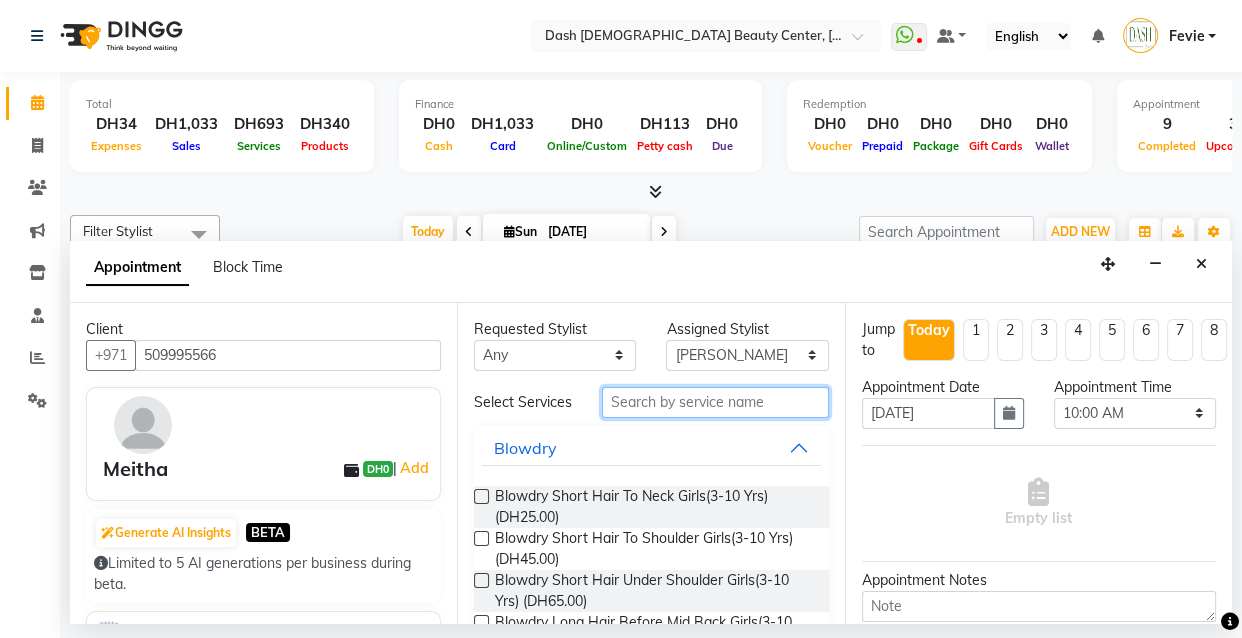 click at bounding box center (715, 402) 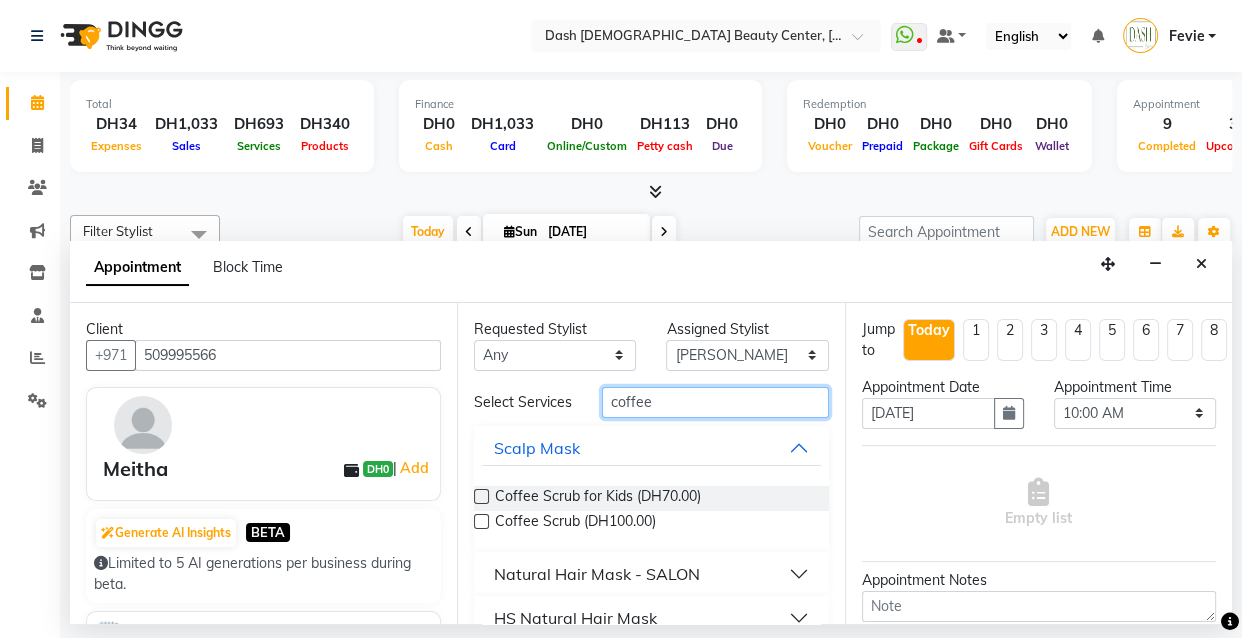 type on "coffee" 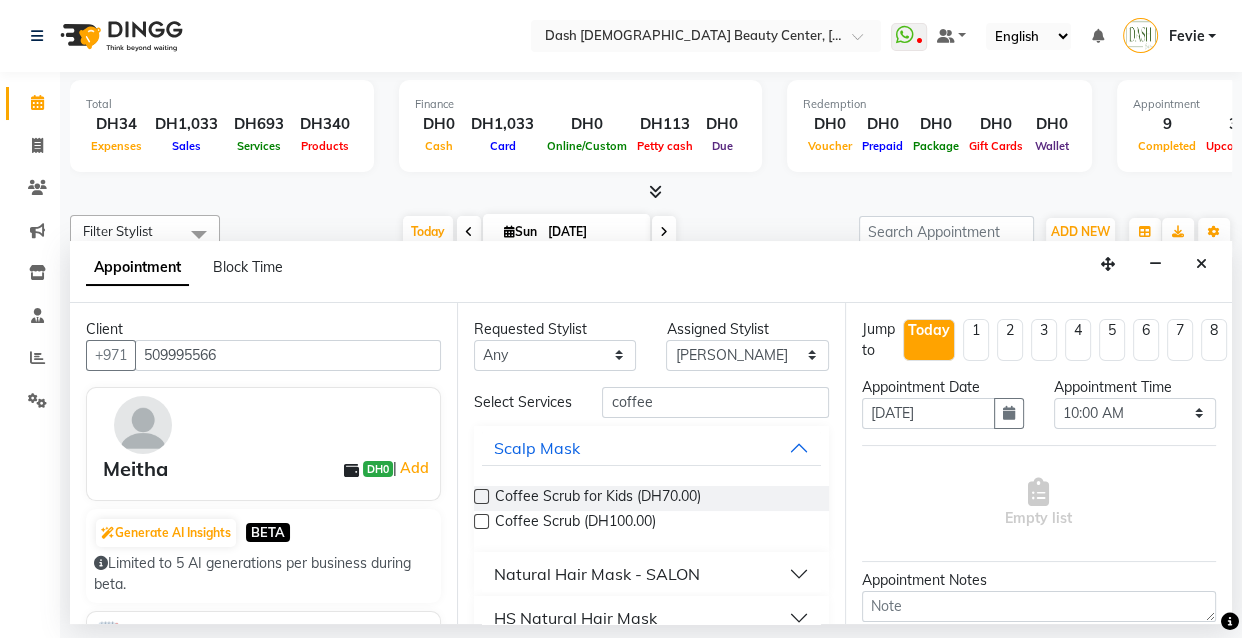 click at bounding box center [481, 521] 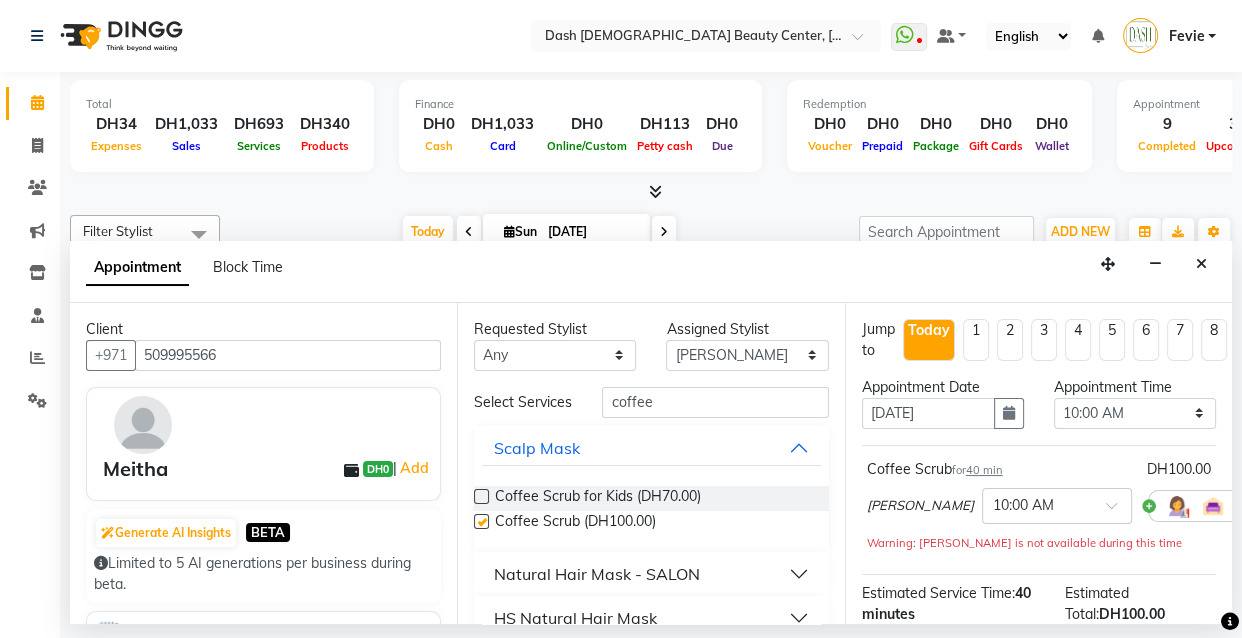 checkbox on "false" 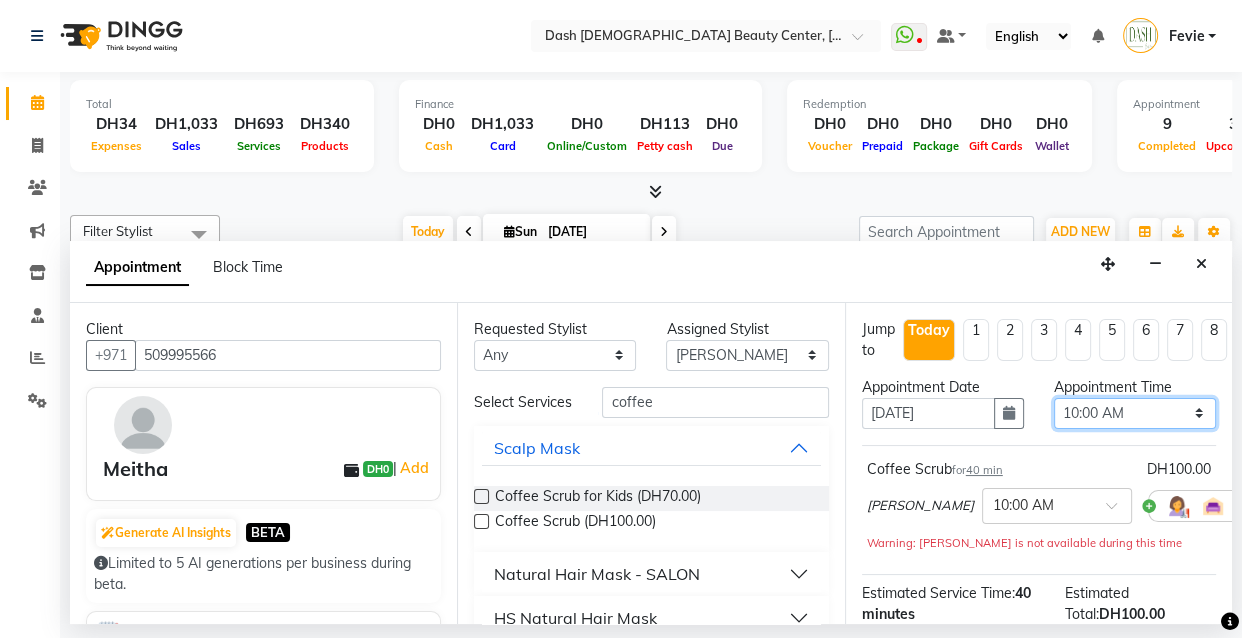 click on "Select 10:00 AM 10:15 AM 10:30 AM 10:45 AM 11:00 AM 11:15 AM 11:30 AM 11:45 AM 12:00 PM 12:15 PM 12:30 PM 12:45 PM 01:00 PM 01:15 PM 01:30 PM 01:45 PM 02:00 PM 02:15 PM 02:30 PM 02:45 PM 03:00 PM 03:15 PM 03:30 PM 03:45 PM 04:00 PM 04:15 PM 04:30 PM 04:45 PM 05:00 PM 05:15 PM 05:30 PM 05:45 PM 06:00 PM 06:15 PM 06:30 PM 06:45 PM 07:00 PM 07:15 PM 07:30 PM 07:45 PM 08:00 PM 08:15 PM 08:30 PM 08:45 PM 09:00 PM 09:15 PM 09:30 PM 09:45 PM 10:00 PM" at bounding box center [1135, 413] 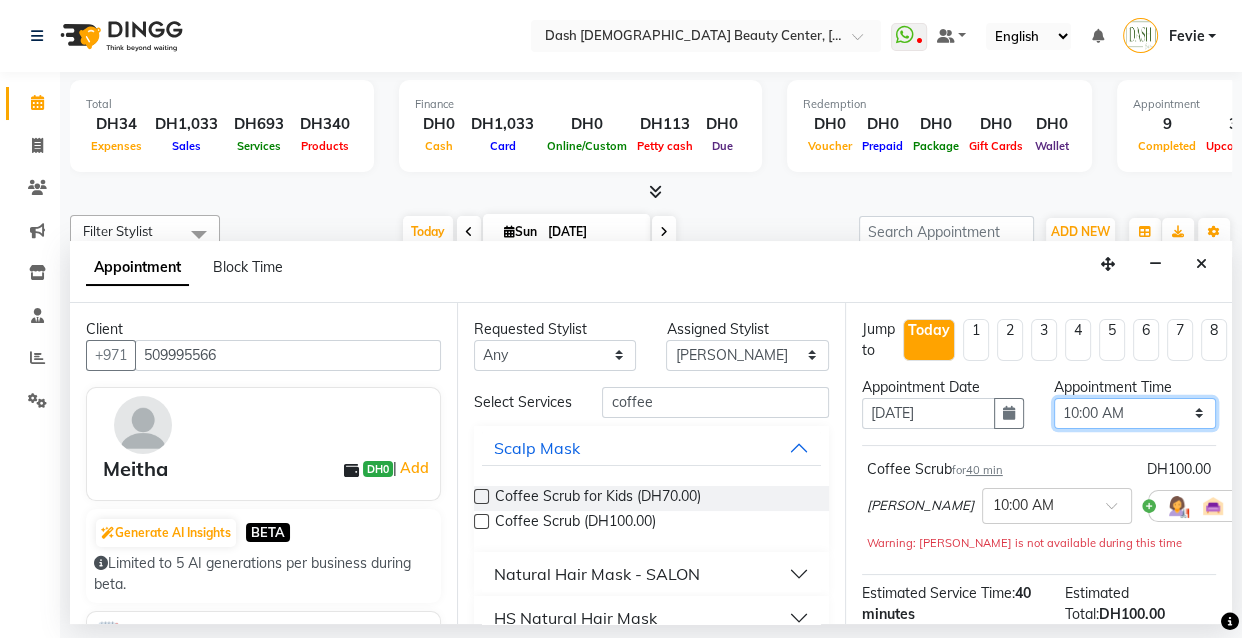 select on "885" 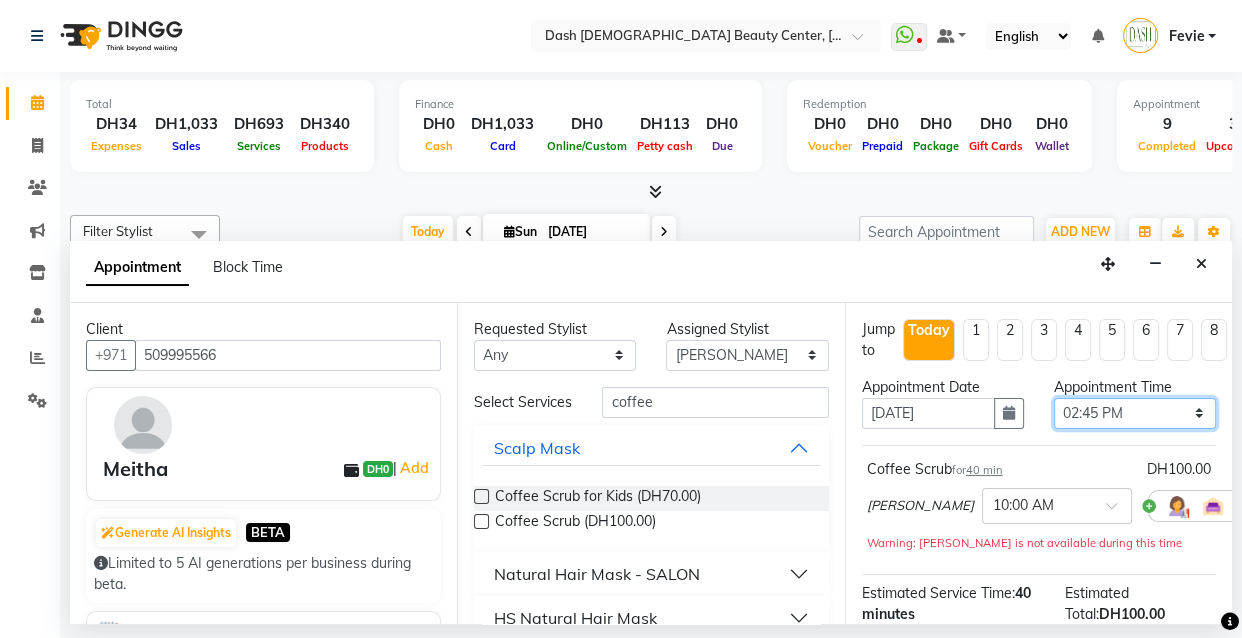 click on "Select 10:00 AM 10:15 AM 10:30 AM 10:45 AM 11:00 AM 11:15 AM 11:30 AM 11:45 AM 12:00 PM 12:15 PM 12:30 PM 12:45 PM 01:00 PM 01:15 PM 01:30 PM 01:45 PM 02:00 PM 02:15 PM 02:30 PM 02:45 PM 03:00 PM 03:15 PM 03:30 PM 03:45 PM 04:00 PM 04:15 PM 04:30 PM 04:45 PM 05:00 PM 05:15 PM 05:30 PM 05:45 PM 06:00 PM 06:15 PM 06:30 PM 06:45 PM 07:00 PM 07:15 PM 07:30 PM 07:45 PM 08:00 PM 08:15 PM 08:30 PM 08:45 PM 09:00 PM 09:15 PM 09:30 PM 09:45 PM 10:00 PM" at bounding box center (1135, 413) 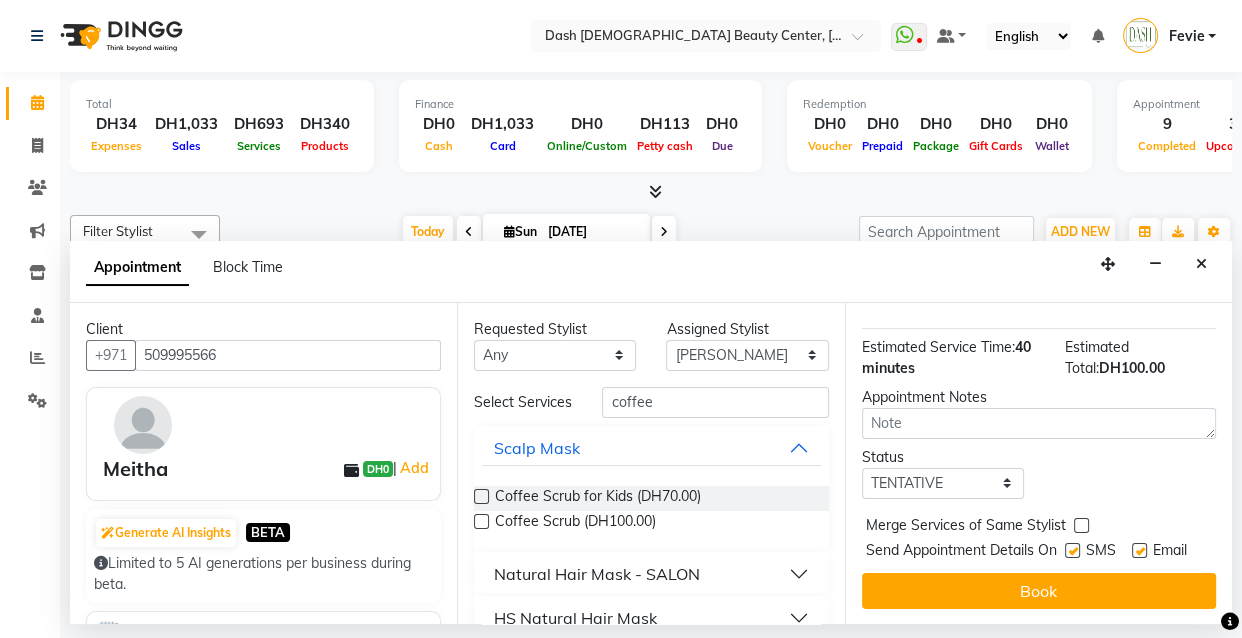 scroll, scrollTop: 256, scrollLeft: 0, axis: vertical 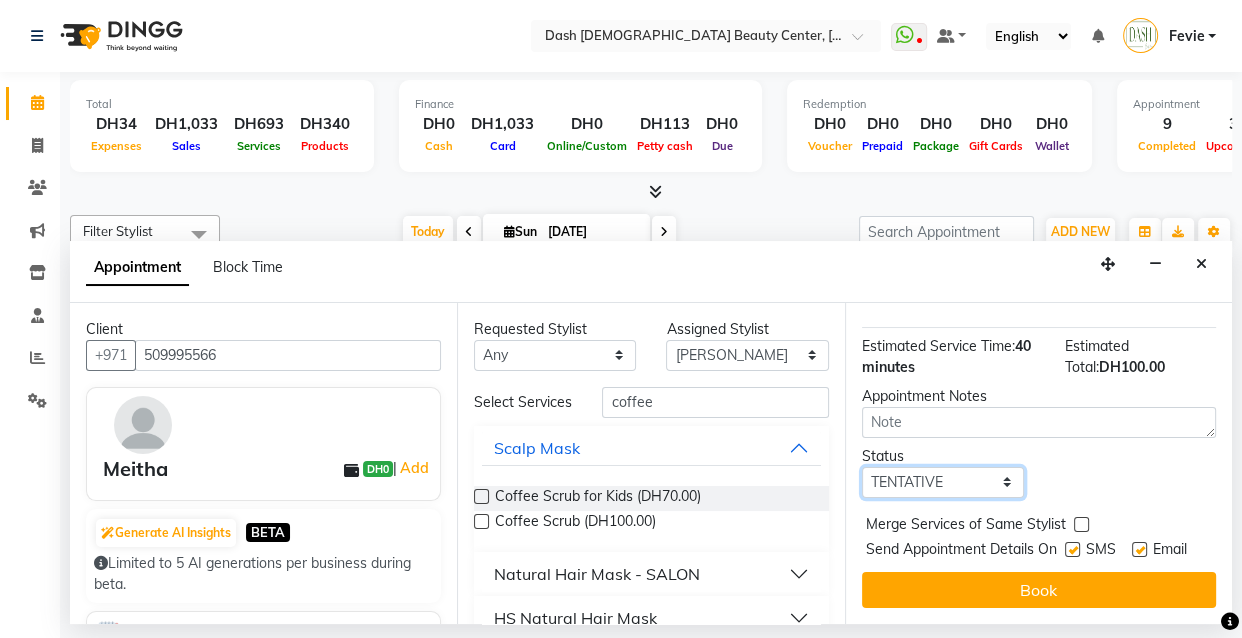 click on "Select TENTATIVE CONFIRM CHECK-IN UPCOMING" at bounding box center (943, 482) 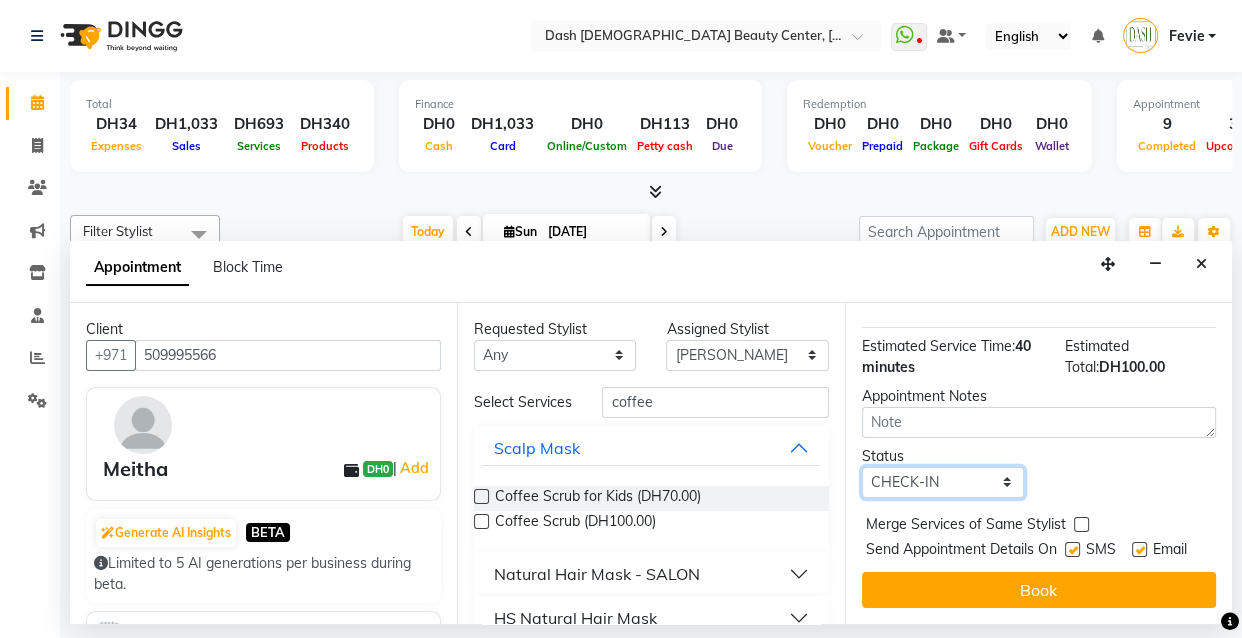 click on "Select TENTATIVE CONFIRM CHECK-IN UPCOMING" at bounding box center (943, 482) 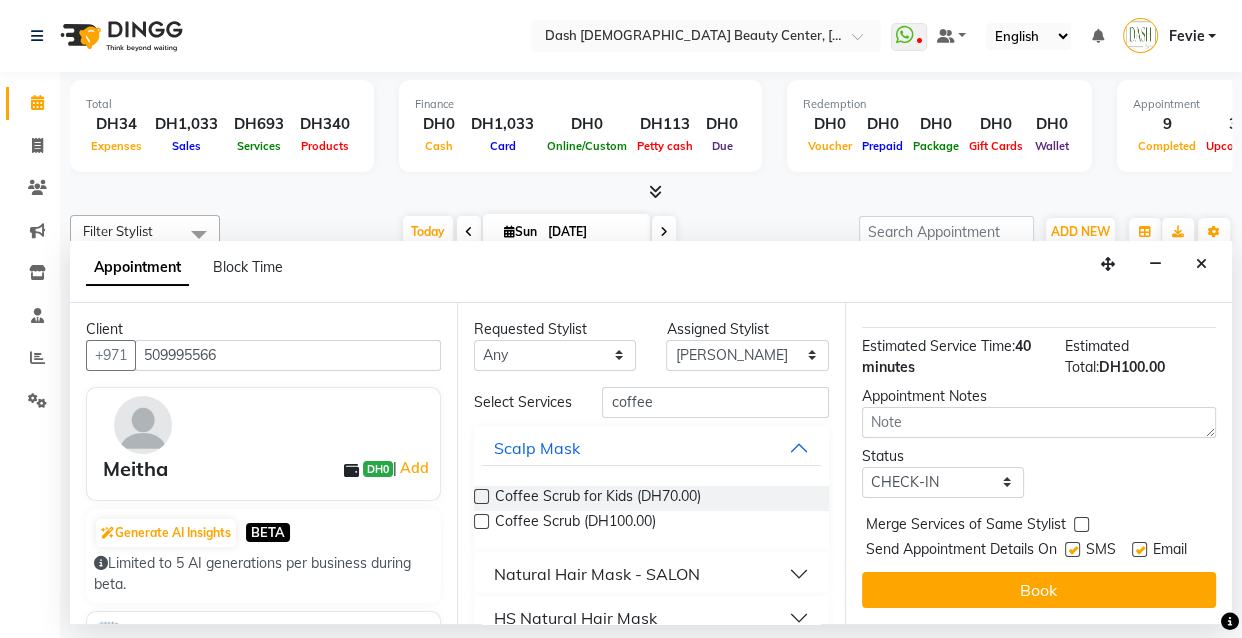 click at bounding box center (1081, 524) 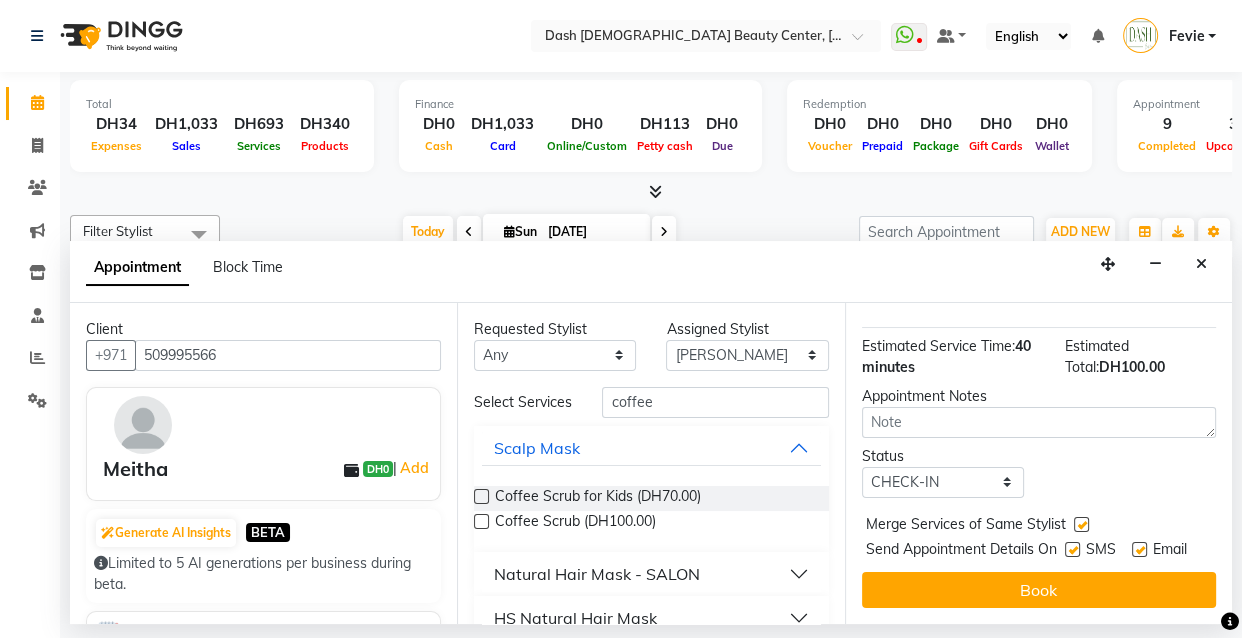 click at bounding box center (1072, 549) 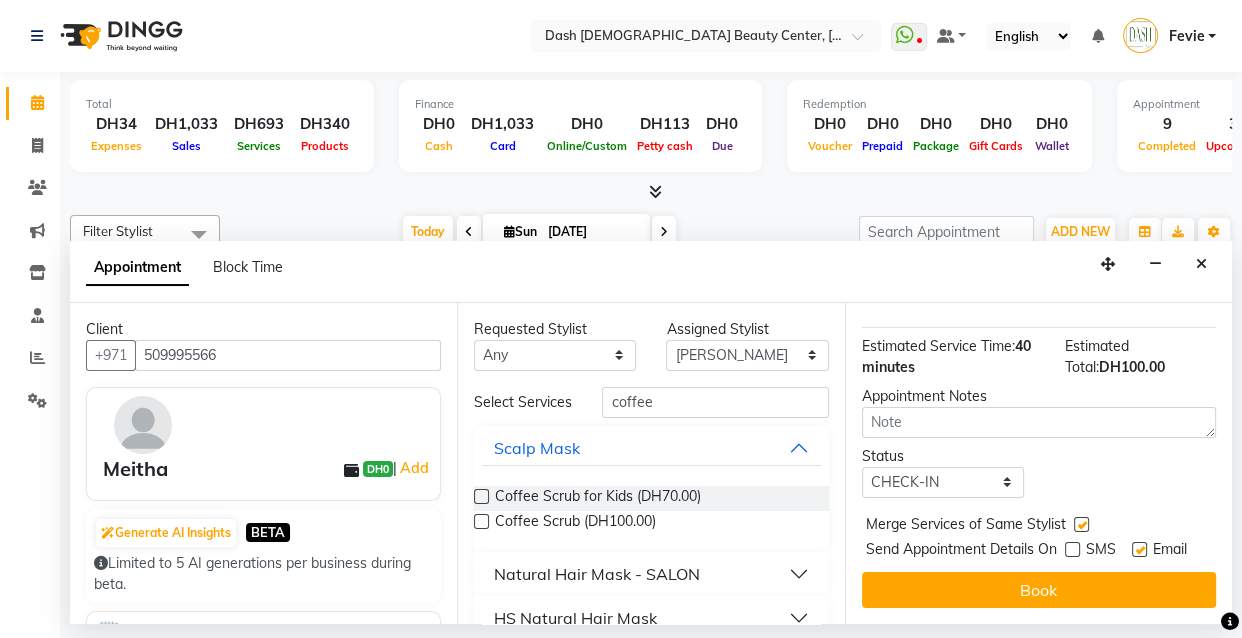 click at bounding box center [1139, 549] 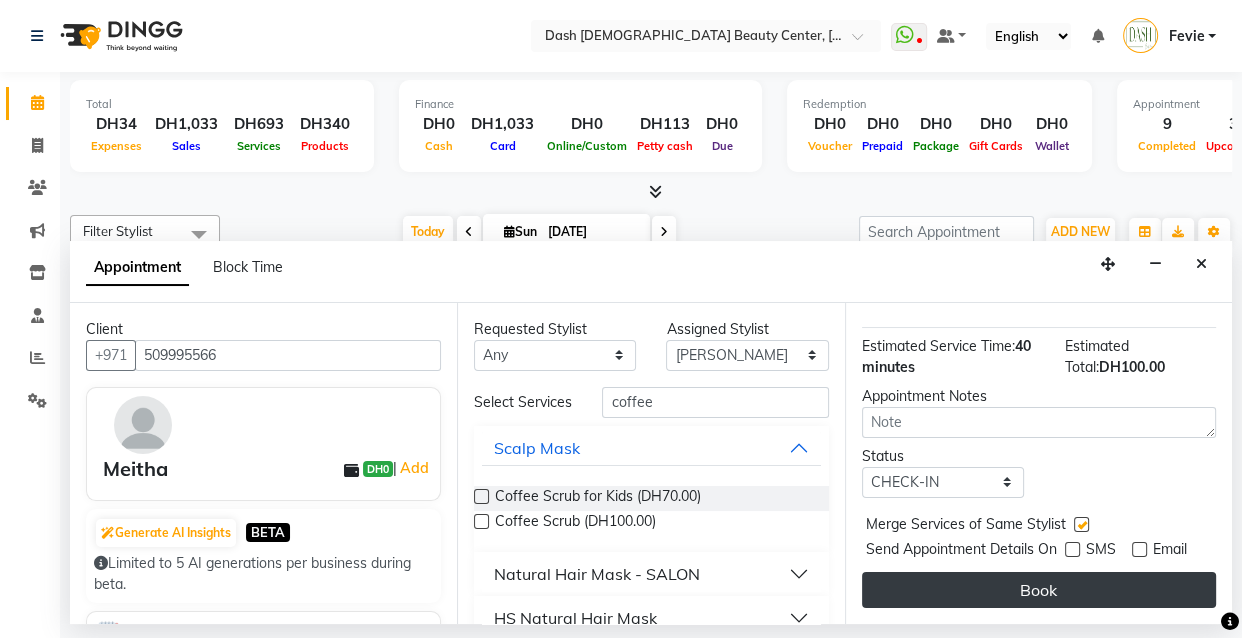 click on "Book" at bounding box center (1039, 590) 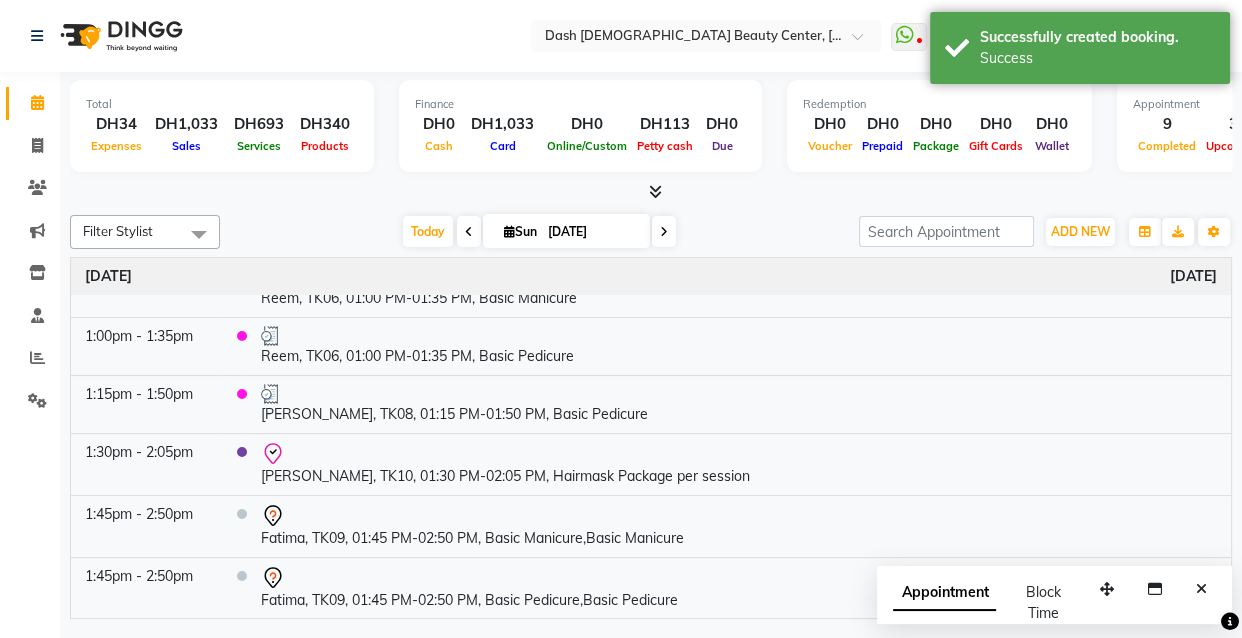 scroll, scrollTop: 445, scrollLeft: 0, axis: vertical 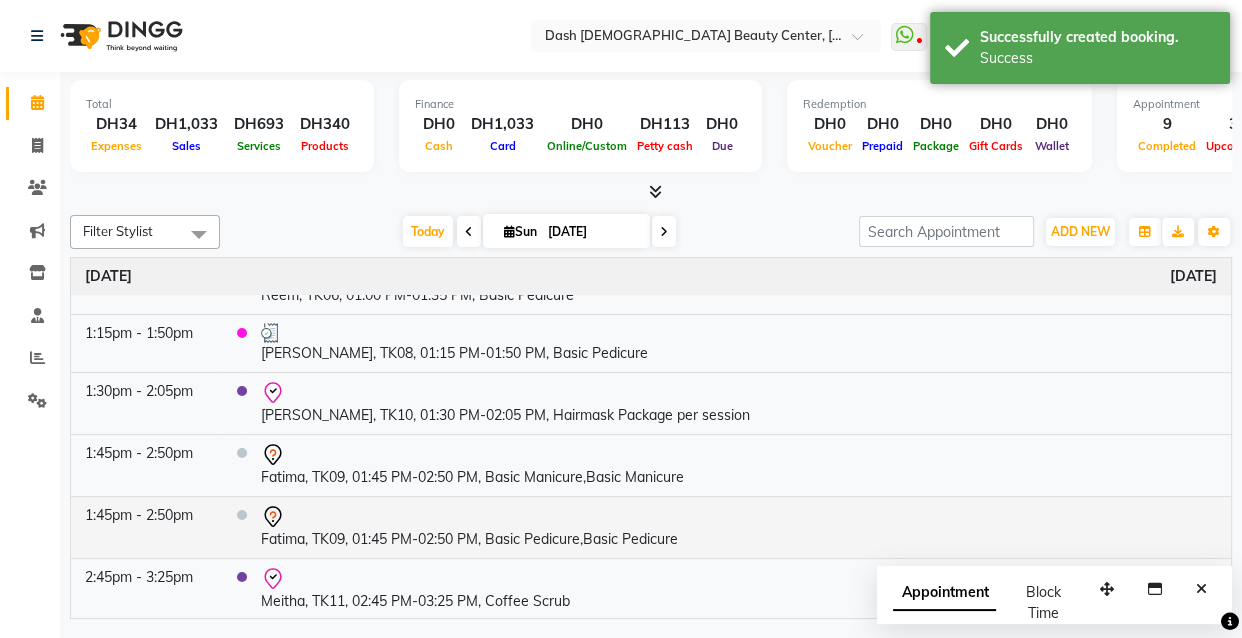 click on "Fatima, TK09, 01:45 PM-02:50 PM, Basic Pedicure,Basic Pedicure" at bounding box center (739, 527) 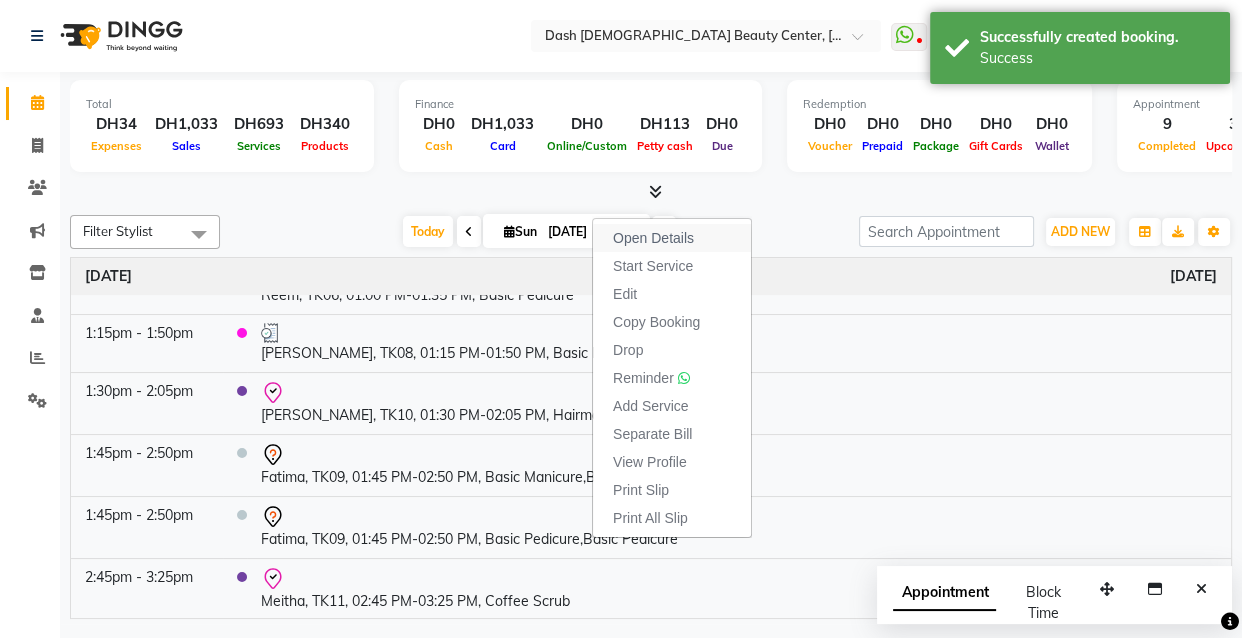 click on "Open Details" at bounding box center [653, 238] 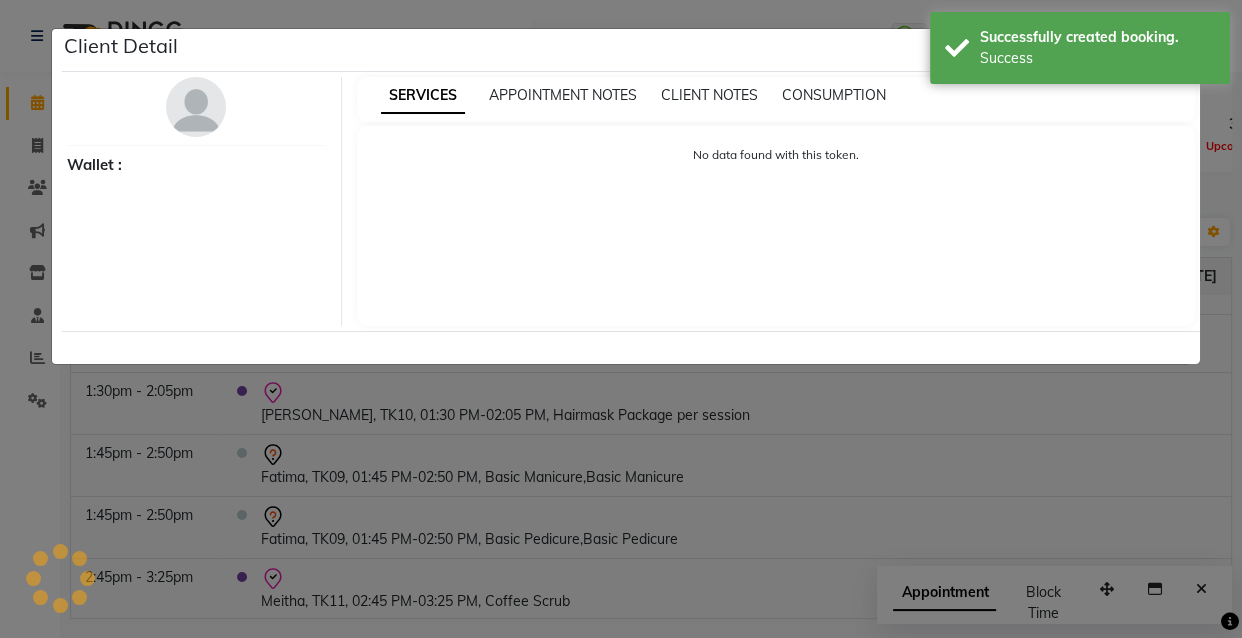 select on "7" 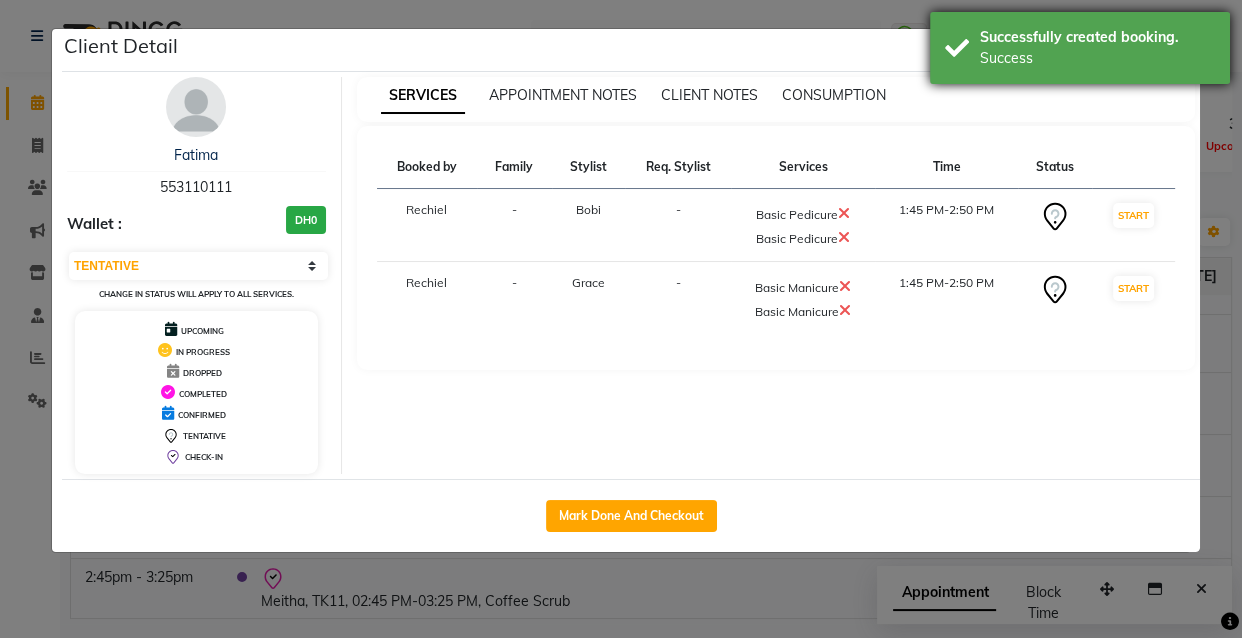 click on "Successfully created booking." at bounding box center [1097, 37] 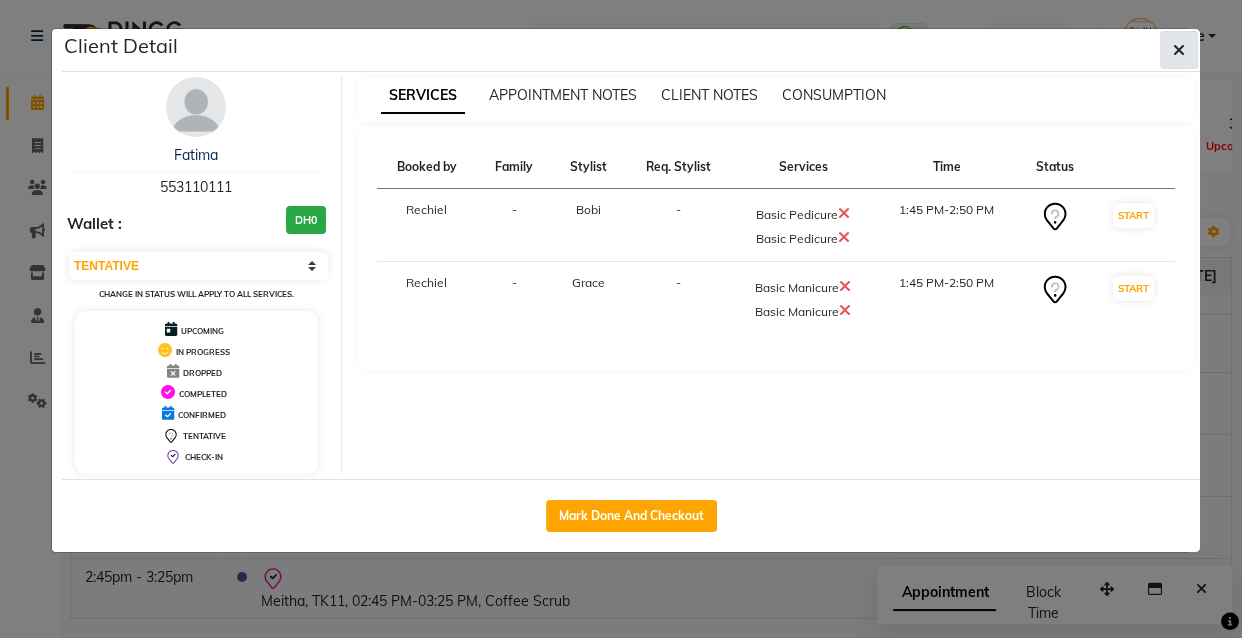 click 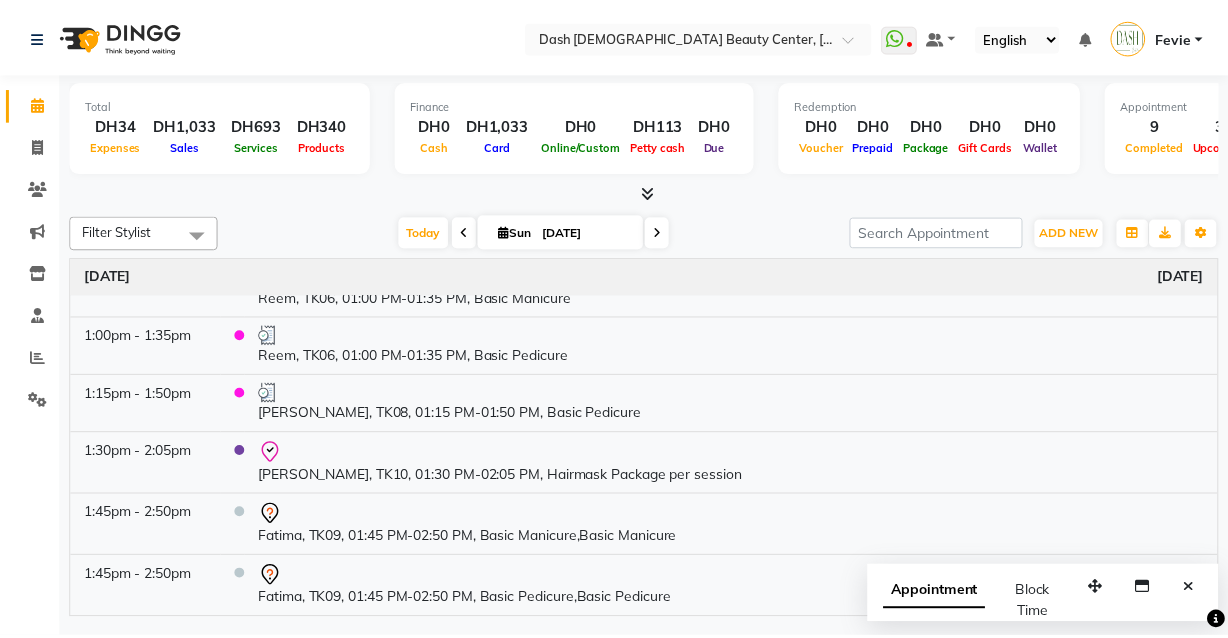scroll, scrollTop: 445, scrollLeft: 0, axis: vertical 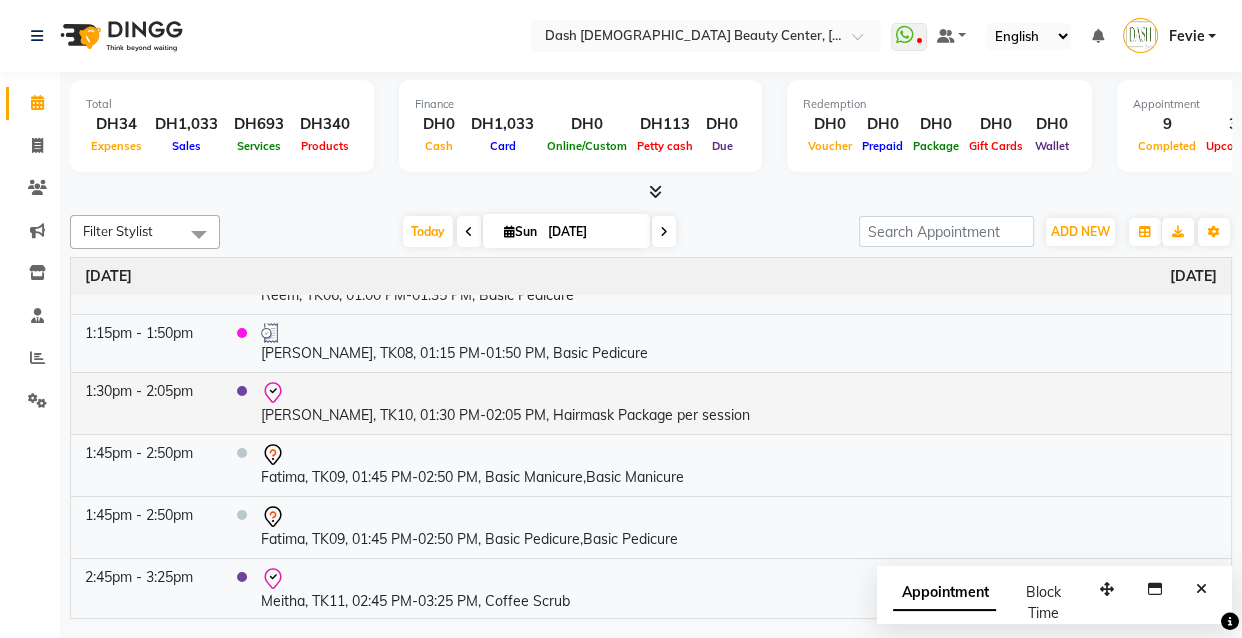 click at bounding box center [739, 393] 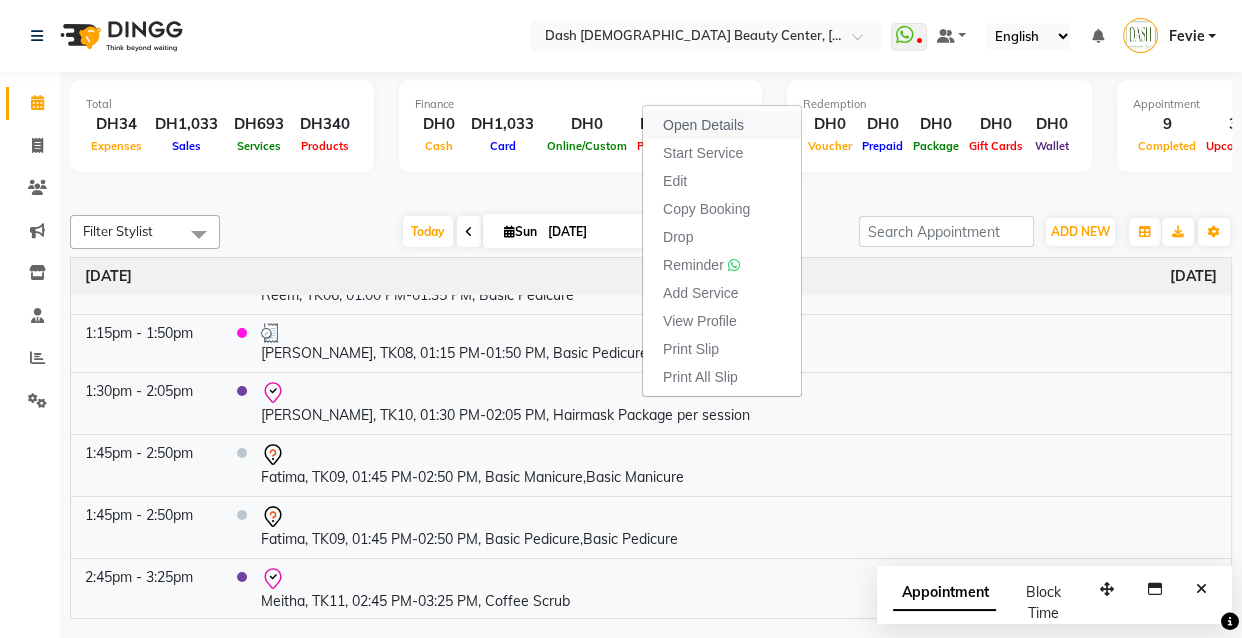 click on "Open Details" at bounding box center [703, 125] 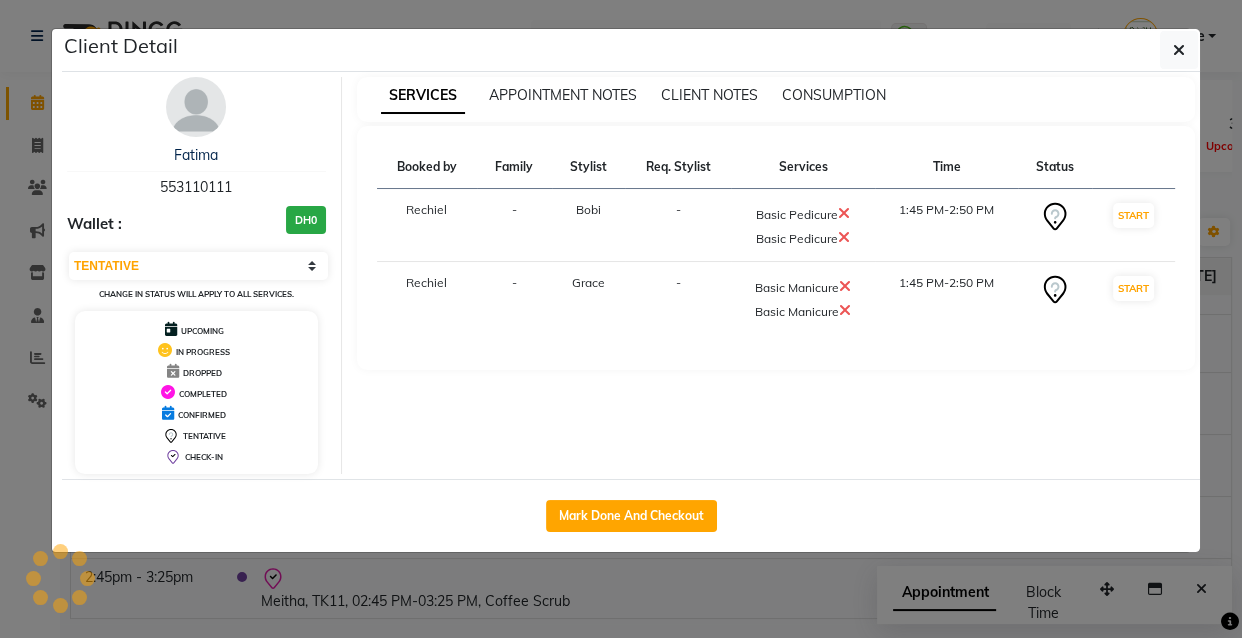 select on "8" 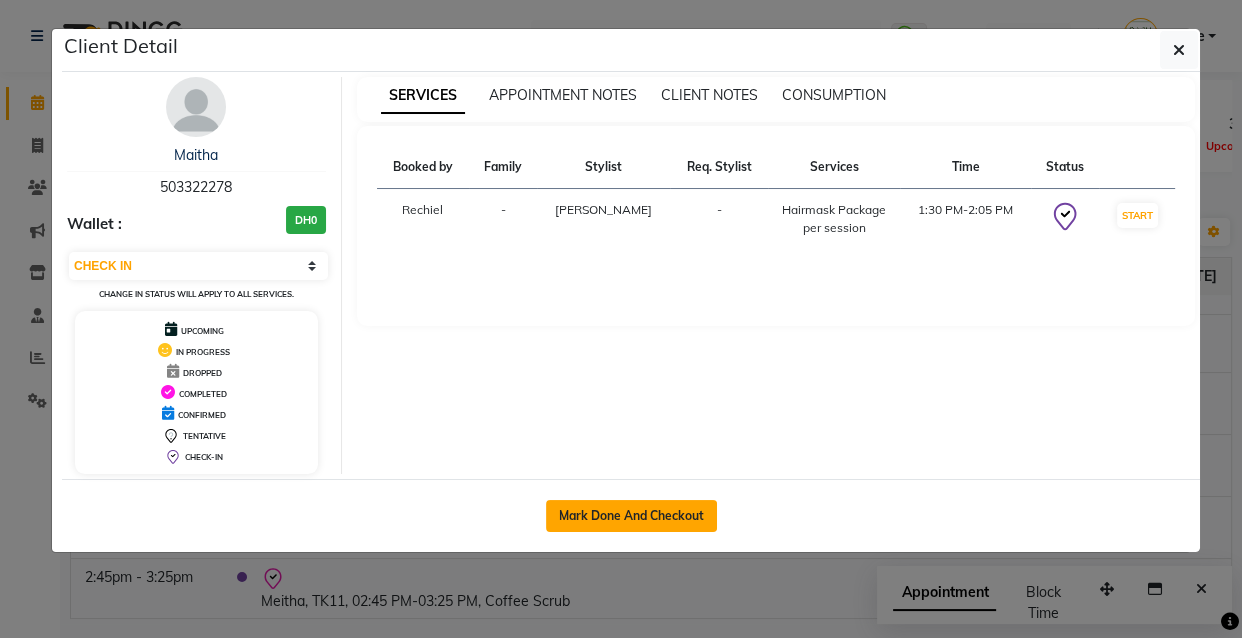 click on "Mark Done And Checkout" 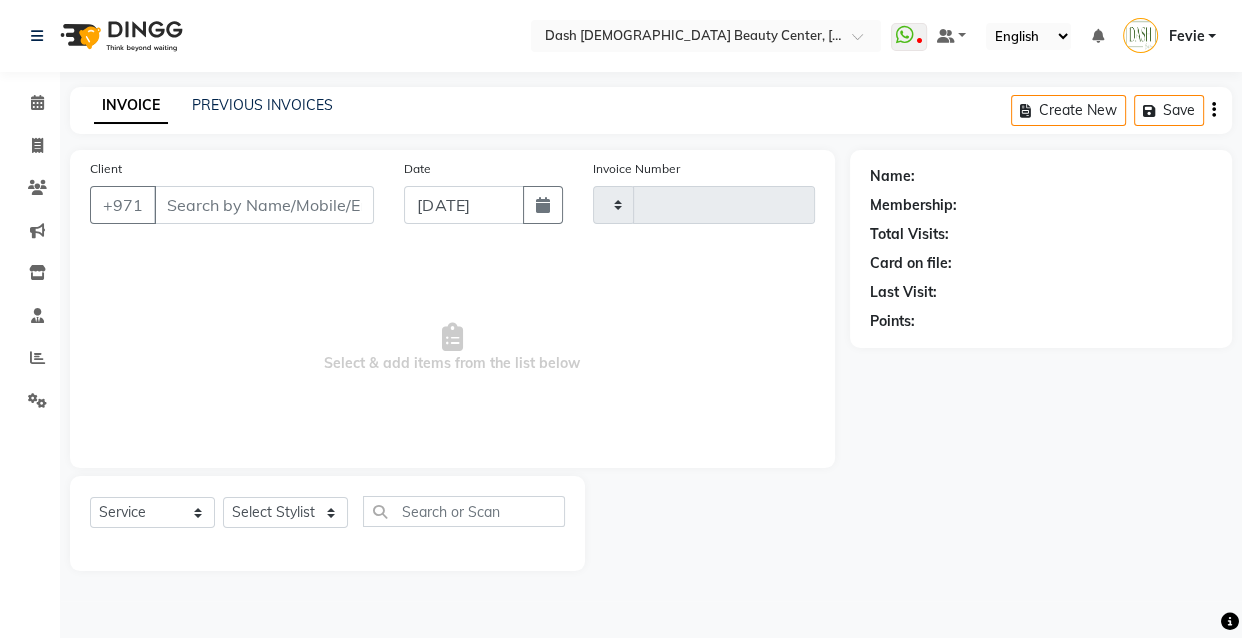 type on "1863" 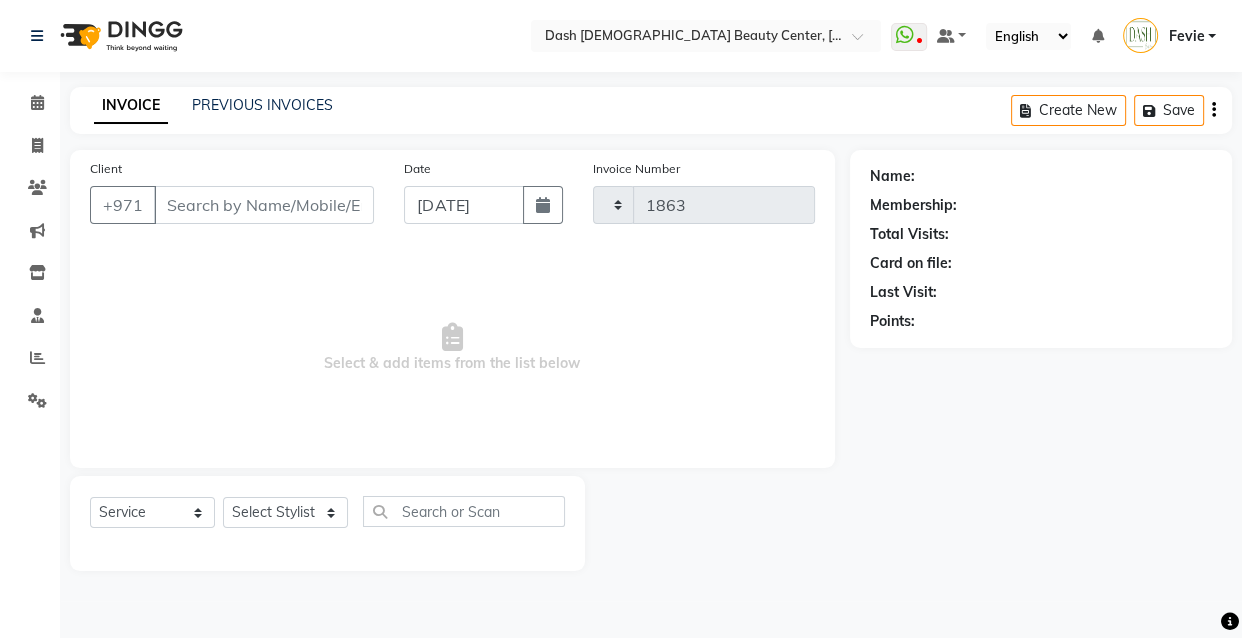 select on "8372" 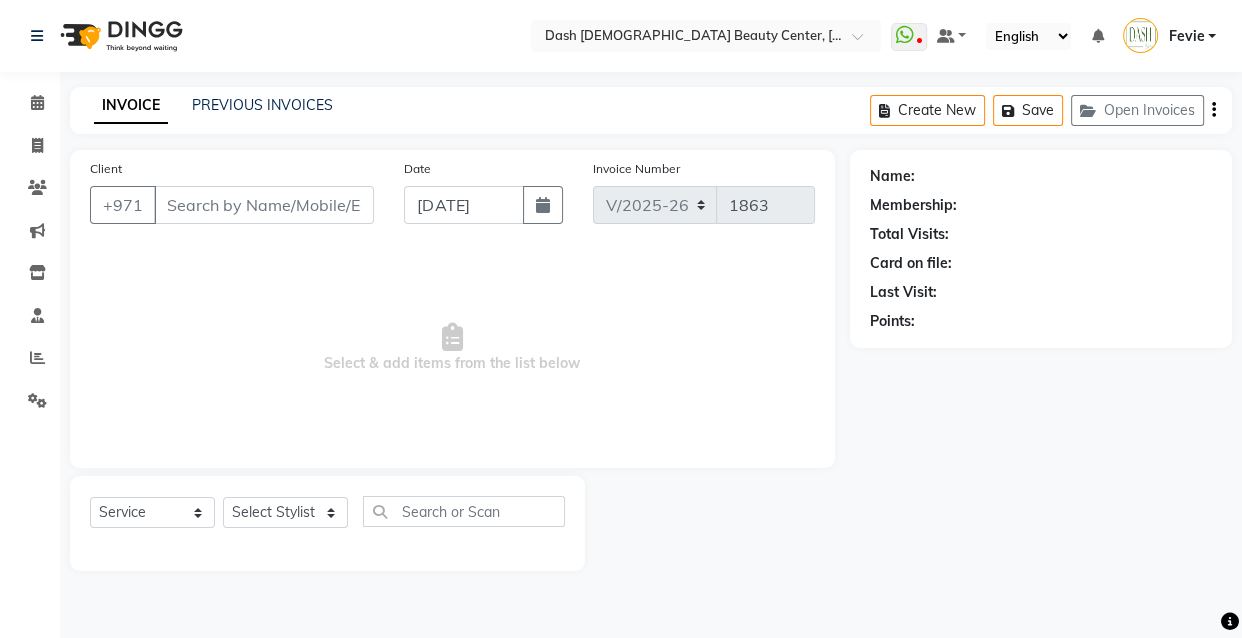 type on "503322278" 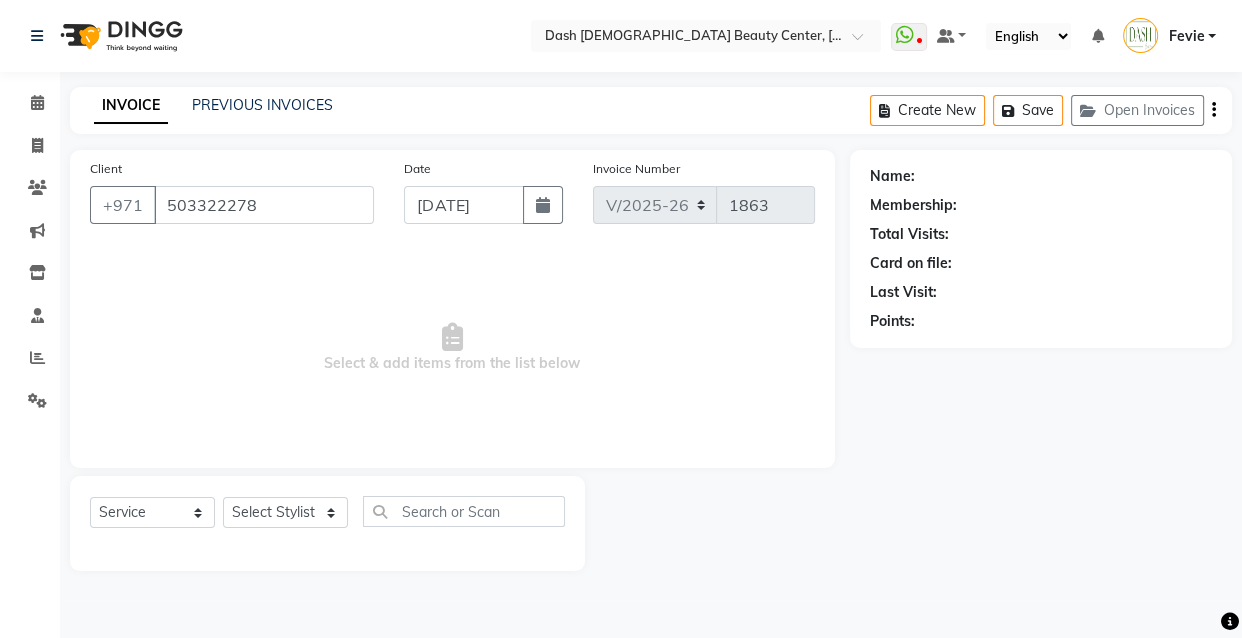 select on "81114" 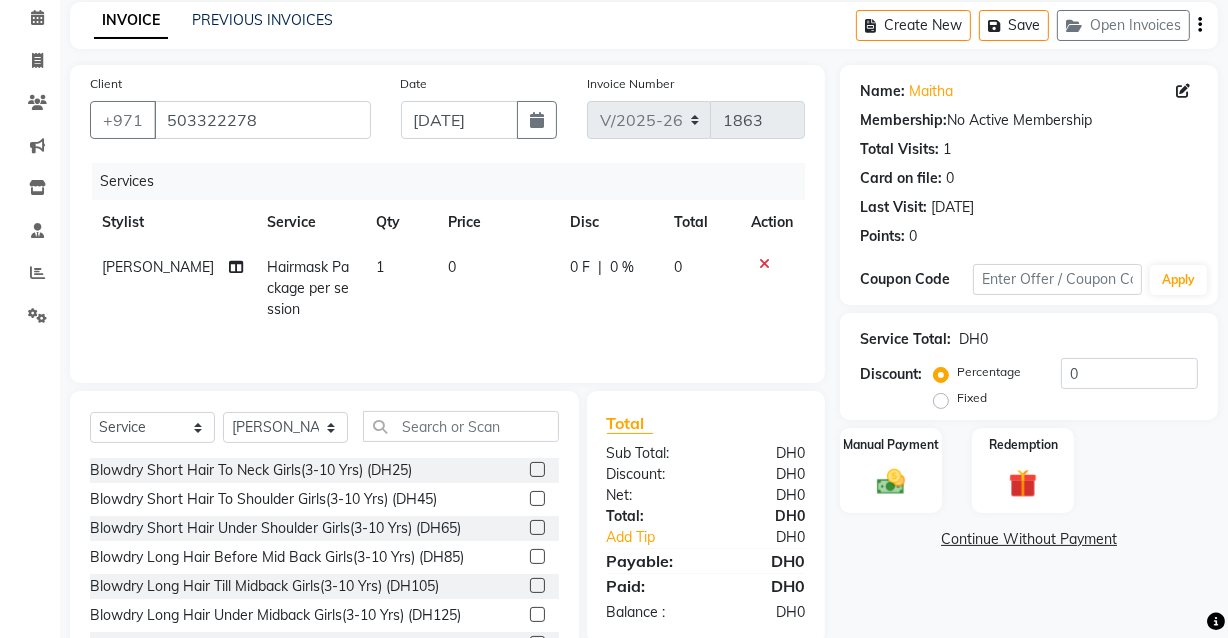 scroll, scrollTop: 163, scrollLeft: 0, axis: vertical 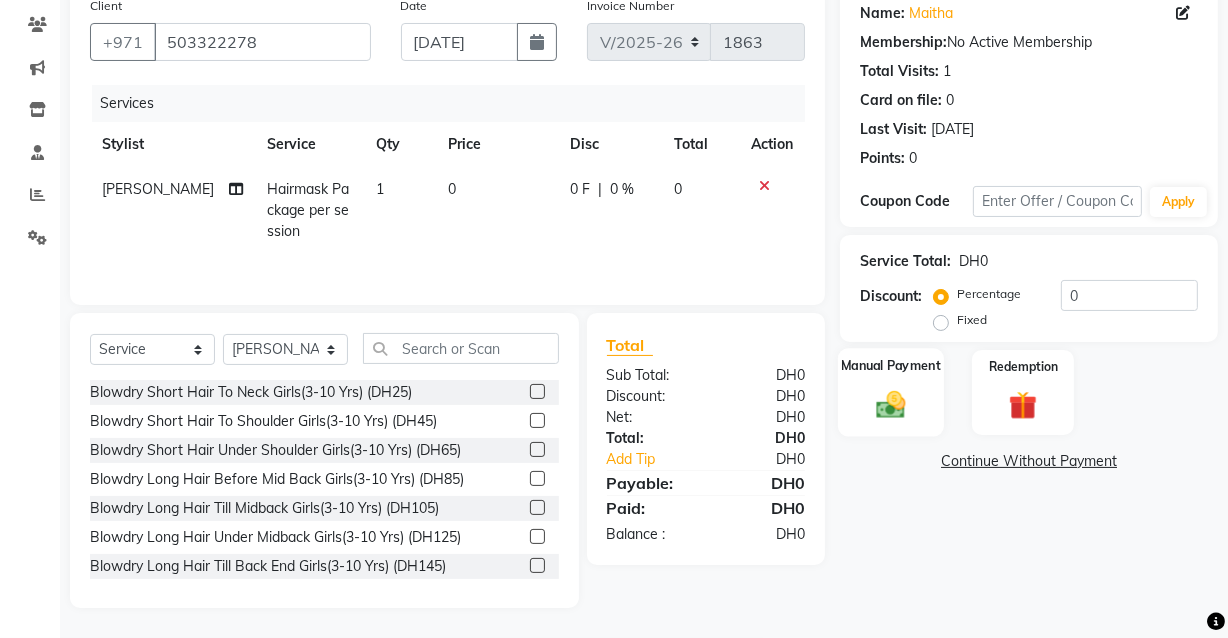 click 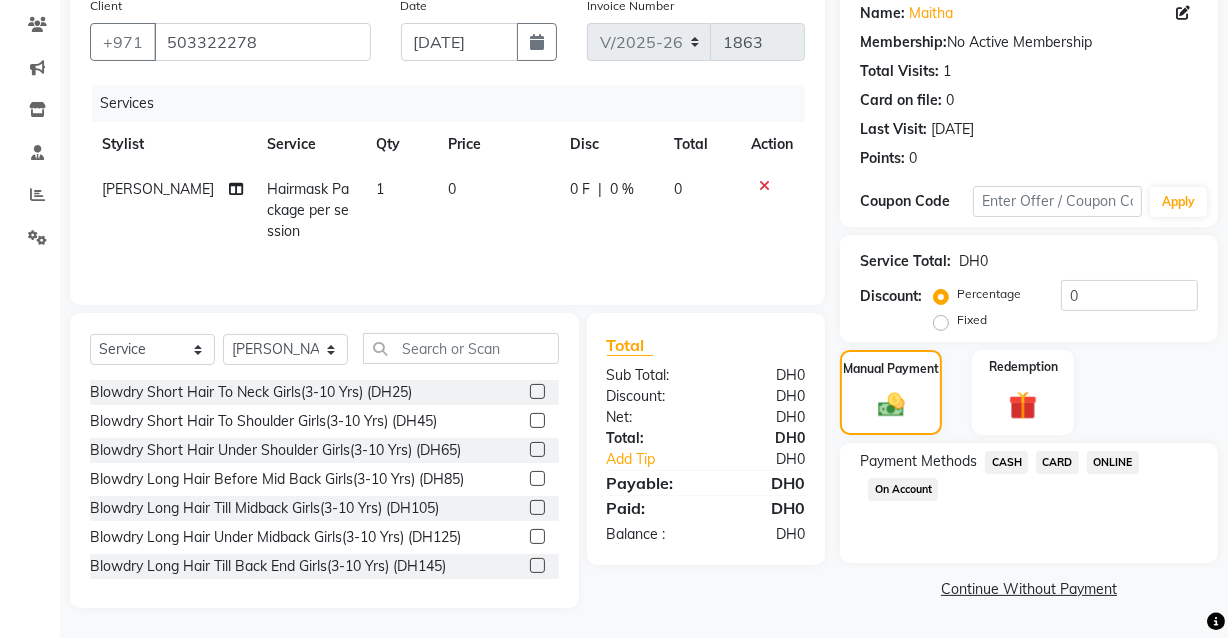 click on "CARD" 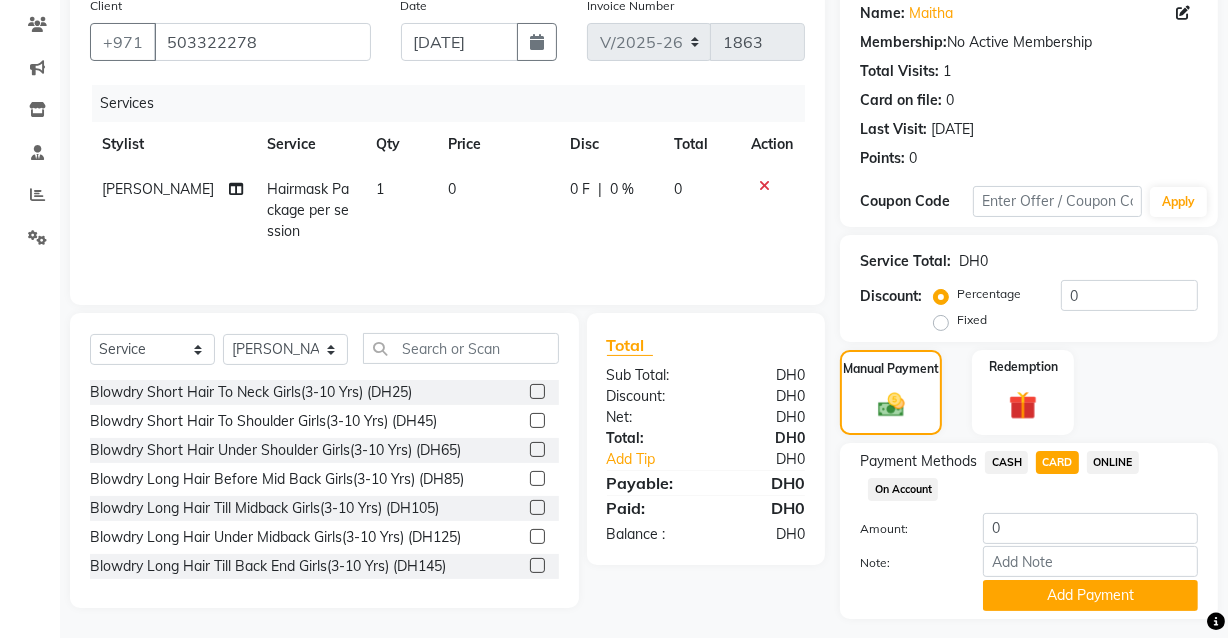 scroll, scrollTop: 214, scrollLeft: 0, axis: vertical 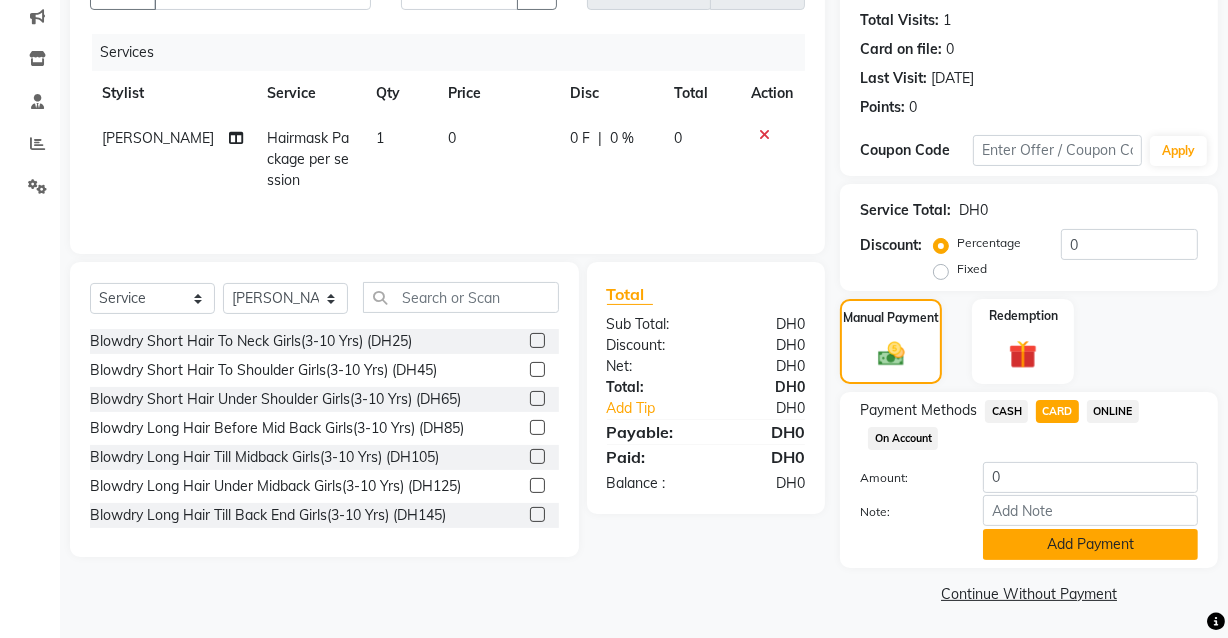 click on "Add Payment" 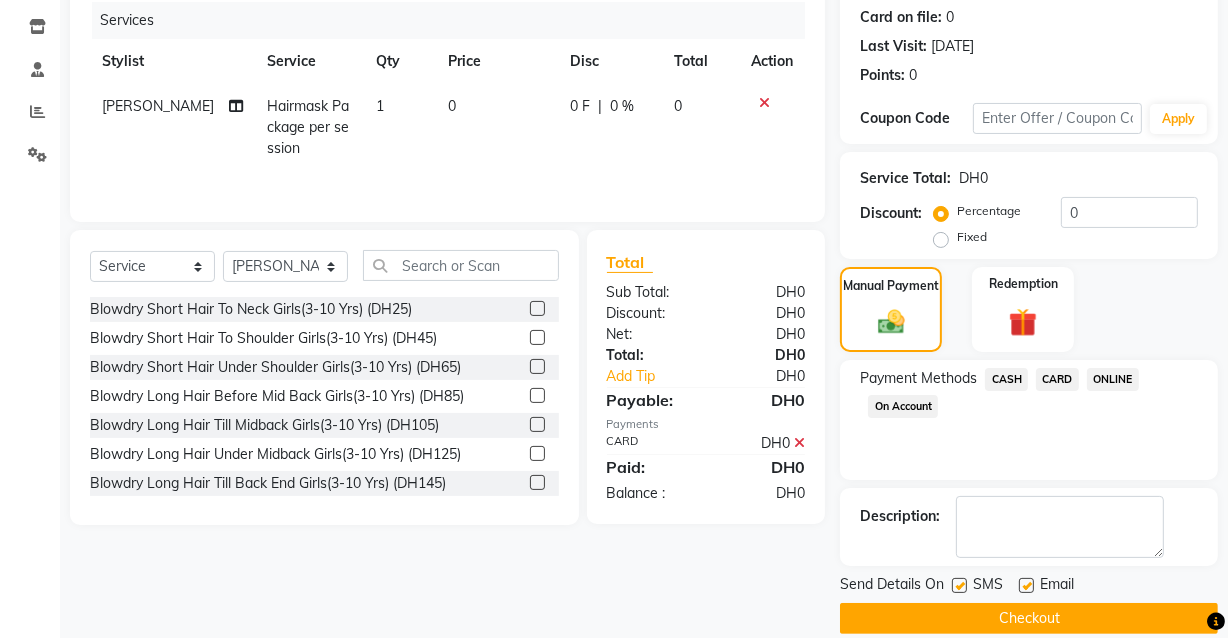 scroll, scrollTop: 270, scrollLeft: 0, axis: vertical 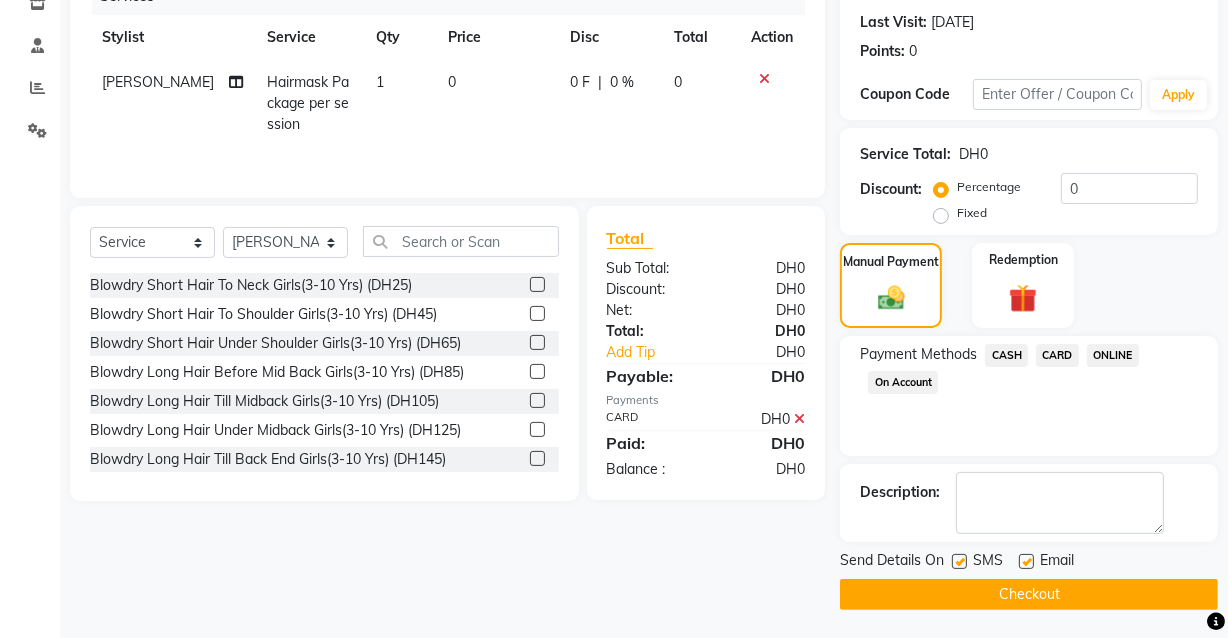 click on "Checkout" 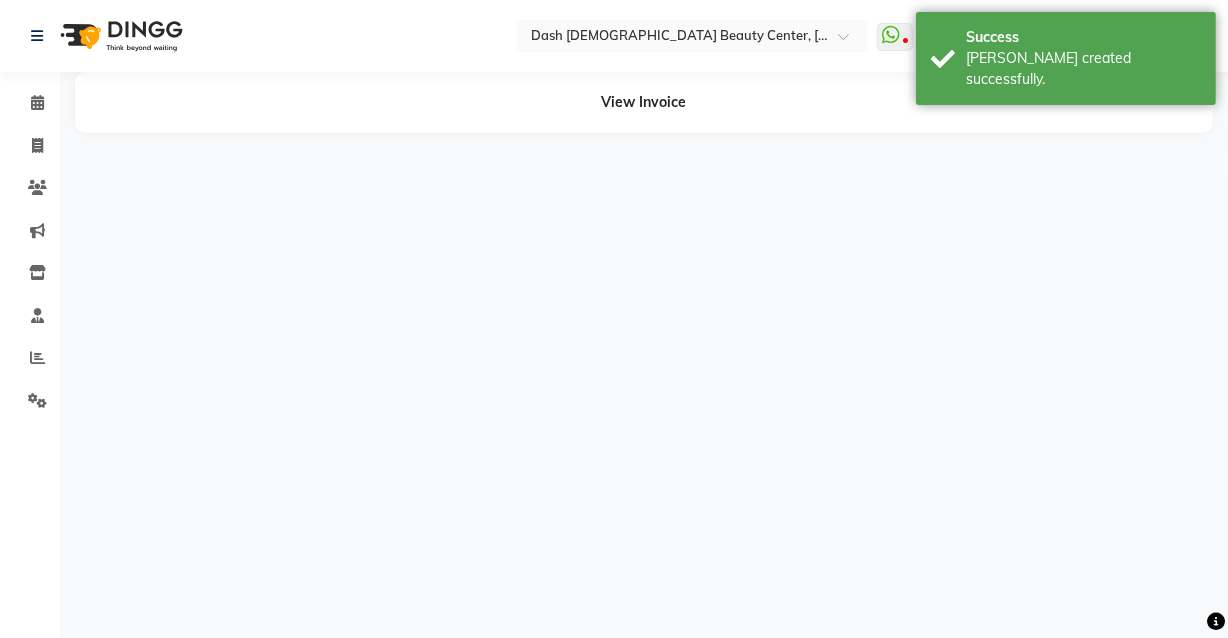 scroll, scrollTop: 0, scrollLeft: 0, axis: both 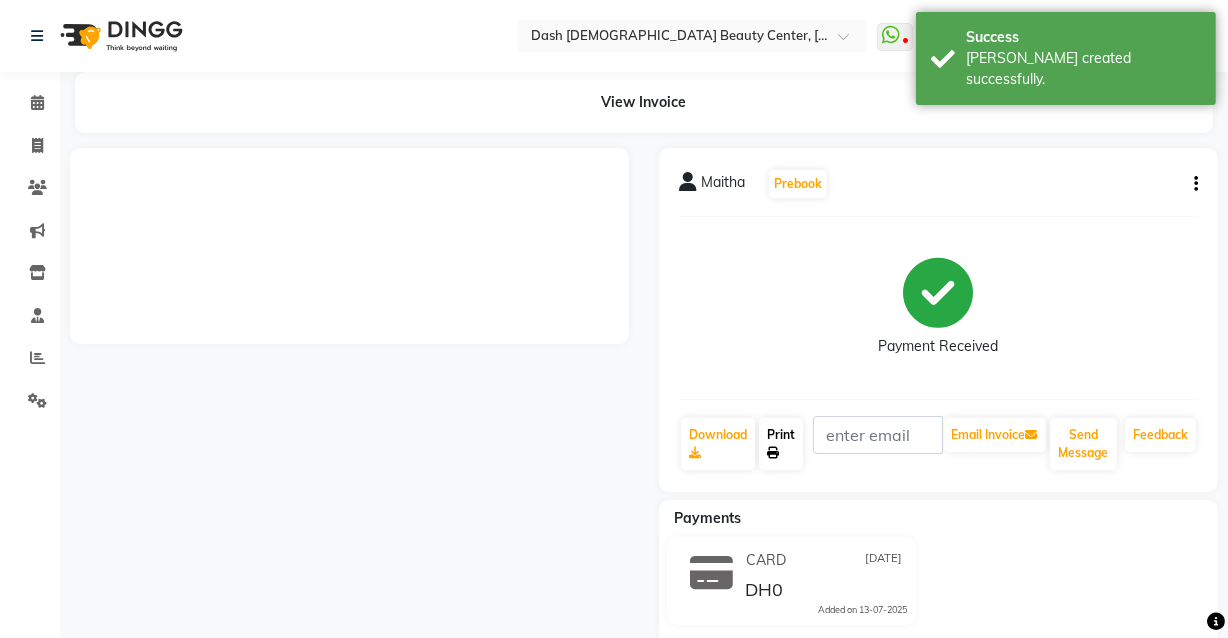 click on "Print" 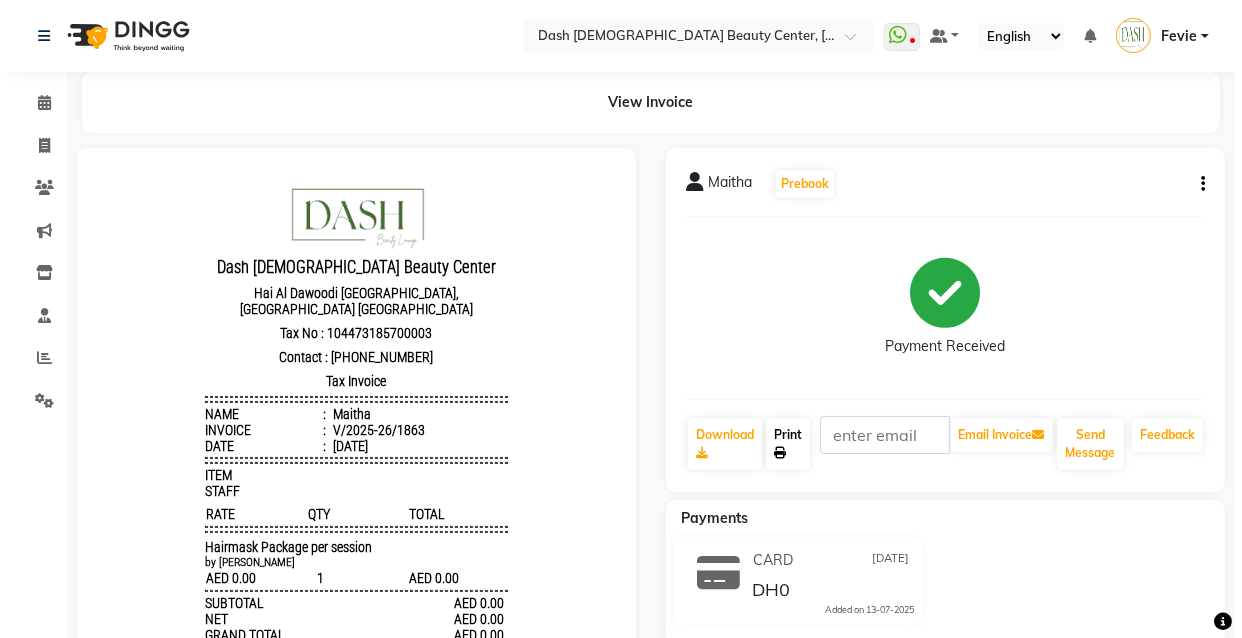 scroll, scrollTop: 0, scrollLeft: 0, axis: both 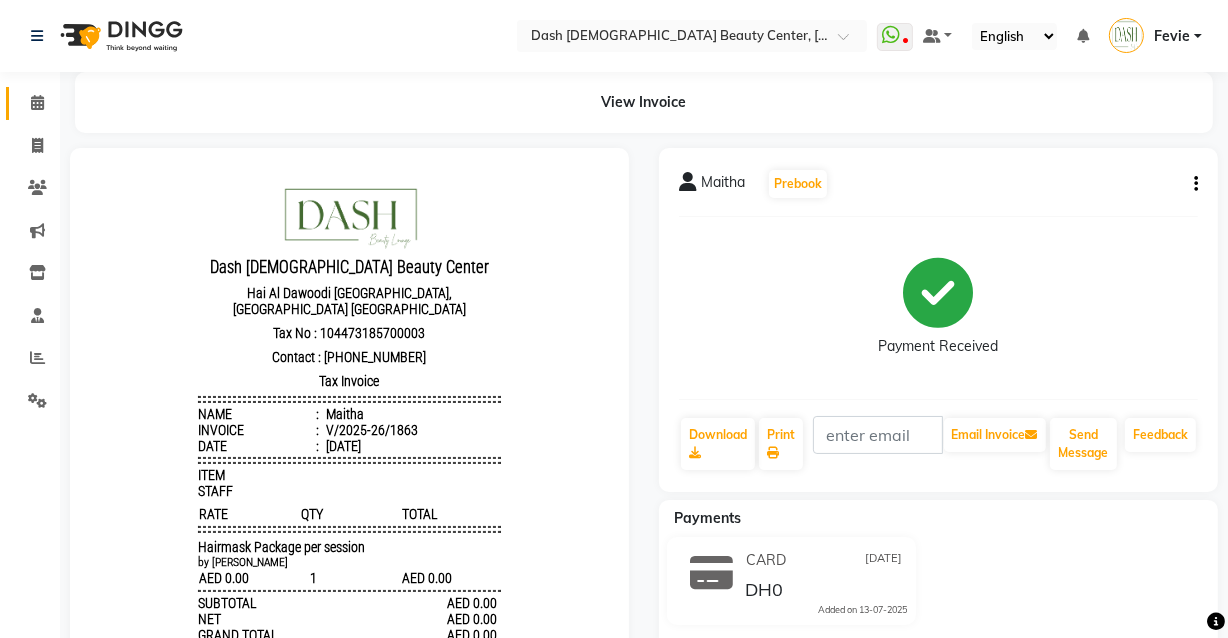click on "Calendar" 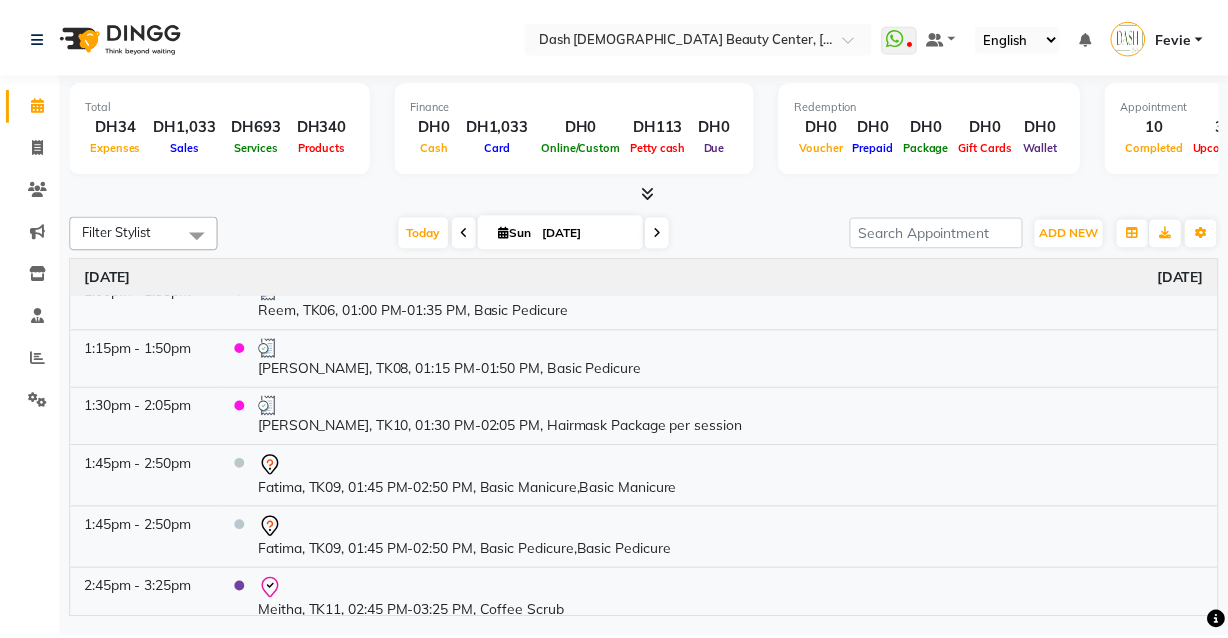 scroll, scrollTop: 441, scrollLeft: 0, axis: vertical 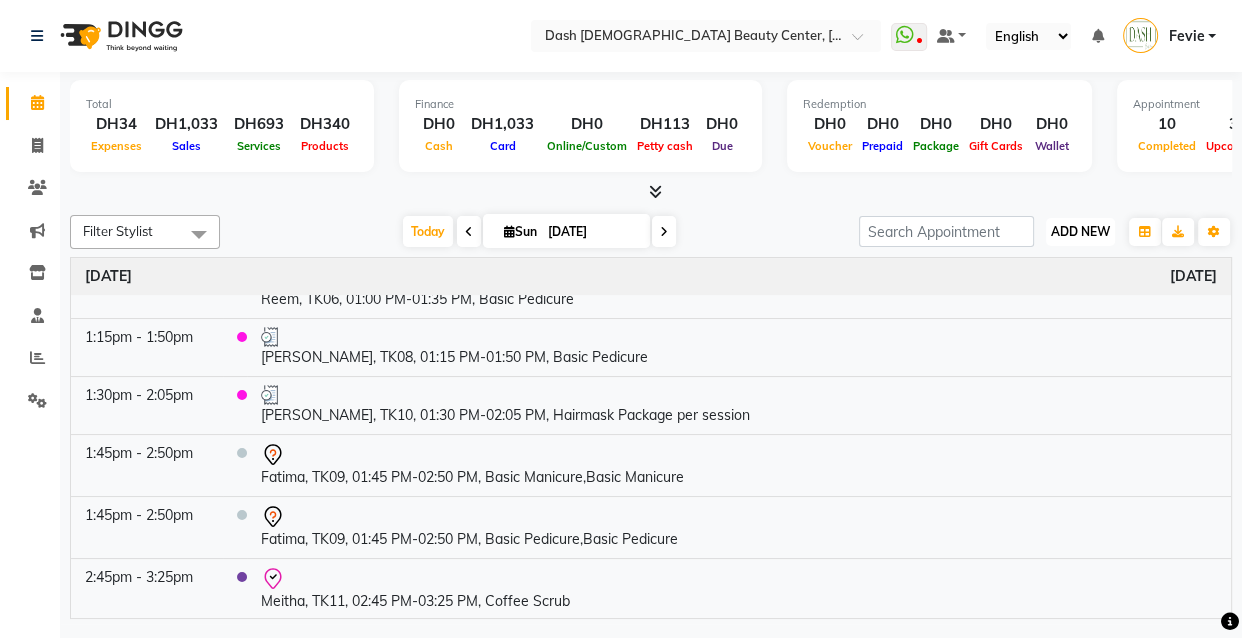 click on "ADD NEW" at bounding box center (1080, 231) 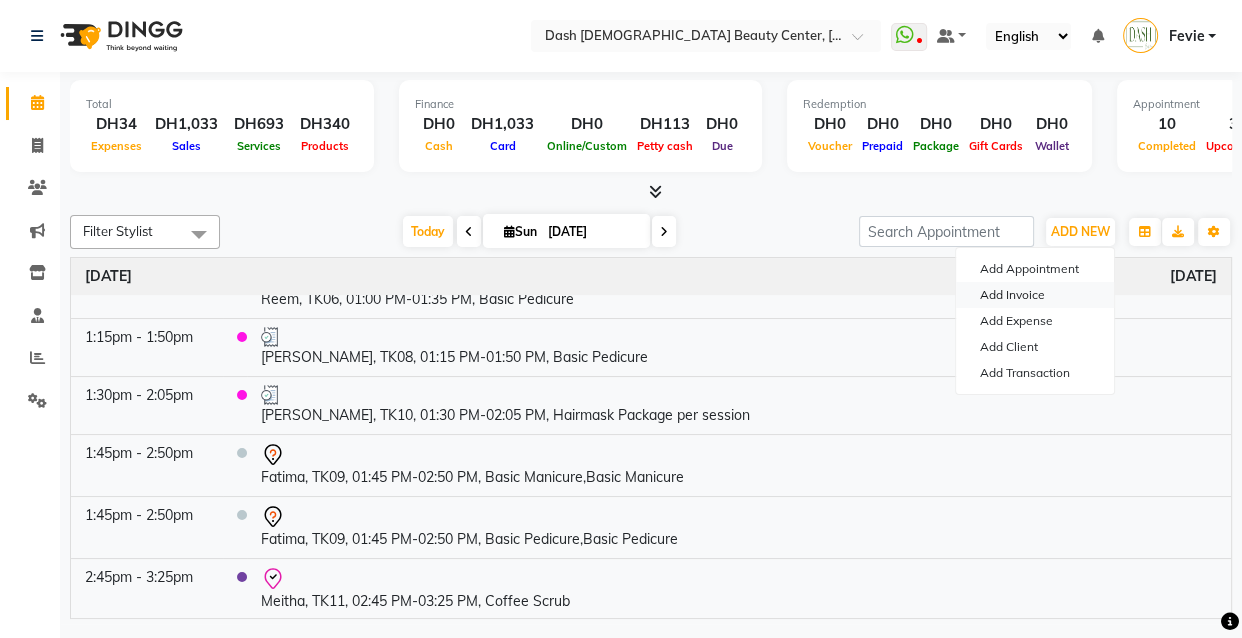 click on "Add Invoice" at bounding box center [1035, 295] 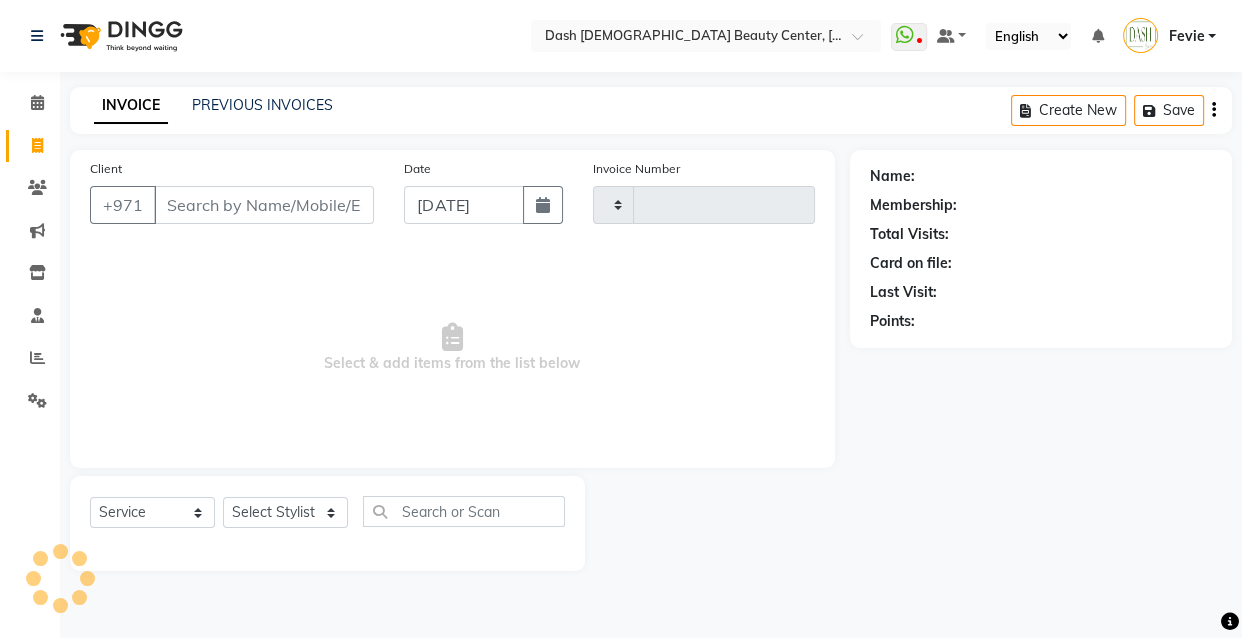 type on "1864" 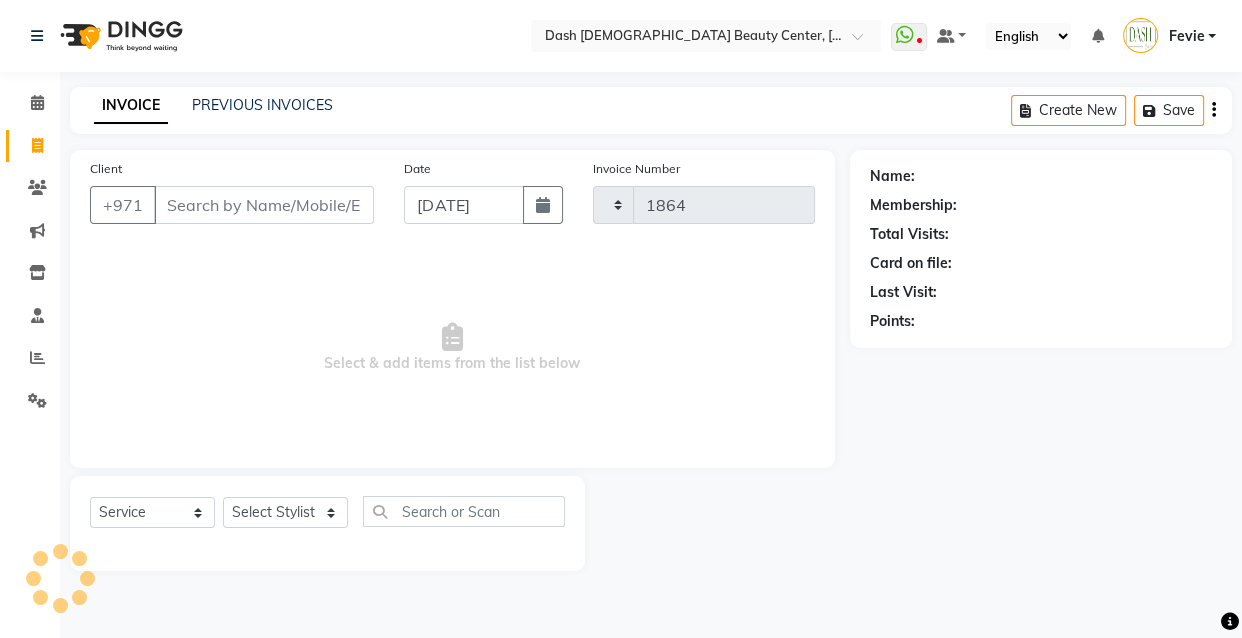 select on "8372" 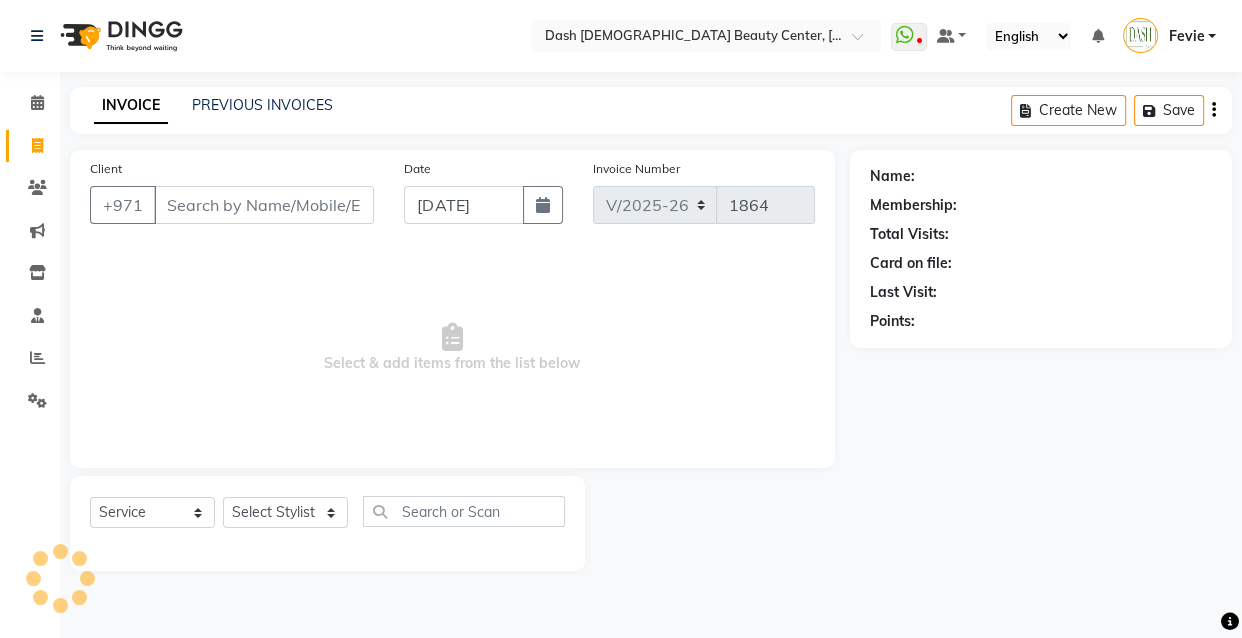 click on "Client" at bounding box center (264, 205) 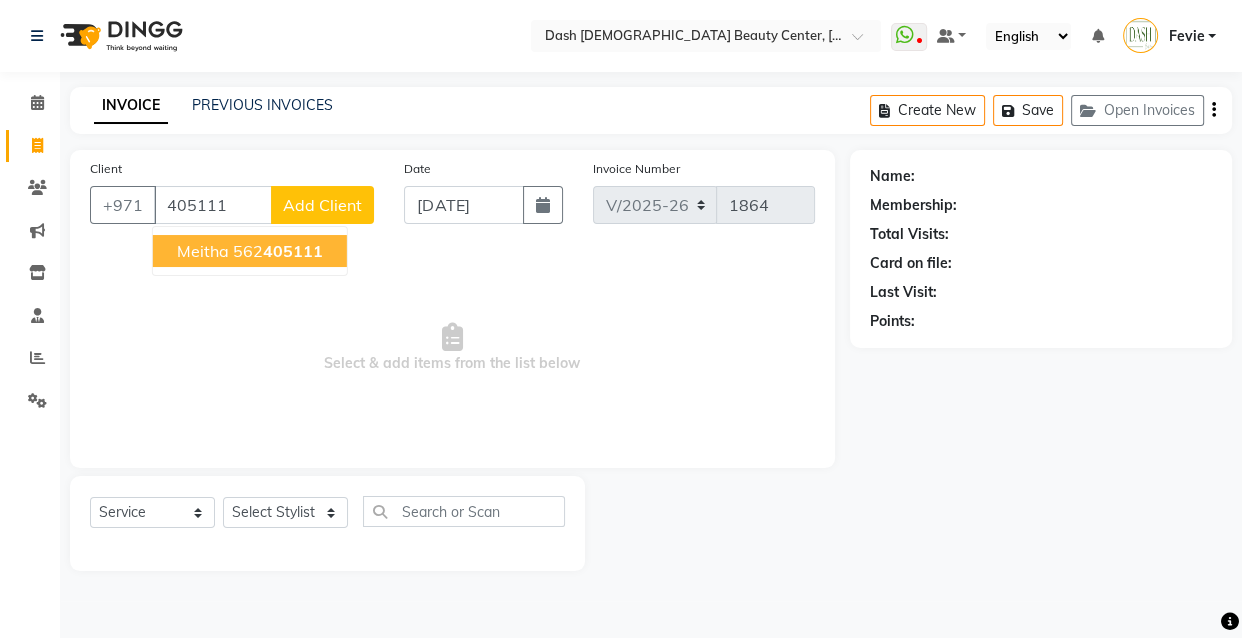 click on "Meitha  562 405111" at bounding box center [250, 251] 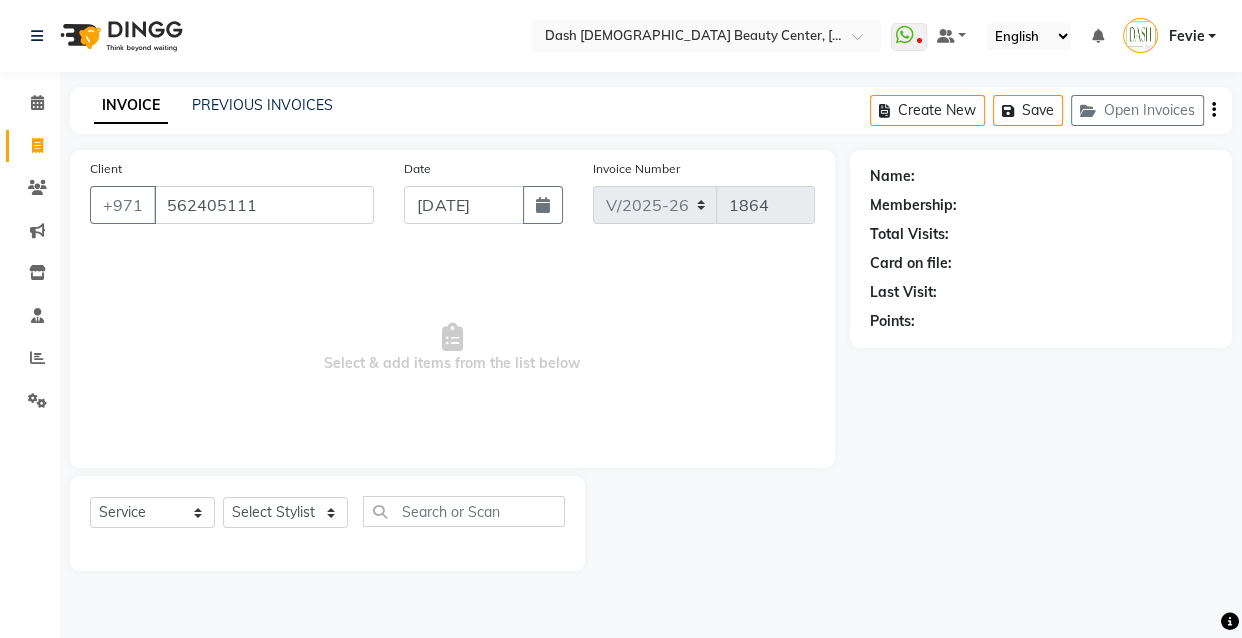 type on "562405111" 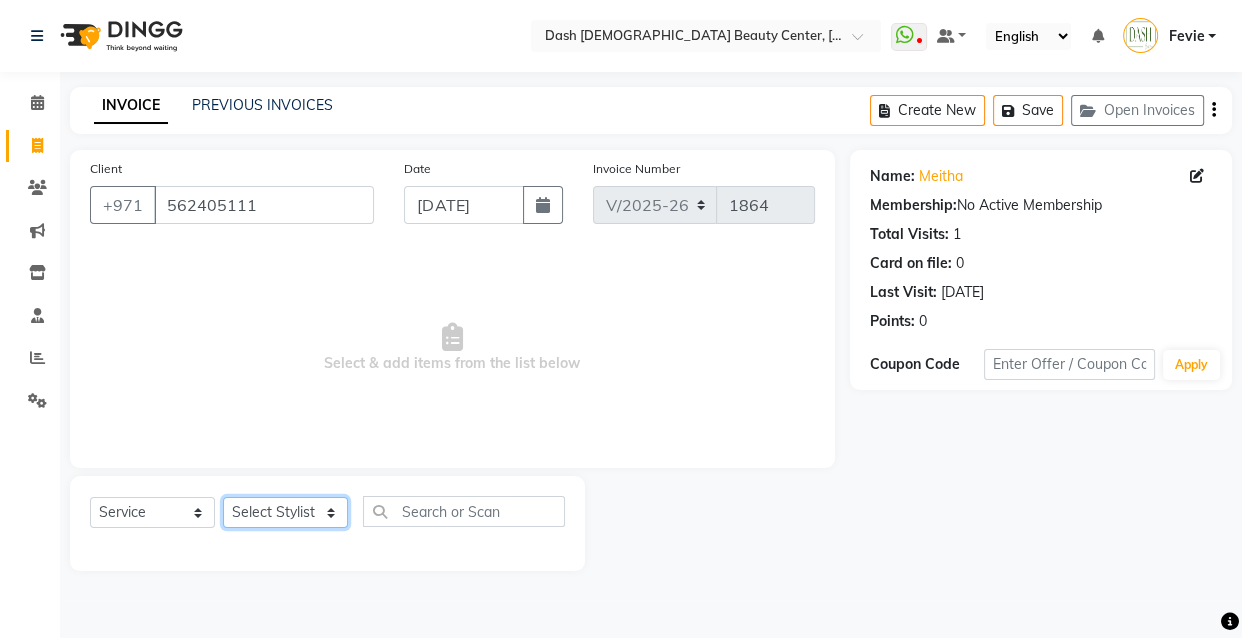click on "Select Stylist [PERSON_NAME] [PERSON_NAME] [PERSON_NAME] [PERSON_NAME] [PERSON_NAME] [PERSON_NAME] [PERSON_NAME] [PERSON_NAME] May [PERSON_NAME] (Cafe) Nabasirye (Cafe) [PERSON_NAME] [PERSON_NAME] Owner Peace Rechiel [PERSON_NAME] [PERSON_NAME]" 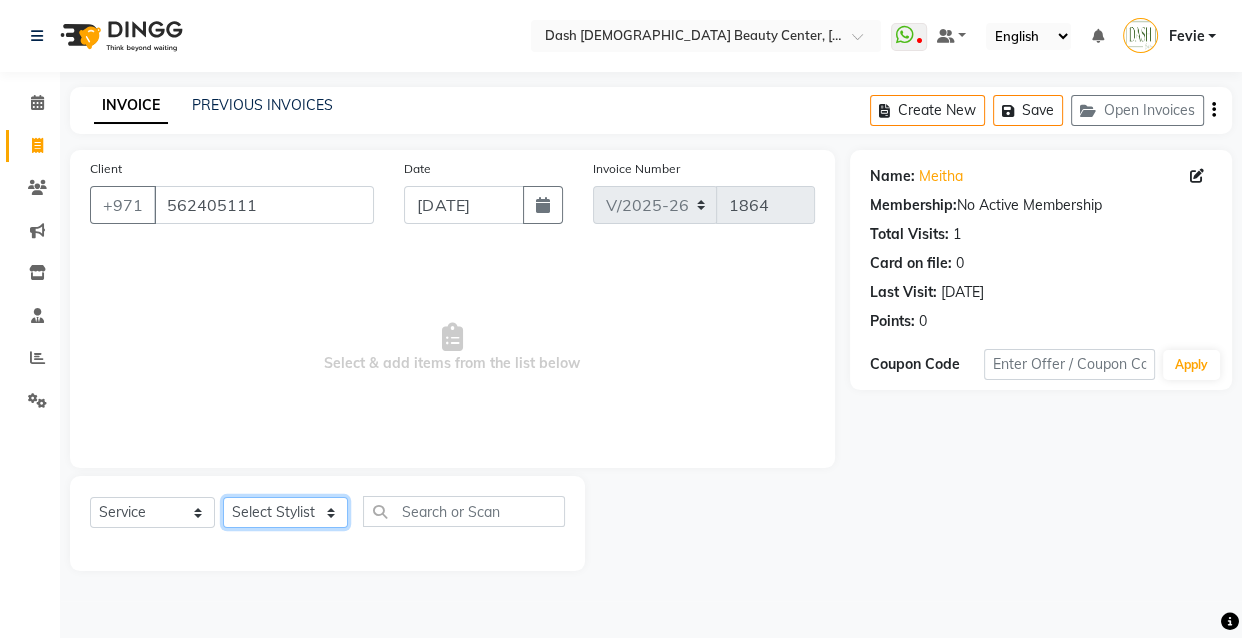 select on "81105" 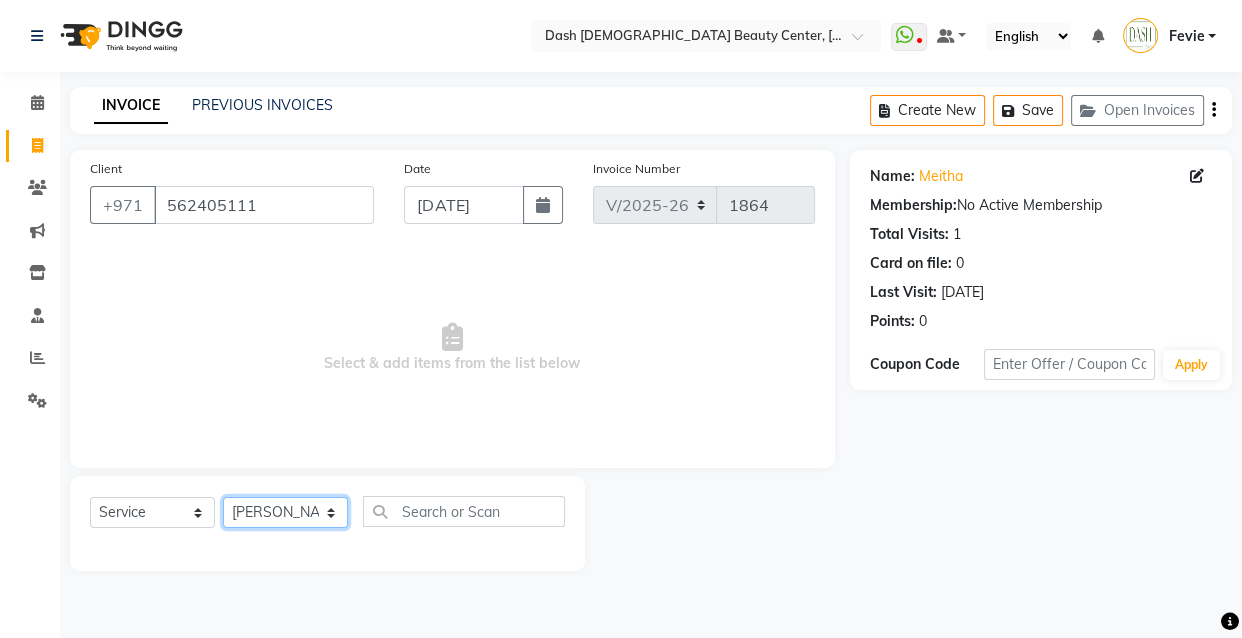 click on "Select Stylist [PERSON_NAME] [PERSON_NAME] [PERSON_NAME] [PERSON_NAME] [PERSON_NAME] [PERSON_NAME] [PERSON_NAME] [PERSON_NAME] May [PERSON_NAME] (Cafe) Nabasirye (Cafe) [PERSON_NAME] [PERSON_NAME] Owner Peace Rechiel [PERSON_NAME] [PERSON_NAME]" 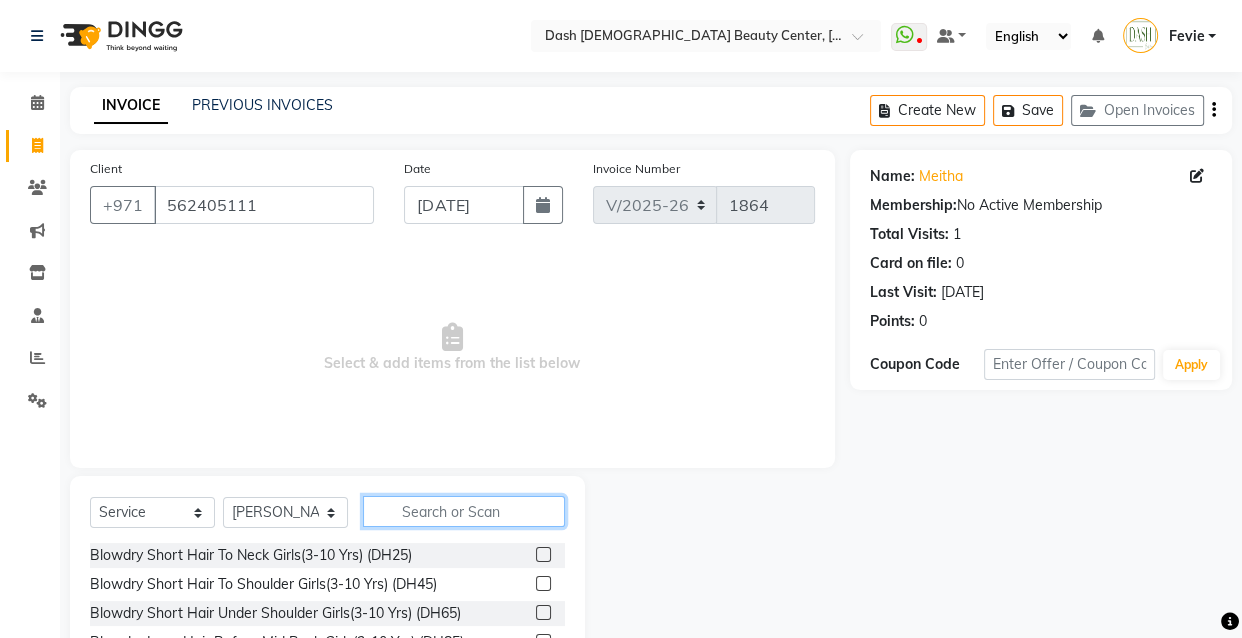 click 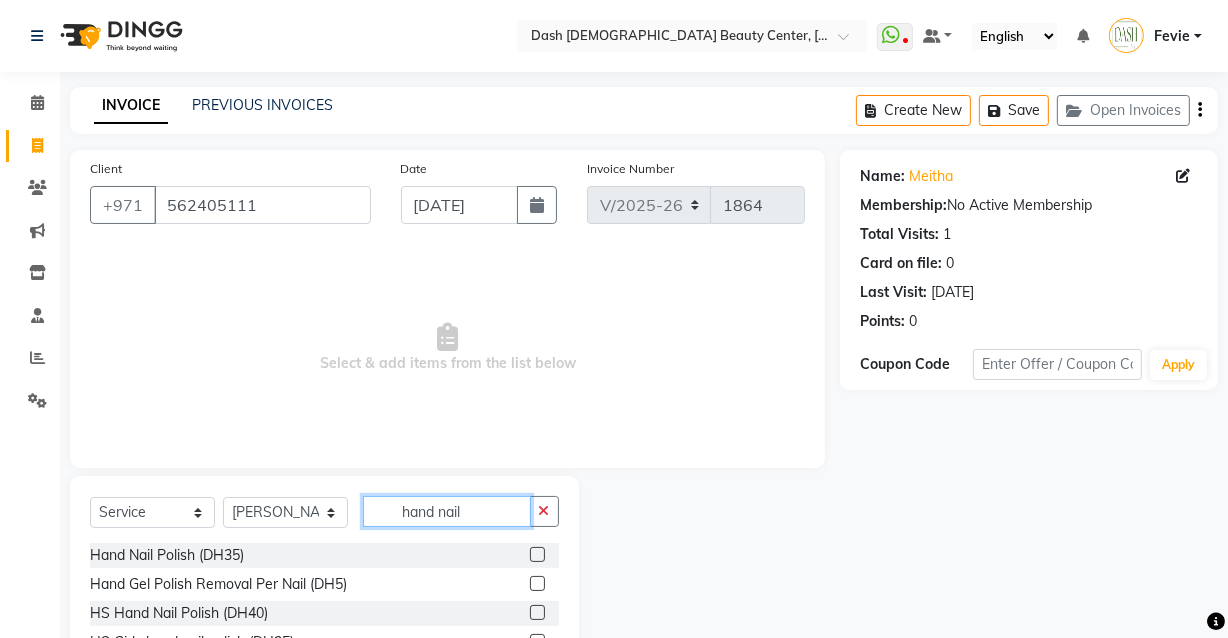 type on "hand nail" 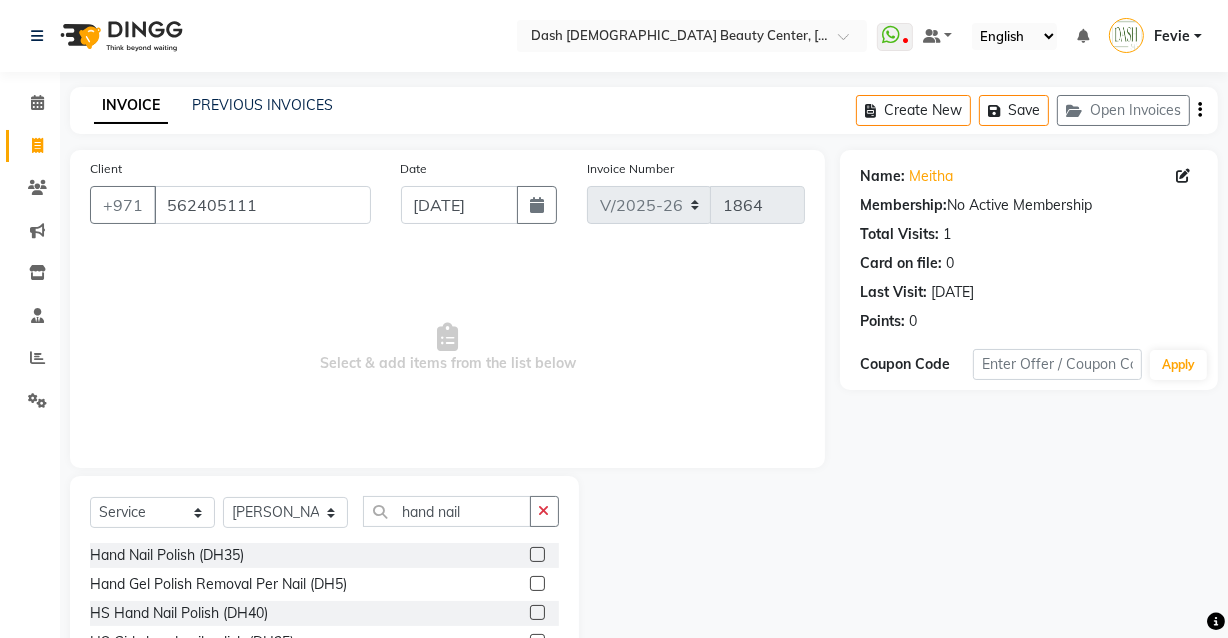 click 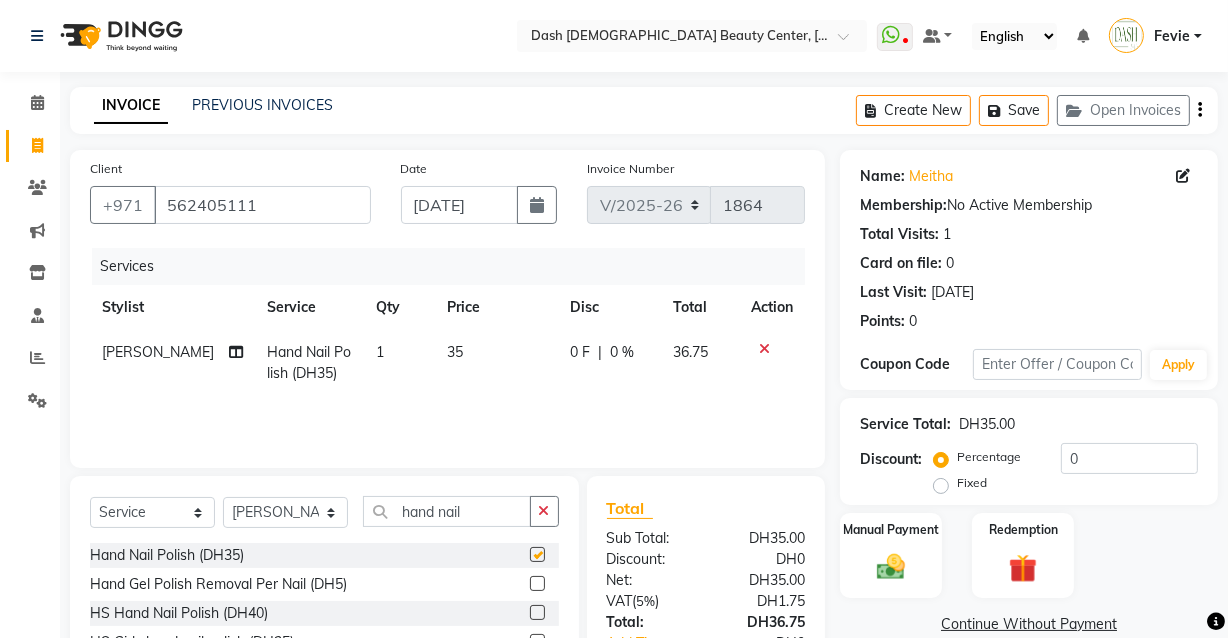 checkbox on "false" 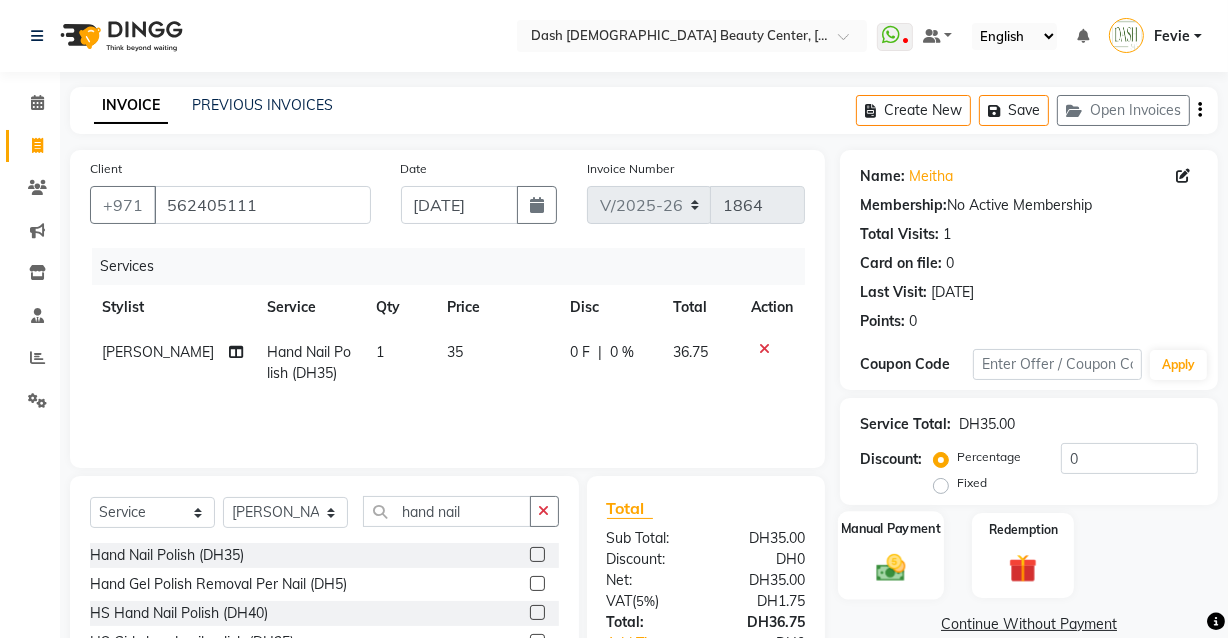click 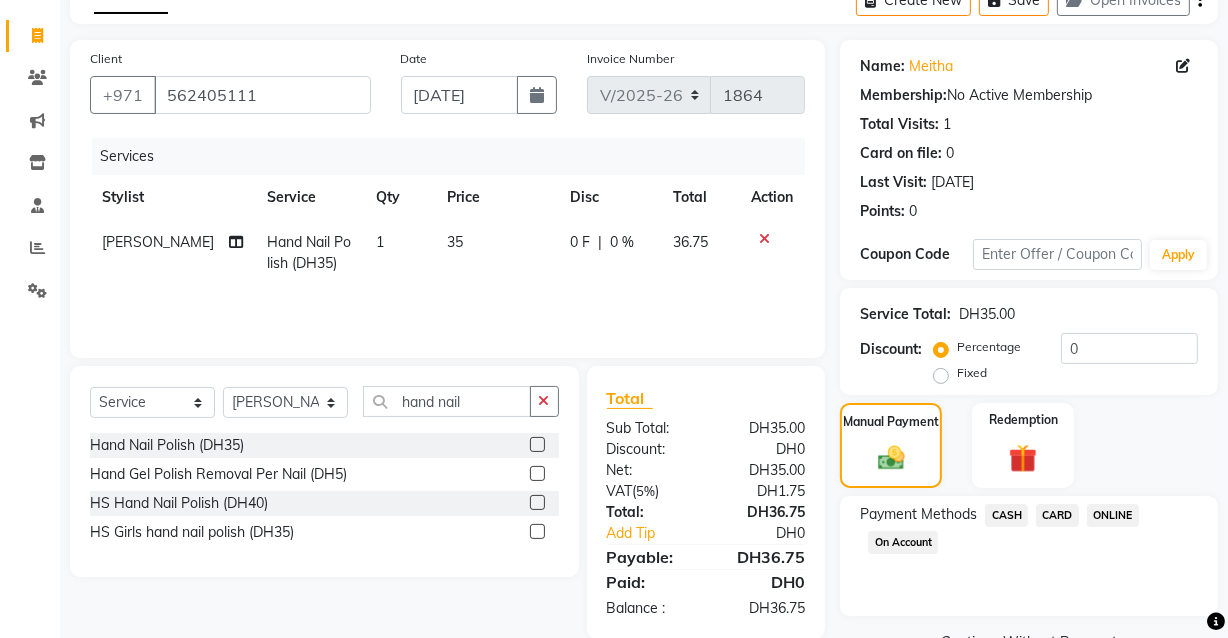 click on "CARD" 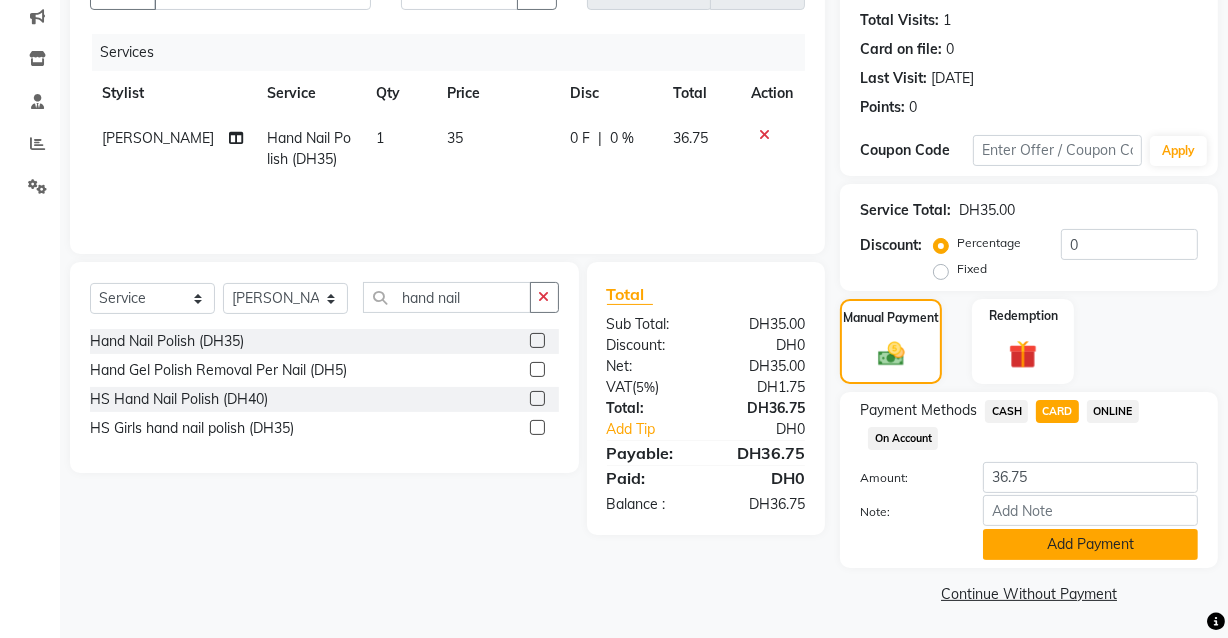 click on "Add Payment" 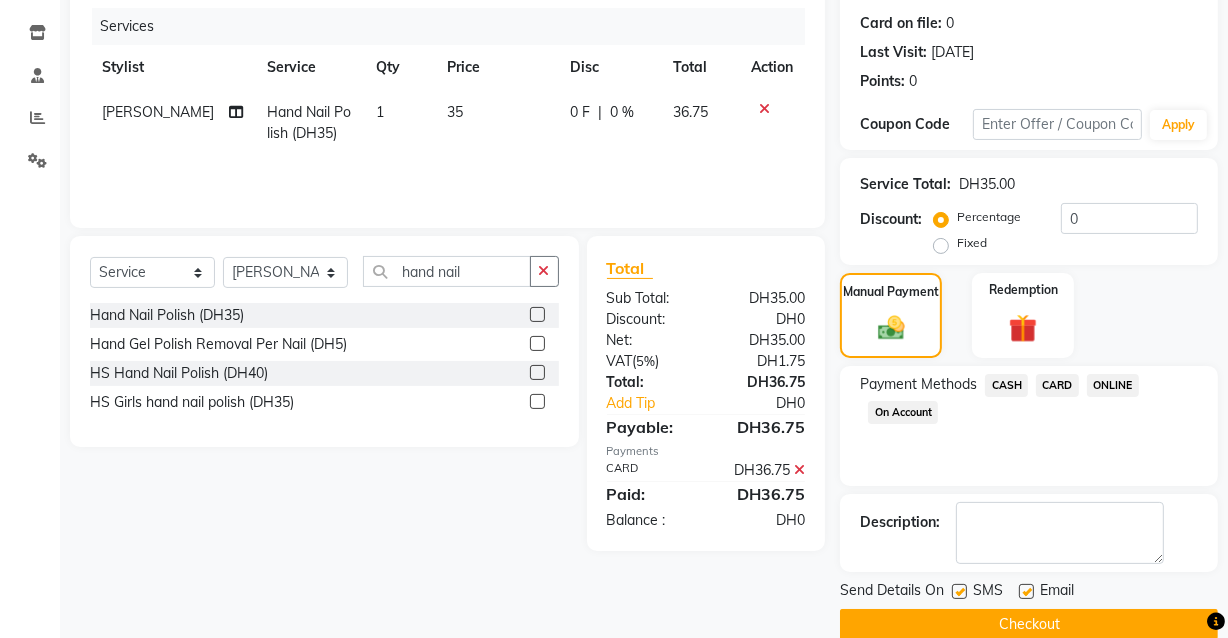 scroll, scrollTop: 270, scrollLeft: 0, axis: vertical 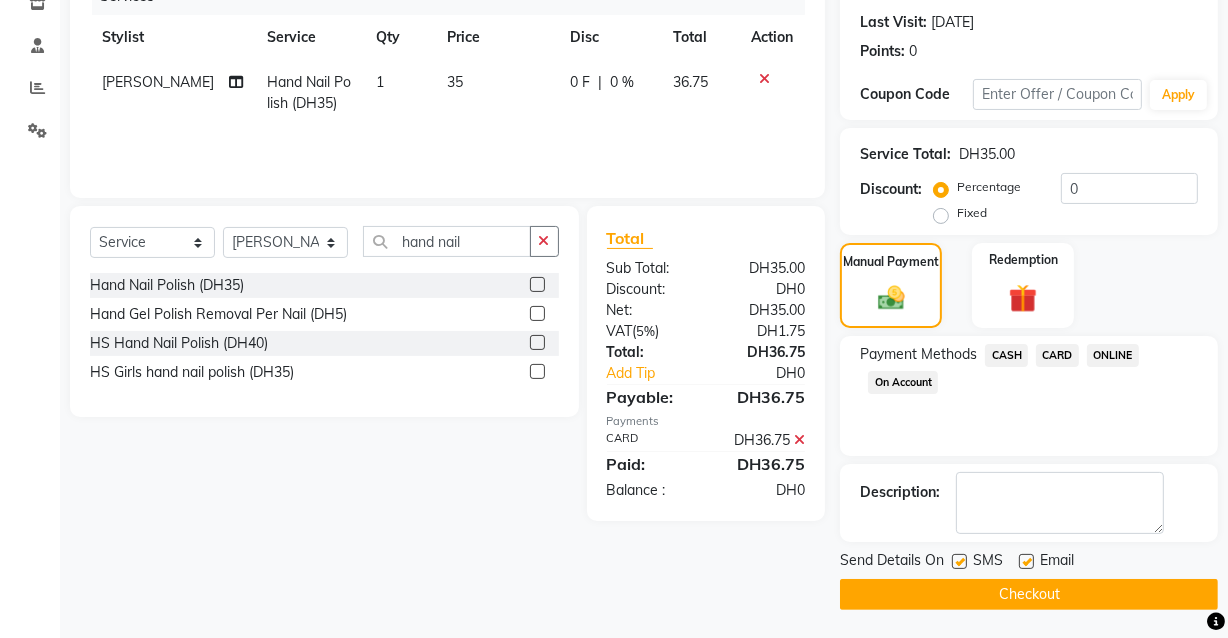 click on "Checkout" 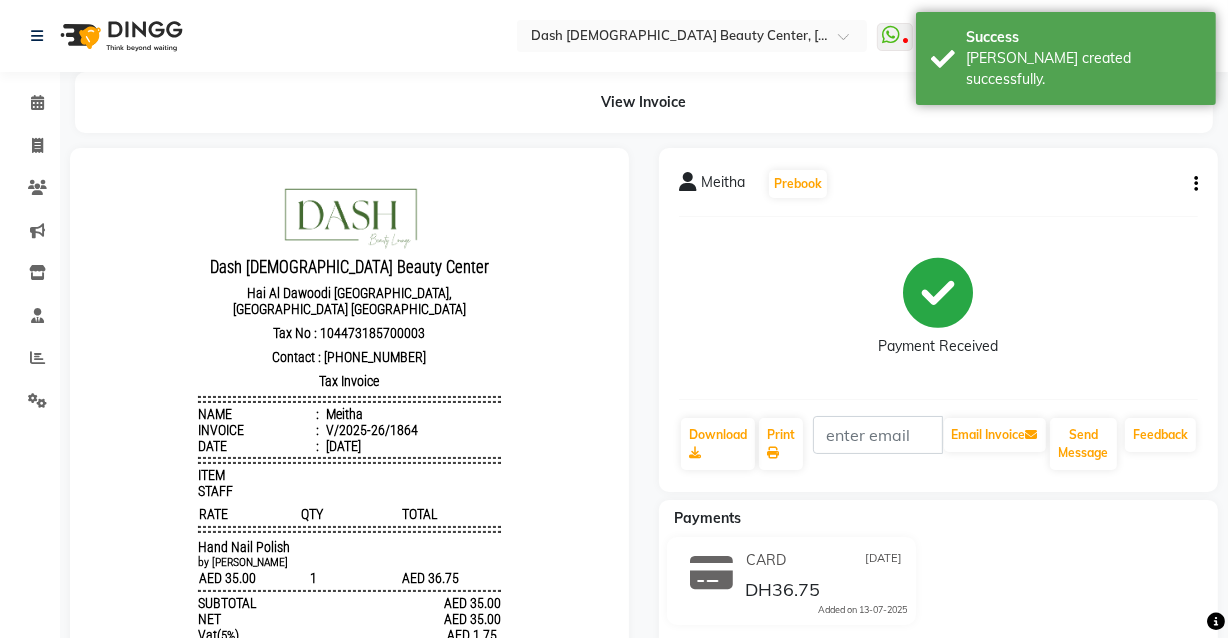scroll, scrollTop: 0, scrollLeft: 0, axis: both 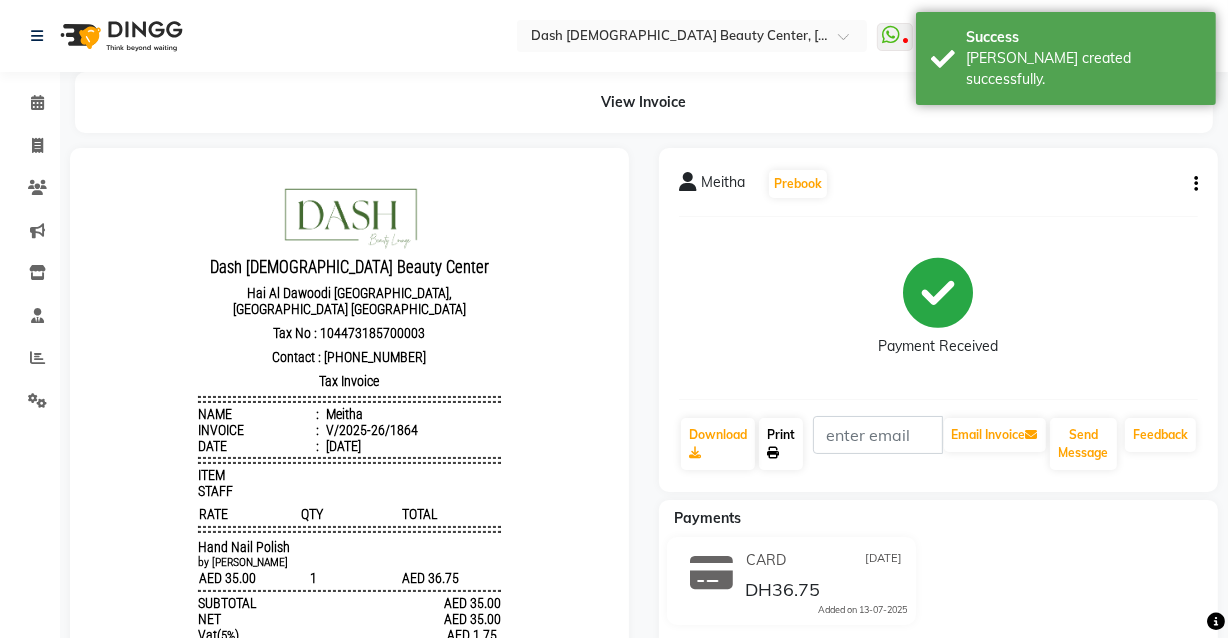 click on "Print" 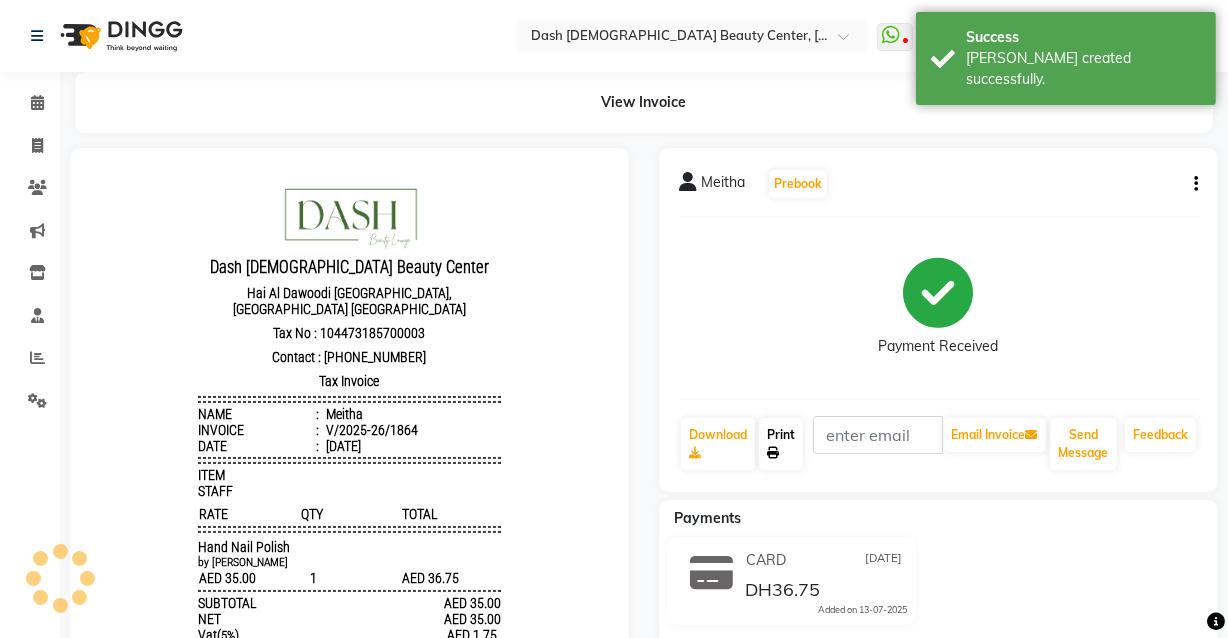 click on "Print" 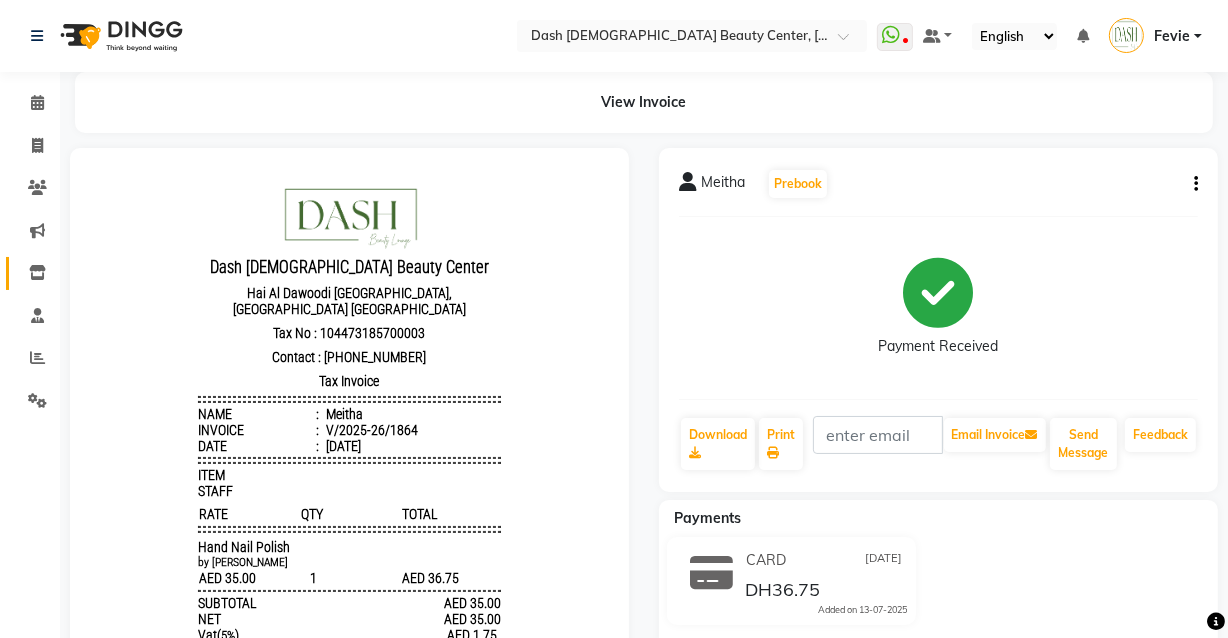 click 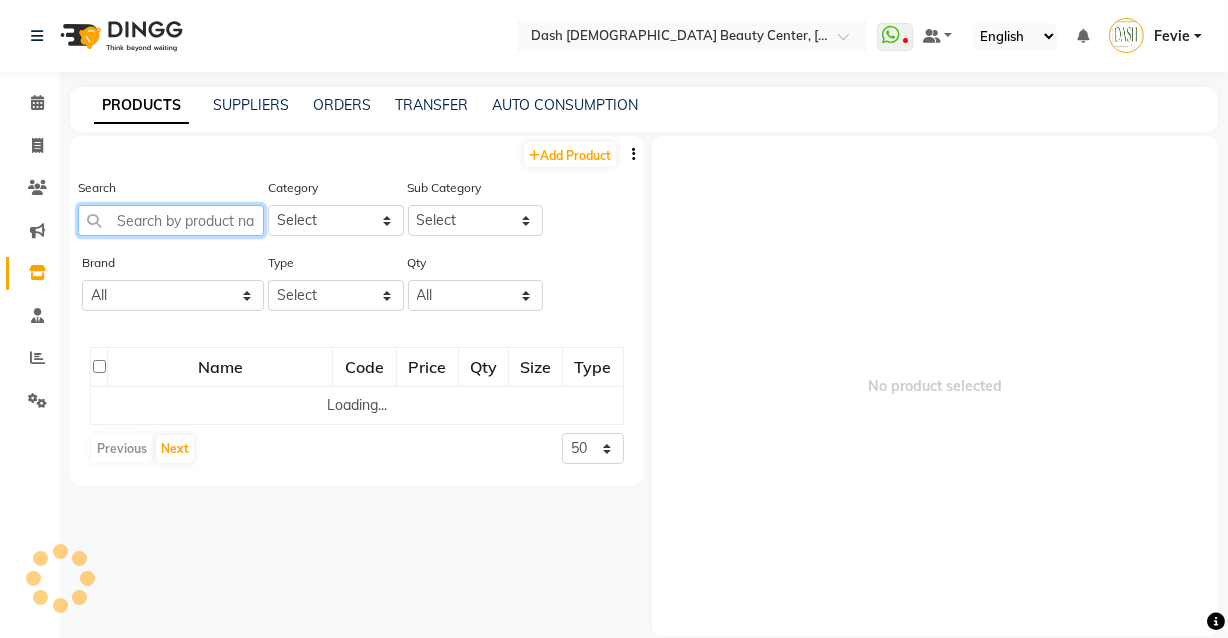 click 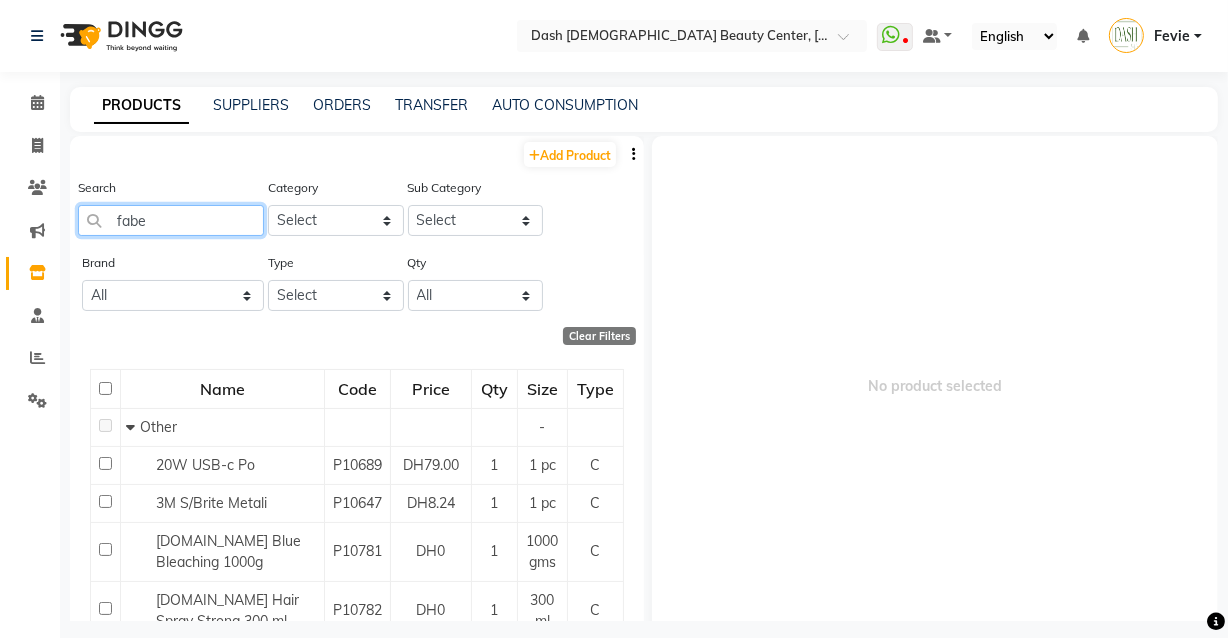 type on "faber" 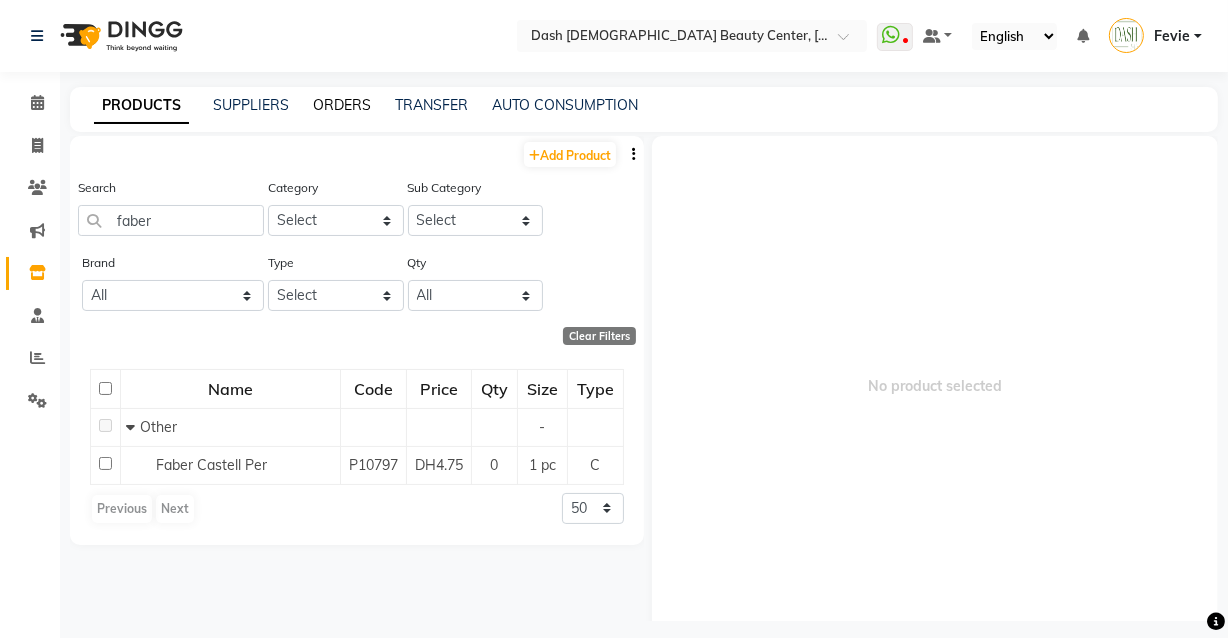 click on "ORDERS" 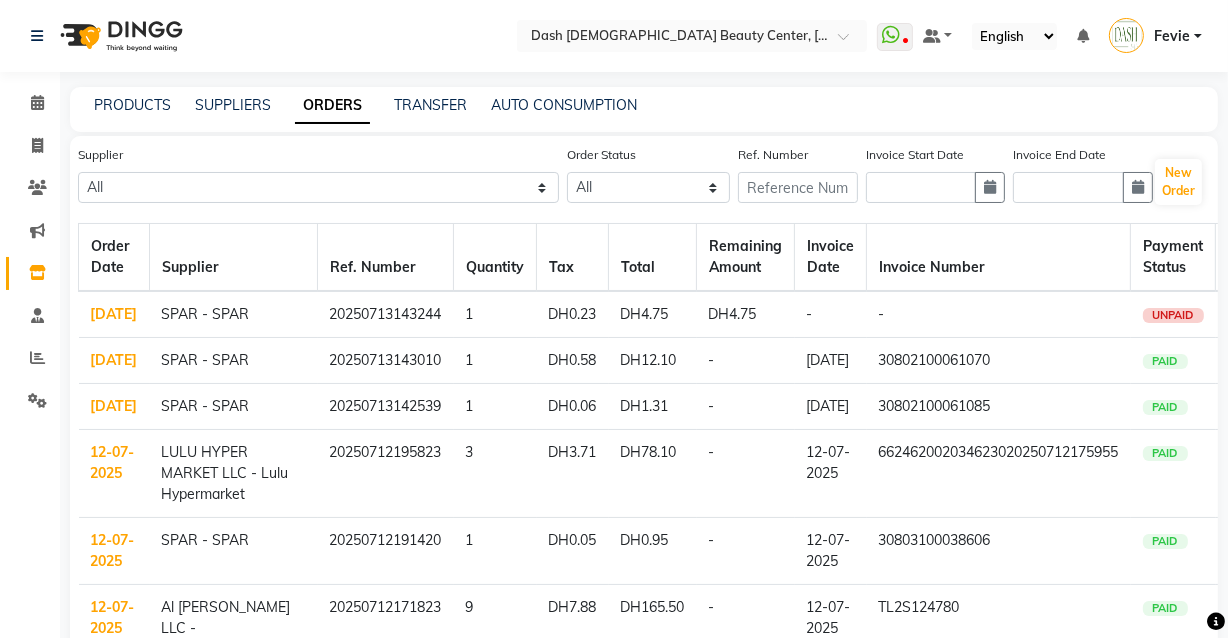 click on "[DATE]" 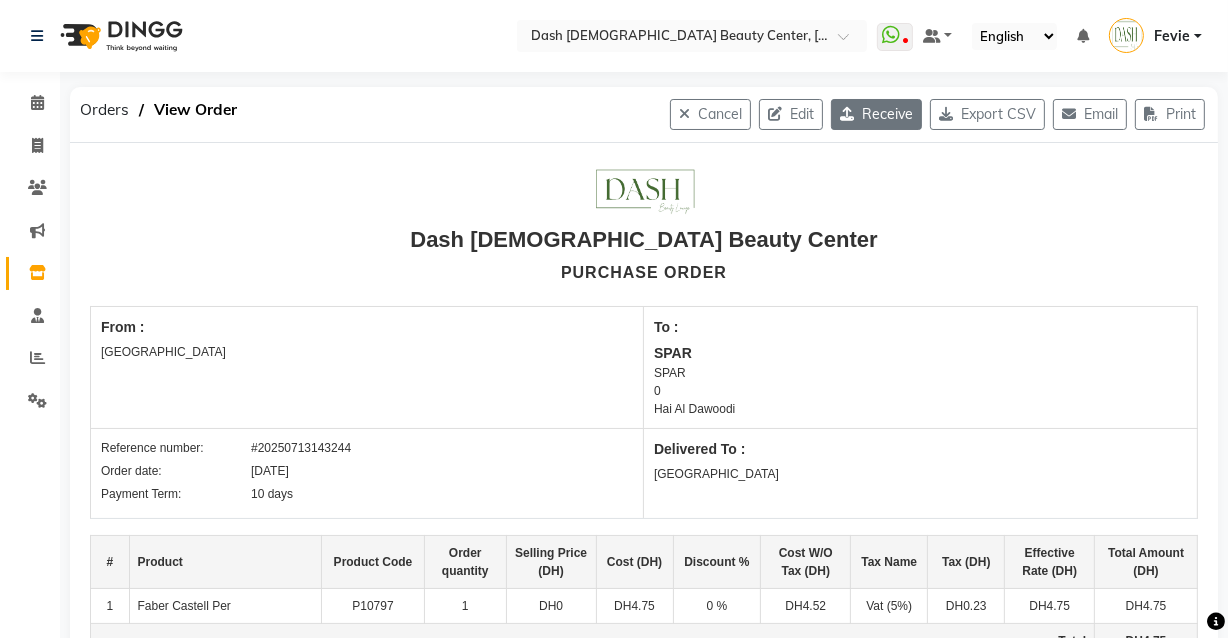 click on "Receive" 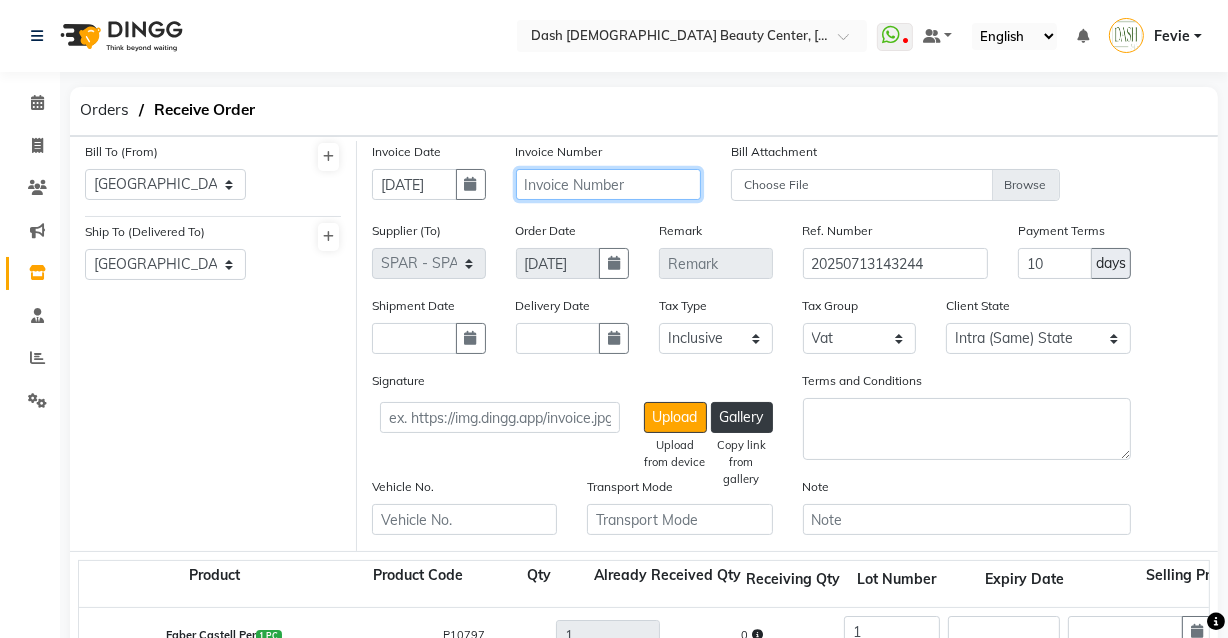 click 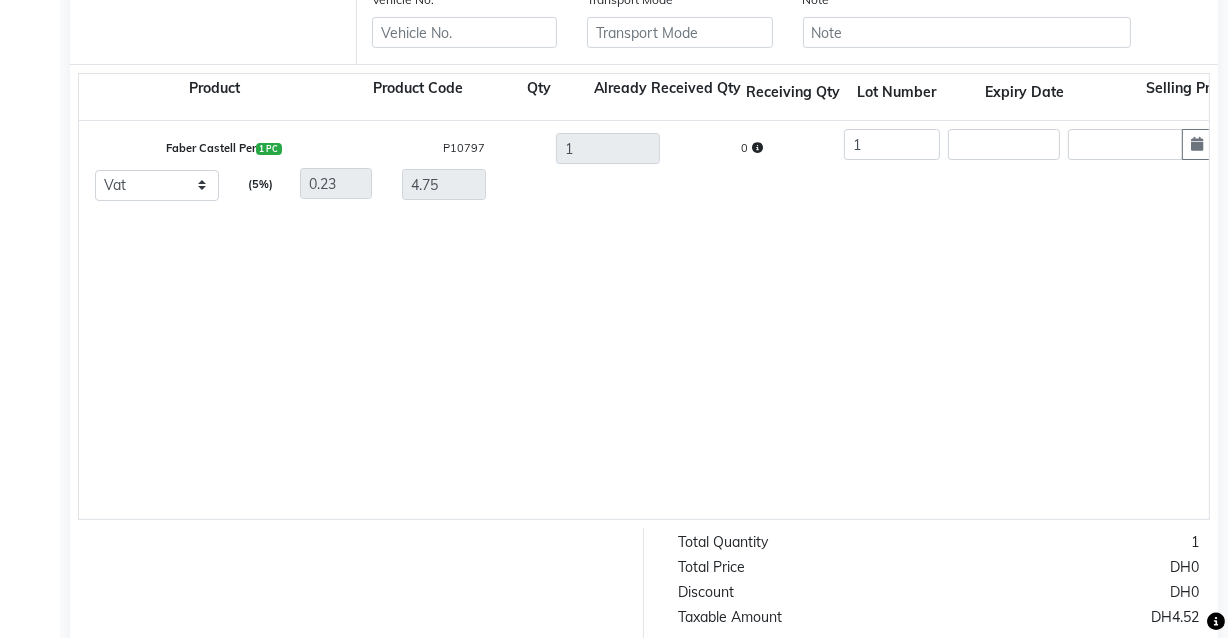 scroll, scrollTop: 497, scrollLeft: 0, axis: vertical 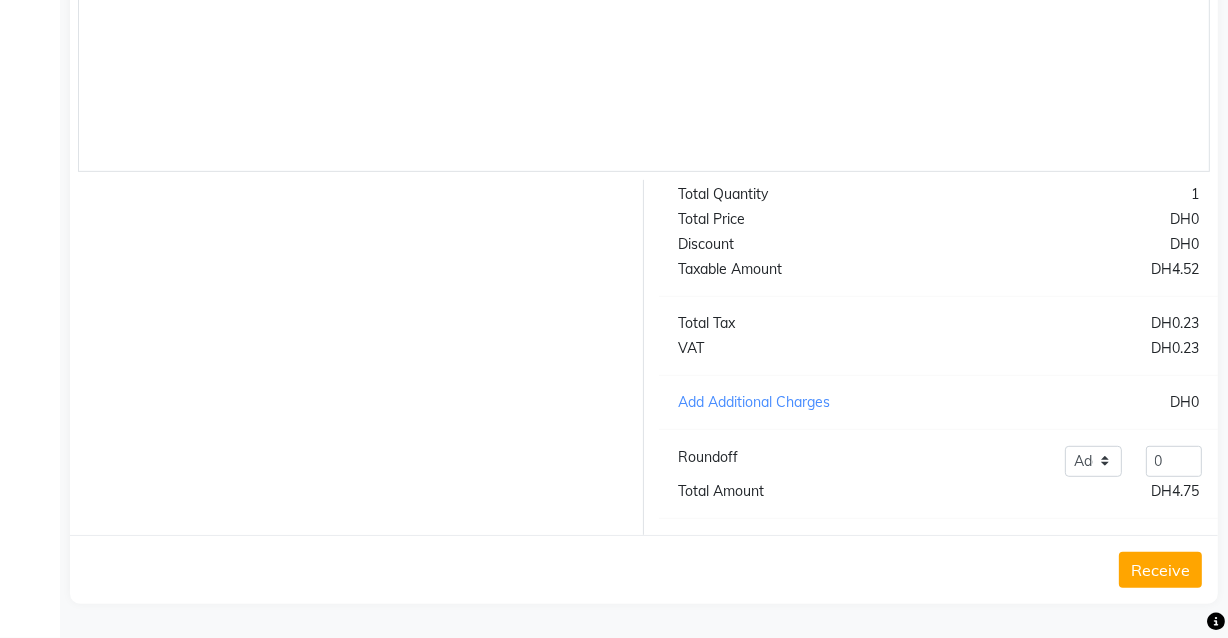 type on "30803100038622" 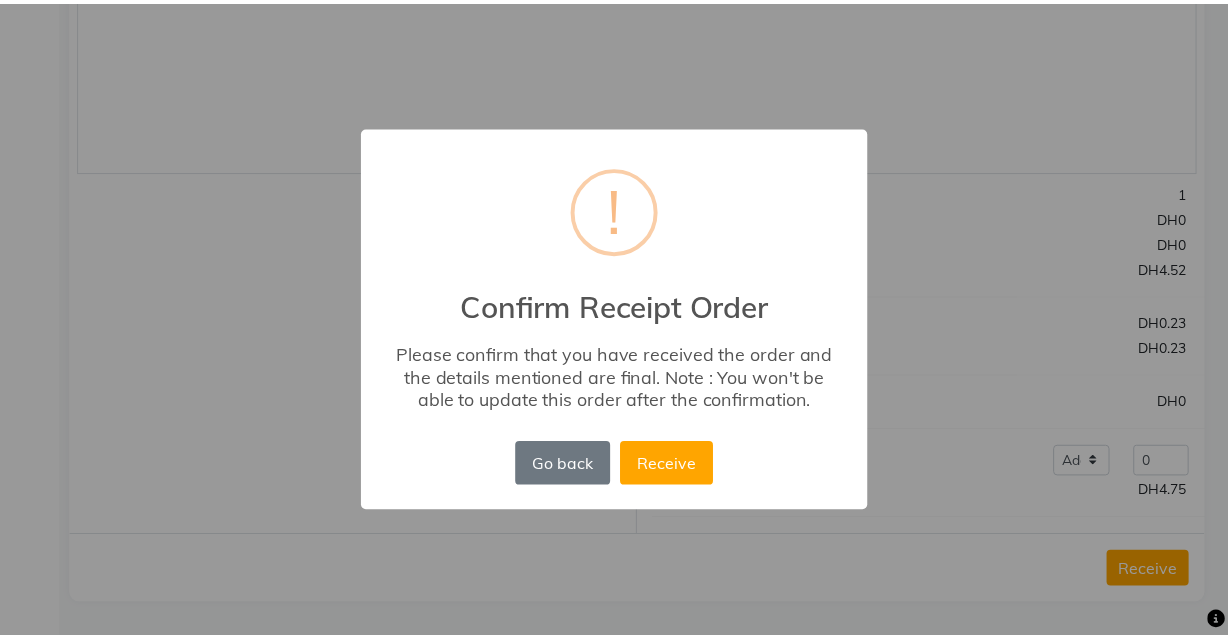 scroll, scrollTop: 15, scrollLeft: 1116, axis: both 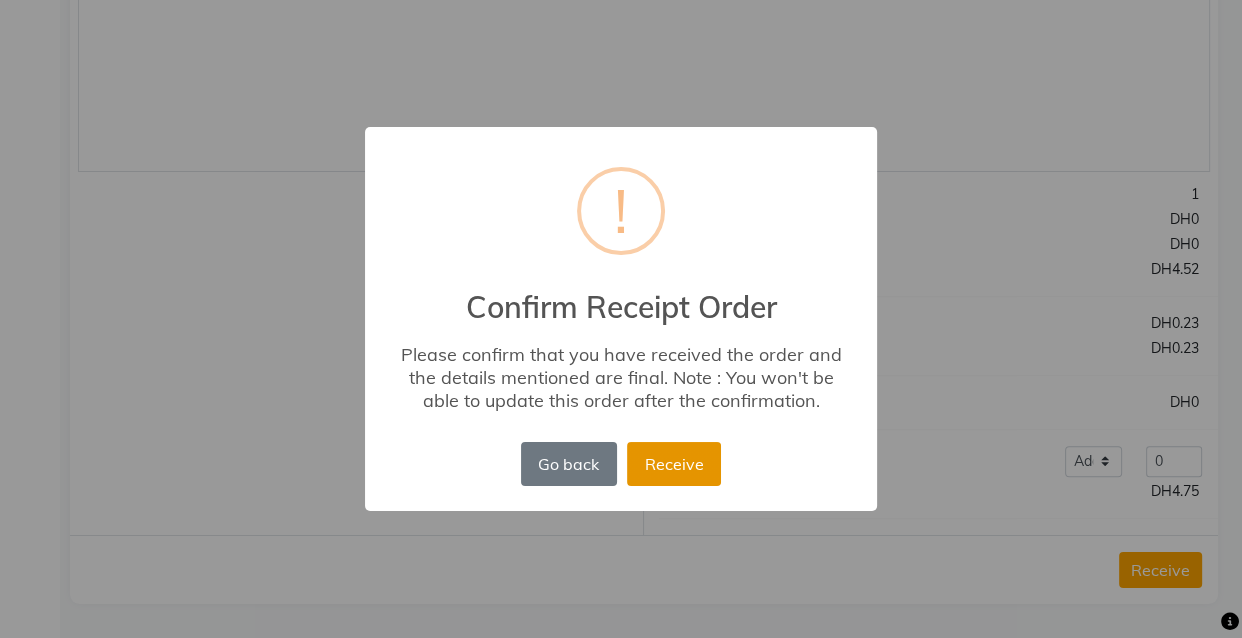 click on "Receive" at bounding box center (674, 464) 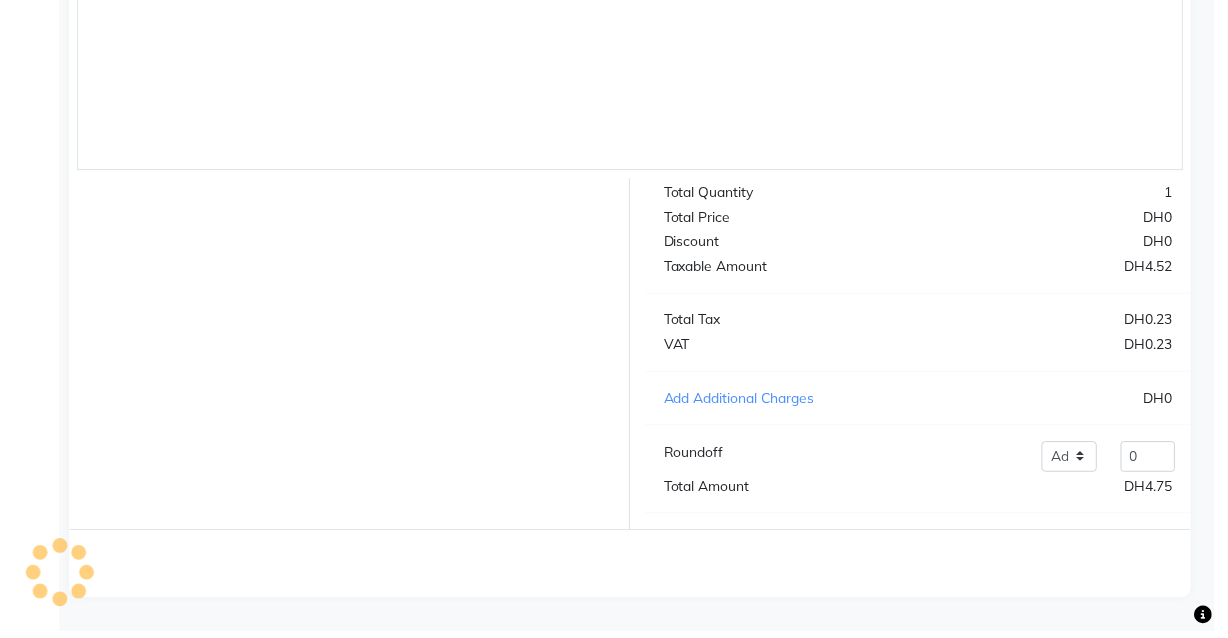 scroll, scrollTop: 0, scrollLeft: 0, axis: both 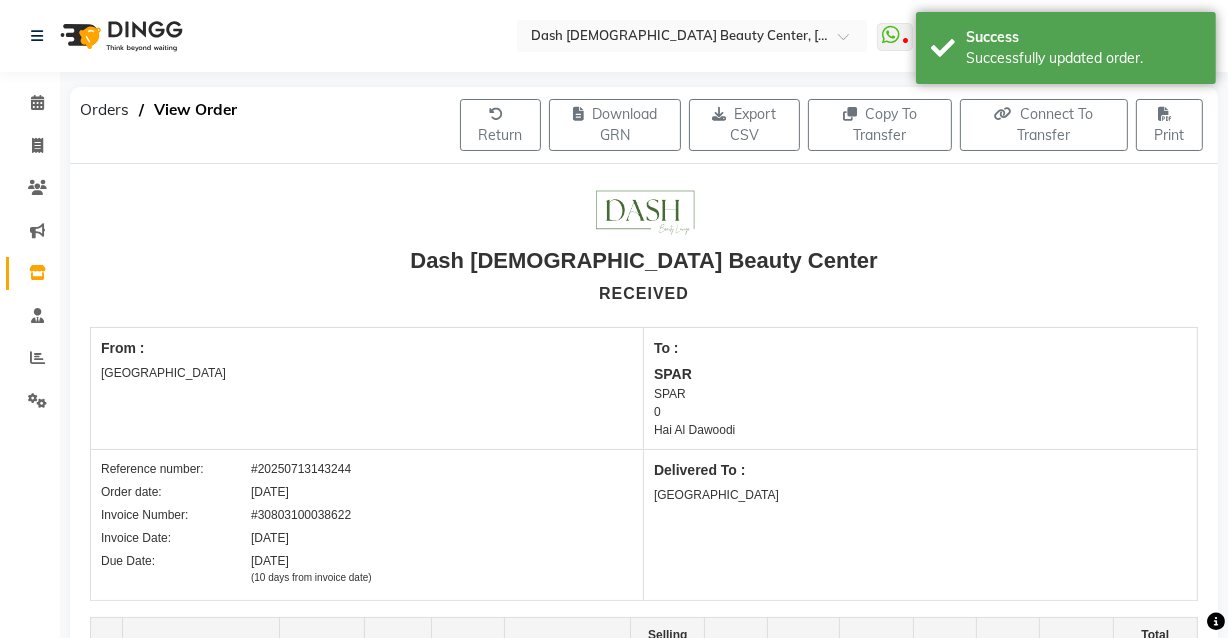click 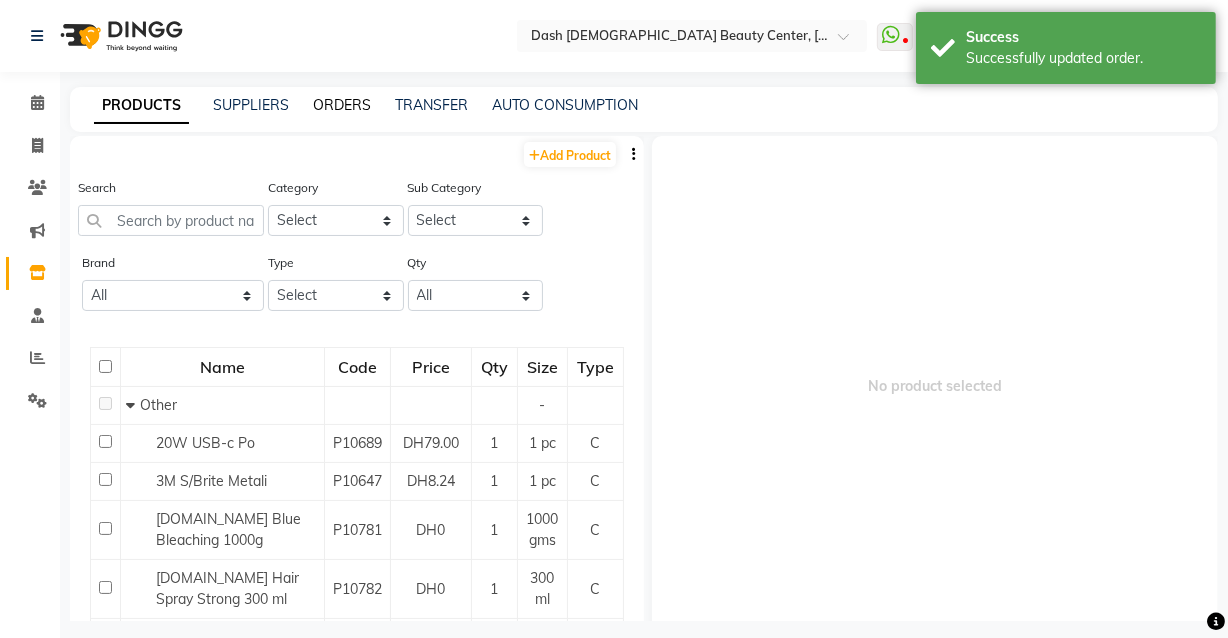 click on "ORDERS" 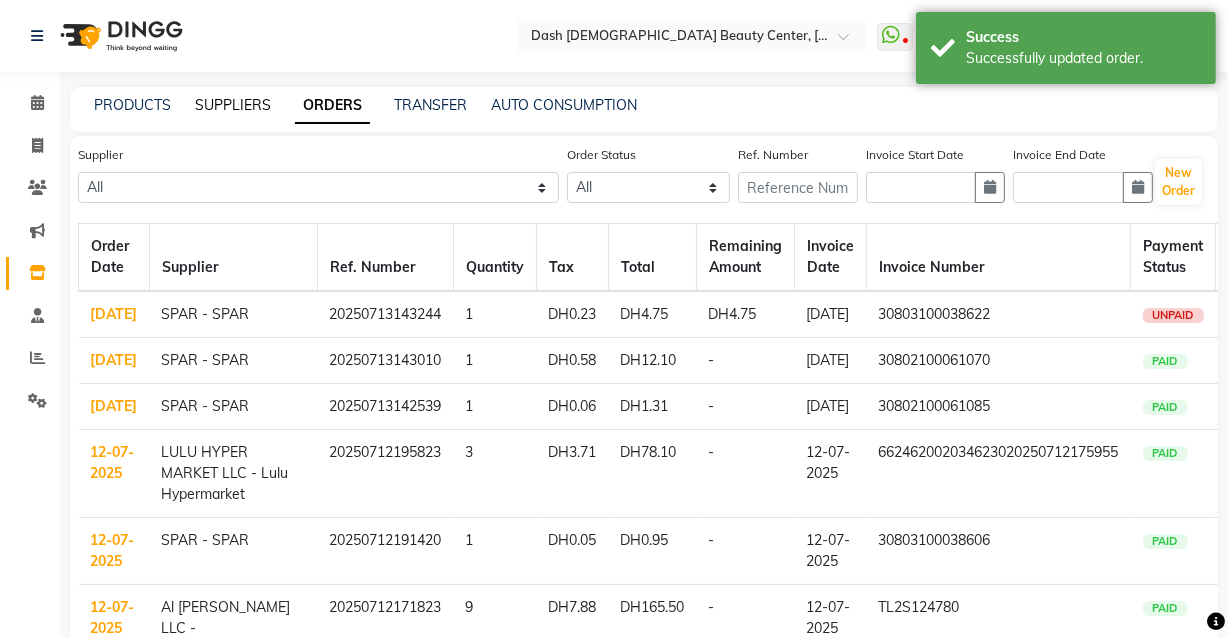 click on "SUPPLIERS" 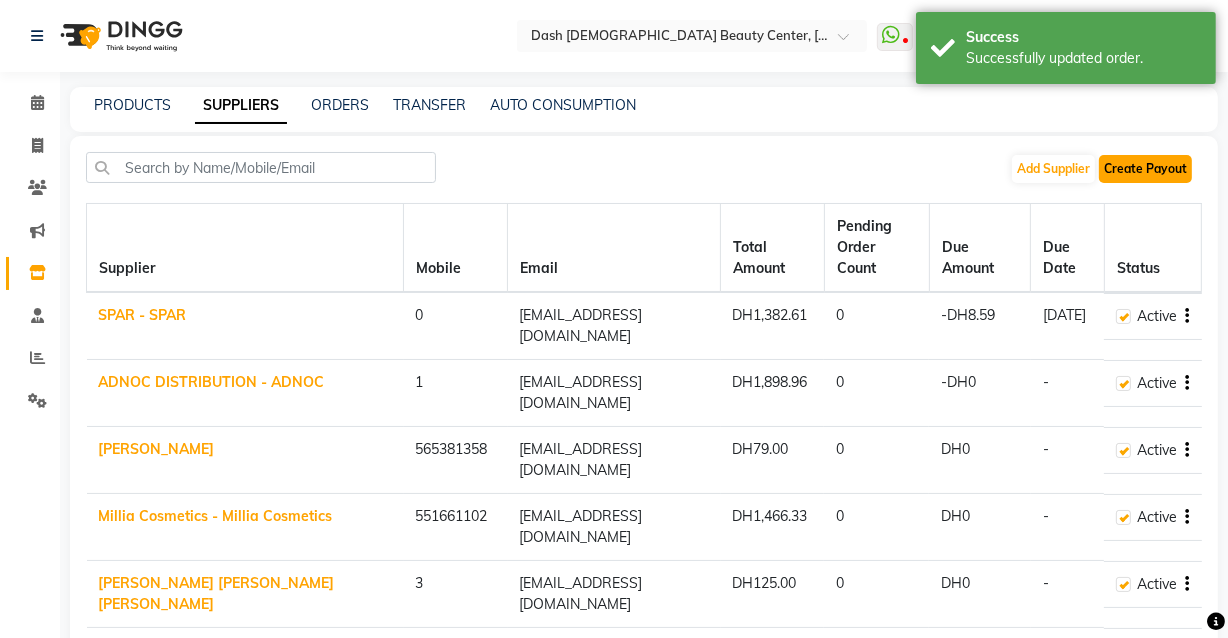 click on "Create Payout" 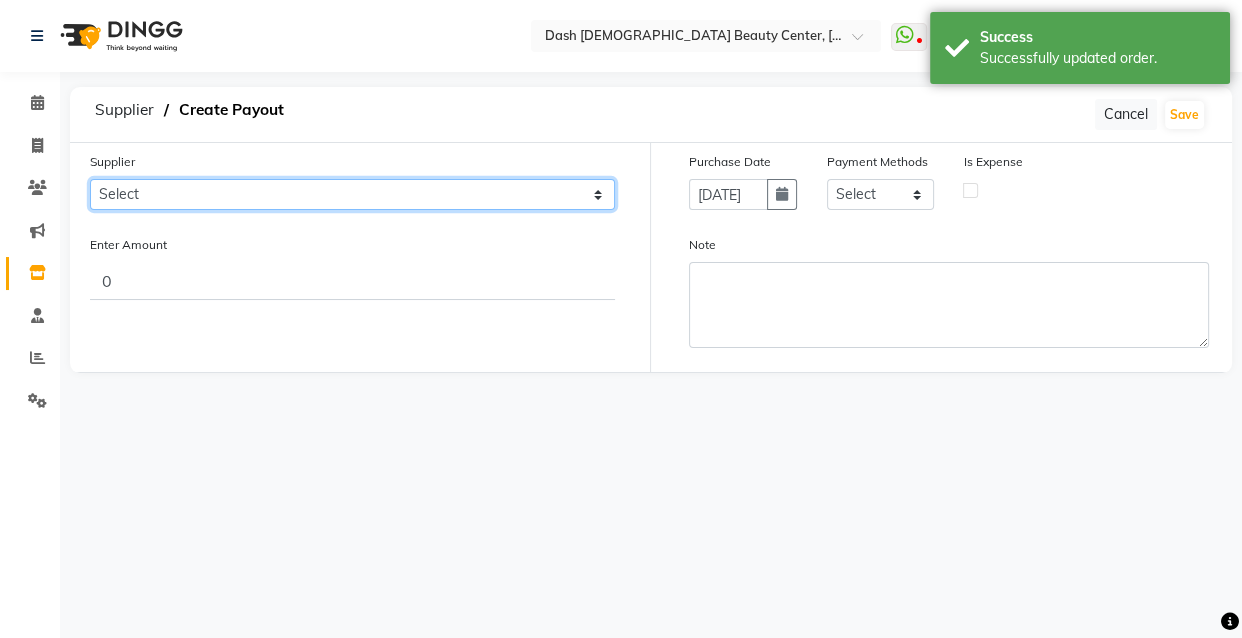 click on "Select SPAR - SPAR ADNOC DISTRIBUTION - ADNOC [PERSON_NAME] Millia Cosmetics - Millia Cosmetics [PERSON_NAME] [PERSON_NAME] [PERSON_NAME] [PERSON_NAME] - Argos Al Batul [PERSON_NAME] - [PERSON_NAME] Store Darbar Restaurant - Darbar Restaurant  The Beauty Shop - The Beauty Shop Alpha med General Trading - Alphamed [PERSON_NAME] Cosmetics Trading Al [PERSON_NAME] LLC - Al [PERSON_NAME] Stationery & Toys & Confectioneries LLC GAME PLANET - Game Planet [PERSON_NAME] Beauty Supplies Co. L.L.C. JIMI GIFT MARKET LLC - [PERSON_NAME] GIFT MARKET [PERSON_NAME] [PERSON_NAME]  - [PERSON_NAME] [PERSON_NAME] Savora Food Industry LLC PEARL LLC - Pearl Specialty Coffee Roastery [PERSON_NAME]  - [PERSON_NAME] General Trading Jumbo Electronics Company Ltd - Jumbo Store Landmark Retail Investment Co. LLC - Home Box LA MARQUISE - La Marquise International FAKHR AL SHAEB - Fakhr Al Shaeb Food stuff WADI AL NOOR - [GEOGRAPHIC_DATA] Modern Food Stuff LLC NATIONAL FLOWER LLC - National Flowers LLC - SPC Healthcare Trading Co. LLC - [GEOGRAPHIC_DATA]" 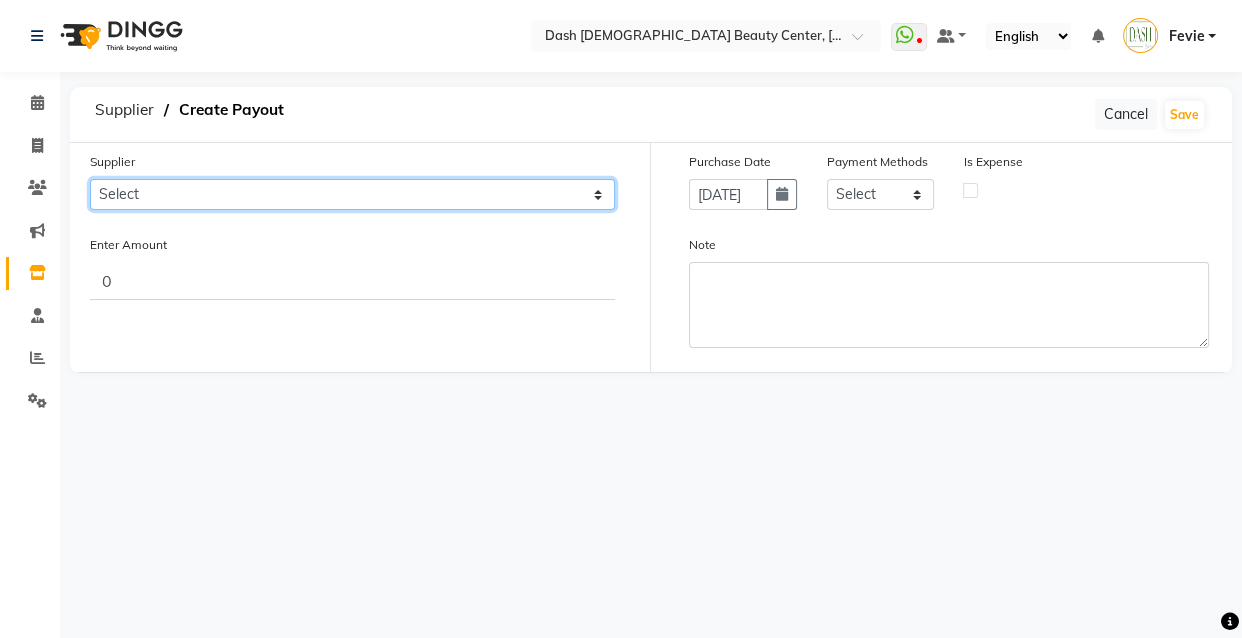 select on "4804" 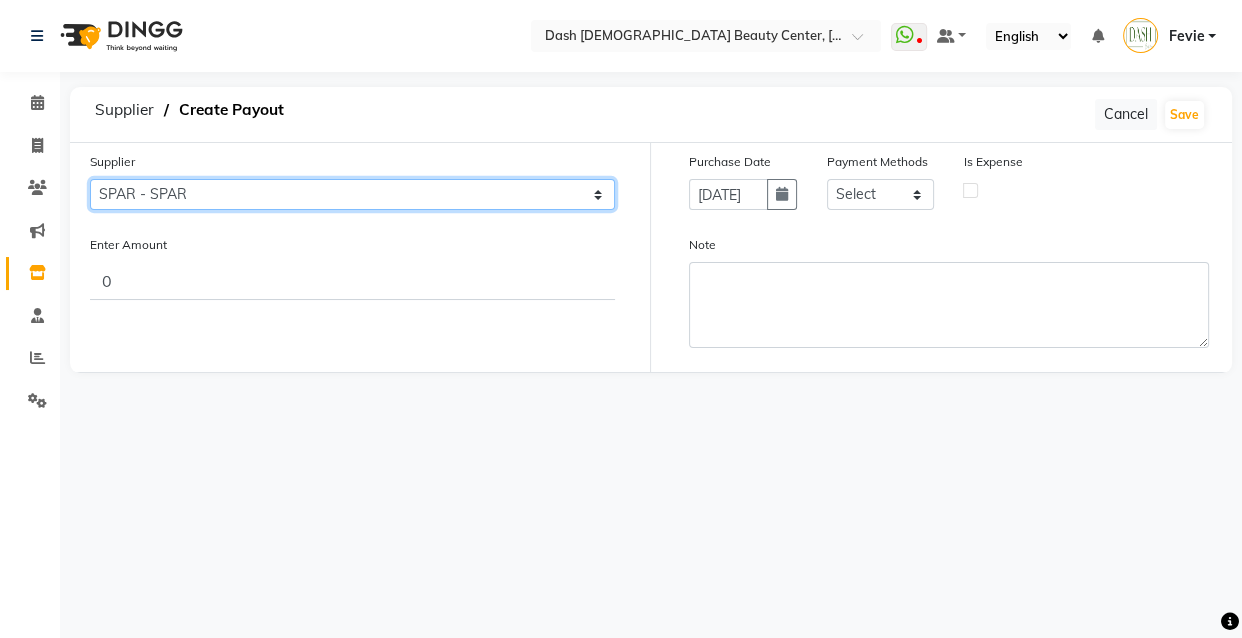 click on "Select SPAR - SPAR ADNOC DISTRIBUTION - ADNOC [PERSON_NAME] Millia Cosmetics - Millia Cosmetics [PERSON_NAME] [PERSON_NAME] [PERSON_NAME] [PERSON_NAME] - Argos Al Batul [PERSON_NAME] - [PERSON_NAME] Store Darbar Restaurant - Darbar Restaurant  The Beauty Shop - The Beauty Shop Alpha med General Trading - Alphamed [PERSON_NAME] Cosmetics Trading Al [PERSON_NAME] LLC - Al [PERSON_NAME] Stationery & Toys & Confectioneries LLC GAME PLANET - Game Planet [PERSON_NAME] Beauty Supplies Co. L.L.C. JIMI GIFT MARKET LLC - [PERSON_NAME] GIFT MARKET [PERSON_NAME] [PERSON_NAME]  - [PERSON_NAME] [PERSON_NAME] Savora Food Industry LLC PEARL LLC - Pearl Specialty Coffee Roastery [PERSON_NAME]  - [PERSON_NAME] General Trading Jumbo Electronics Company Ltd - Jumbo Store Landmark Retail Investment Co. LLC - Home Box LA MARQUISE - La Marquise International FAKHR AL SHAEB - Fakhr Al Shaeb Food stuff WADI AL NOOR - [GEOGRAPHIC_DATA] Modern Food Stuff LLC NATIONAL FLOWER LLC - National Flowers LLC - SPC Healthcare Trading Co. LLC - [GEOGRAPHIC_DATA]" 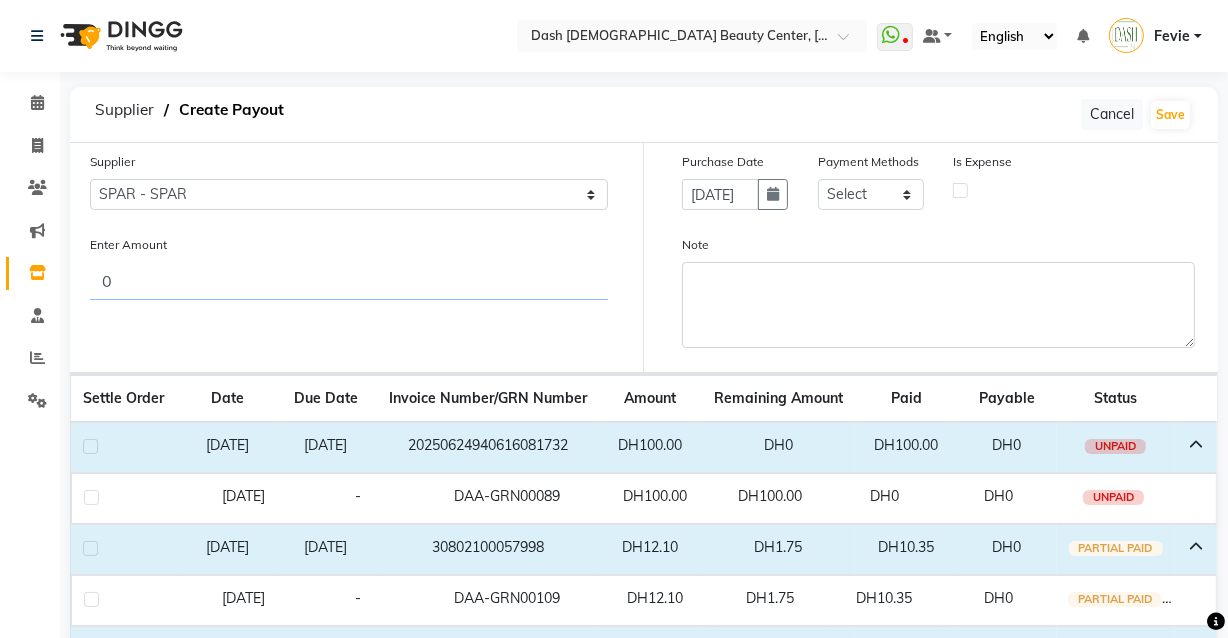 click on "0" at bounding box center [349, 281] 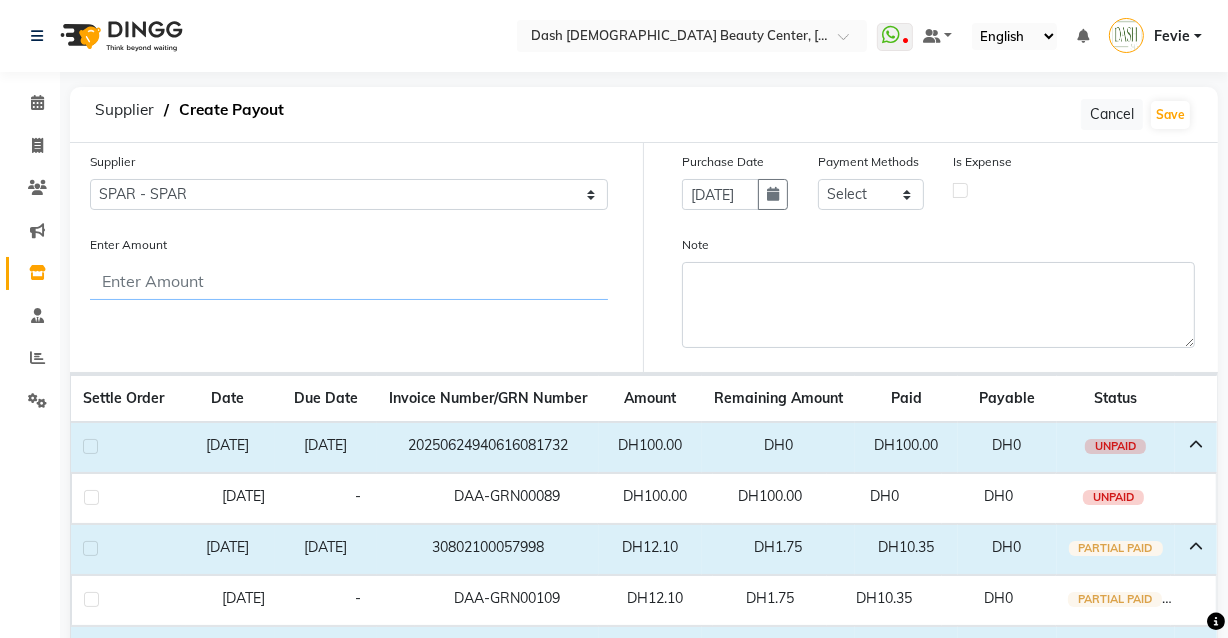 scroll, scrollTop: 259, scrollLeft: 0, axis: vertical 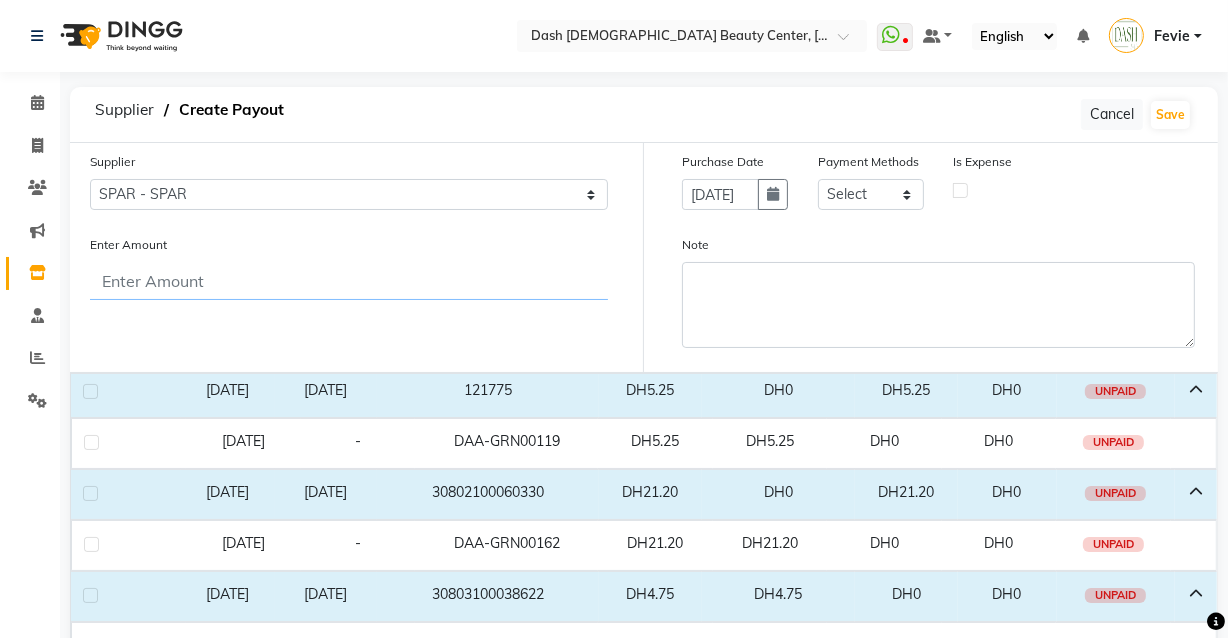 type 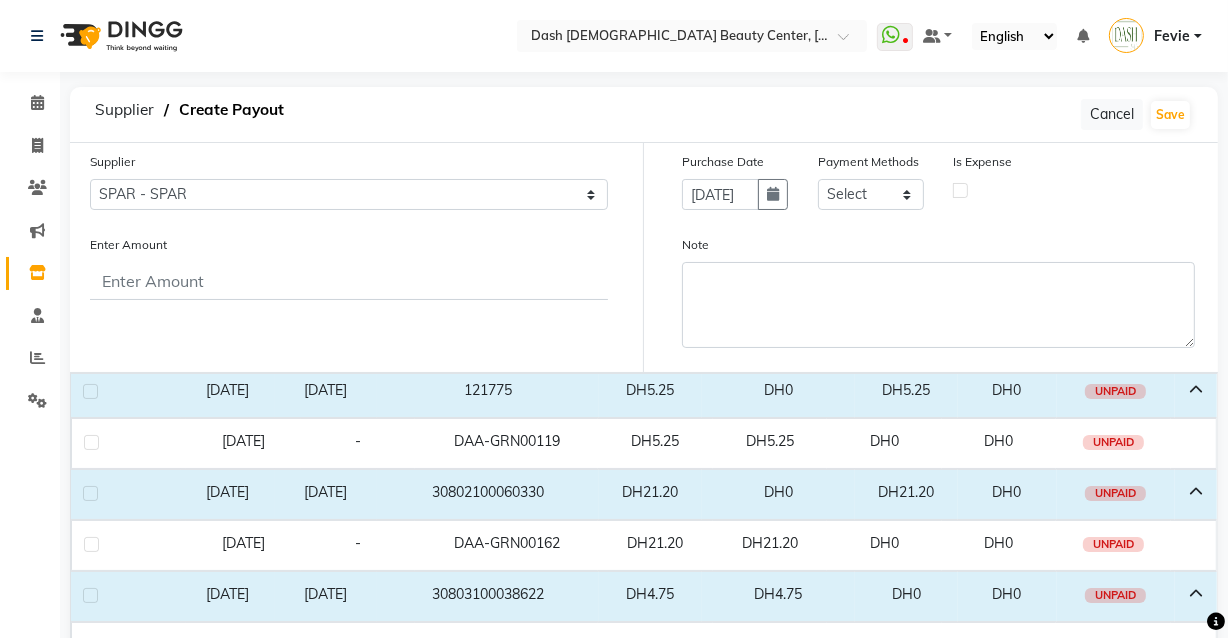 click 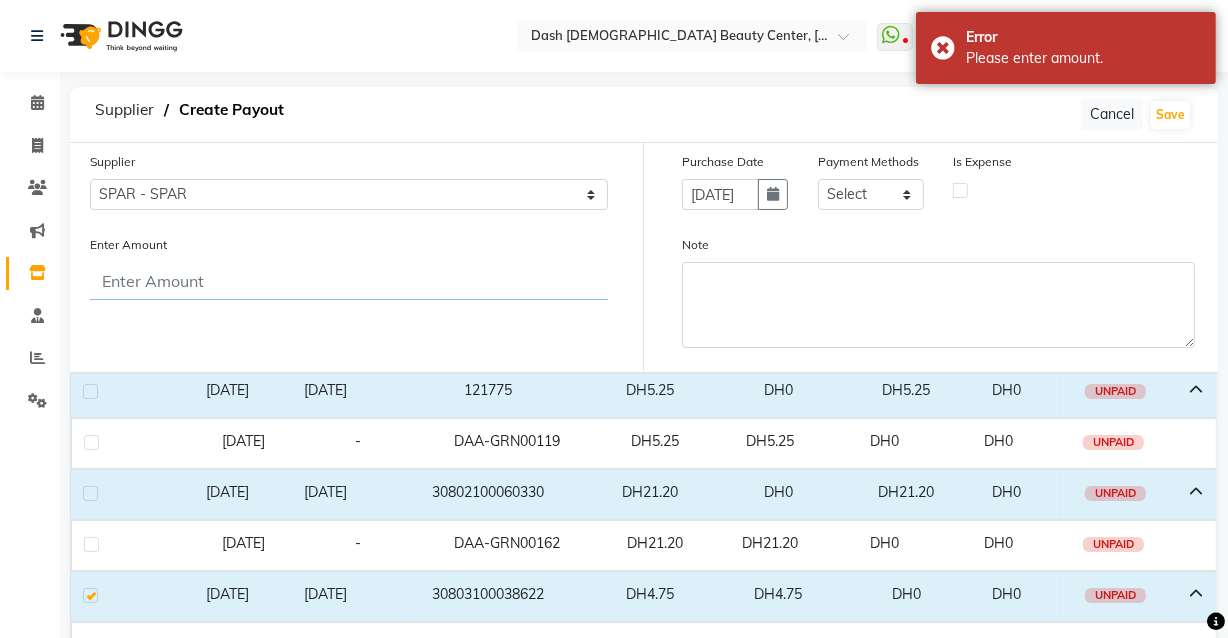 click on "Enter Amount" at bounding box center [349, 281] 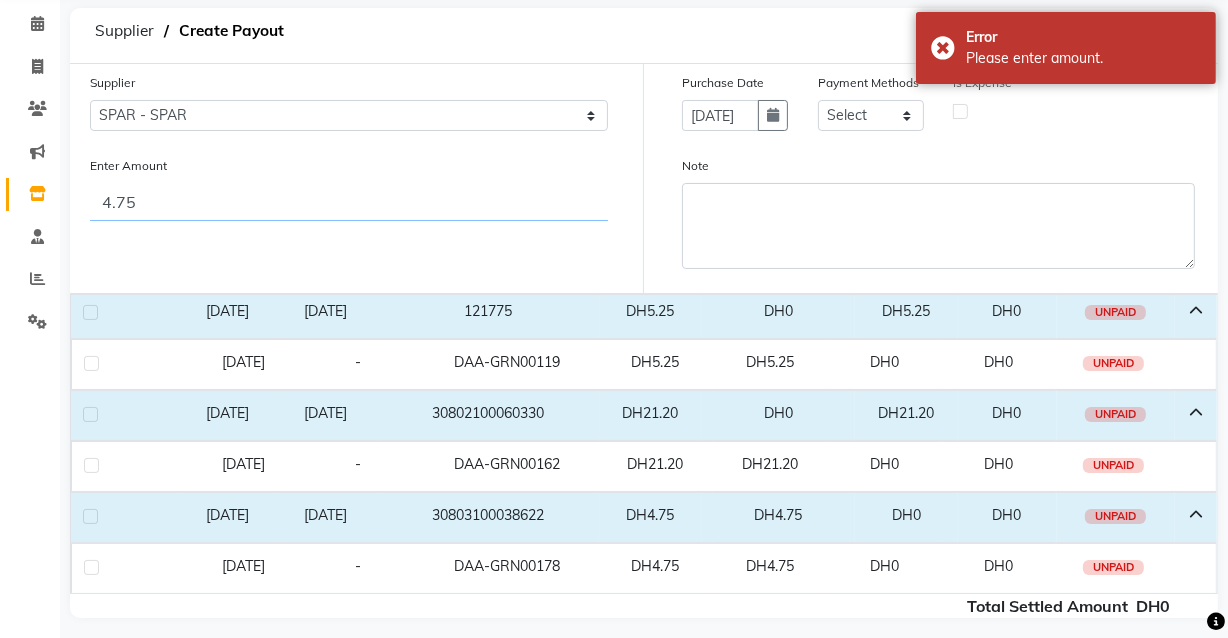 scroll, scrollTop: 93, scrollLeft: 0, axis: vertical 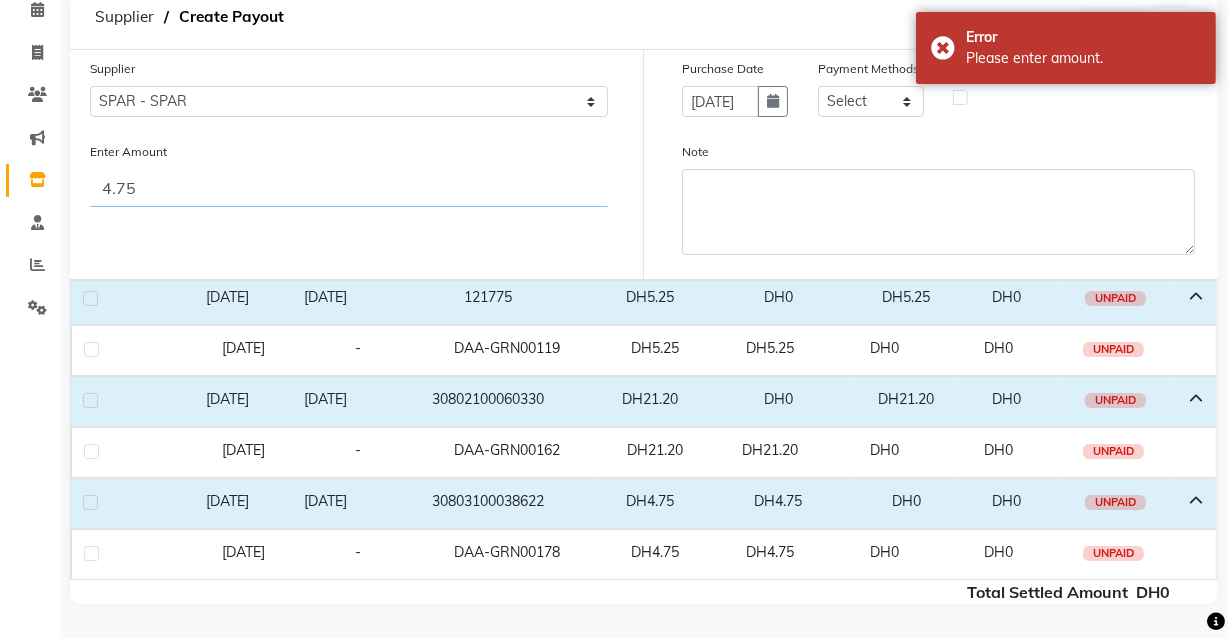 type on "4.75" 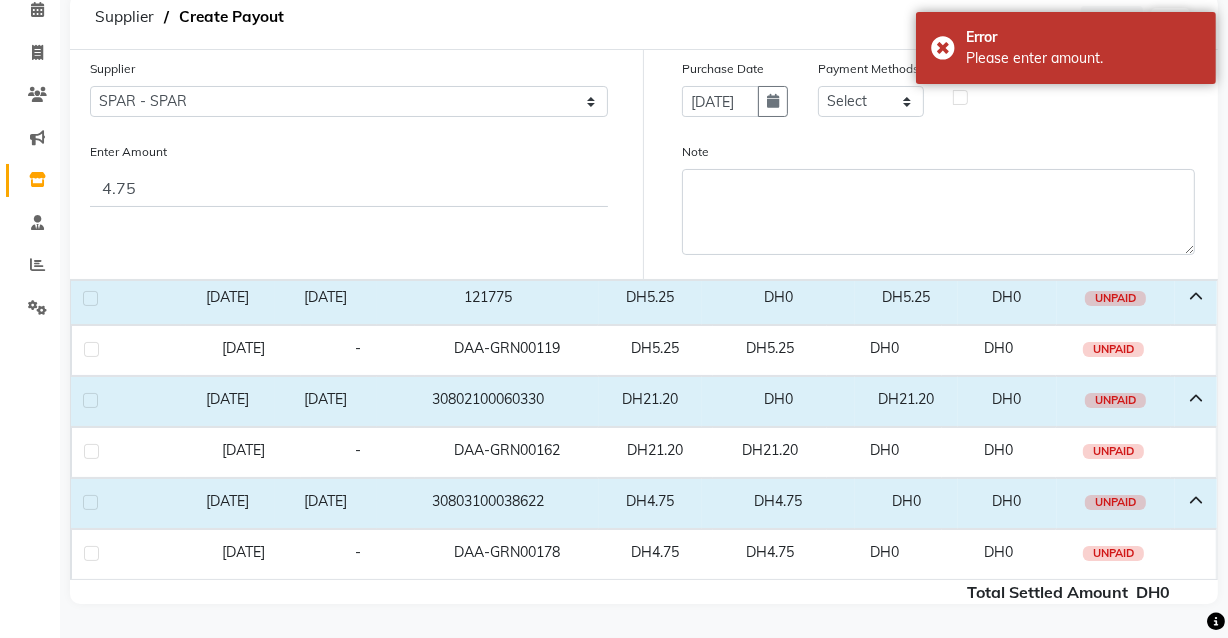 click 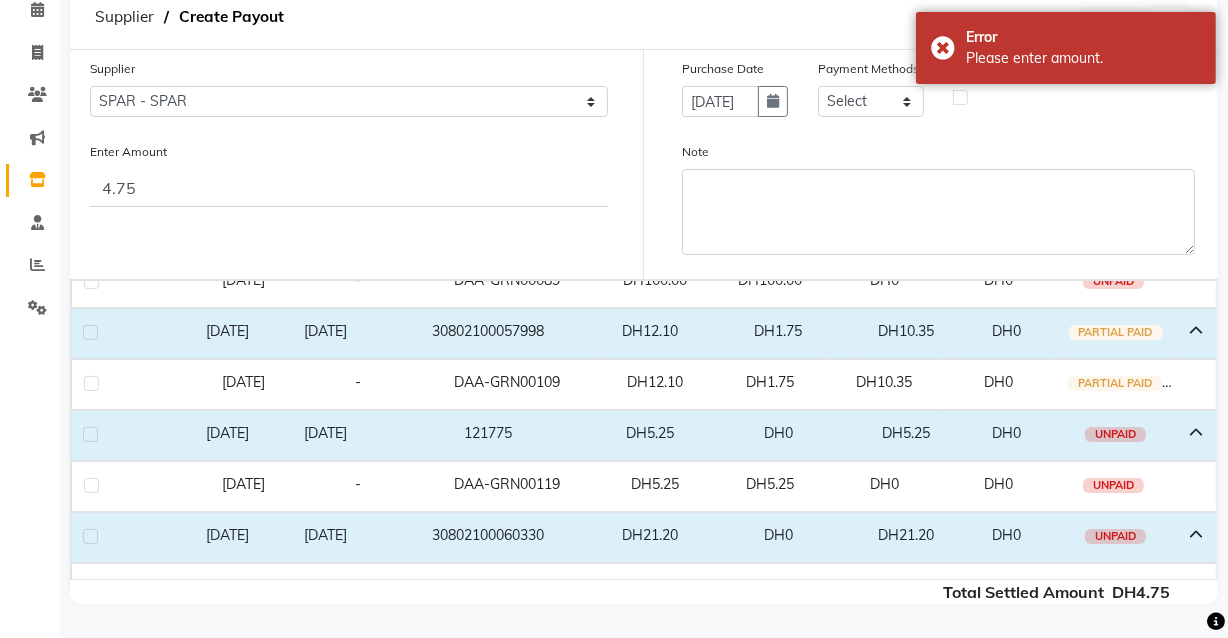 scroll, scrollTop: 95, scrollLeft: 0, axis: vertical 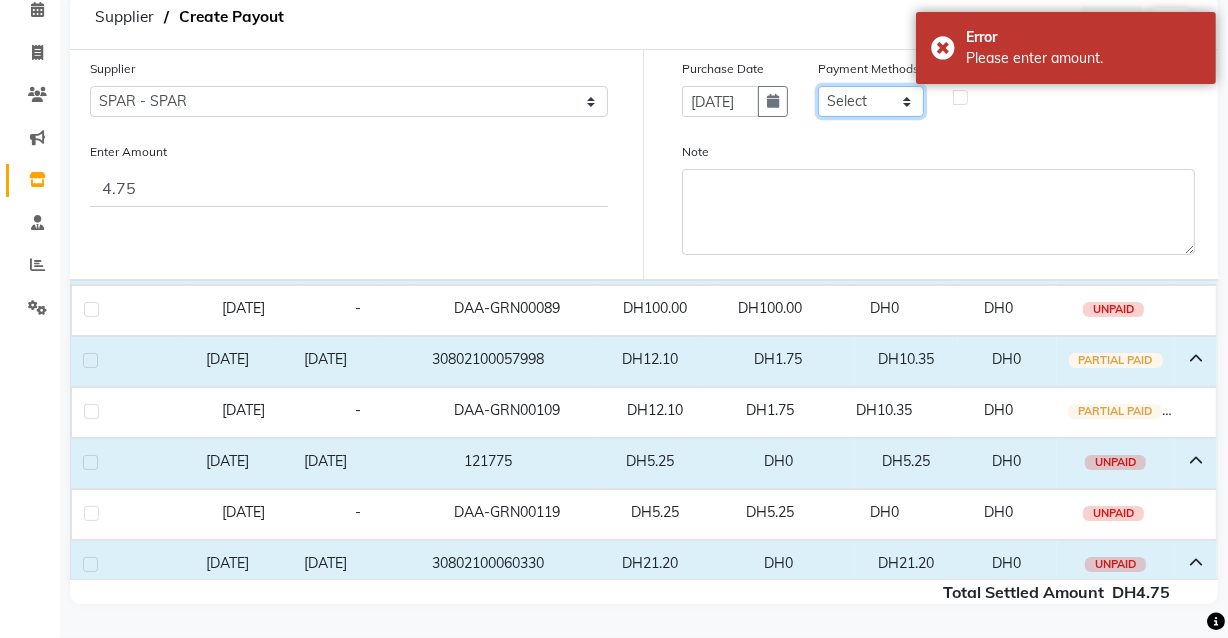 click on "Select CASH CARD ONLINE On Account Wallet Package Prepaid" 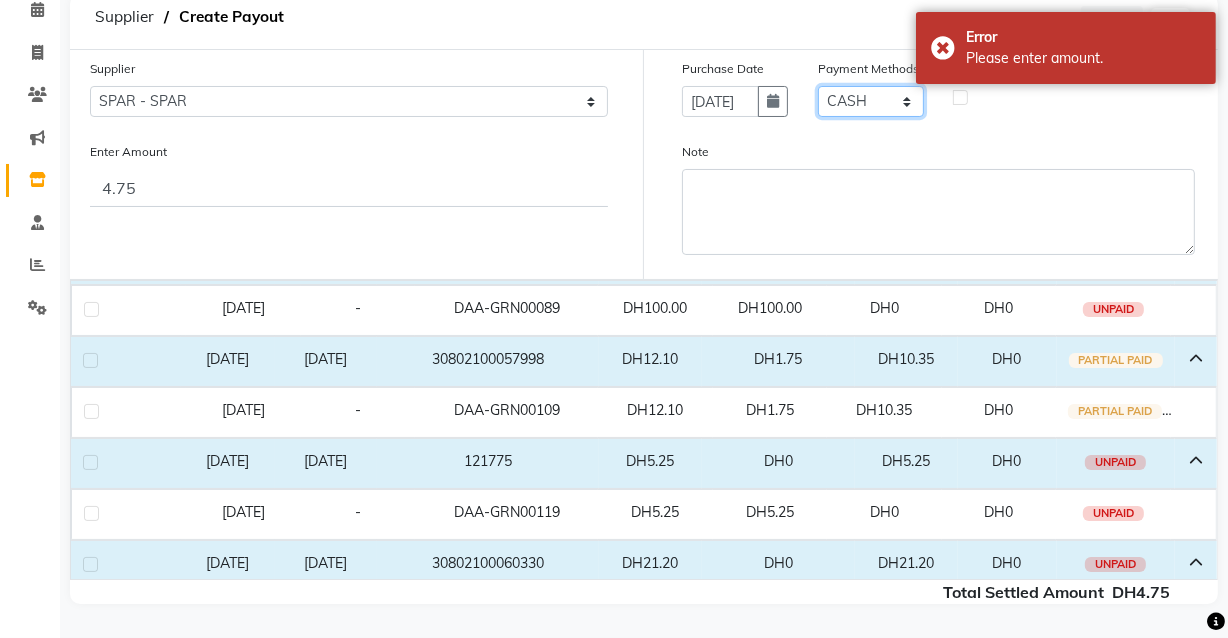 click on "Select CASH CARD ONLINE On Account Wallet Package Prepaid" 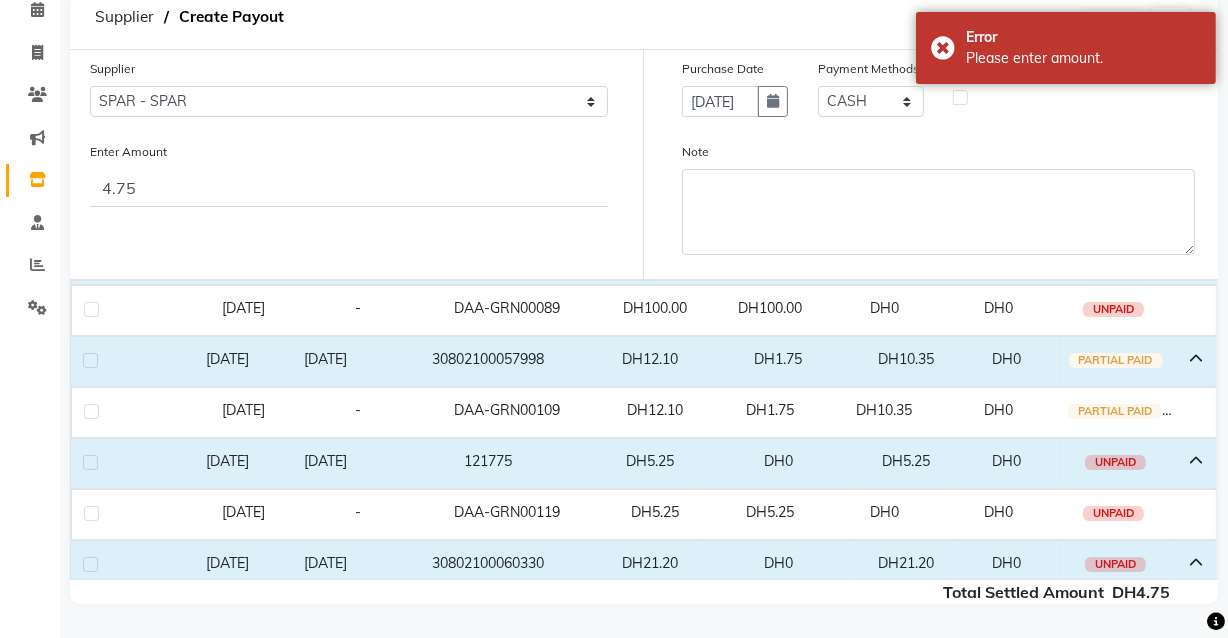 click 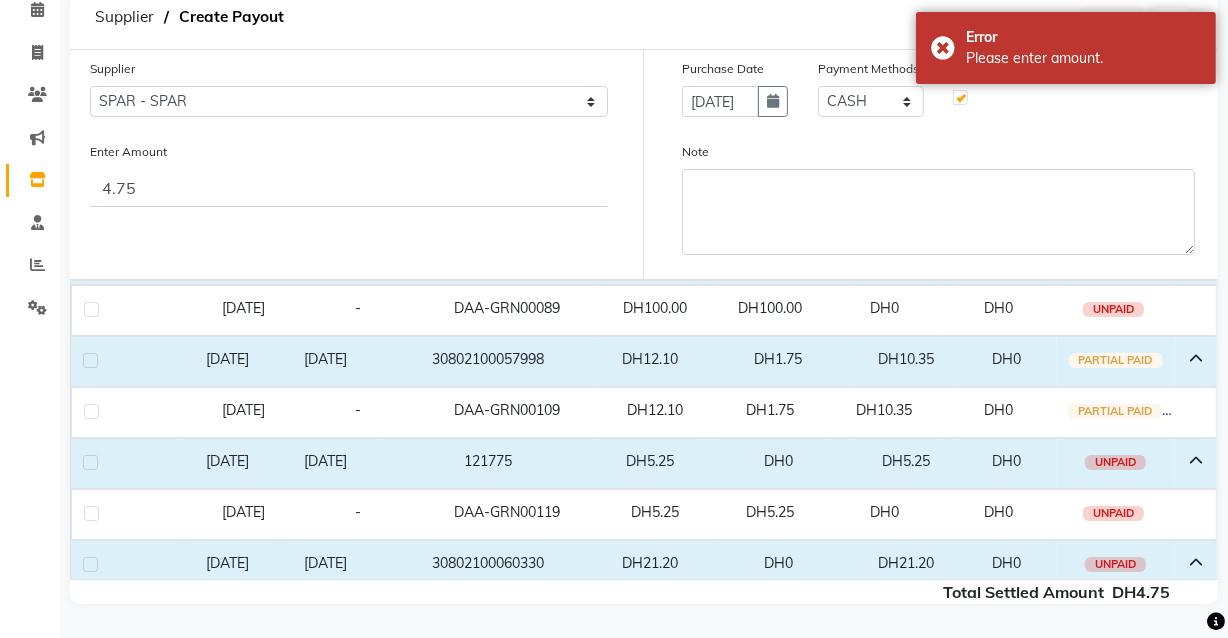 select on "7494" 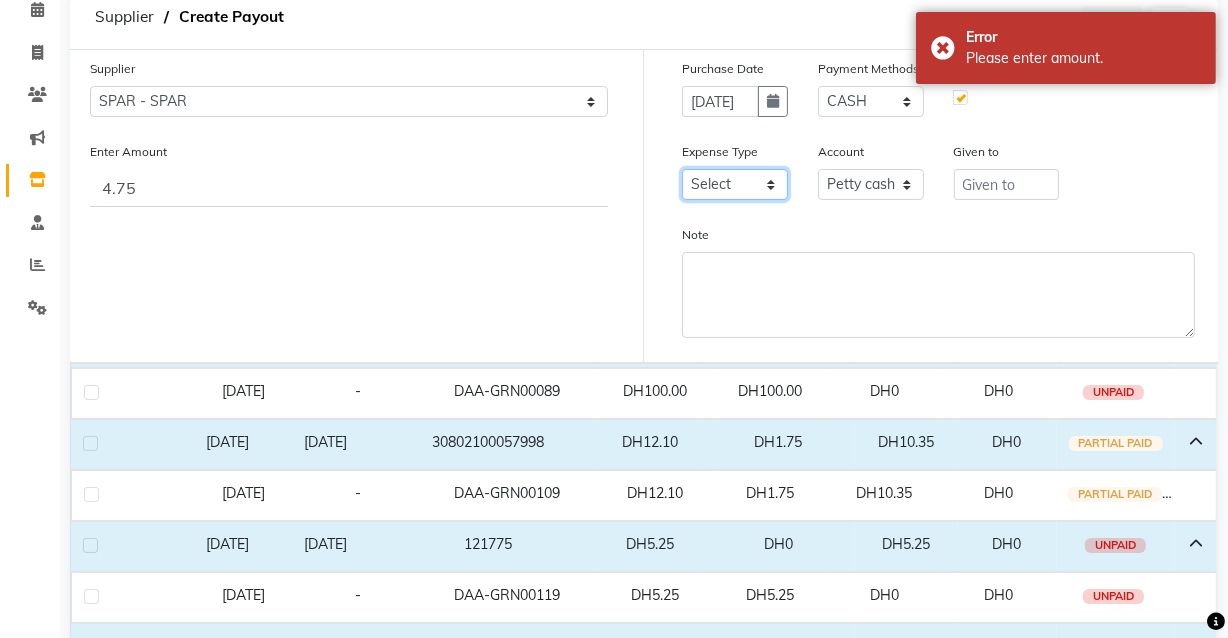click on "Select Advance Salary Bank charges Car maintenance  Cash transfer to bank Cash transfer to hub Client Snacks Clinical charges Equipment Fuel Govt fee Incentive Insurance International purchase Loan Repayment Maintenance Marketing Miscellaneous MRA Other Pantry Product Rent Salary Staff Snacks Tax Tea & Refreshment Utilities" 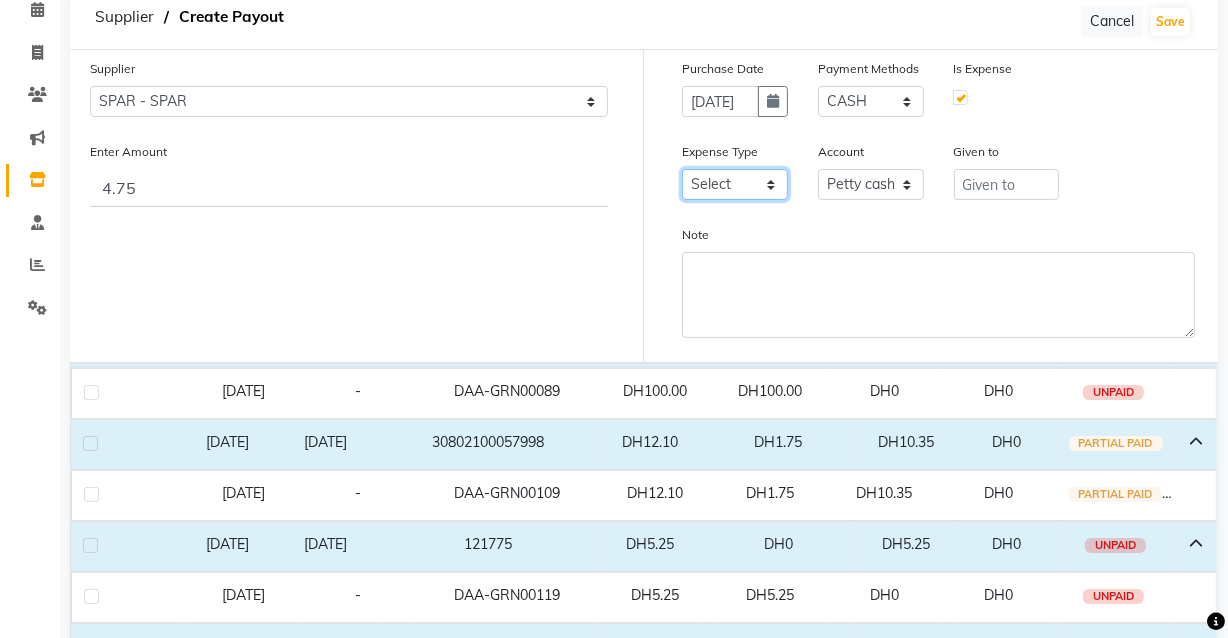 select on "10" 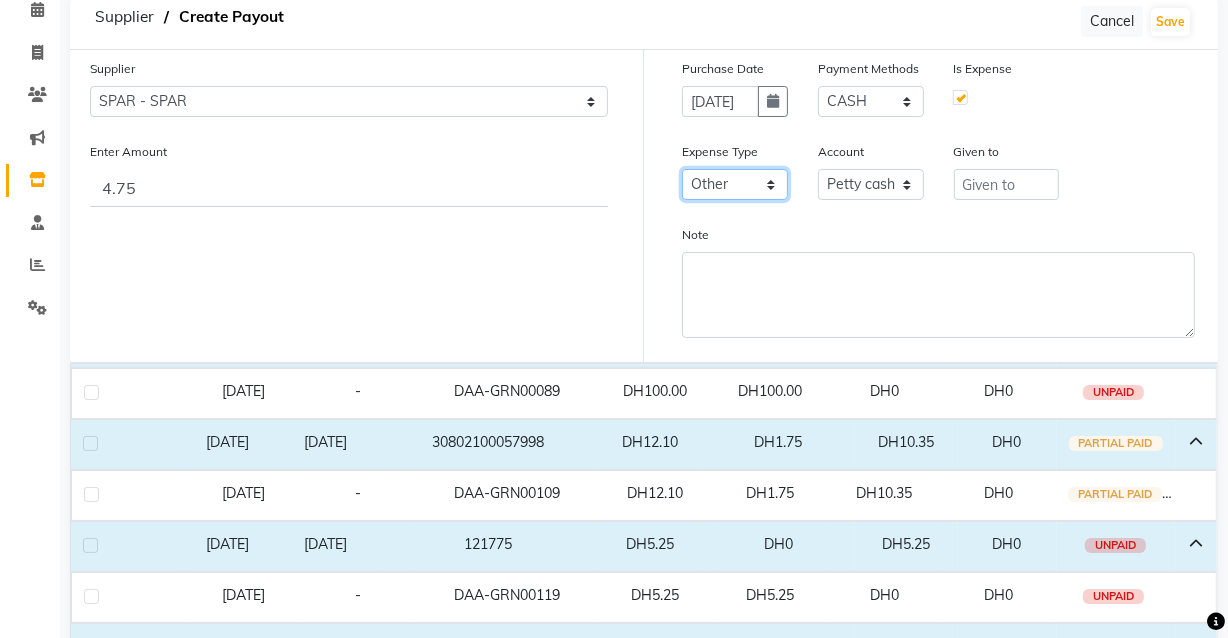 click on "Select Advance Salary Bank charges Car maintenance  Cash transfer to bank Cash transfer to hub Client Snacks Clinical charges Equipment Fuel Govt fee Incentive Insurance International purchase Loan Repayment Maintenance Marketing Miscellaneous MRA Other Pantry Product Rent Salary Staff Snacks Tax Tea & Refreshment Utilities" 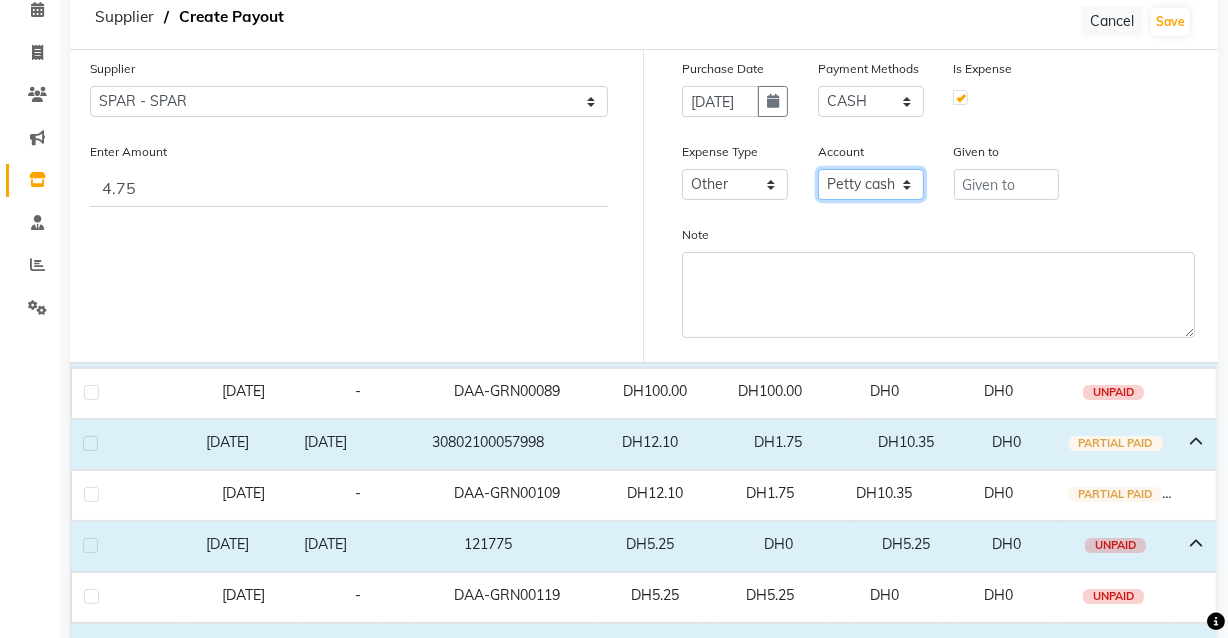 click on "Select [PERSON_NAME] cash Card Tax Cash In Hand" 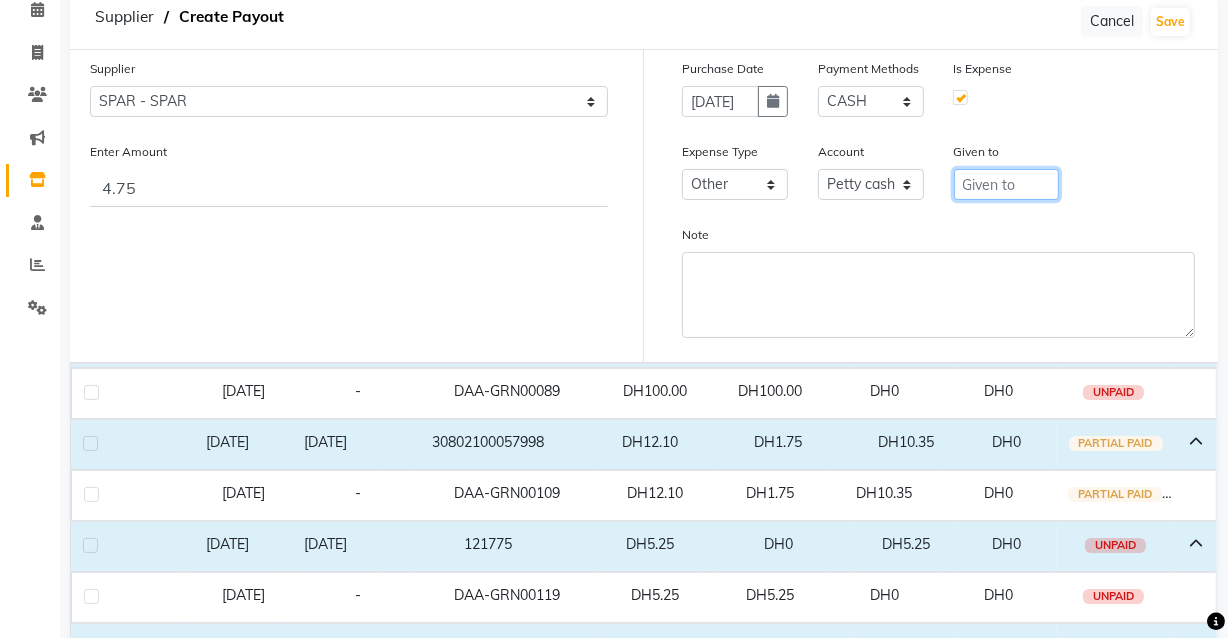 click at bounding box center [1007, 184] 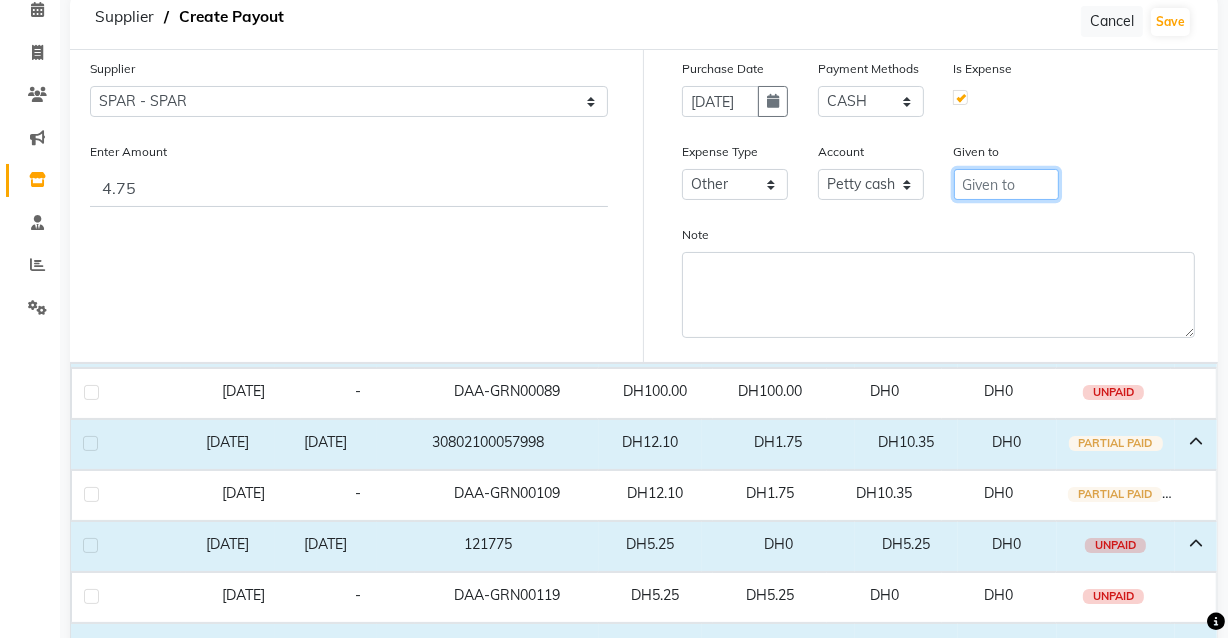 type on "SPAR" 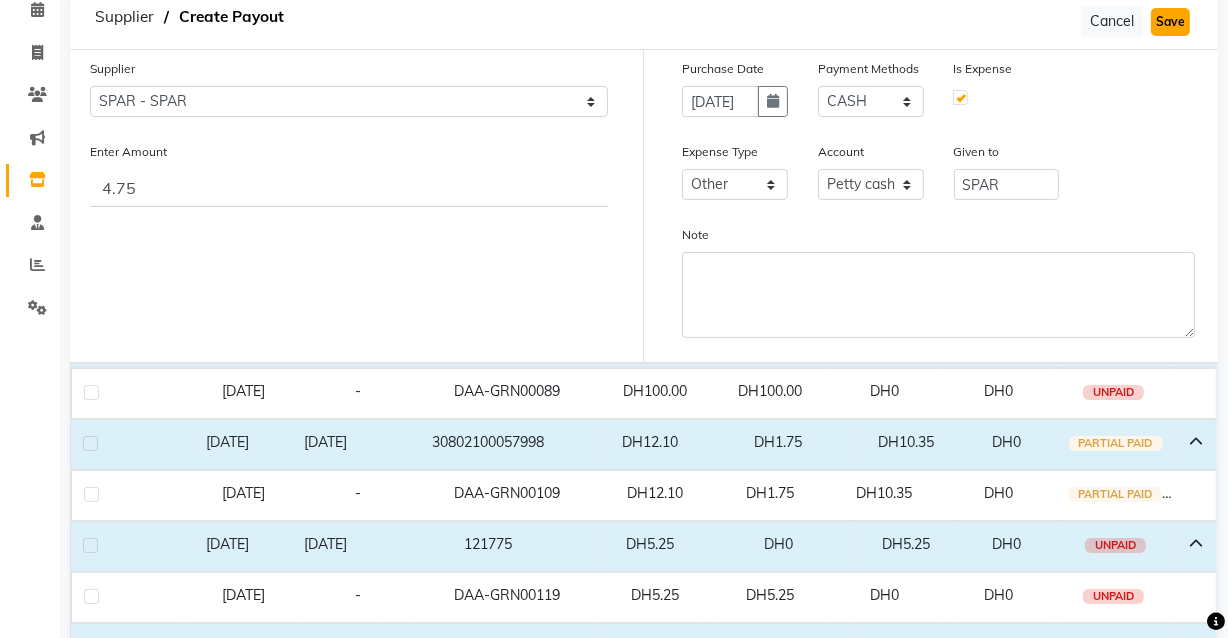 click on "Save" 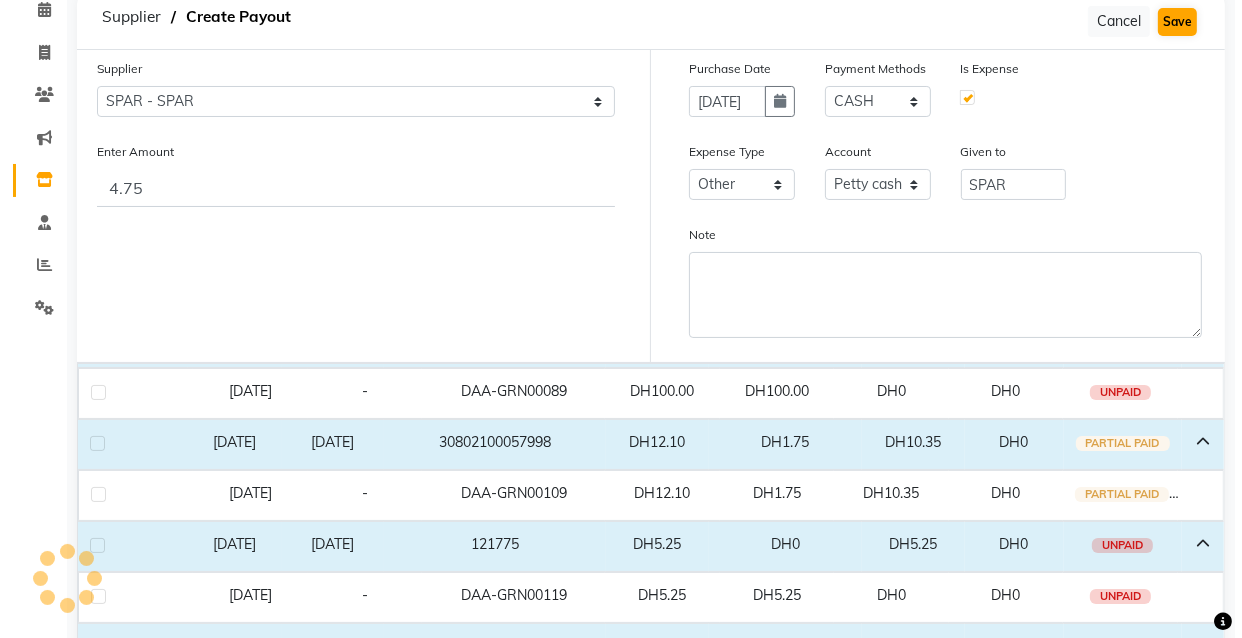 scroll, scrollTop: 0, scrollLeft: 0, axis: both 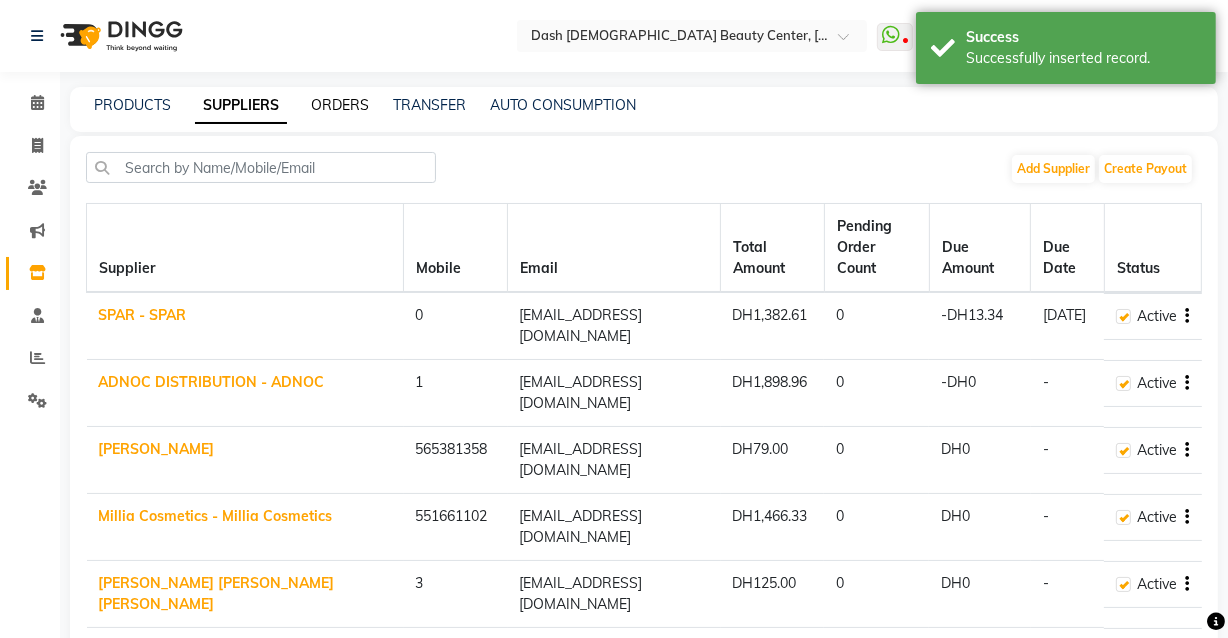 click on "ORDERS" 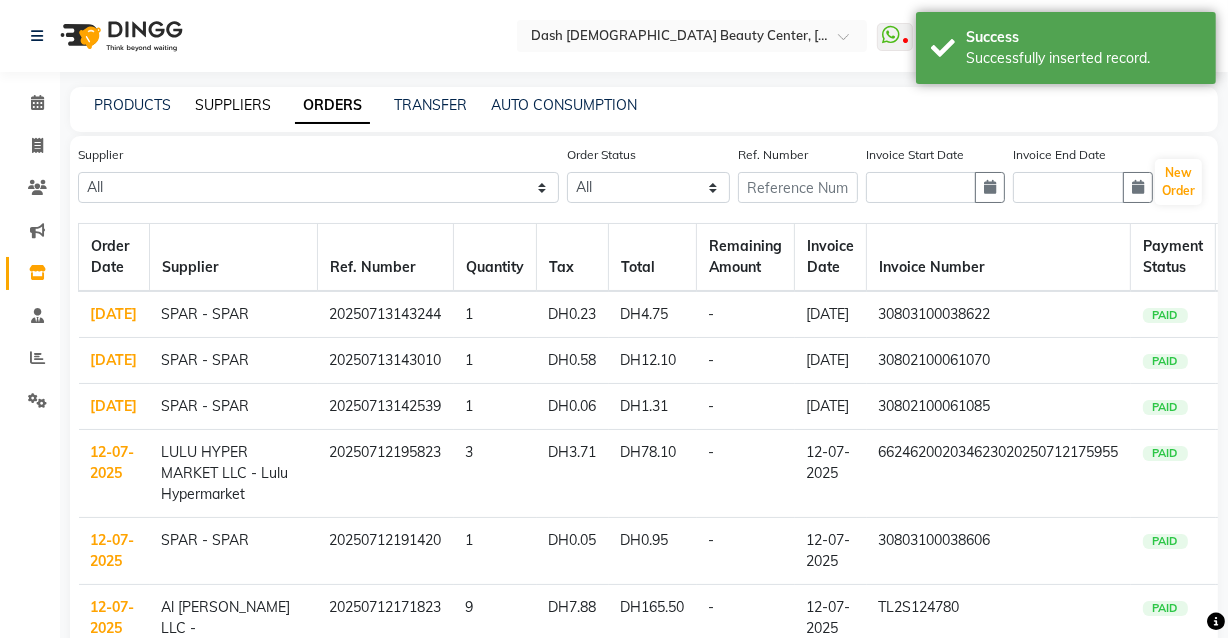 click on "SUPPLIERS" 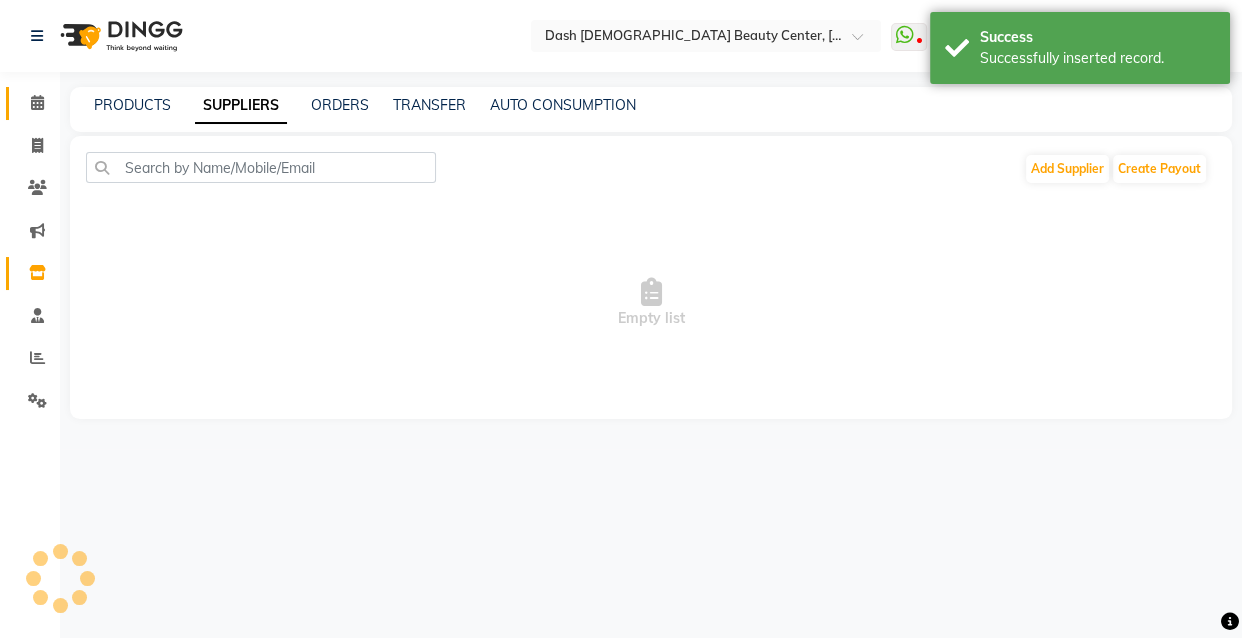 click 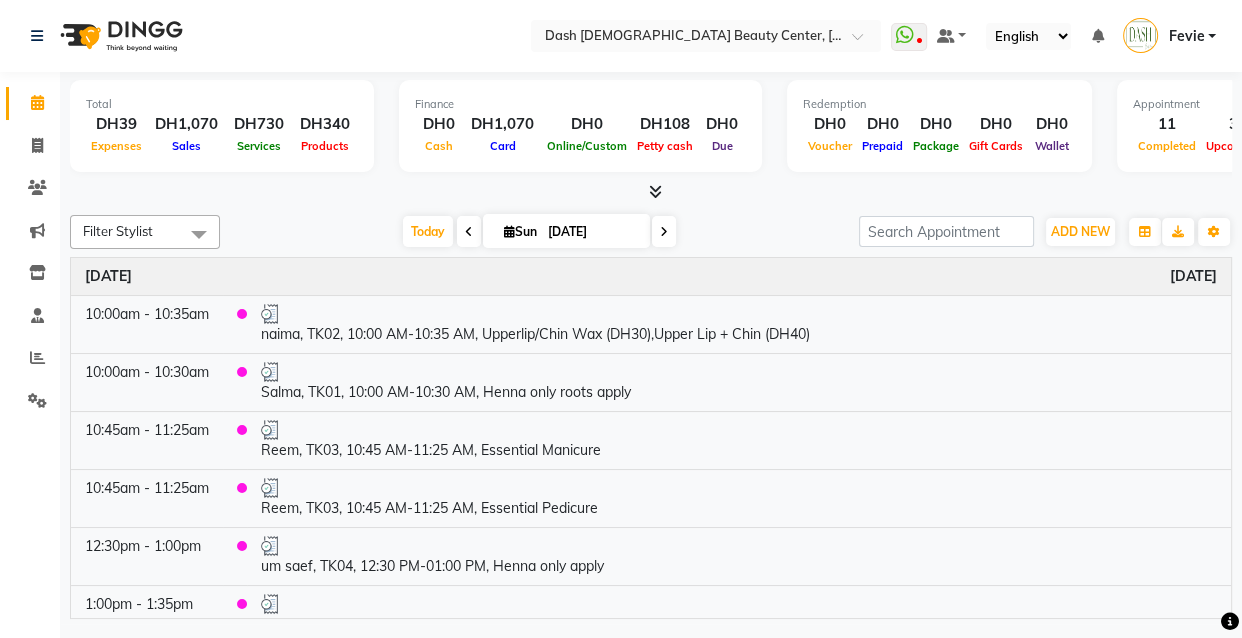 scroll, scrollTop: 500, scrollLeft: 0, axis: vertical 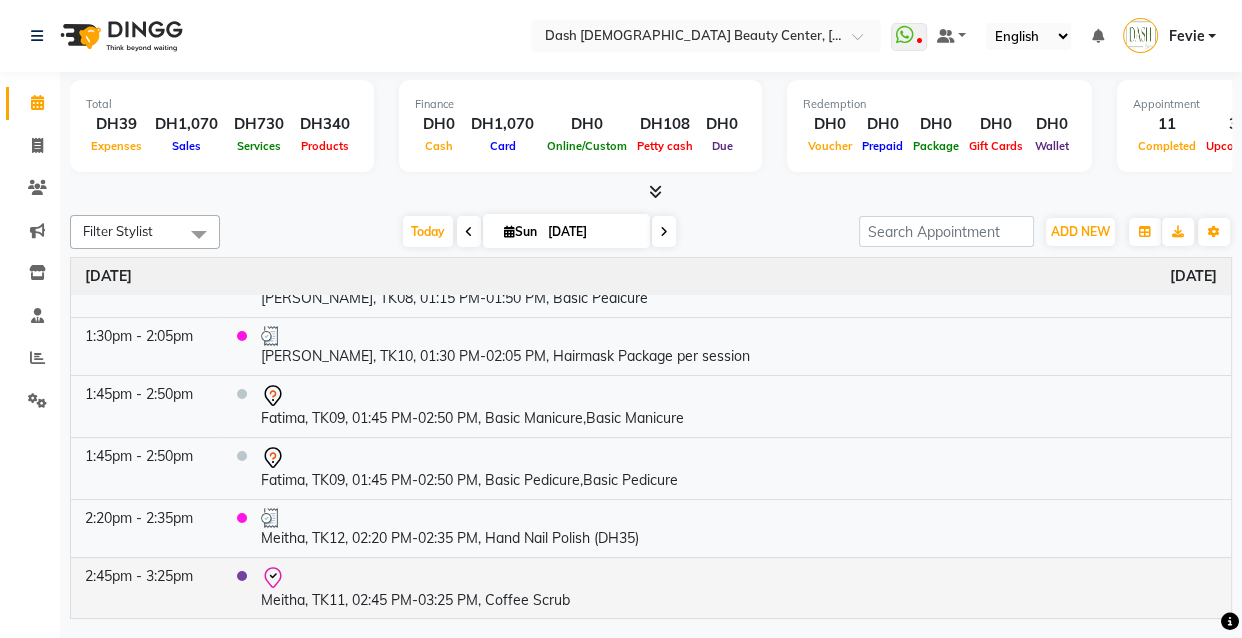 click at bounding box center [739, 578] 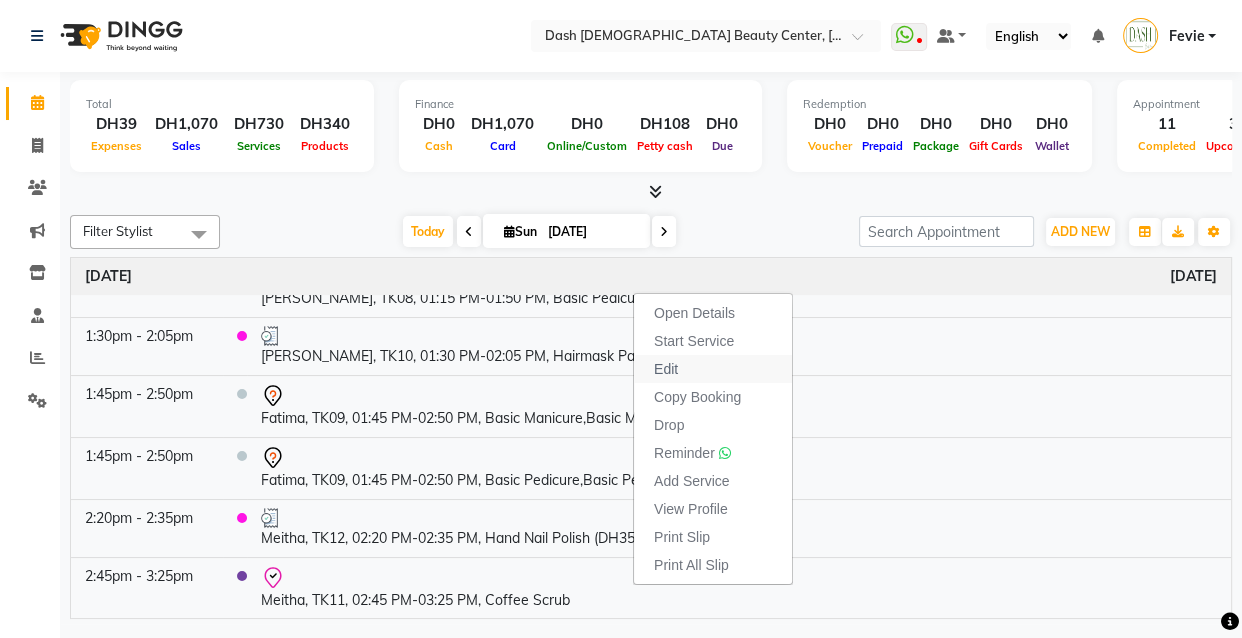 click on "Edit" at bounding box center (713, 369) 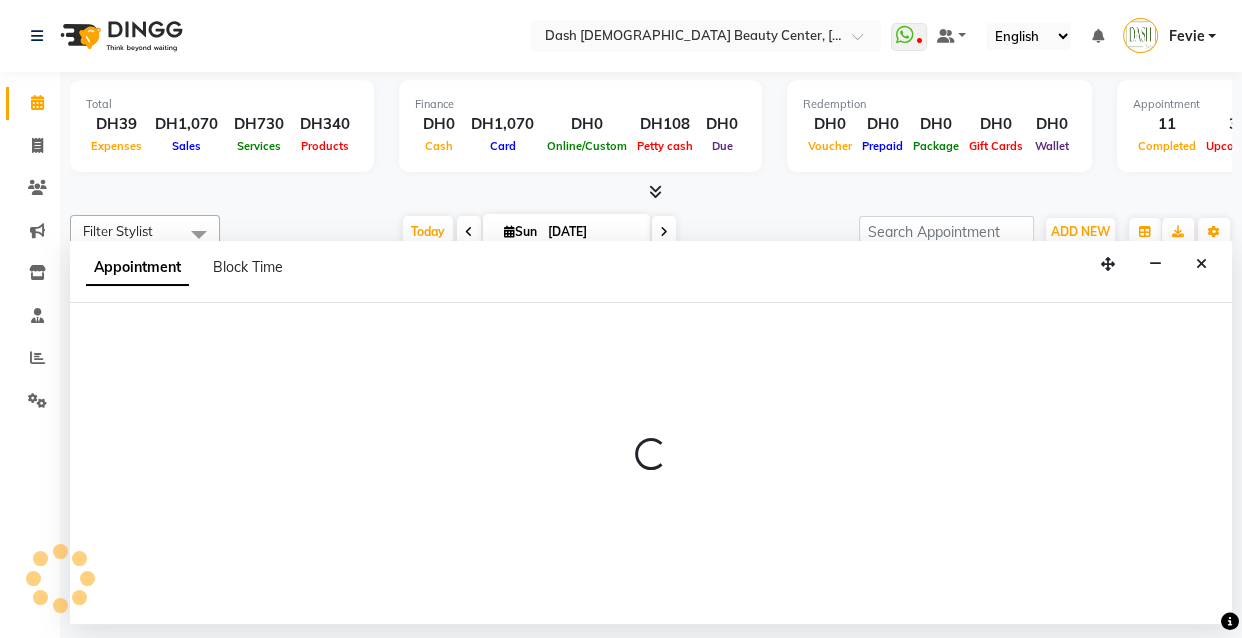 select on "tentative" 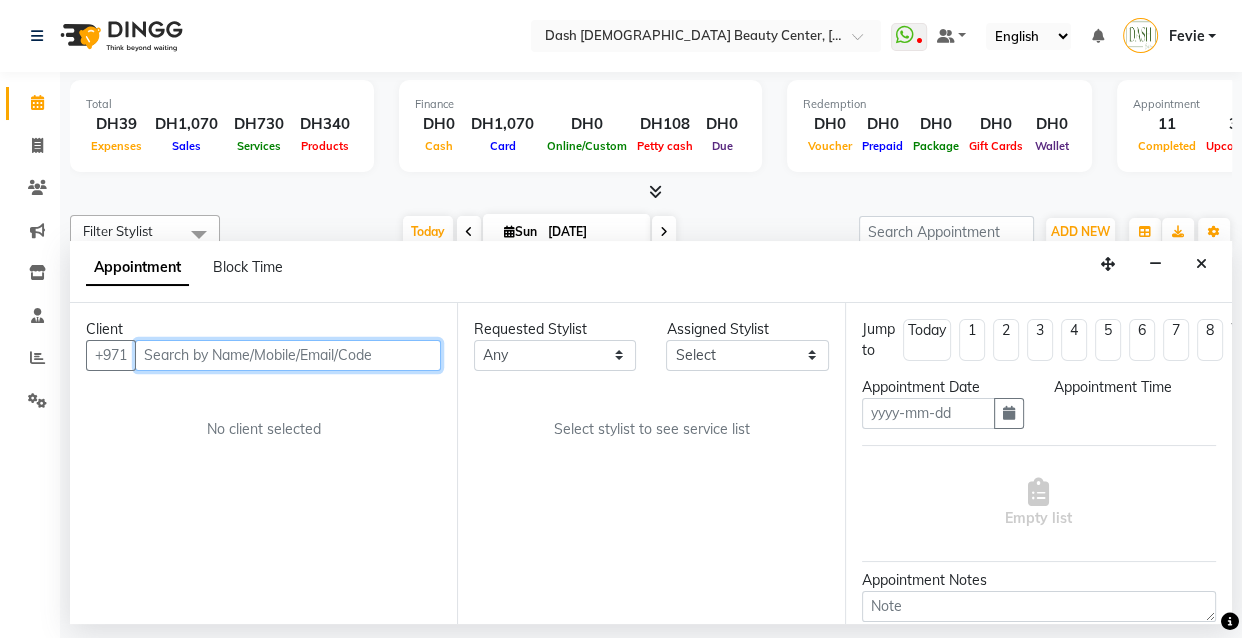 type on "[DATE]" 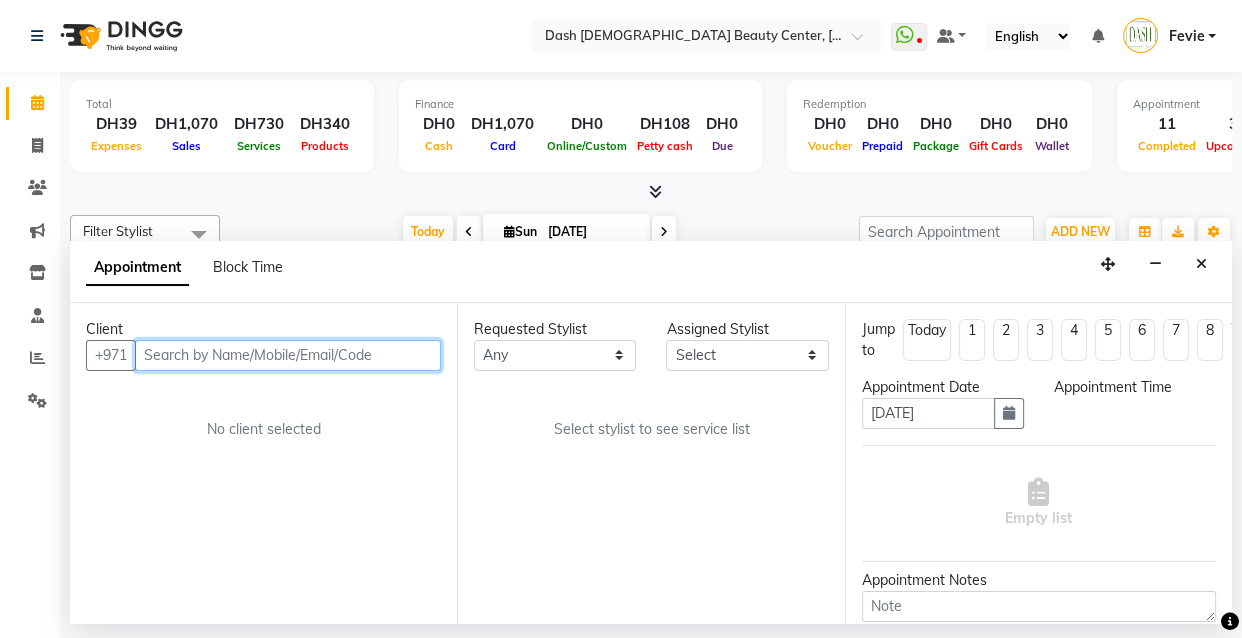 select on "check-in" 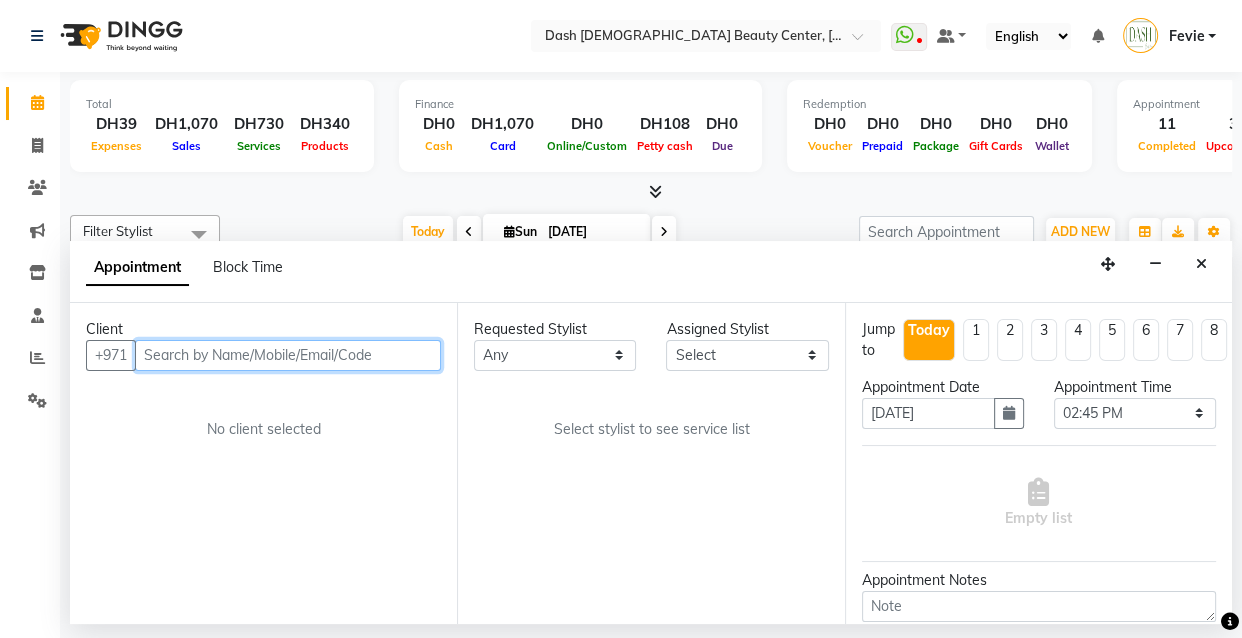 select on "81115" 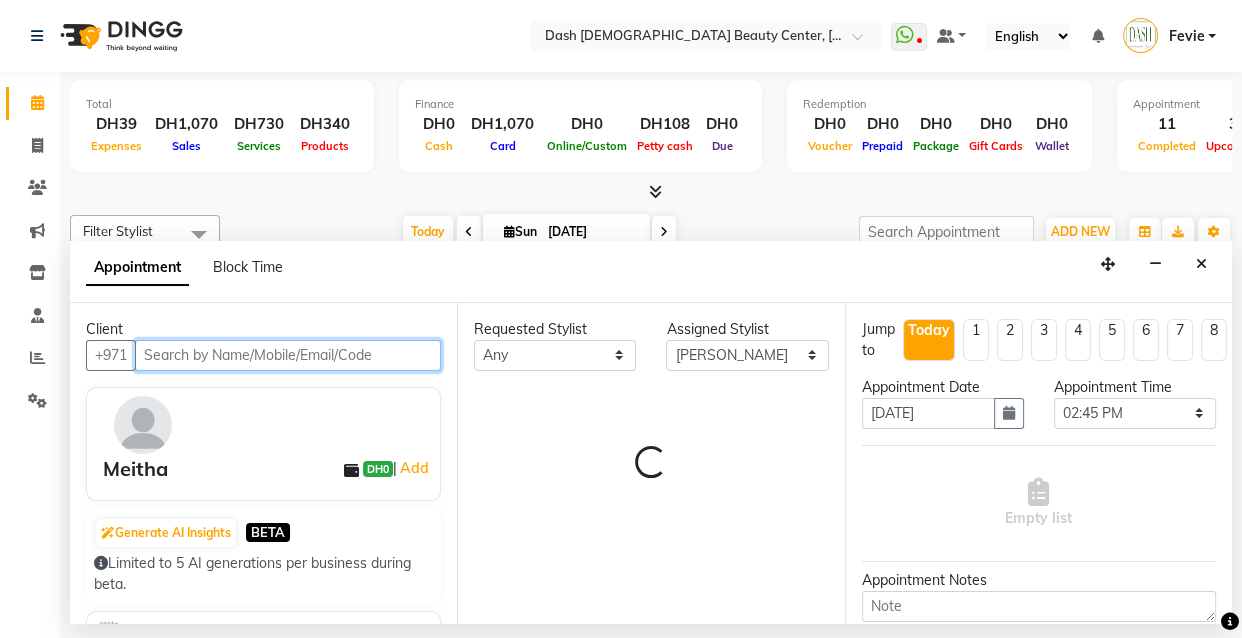 select on "4202" 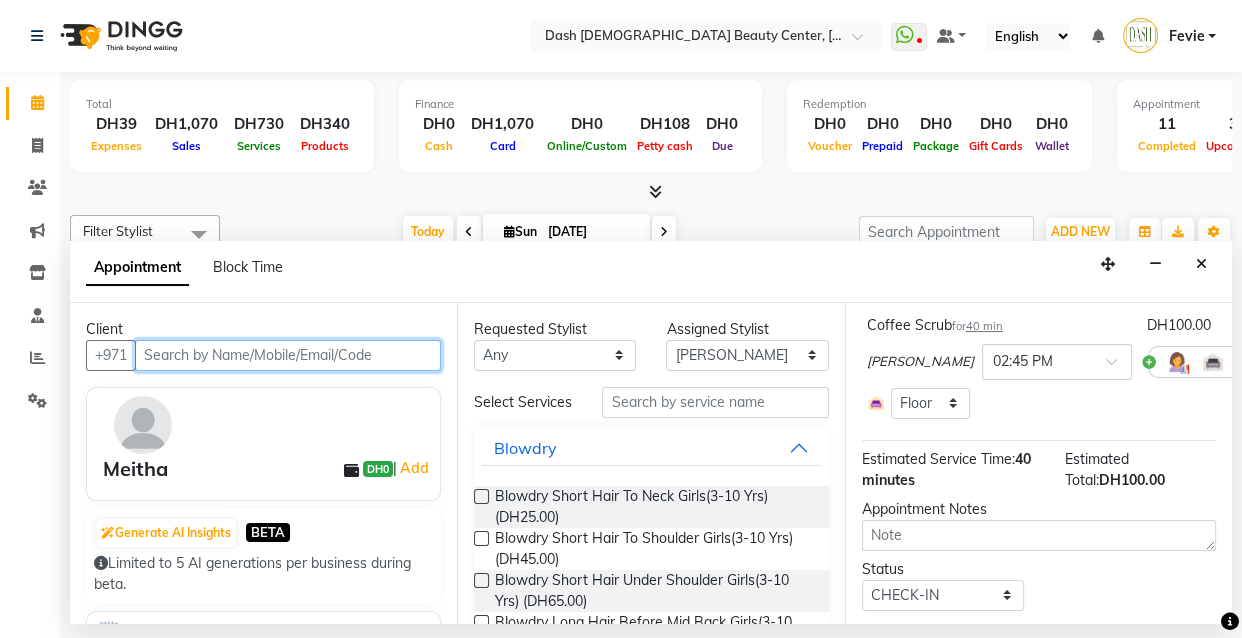 scroll, scrollTop: 140, scrollLeft: 0, axis: vertical 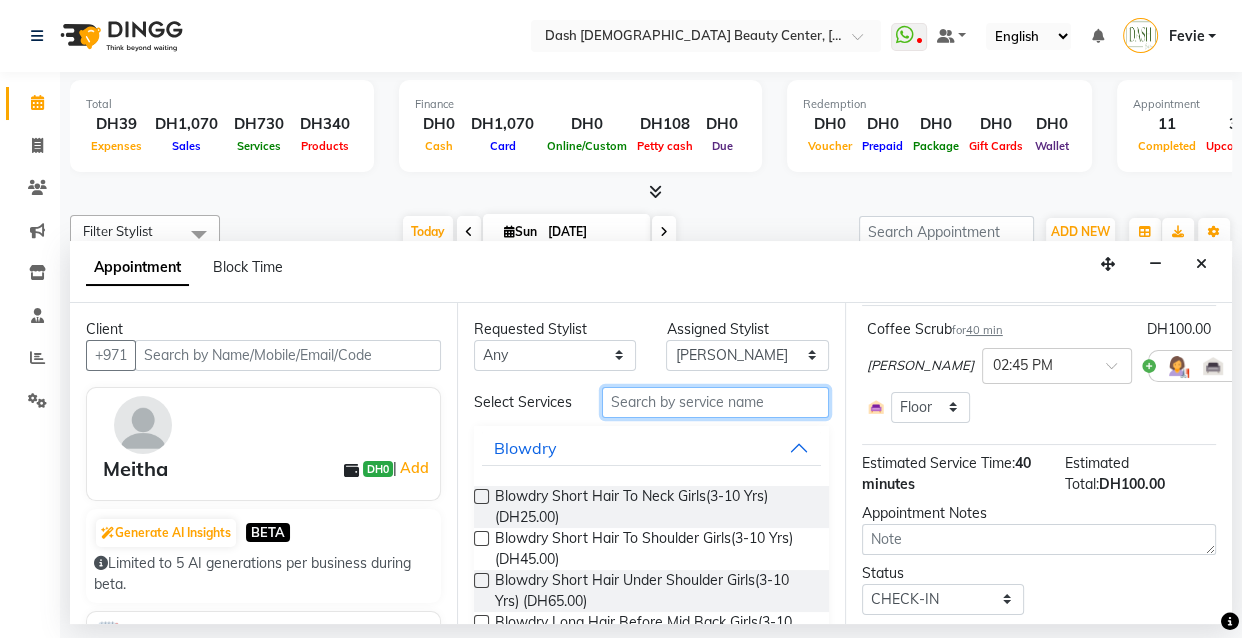 click at bounding box center [715, 402] 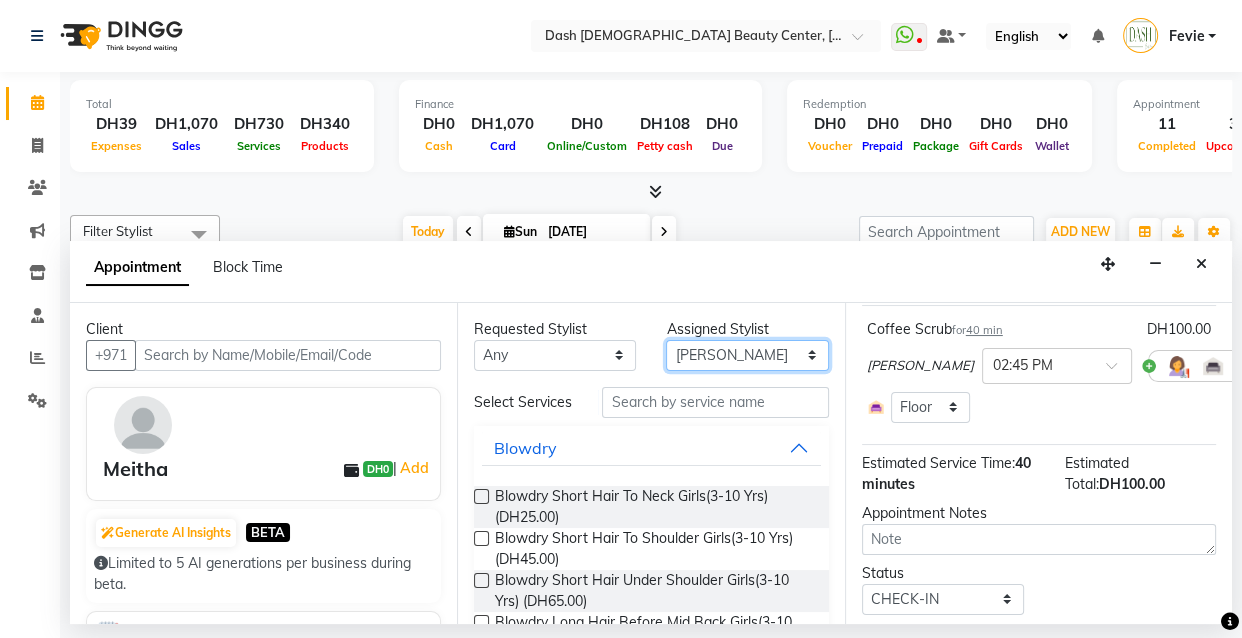 click on "Select [PERSON_NAME] [PERSON_NAME] [PERSON_NAME] [PERSON_NAME] [PERSON_NAME] [PERSON_NAME] [PERSON_NAME] [PERSON_NAME] [PERSON_NAME] Peace [PERSON_NAME] [PERSON_NAME]" at bounding box center [747, 355] 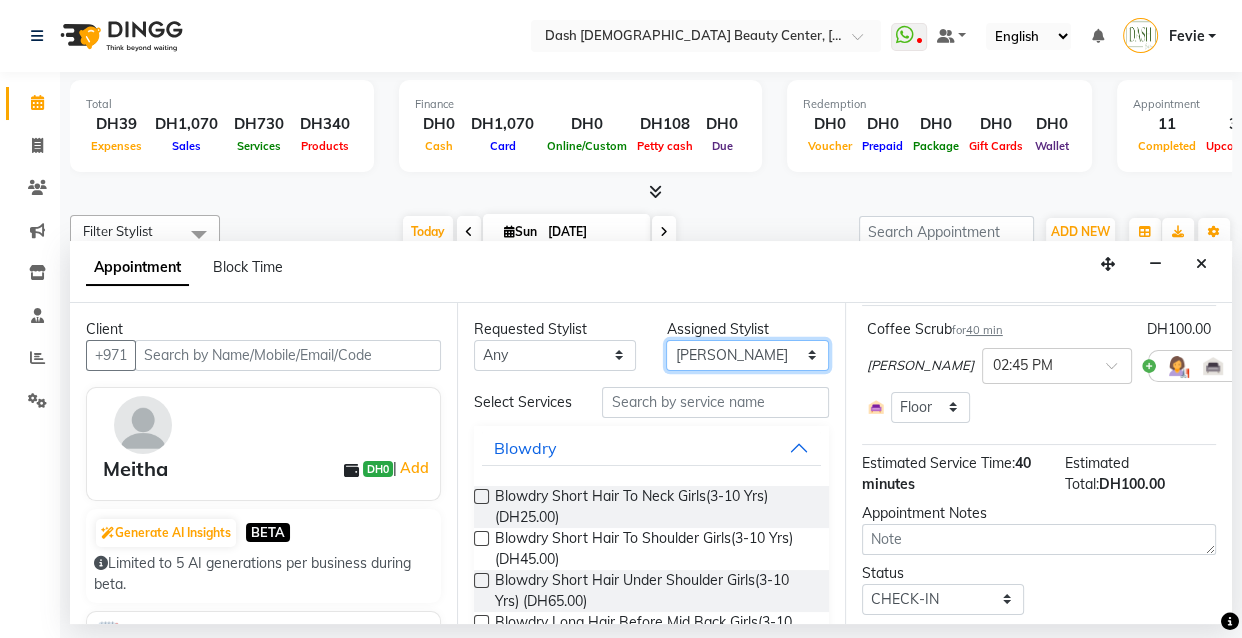 select on "81112" 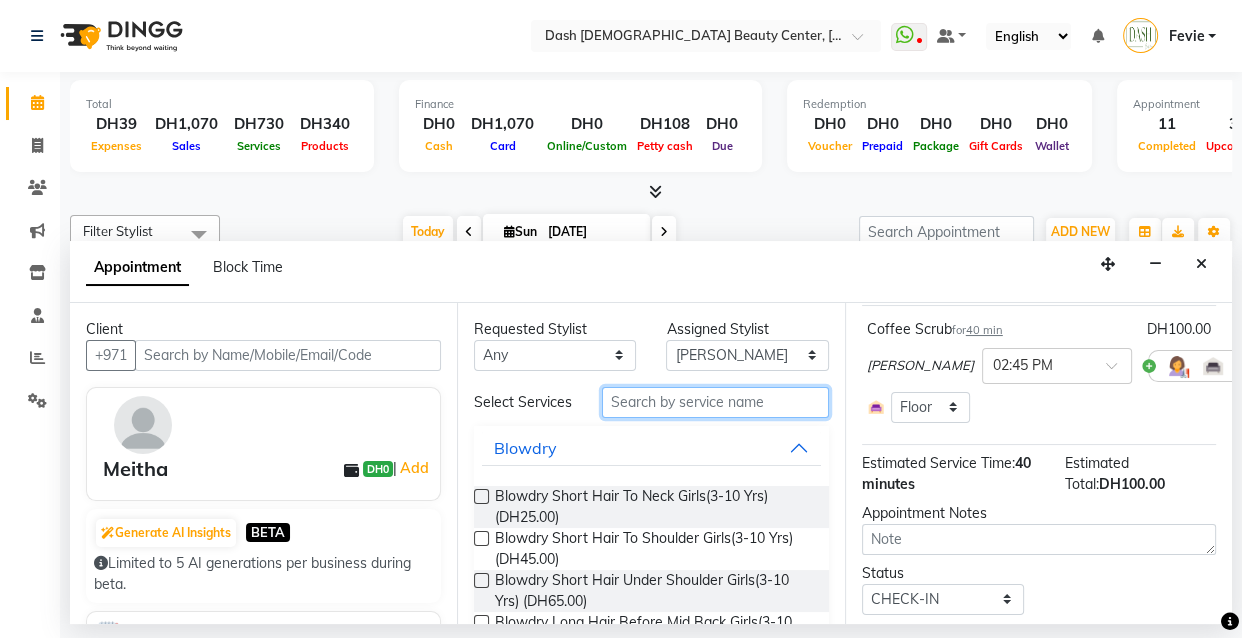 click at bounding box center (715, 402) 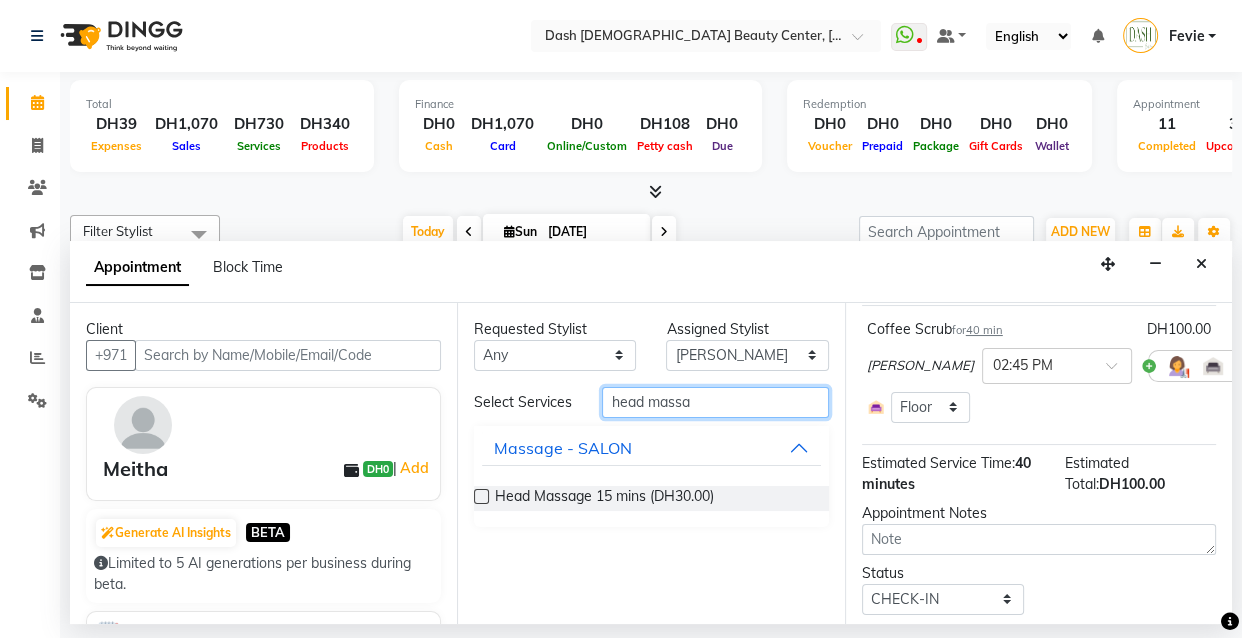 type on "head massa" 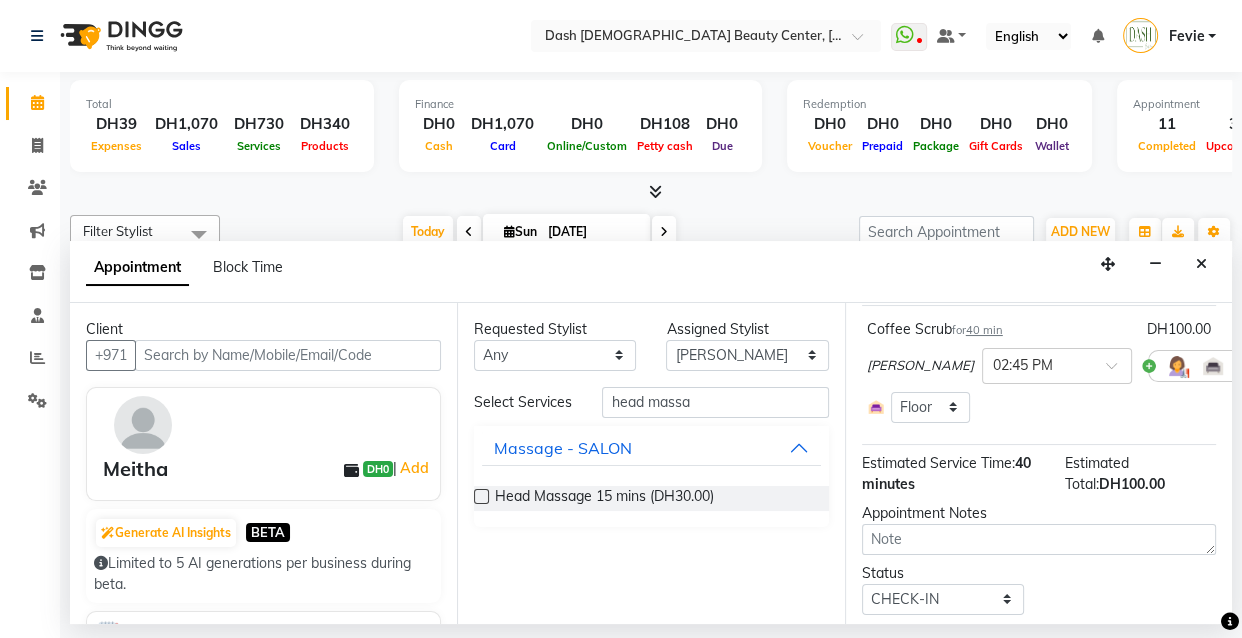 click at bounding box center (481, 496) 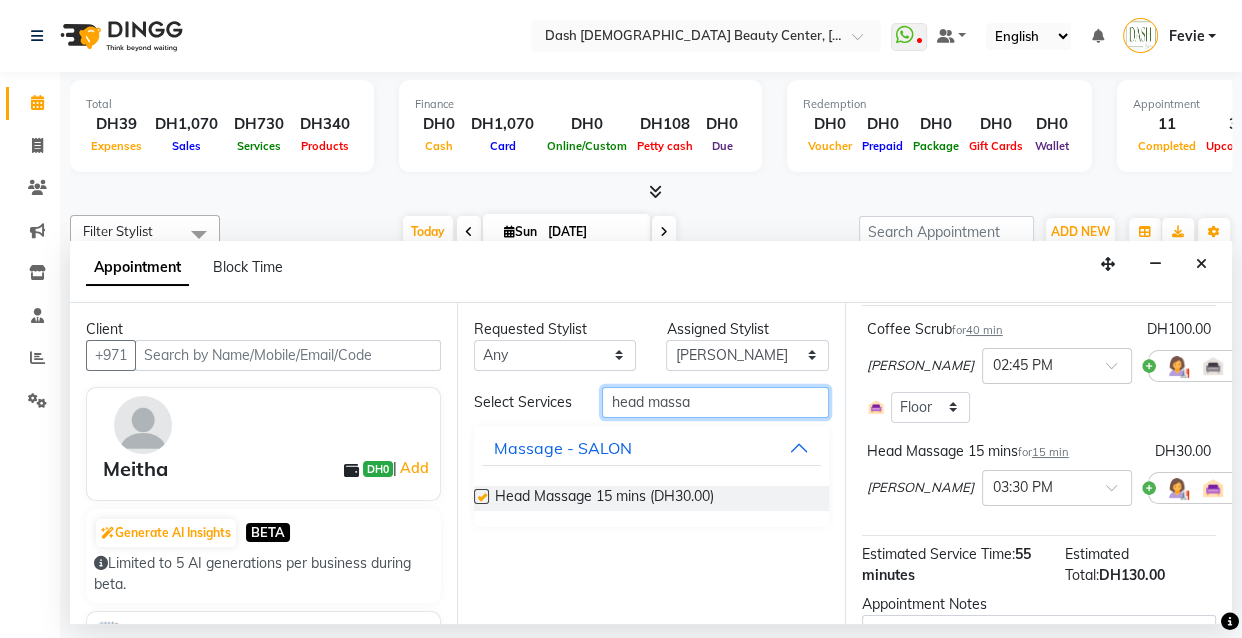 click on "head massa" at bounding box center (715, 402) 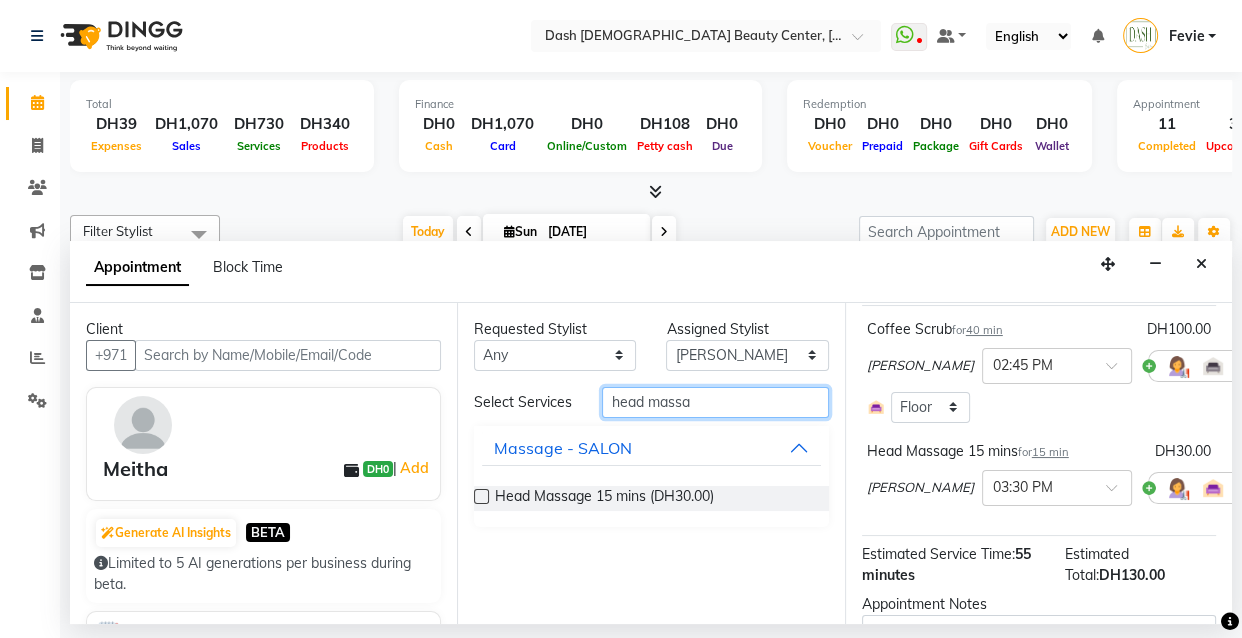 checkbox on "false" 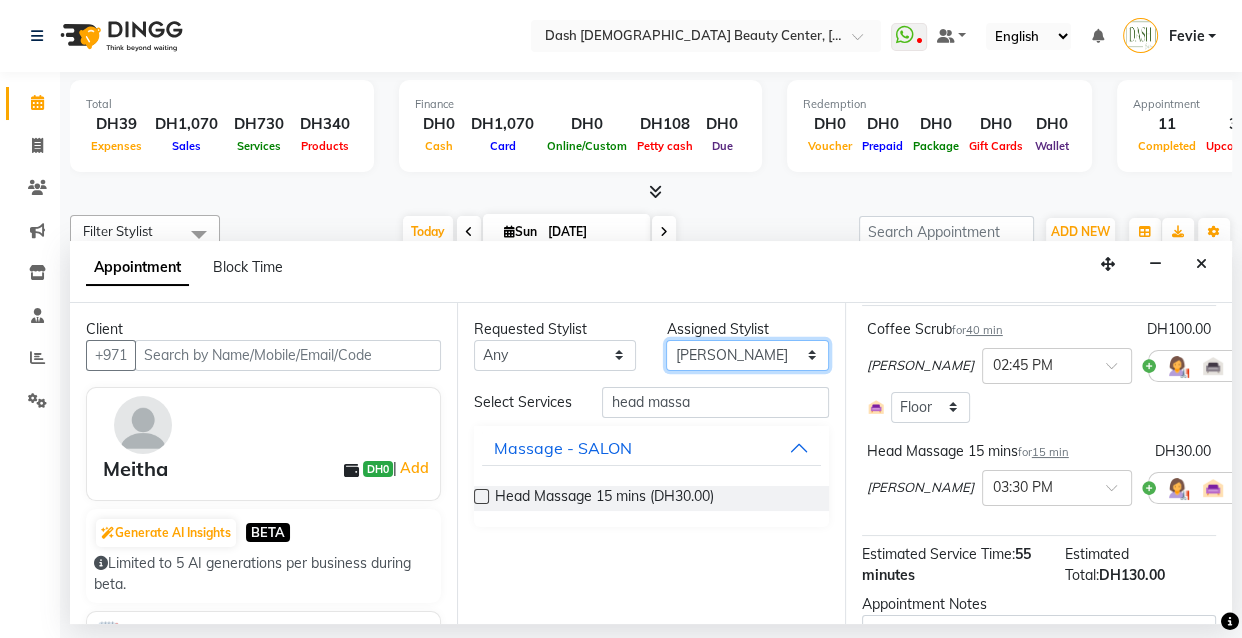 click on "Select [PERSON_NAME] [PERSON_NAME] [PERSON_NAME] [PERSON_NAME] [PERSON_NAME] [PERSON_NAME] [PERSON_NAME] [PERSON_NAME] [PERSON_NAME] Peace [PERSON_NAME] [PERSON_NAME]" at bounding box center (747, 355) 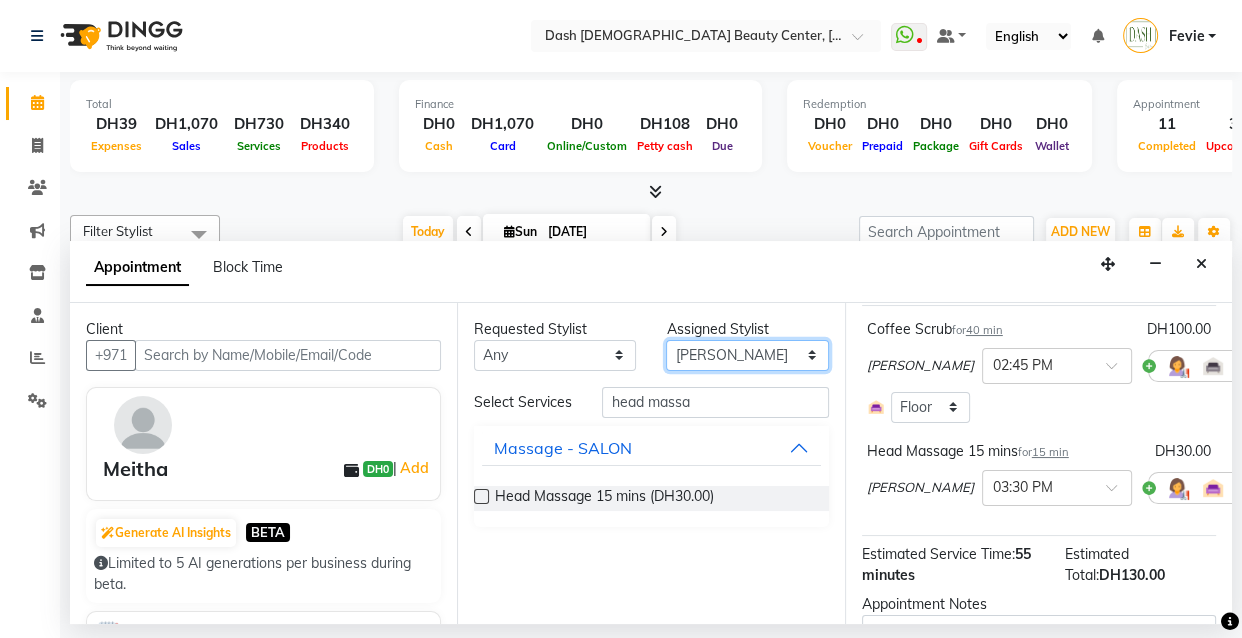 click on "Select [PERSON_NAME] [PERSON_NAME] [PERSON_NAME] [PERSON_NAME] [PERSON_NAME] [PERSON_NAME] [PERSON_NAME] [PERSON_NAME] [PERSON_NAME] Peace [PERSON_NAME] [PERSON_NAME]" at bounding box center [747, 355] 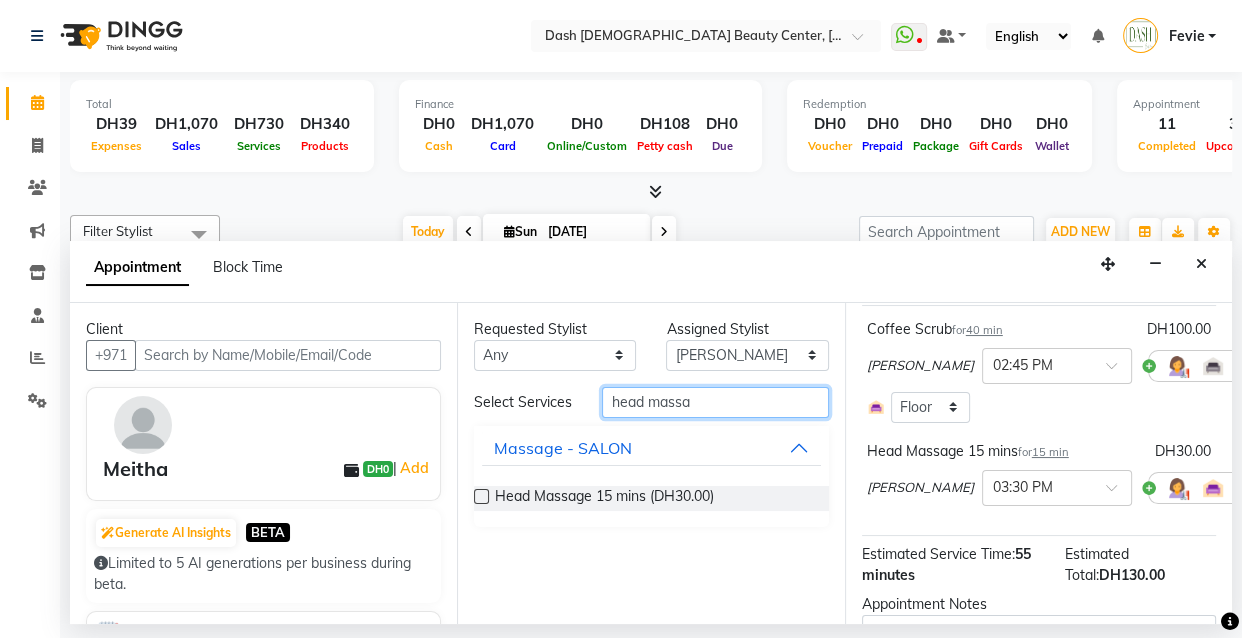 click on "head massa" at bounding box center (715, 402) 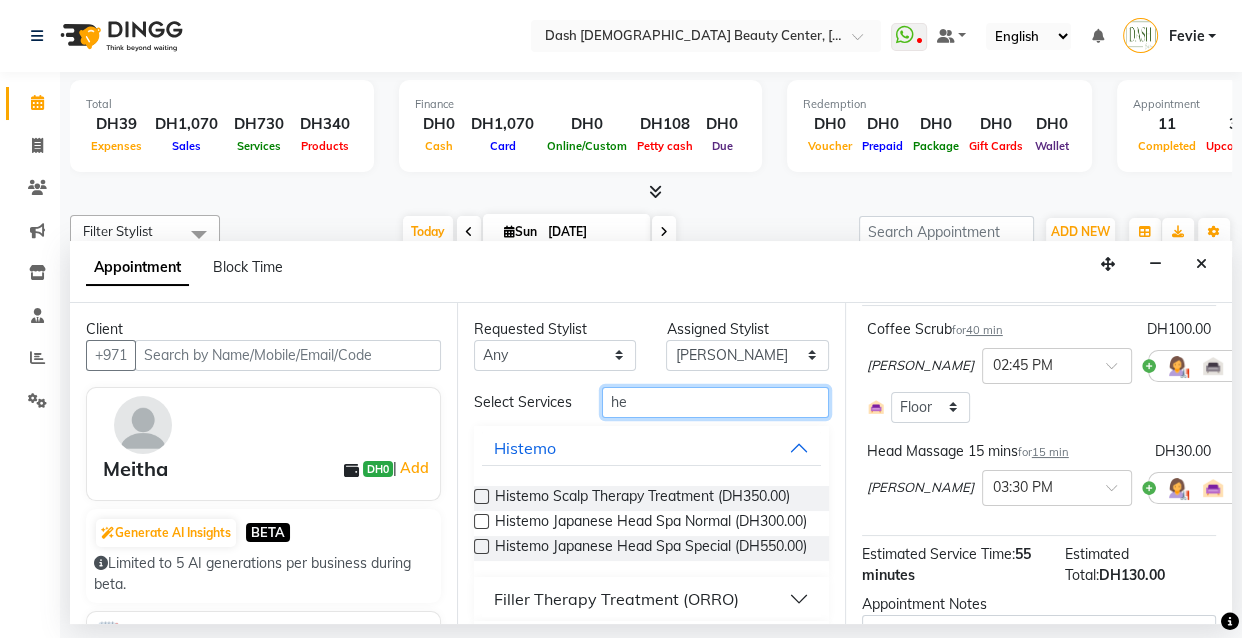 type on "h" 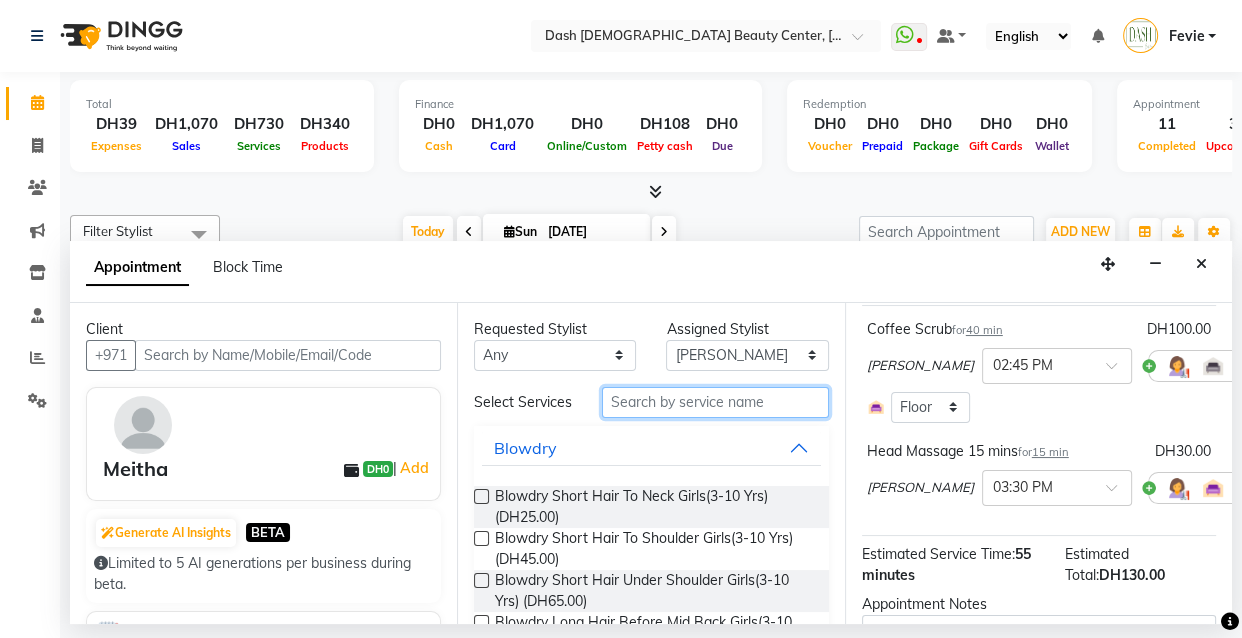 click at bounding box center (715, 402) 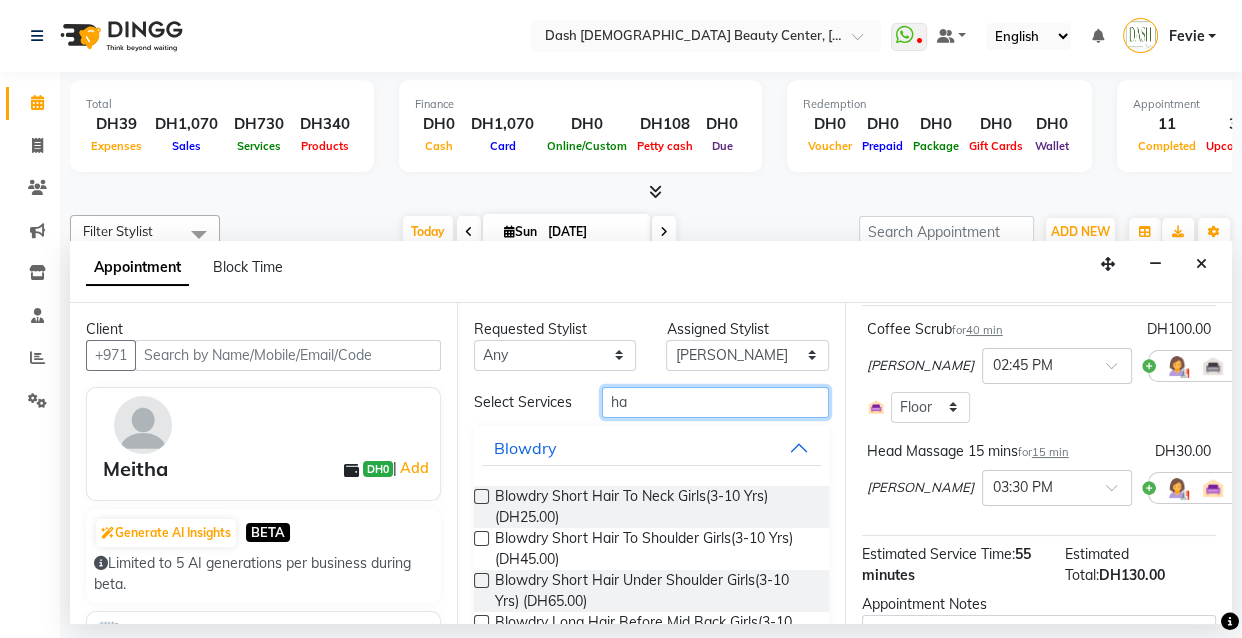 type on "h" 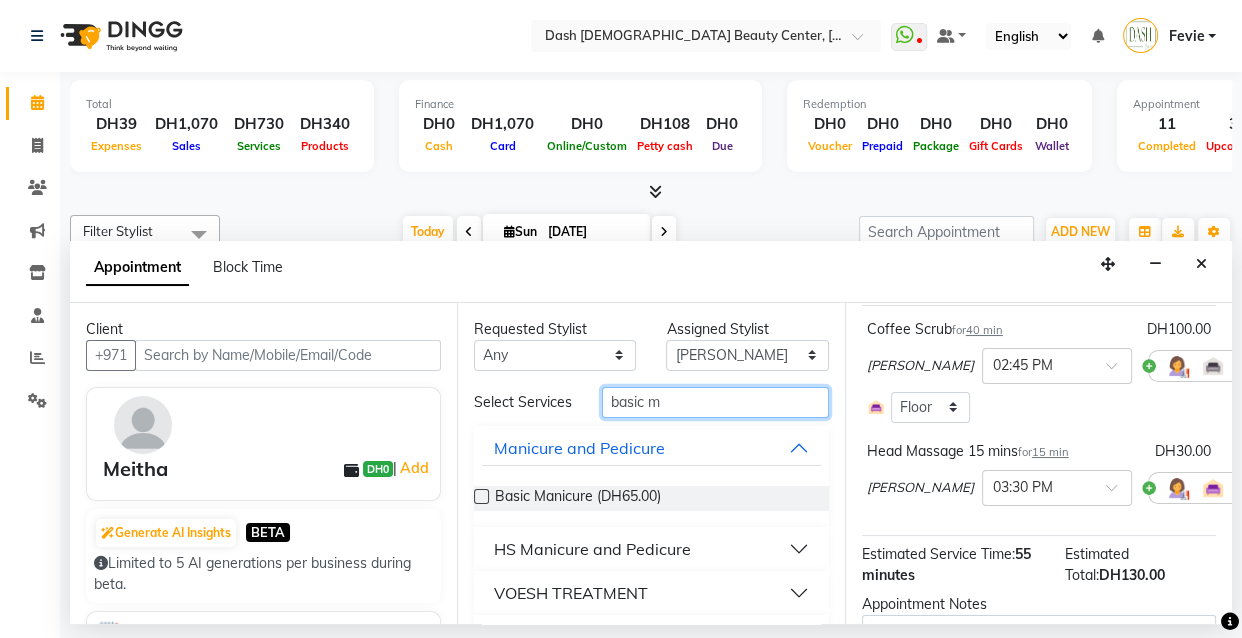 type on "basic m" 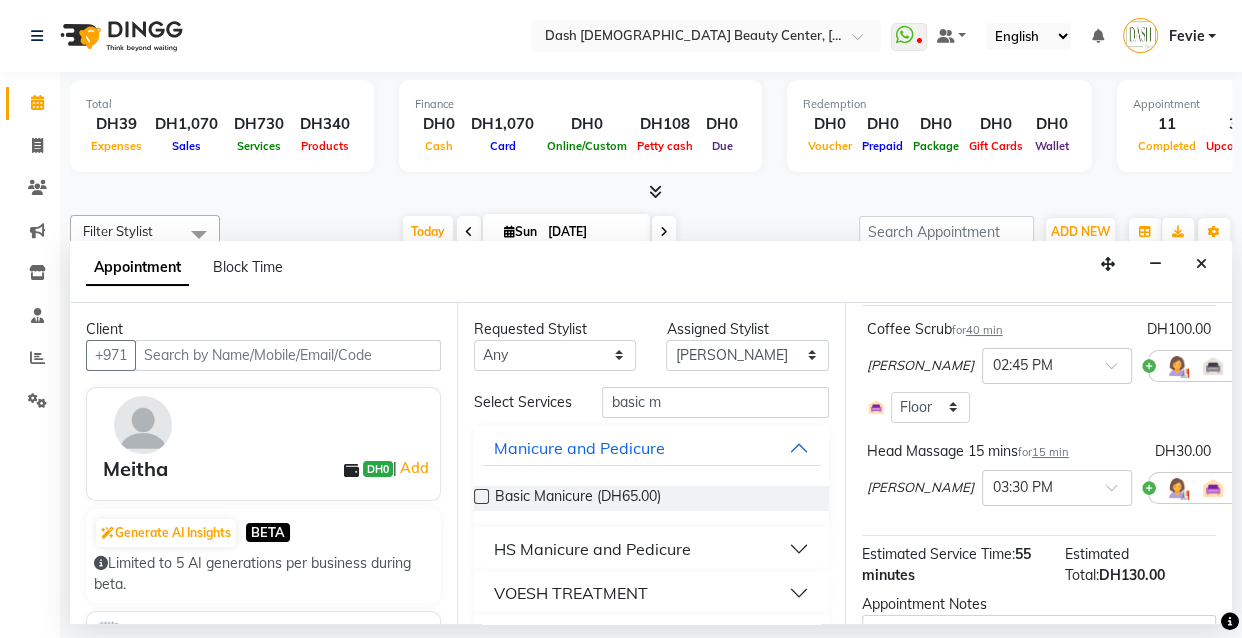 click at bounding box center (481, 496) 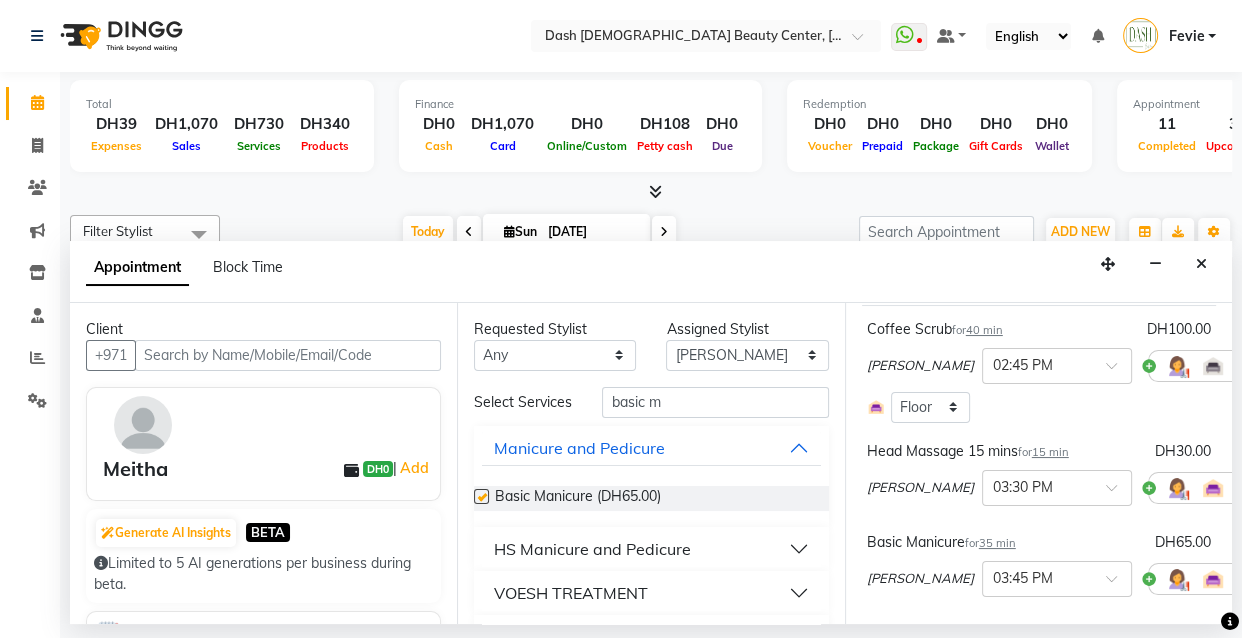 checkbox on "false" 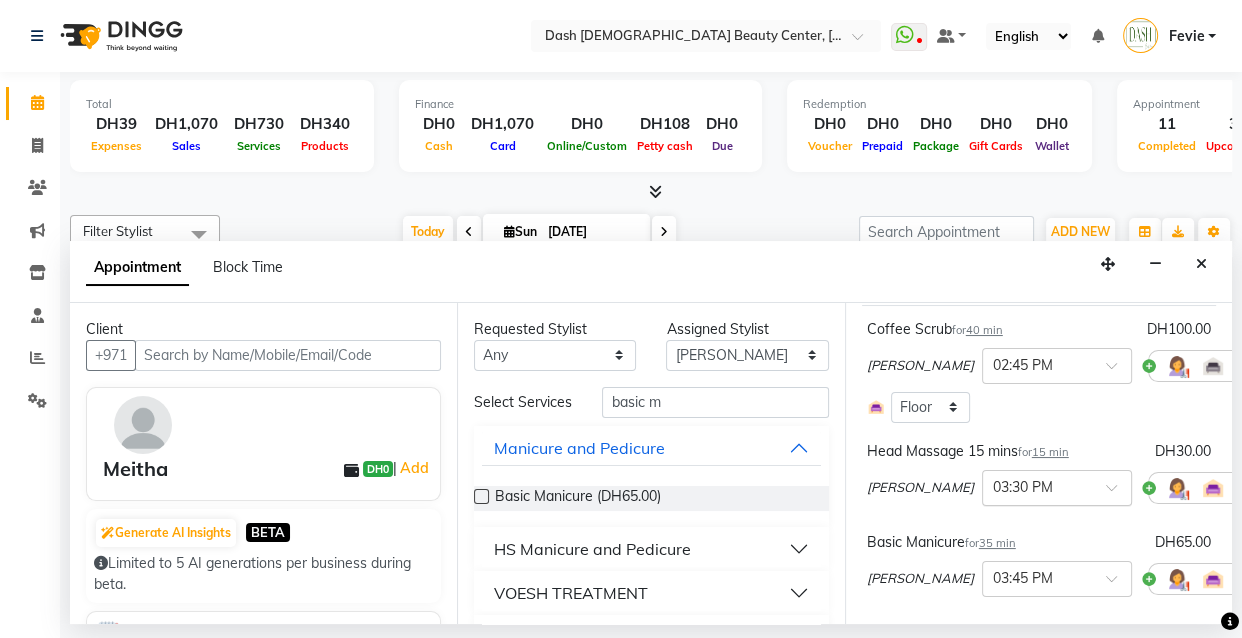 click at bounding box center [1037, 486] 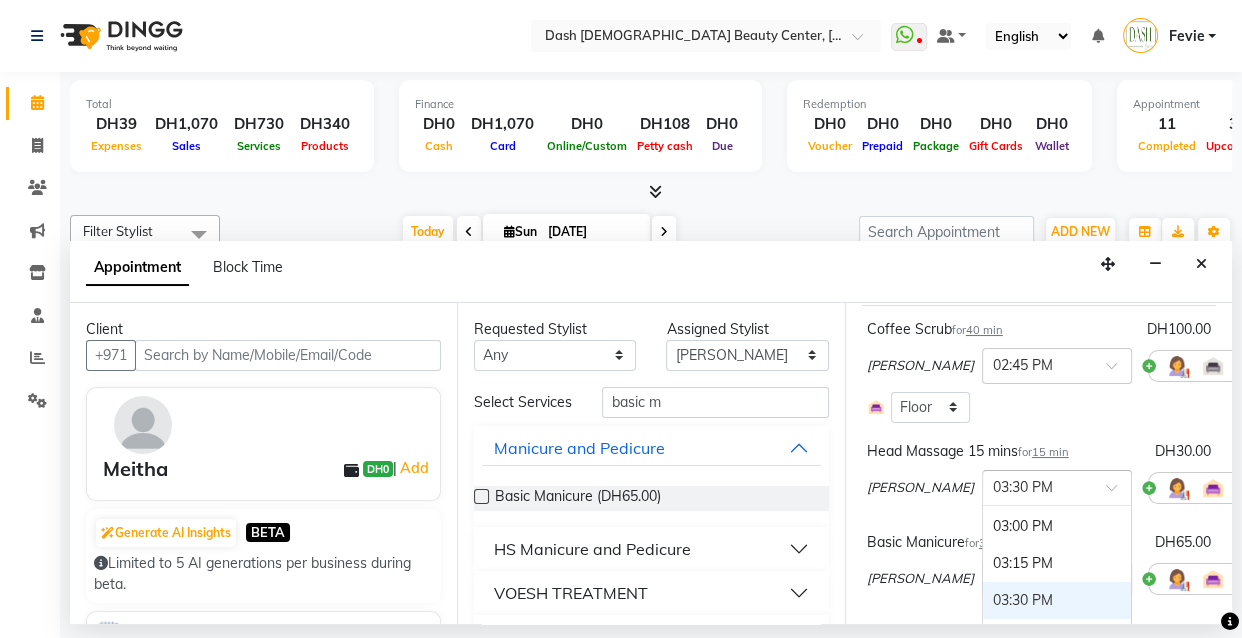 scroll, scrollTop: 737, scrollLeft: 0, axis: vertical 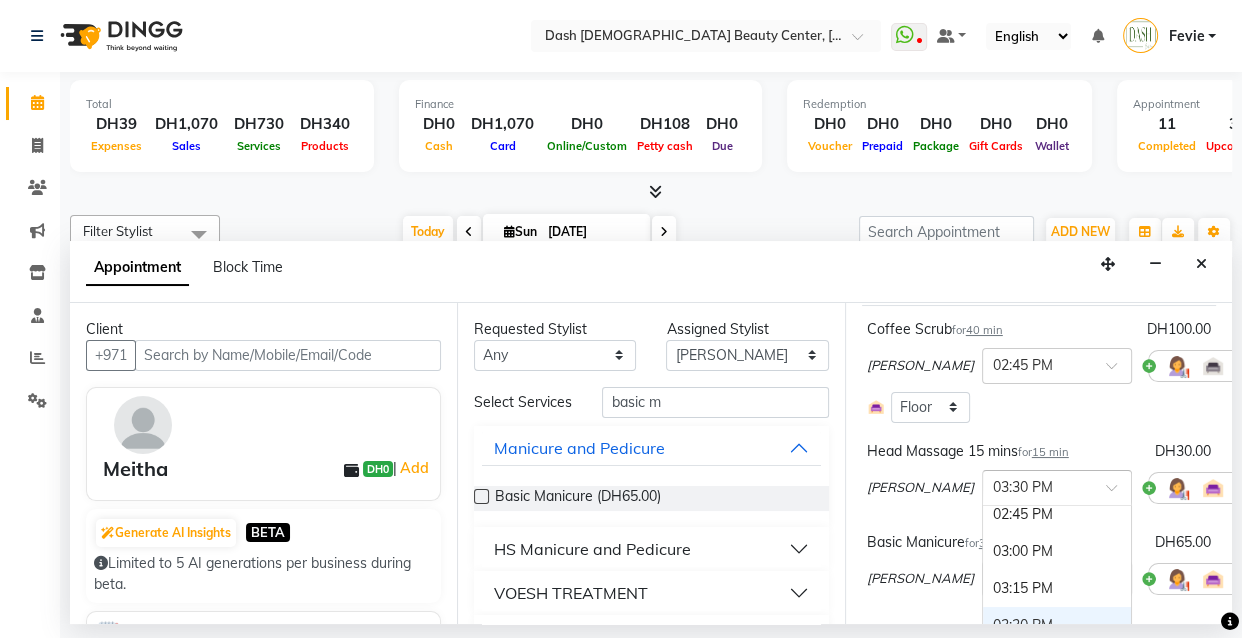 click on "03:00 PM" at bounding box center (1057, 551) 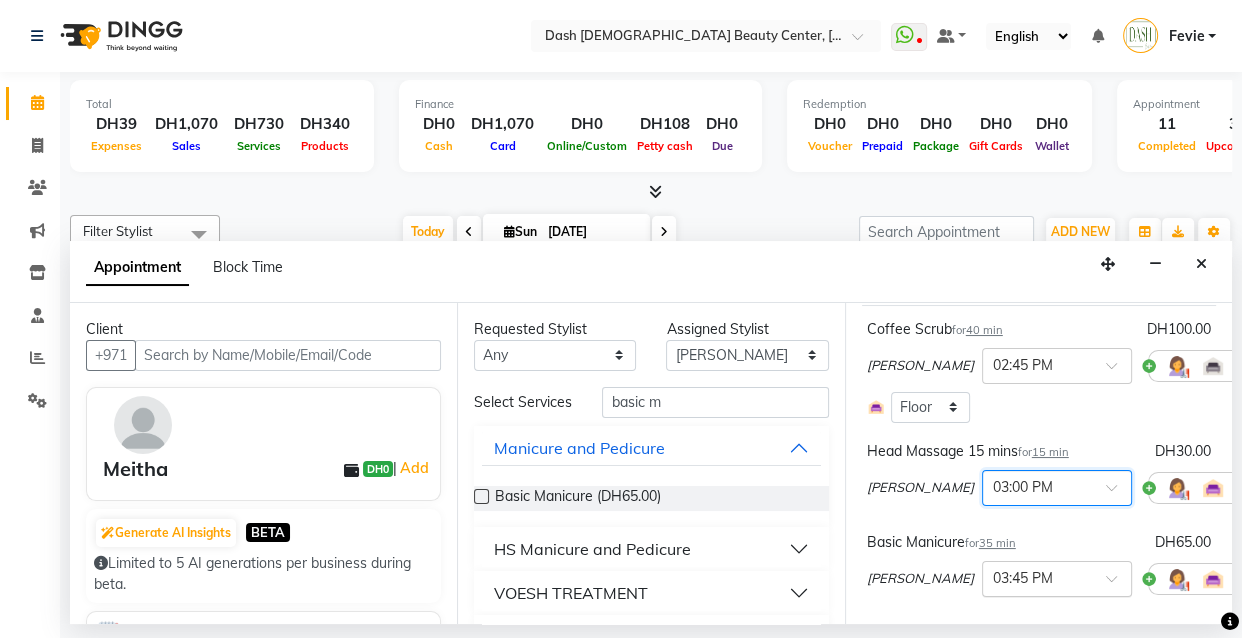 click at bounding box center (1037, 577) 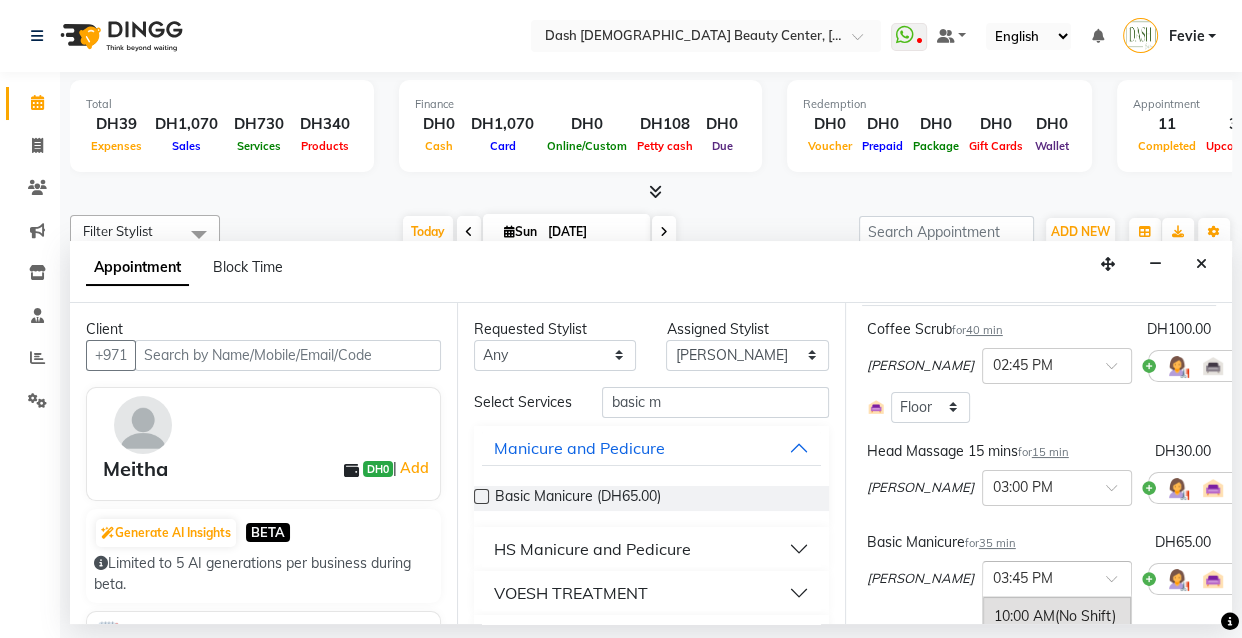 scroll, scrollTop: 872, scrollLeft: 0, axis: vertical 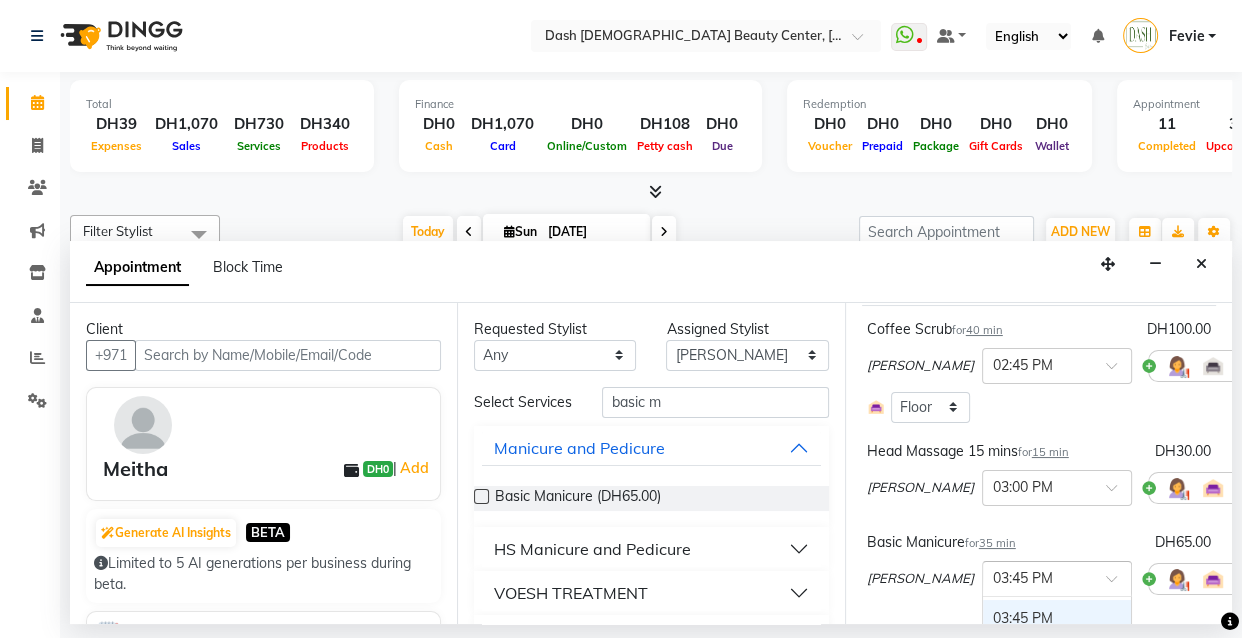 click on "Basic Manicure   for  35 min DH65.00" at bounding box center (1039, 542) 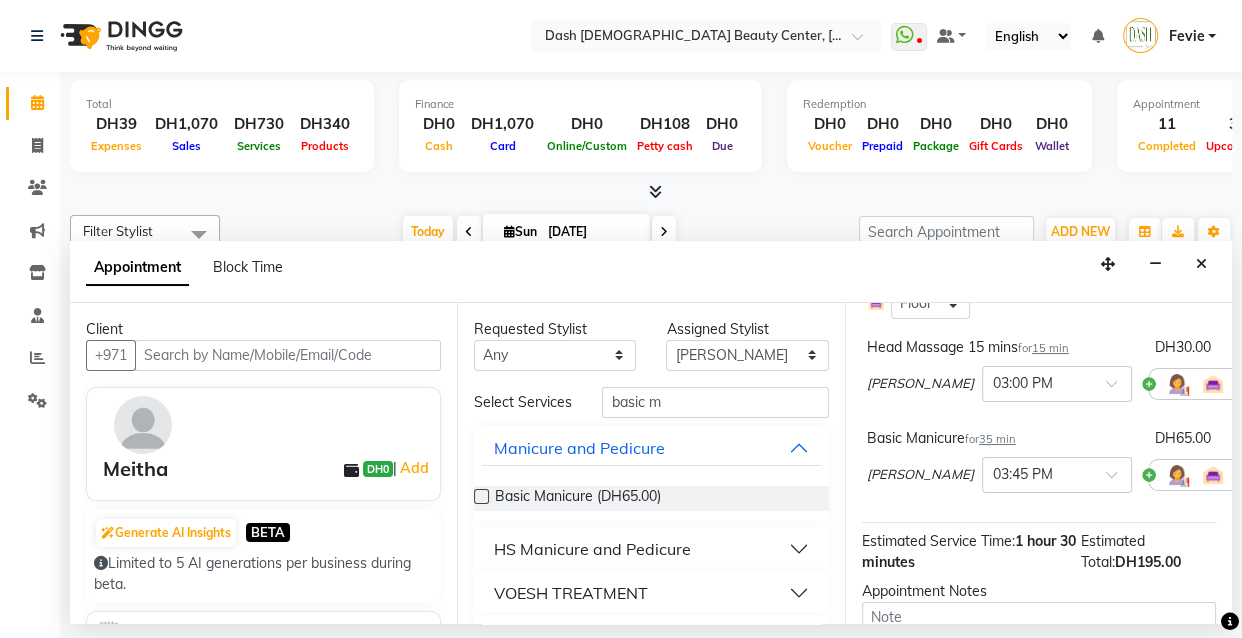 scroll, scrollTop: 239, scrollLeft: 0, axis: vertical 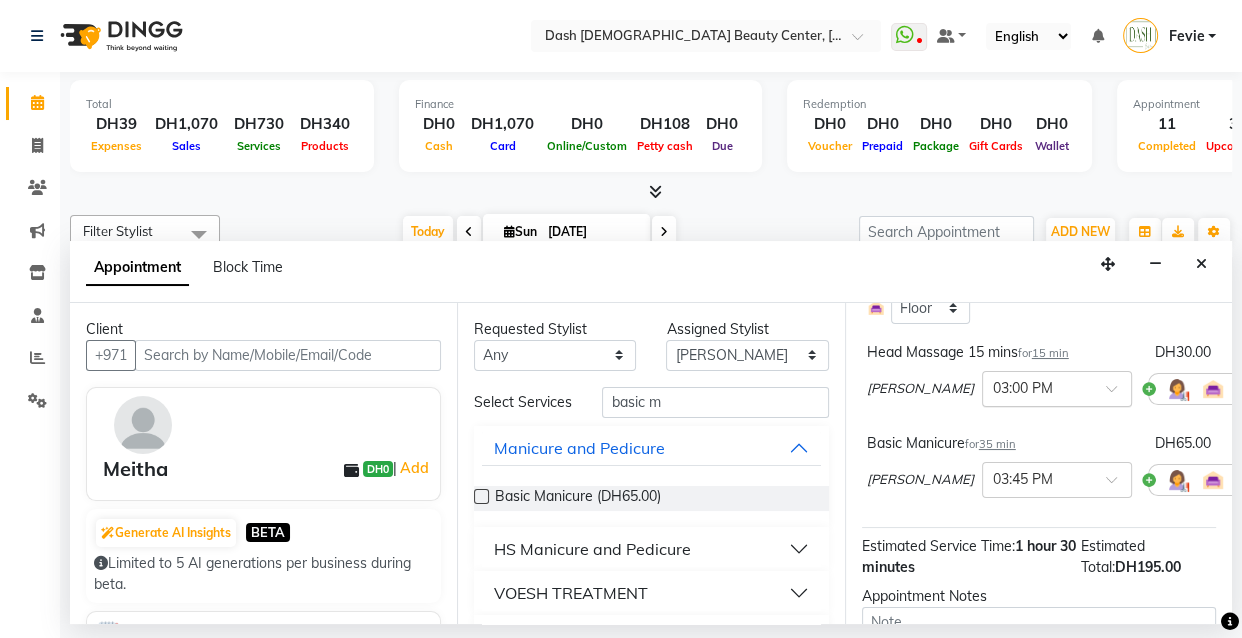 click at bounding box center [1037, 387] 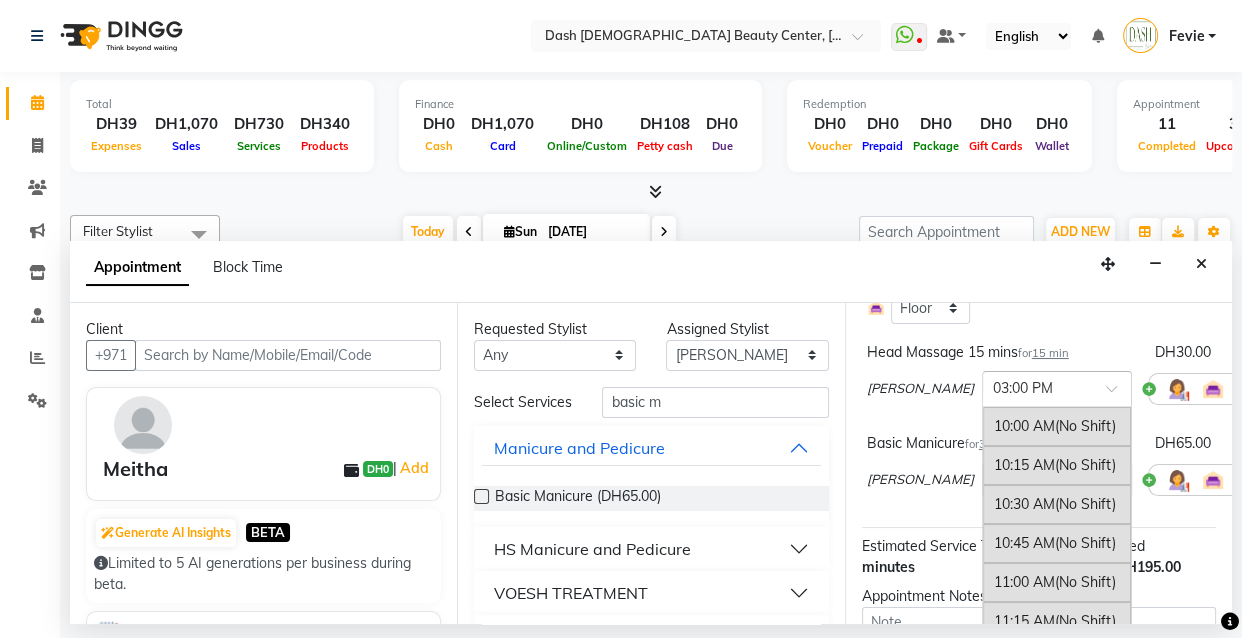 scroll, scrollTop: 761, scrollLeft: 0, axis: vertical 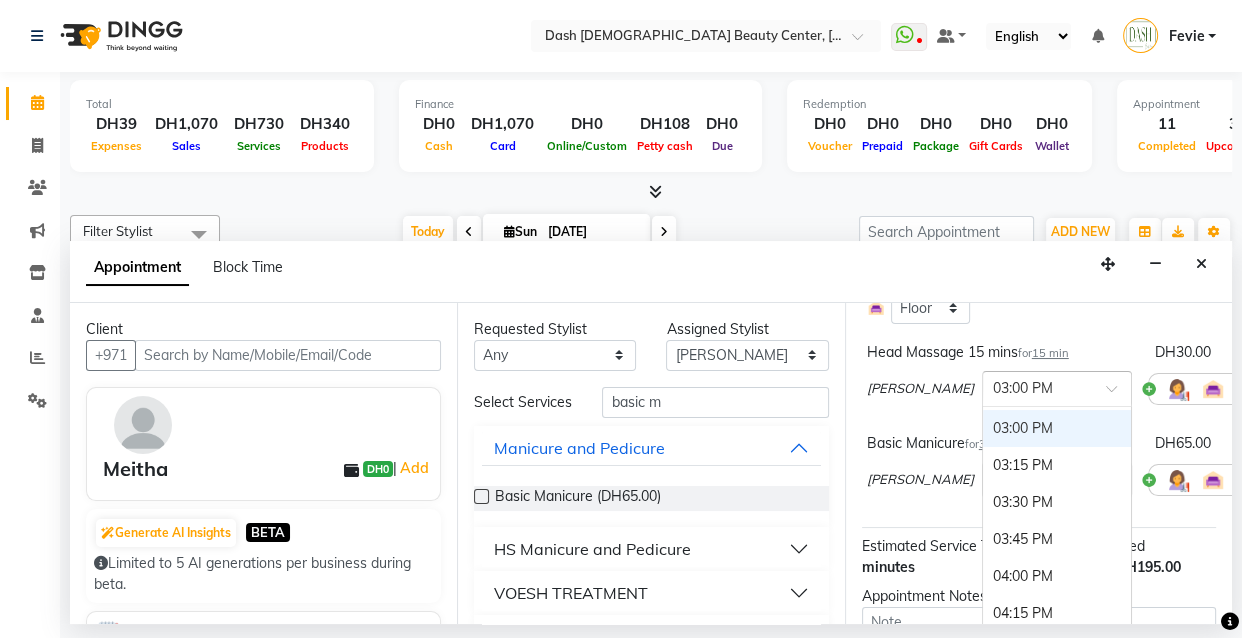 click on "03:45 PM" at bounding box center [1057, 539] 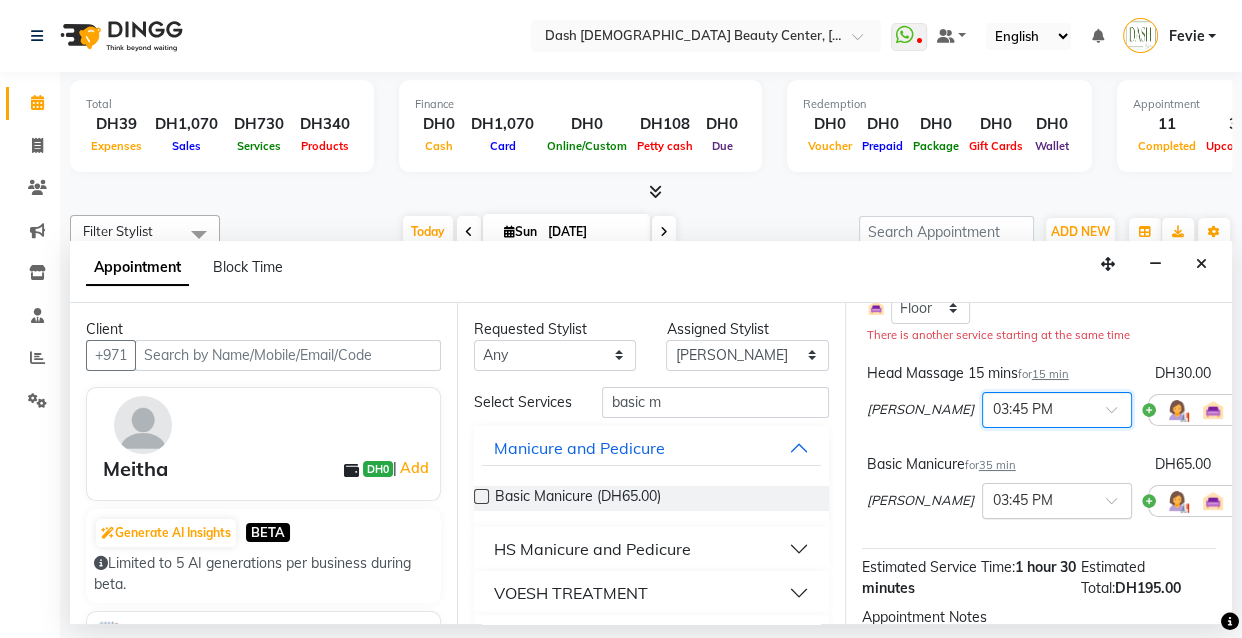 click at bounding box center (1037, 499) 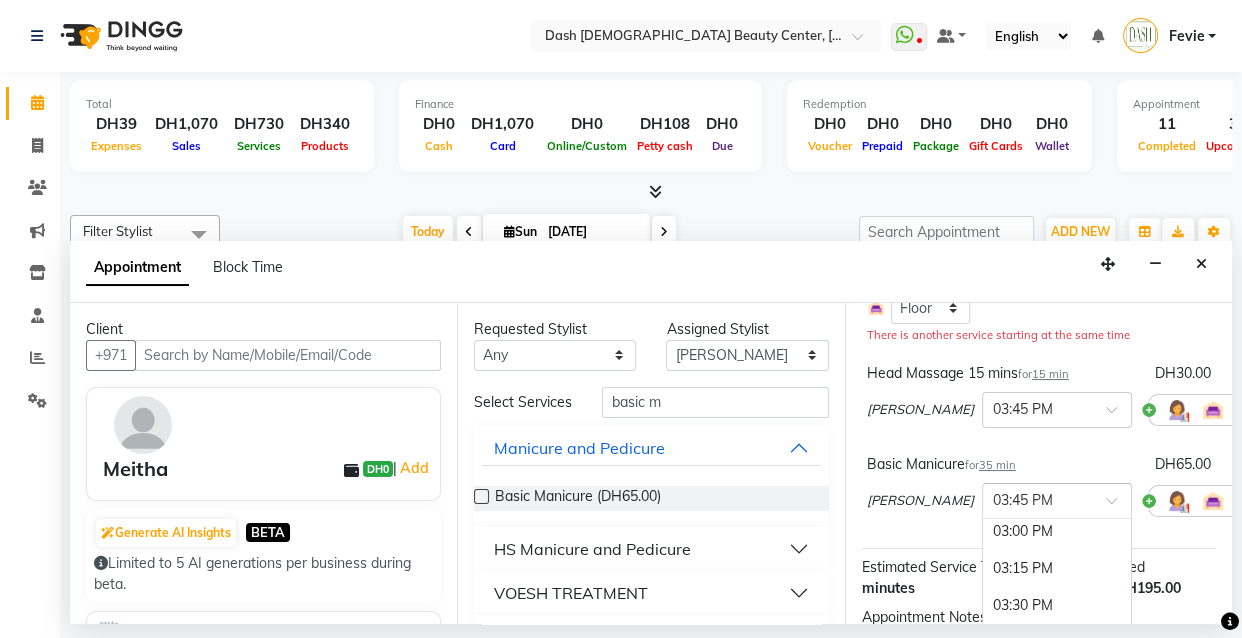 scroll, scrollTop: 763, scrollLeft: 0, axis: vertical 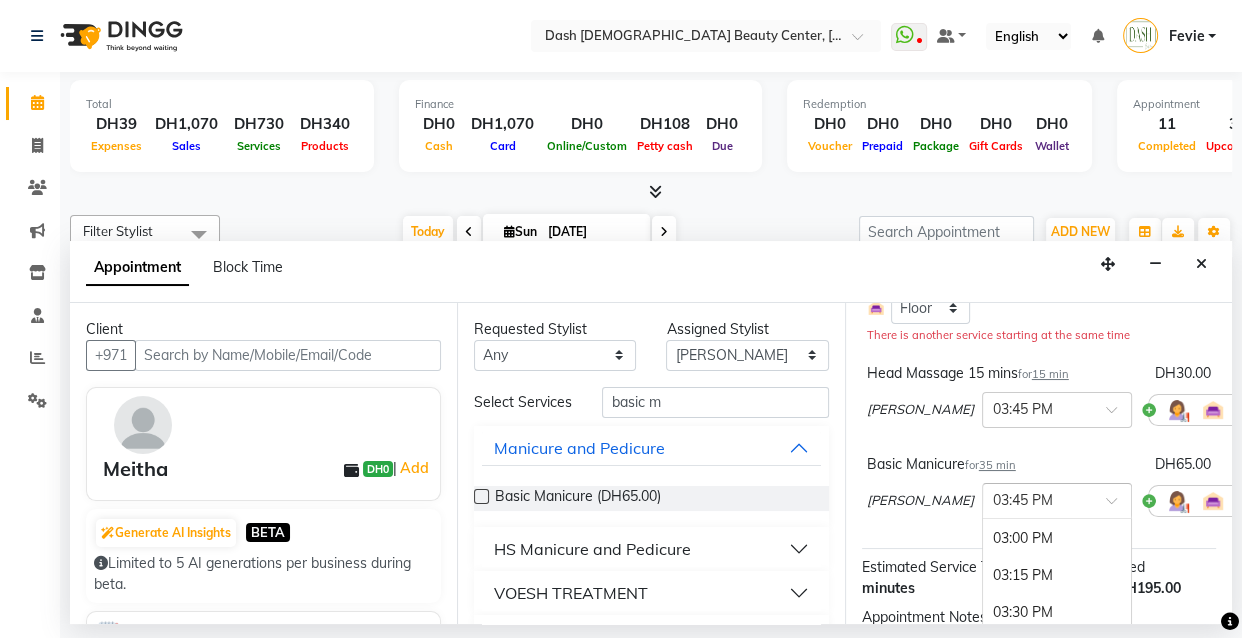 click on "03:00 PM" at bounding box center [1057, 538] 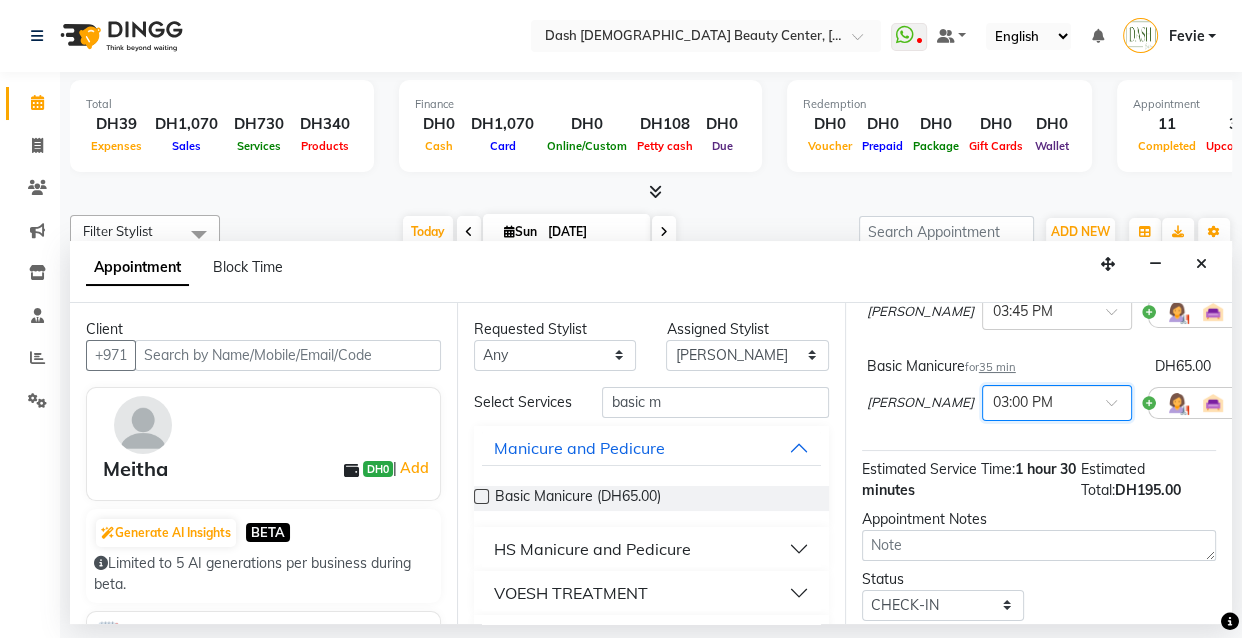 scroll, scrollTop: 394, scrollLeft: 0, axis: vertical 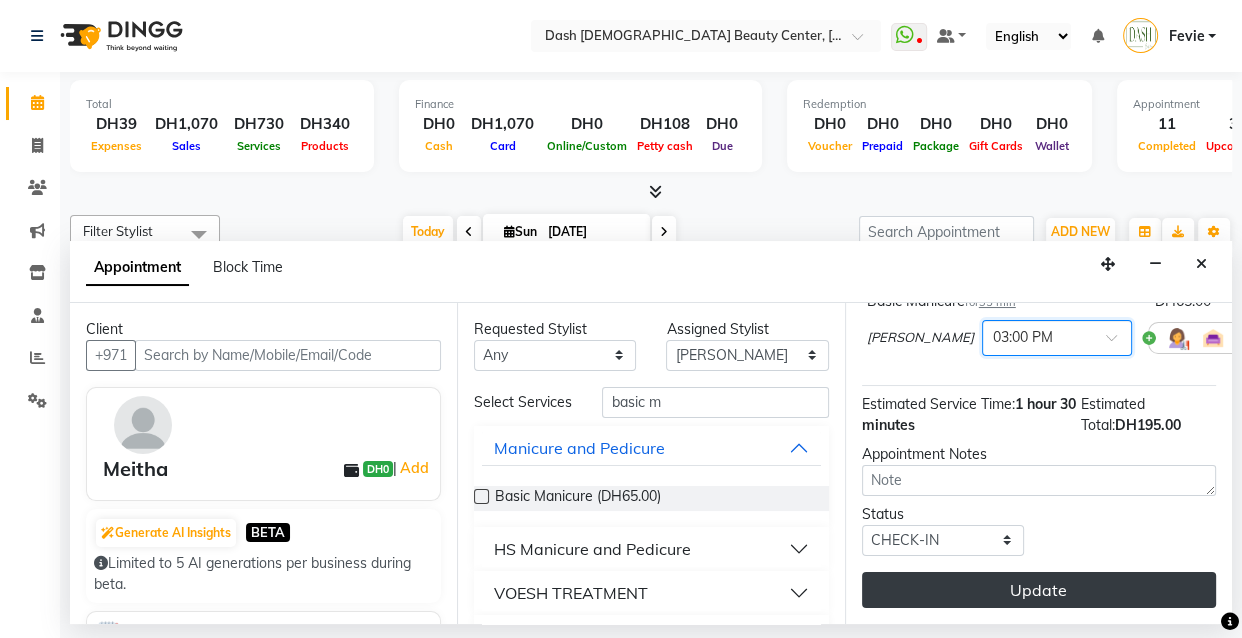 click on "Update" at bounding box center (1039, 590) 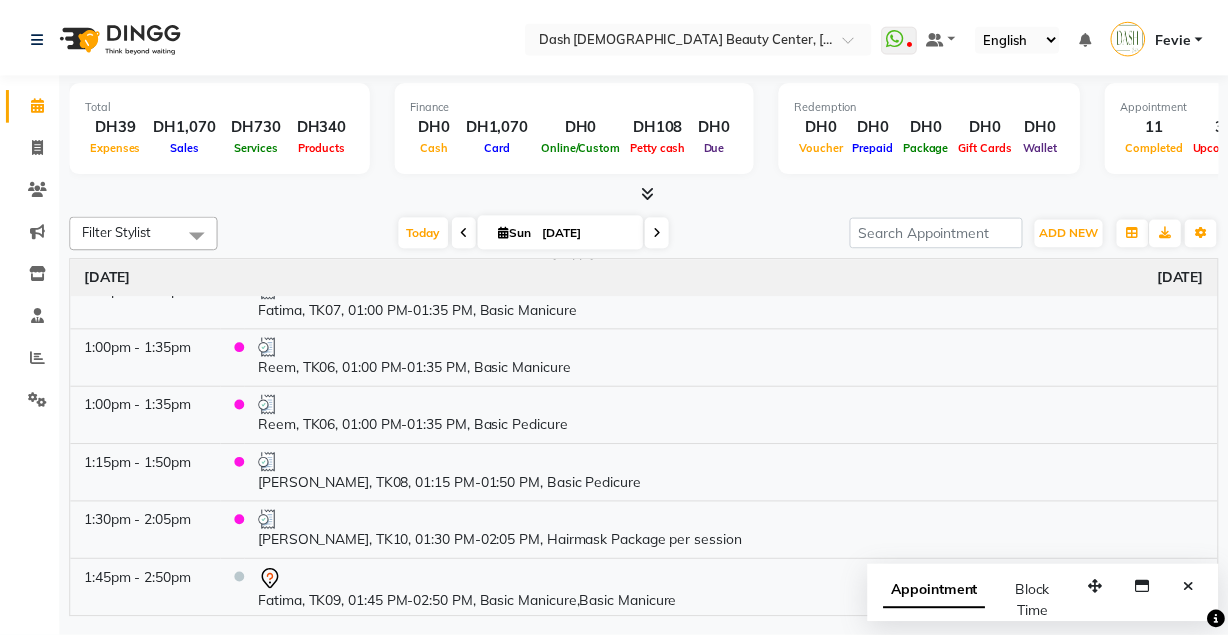 scroll, scrollTop: 623, scrollLeft: 0, axis: vertical 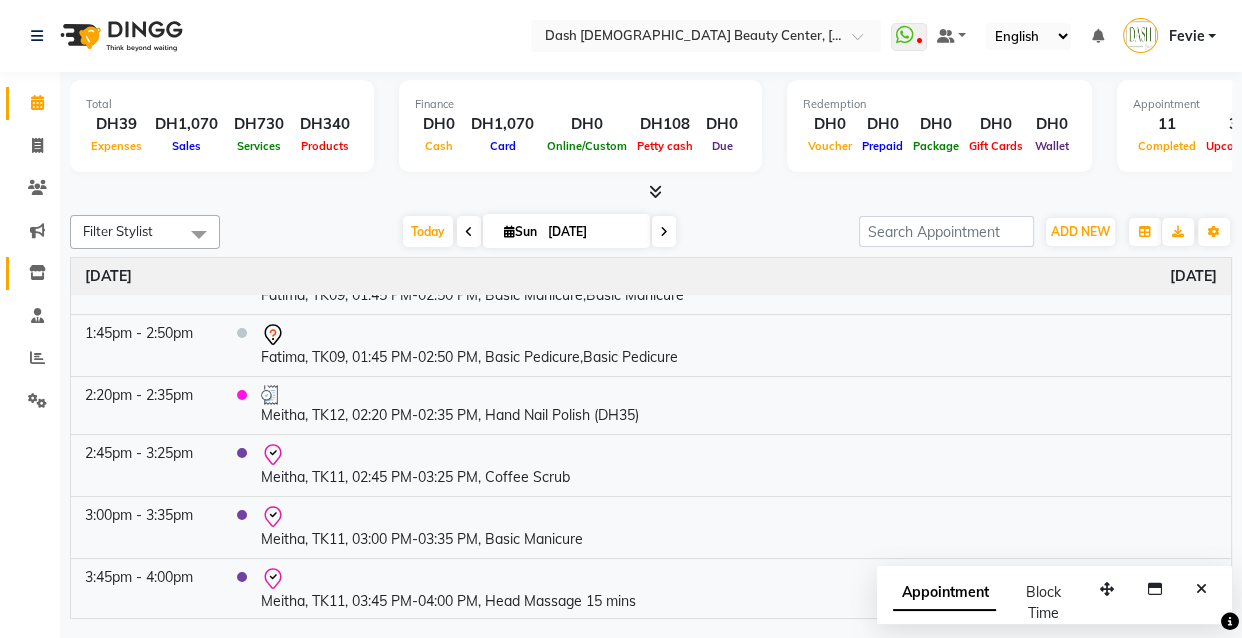 click 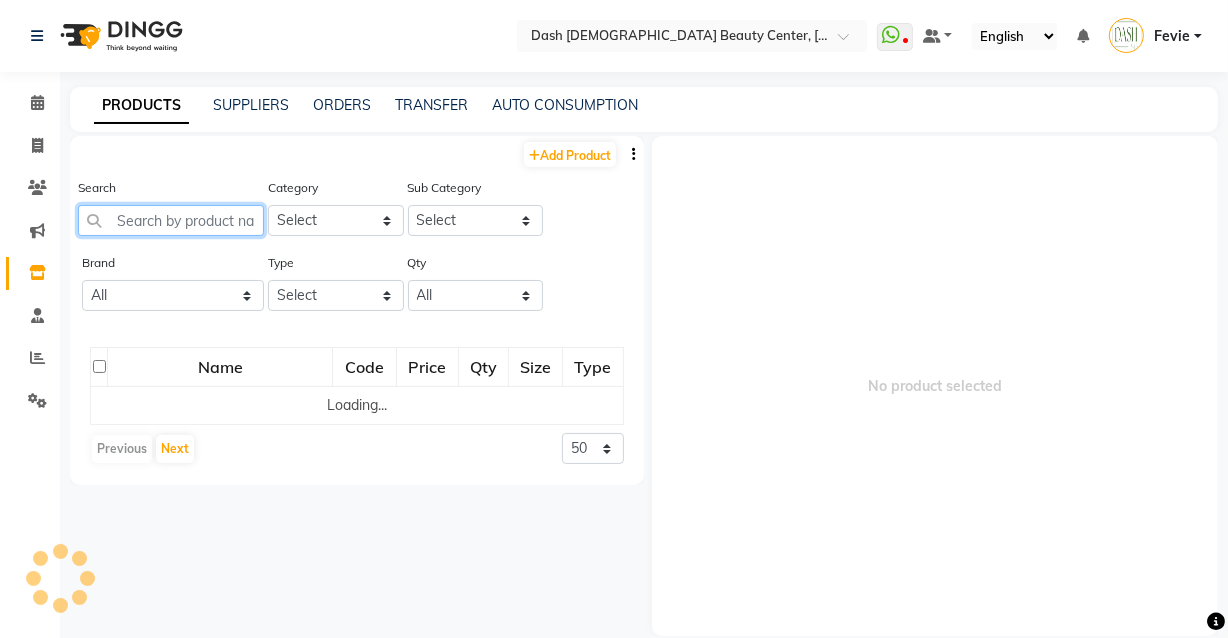 click 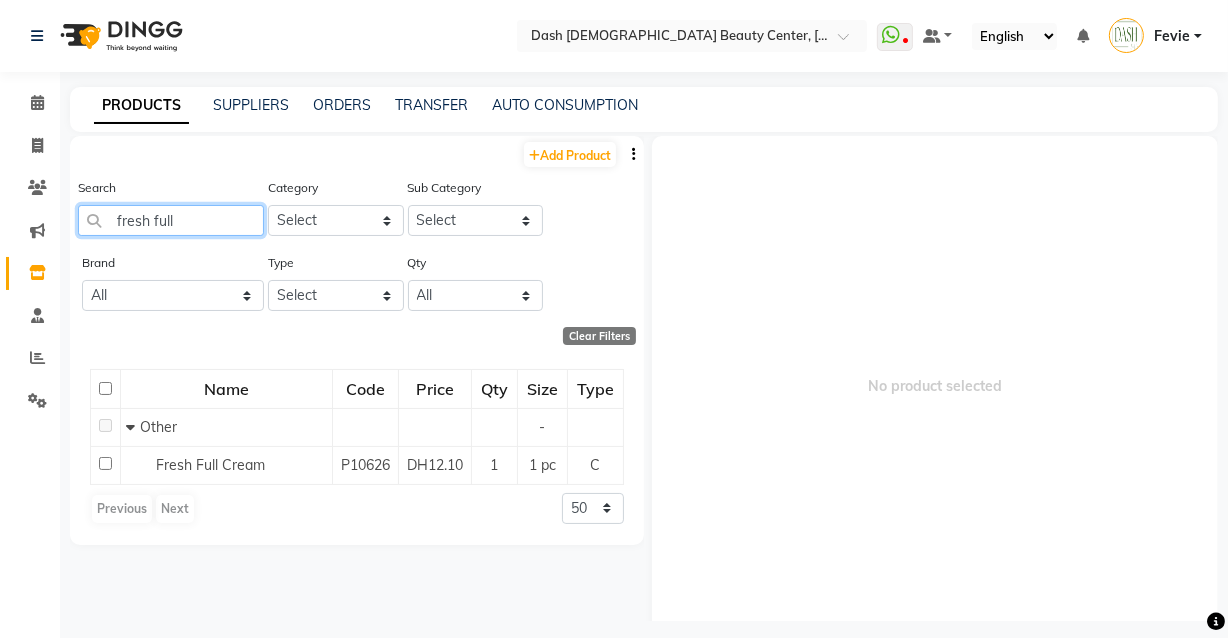 type on "fresh full" 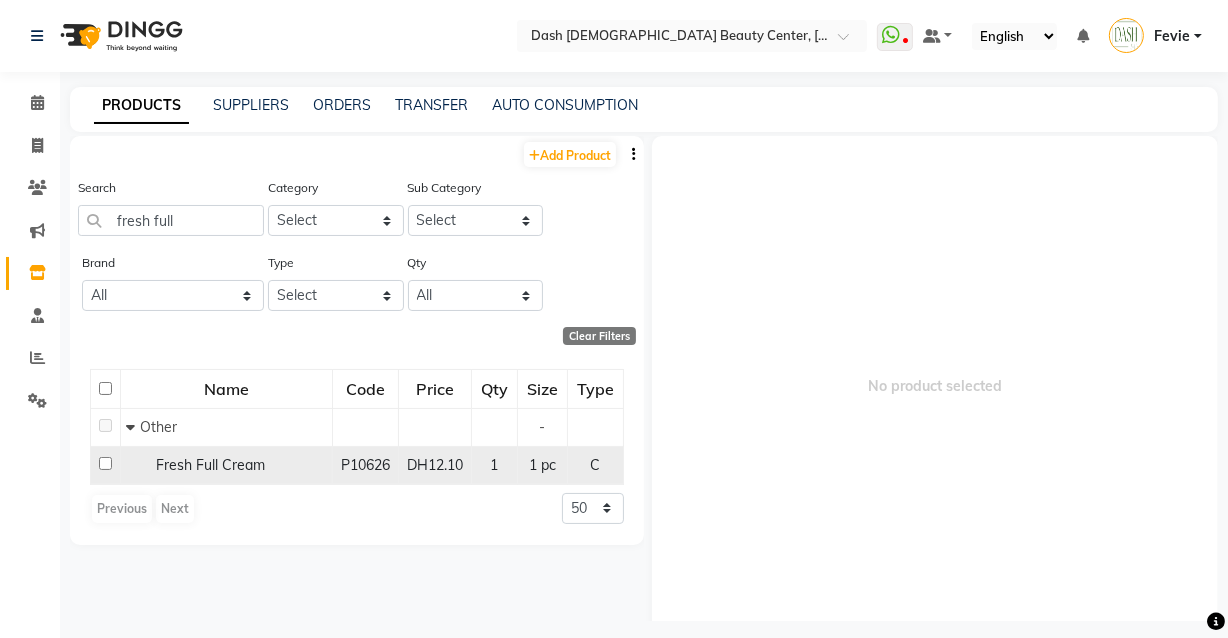 click on "Fresh Full Cream" 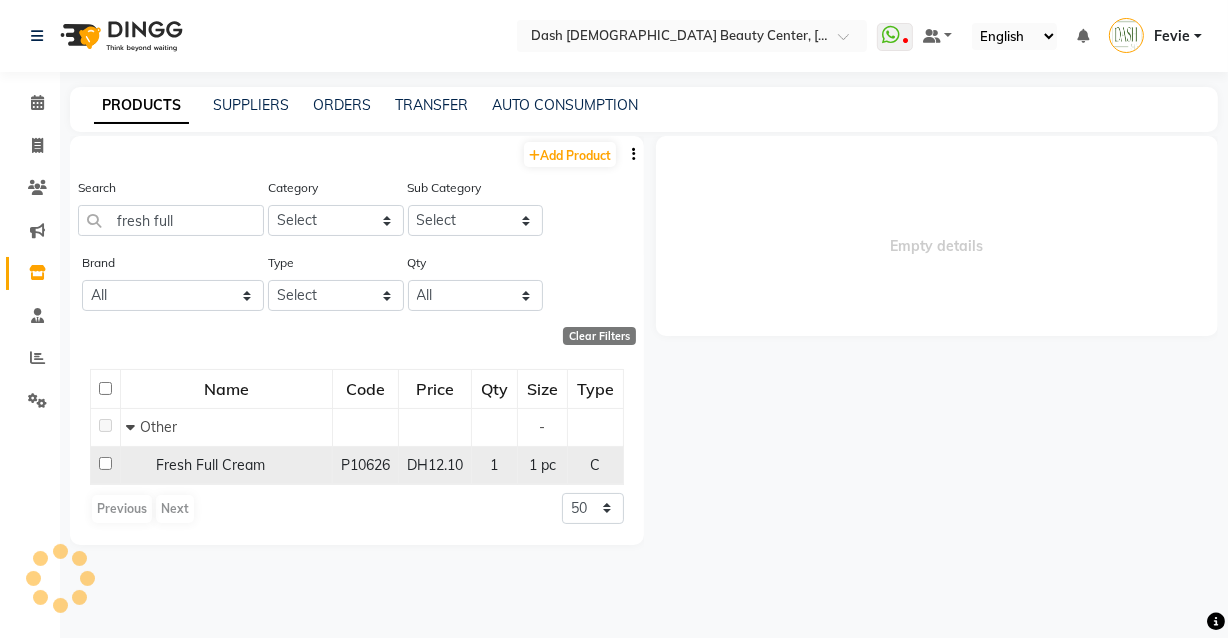 select 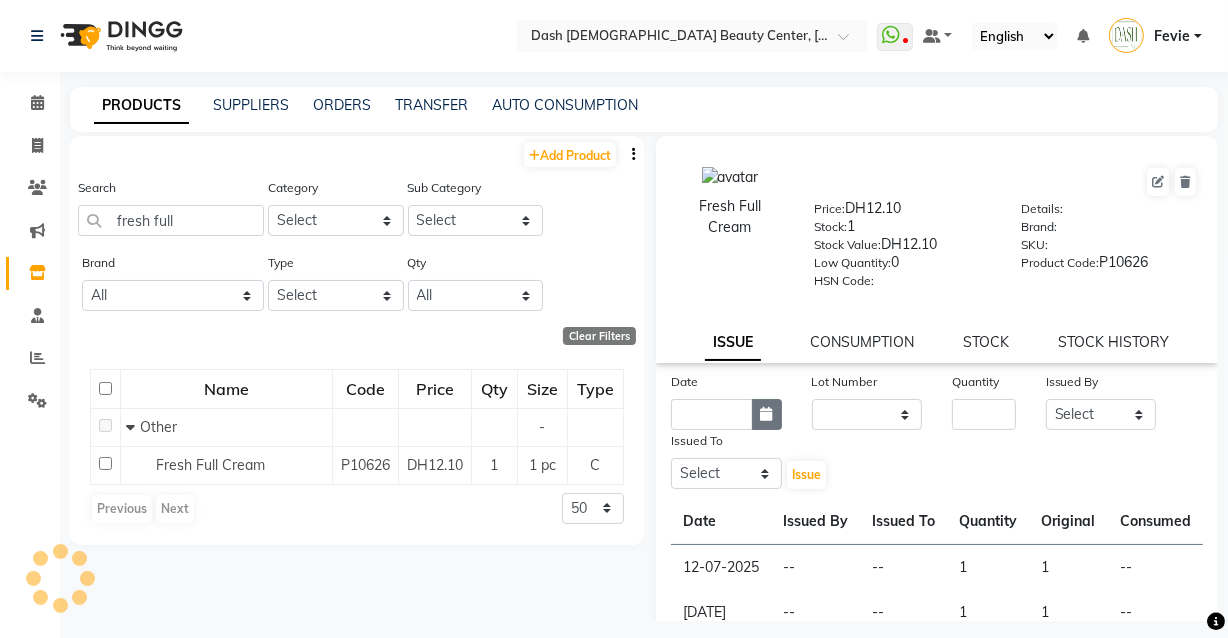 click 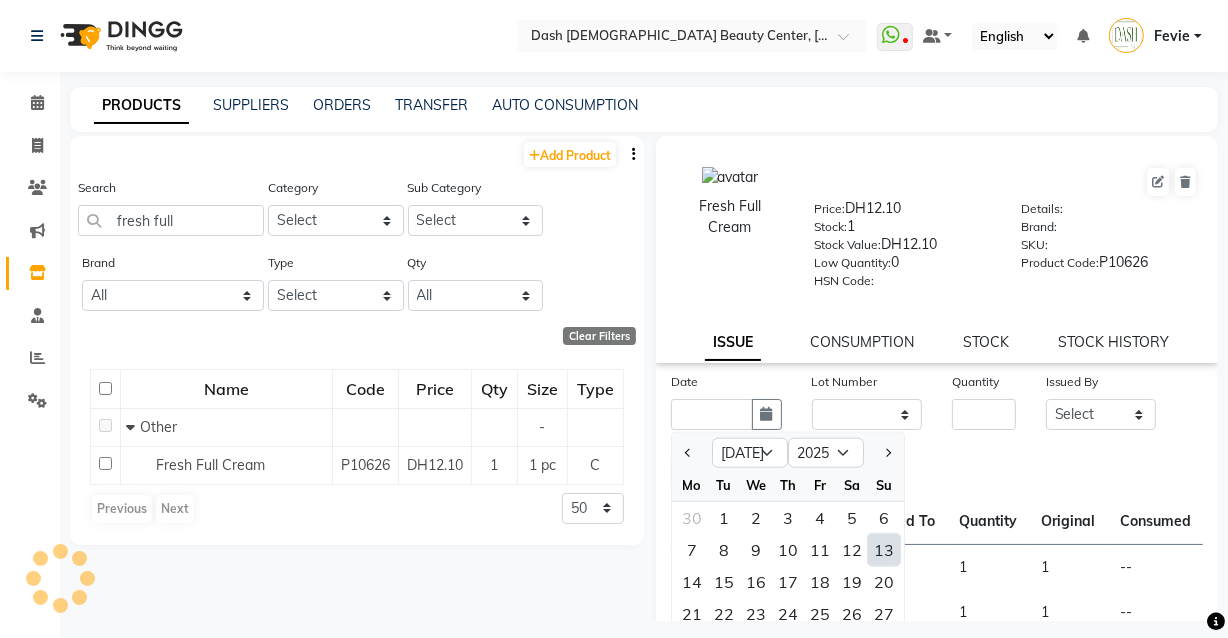 click on "13" 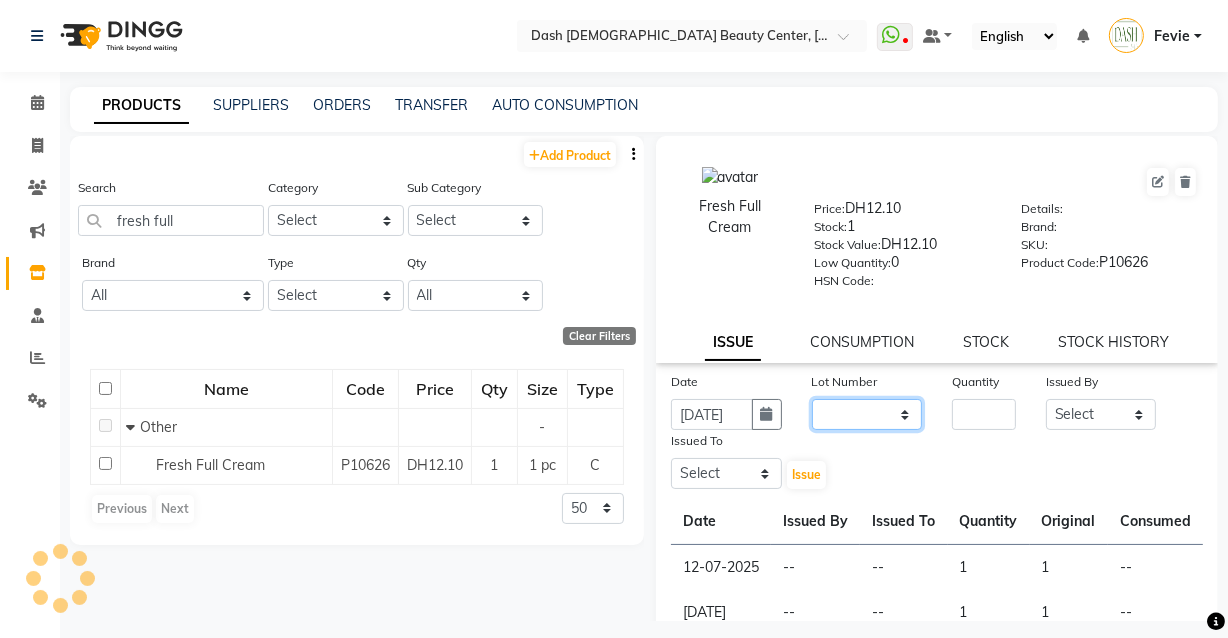 click on "None" 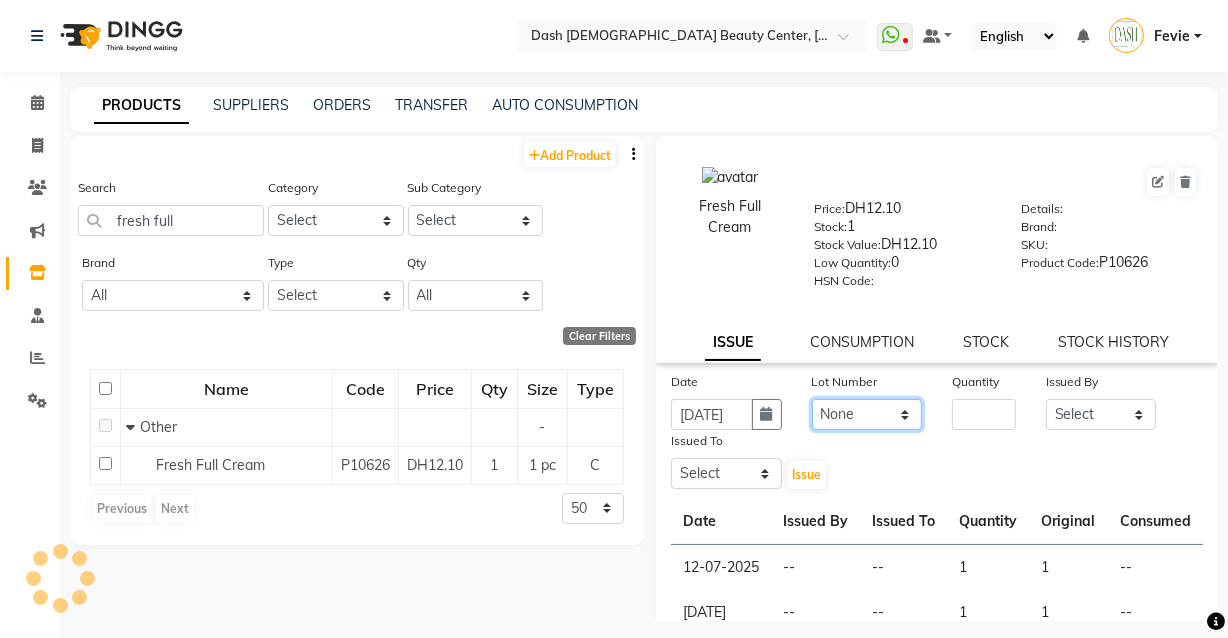 click on "None" 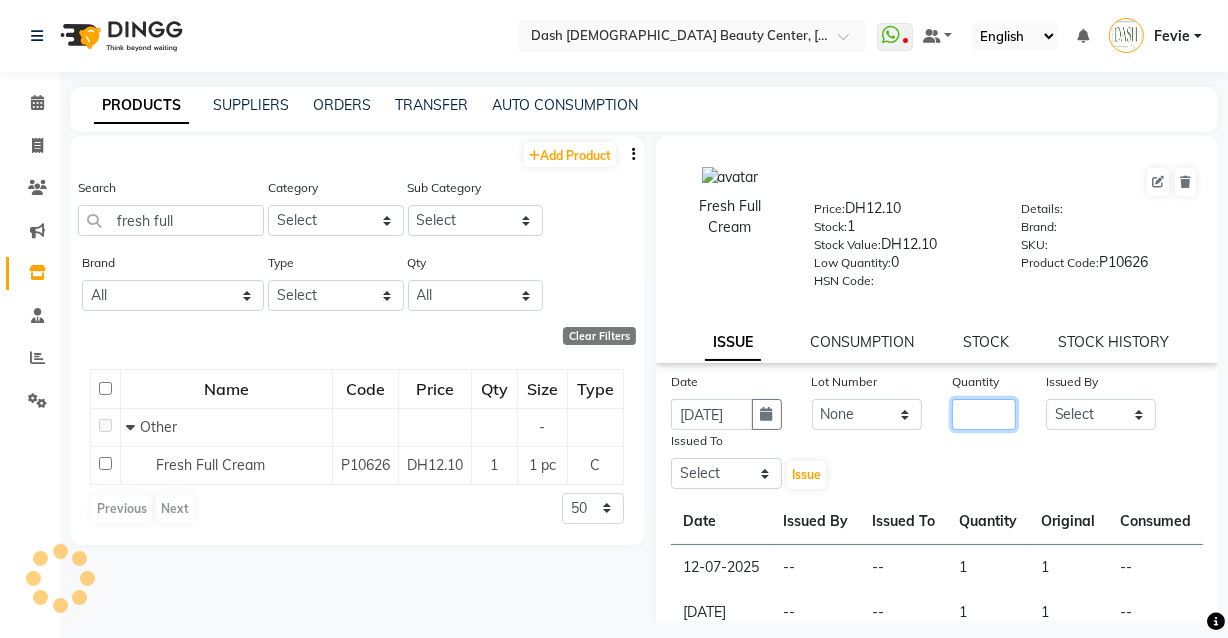 click 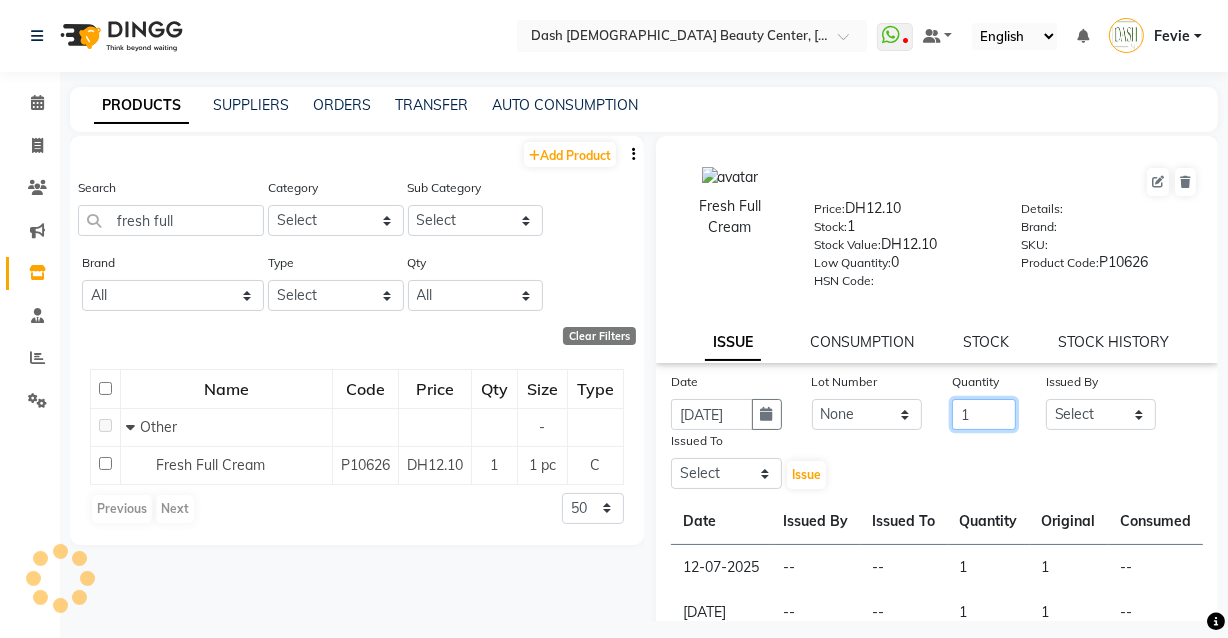type on "1" 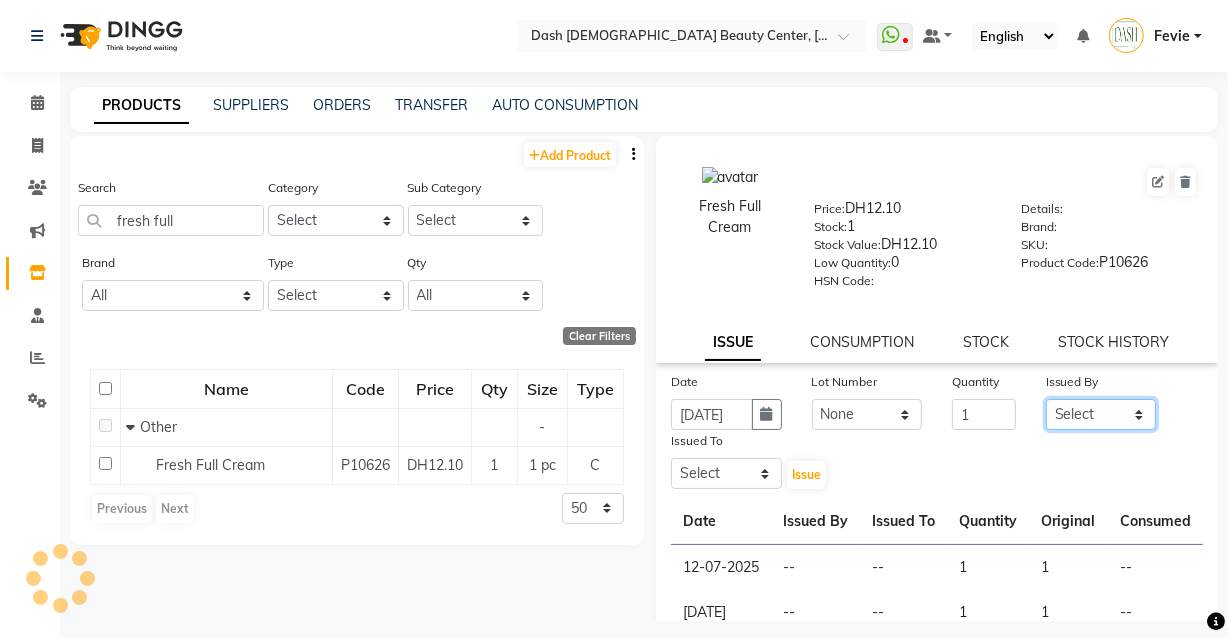 click on "Select" 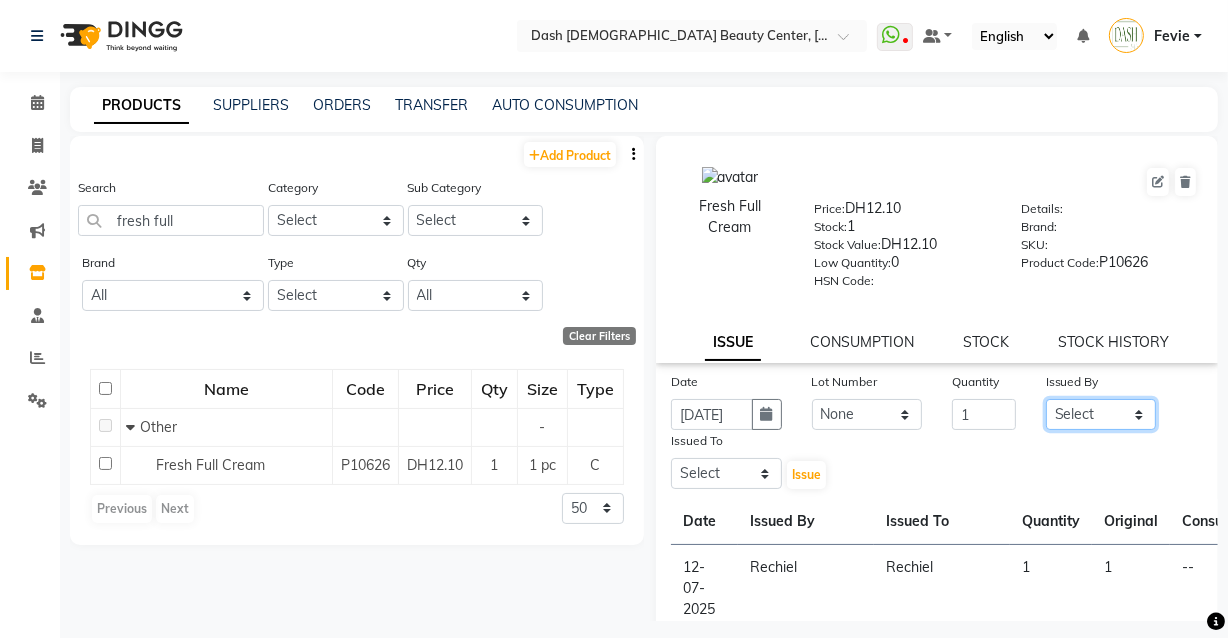 select on "84141" 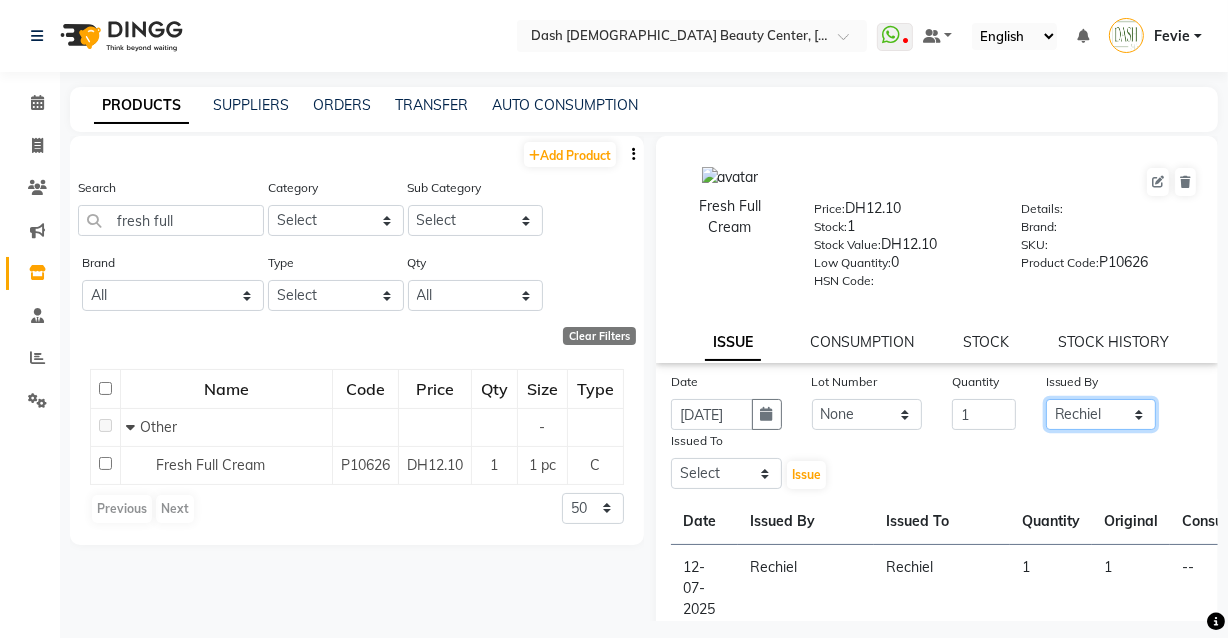 click on "Select [PERSON_NAME] [PERSON_NAME] [PERSON_NAME] [PERSON_NAME] [PERSON_NAME] [PERSON_NAME] [PERSON_NAME] [PERSON_NAME] May [PERSON_NAME] (Cafe) Nabasirye (Cafe) [PERSON_NAME] [PERSON_NAME] Owner Peace Rechiel [PERSON_NAME] [PERSON_NAME]" 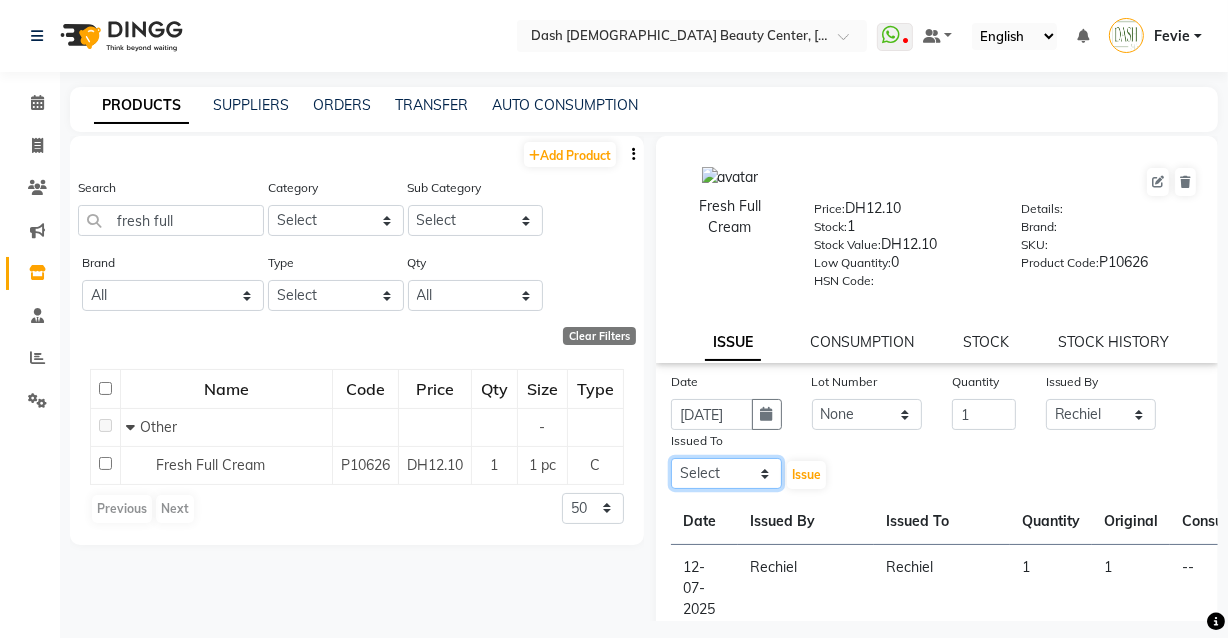 click on "Select [PERSON_NAME] [PERSON_NAME] [PERSON_NAME] [PERSON_NAME] [PERSON_NAME] [PERSON_NAME] [PERSON_NAME] [PERSON_NAME] May [PERSON_NAME] (Cafe) Nabasirye (Cafe) [PERSON_NAME] [PERSON_NAME] Owner Peace Rechiel [PERSON_NAME] [PERSON_NAME]" 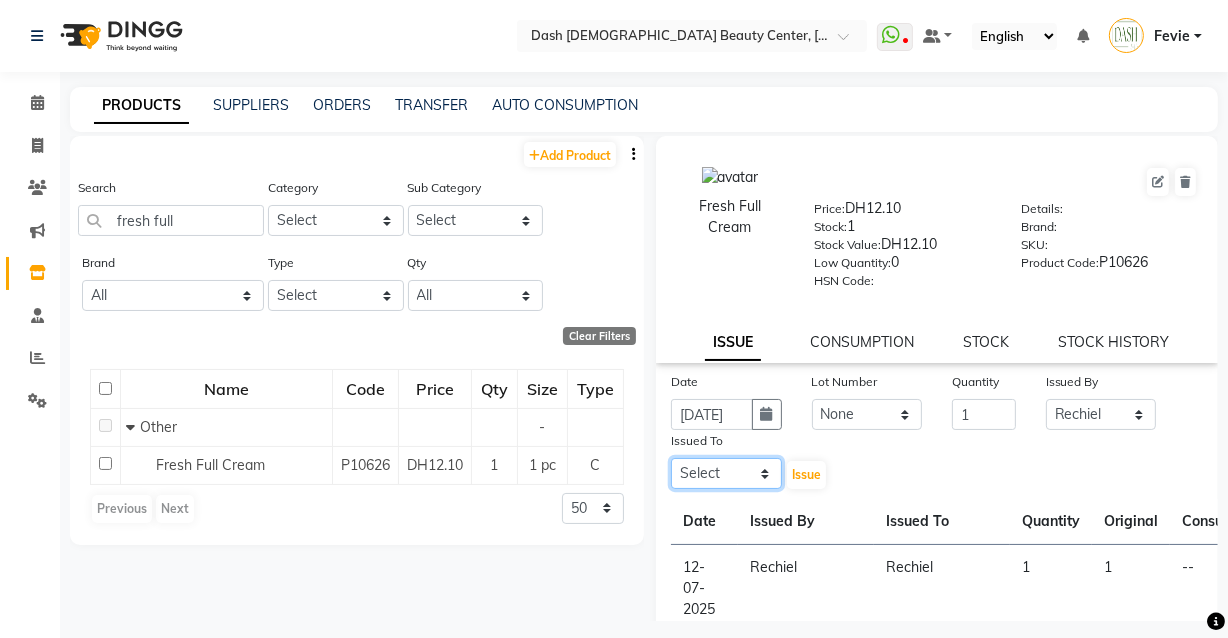 select on "84141" 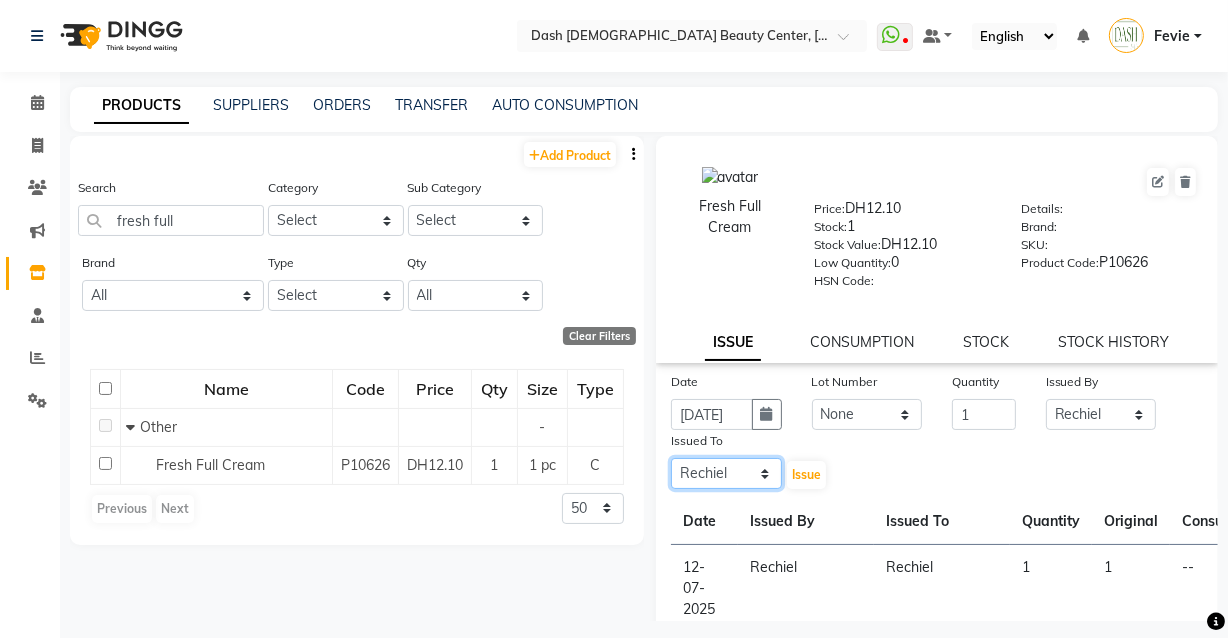 click on "Select [PERSON_NAME] [PERSON_NAME] [PERSON_NAME] [PERSON_NAME] [PERSON_NAME] [PERSON_NAME] [PERSON_NAME] [PERSON_NAME] May [PERSON_NAME] (Cafe) Nabasirye (Cafe) [PERSON_NAME] [PERSON_NAME] Owner Peace Rechiel [PERSON_NAME] [PERSON_NAME]" 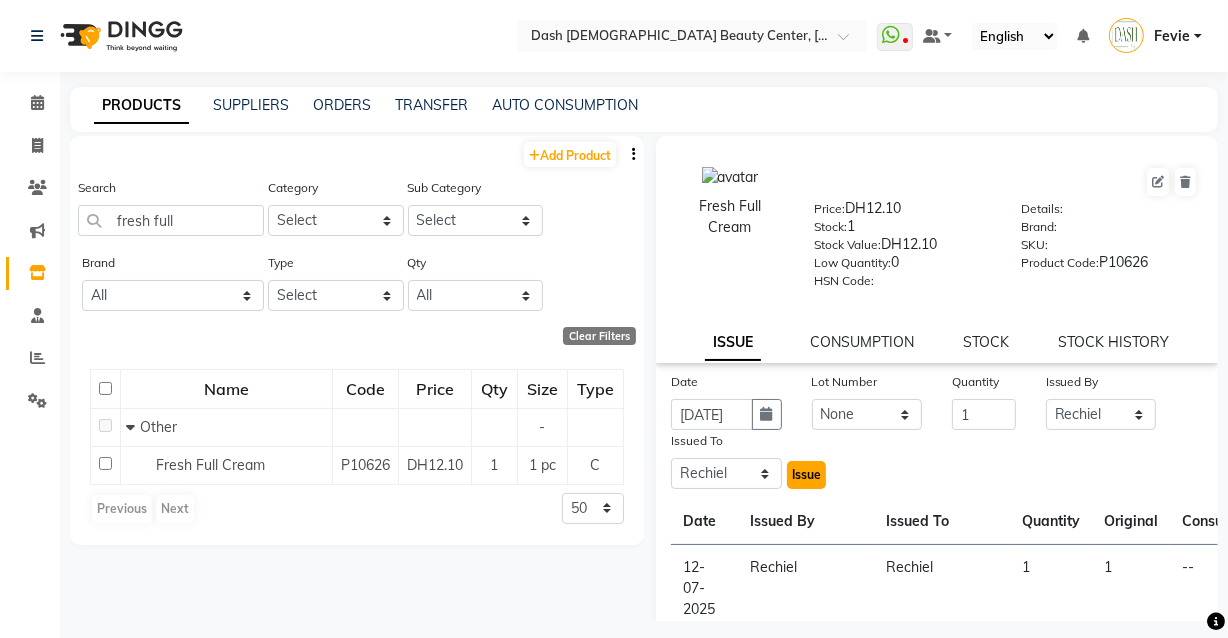 click on "Issue" 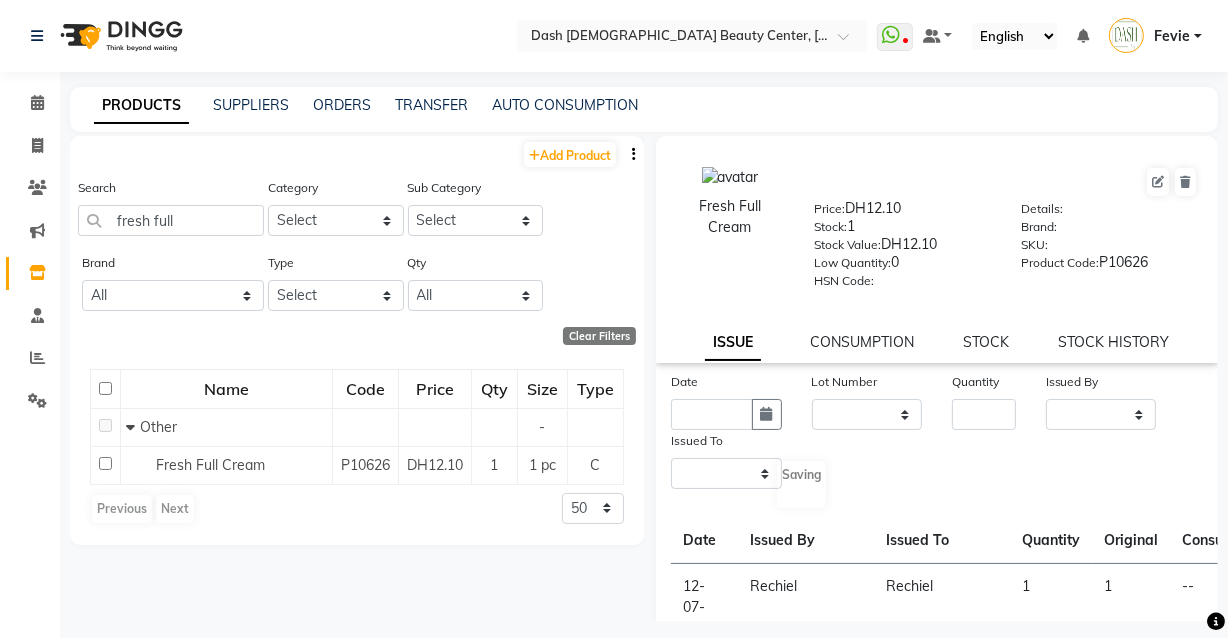 select 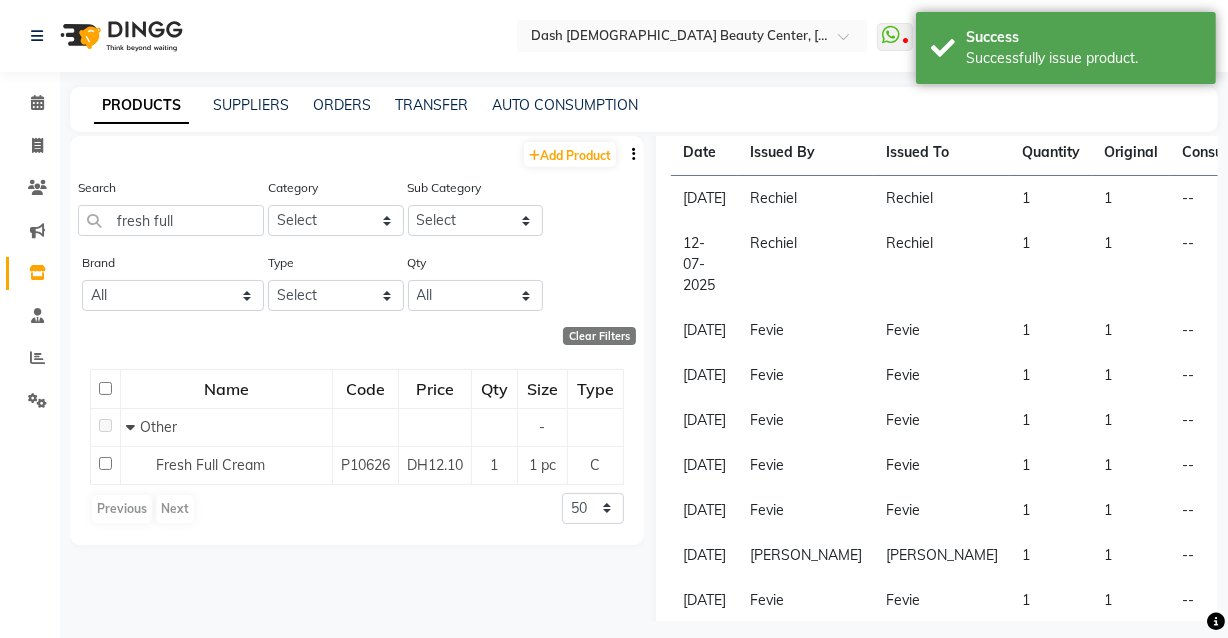 scroll, scrollTop: 0, scrollLeft: 0, axis: both 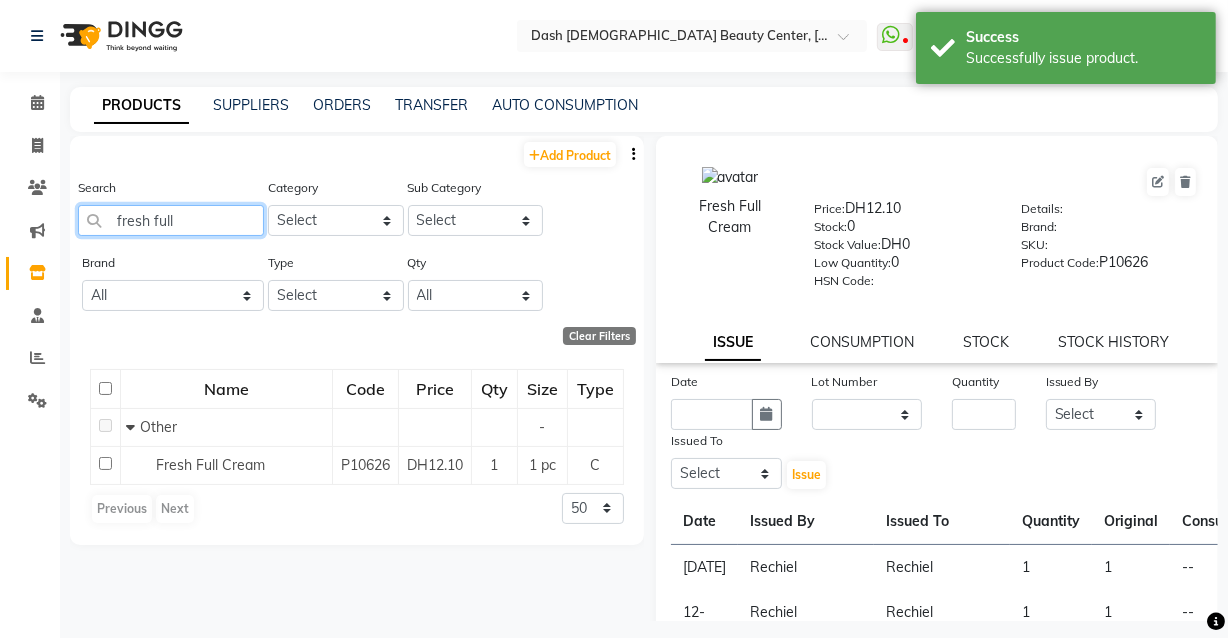 click on "fresh full" 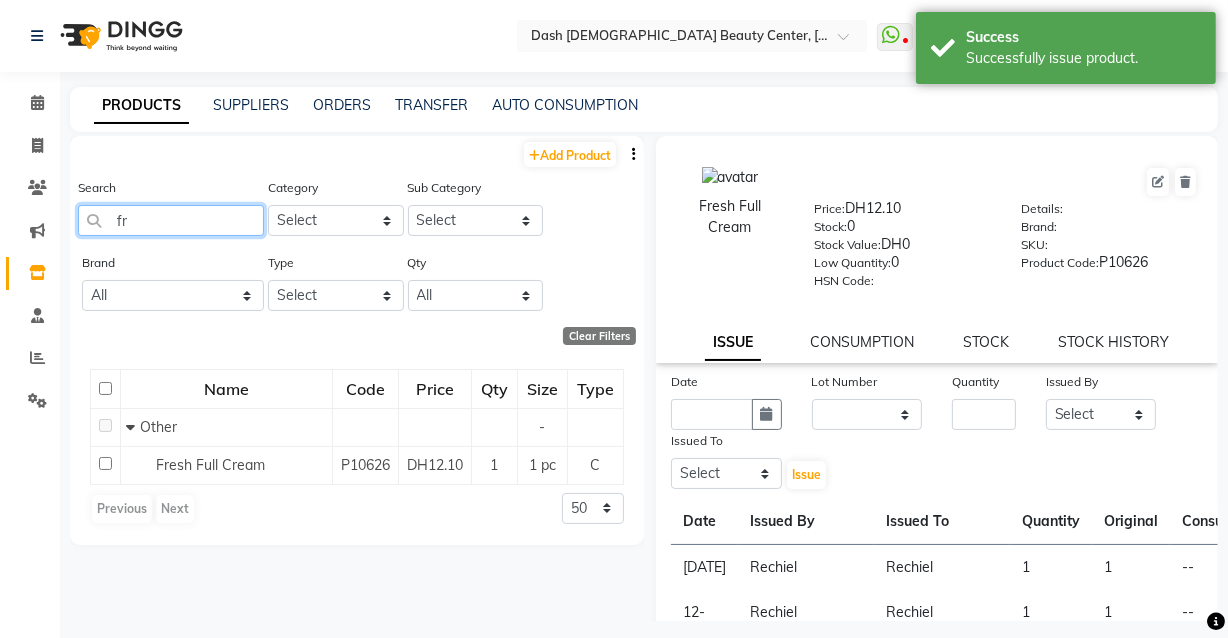type on "f" 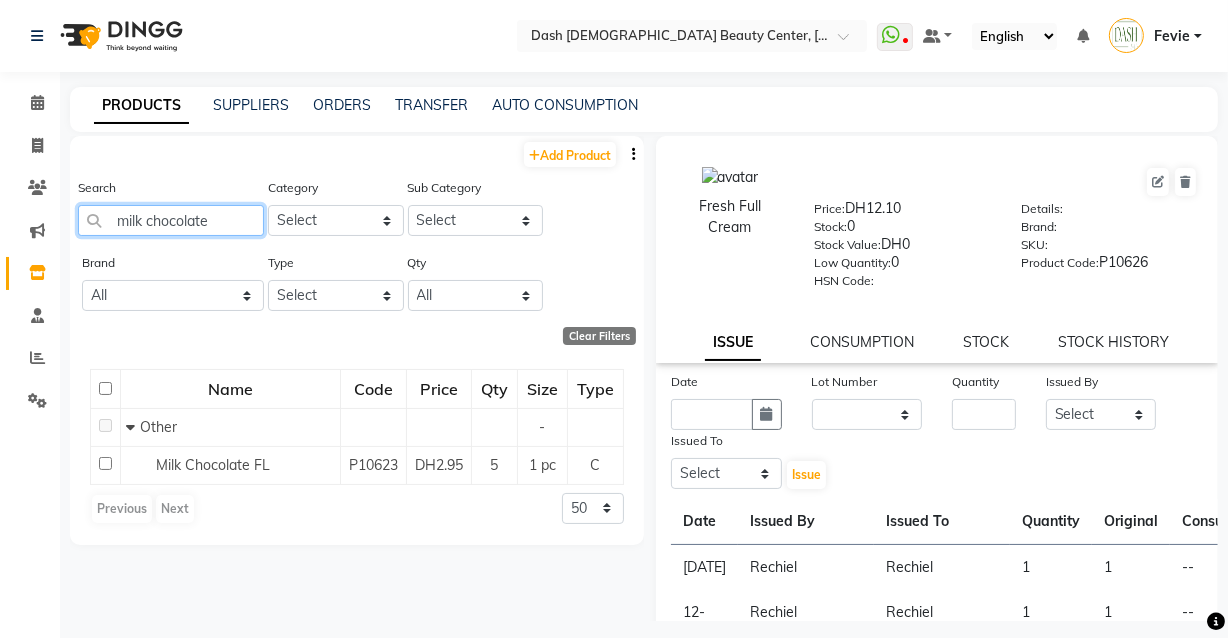 type on "milk chocolate" 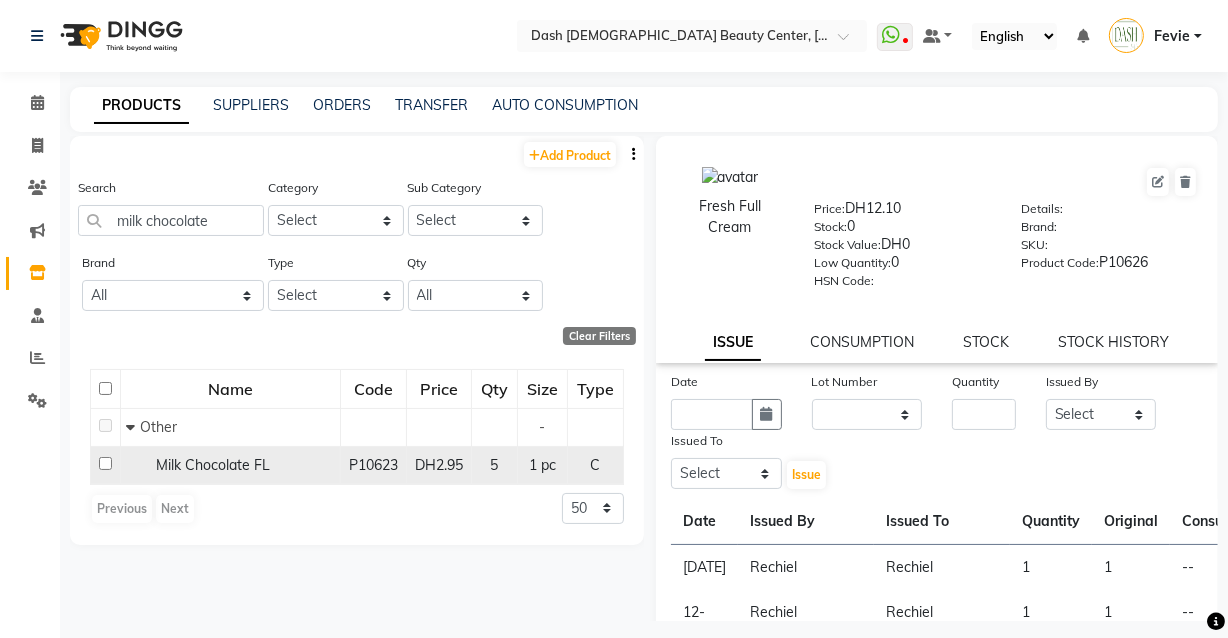 click on "Milk Chocolate FL" 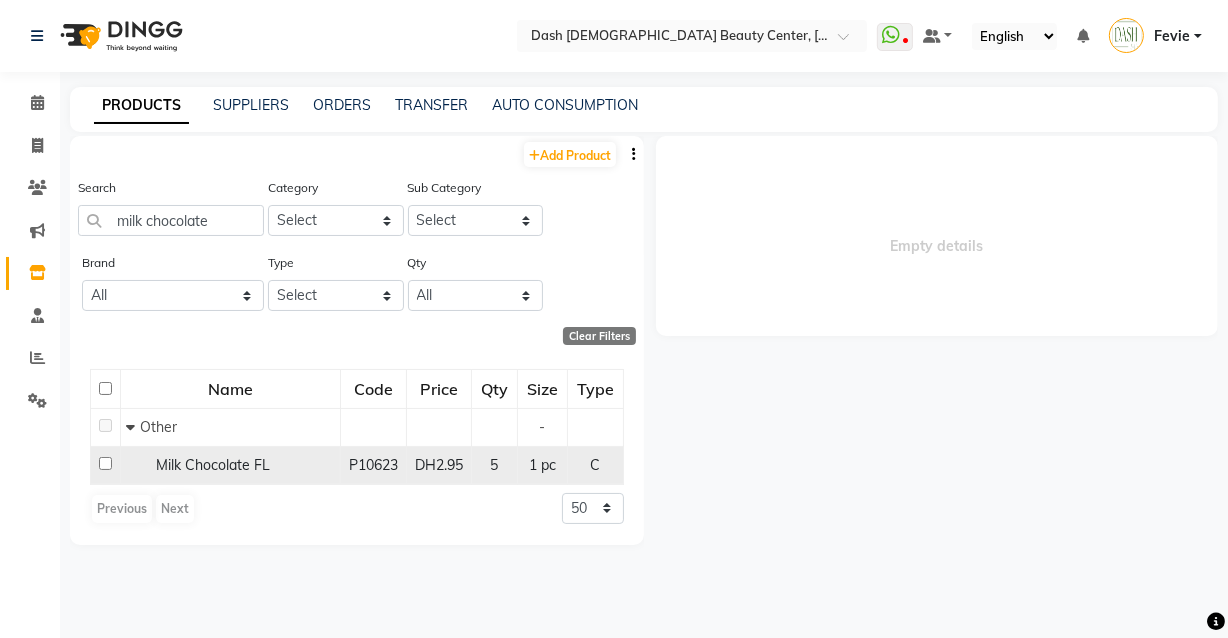 select 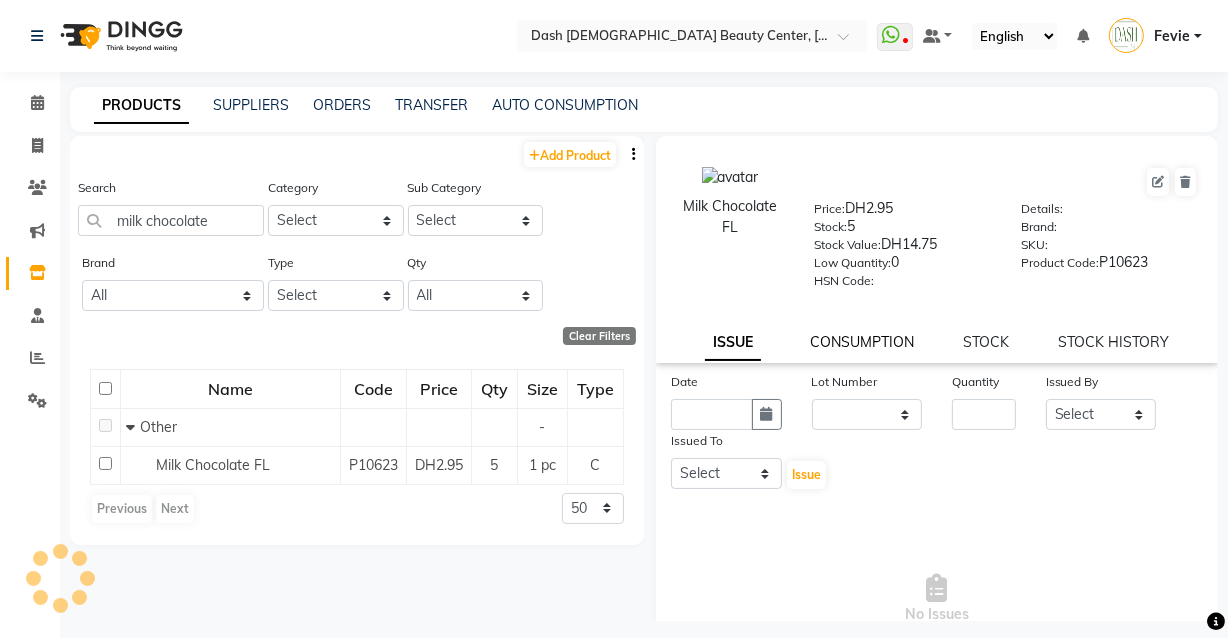 click on "CONSUMPTION" 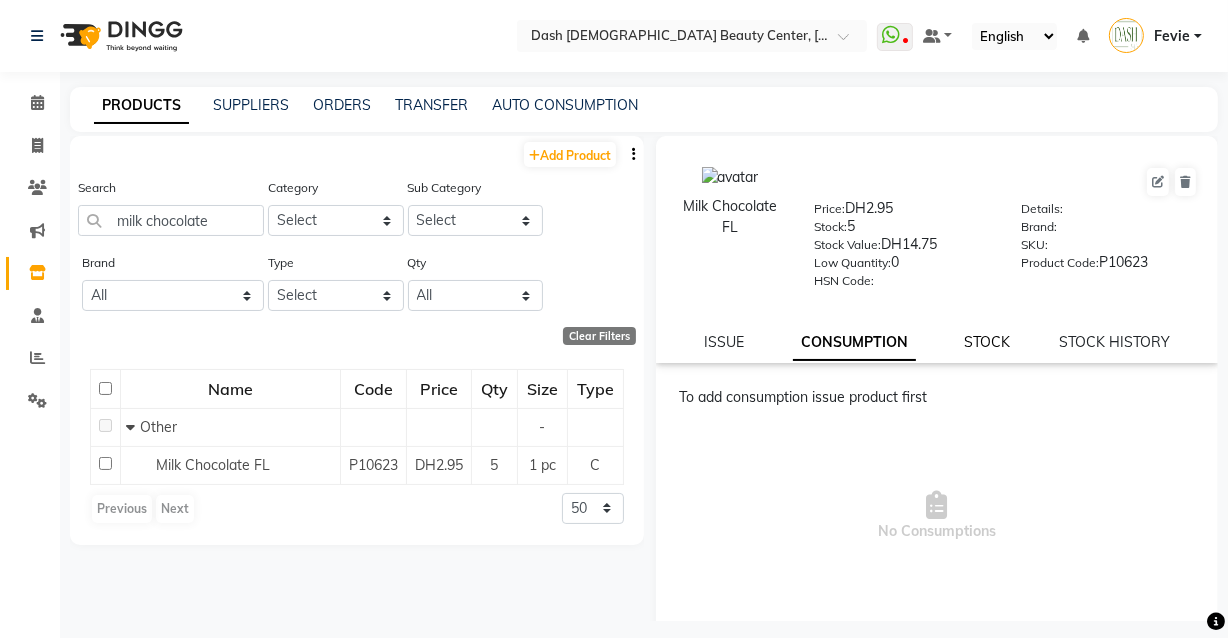 click on "STOCK" 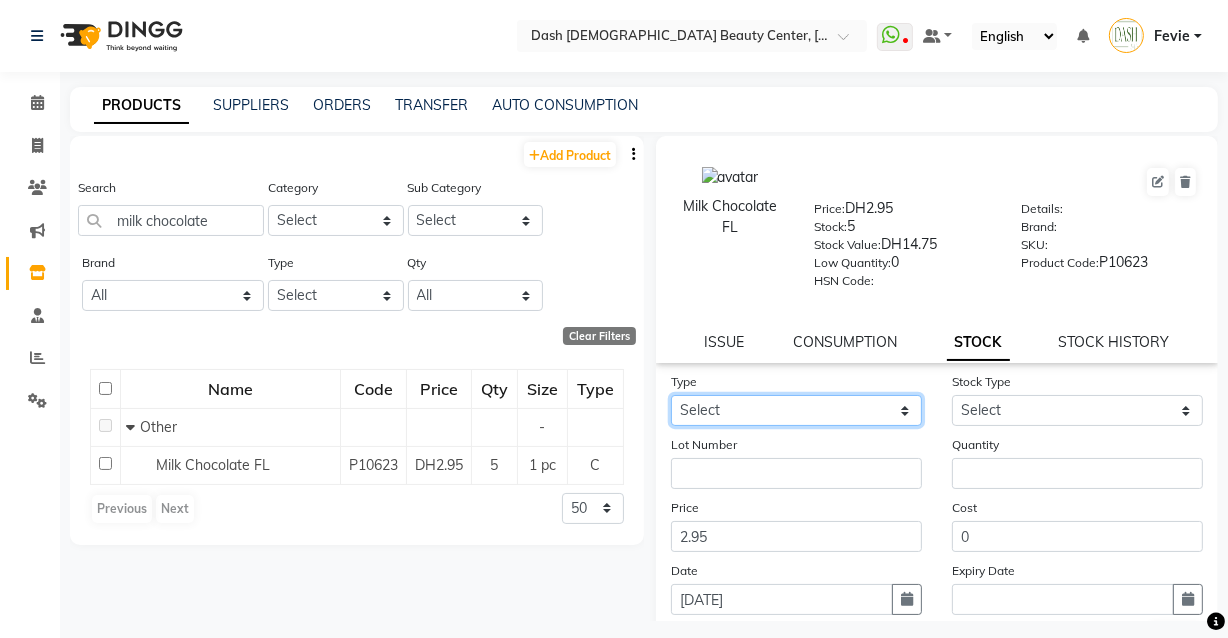 click on "Select In Out" 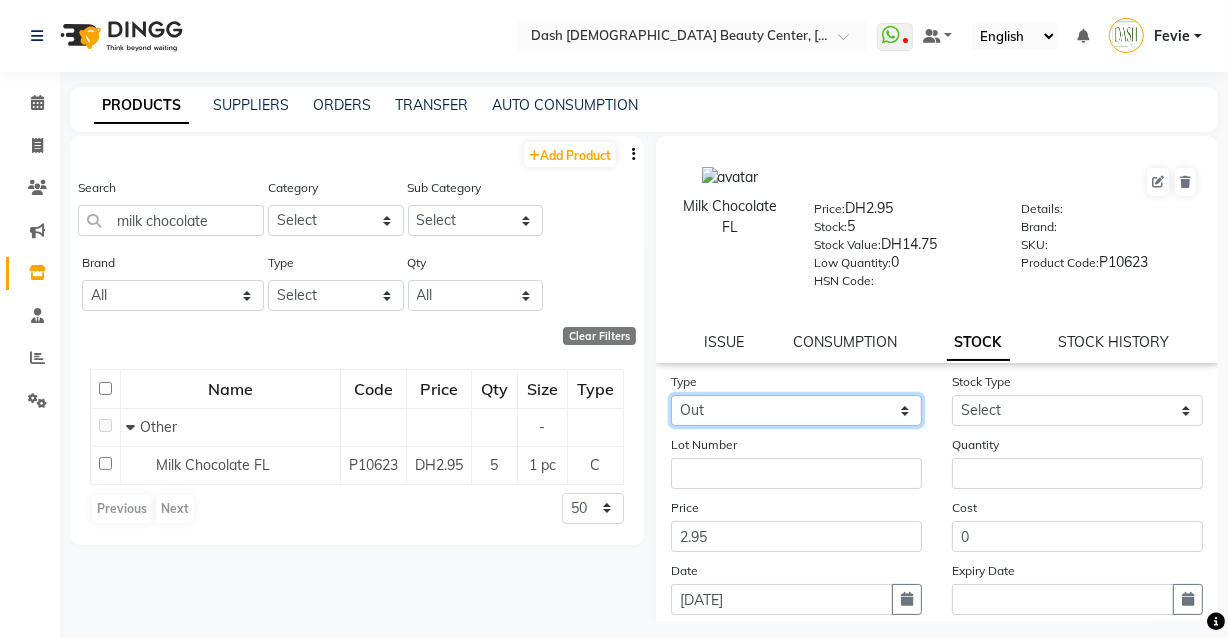 click on "Select In Out" 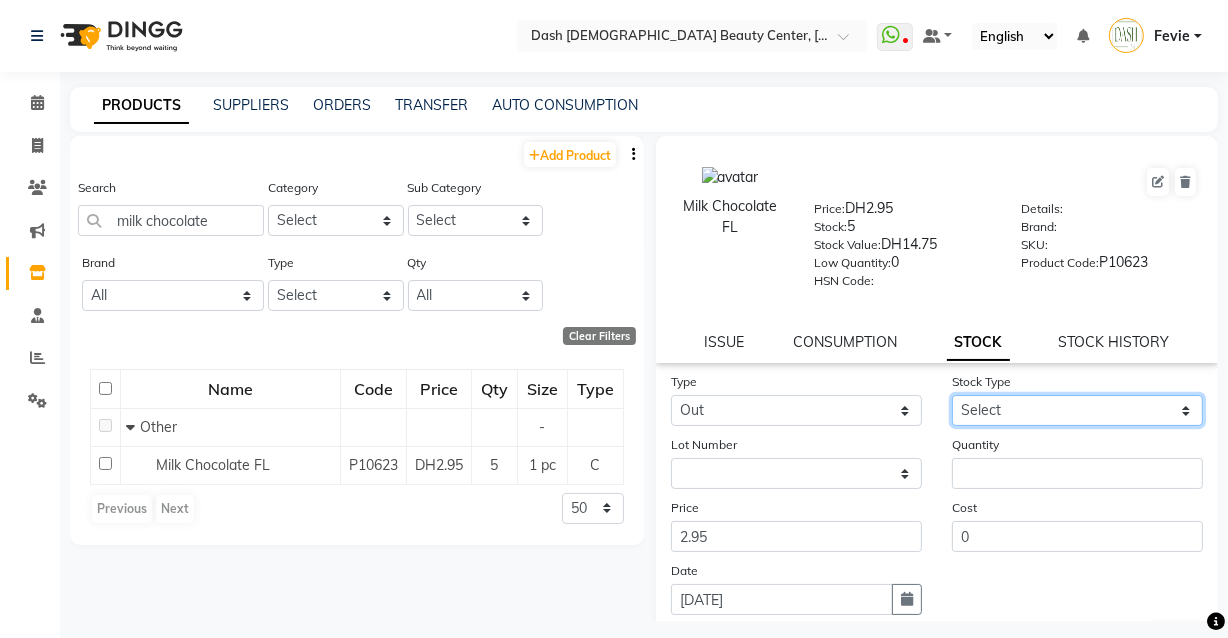 click on "Select Internal Use Damaged Expired Adjustment Return Other" 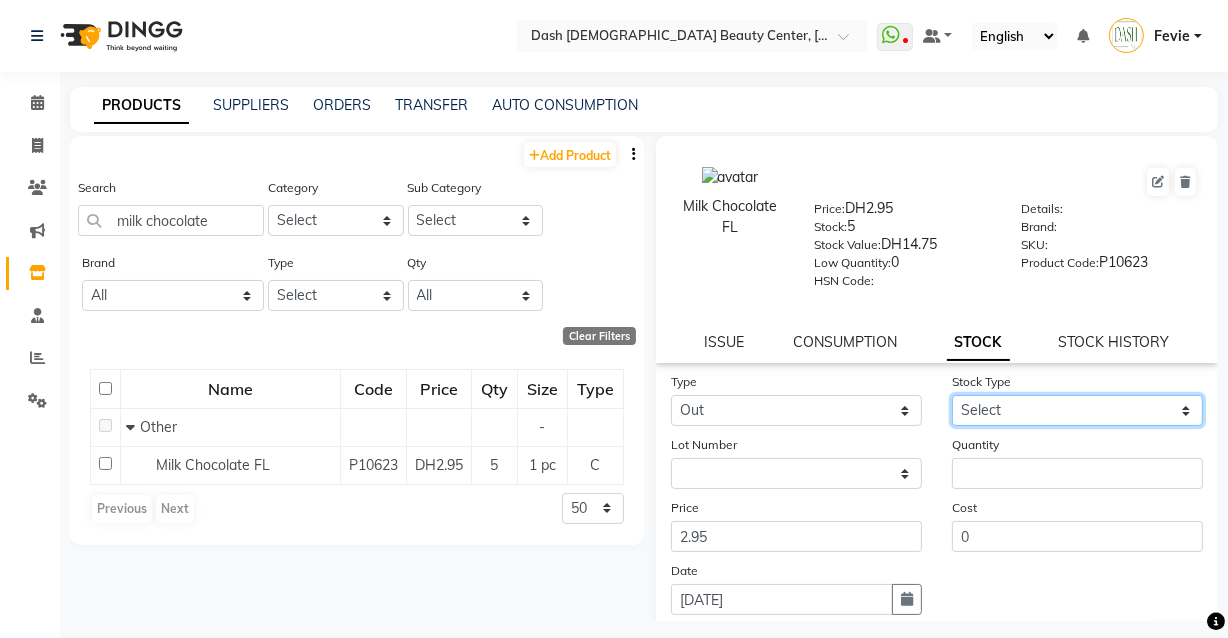 select on "adjustment" 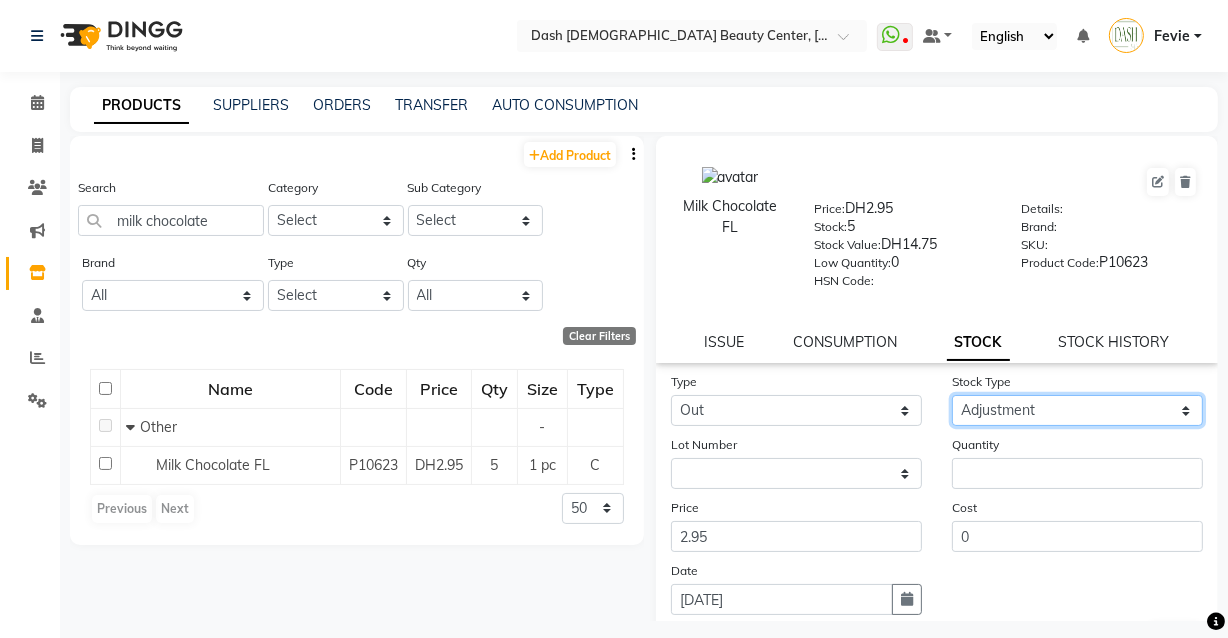 click on "Select Internal Use Damaged Expired Adjustment Return Other" 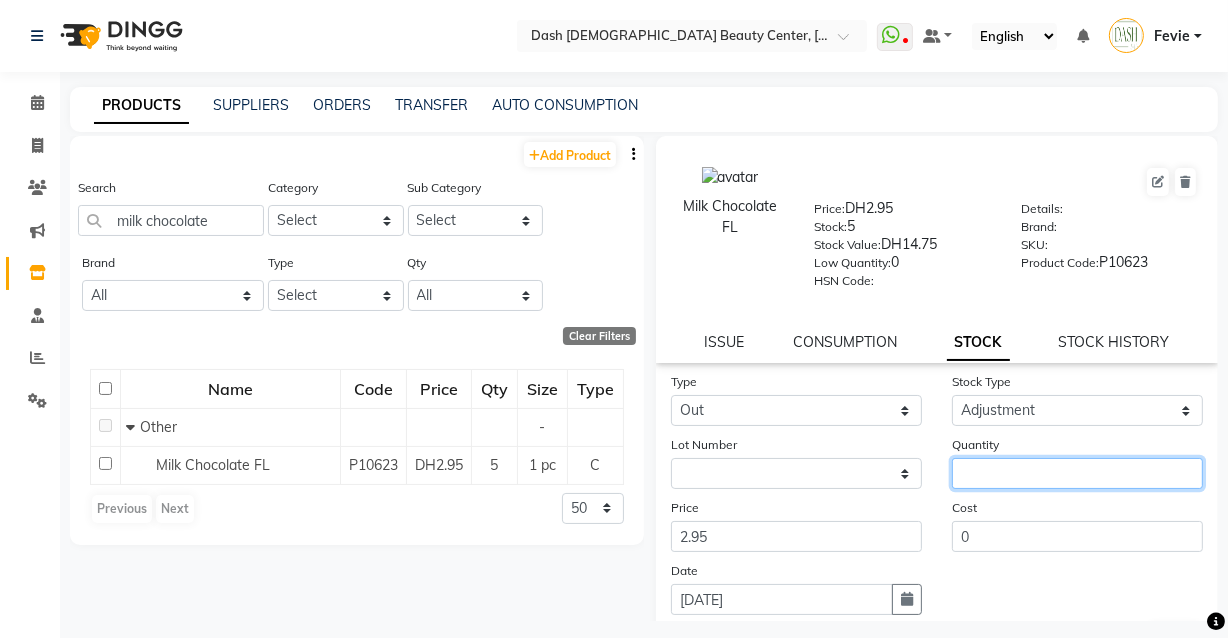 click 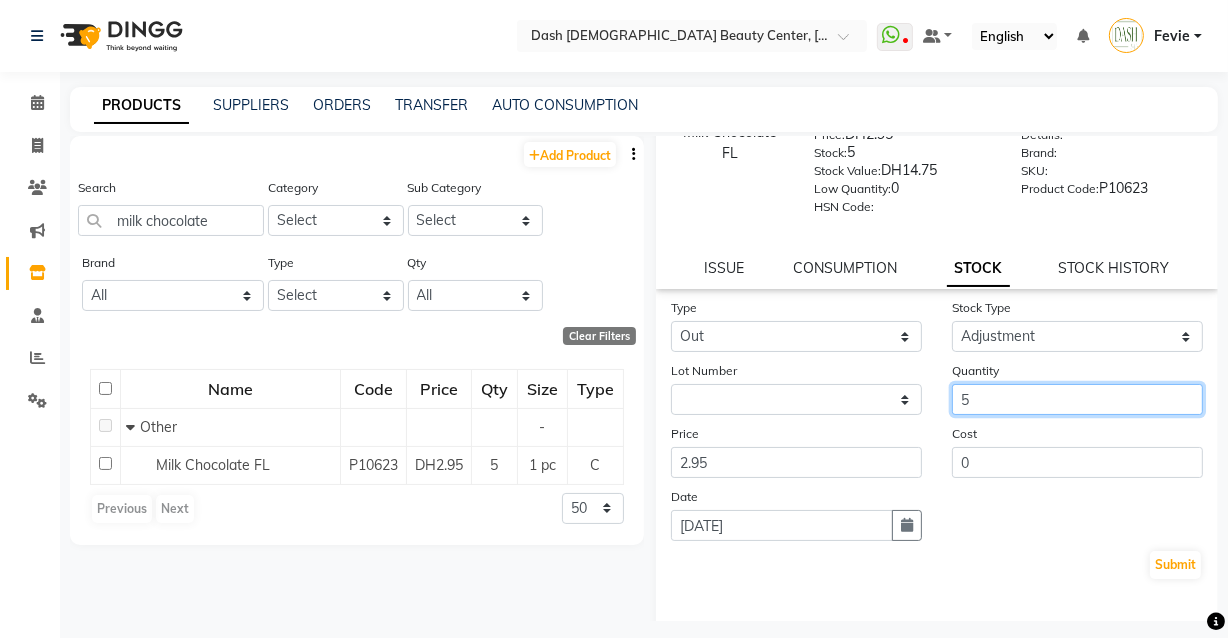 scroll, scrollTop: 152, scrollLeft: 0, axis: vertical 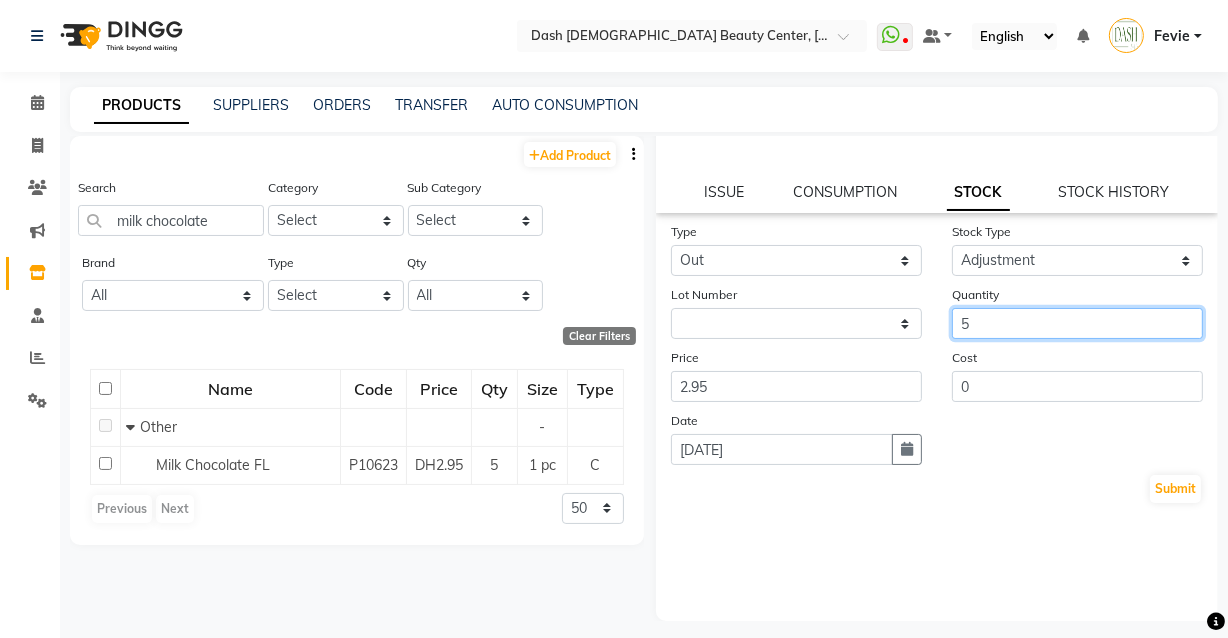 type on "5" 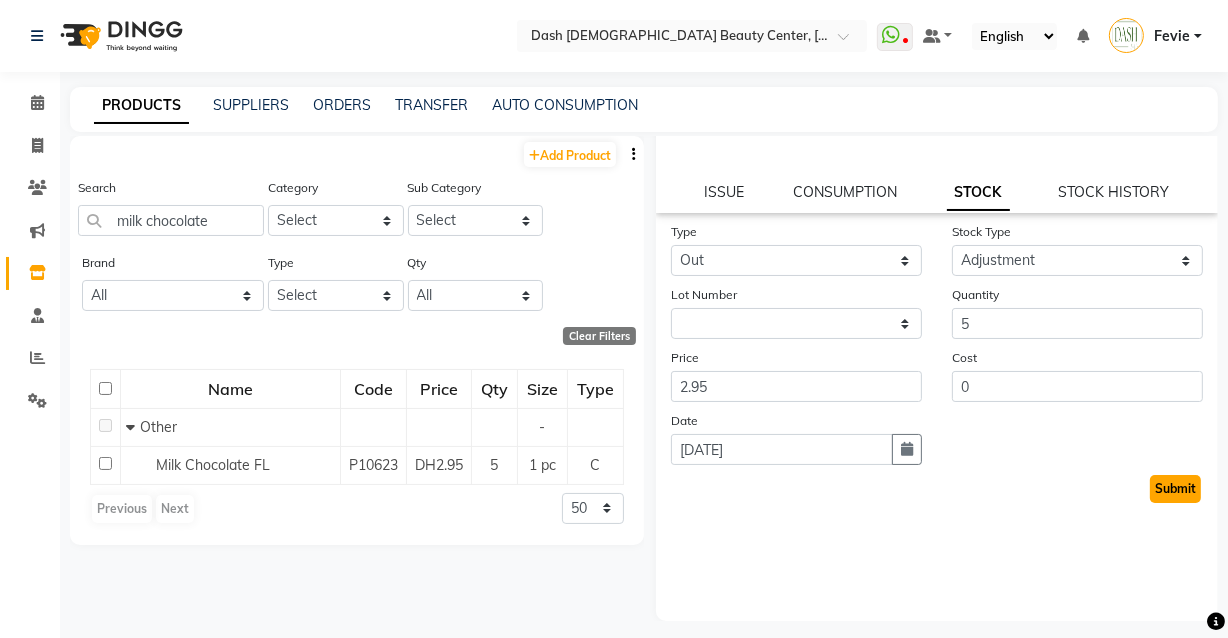 click on "Submit" 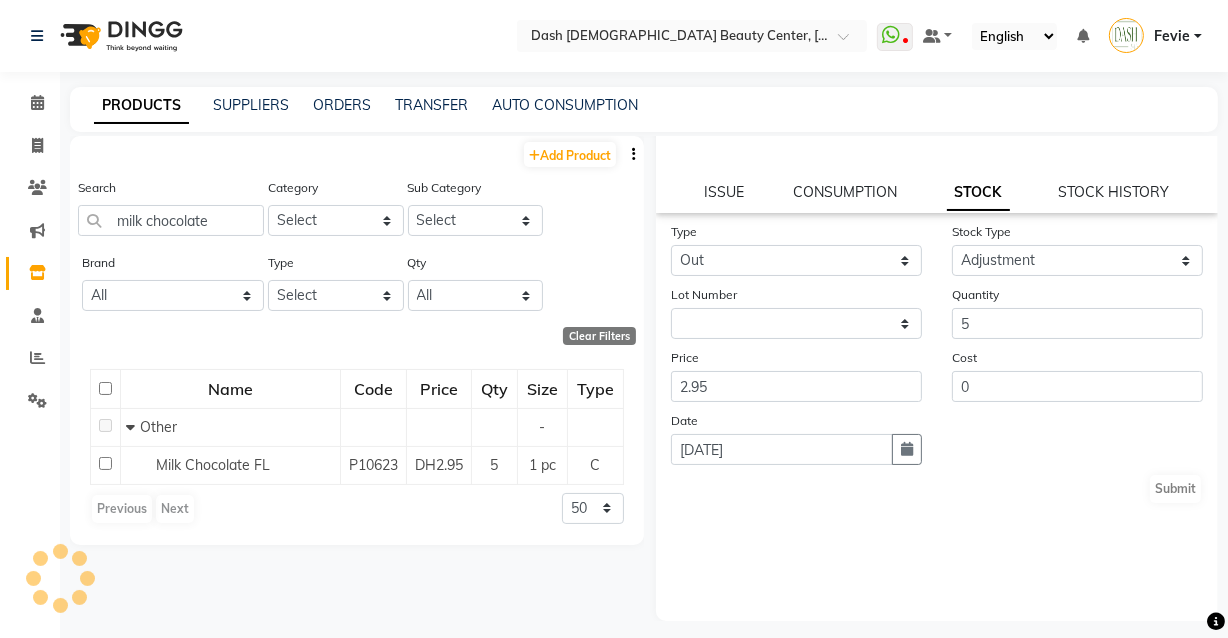 scroll, scrollTop: 0, scrollLeft: 0, axis: both 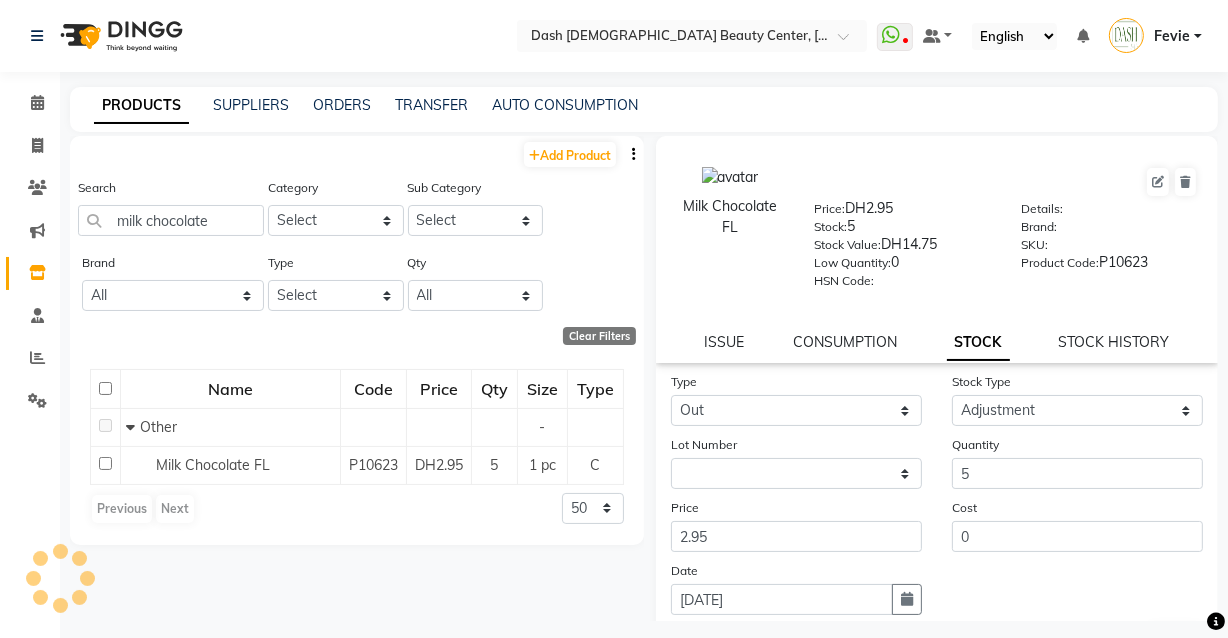 select 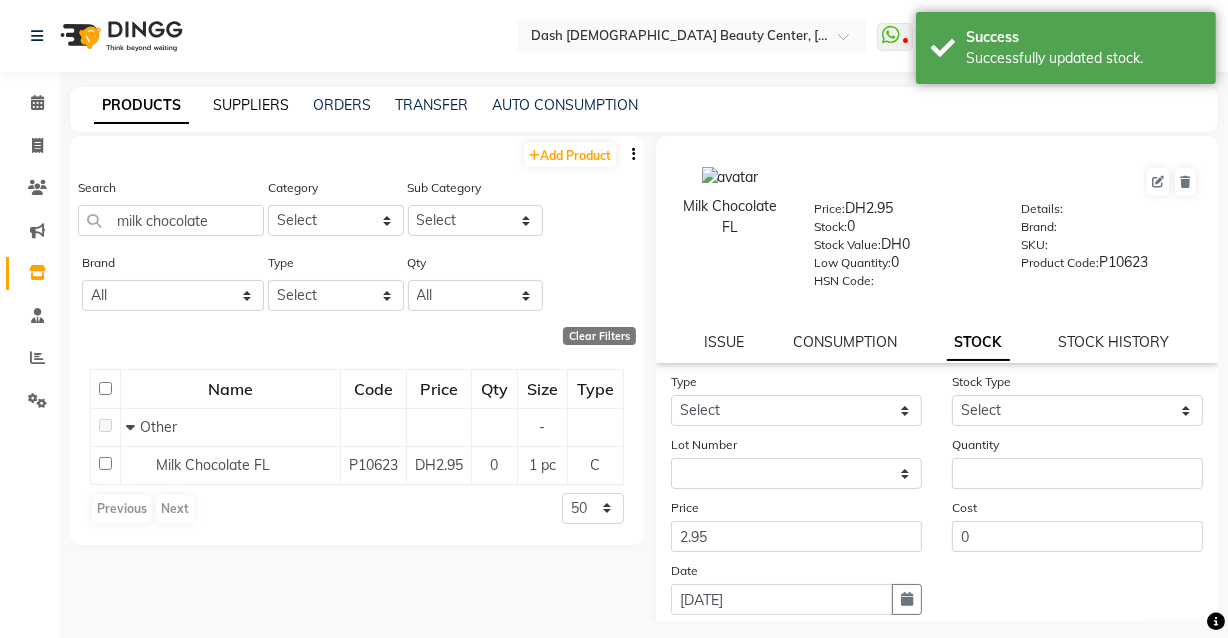 click on "SUPPLIERS" 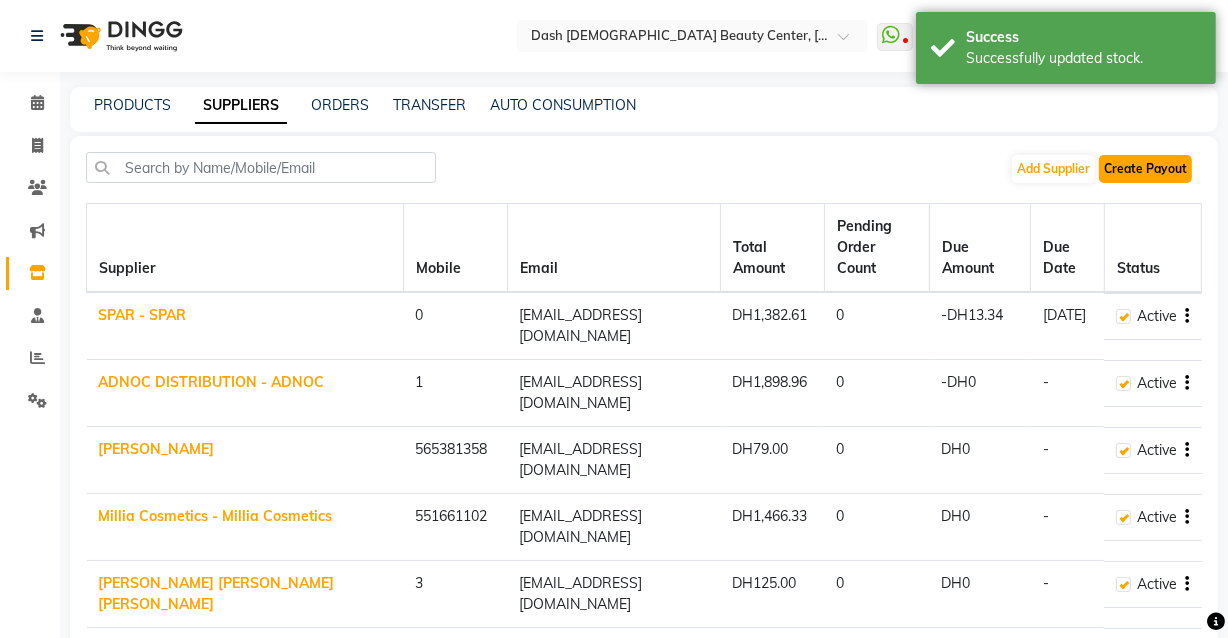 click on "Create Payout" 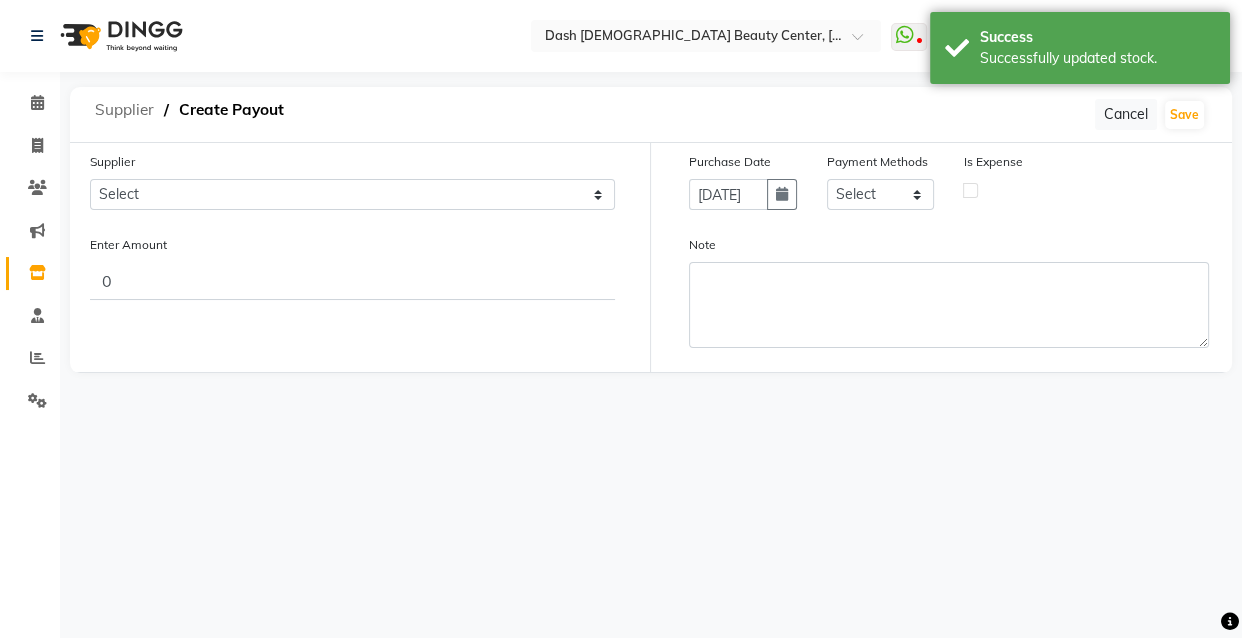 click on "Supplier" 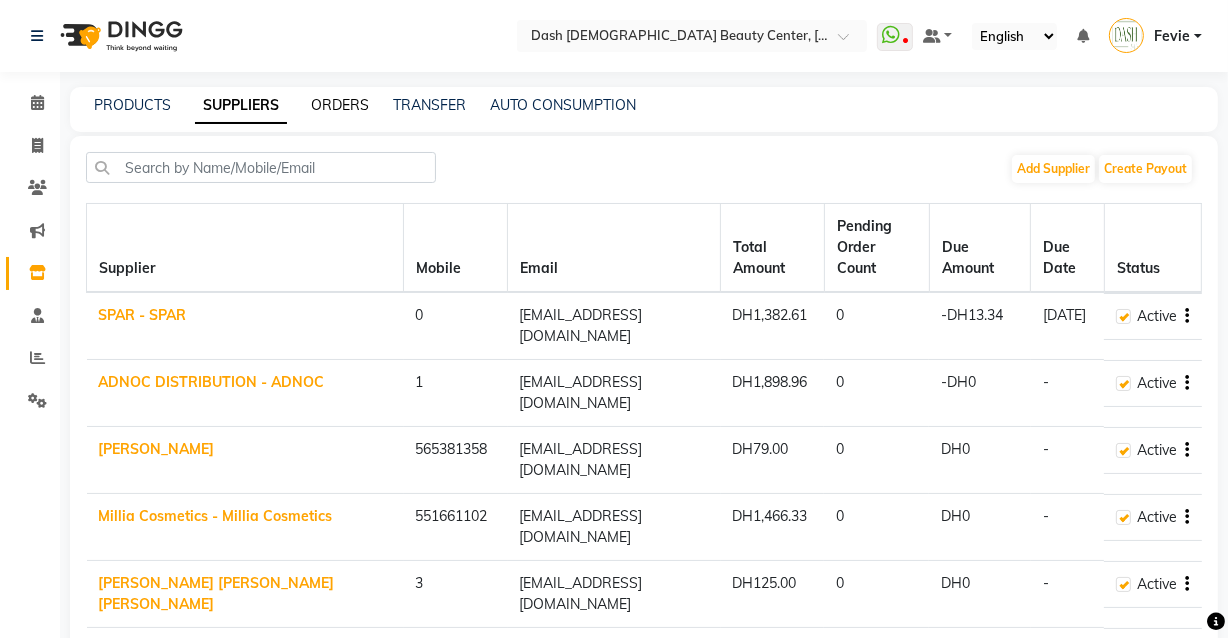 click on "ORDERS" 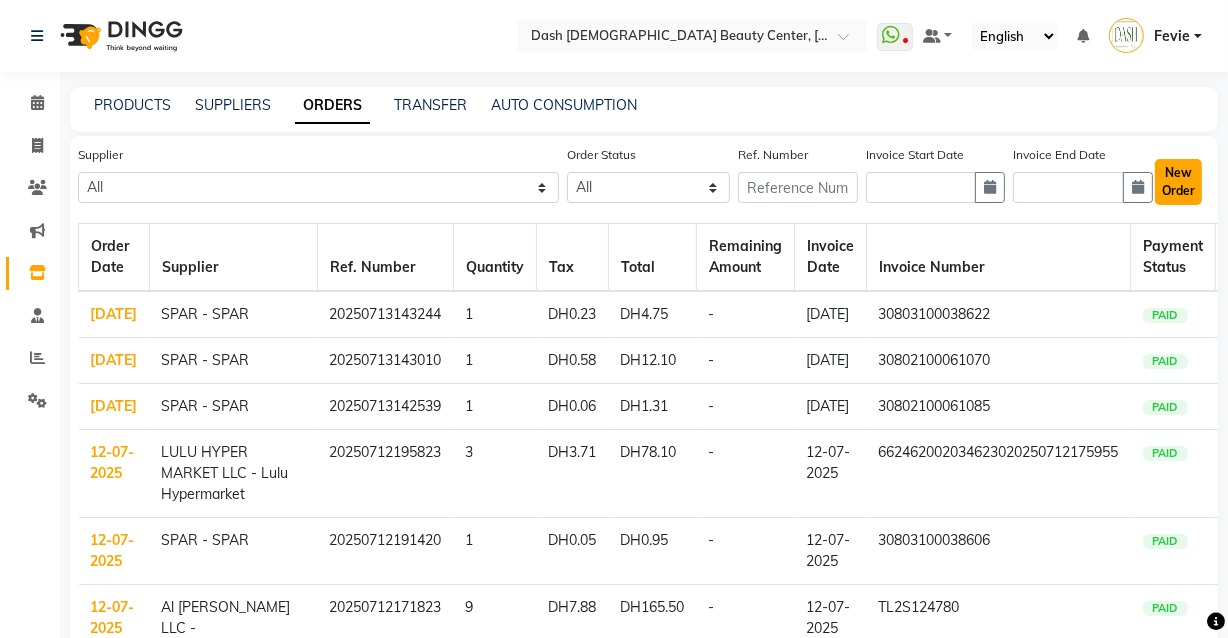 click on "New Order" 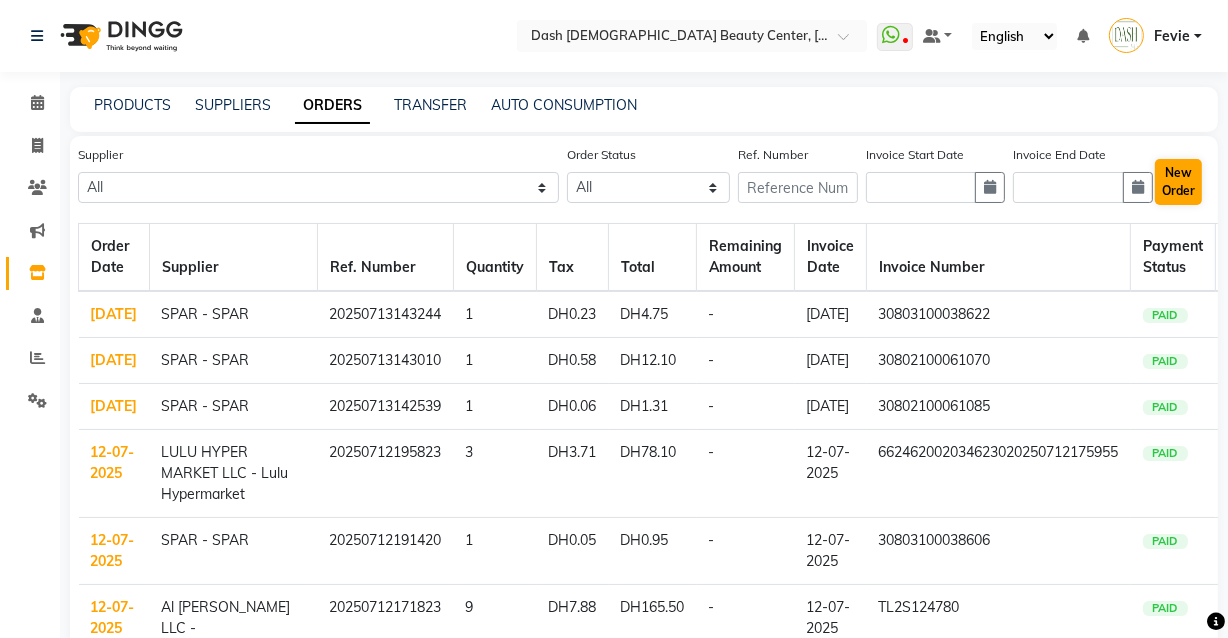 select on "true" 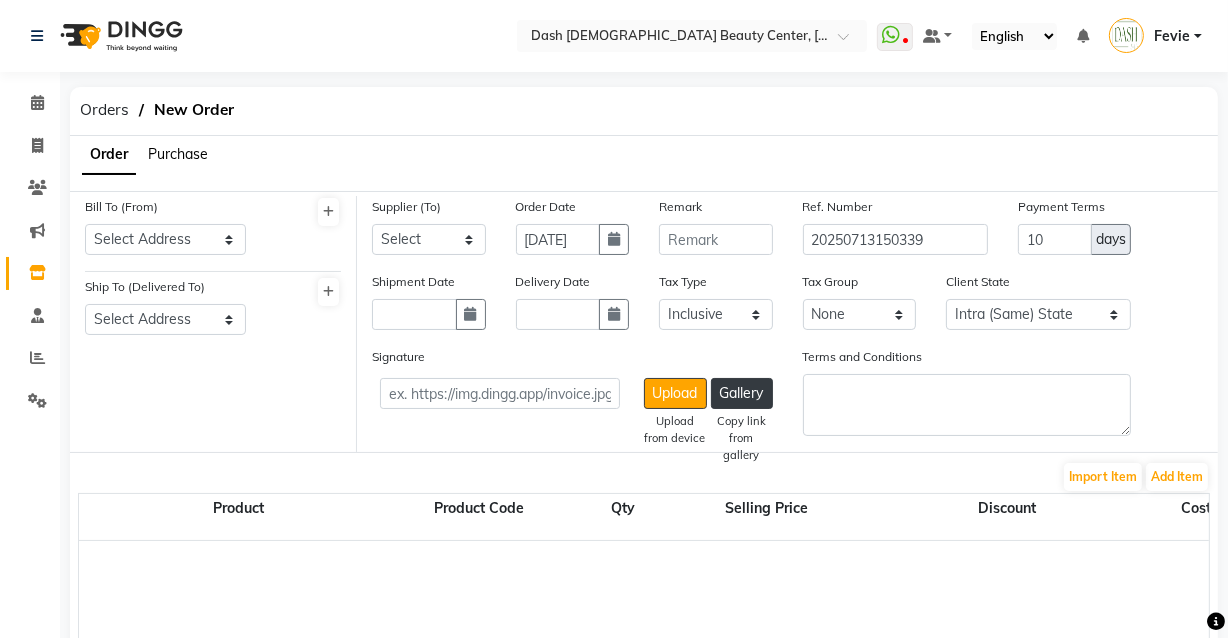 select on "3972" 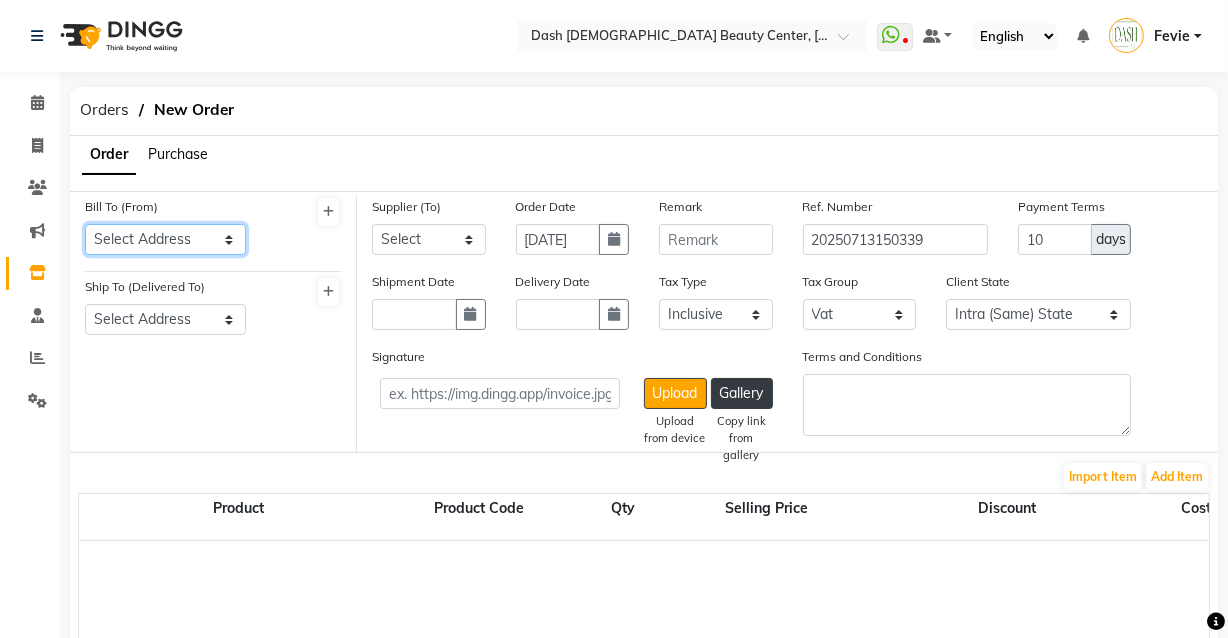 click on "Select Address  [GEOGRAPHIC_DATA]" 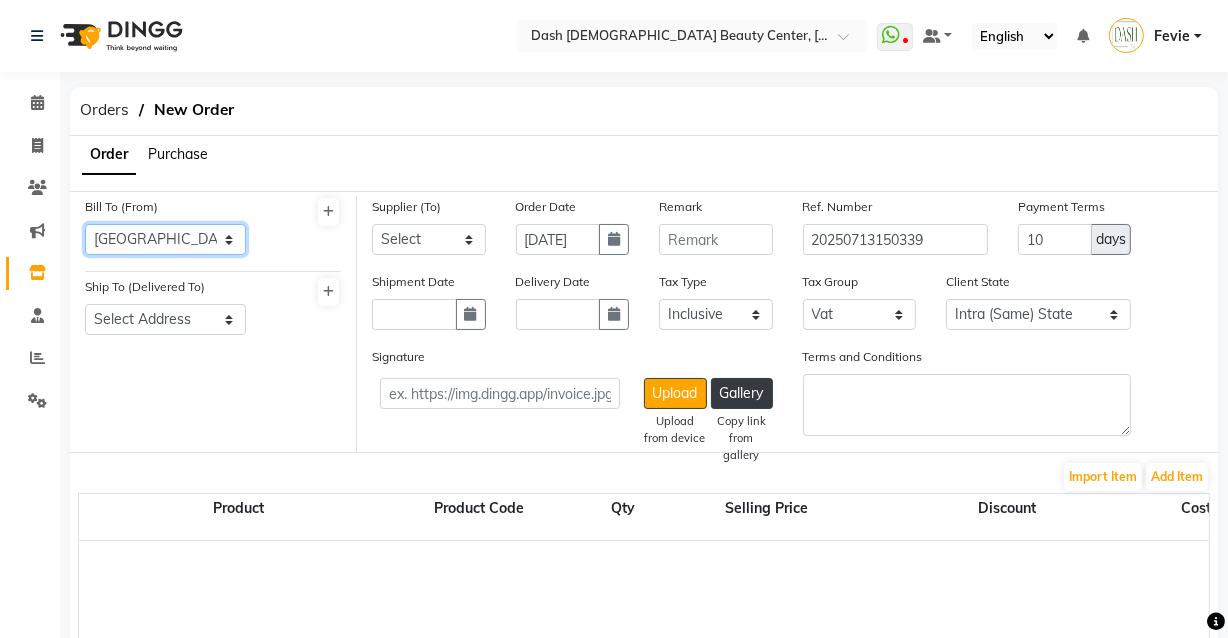 click on "Select Address  [GEOGRAPHIC_DATA]" 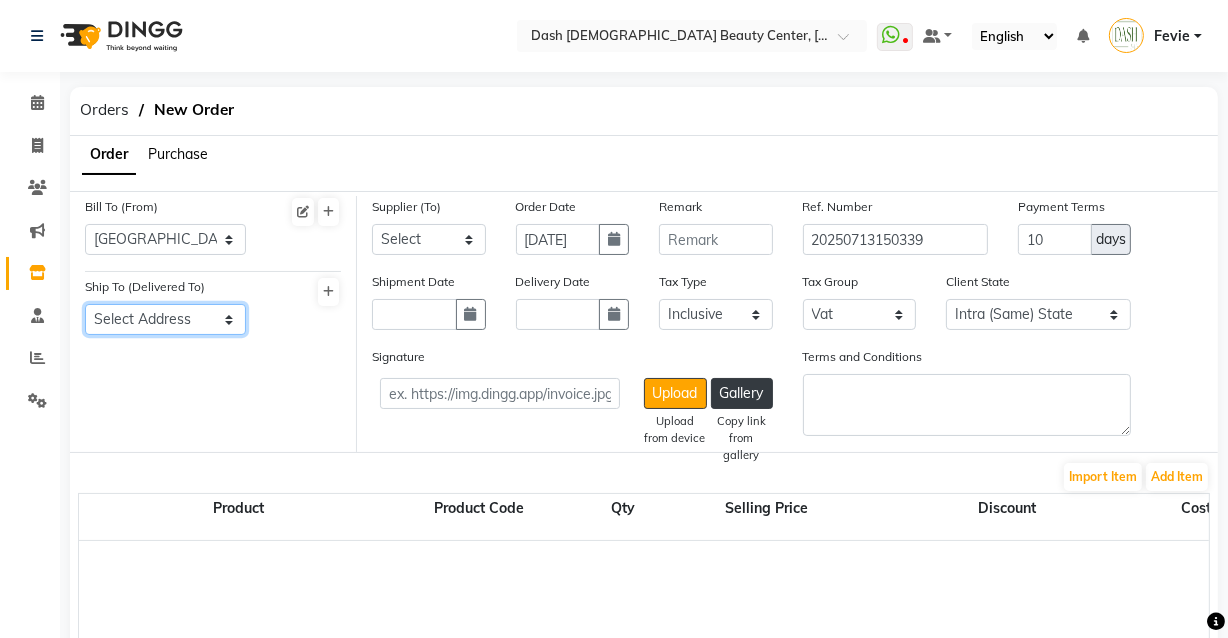 click on "Select Address  [GEOGRAPHIC_DATA]" 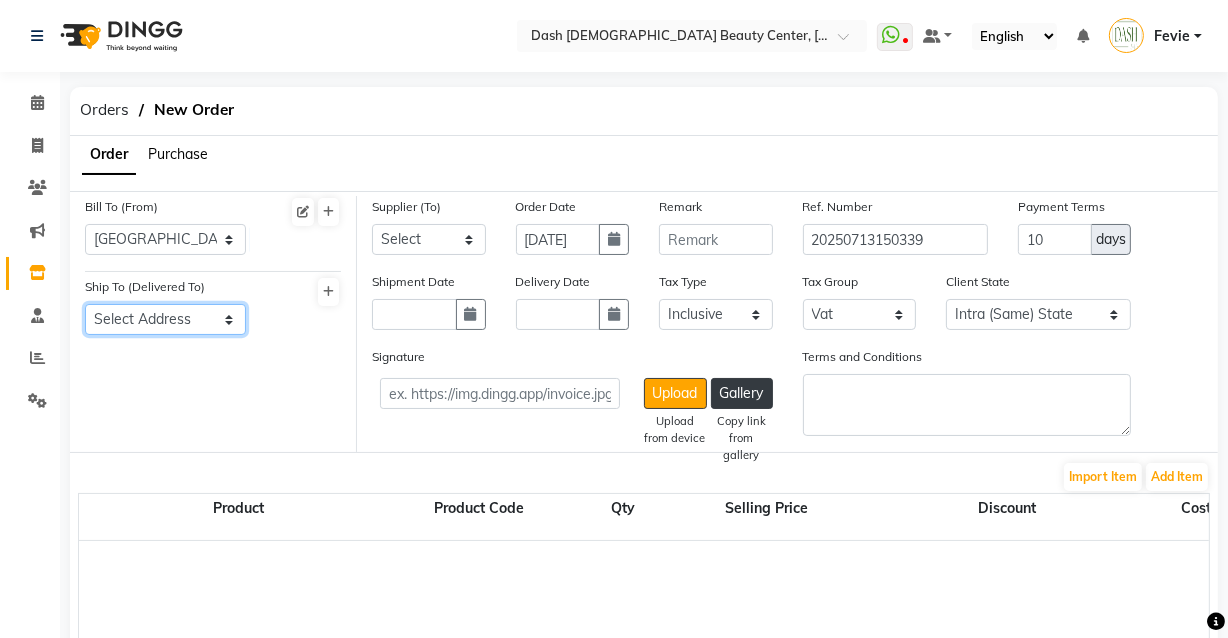 select on "1471" 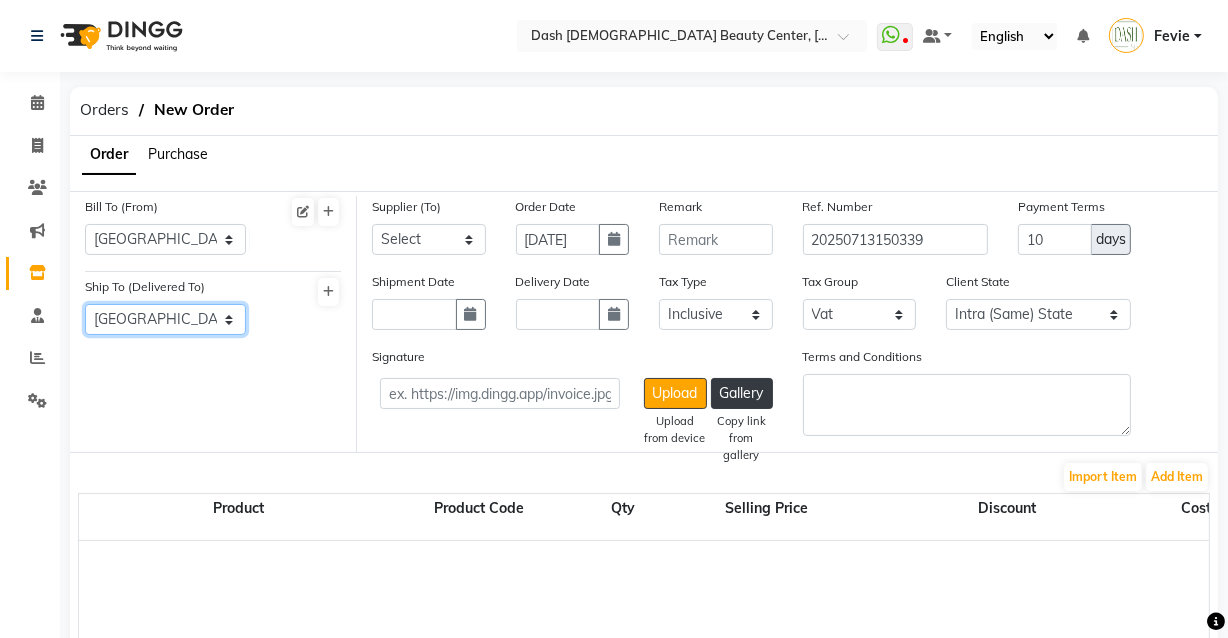 click on "Select Address  [GEOGRAPHIC_DATA]" 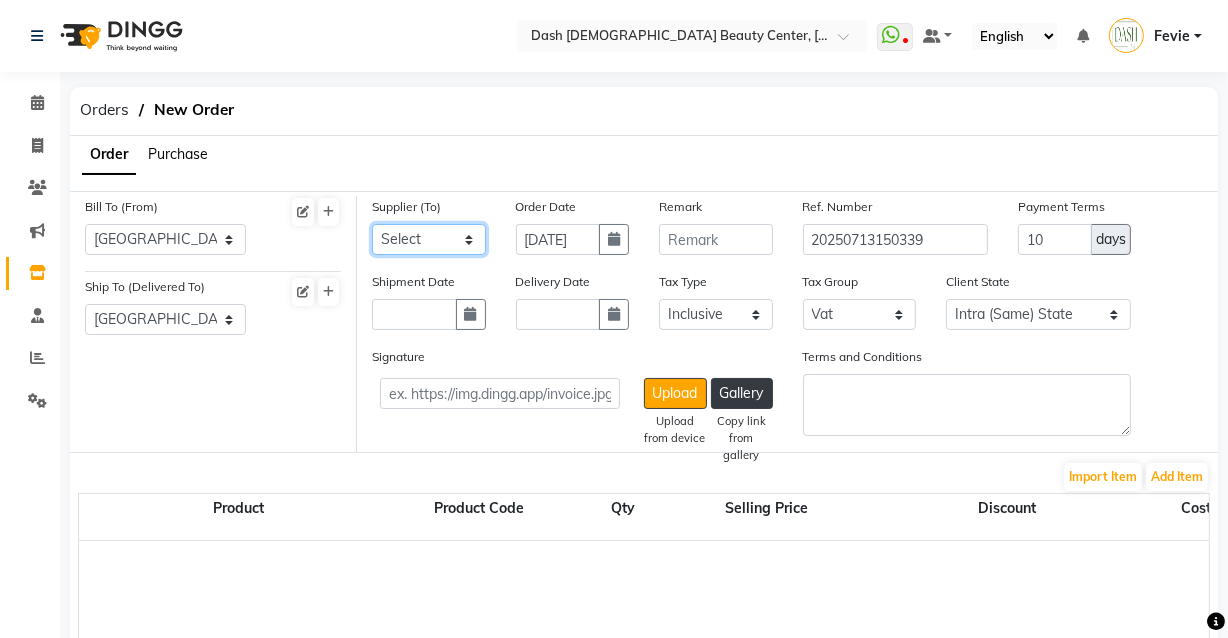 click on "Select SPAR - SPAR ADNOC DISTRIBUTION - ADNOC [PERSON_NAME] Millia Cosmetics - Millia Cosmetics [PERSON_NAME] [PERSON_NAME] [PERSON_NAME] [PERSON_NAME] - Argos Al Batul [PERSON_NAME] - [PERSON_NAME] Store Darbar Restaurant - Darbar Restaurant  The Beauty Shop - The Beauty Shop Alpha med General Trading - Alphamed [PERSON_NAME] Cosmetics Trading Al [PERSON_NAME] LLC - Al [PERSON_NAME] Stationery & Toys & Confectioneries LLC GAME PLANET - Game Planet [PERSON_NAME] Beauty Supplies Co. L.L.C. JIMI GIFT MARKET LLC - [PERSON_NAME] GIFT MARKET [PERSON_NAME] [PERSON_NAME]  - [PERSON_NAME] [PERSON_NAME] Savora Food Industry LLC PEARL LLC - Pearl Specialty Coffee Roastery [PERSON_NAME]  - [PERSON_NAME] General Trading Jumbo Electronics Company Ltd - Jumbo Store Landmark Retail Investment Co. LLC - Home Box LA MARQUISE - La Marquise International FAKHR AL SHAEB - Fakhr Al Shaeb Food stuff WADI AL NOOR - [GEOGRAPHIC_DATA] Modern Food Stuff LLC NATIONAL FLOWER LLC - National Flowers LLC - SPC Healthcare Trading Co. LLC - [GEOGRAPHIC_DATA]" 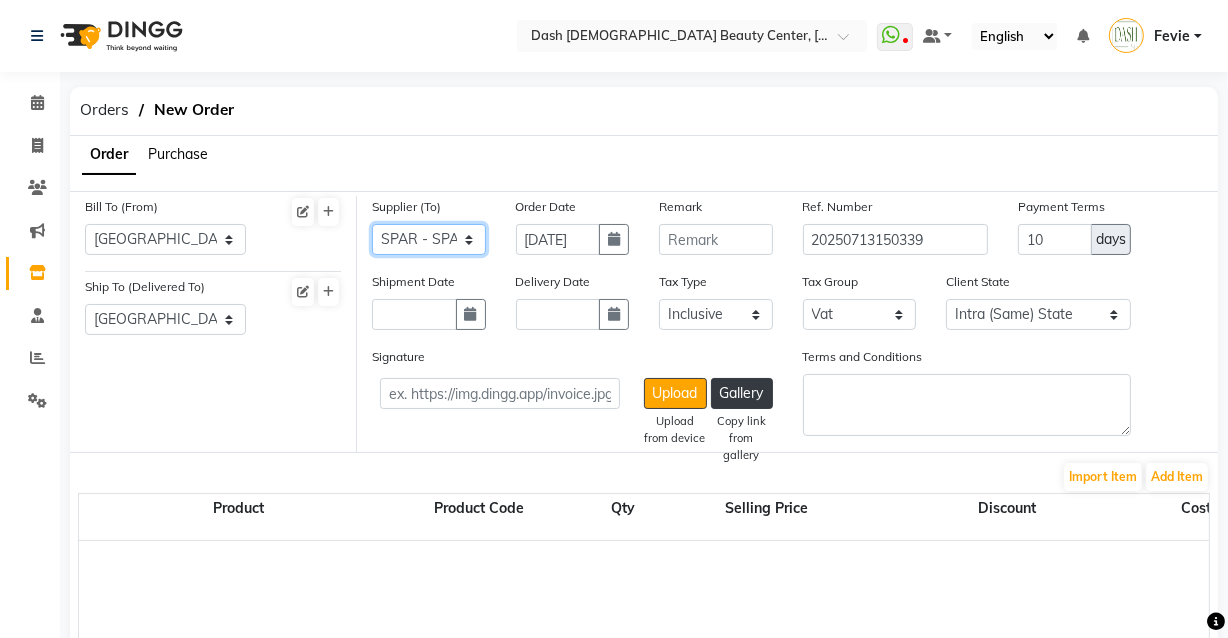 click on "Select SPAR - SPAR ADNOC DISTRIBUTION - ADNOC [PERSON_NAME] Millia Cosmetics - Millia Cosmetics [PERSON_NAME] [PERSON_NAME] [PERSON_NAME] [PERSON_NAME] - Argos Al Batul [PERSON_NAME] - [PERSON_NAME] Store Darbar Restaurant - Darbar Restaurant  The Beauty Shop - The Beauty Shop Alpha med General Trading - Alphamed [PERSON_NAME] Cosmetics Trading Al [PERSON_NAME] LLC - Al [PERSON_NAME] Stationery & Toys & Confectioneries LLC GAME PLANET - Game Planet [PERSON_NAME] Beauty Supplies Co. L.L.C. JIMI GIFT MARKET LLC - [PERSON_NAME] GIFT MARKET [PERSON_NAME] [PERSON_NAME]  - [PERSON_NAME] [PERSON_NAME] Savora Food Industry LLC PEARL LLC - Pearl Specialty Coffee Roastery [PERSON_NAME]  - [PERSON_NAME] General Trading Jumbo Electronics Company Ltd - Jumbo Store Landmark Retail Investment Co. LLC - Home Box LA MARQUISE - La Marquise International FAKHR AL SHAEB - Fakhr Al Shaeb Food stuff WADI AL NOOR - [GEOGRAPHIC_DATA] Modern Food Stuff LLC NATIONAL FLOWER LLC - National Flowers LLC - SPC Healthcare Trading Co. LLC - [GEOGRAPHIC_DATA]" 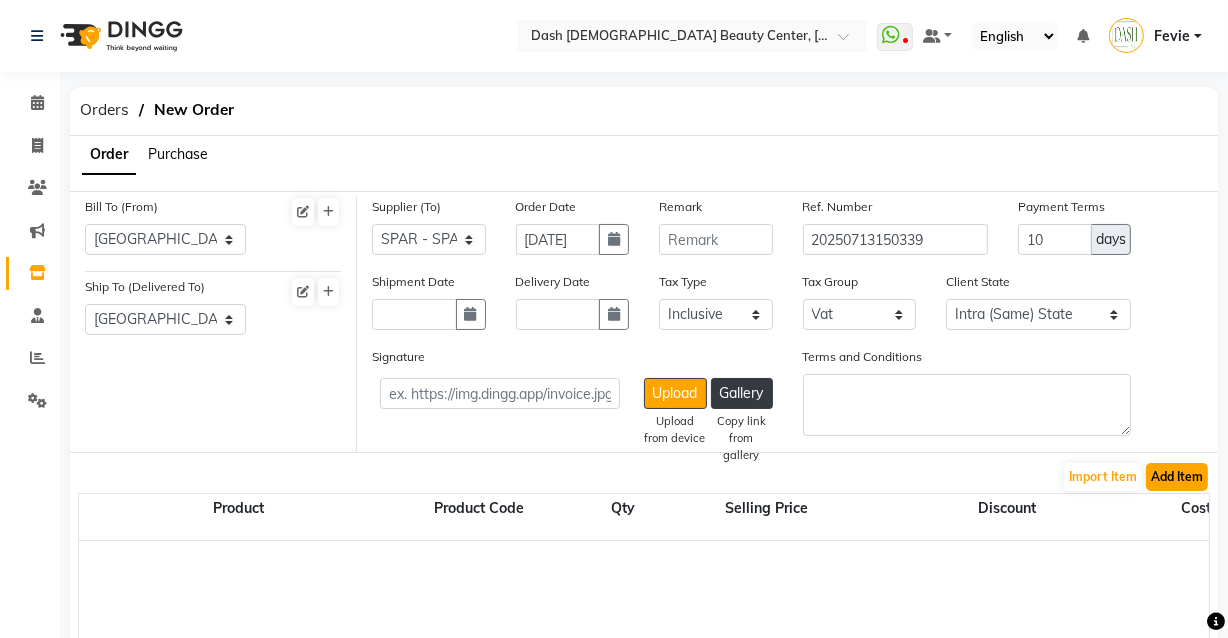 click on "Add Item" 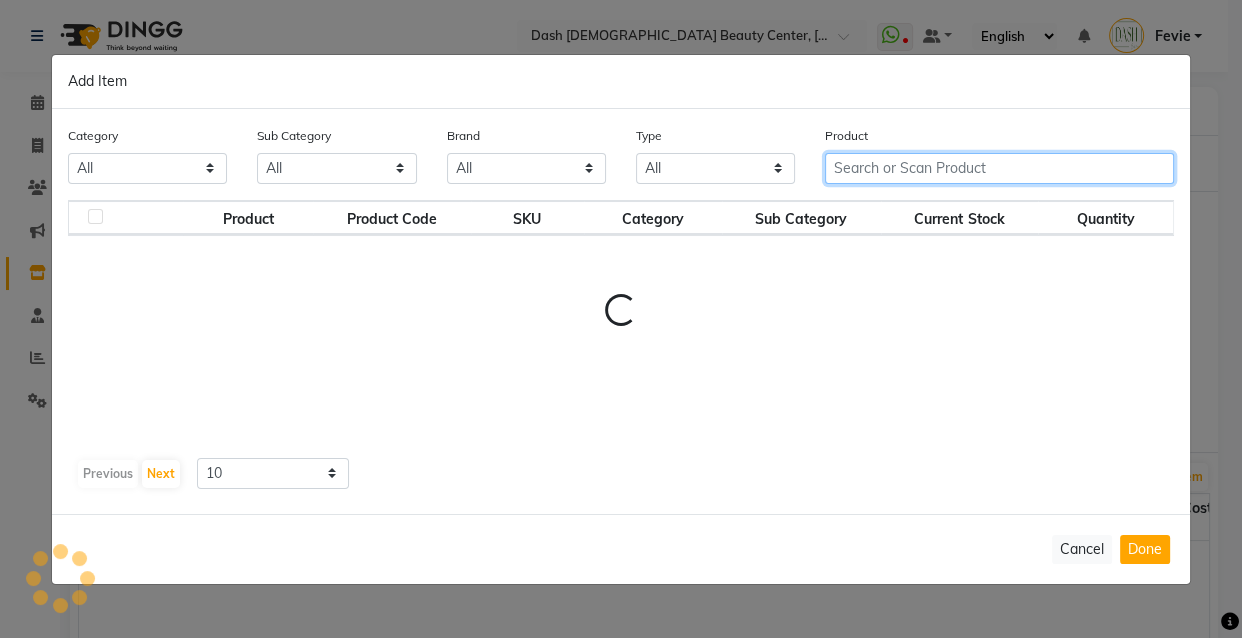click 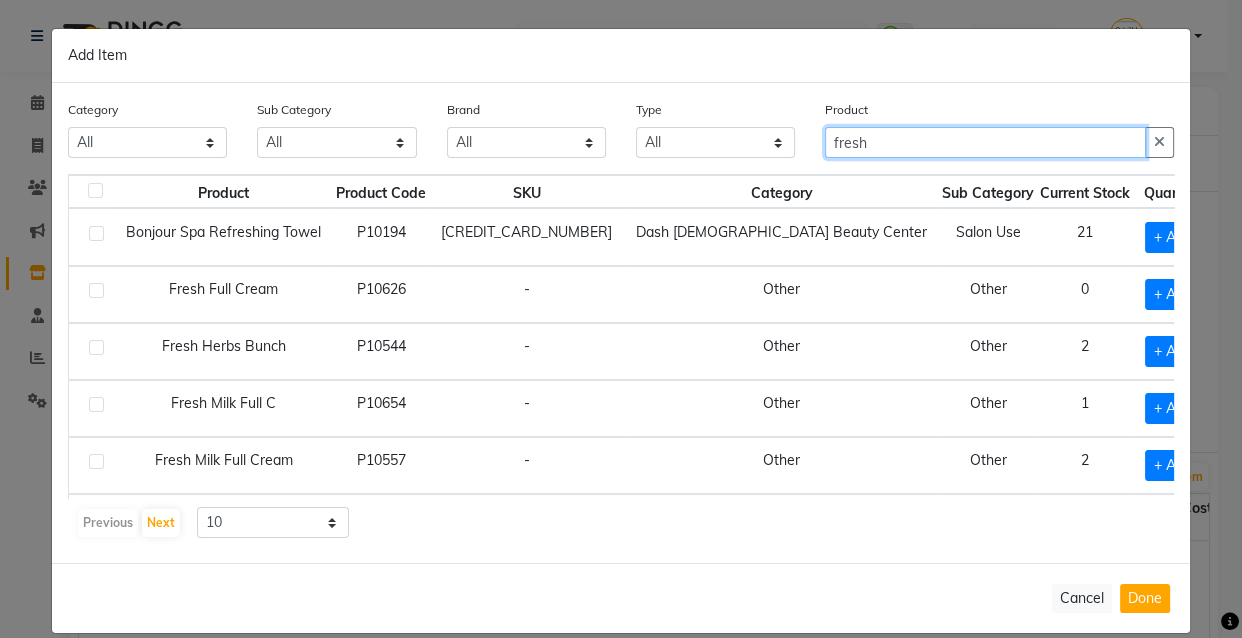 type on "fresh" 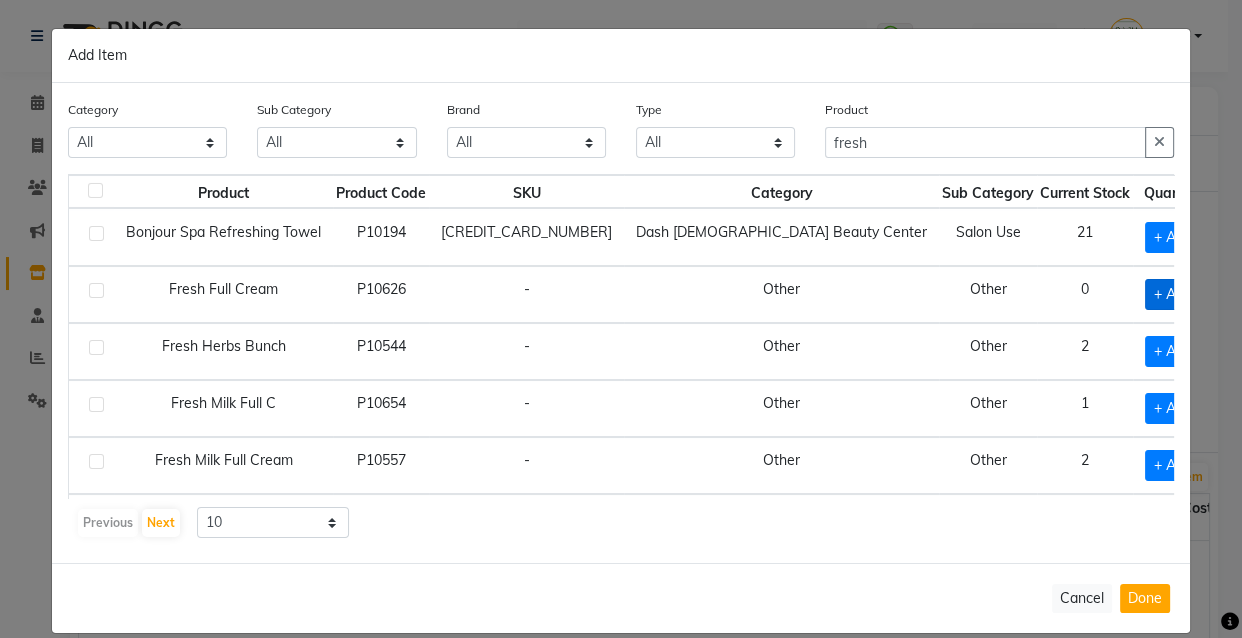 click on "+ Add" 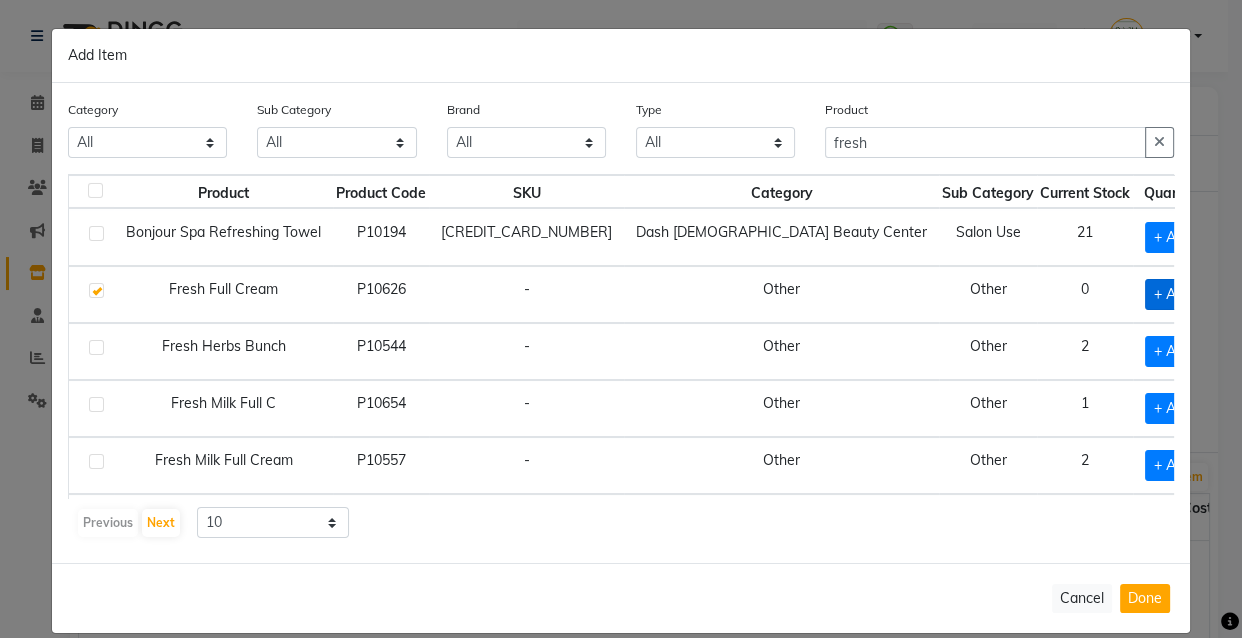 checkbox on "true" 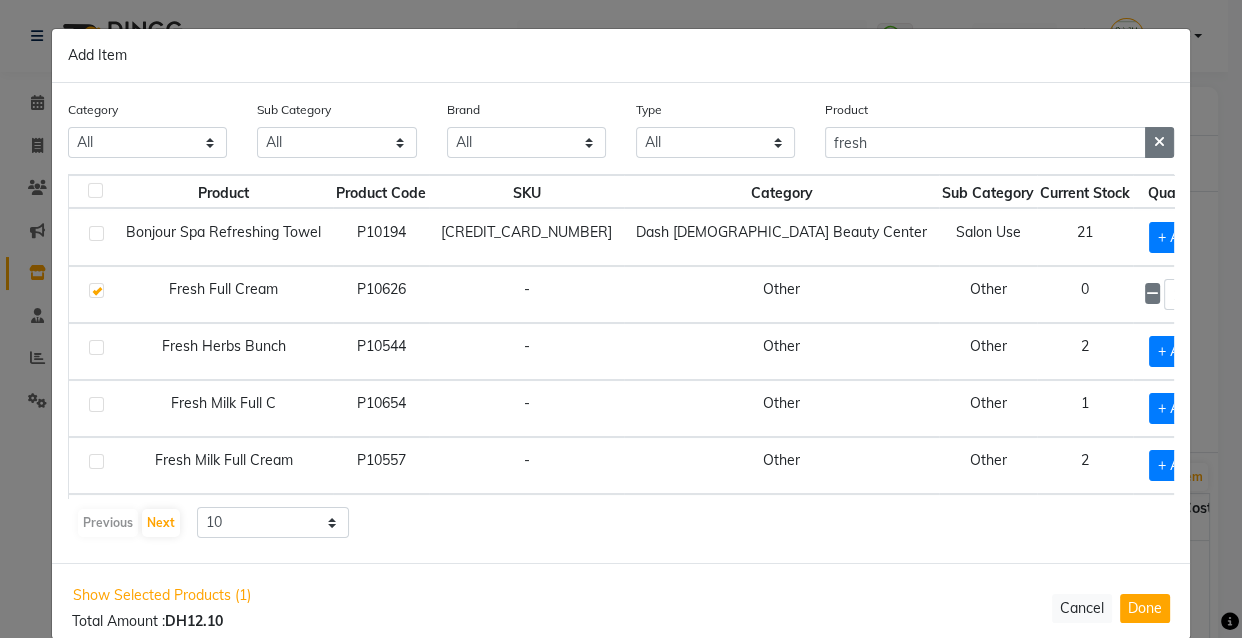 click 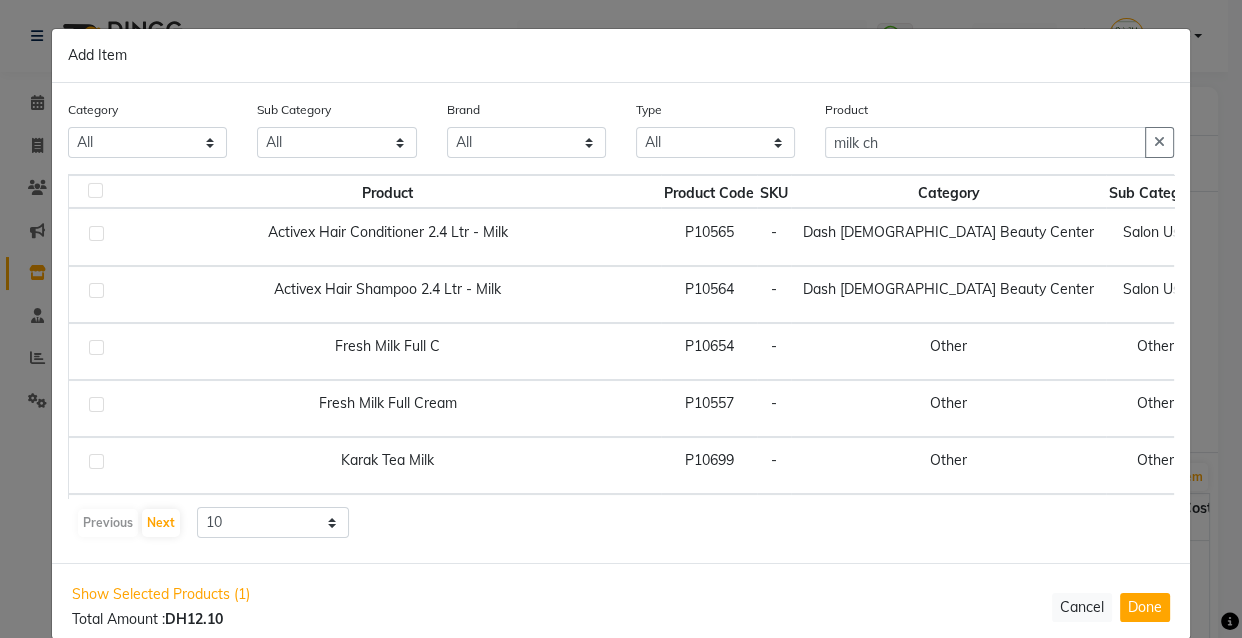 click on "3" 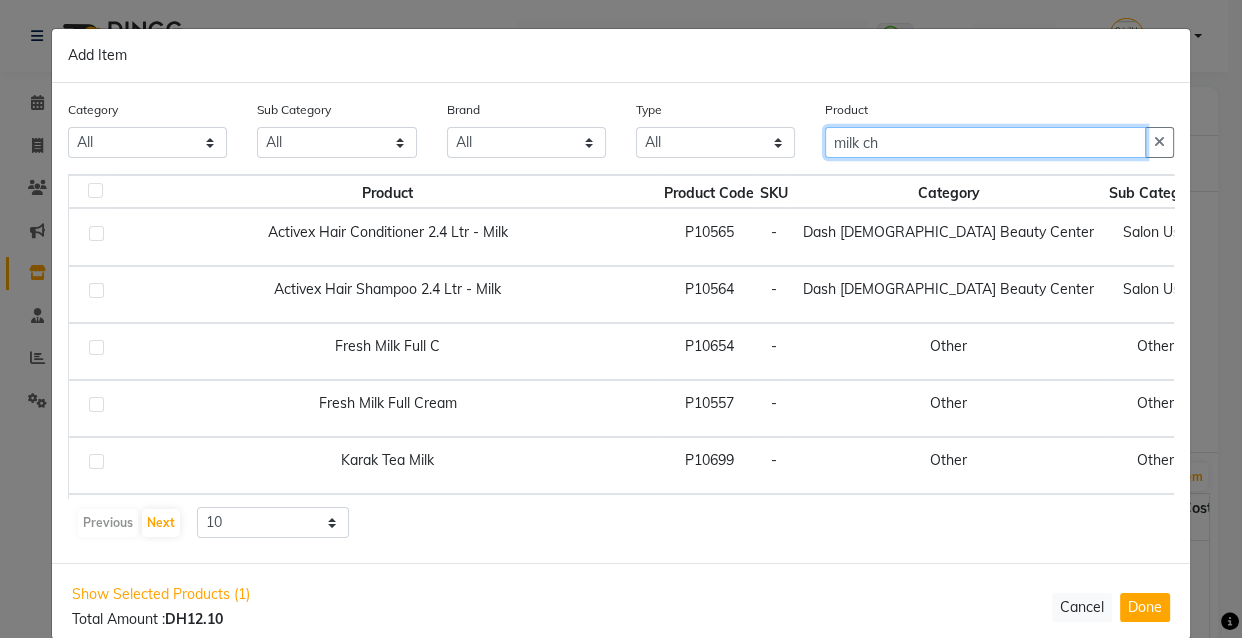 click on "milk ch" 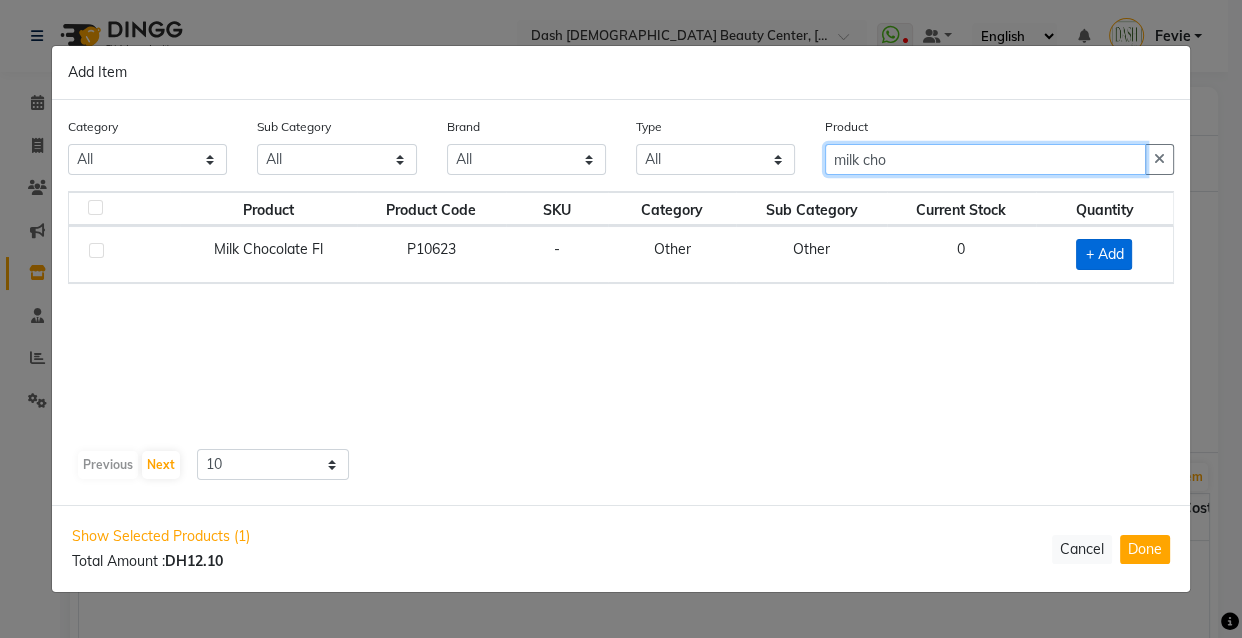 type on "milk cho" 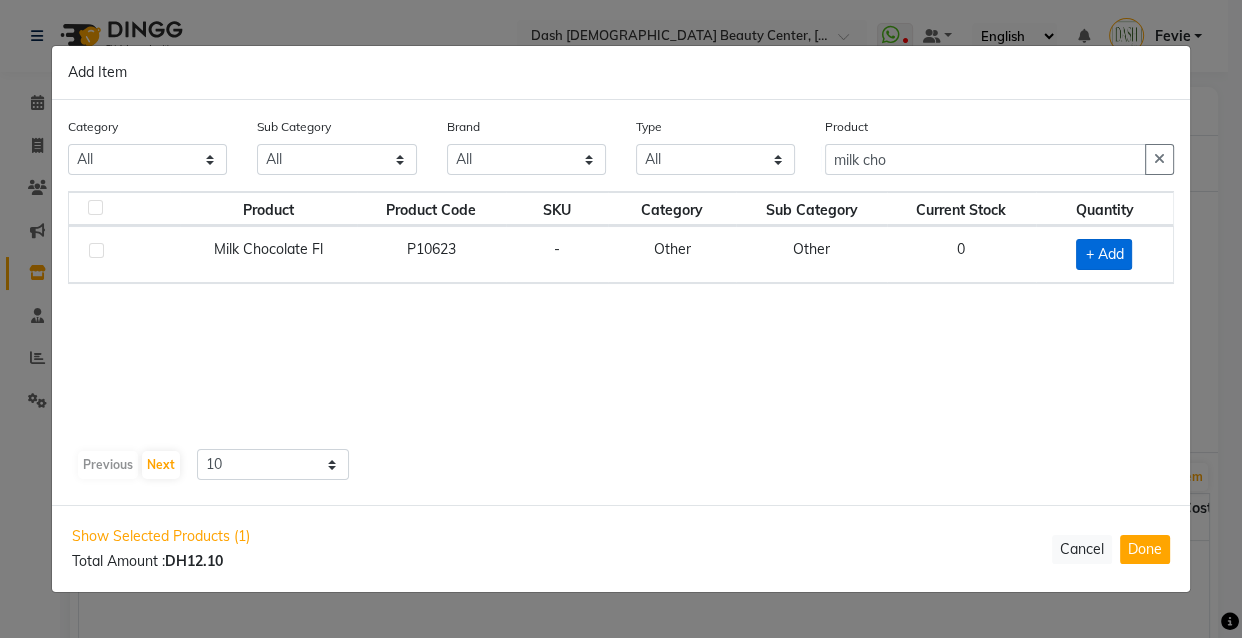 click on "+ Add" 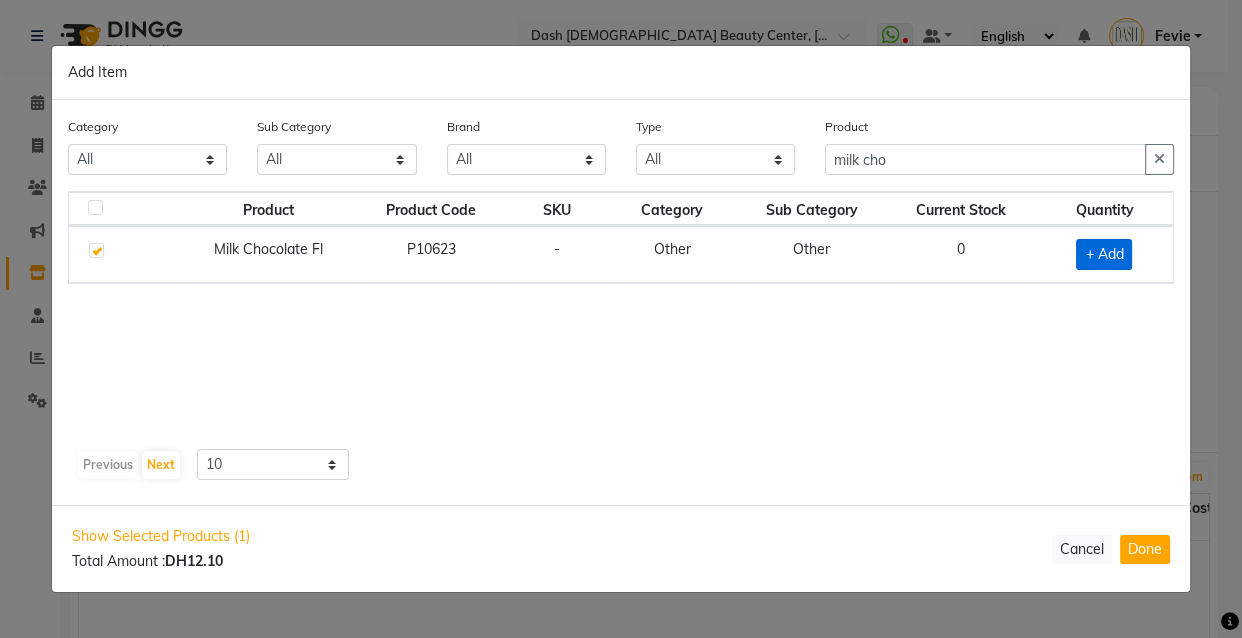 checkbox on "true" 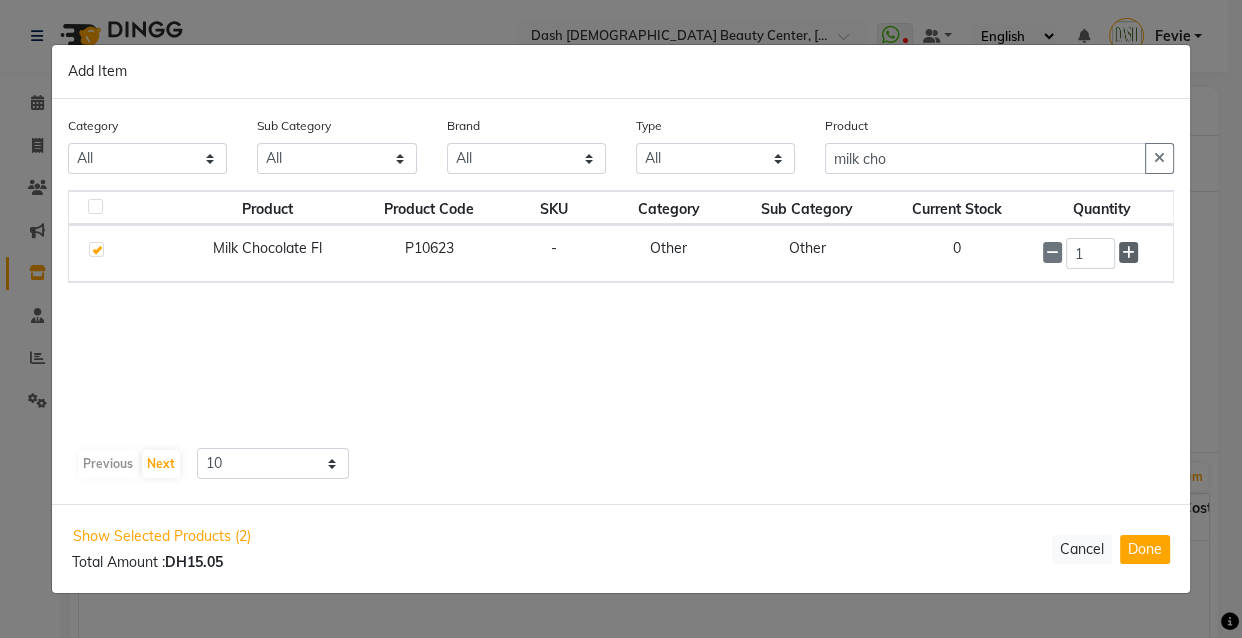 click 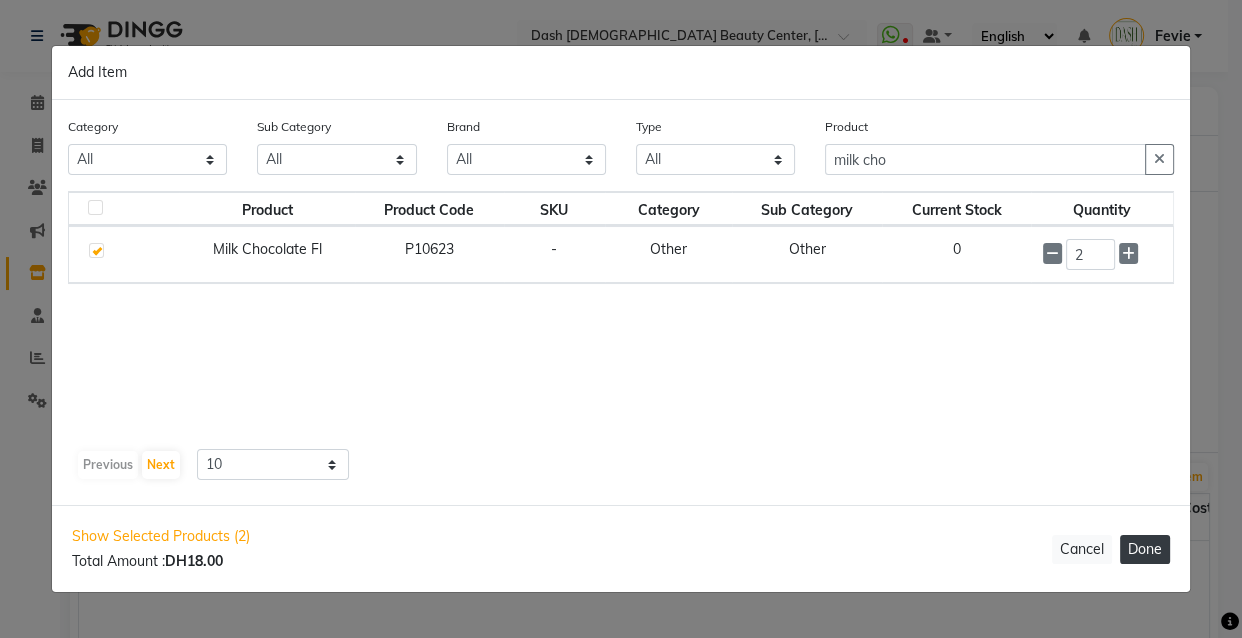 click on "Done" 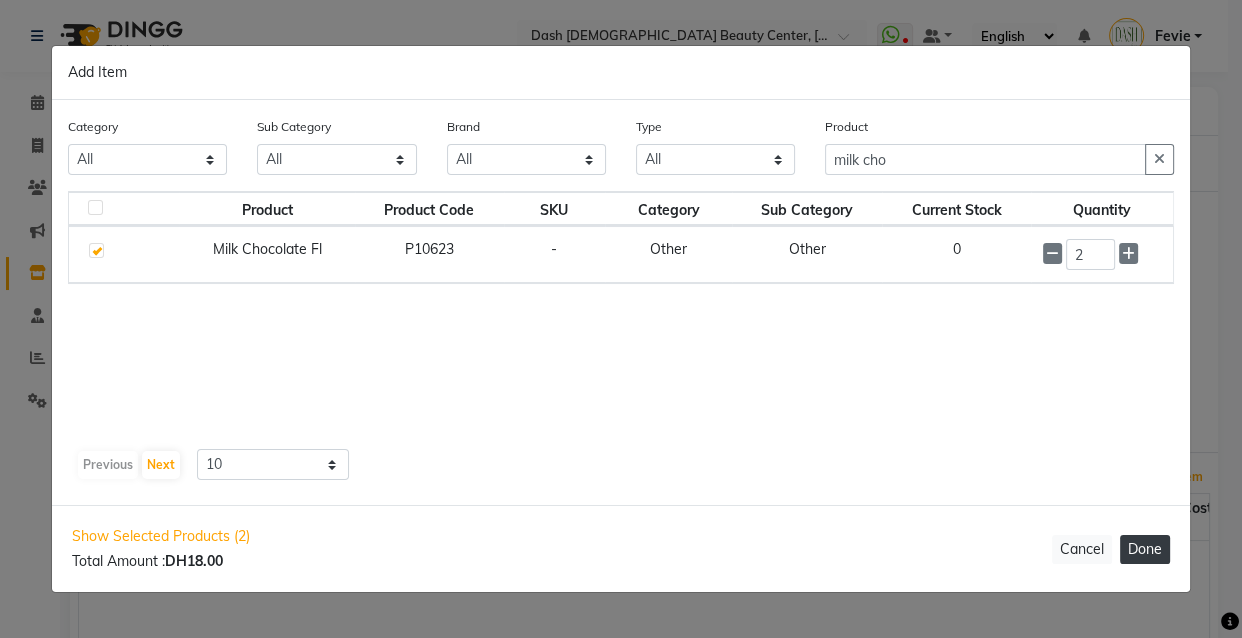 select on "3972" 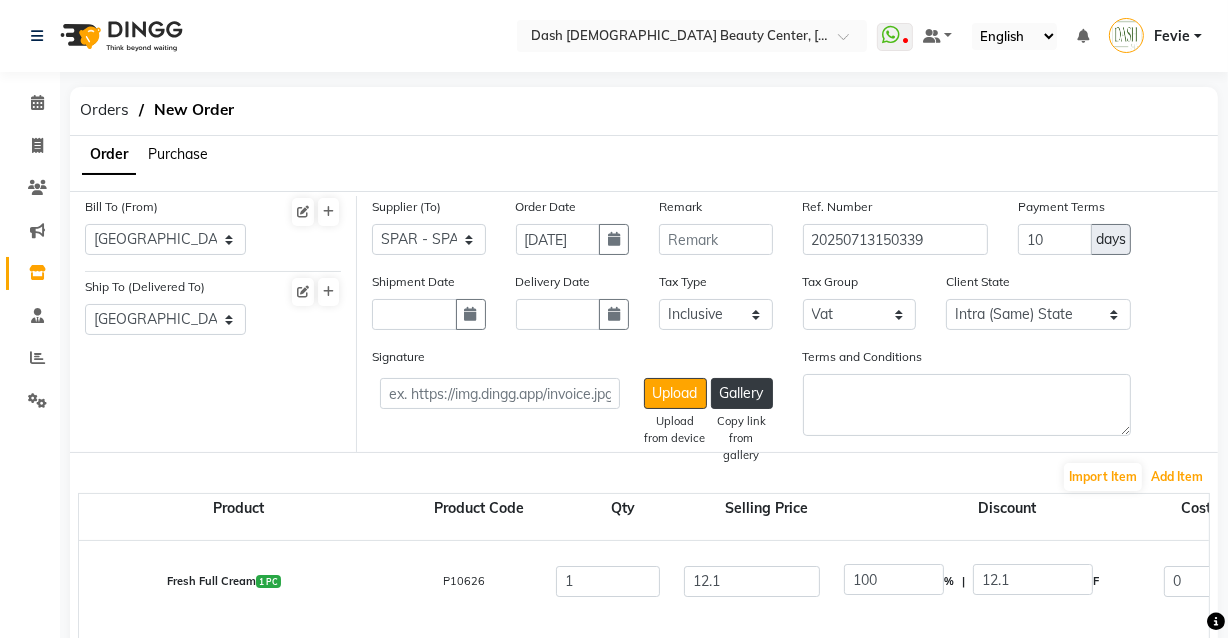 scroll, scrollTop: 15, scrollLeft: 0, axis: vertical 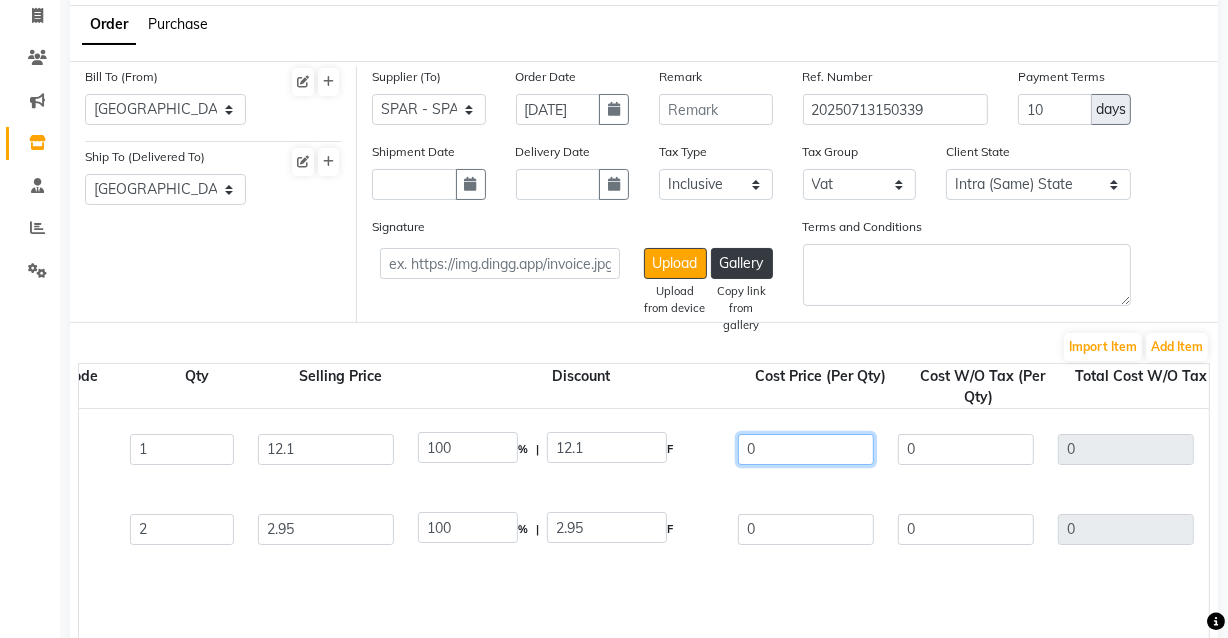 click on "0" 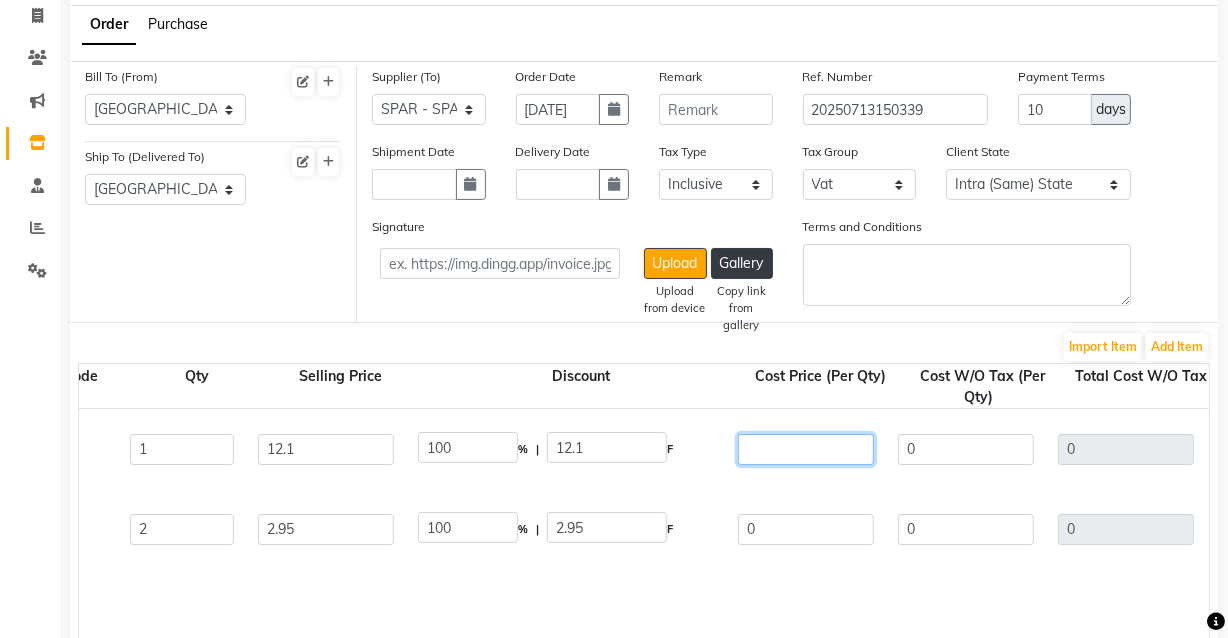 type on "1" 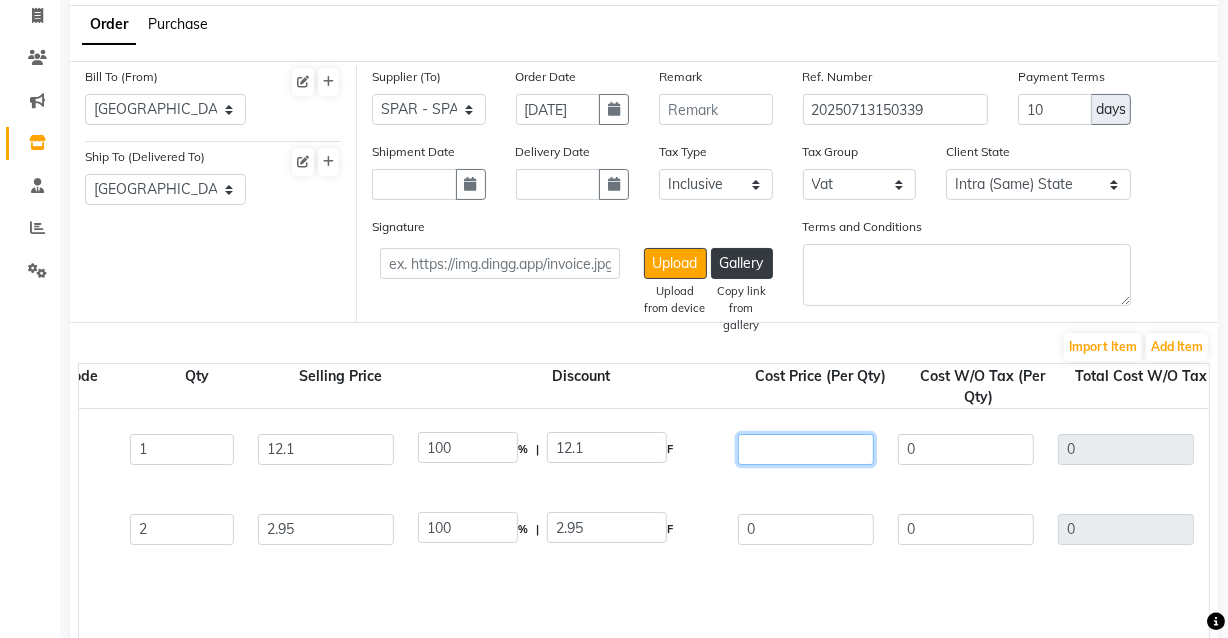 type on "0.95" 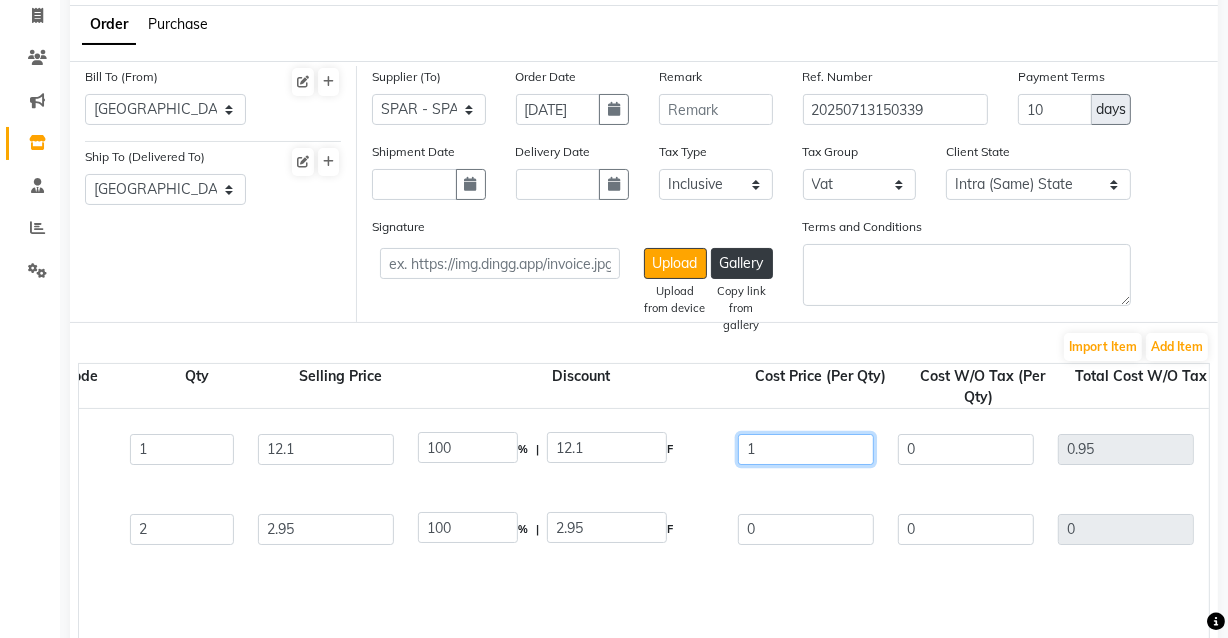 type on "12" 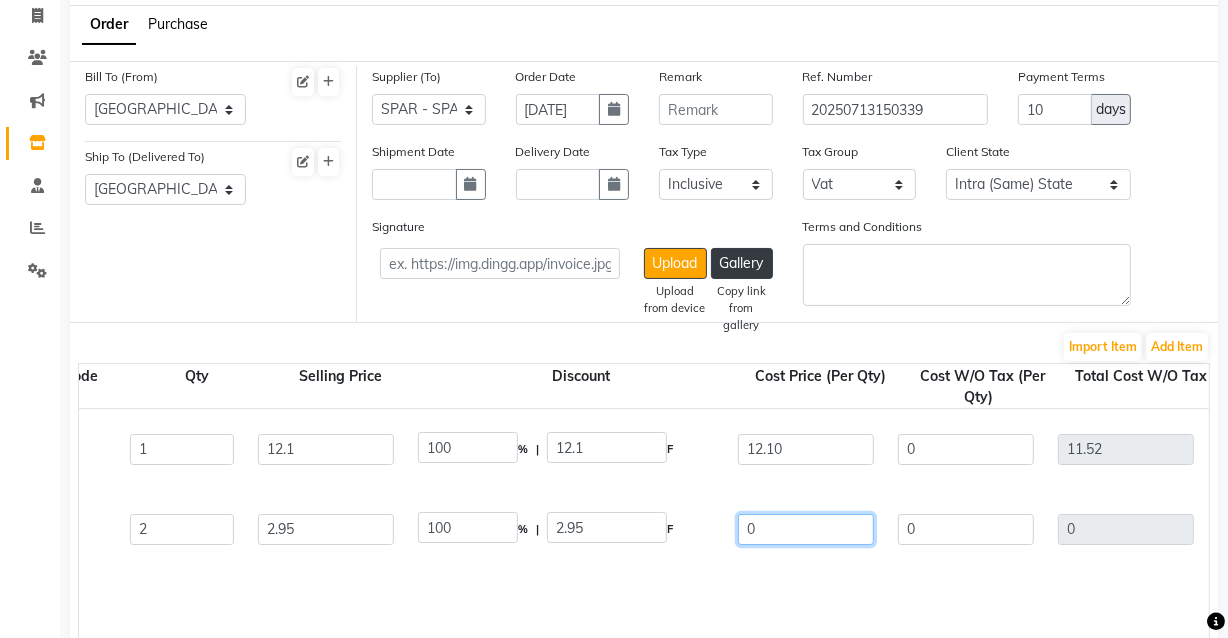 click on "0" 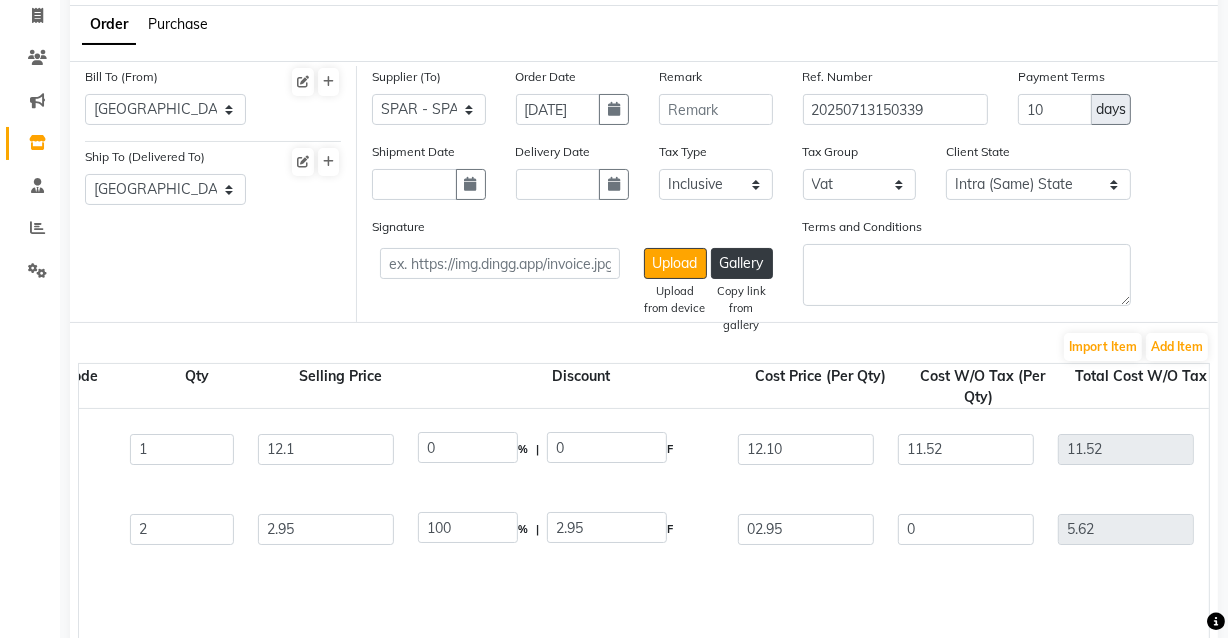 click on "Fresh Full Cream  1 PC  P10626  1 12.1 0 % | 0 F 12.10 11.52 11.52 None Vat  (5%)  0.58 12.1  Milk Chocolate Fl  1 PC  P10623  2 2.95 100 % | 2.95 F 02.95 0 5.62 None Vat  (5%)  0 5.62" 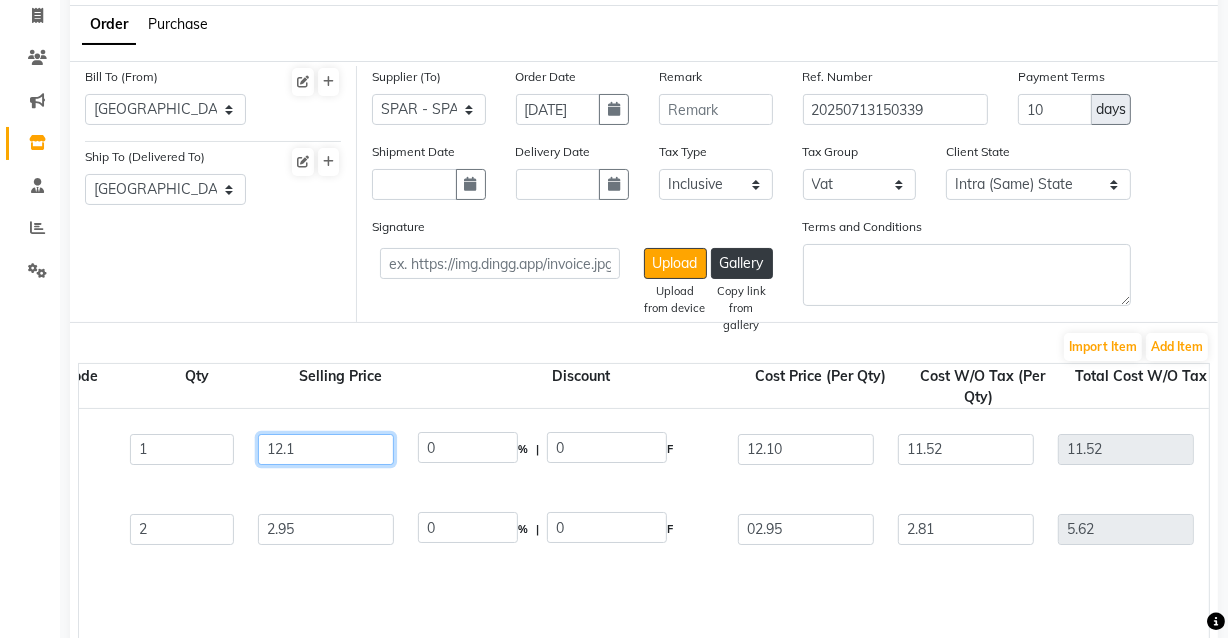 click on "12.1" 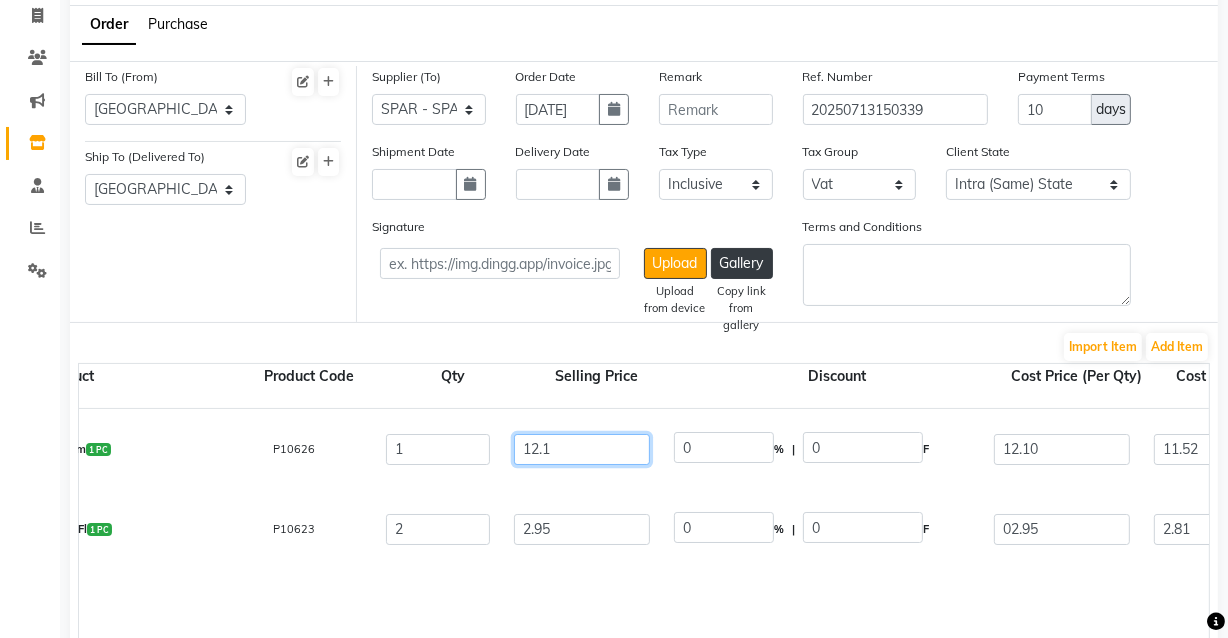 scroll, scrollTop: 15, scrollLeft: 160, axis: both 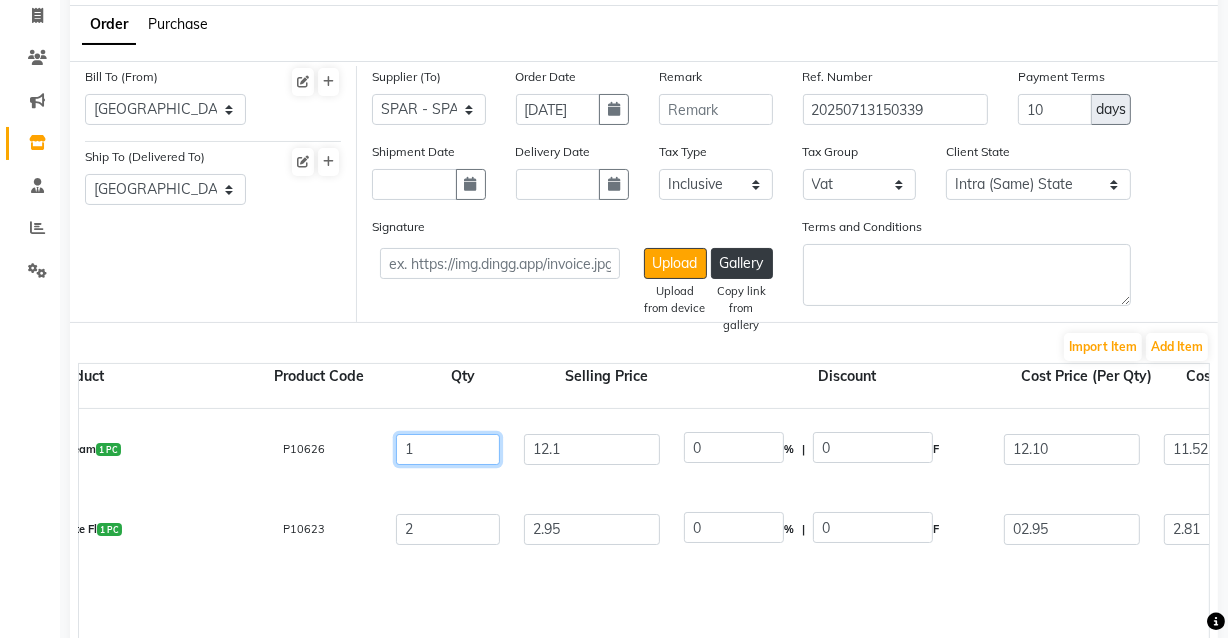 click on "1" 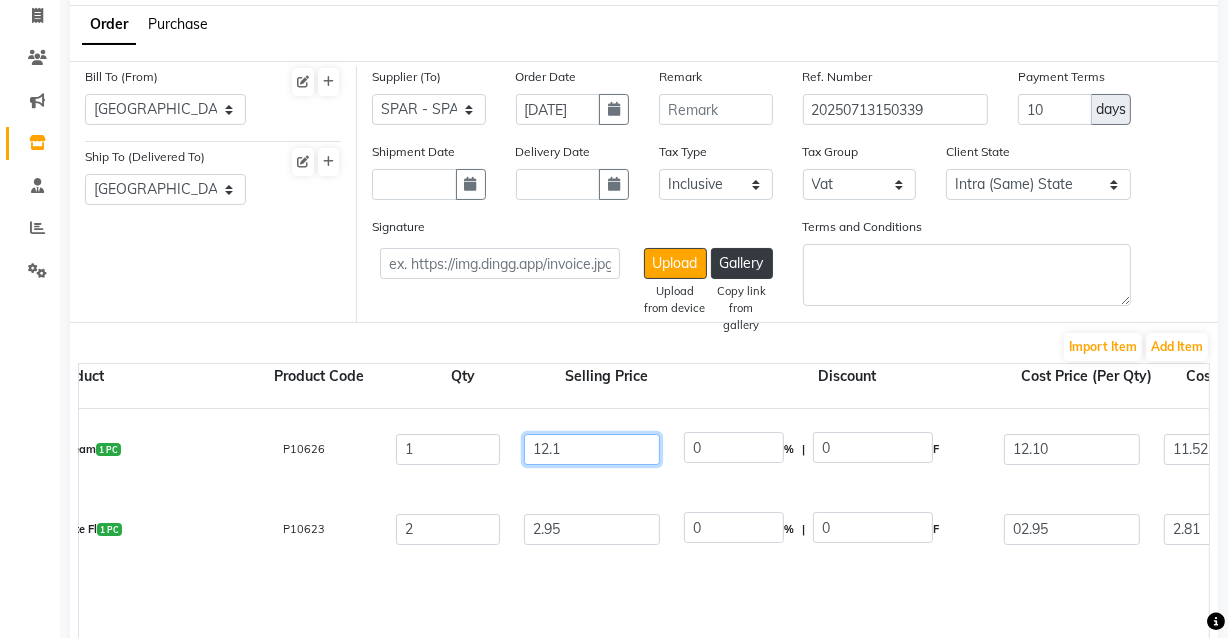 click on "12.1" 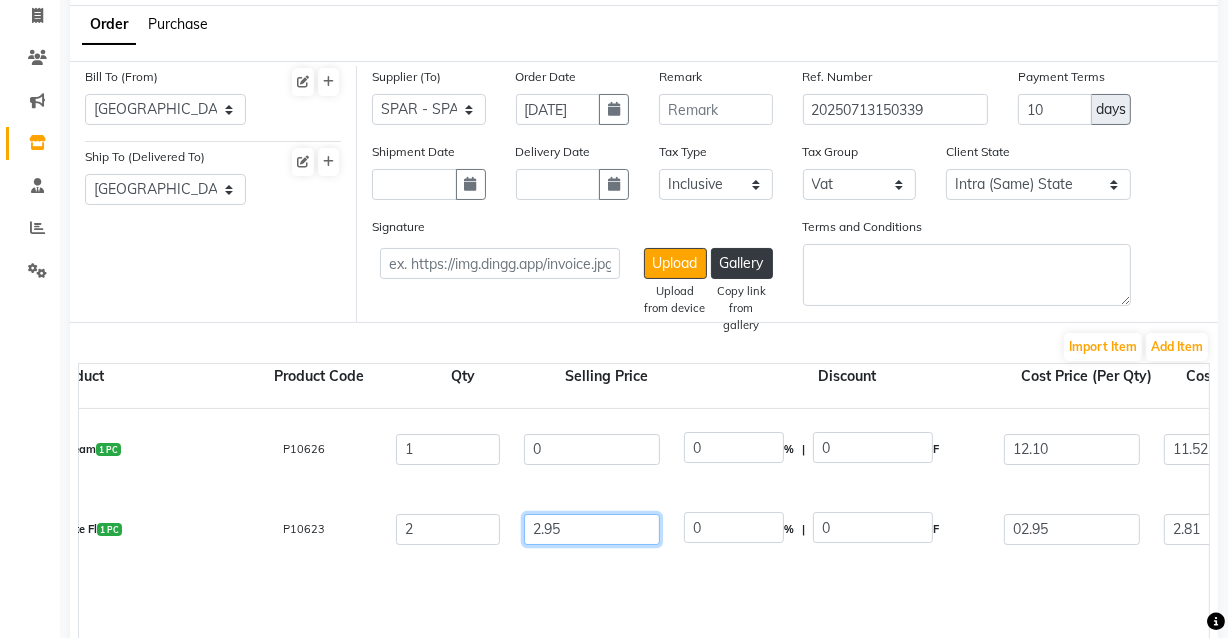 click on "2.95" 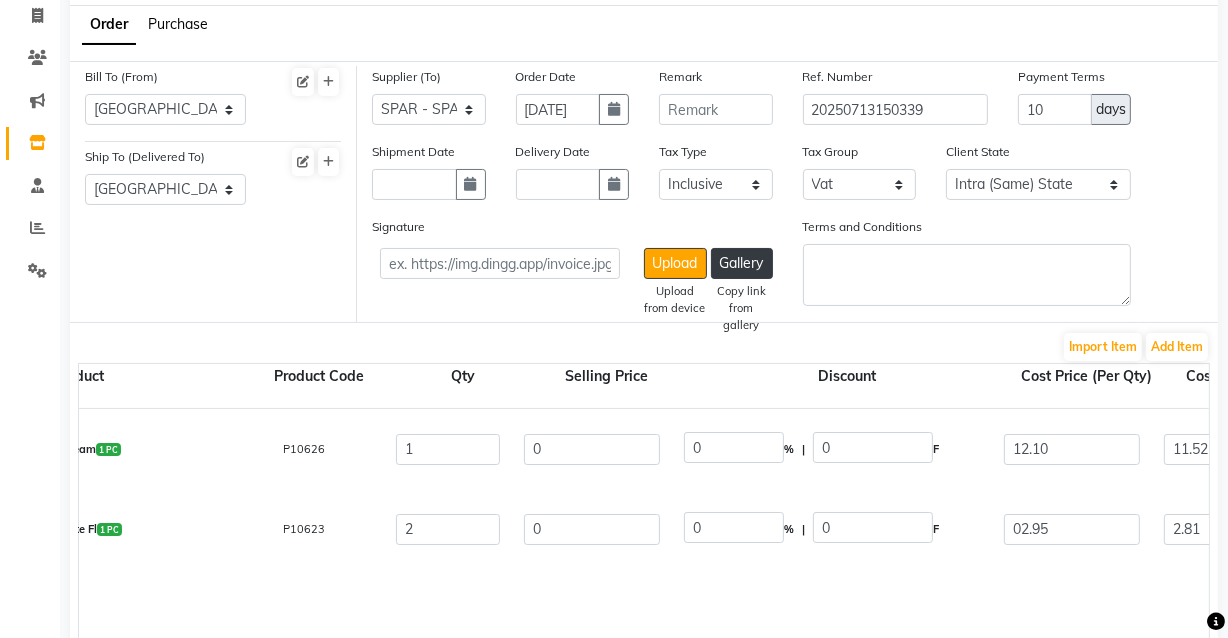 click on "Fresh Full Cream  1 PC  P10626  1 0 0 % | 0 F 12.10 11.52 11.52 None Vat  (5%)  0.58 12.1  Milk Chocolate Fl  1 PC  P10623  2 0 0 % | 0 F 02.95 2.81 5.62 None Vat  (5%)  0.28 5.9" 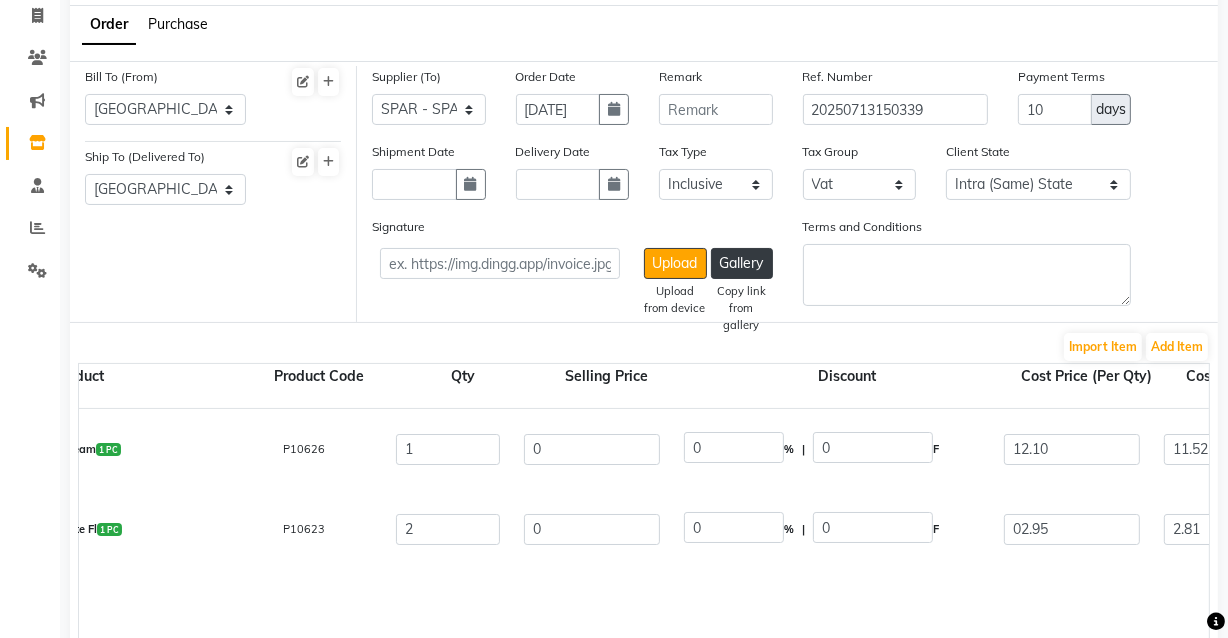 click on "Fresh Full Cream  1 PC  P10626  1 0 0 % | 0 F 12.10 11.52 11.52 None Vat  (5%)  0.58 12.1  Milk Chocolate Fl  1 PC  P10623  2 0 0 % | 0 F 02.95 2.81 5.62 None Vat  (5%)  0.28 5.9" 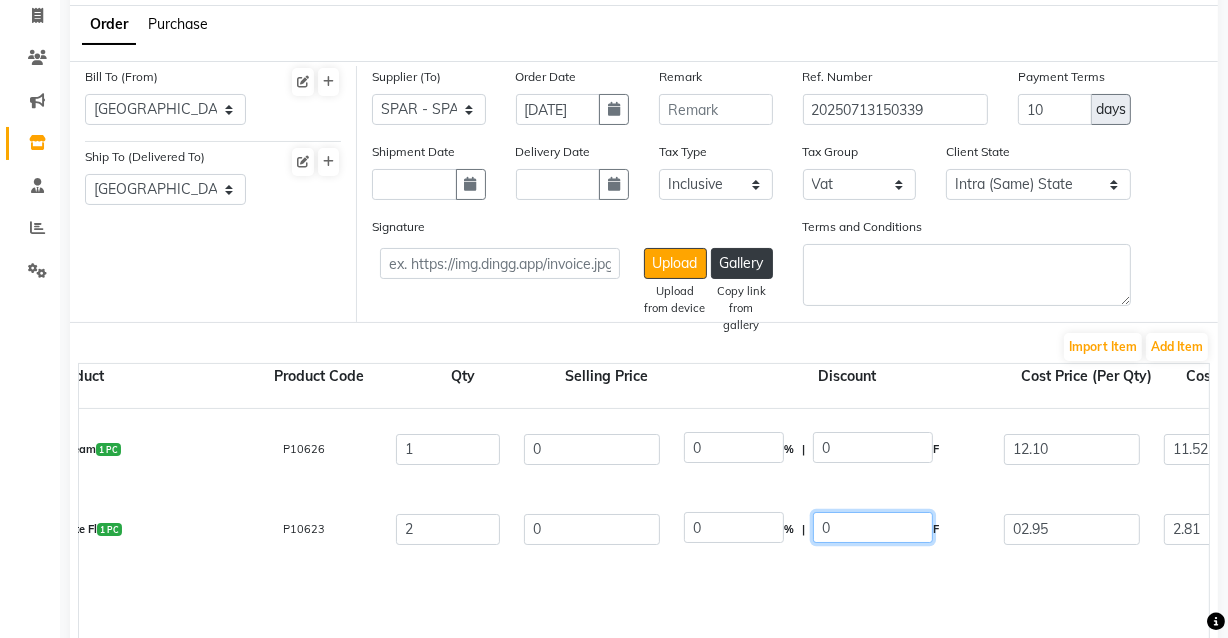 click on "0" 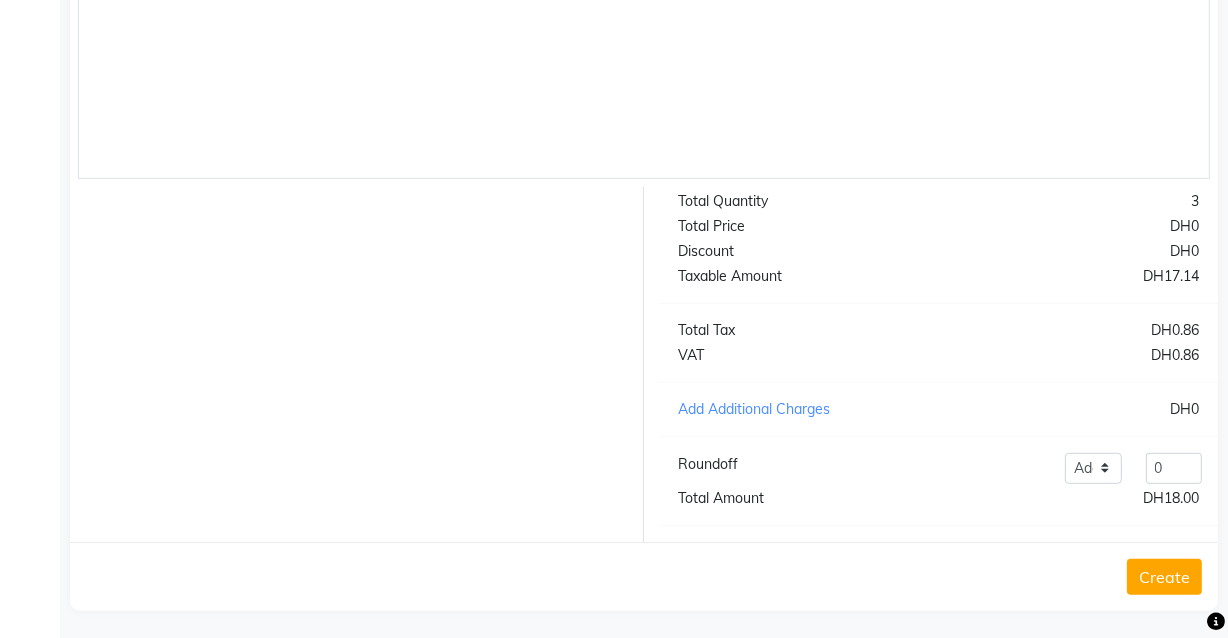 scroll, scrollTop: 769, scrollLeft: 0, axis: vertical 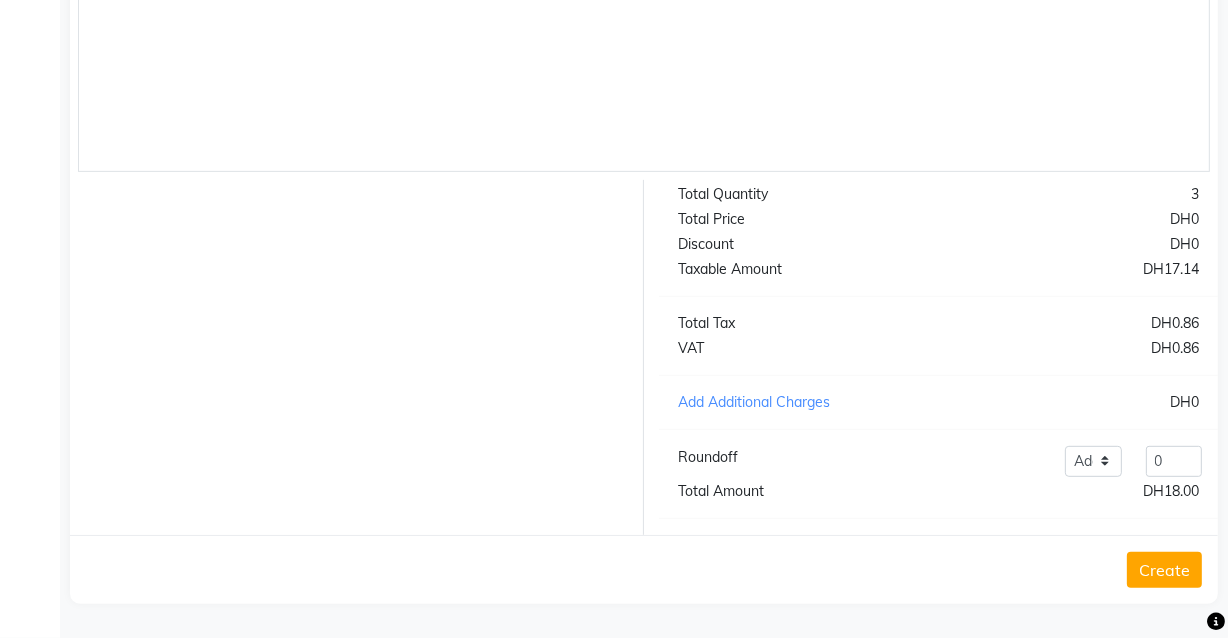 click on "Create" 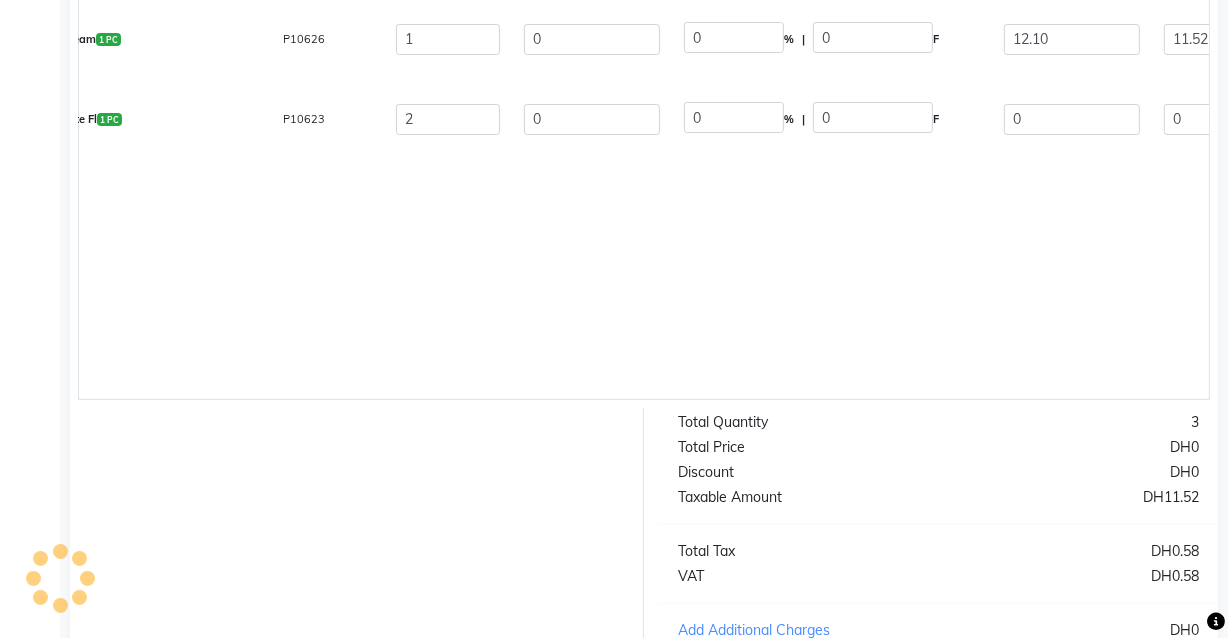 scroll, scrollTop: 507, scrollLeft: 0, axis: vertical 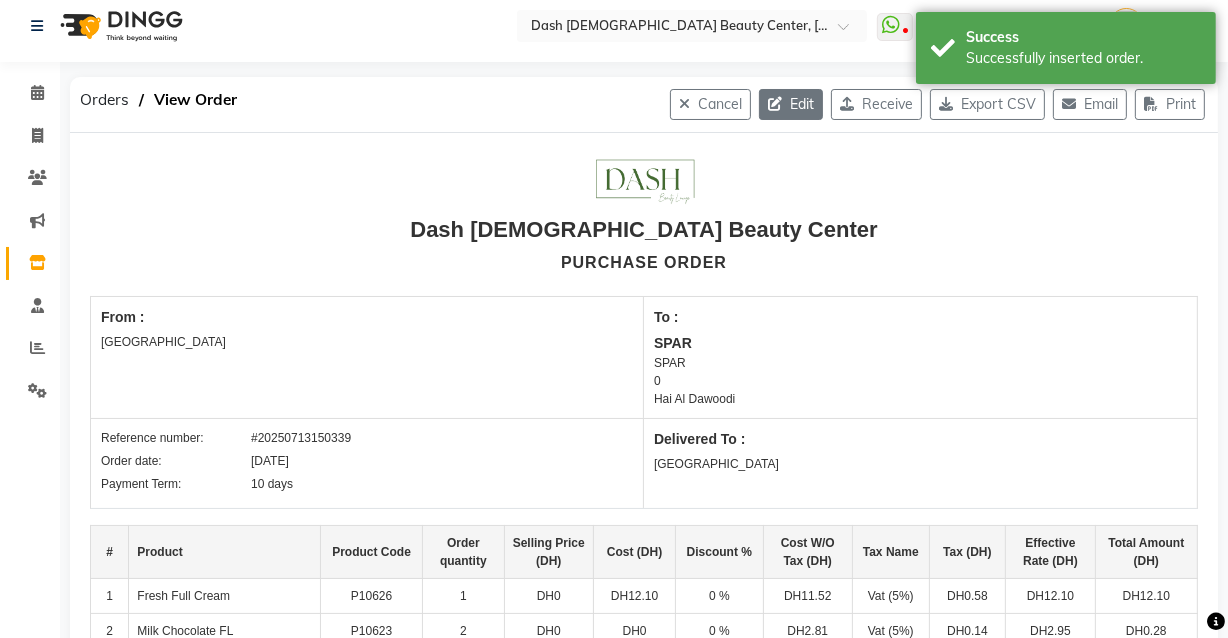 click on "Edit" 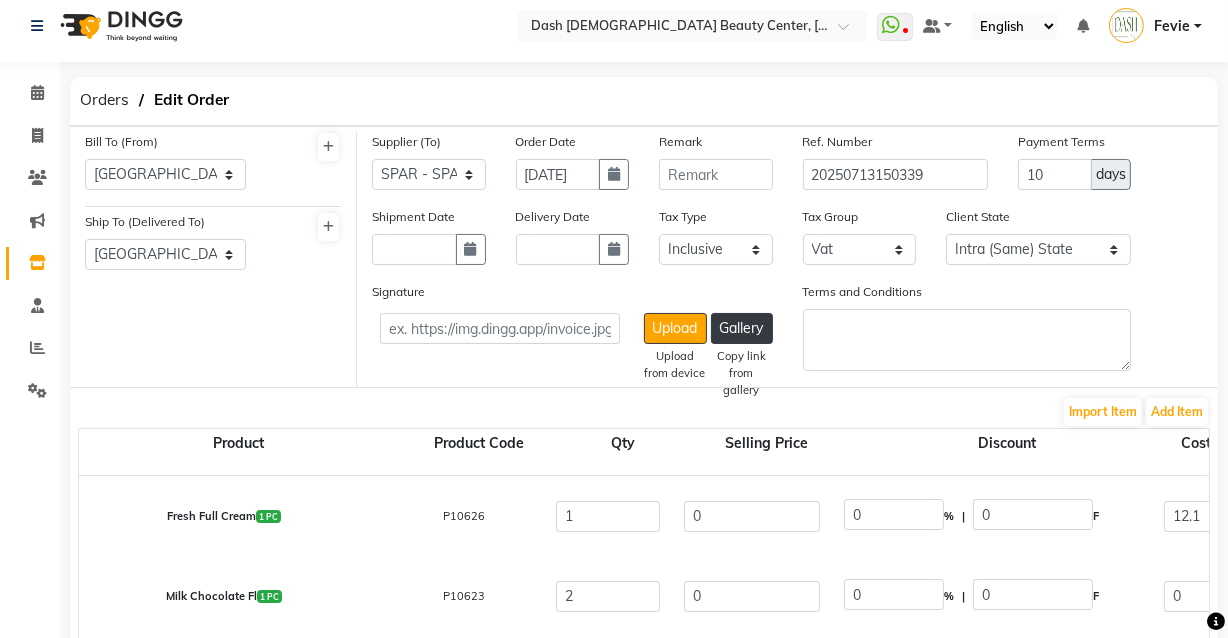 scroll, scrollTop: 15, scrollLeft: 0, axis: vertical 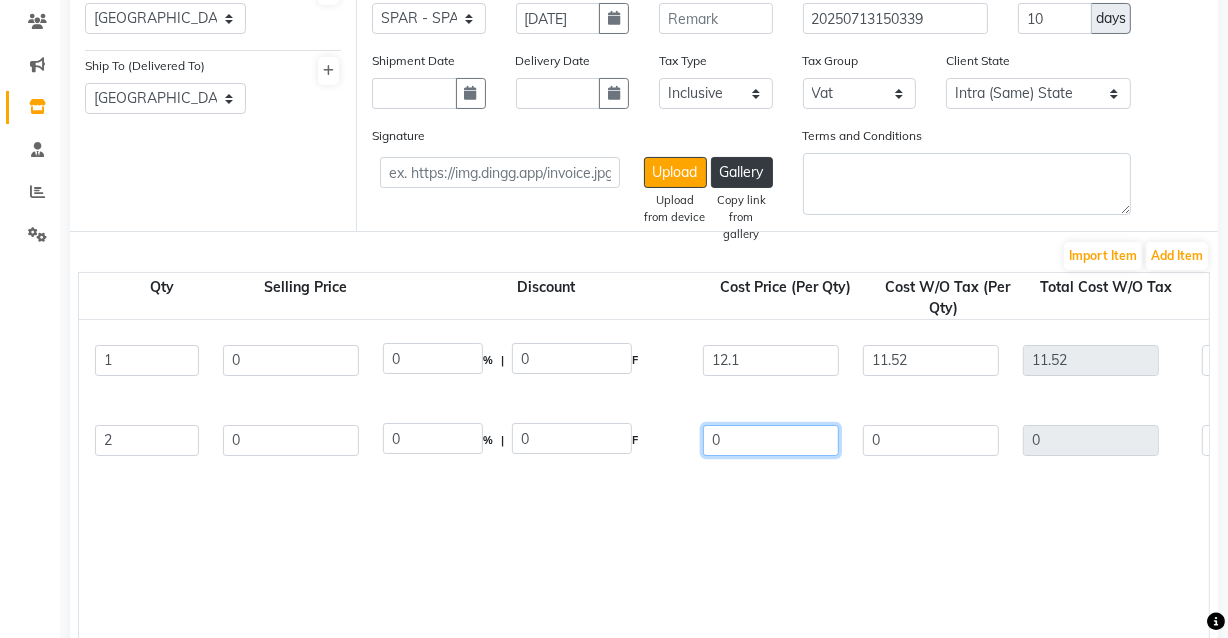 click on "0" 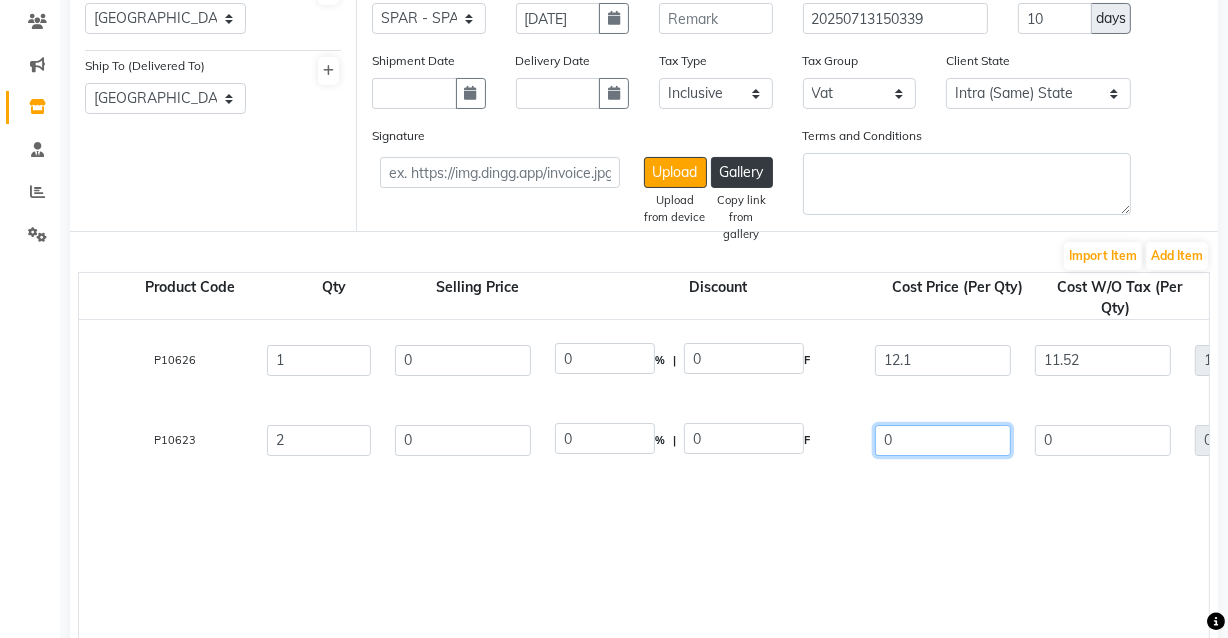 scroll, scrollTop: 0, scrollLeft: 290, axis: horizontal 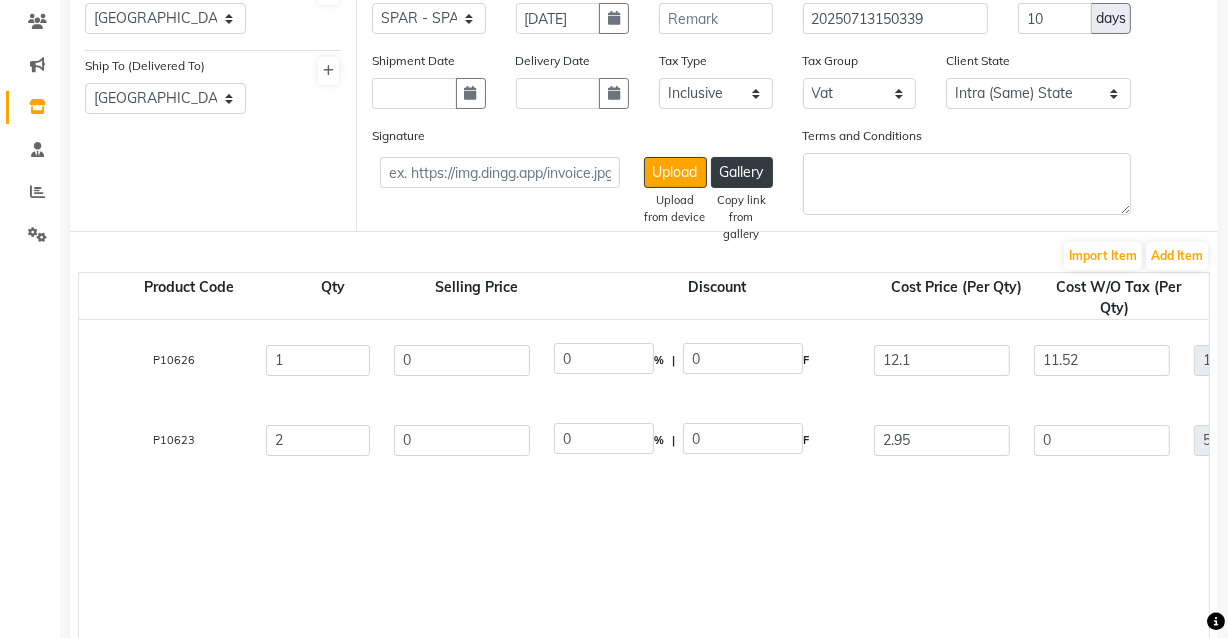 click on "Fresh Full Cream  1 PC  P10626  1 0 0 % | 0 F 12.1 11.52 11.52 None Vat  (5%)  0.58 12.1  Milk Chocolate Fl  1 PC  P10623  2 0 0 % | 0 F 2.95 0 5.62 None Vat  (5%)  0 5.62" 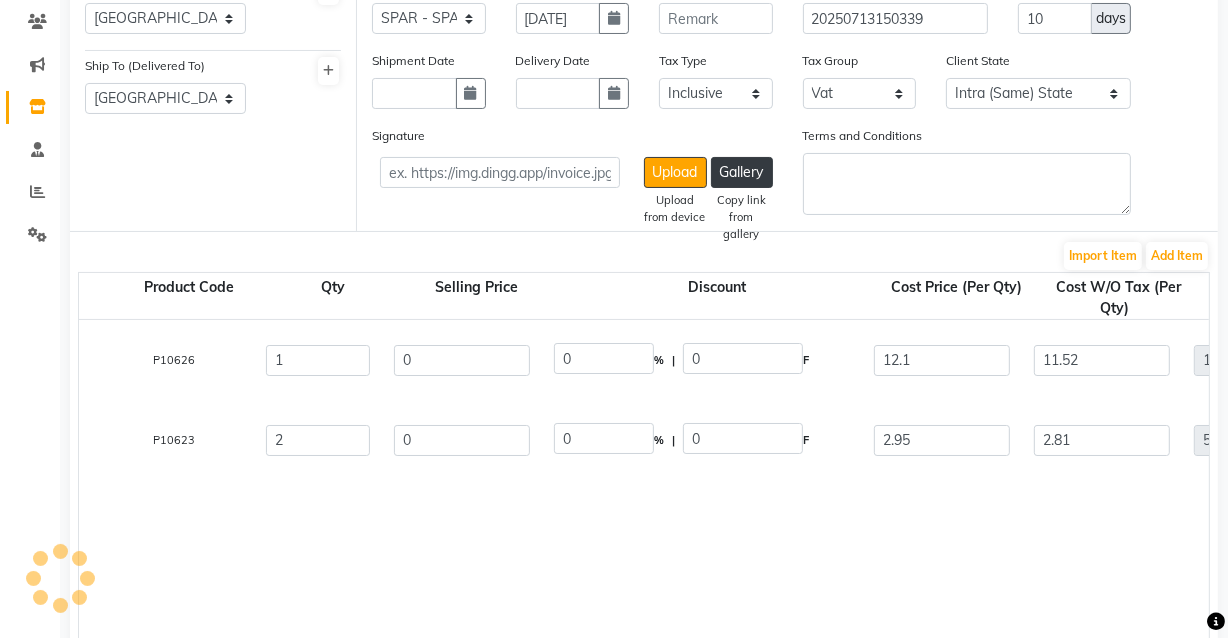 scroll, scrollTop: 15, scrollLeft: 290, axis: both 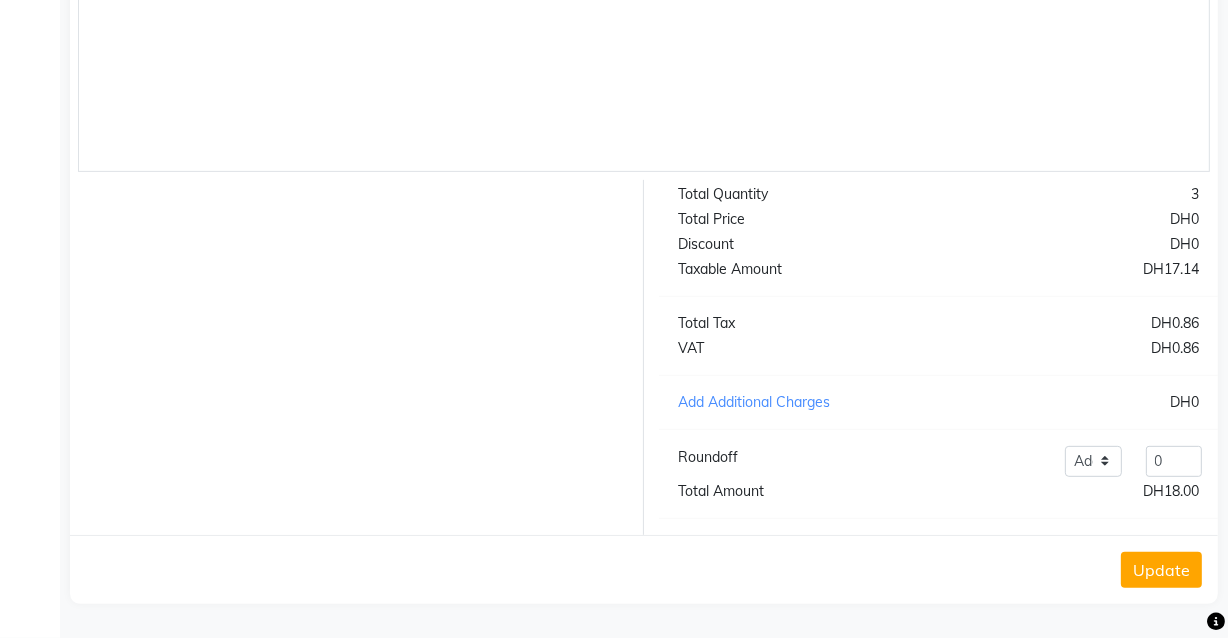 click on "Update" 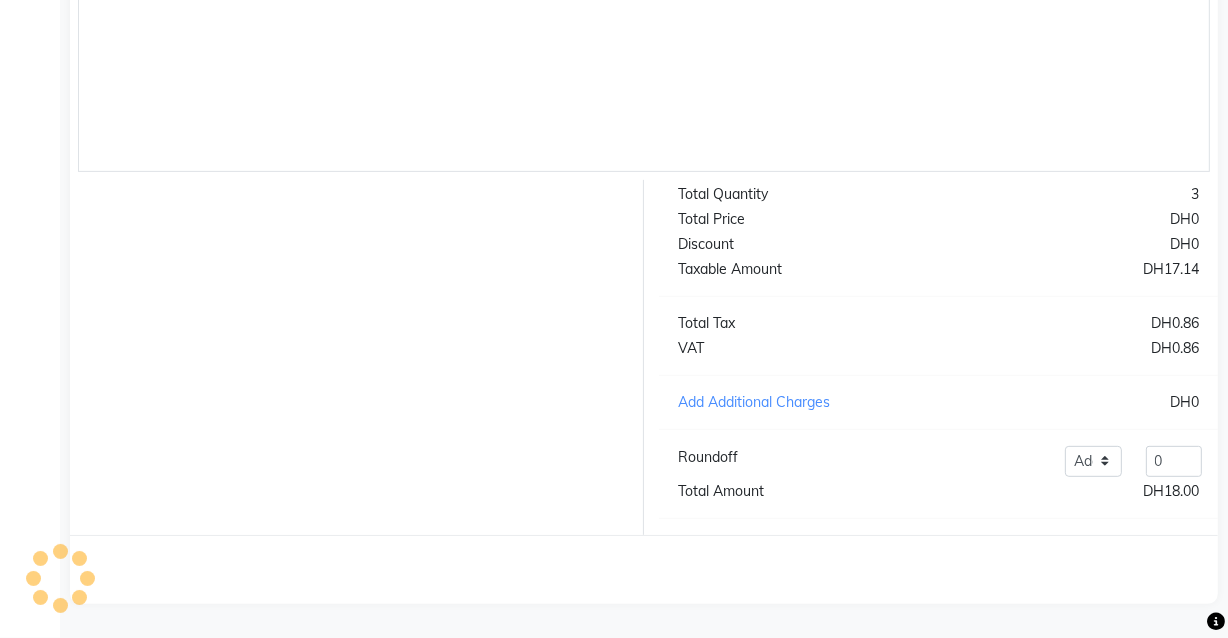 scroll, scrollTop: 0, scrollLeft: 0, axis: both 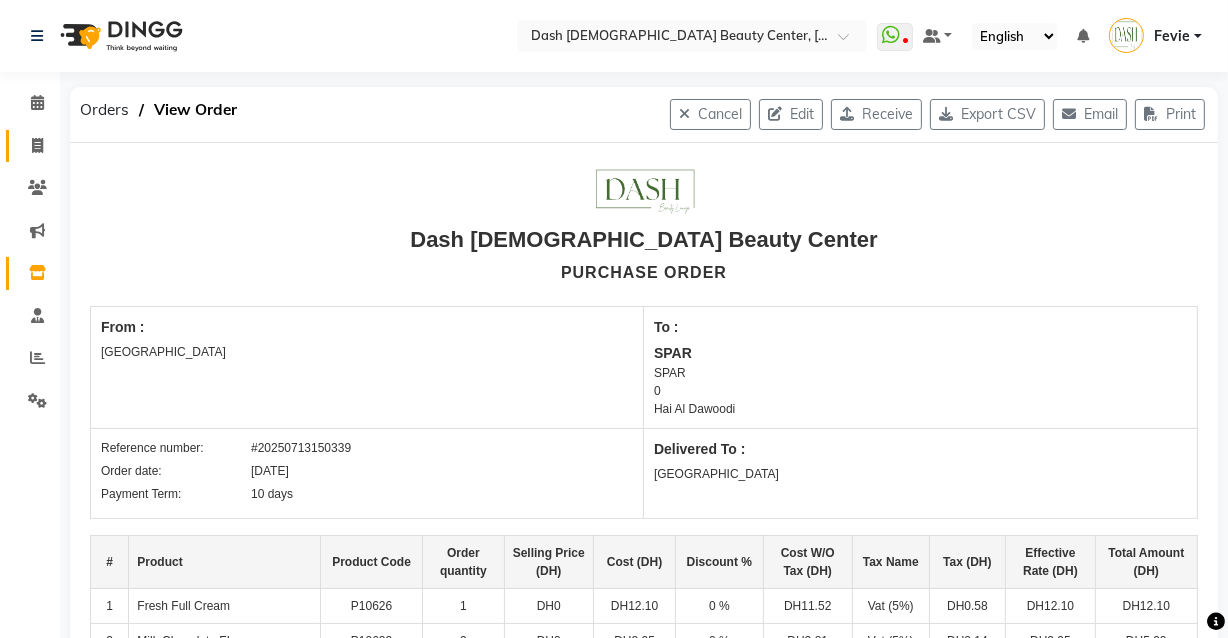 click 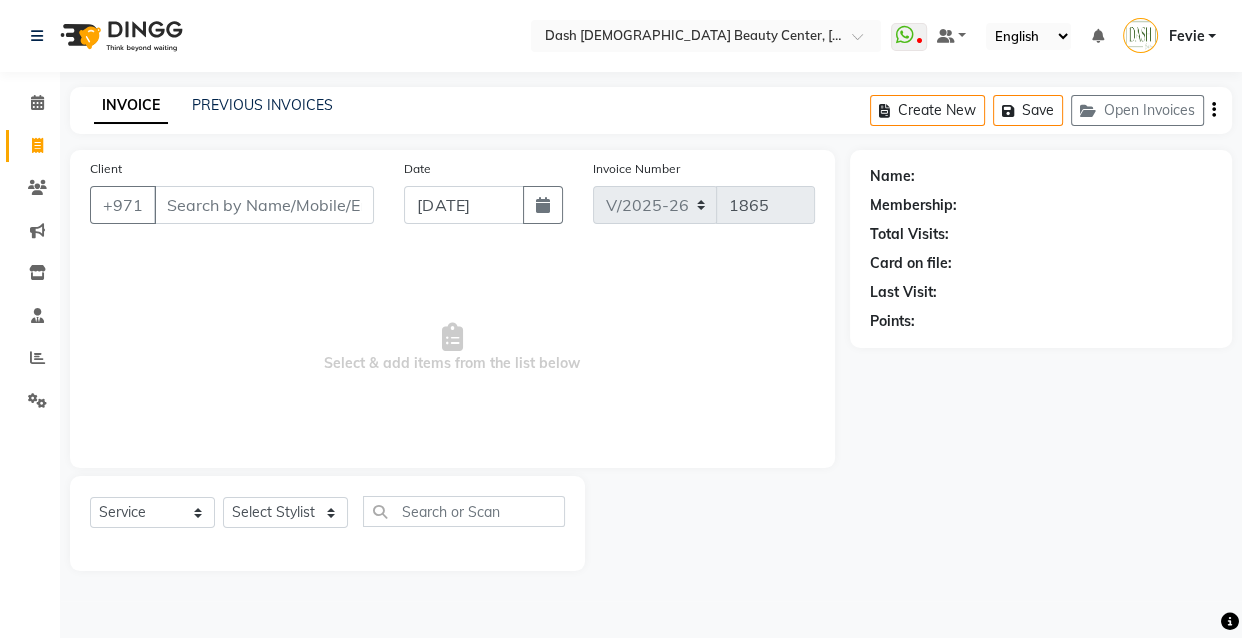 click on "Client" at bounding box center (264, 205) 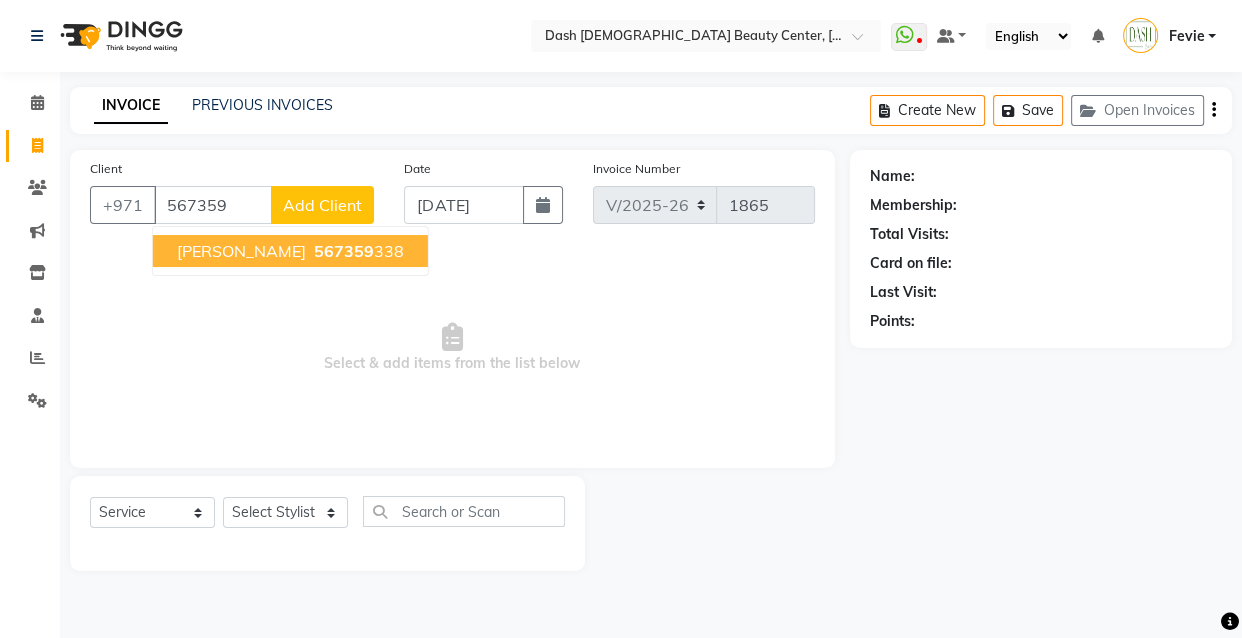 click on "[PERSON_NAME]   567359 338" at bounding box center [290, 251] 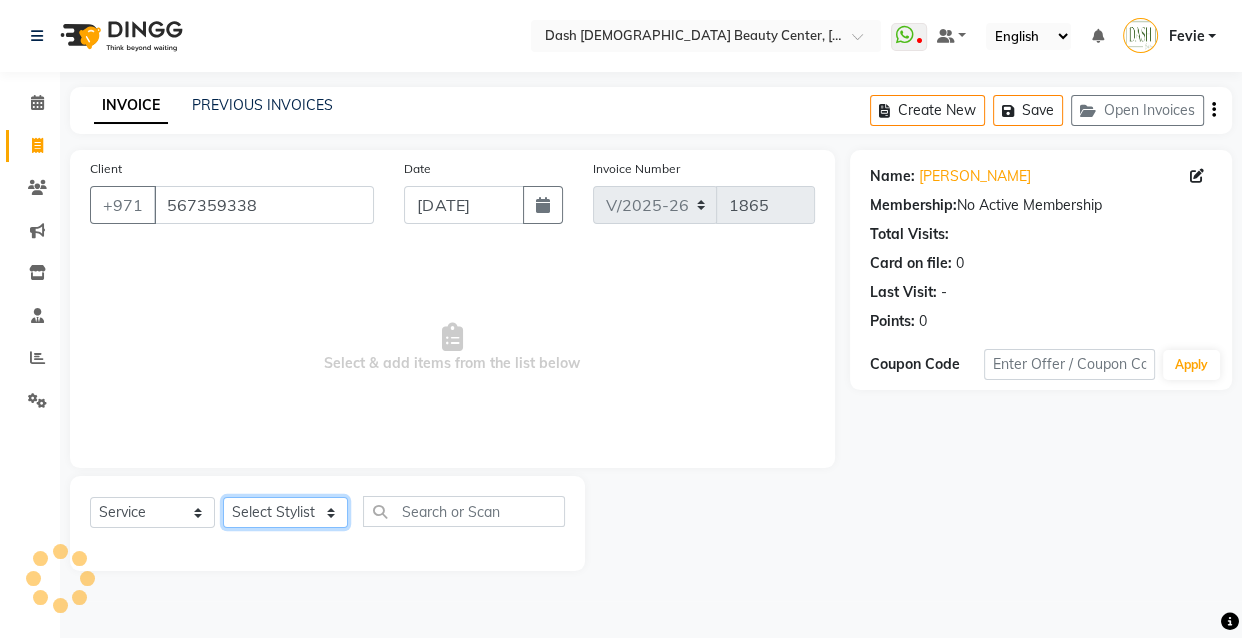 click on "Select Stylist [PERSON_NAME] [PERSON_NAME] [PERSON_NAME] [PERSON_NAME] [PERSON_NAME] [PERSON_NAME] [PERSON_NAME] [PERSON_NAME] May [PERSON_NAME] (Cafe) Nabasirye (Cafe) [PERSON_NAME] [PERSON_NAME] Owner Peace Rechiel [PERSON_NAME] [PERSON_NAME]" 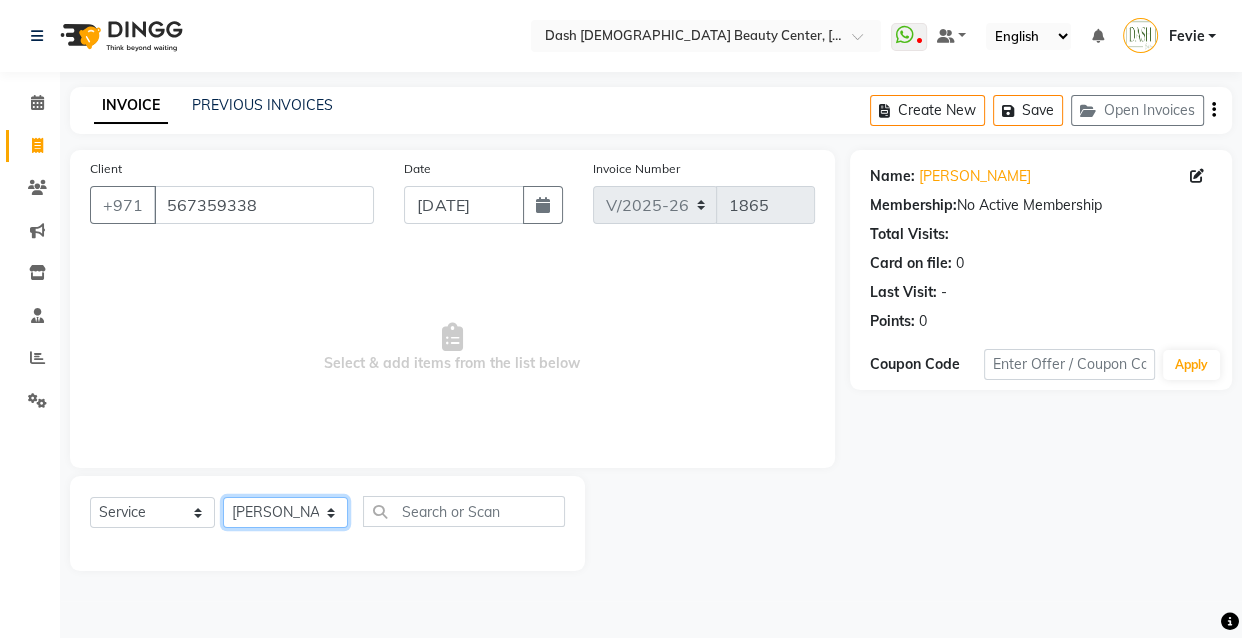 click on "Select Stylist [PERSON_NAME] [PERSON_NAME] [PERSON_NAME] [PERSON_NAME] [PERSON_NAME] [PERSON_NAME] [PERSON_NAME] [PERSON_NAME] May [PERSON_NAME] (Cafe) Nabasirye (Cafe) [PERSON_NAME] [PERSON_NAME] Owner Peace Rechiel [PERSON_NAME] [PERSON_NAME]" 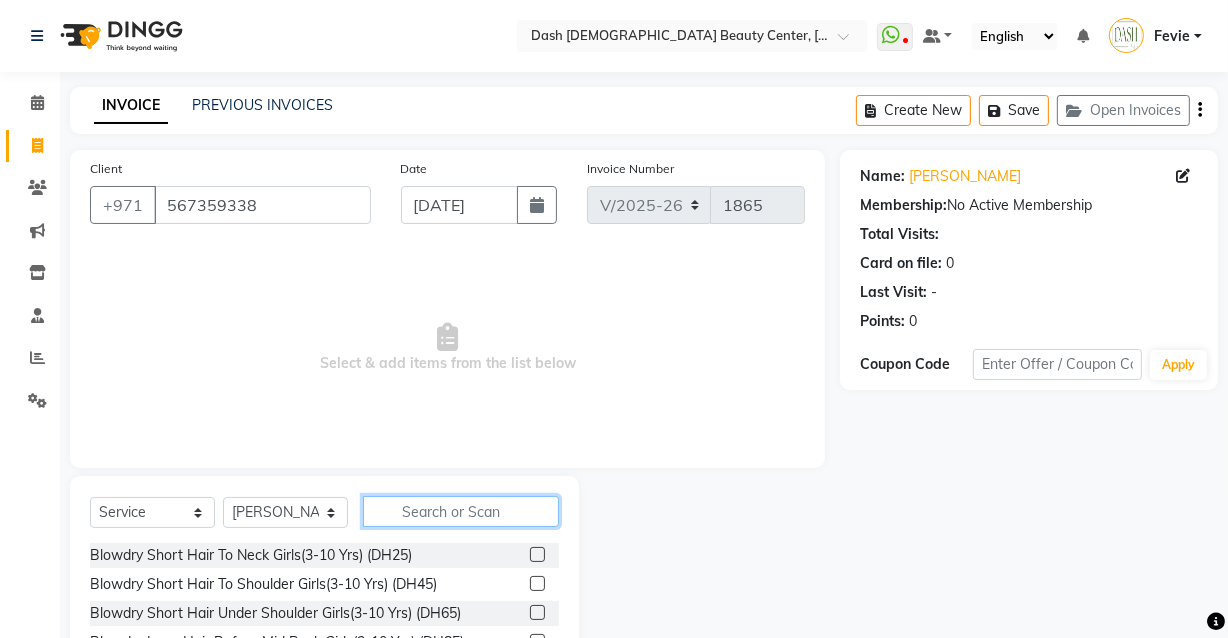 click 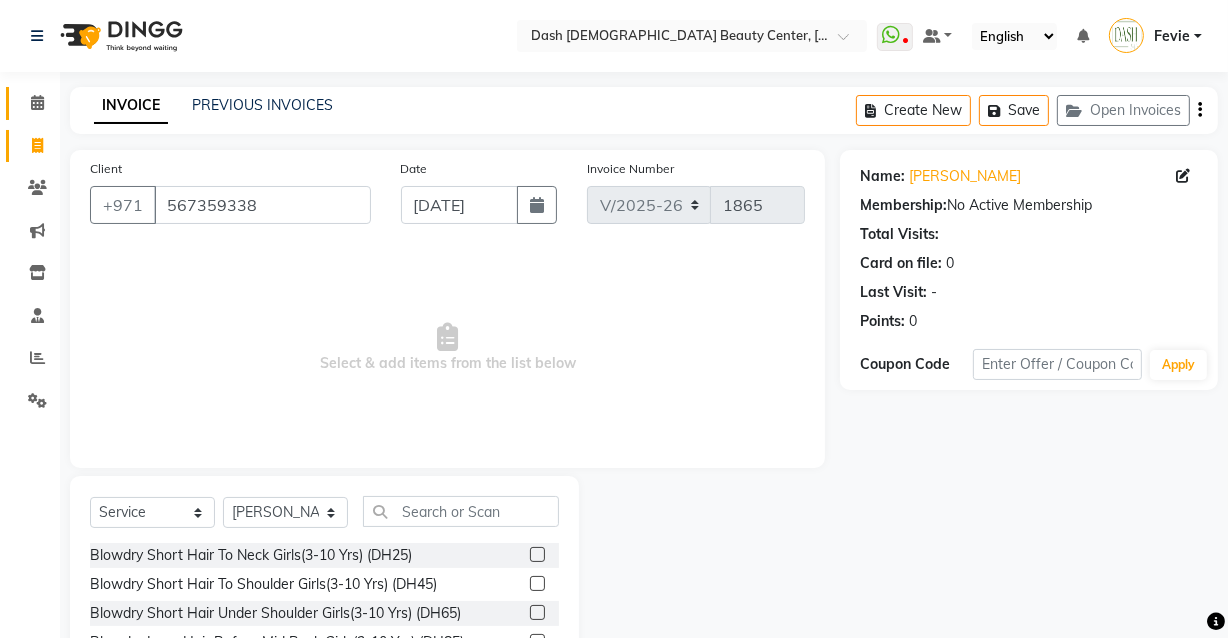 click 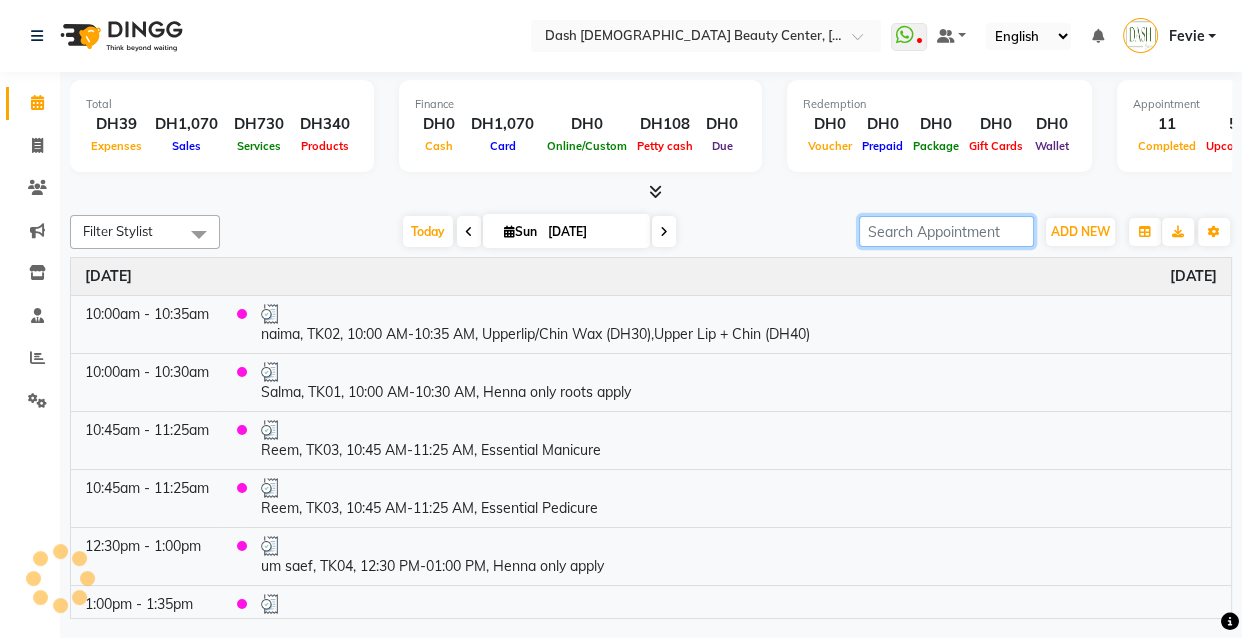 click at bounding box center (946, 231) 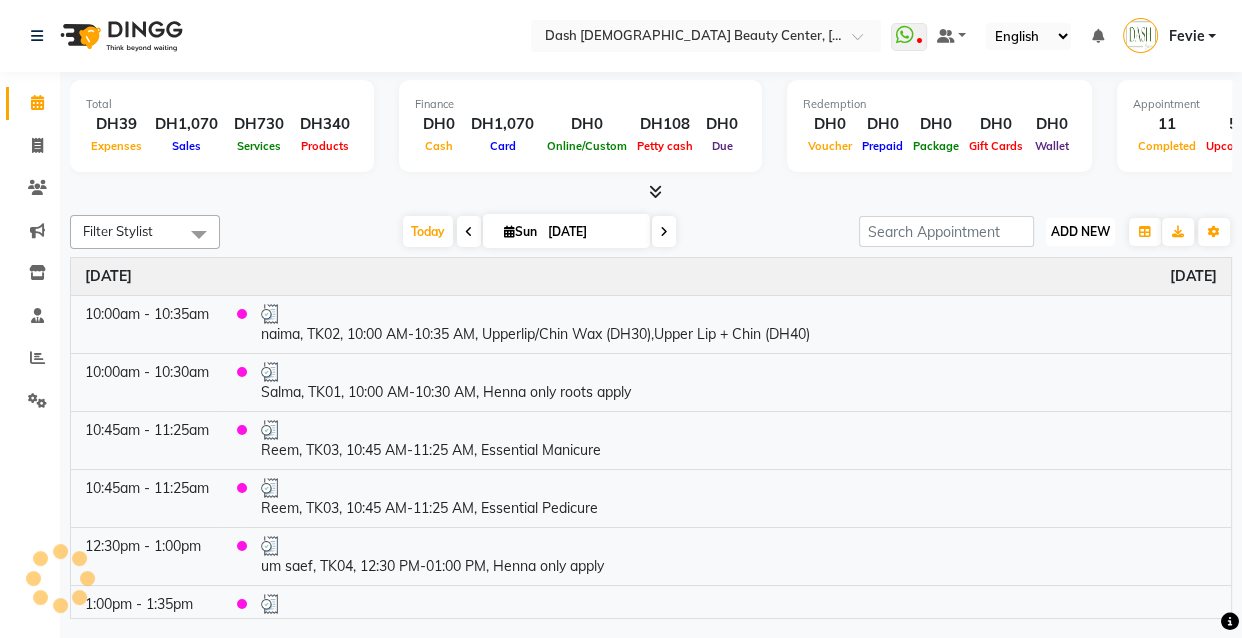click on "ADD NEW" at bounding box center [1080, 231] 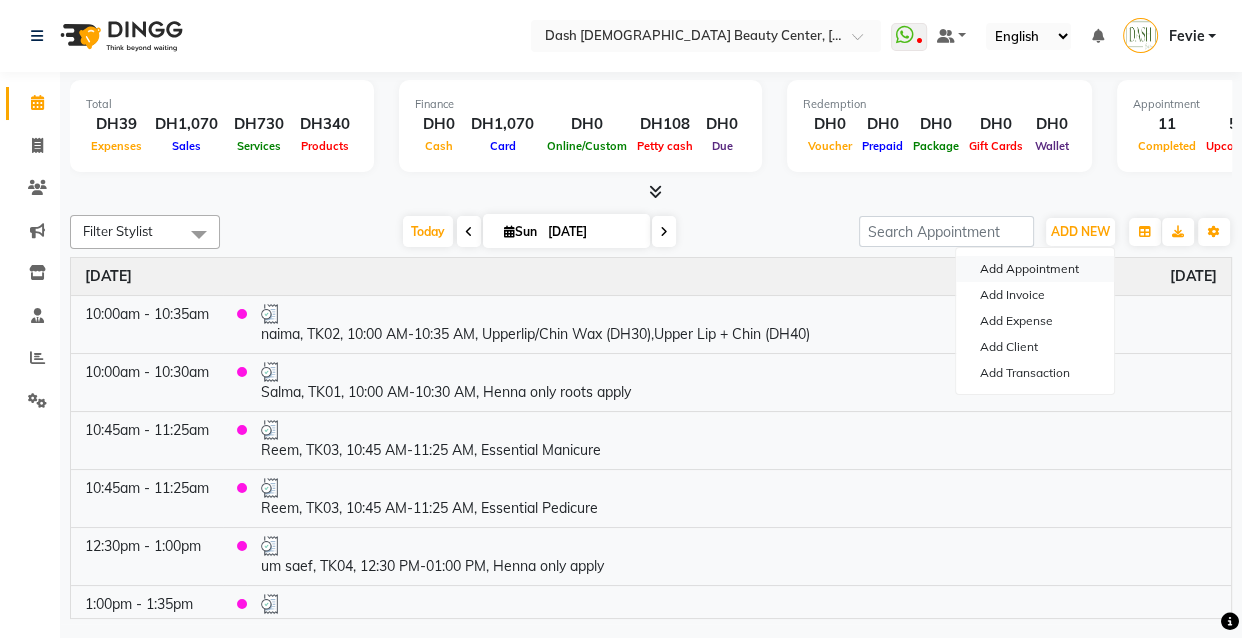 click on "Add Appointment" at bounding box center (1035, 269) 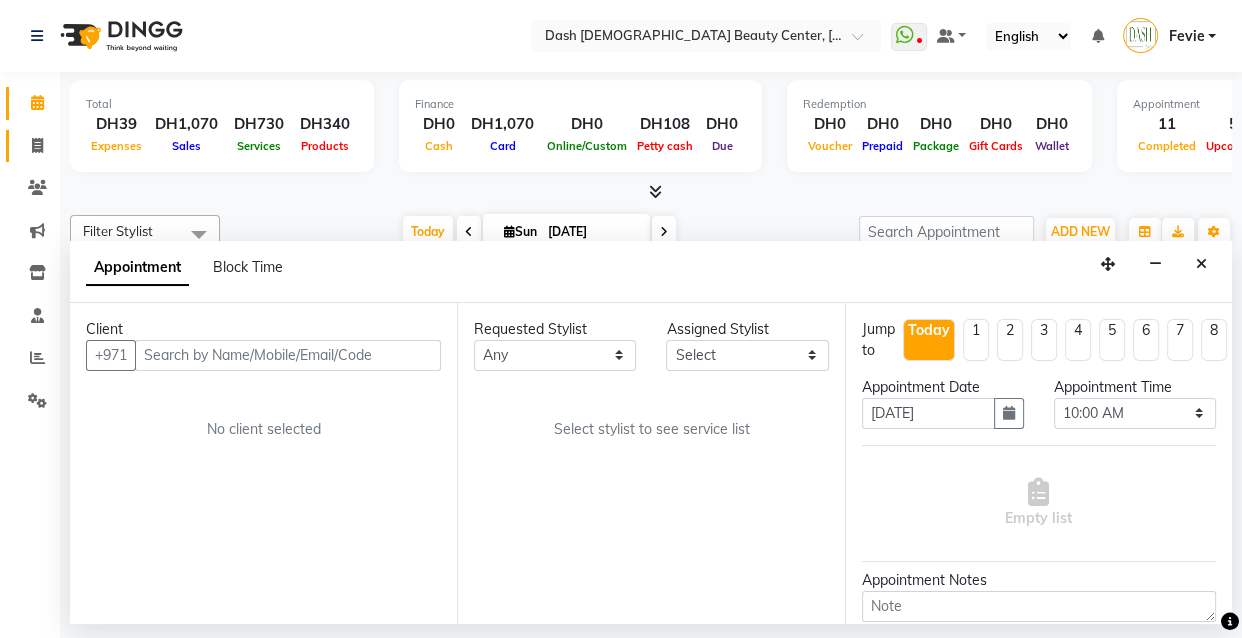 click 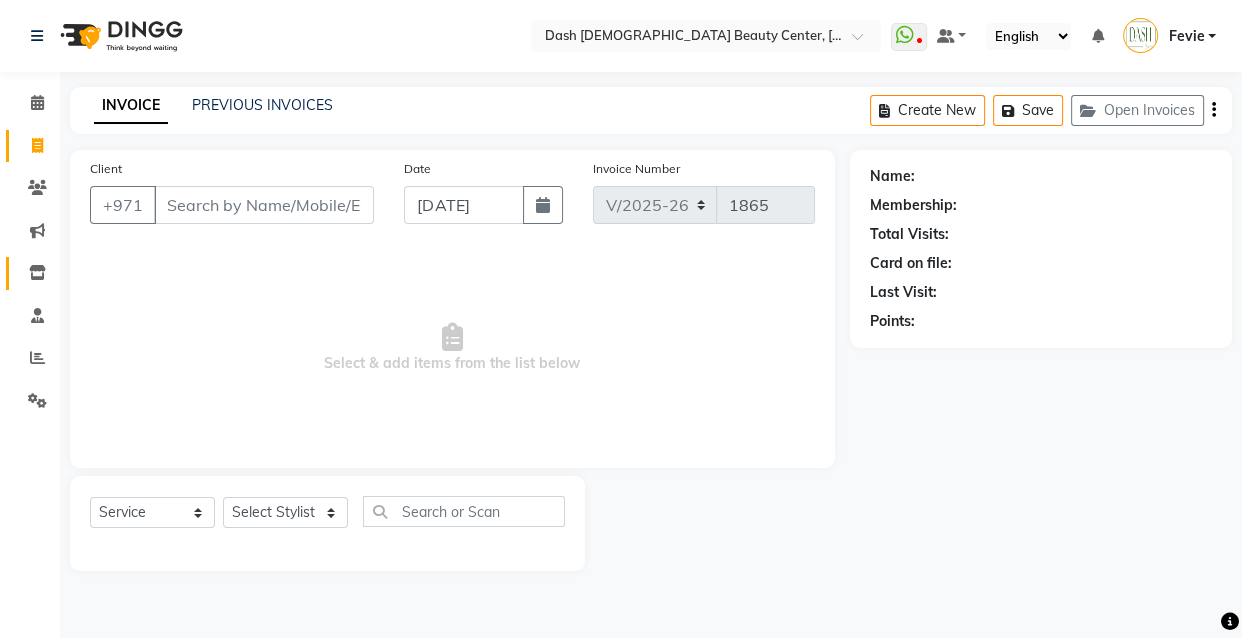 click 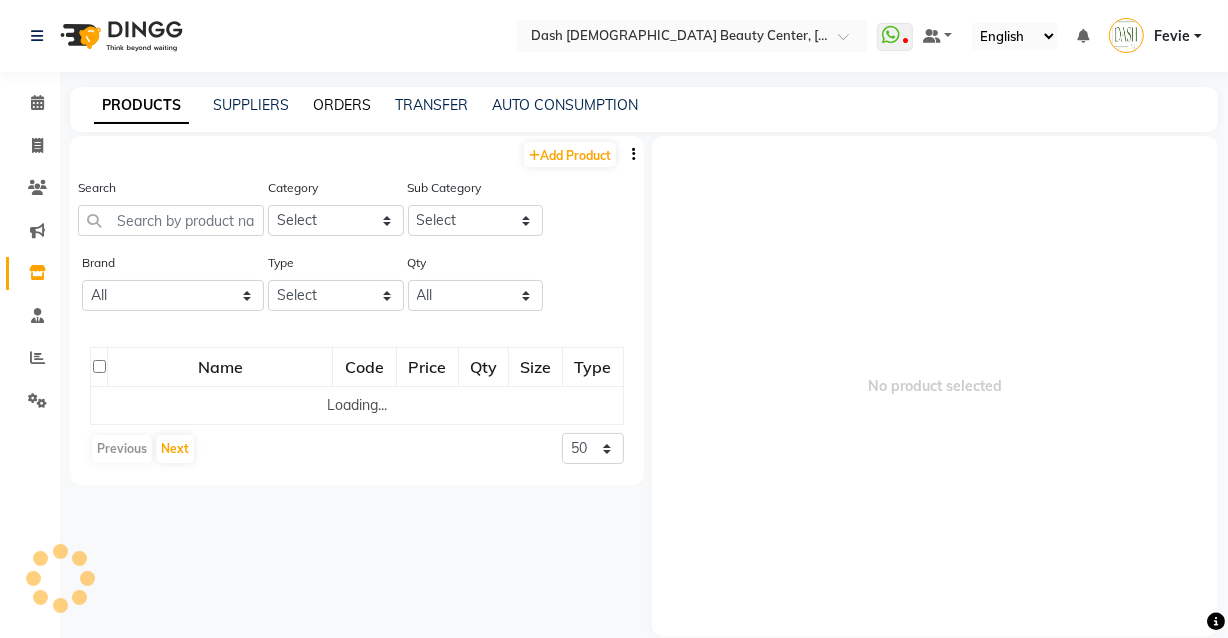 click on "ORDERS" 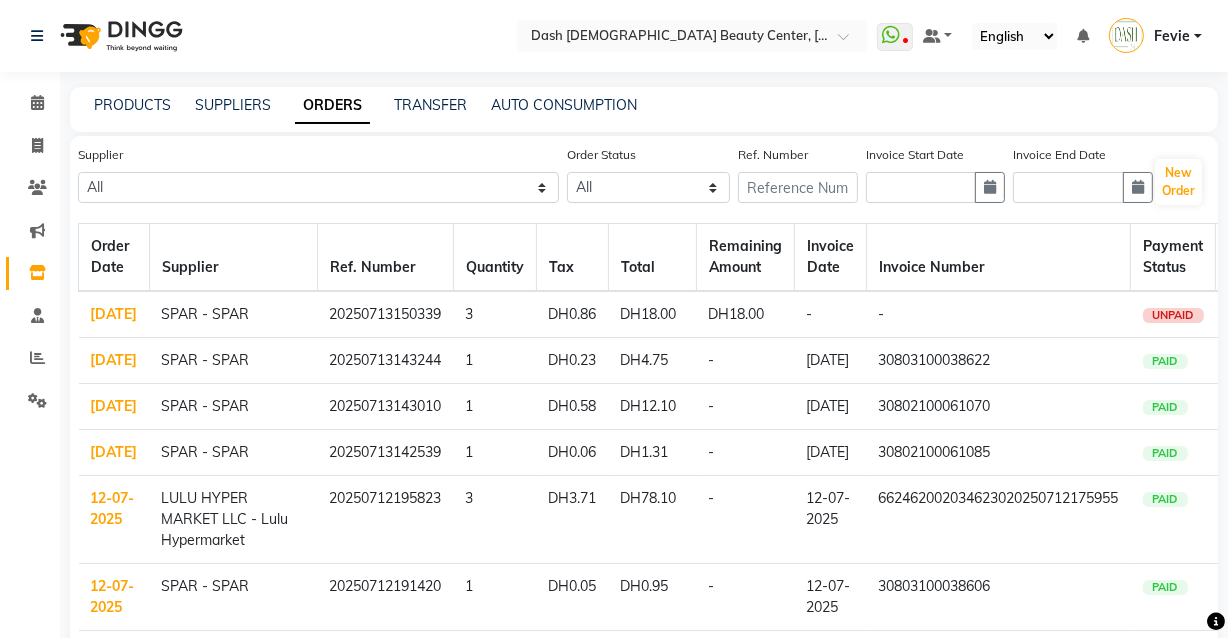 click on "[DATE]" 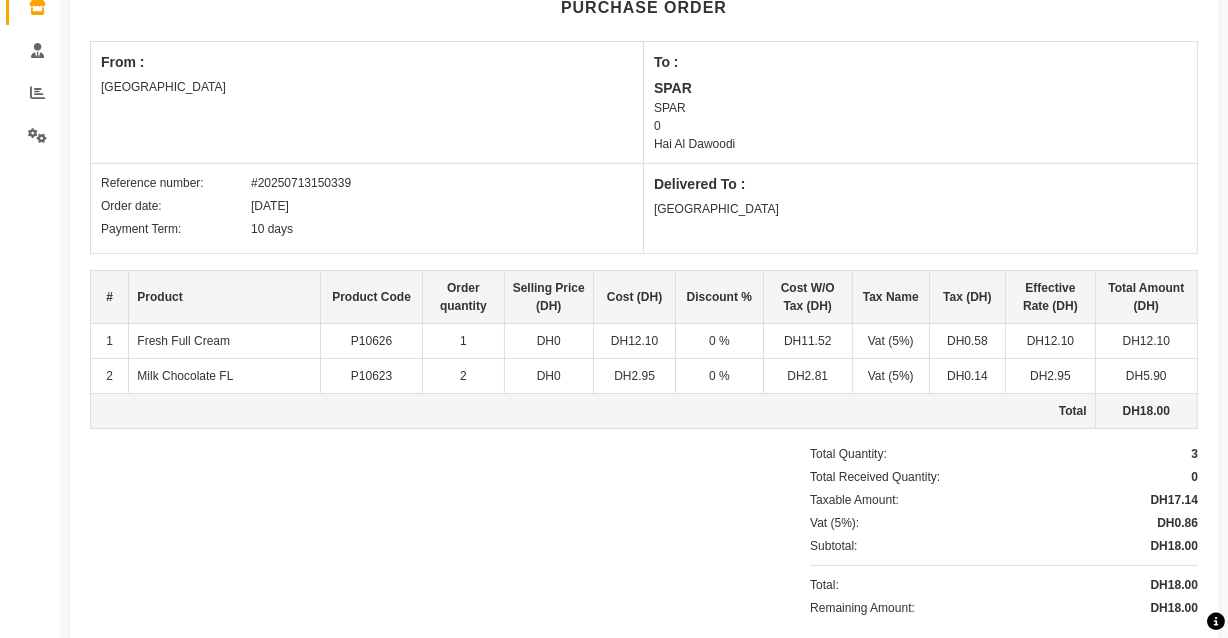 scroll, scrollTop: 0, scrollLeft: 0, axis: both 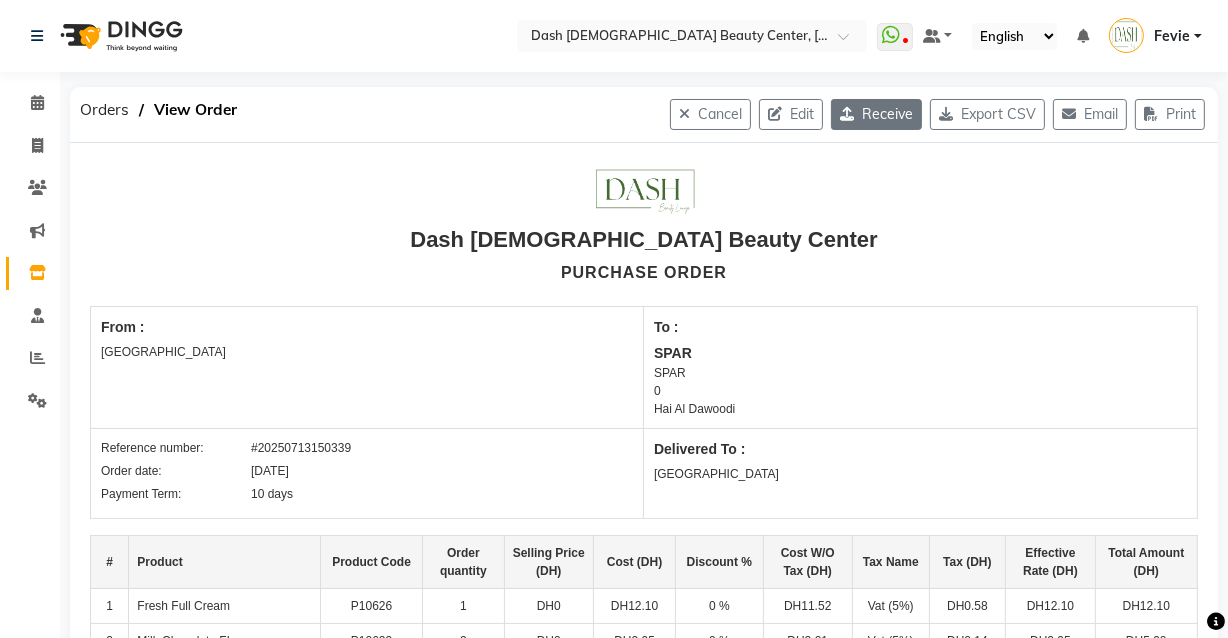 click on "Receive" 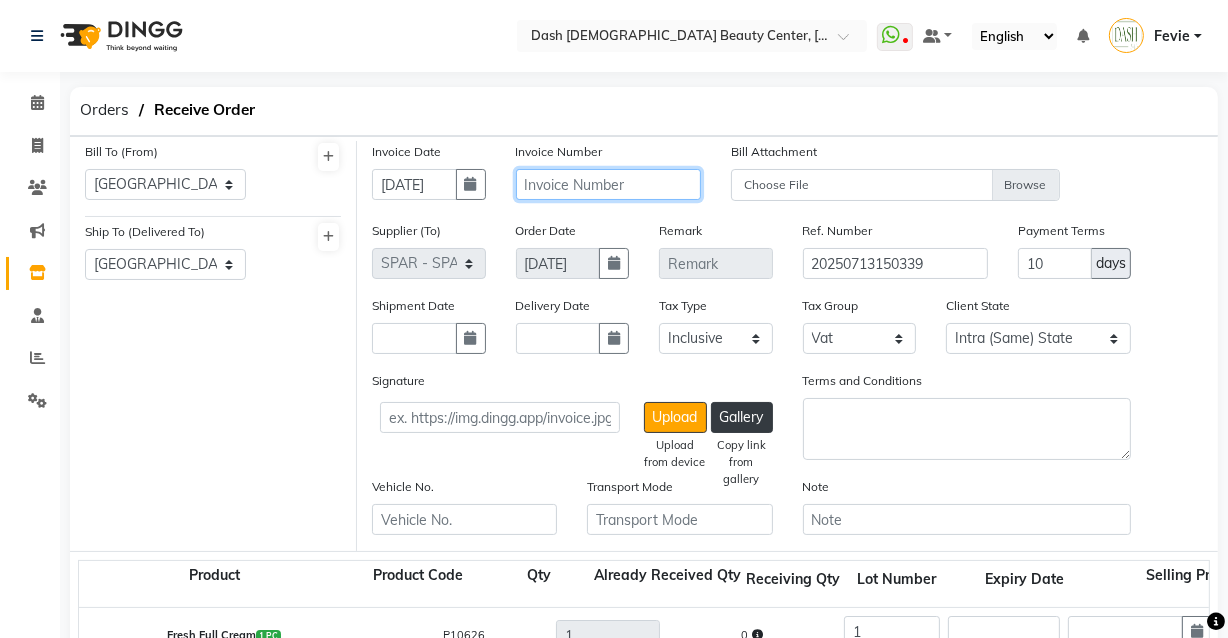 click 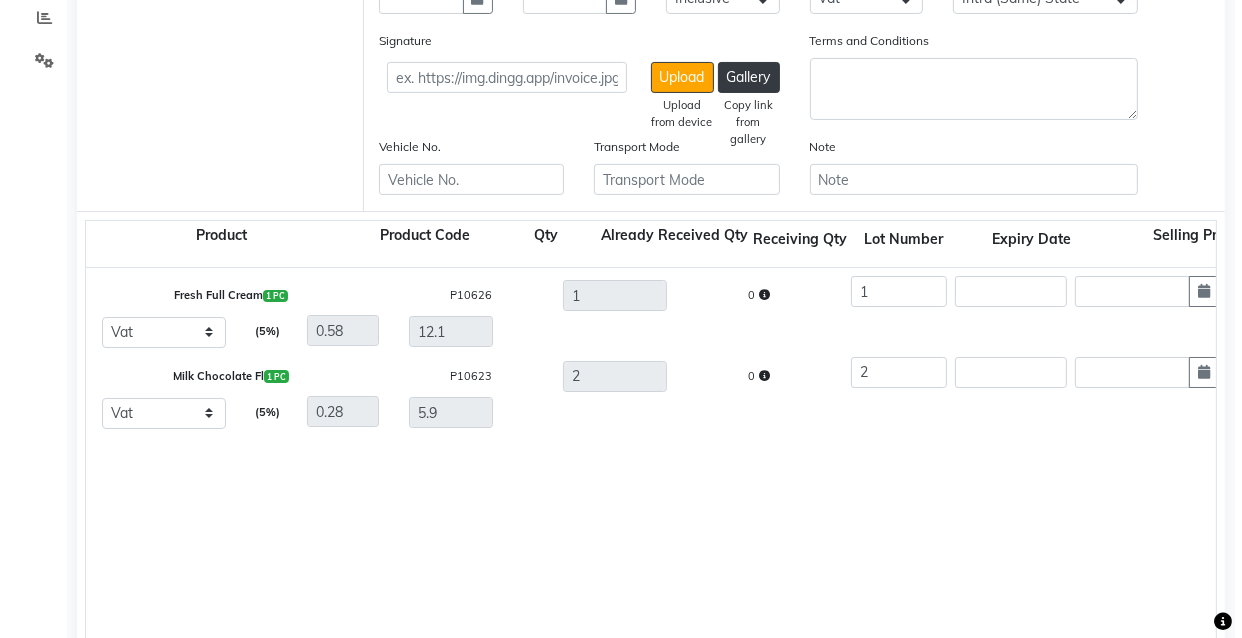 scroll, scrollTop: 837, scrollLeft: 0, axis: vertical 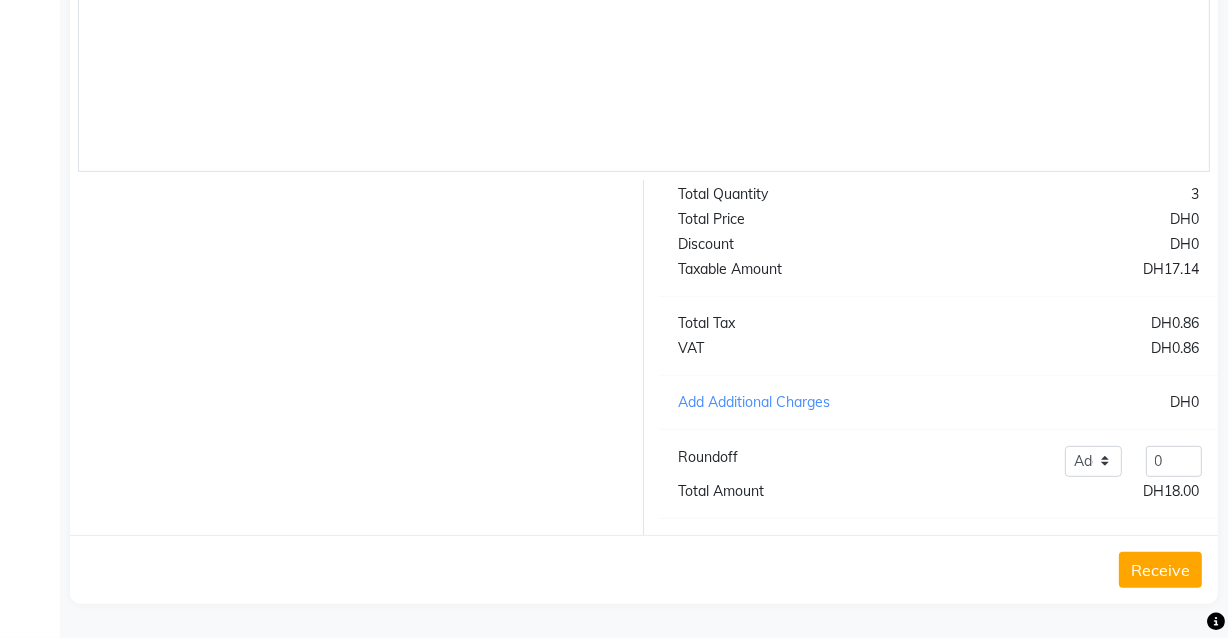 click on "Receive" 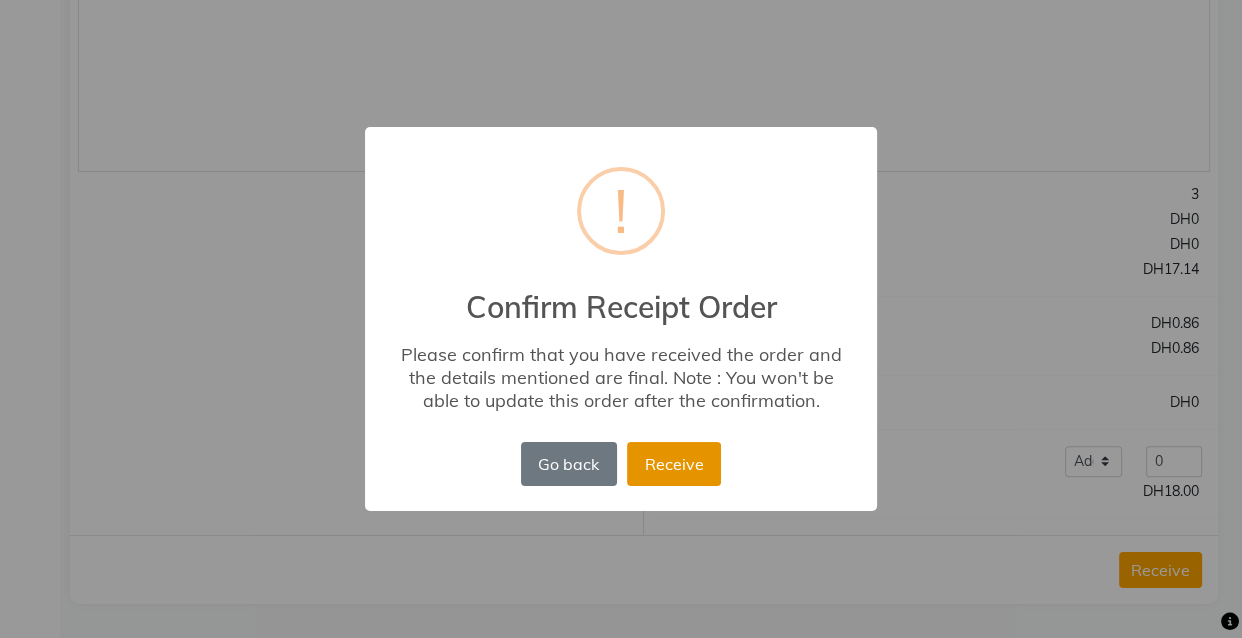 click on "Receive" at bounding box center [674, 464] 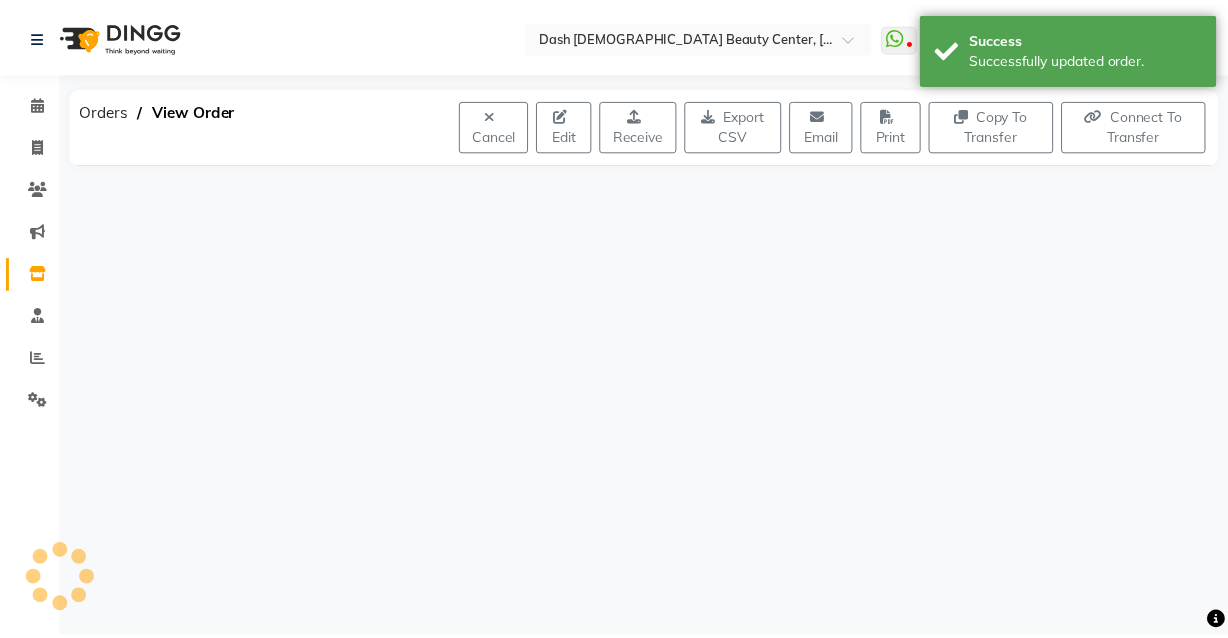 scroll, scrollTop: 0, scrollLeft: 0, axis: both 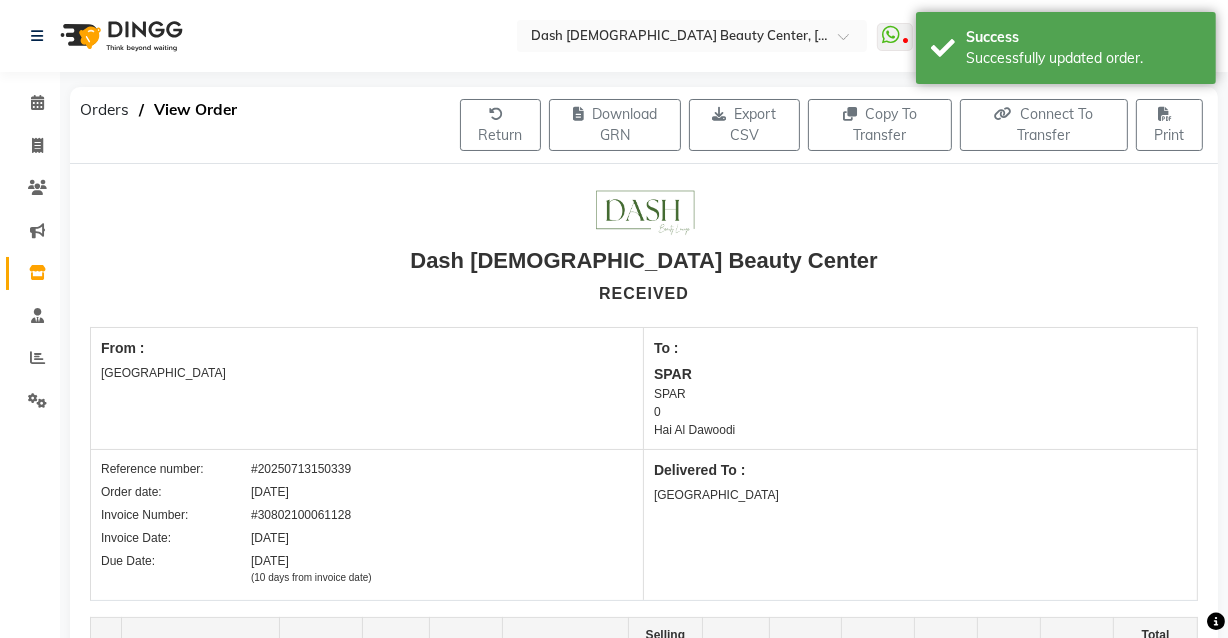 click 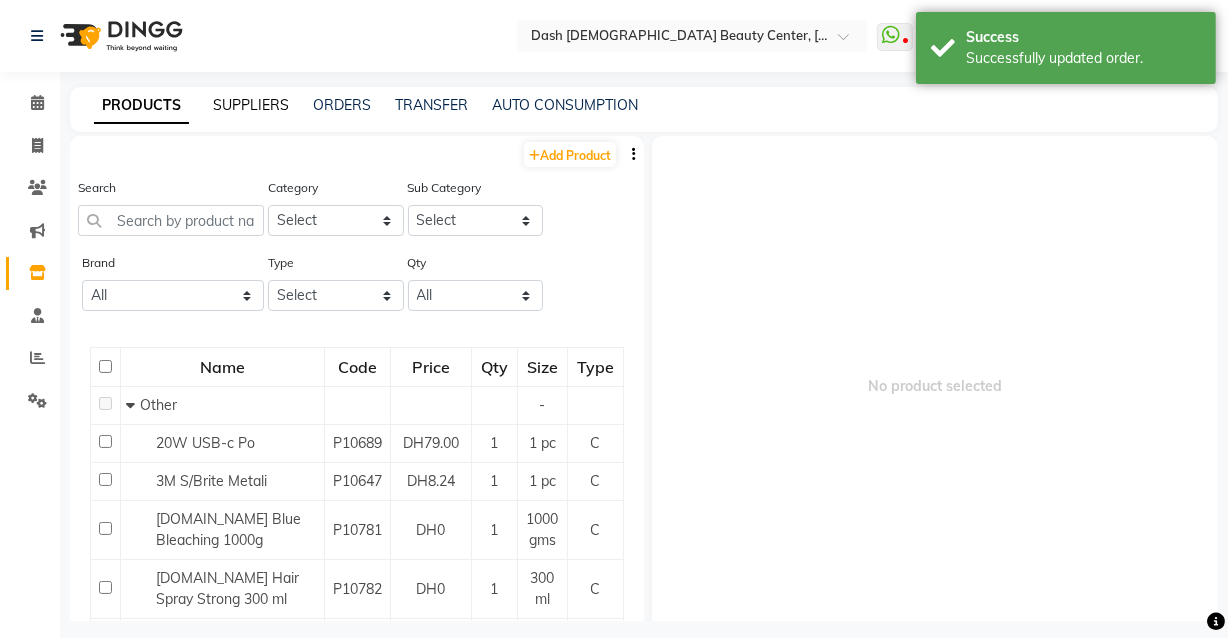 click on "SUPPLIERS" 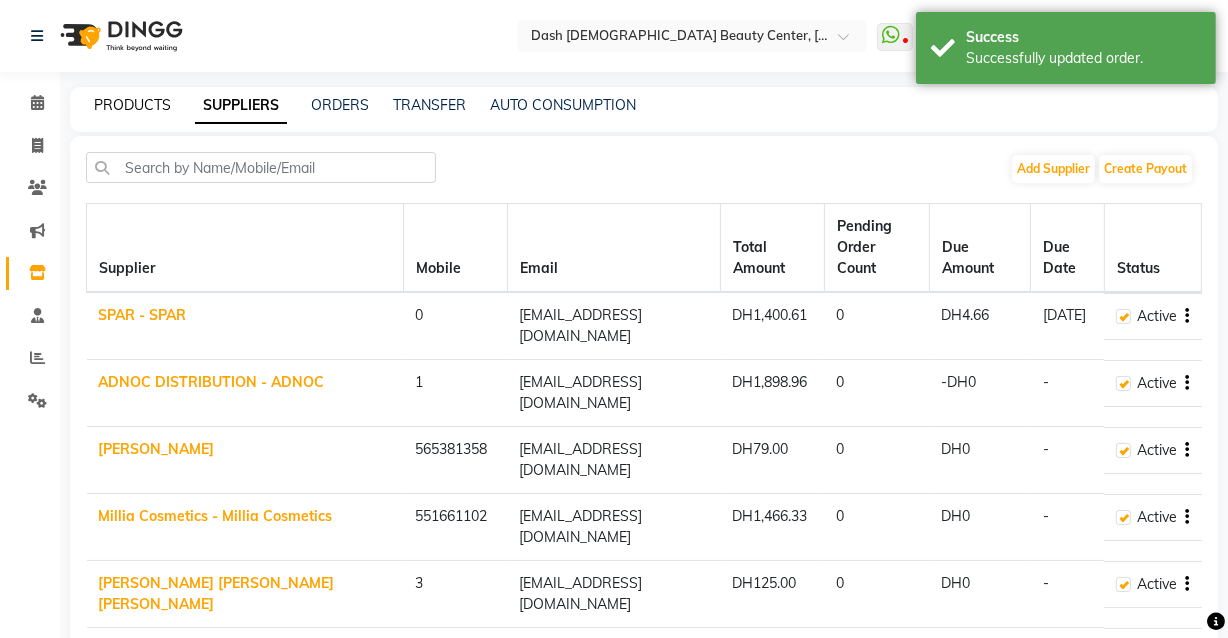 click on "PRODUCTS" 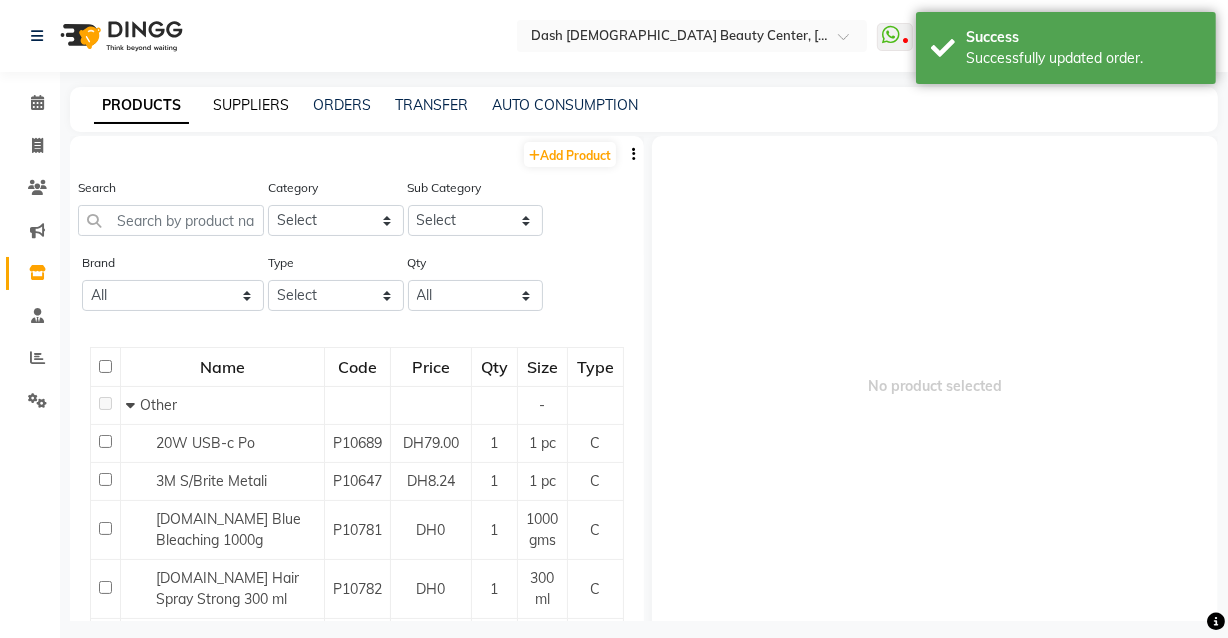 click on "SUPPLIERS" 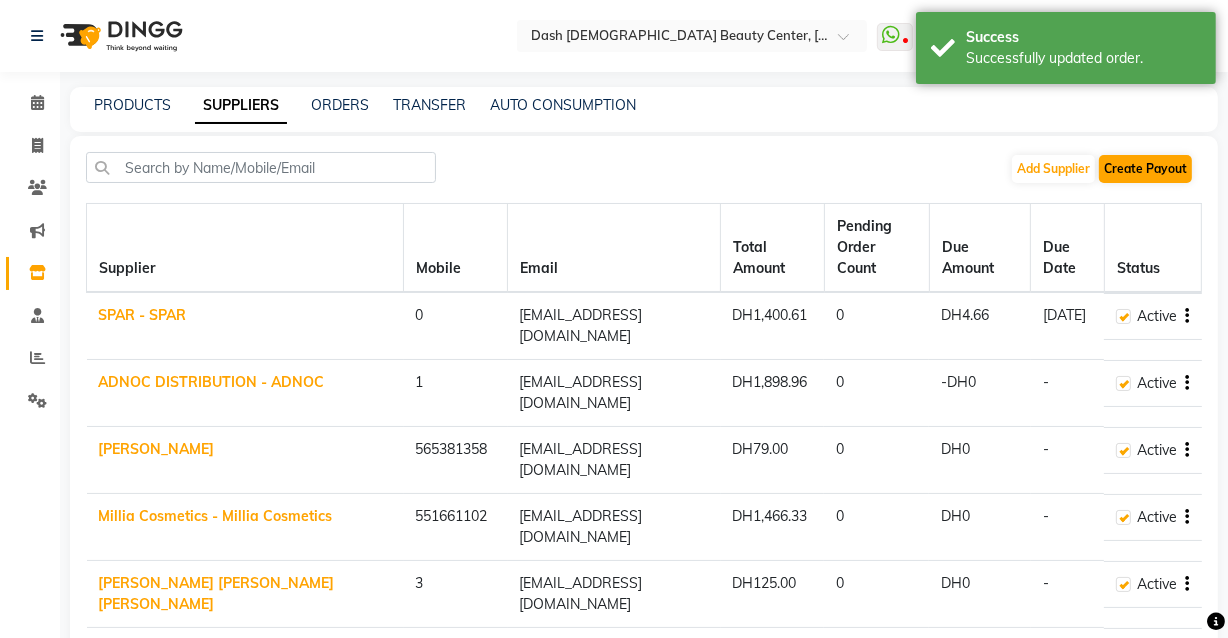 click on "Create Payout" 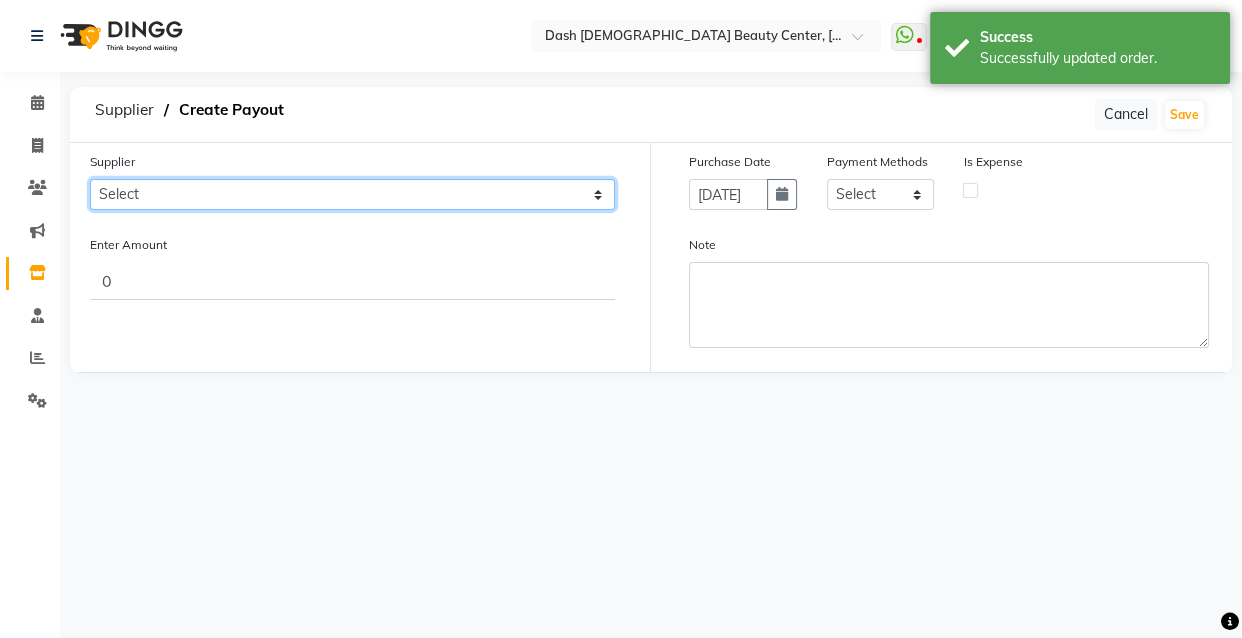 click on "Select SPAR - SPAR ADNOC DISTRIBUTION - ADNOC [PERSON_NAME] Millia Cosmetics - Millia Cosmetics [PERSON_NAME] [PERSON_NAME] [PERSON_NAME] [PERSON_NAME] - Argos Al Batul [PERSON_NAME] - [PERSON_NAME] Store Darbar Restaurant - Darbar Restaurant  The Beauty Shop - The Beauty Shop Alpha med General Trading - Alphamed [PERSON_NAME] Cosmetics Trading Al [PERSON_NAME] LLC - Al [PERSON_NAME] Stationery & Toys & Confectioneries LLC GAME PLANET - Game Planet [PERSON_NAME] Beauty Supplies Co. L.L.C. JIMI GIFT MARKET LLC - [PERSON_NAME] GIFT MARKET [PERSON_NAME] [PERSON_NAME]  - [PERSON_NAME] [PERSON_NAME] Savora Food Industry LLC PEARL LLC - Pearl Specialty Coffee Roastery [PERSON_NAME]  - [PERSON_NAME] General Trading Jumbo Electronics Company Ltd - Jumbo Store Landmark Retail Investment Co. LLC - Home Box LA MARQUISE - La Marquise International FAKHR AL SHAEB - Fakhr Al Shaeb Food stuff WADI AL NOOR - [GEOGRAPHIC_DATA] Modern Food Stuff LLC NATIONAL FLOWER LLC - National Flowers LLC - SPC Healthcare Trading Co. LLC - [GEOGRAPHIC_DATA]" 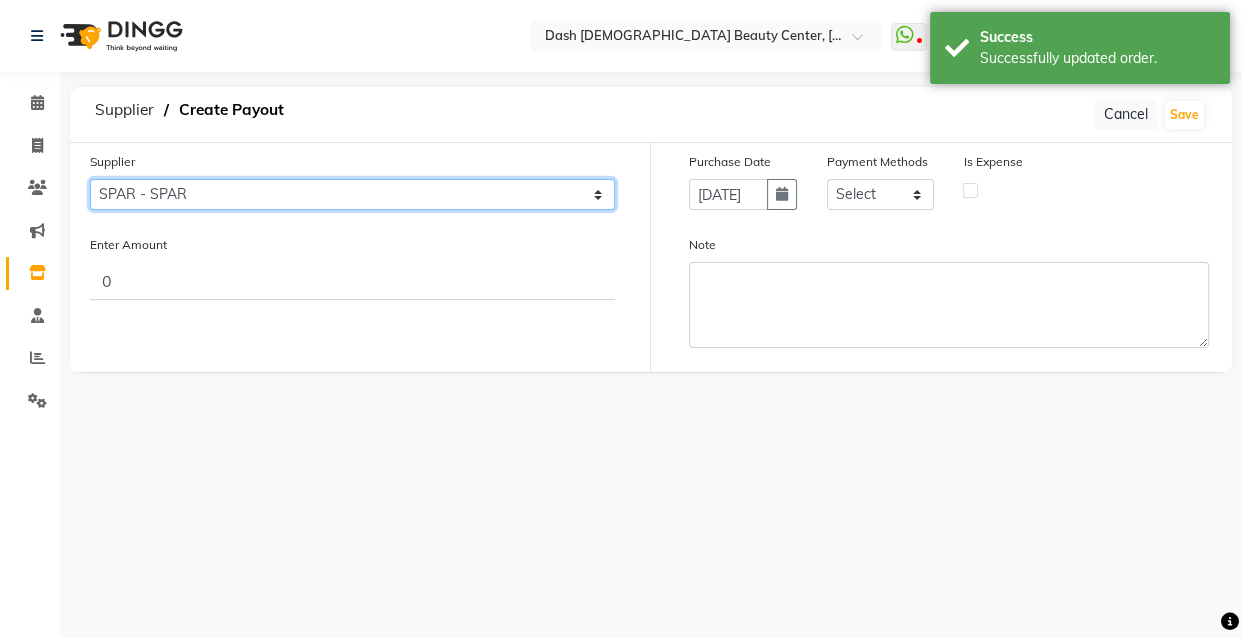 click on "Select SPAR - SPAR ADNOC DISTRIBUTION - ADNOC [PERSON_NAME] Millia Cosmetics - Millia Cosmetics [PERSON_NAME] [PERSON_NAME] [PERSON_NAME] [PERSON_NAME] - Argos Al Batul [PERSON_NAME] - [PERSON_NAME] Store Darbar Restaurant - Darbar Restaurant  The Beauty Shop - The Beauty Shop Alpha med General Trading - Alphamed [PERSON_NAME] Cosmetics Trading Al [PERSON_NAME] LLC - Al [PERSON_NAME] Stationery & Toys & Confectioneries LLC GAME PLANET - Game Planet [PERSON_NAME] Beauty Supplies Co. L.L.C. JIMI GIFT MARKET LLC - [PERSON_NAME] GIFT MARKET [PERSON_NAME] [PERSON_NAME]  - [PERSON_NAME] [PERSON_NAME] Savora Food Industry LLC PEARL LLC - Pearl Specialty Coffee Roastery [PERSON_NAME]  - [PERSON_NAME] General Trading Jumbo Electronics Company Ltd - Jumbo Store Landmark Retail Investment Co. LLC - Home Box LA MARQUISE - La Marquise International FAKHR AL SHAEB - Fakhr Al Shaeb Food stuff WADI AL NOOR - [GEOGRAPHIC_DATA] Modern Food Stuff LLC NATIONAL FLOWER LLC - National Flowers LLC - SPC Healthcare Trading Co. LLC - [GEOGRAPHIC_DATA]" 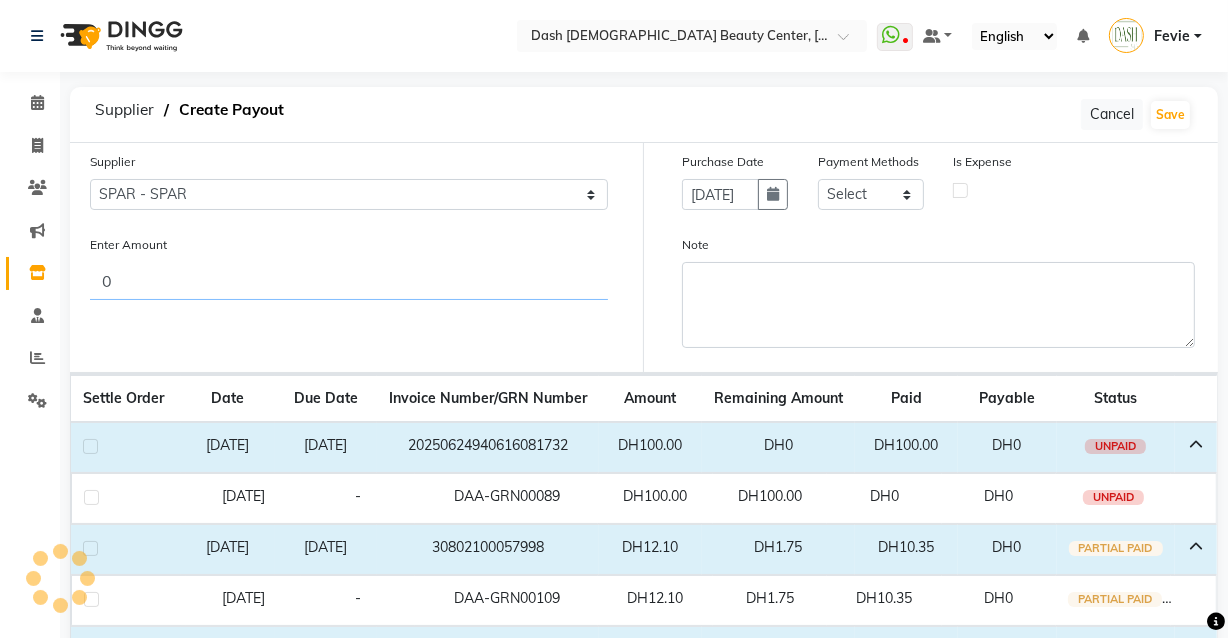 click on "0" at bounding box center (349, 281) 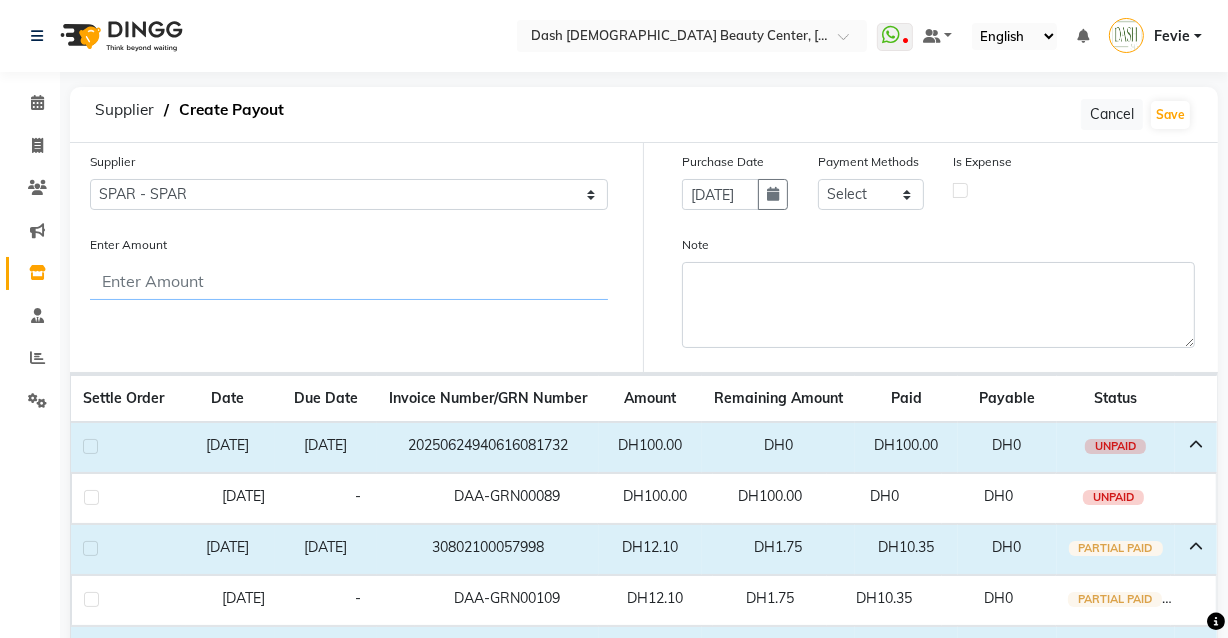 scroll, scrollTop: 259, scrollLeft: 0, axis: vertical 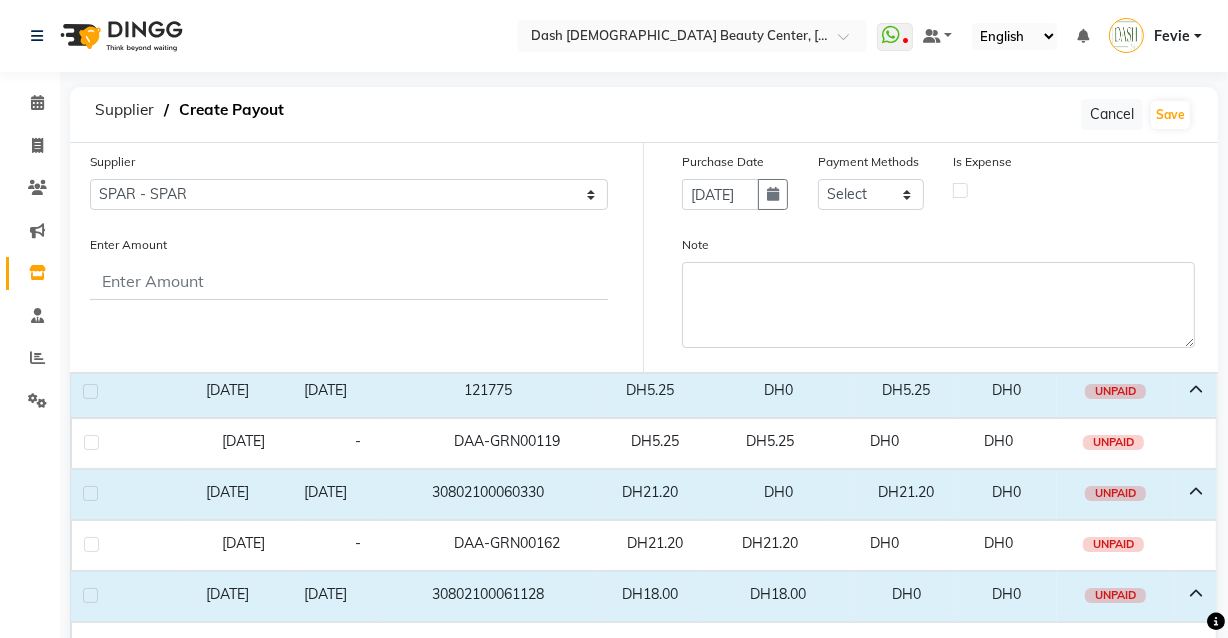 click 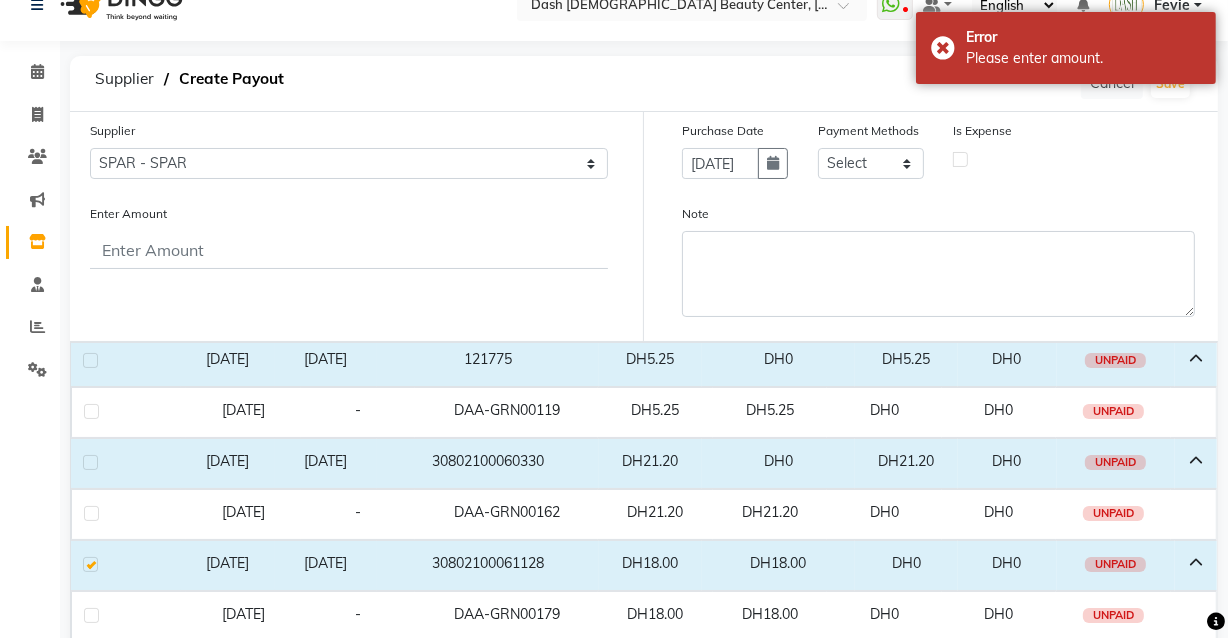 scroll, scrollTop: 93, scrollLeft: 0, axis: vertical 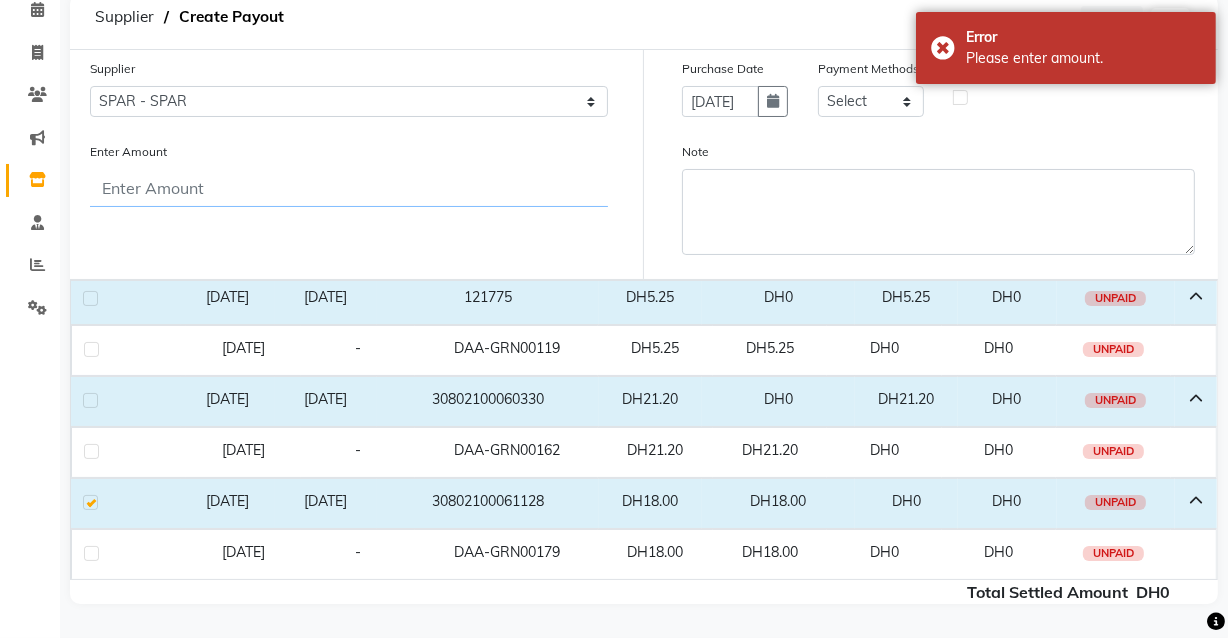 click on "Enter Amount" at bounding box center [349, 188] 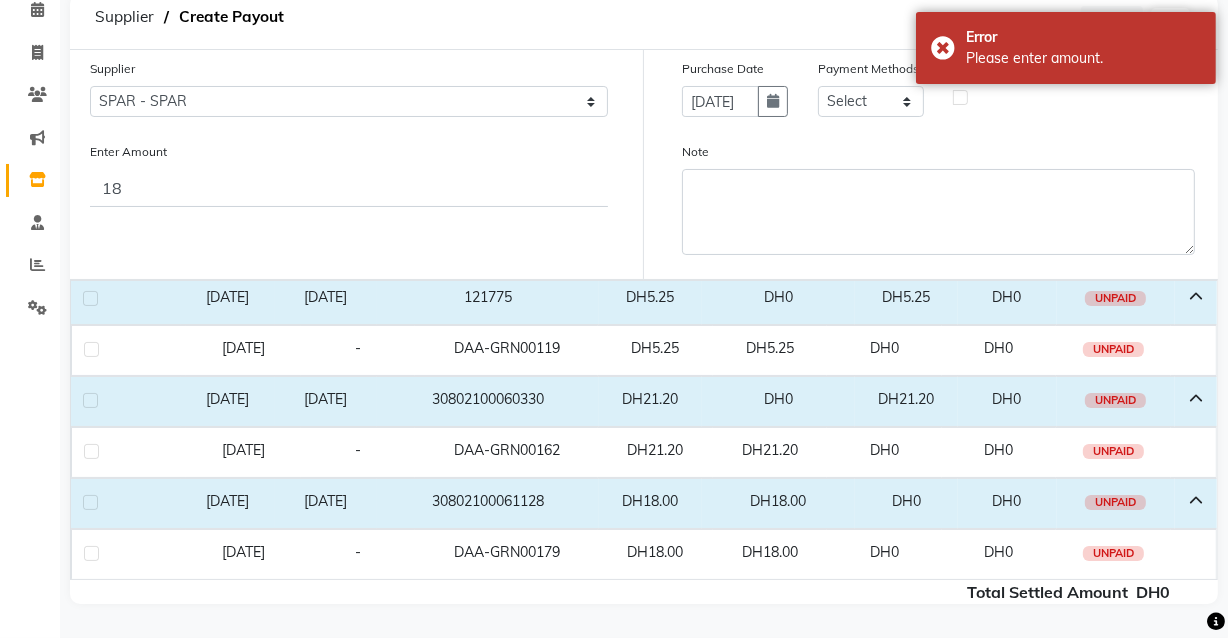 click 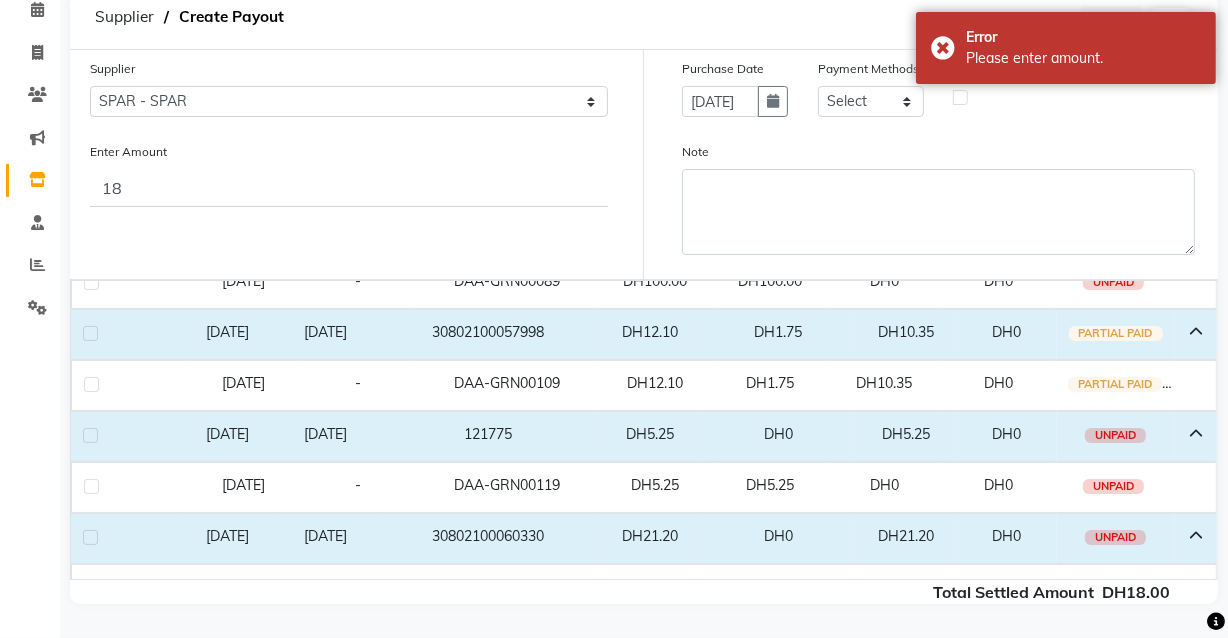 scroll, scrollTop: 107, scrollLeft: 0, axis: vertical 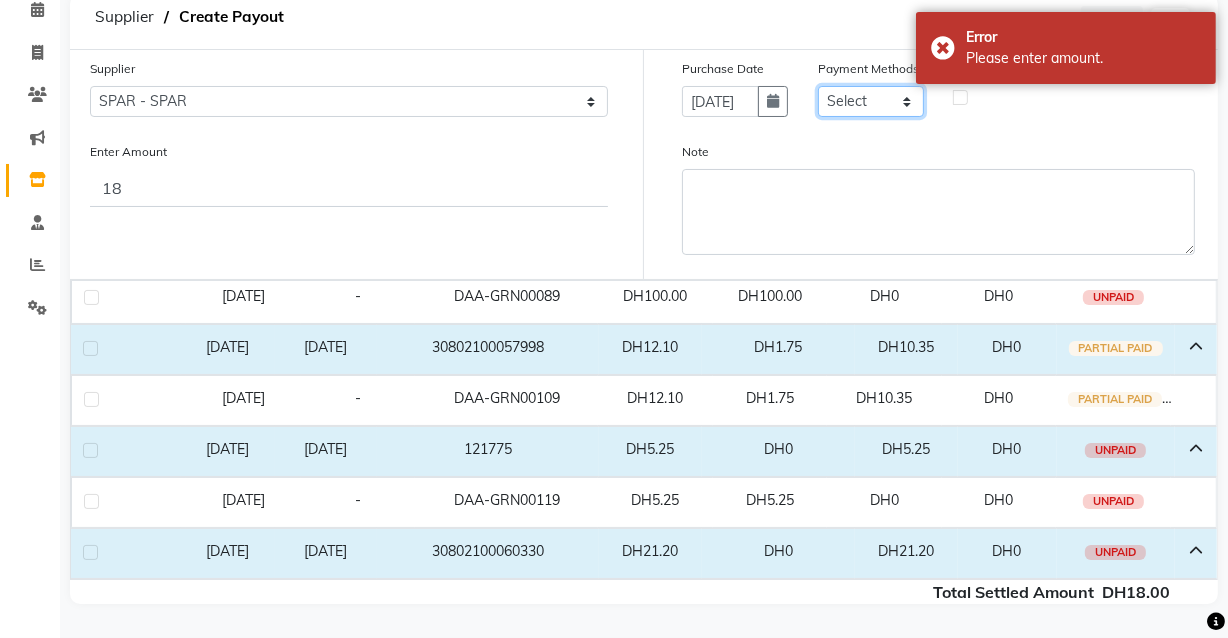 click on "Select CASH CARD ONLINE On Account Wallet Package Prepaid" 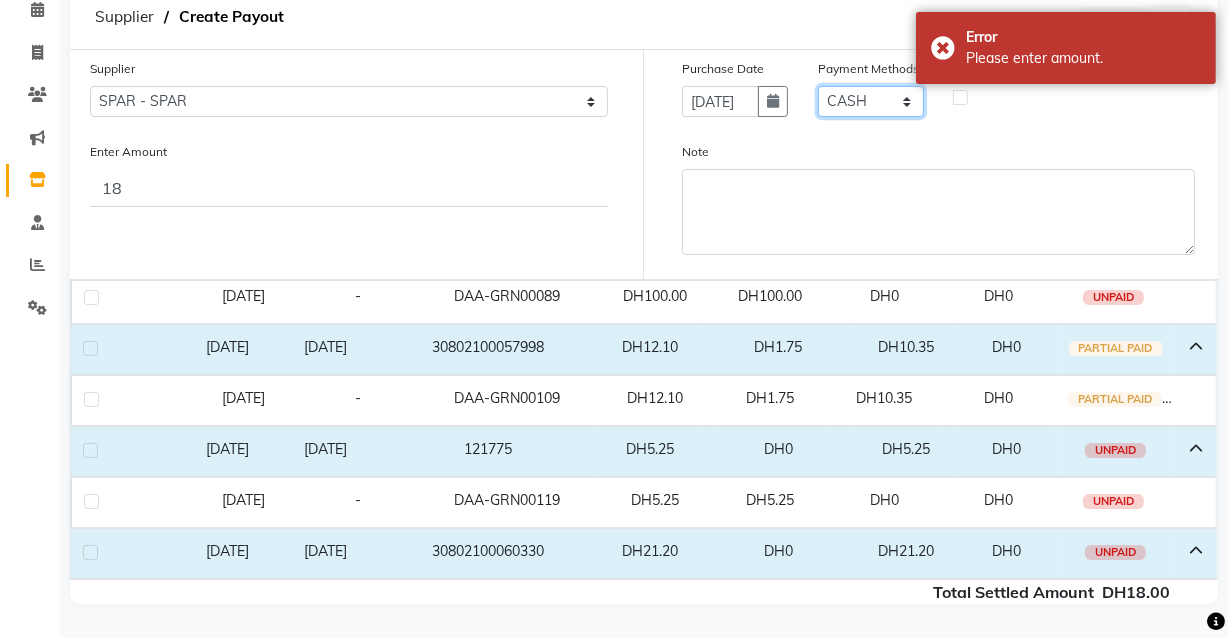 click on "Select CASH CARD ONLINE On Account Wallet Package Prepaid" 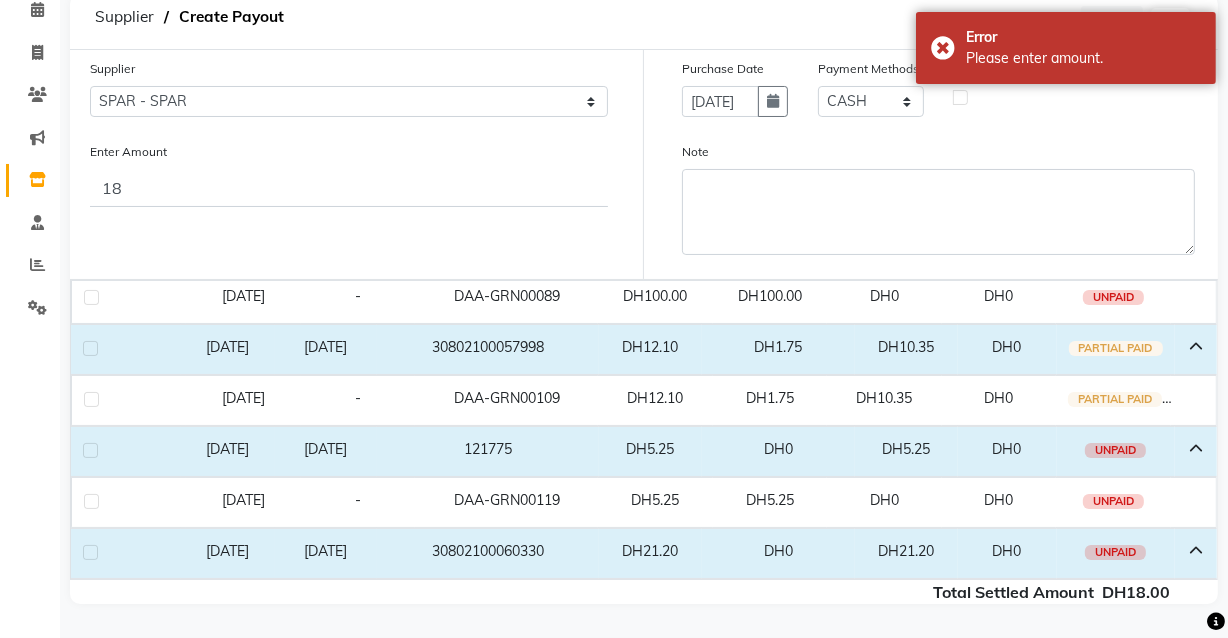 click 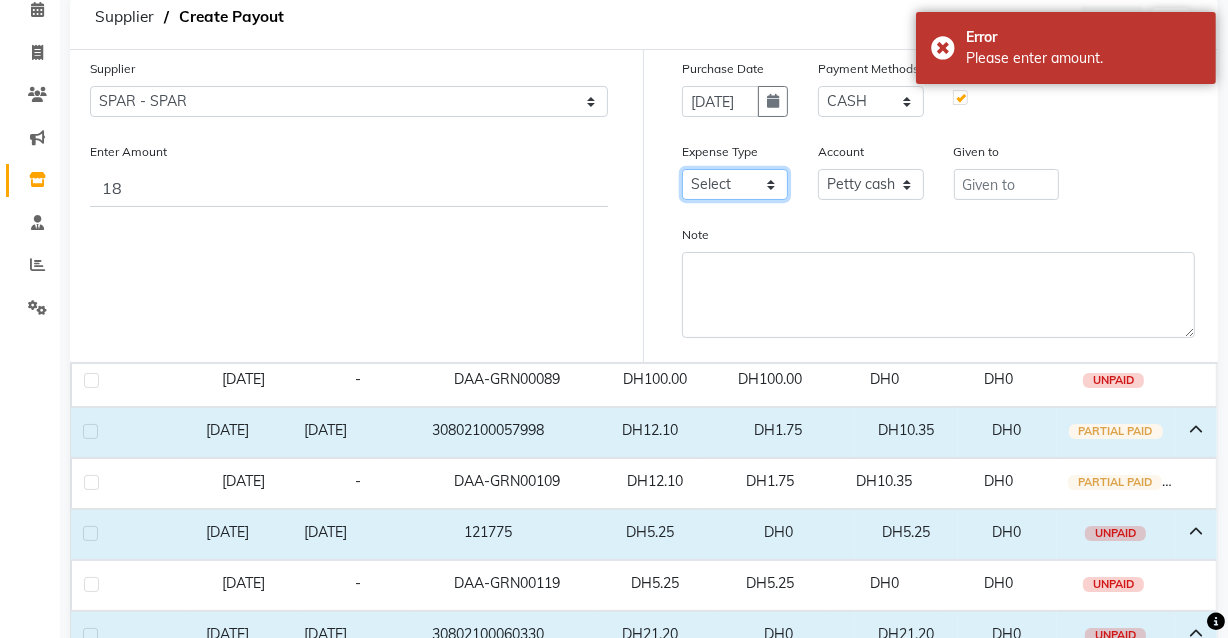 click on "Select Advance Salary Bank charges Car maintenance  Cash transfer to bank Cash transfer to hub Client Snacks Clinical charges Equipment Fuel Govt fee Incentive Insurance International purchase Loan Repayment Maintenance Marketing Miscellaneous MRA Other Pantry Product Rent Salary Staff Snacks Tax Tea & Refreshment Utilities" 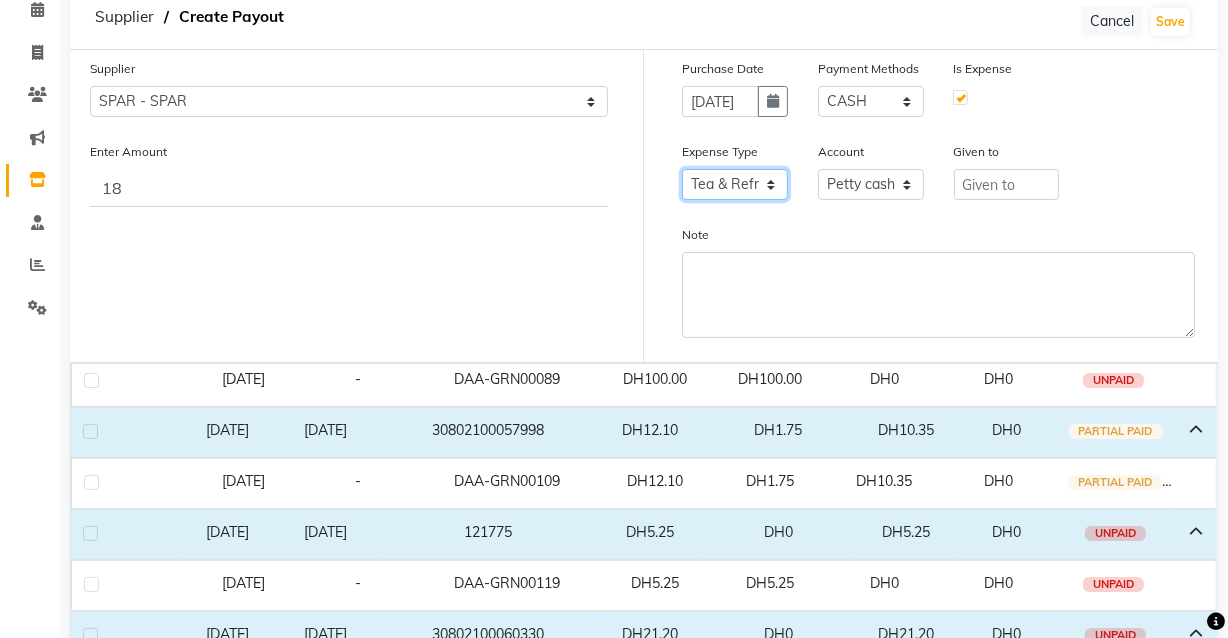 click on "Select Advance Salary Bank charges Car maintenance  Cash transfer to bank Cash transfer to hub Client Snacks Clinical charges Equipment Fuel Govt fee Incentive Insurance International purchase Loan Repayment Maintenance Marketing Miscellaneous MRA Other Pantry Product Rent Salary Staff Snacks Tax Tea & Refreshment Utilities" 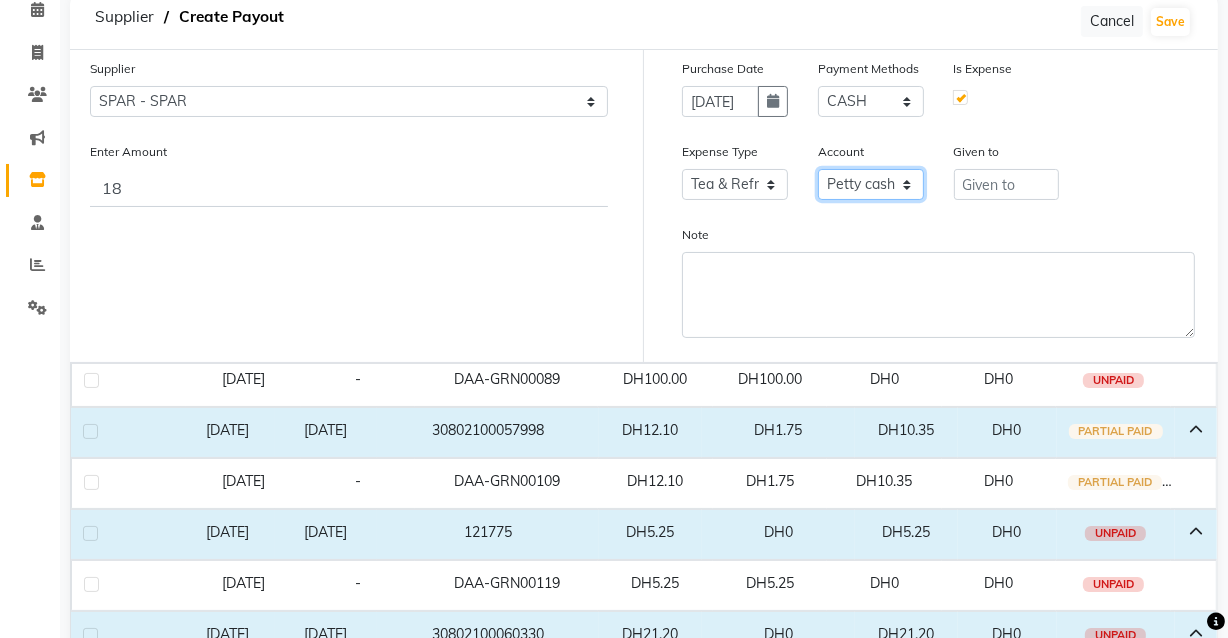 click on "Select [PERSON_NAME] cash Card Tax Cash In Hand" 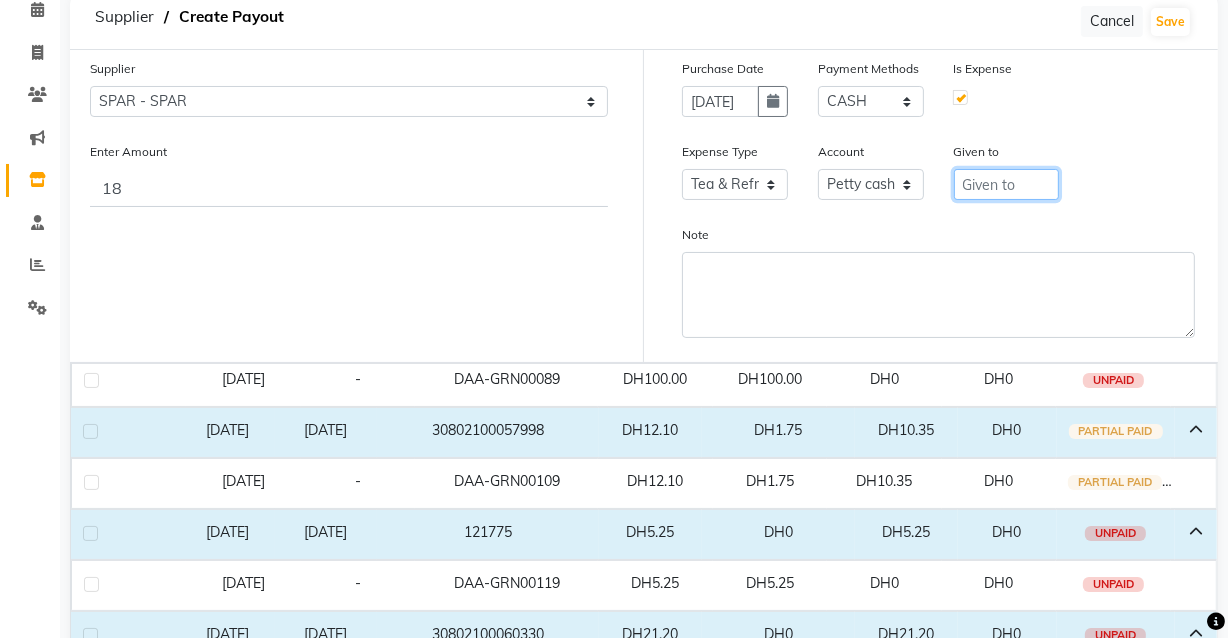 click at bounding box center (1007, 184) 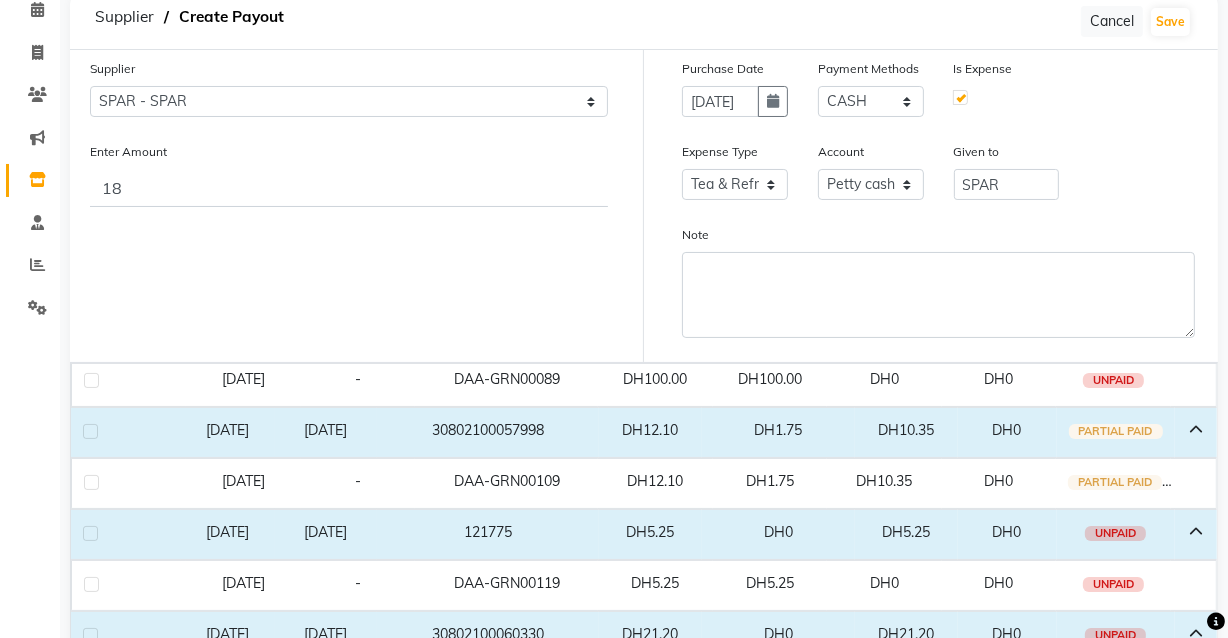 click on "Expense Type Select Advance Salary Bank charges Car maintenance  Cash transfer to bank Cash transfer to hub Client Snacks Clinical charges Equipment Fuel Govt fee Incentive Insurance International purchase Loan Repayment Maintenance Marketing Miscellaneous MRA Other Pantry Product Rent Salary Staff Snacks Tax Tea & Refreshment Utilities Account Select [PERSON_NAME] cash Card Tax Cash In Hand Given to SPAR" 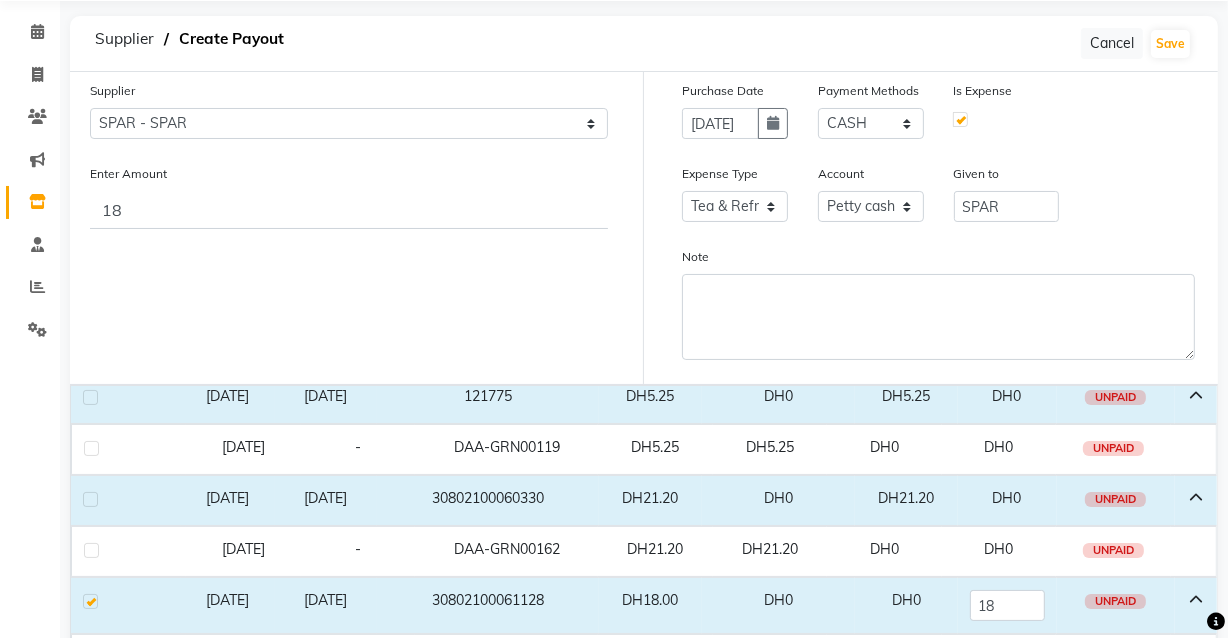 scroll, scrollTop: 0, scrollLeft: 0, axis: both 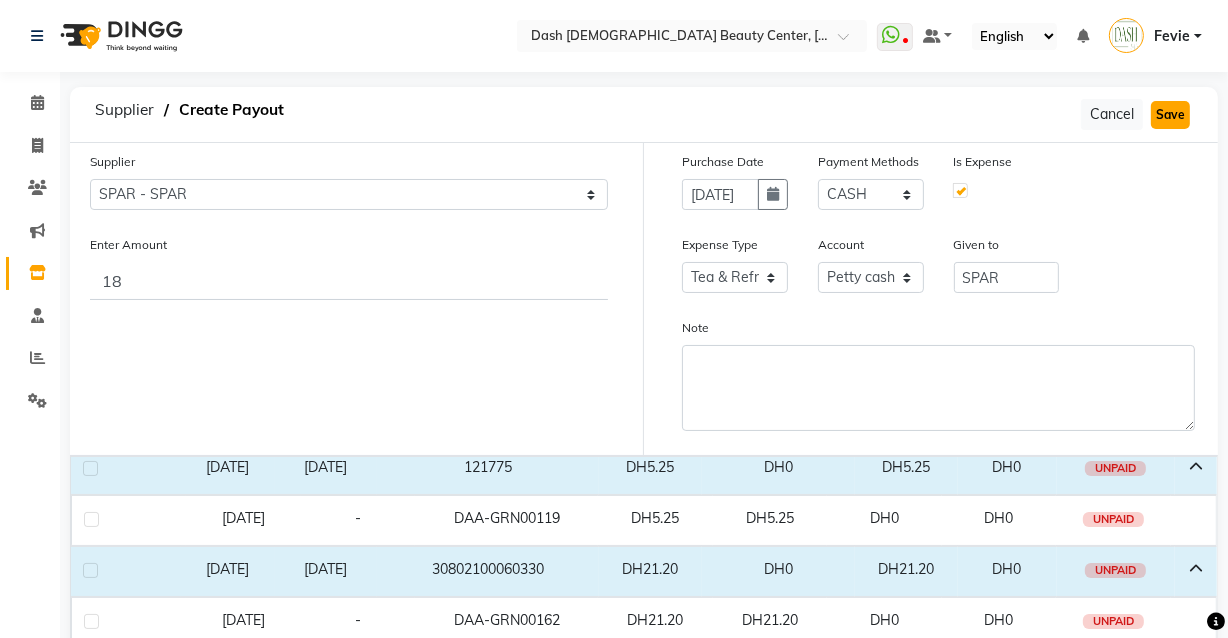 click on "Save" 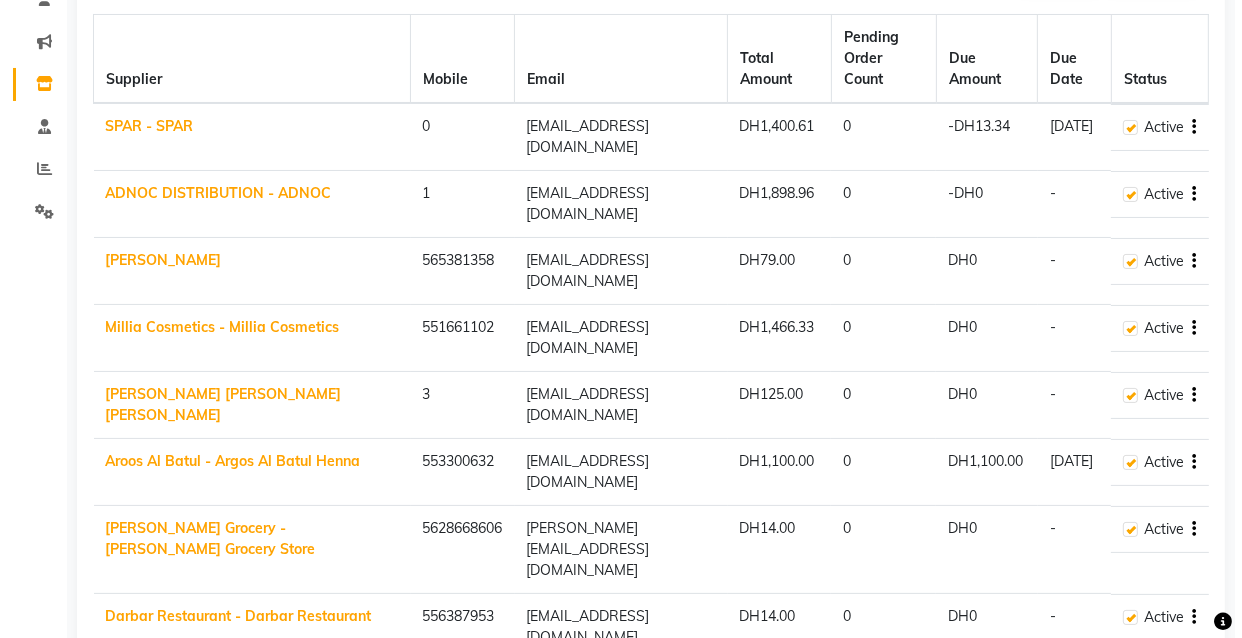 scroll, scrollTop: 0, scrollLeft: 0, axis: both 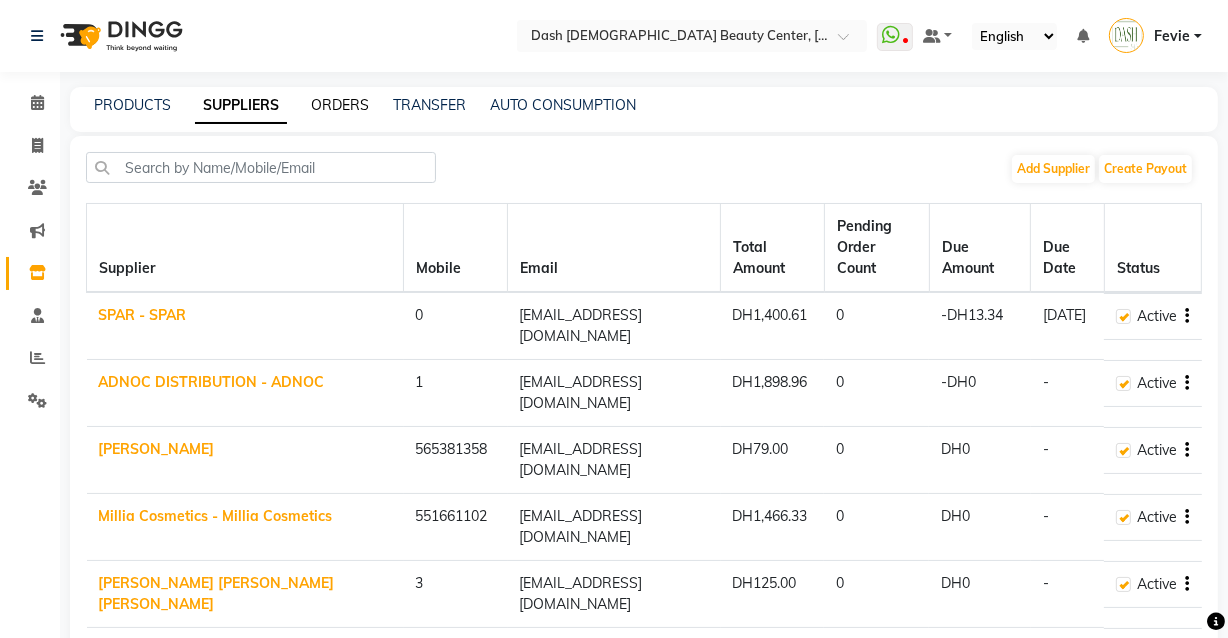 click on "ORDERS" 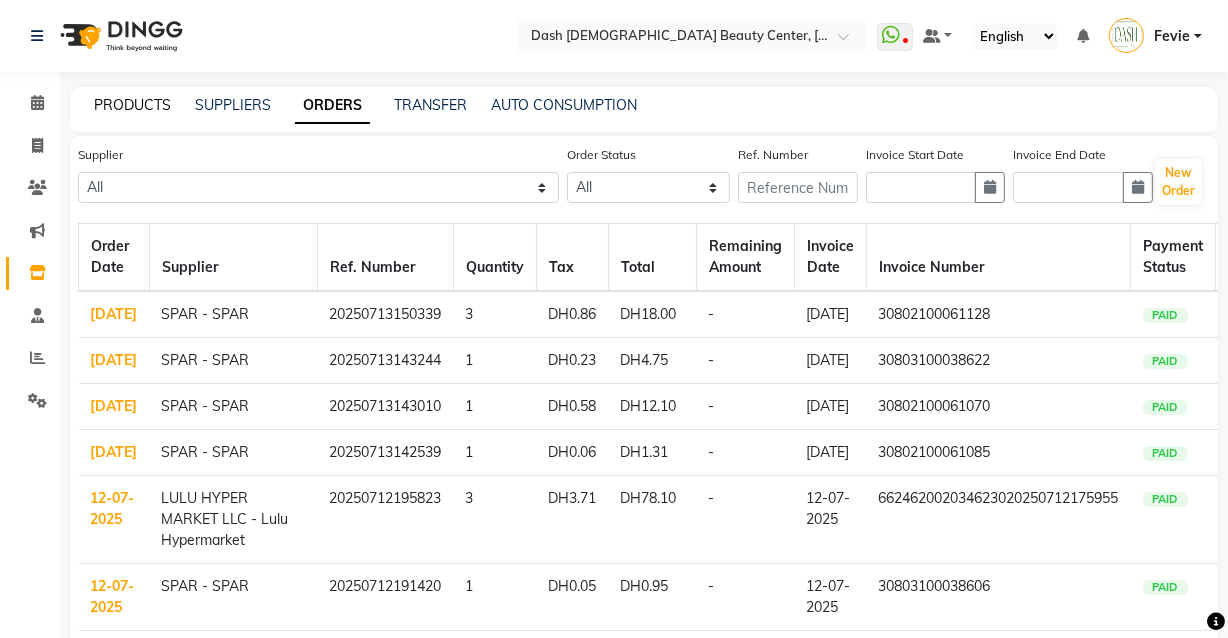 click on "PRODUCTS" 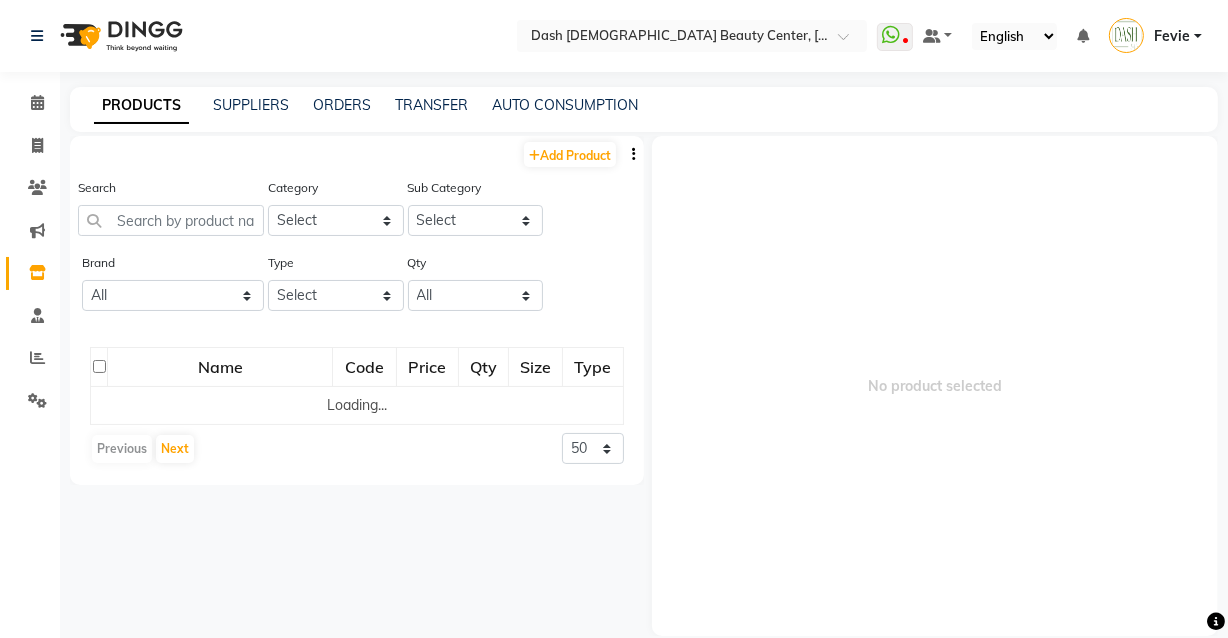click on "PRODUCTS SUPPLIERS ORDERS TRANSFER AUTO CONSUMPTION" 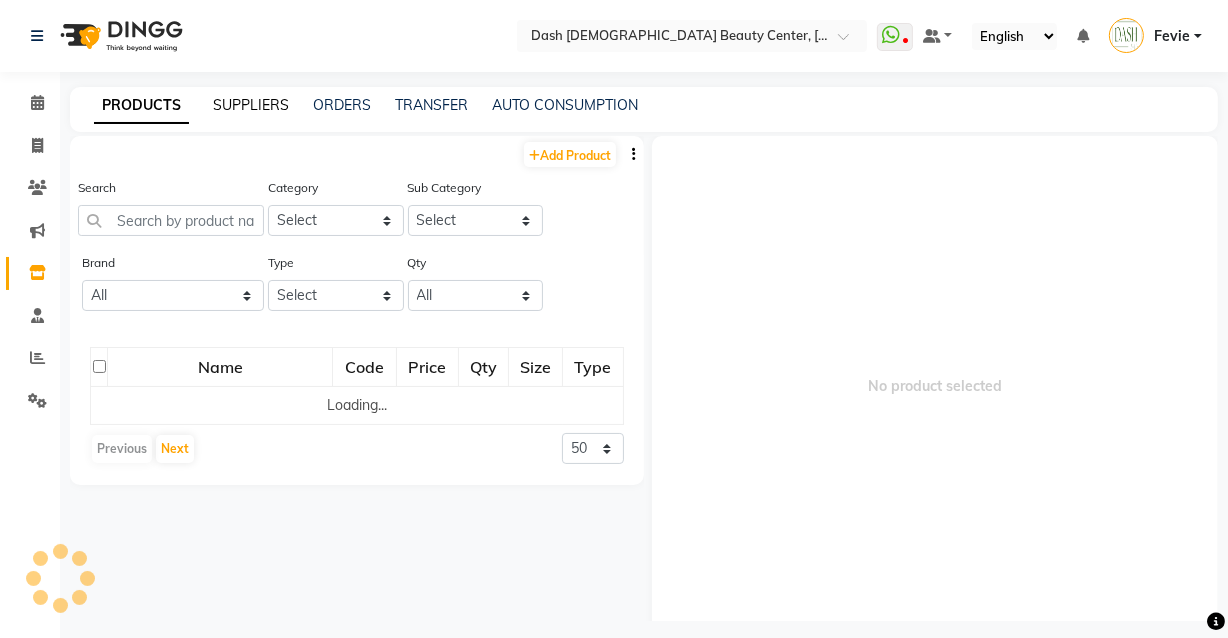click on "SUPPLIERS" 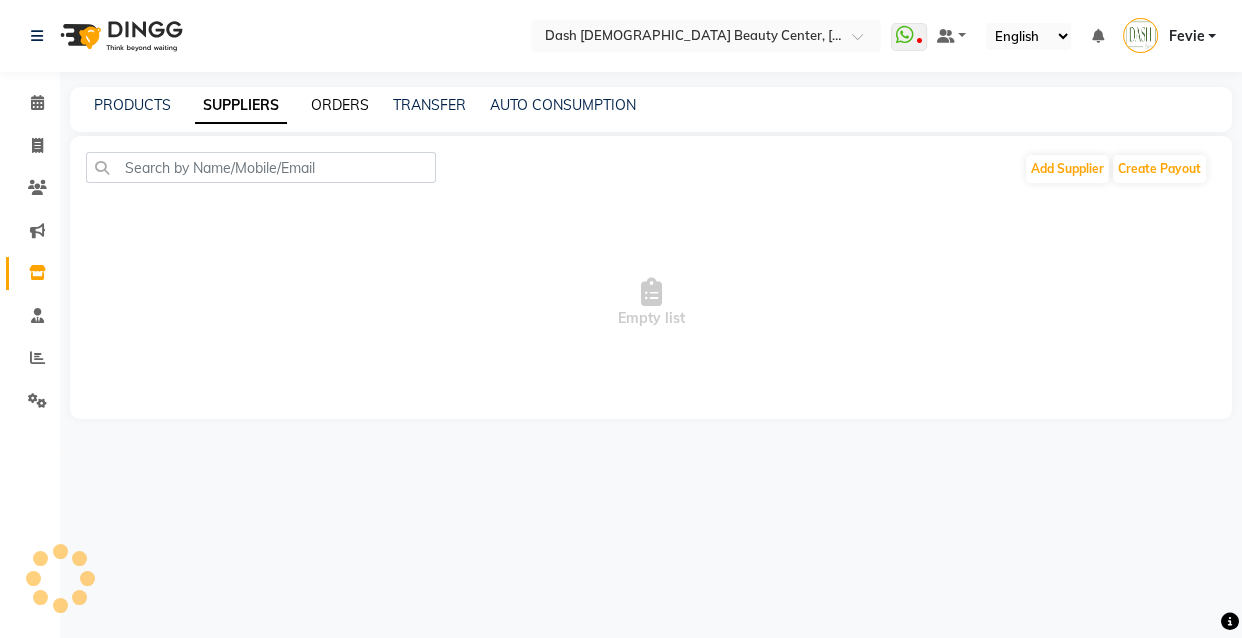 click on "ORDERS" 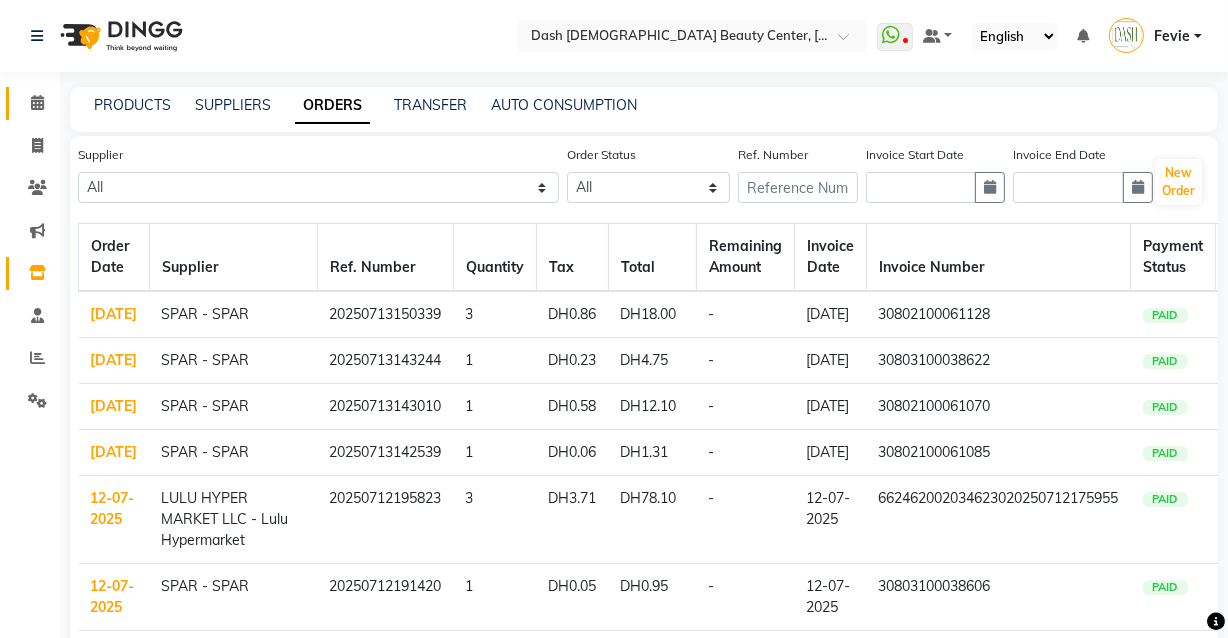 click 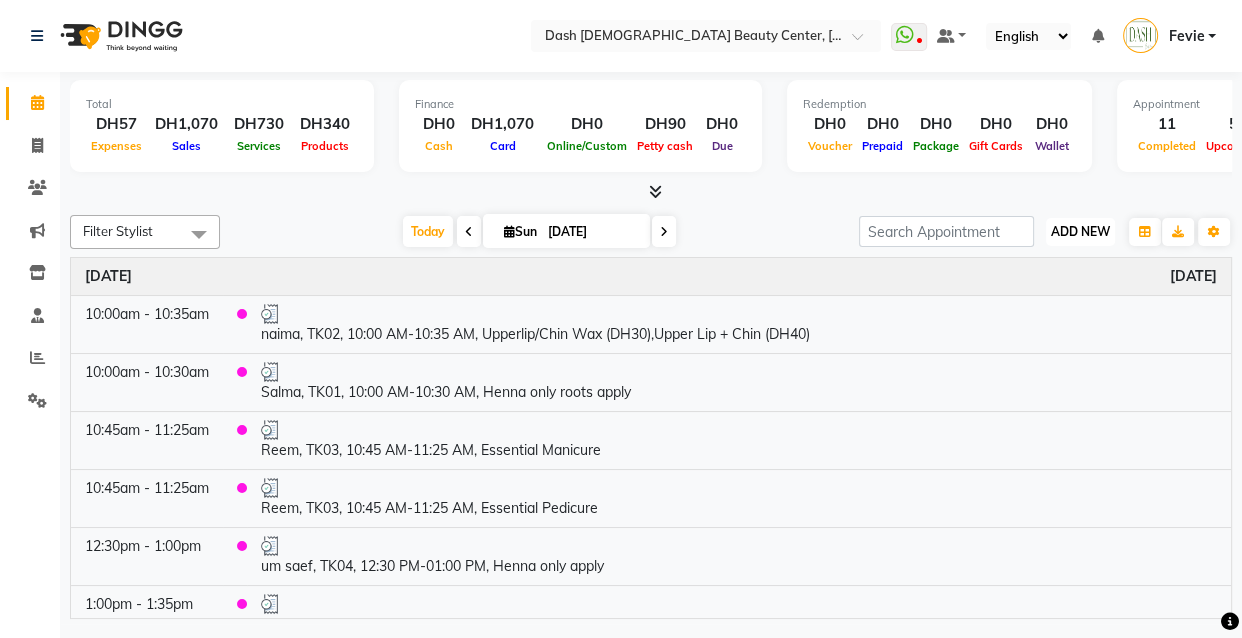 click on "ADD NEW" at bounding box center [1080, 231] 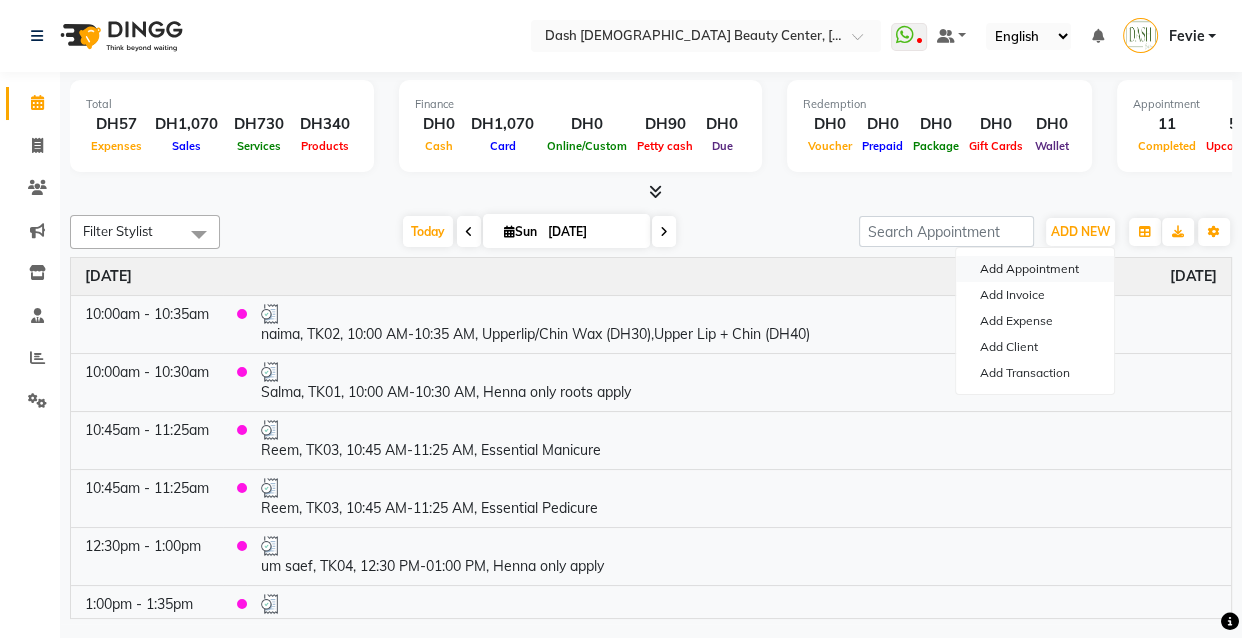 click on "Add Appointment" at bounding box center [1035, 269] 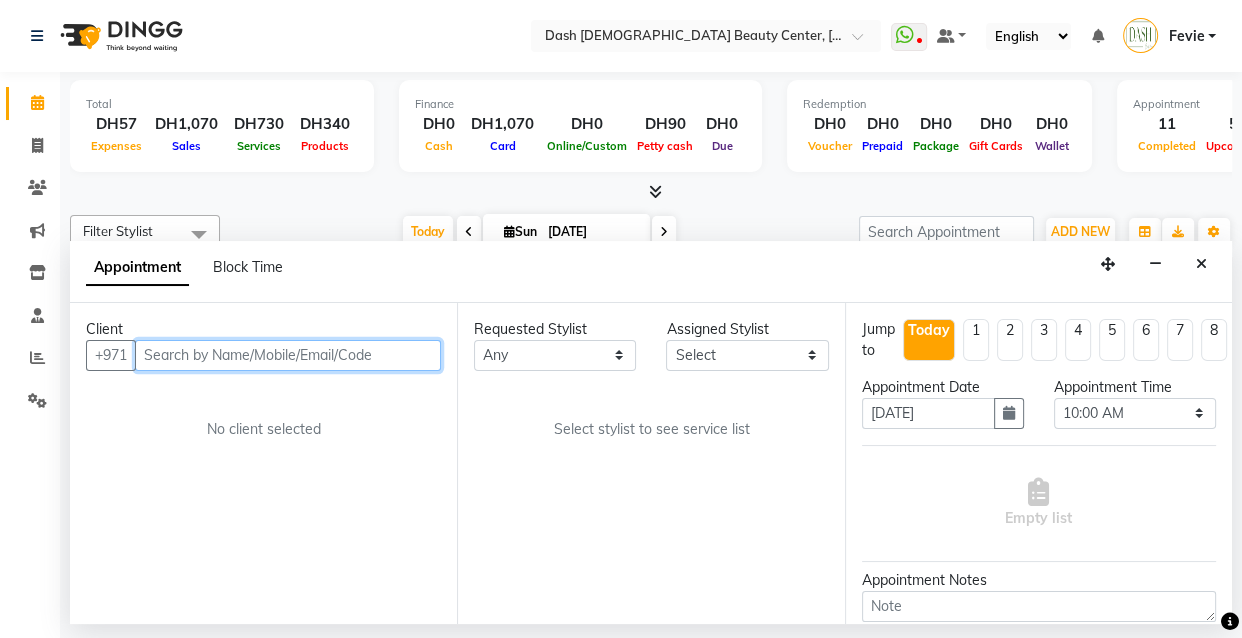 click at bounding box center [288, 355] 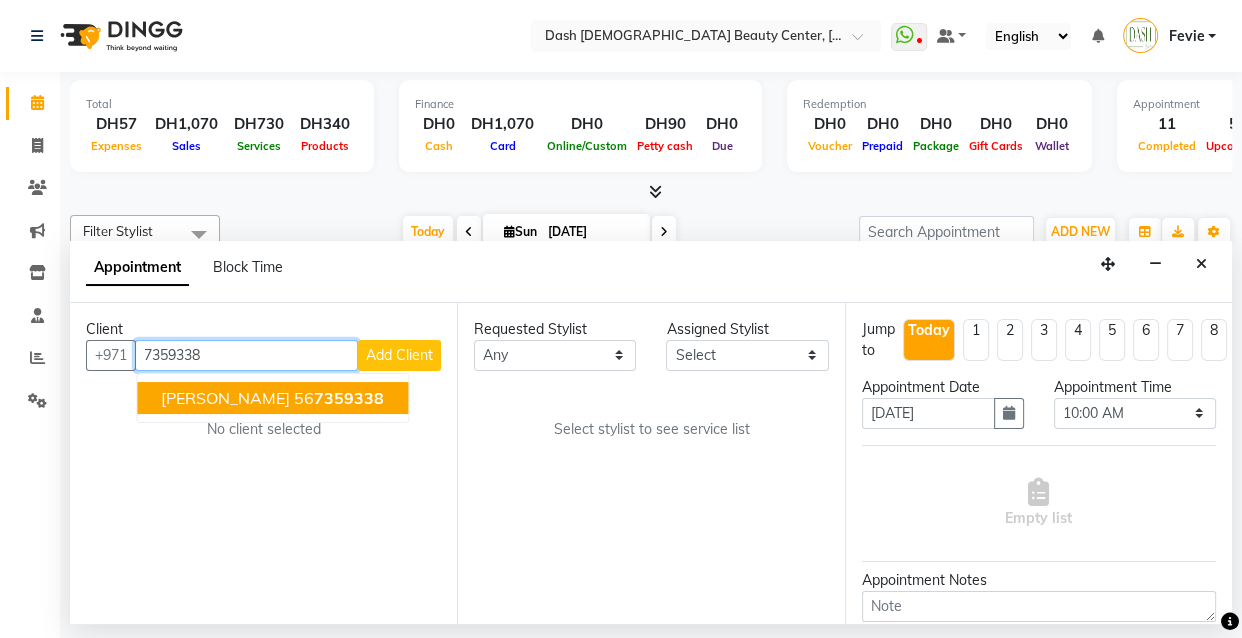 click on "7359338" at bounding box center [349, 398] 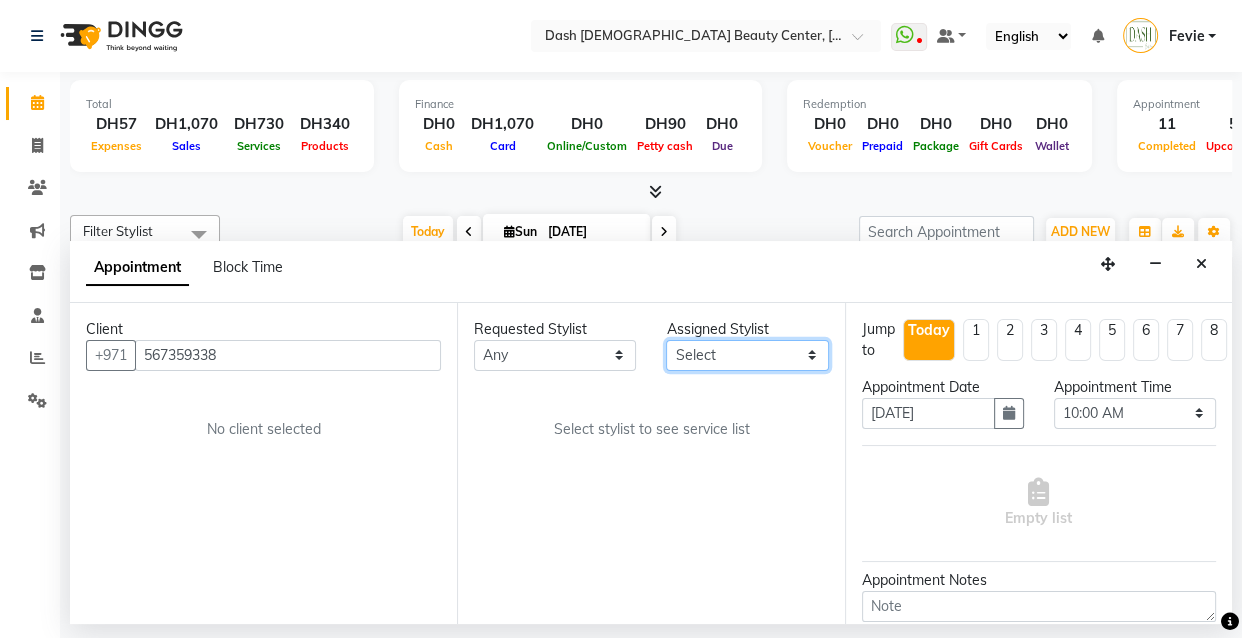 click on "Select [PERSON_NAME] [PERSON_NAME] [PERSON_NAME] [PERSON_NAME] [PERSON_NAME] [PERSON_NAME] [PERSON_NAME] [PERSON_NAME] [PERSON_NAME] Peace [PERSON_NAME] [PERSON_NAME]" at bounding box center (747, 355) 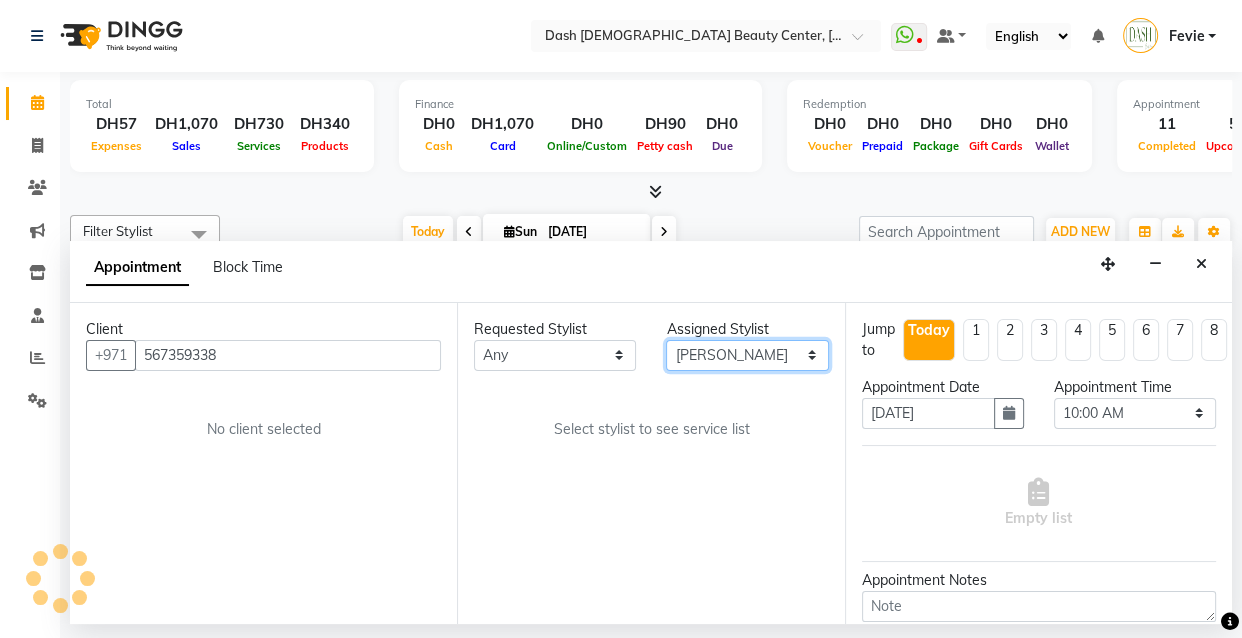 click on "Select [PERSON_NAME] [PERSON_NAME] [PERSON_NAME] [PERSON_NAME] [PERSON_NAME] [PERSON_NAME] [PERSON_NAME] [PERSON_NAME] [PERSON_NAME] Peace [PERSON_NAME] [PERSON_NAME]" at bounding box center [747, 355] 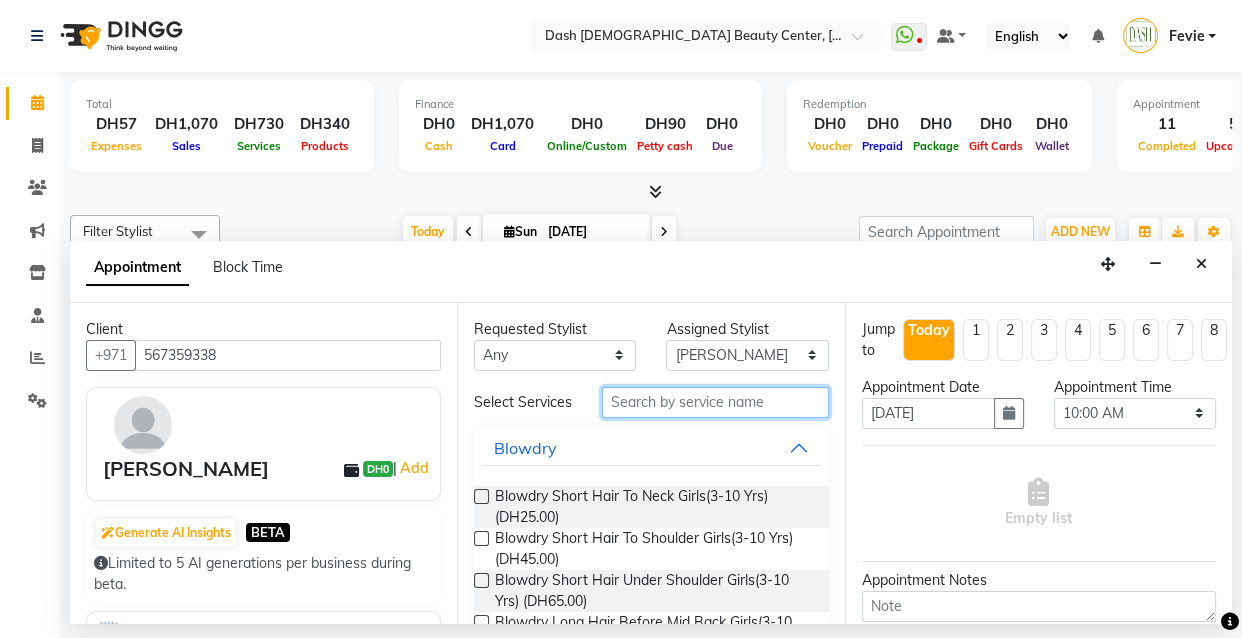 click at bounding box center (715, 402) 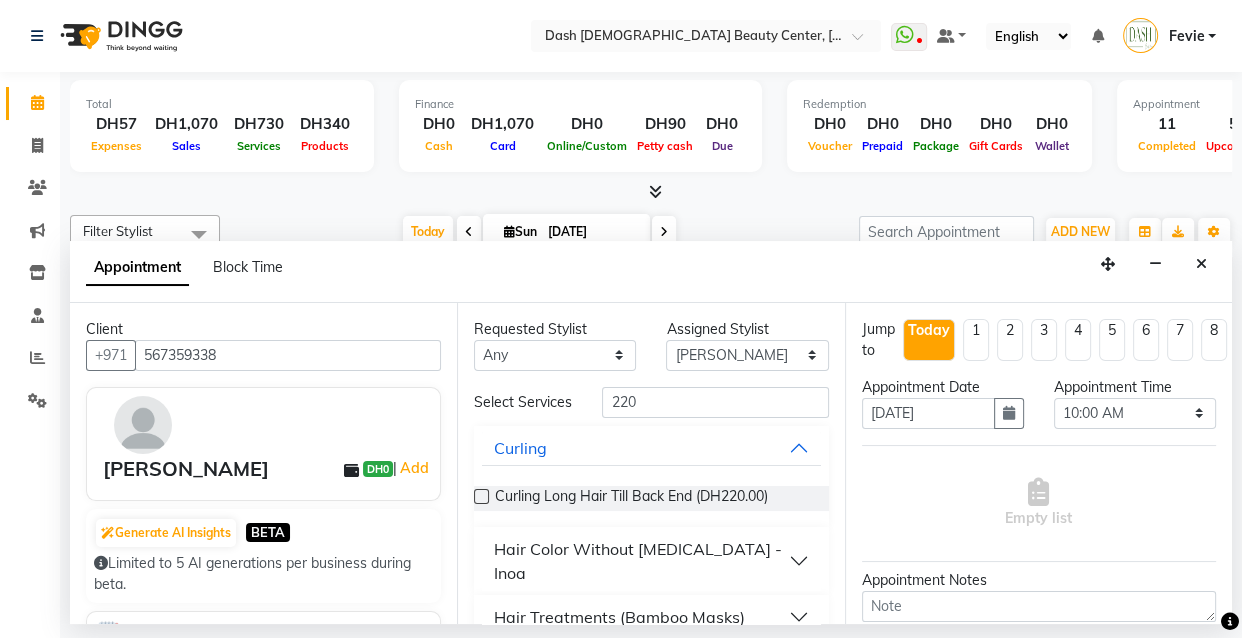 click at bounding box center [481, 496] 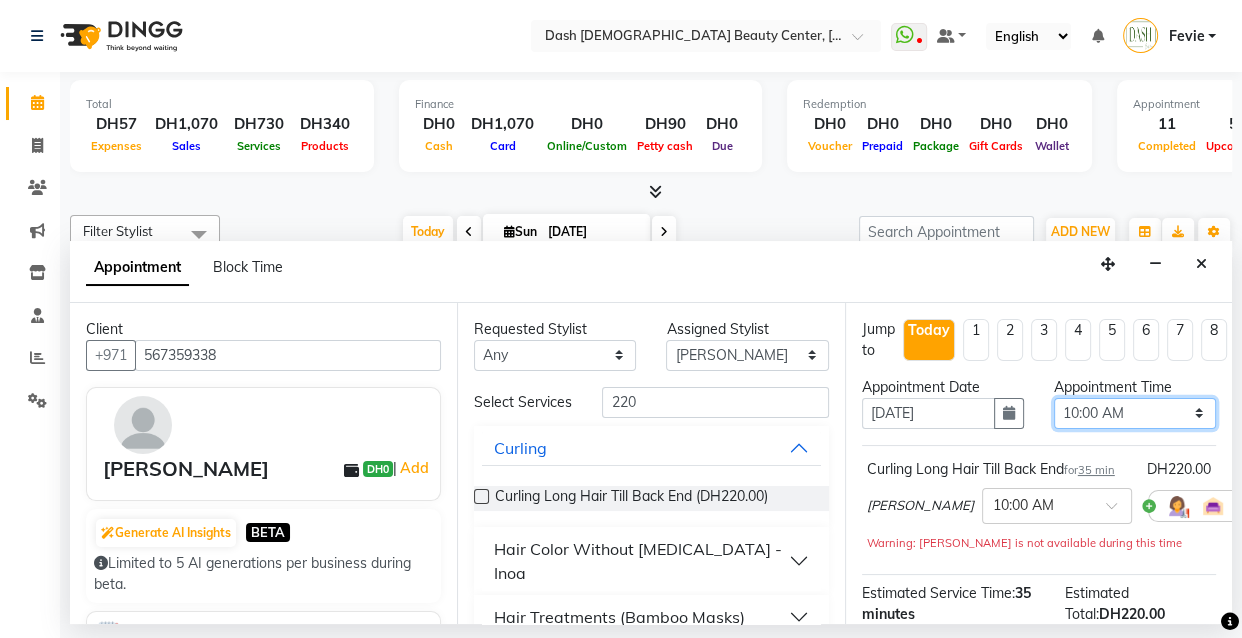 click on "Select 10:00 AM 10:15 AM 10:30 AM 10:45 AM 11:00 AM 11:15 AM 11:30 AM 11:45 AM 12:00 PM 12:15 PM 12:30 PM 12:45 PM 01:00 PM 01:15 PM 01:30 PM 01:45 PM 02:00 PM 02:15 PM 02:30 PM 02:45 PM 03:00 PM 03:15 PM 03:30 PM 03:45 PM 04:00 PM 04:15 PM 04:30 PM 04:45 PM 05:00 PM 05:15 PM 05:30 PM 05:45 PM 06:00 PM 06:15 PM 06:30 PM 06:45 PM 07:00 PM 07:15 PM 07:30 PM 07:45 PM 08:00 PM 08:15 PM 08:30 PM 08:45 PM 09:00 PM 09:15 PM 09:30 PM 09:45 PM 10:00 PM" at bounding box center (1135, 413) 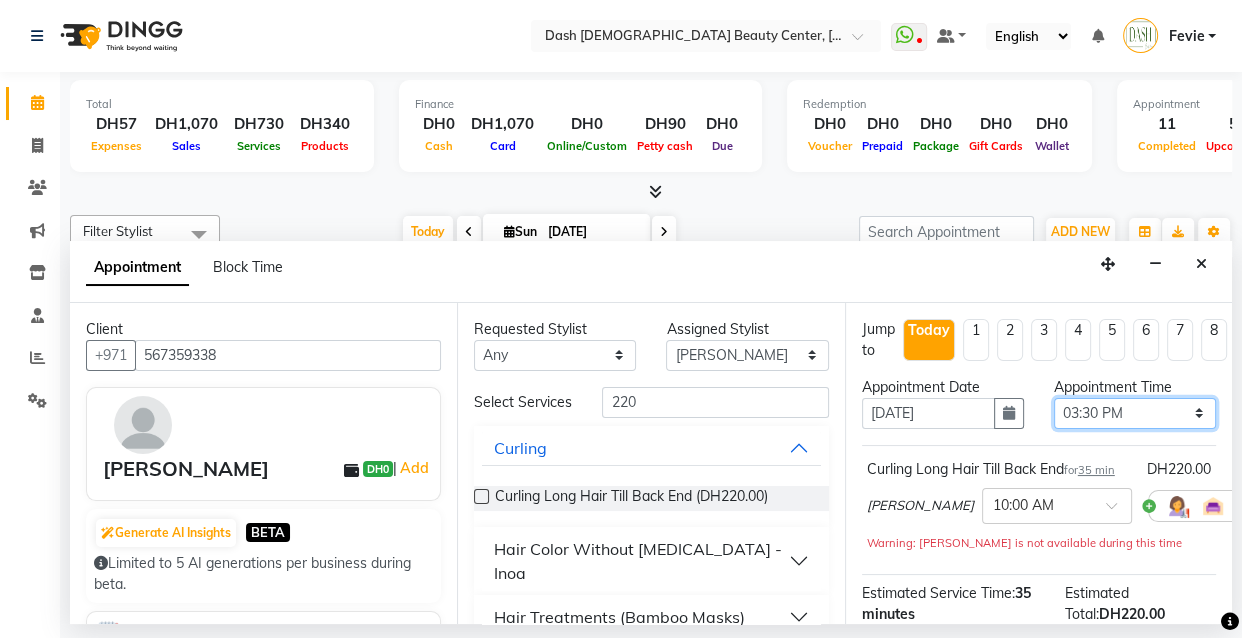 click on "Select 10:00 AM 10:15 AM 10:30 AM 10:45 AM 11:00 AM 11:15 AM 11:30 AM 11:45 AM 12:00 PM 12:15 PM 12:30 PM 12:45 PM 01:00 PM 01:15 PM 01:30 PM 01:45 PM 02:00 PM 02:15 PM 02:30 PM 02:45 PM 03:00 PM 03:15 PM 03:30 PM 03:45 PM 04:00 PM 04:15 PM 04:30 PM 04:45 PM 05:00 PM 05:15 PM 05:30 PM 05:45 PM 06:00 PM 06:15 PM 06:30 PM 06:45 PM 07:00 PM 07:15 PM 07:30 PM 07:45 PM 08:00 PM 08:15 PM 08:30 PM 08:45 PM 09:00 PM 09:15 PM 09:30 PM 09:45 PM 10:00 PM" at bounding box center [1135, 413] 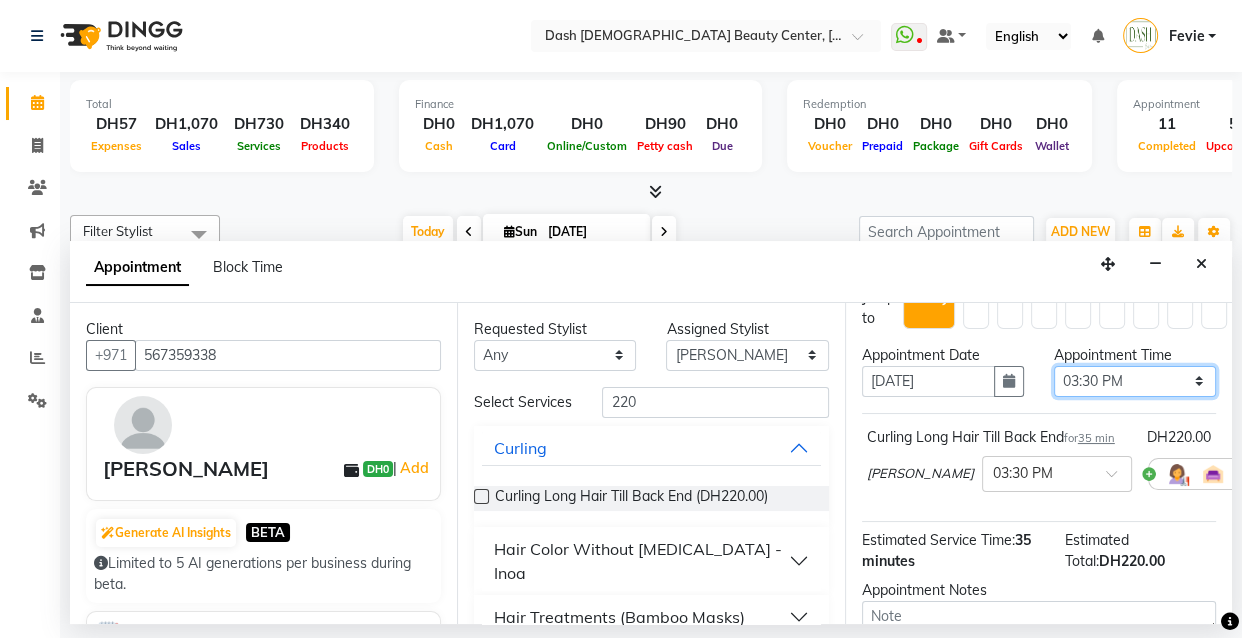 scroll, scrollTop: 0, scrollLeft: 0, axis: both 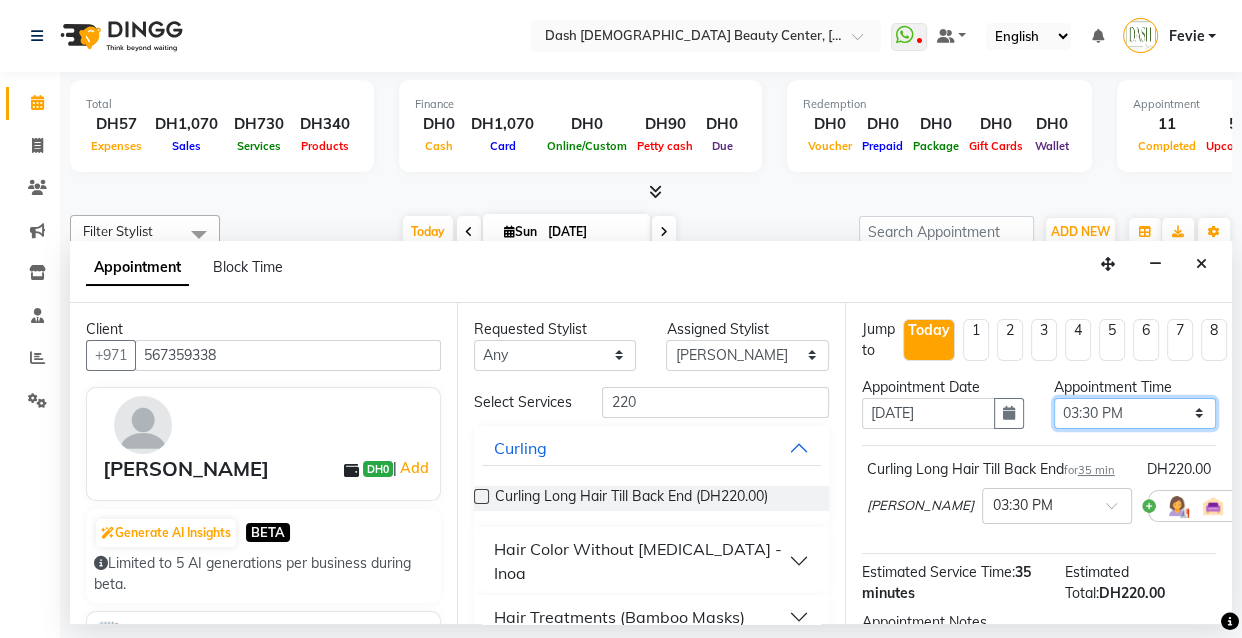 click on "Select 10:00 AM 10:15 AM 10:30 AM 10:45 AM 11:00 AM 11:15 AM 11:30 AM 11:45 AM 12:00 PM 12:15 PM 12:30 PM 12:45 PM 01:00 PM 01:15 PM 01:30 PM 01:45 PM 02:00 PM 02:15 PM 02:30 PM 02:45 PM 03:00 PM 03:15 PM 03:30 PM 03:45 PM 04:00 PM 04:15 PM 04:30 PM 04:45 PM 05:00 PM 05:15 PM 05:30 PM 05:45 PM 06:00 PM 06:15 PM 06:30 PM 06:45 PM 07:00 PM 07:15 PM 07:30 PM 07:45 PM 08:00 PM 08:15 PM 08:30 PM 08:45 PM 09:00 PM 09:15 PM 09:30 PM 09:45 PM 10:00 PM" at bounding box center (1135, 413) 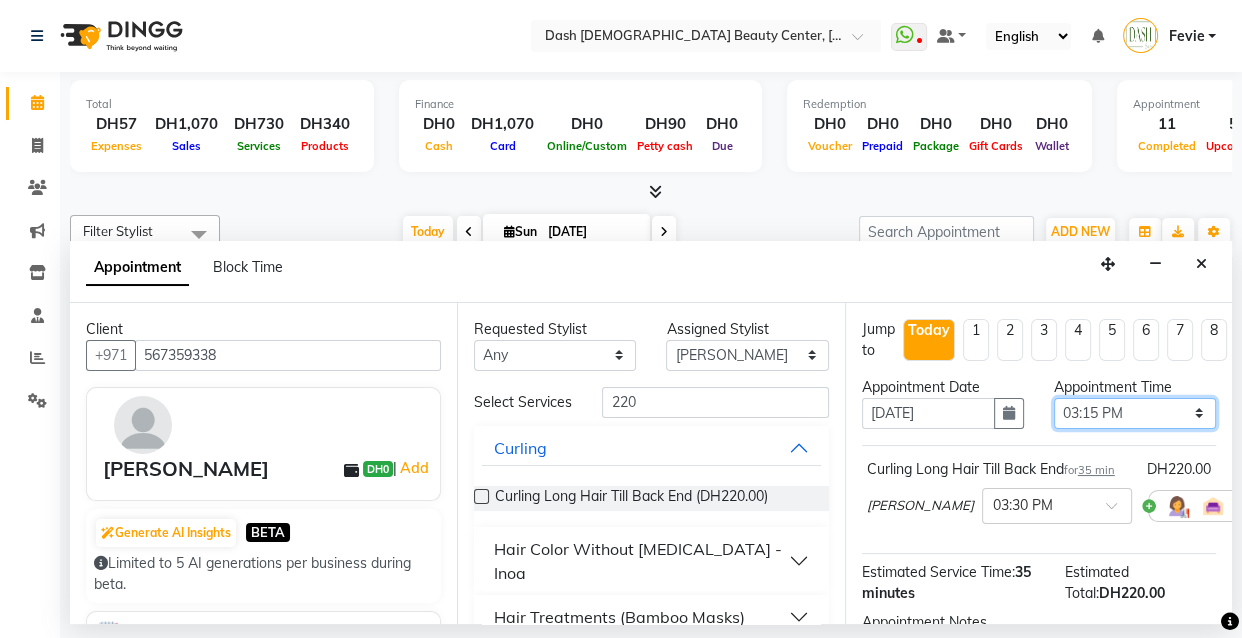 click on "Select 10:00 AM 10:15 AM 10:30 AM 10:45 AM 11:00 AM 11:15 AM 11:30 AM 11:45 AM 12:00 PM 12:15 PM 12:30 PM 12:45 PM 01:00 PM 01:15 PM 01:30 PM 01:45 PM 02:00 PM 02:15 PM 02:30 PM 02:45 PM 03:00 PM 03:15 PM 03:30 PM 03:45 PM 04:00 PM 04:15 PM 04:30 PM 04:45 PM 05:00 PM 05:15 PM 05:30 PM 05:45 PM 06:00 PM 06:15 PM 06:30 PM 06:45 PM 07:00 PM 07:15 PM 07:30 PM 07:45 PM 08:00 PM 08:15 PM 08:30 PM 08:45 PM 09:00 PM 09:15 PM 09:30 PM 09:45 PM 10:00 PM" at bounding box center [1135, 413] 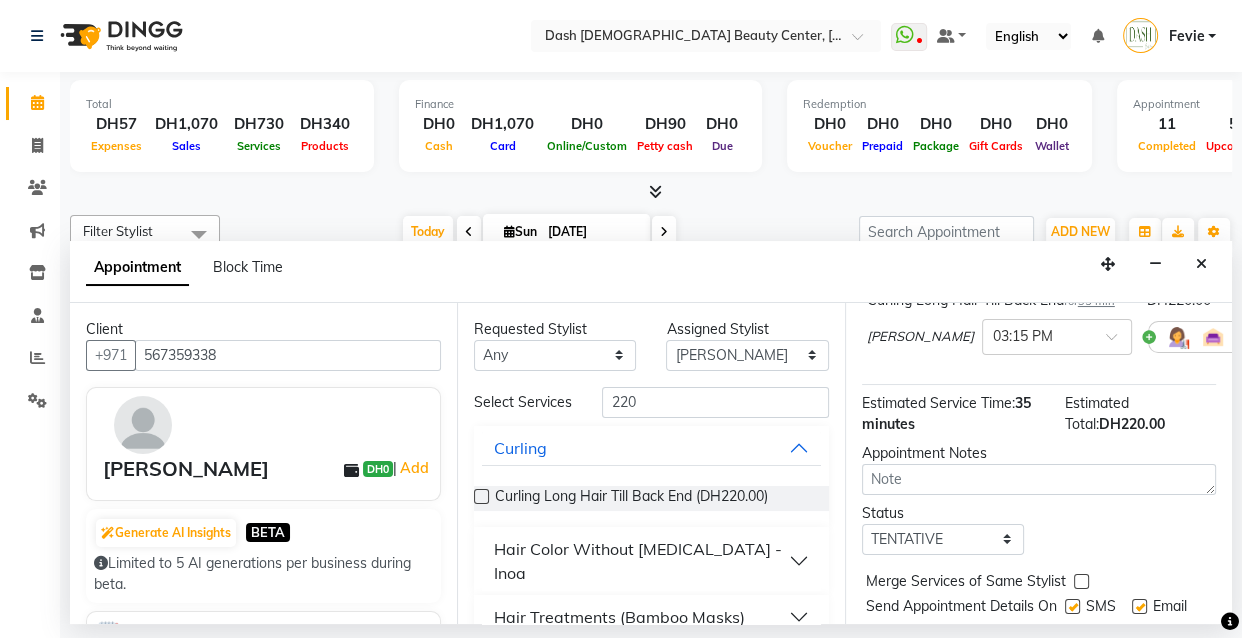 scroll, scrollTop: 176, scrollLeft: 0, axis: vertical 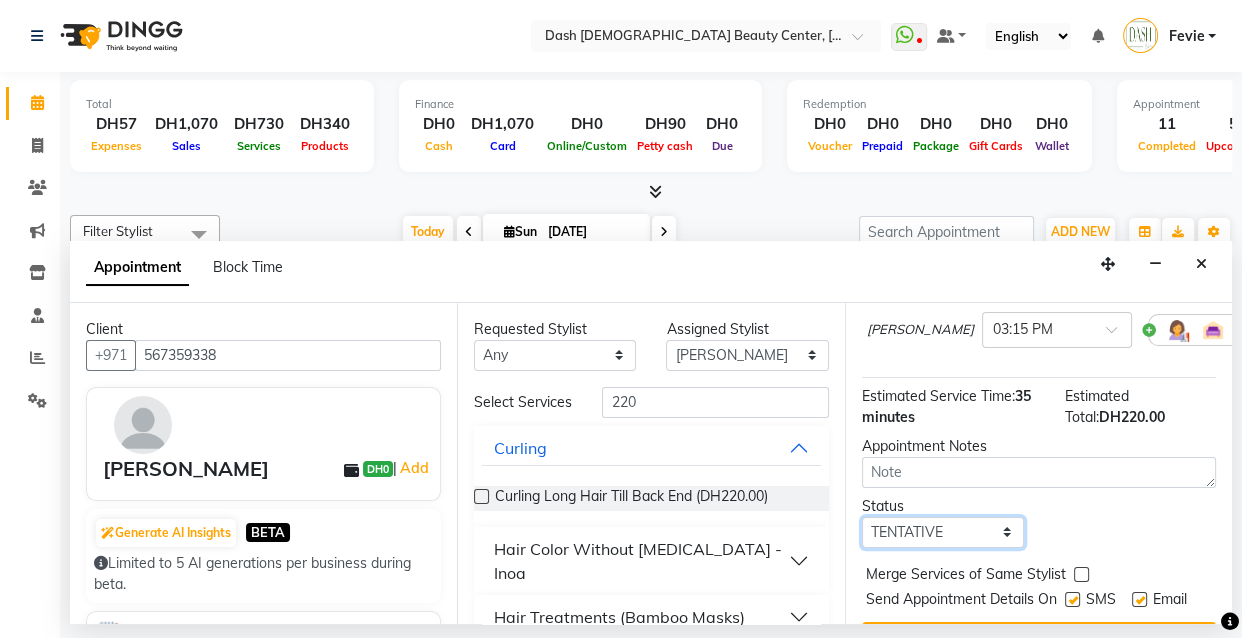 click on "Select TENTATIVE CONFIRM CHECK-IN UPCOMING" at bounding box center [943, 532] 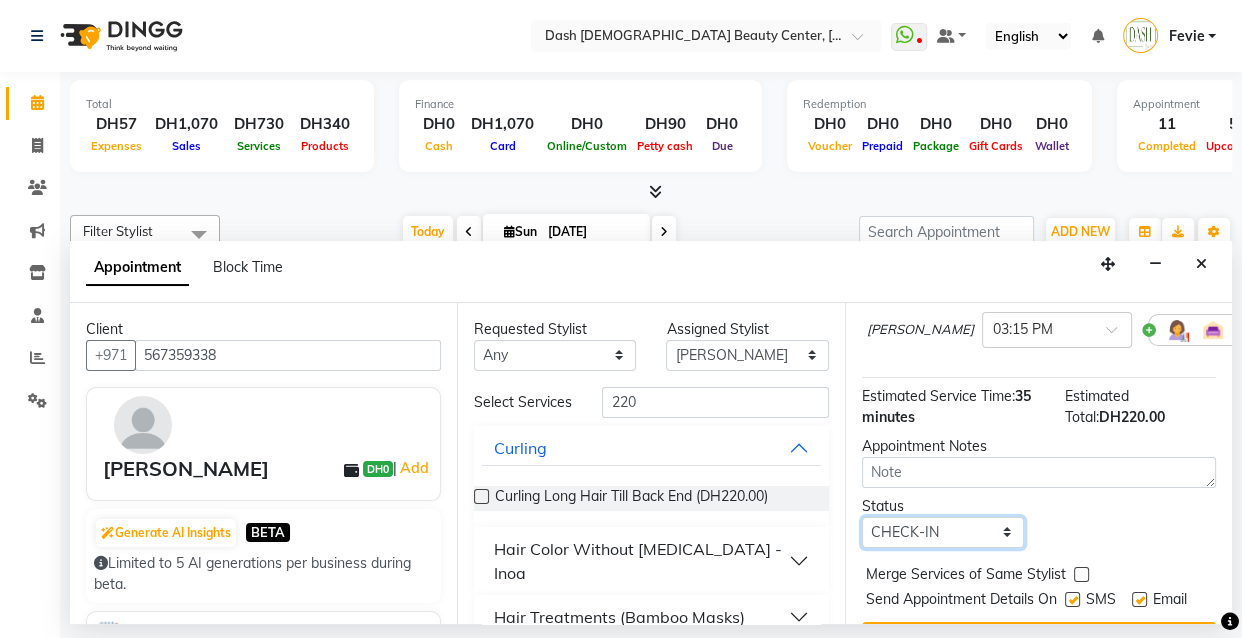 click on "Select TENTATIVE CONFIRM CHECK-IN UPCOMING" at bounding box center [943, 532] 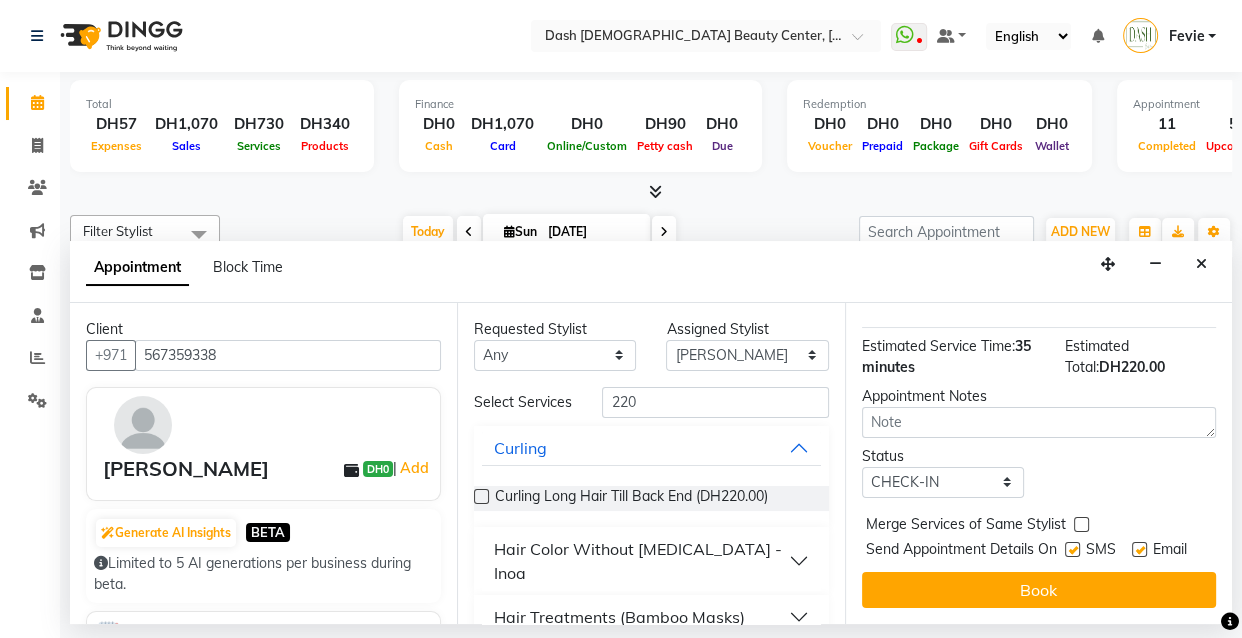 click at bounding box center (1081, 524) 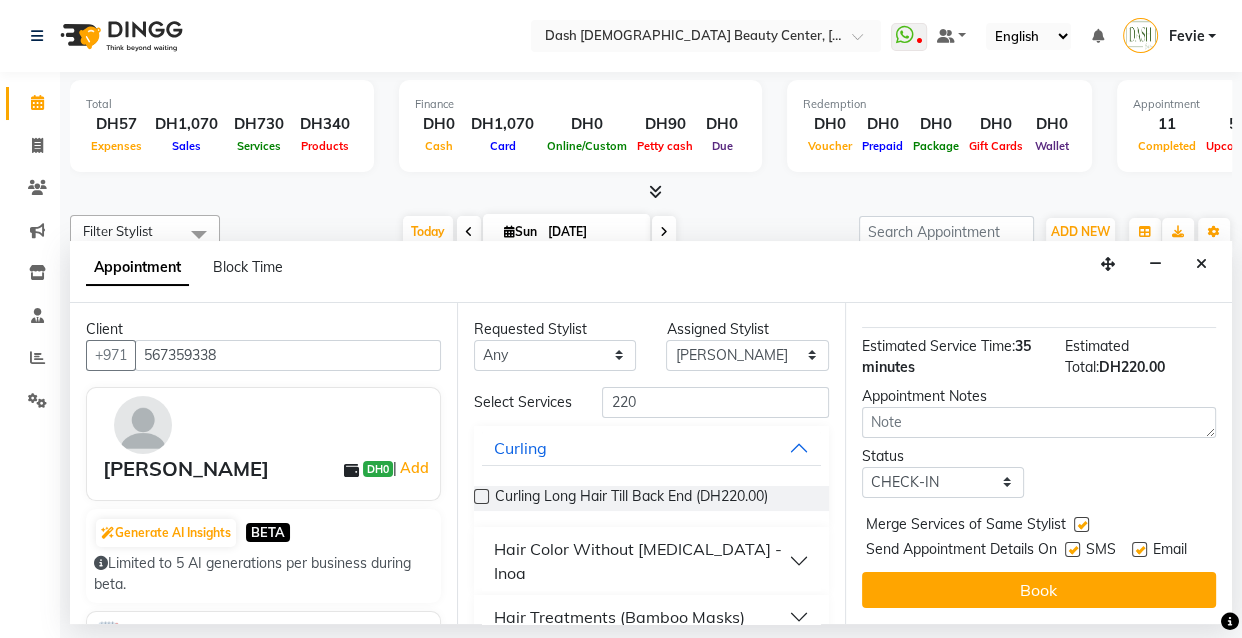 click at bounding box center [1072, 549] 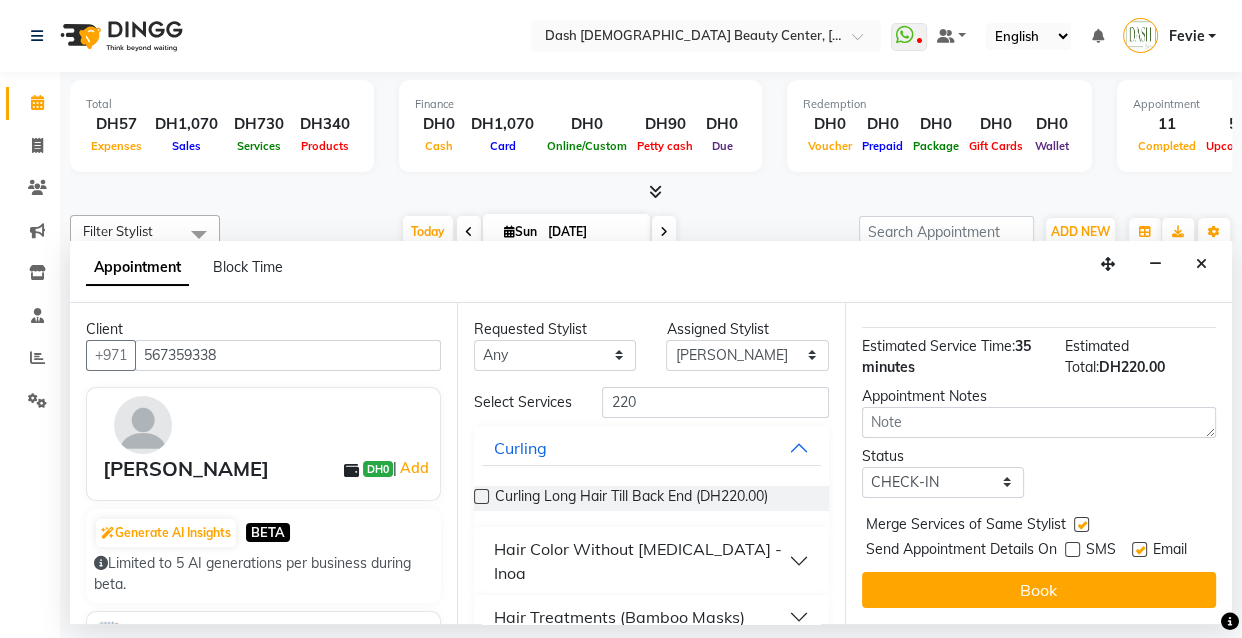 click at bounding box center (1139, 549) 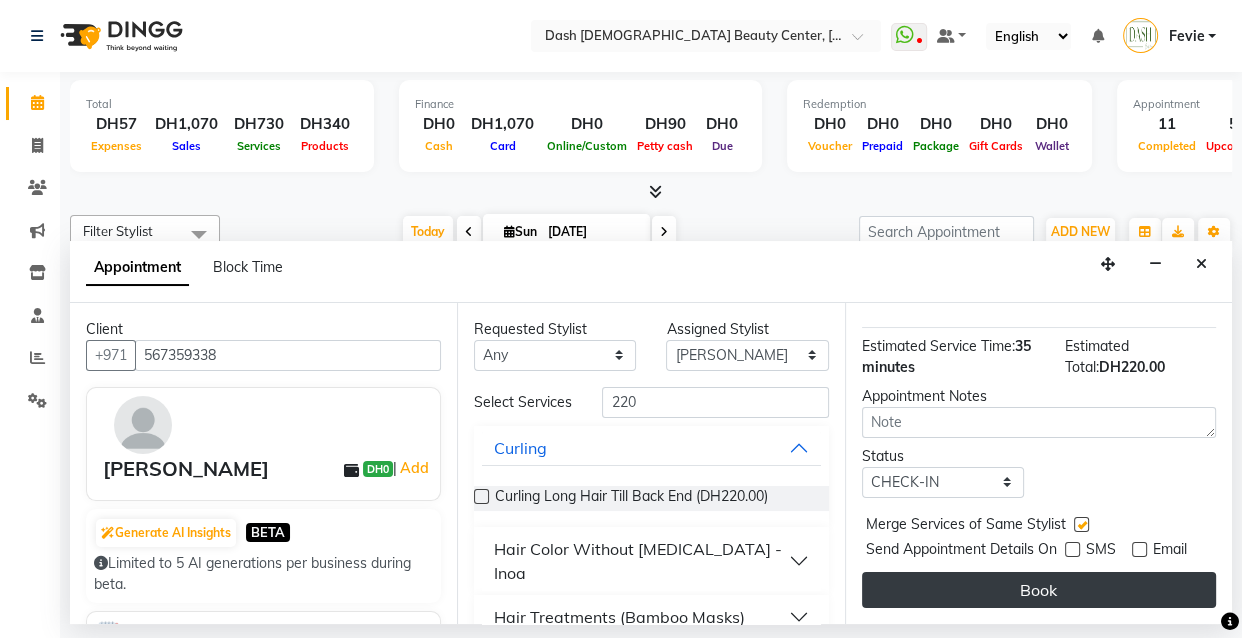 click on "Book" at bounding box center (1039, 590) 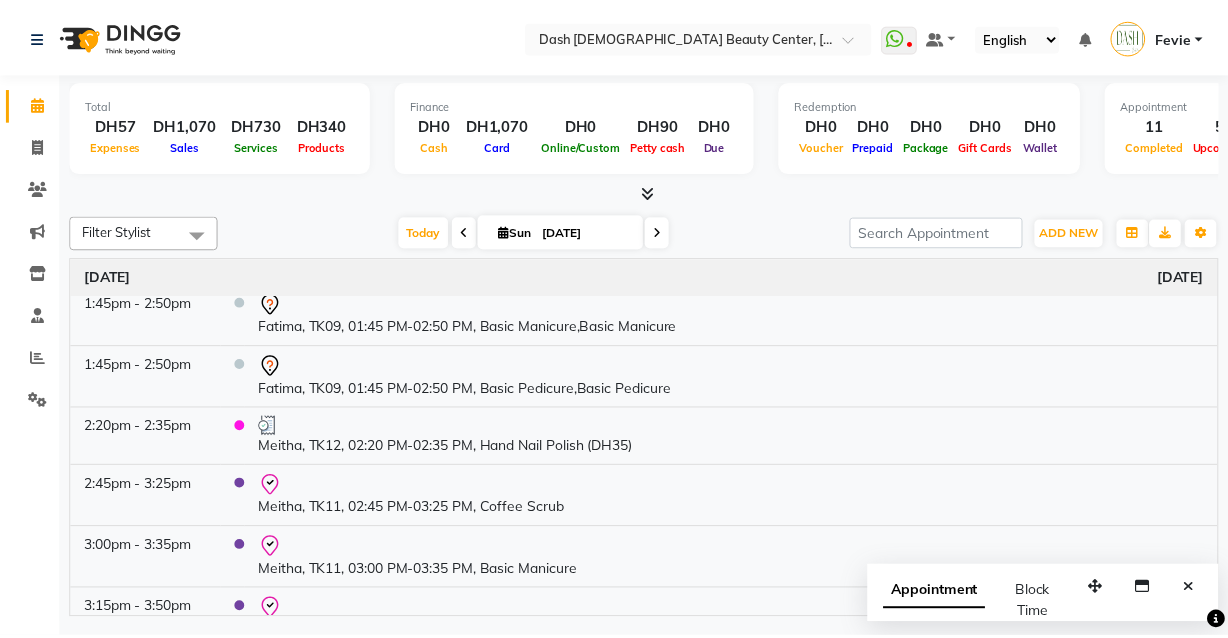 scroll, scrollTop: 590, scrollLeft: 0, axis: vertical 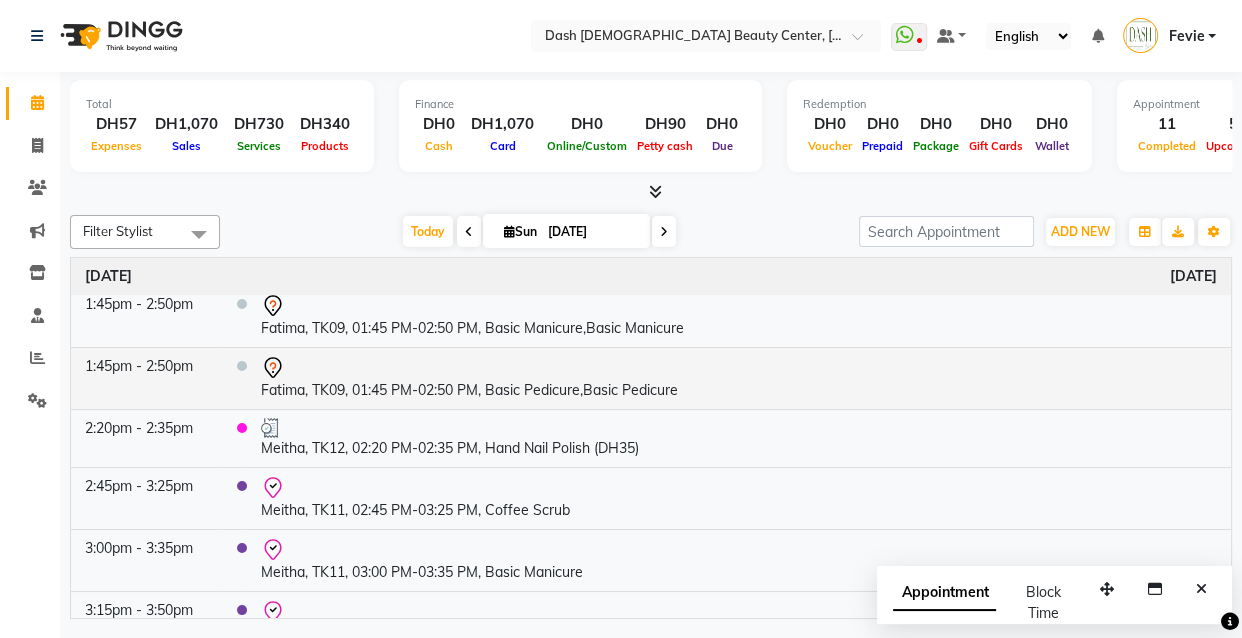 click on "Fatima, TK09, 01:45 PM-02:50 PM, Basic Pedicure,Basic Pedicure" at bounding box center [739, 378] 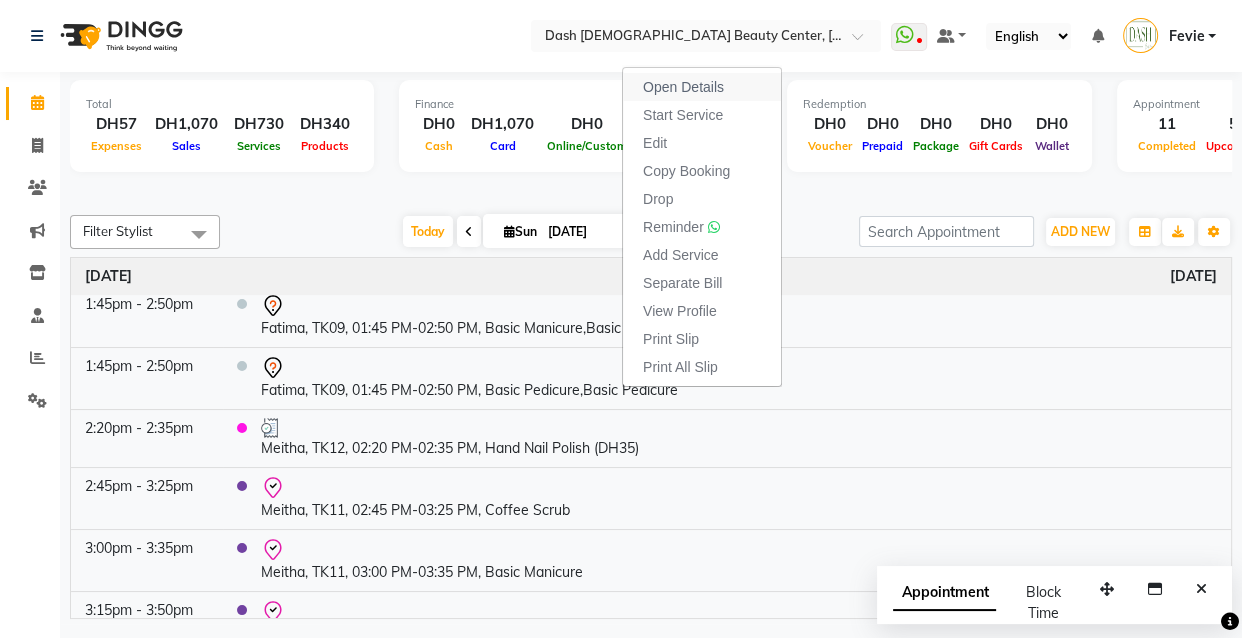 click on "Open Details" at bounding box center (683, 87) 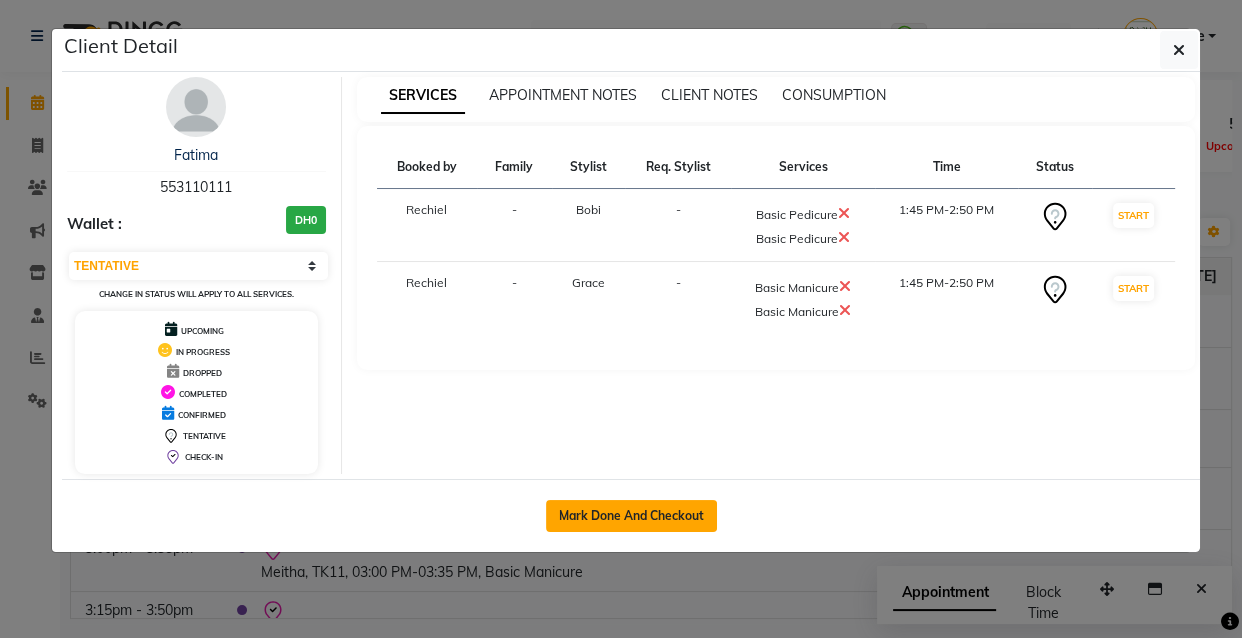 click on "Mark Done And Checkout" 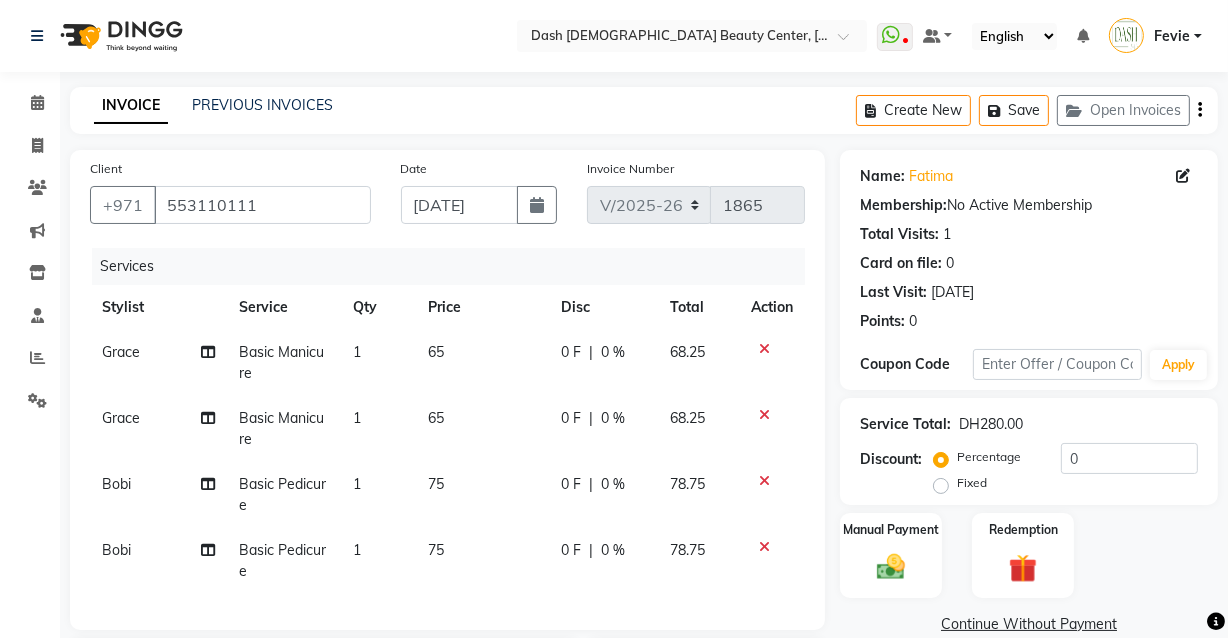 click on "Basic Manicure" 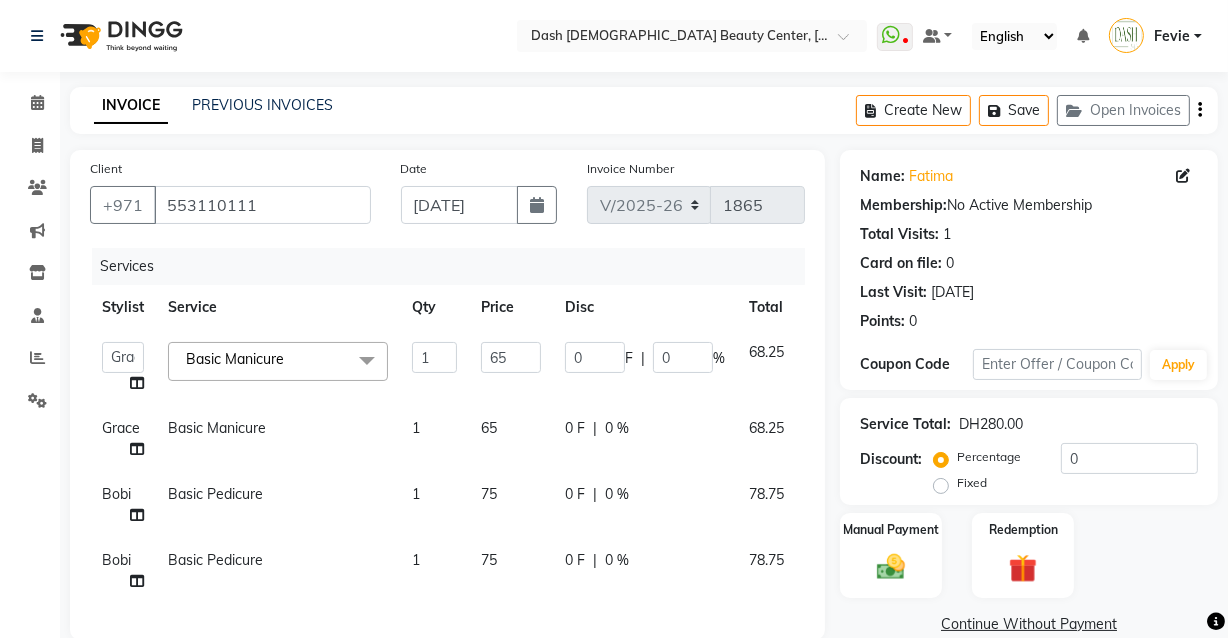 click on "Basic Manicure  x" 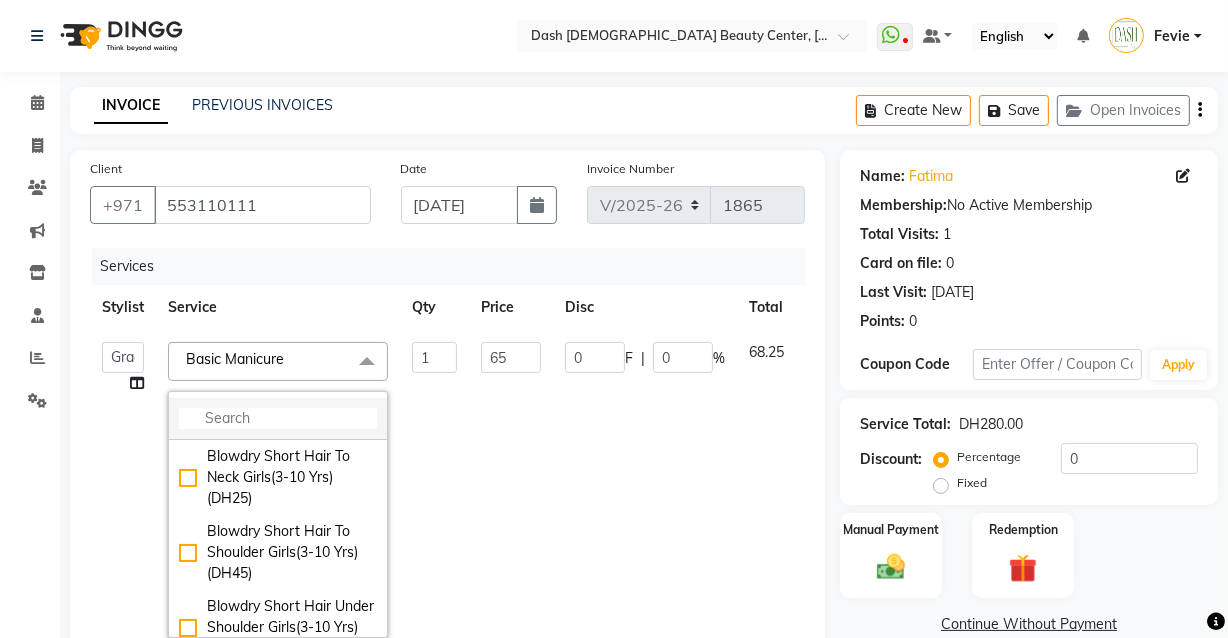 click 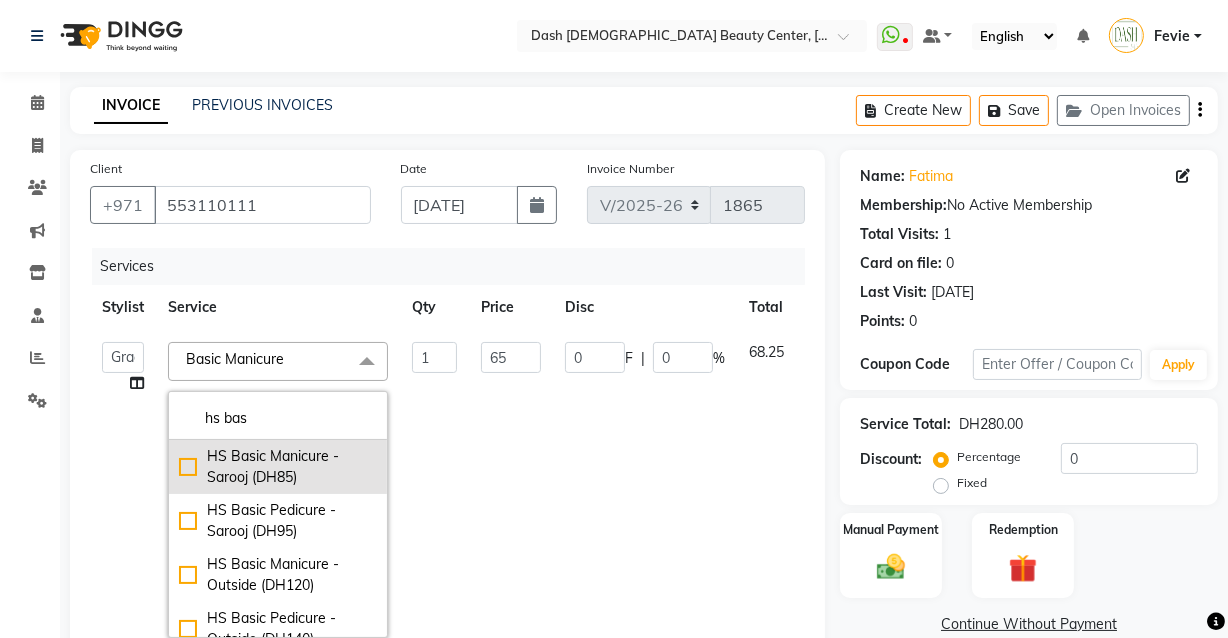 click on "HS Basic Manicure - Sarooj (DH85)" 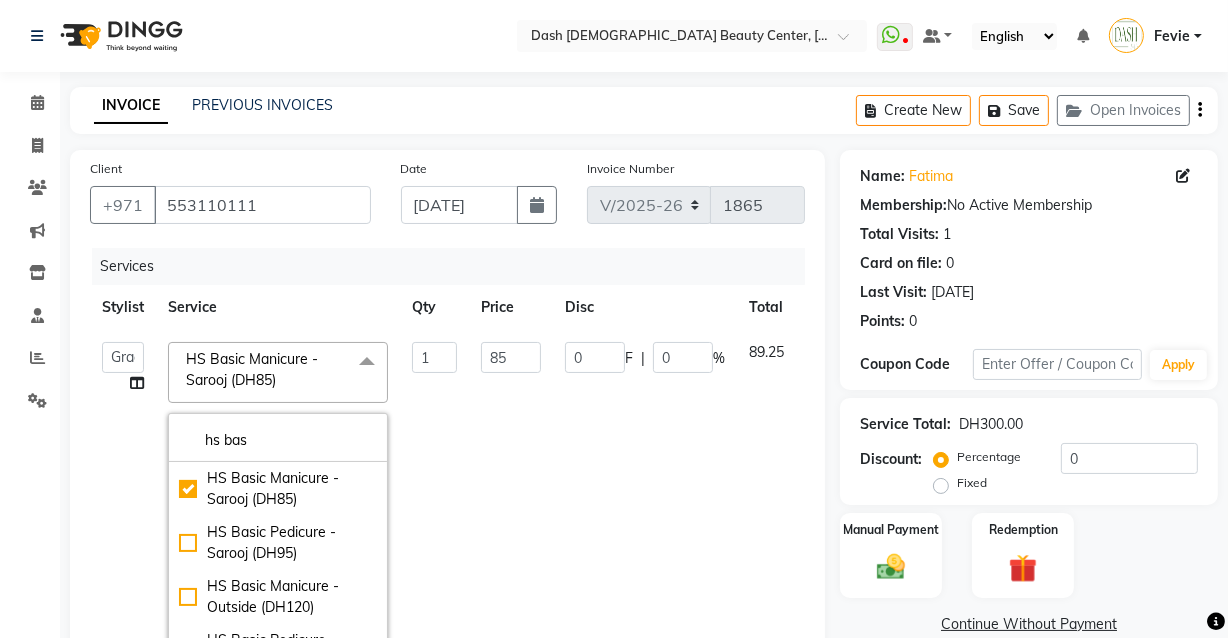 click on "1" 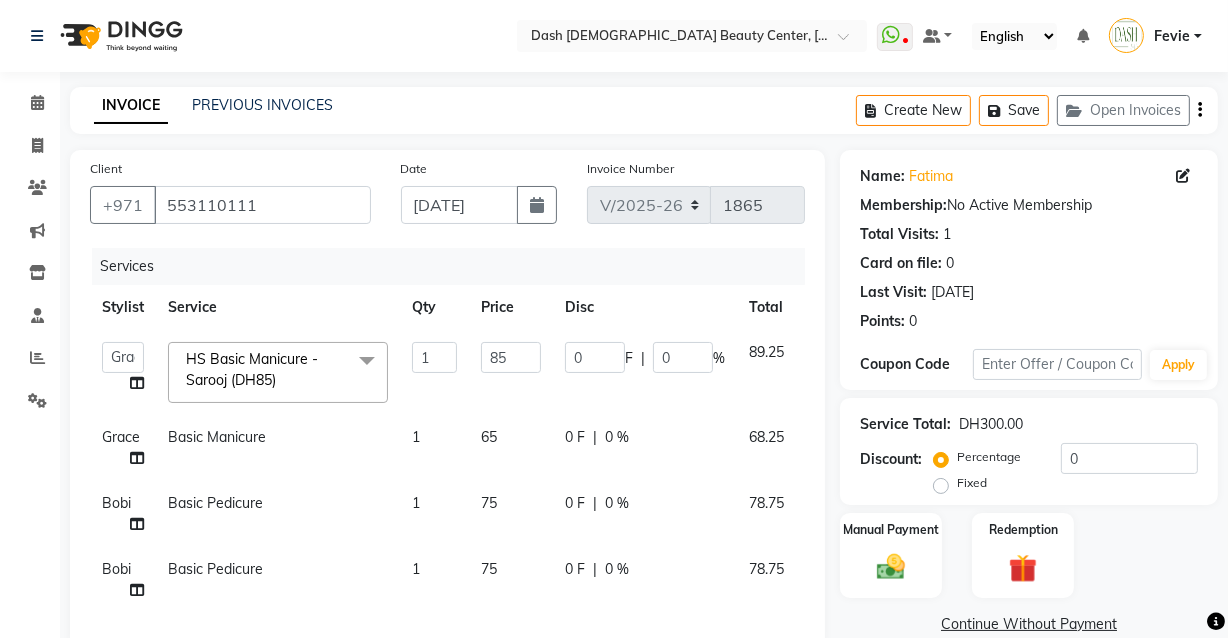 scroll, scrollTop: 0, scrollLeft: 58, axis: horizontal 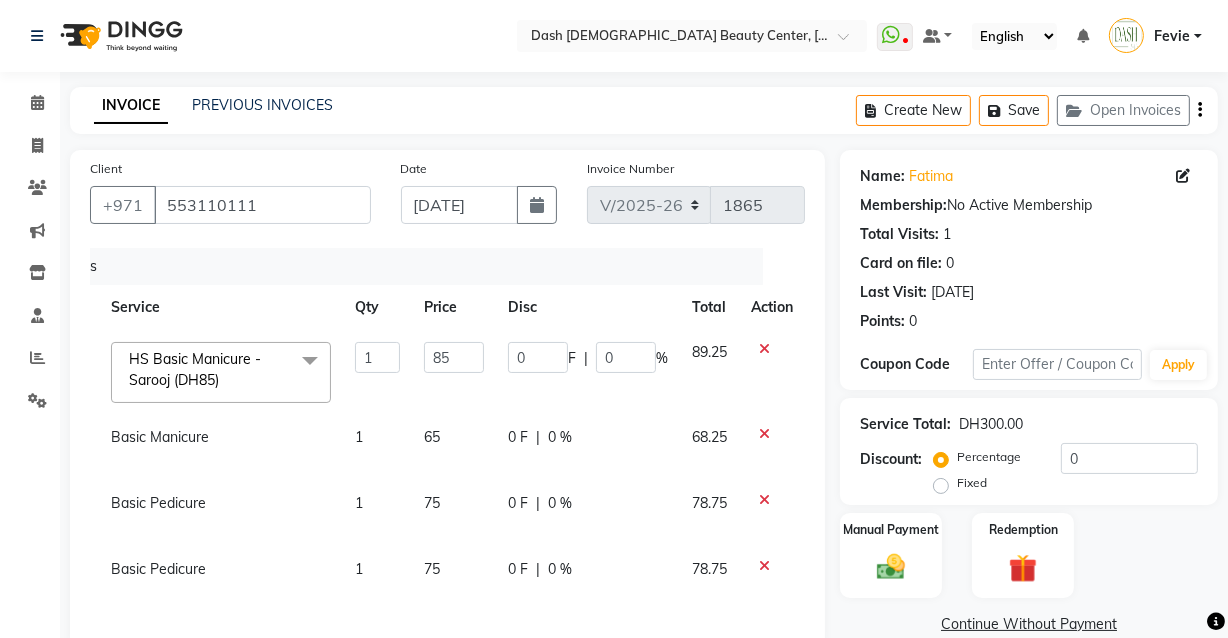 click 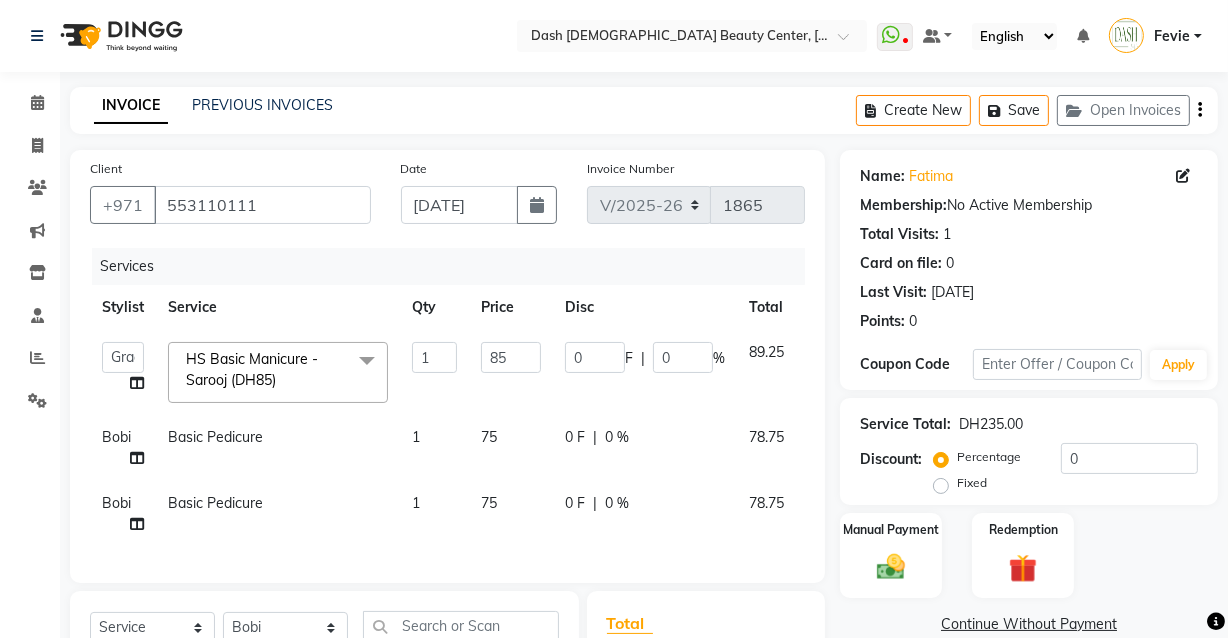 scroll, scrollTop: 0, scrollLeft: 58, axis: horizontal 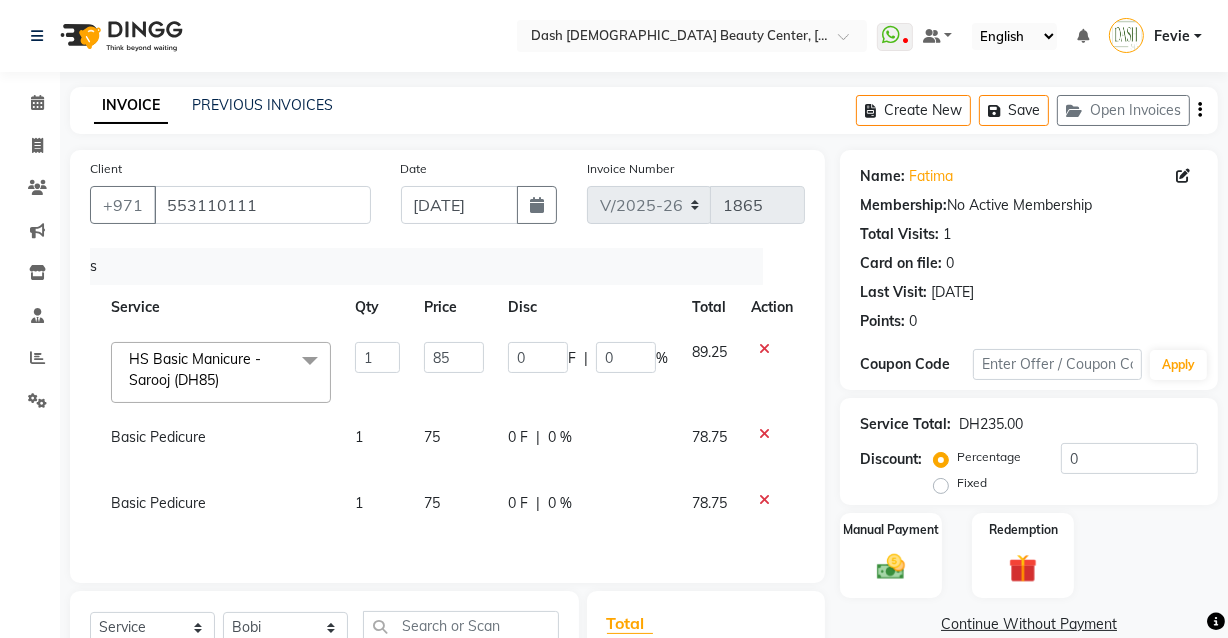 click 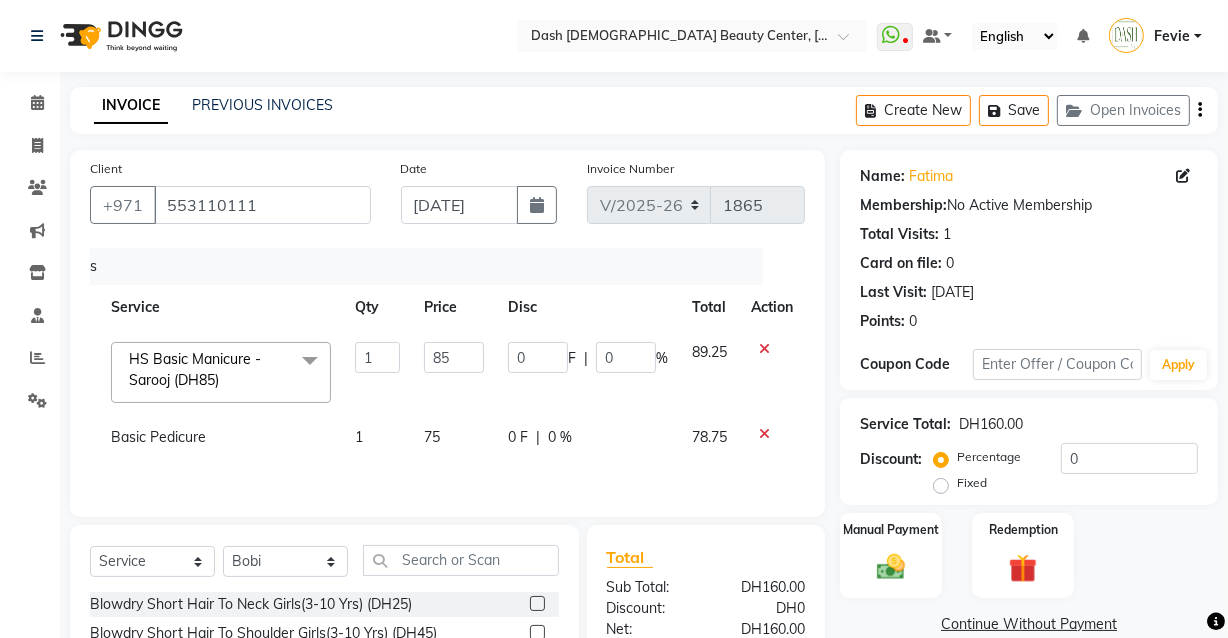 click on "Basic Pedicure" 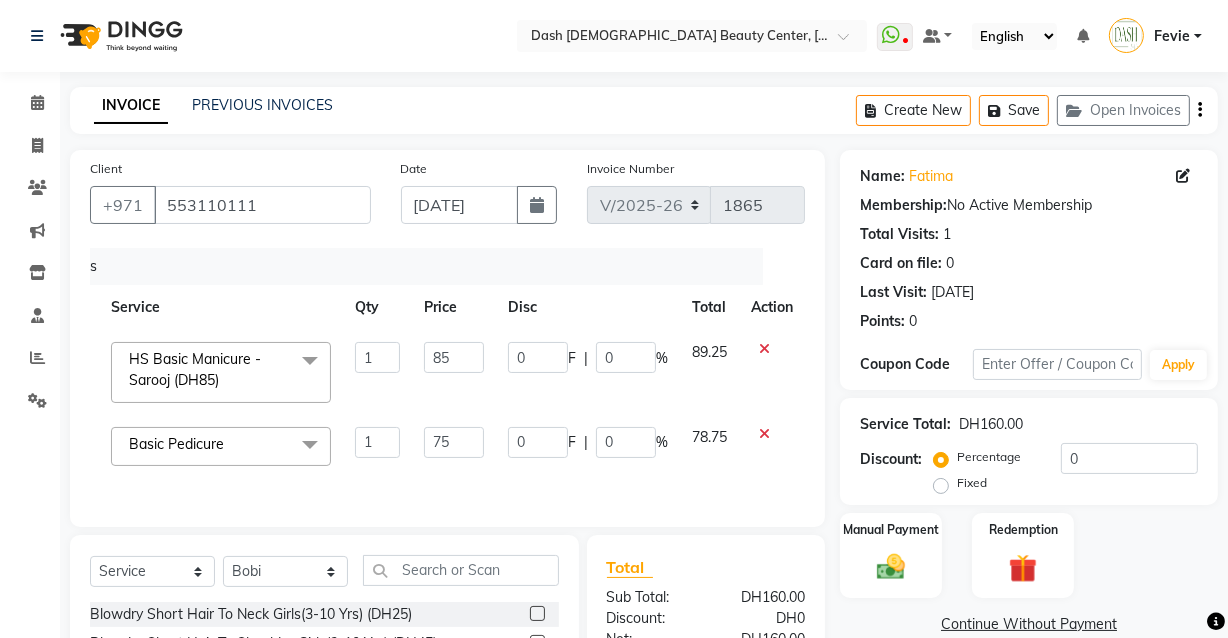 click on "x" 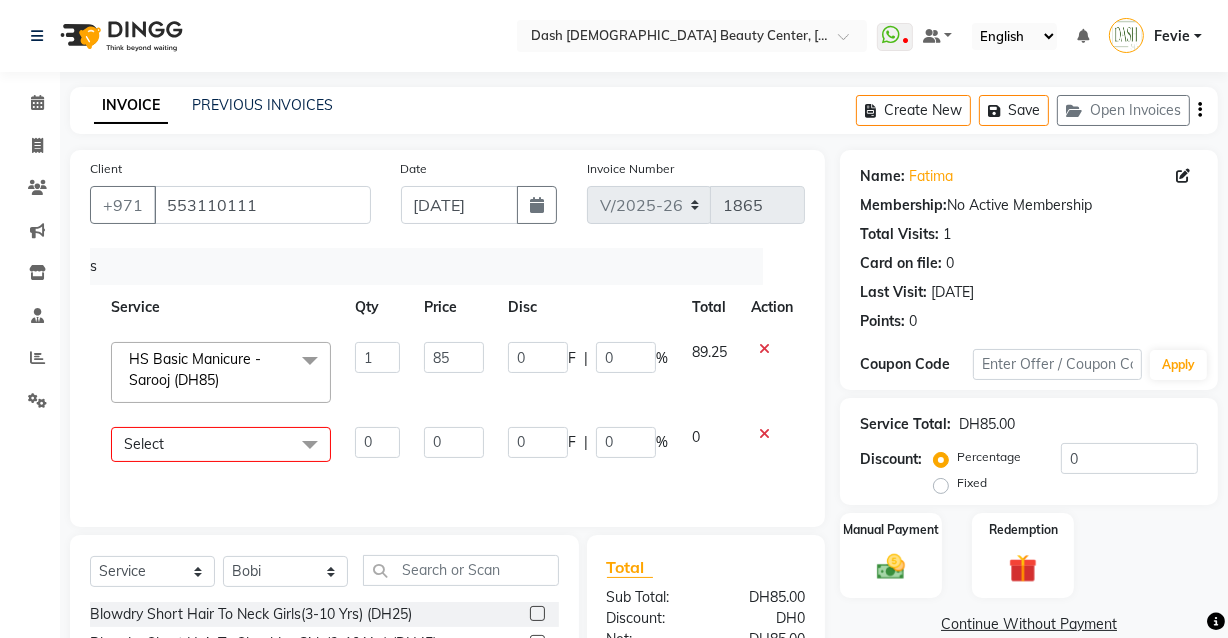 click on "Select" 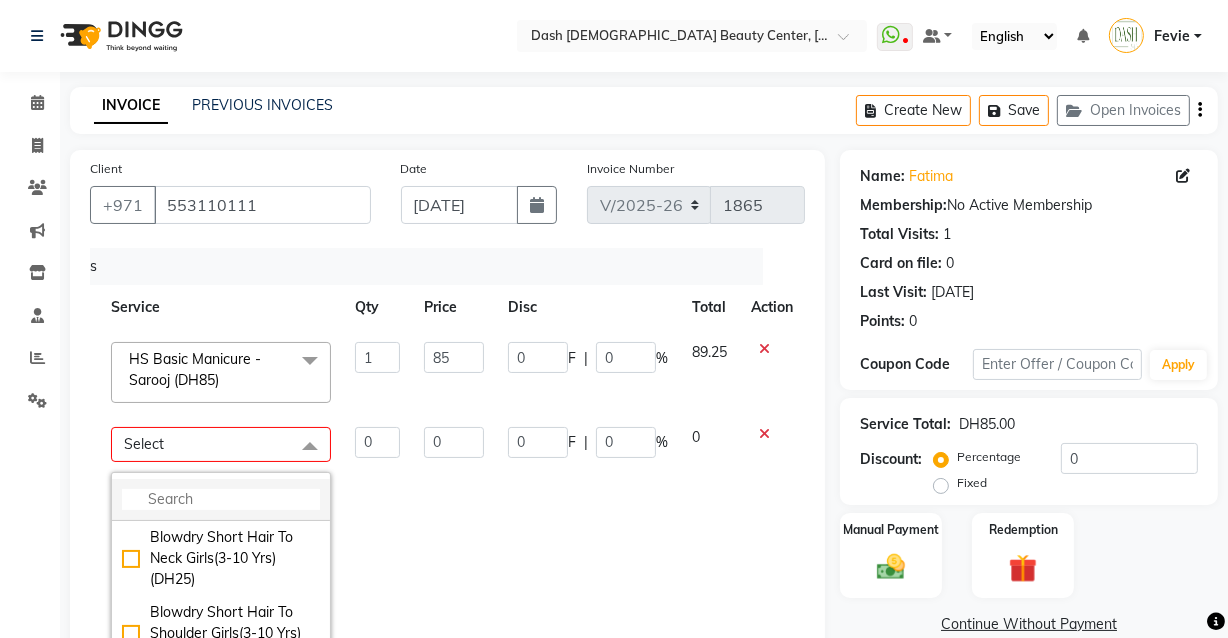 click 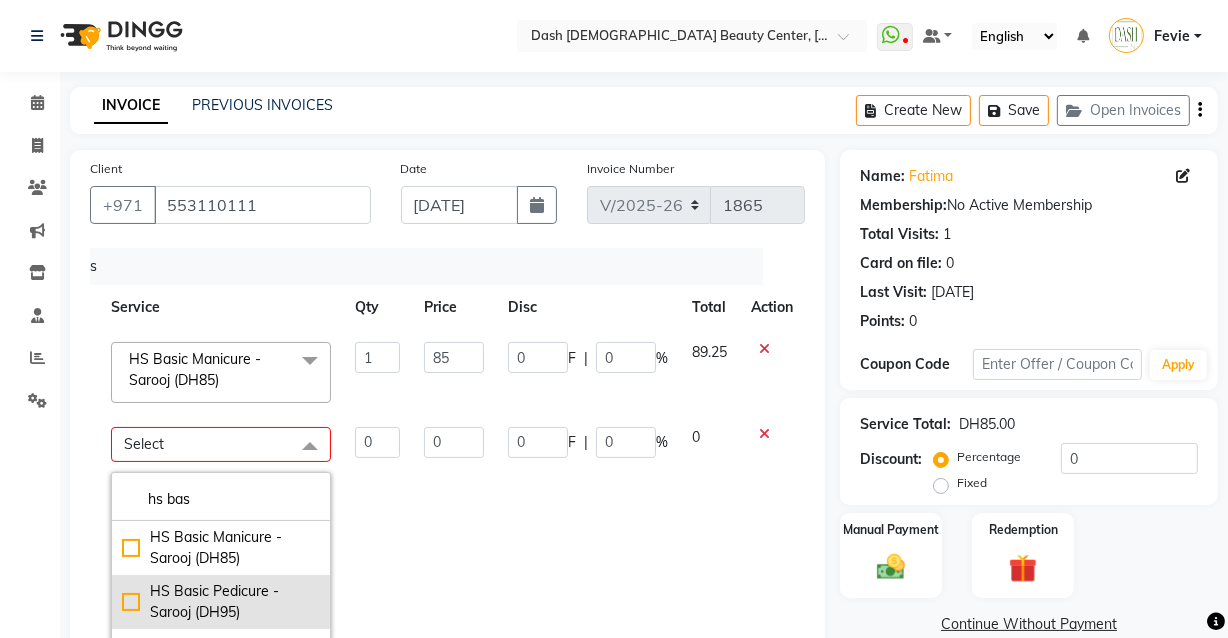 click on "HS Basic Pedicure - Sarooj (DH95)" 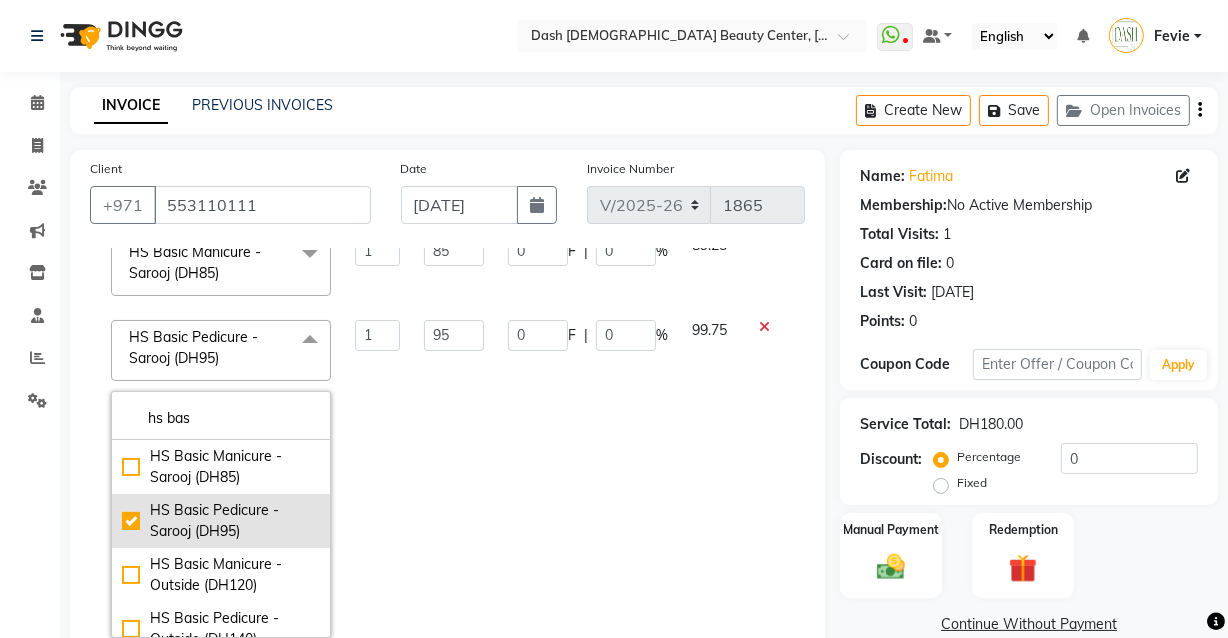 scroll, scrollTop: 190, scrollLeft: 58, axis: both 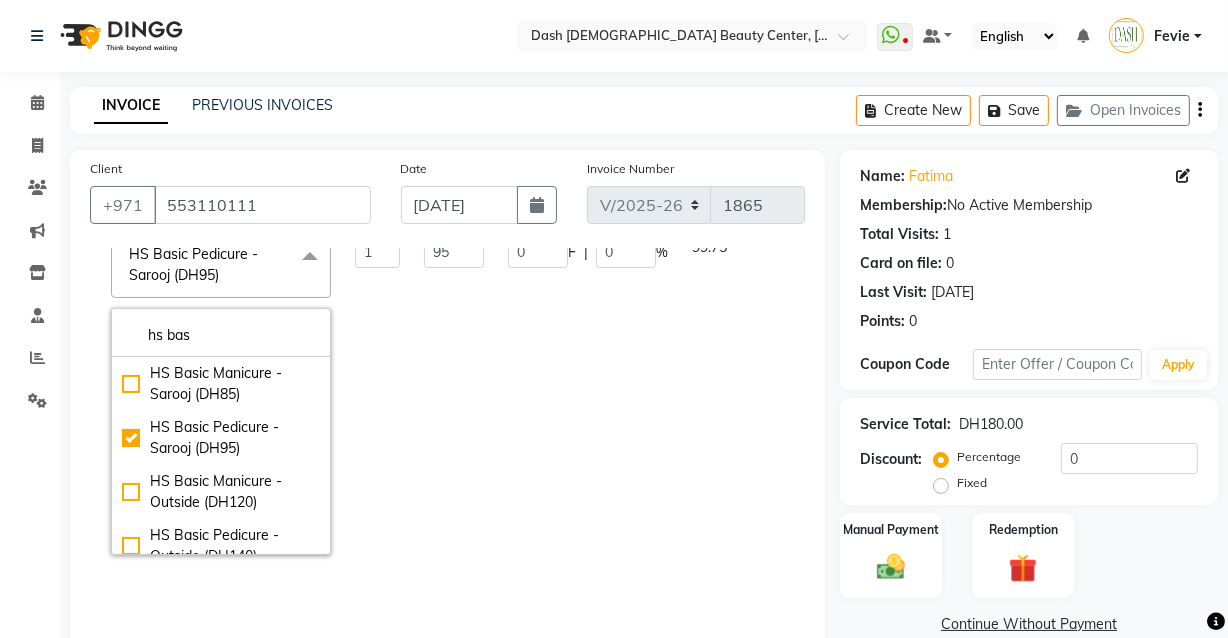 click on "0 F | 0 %" 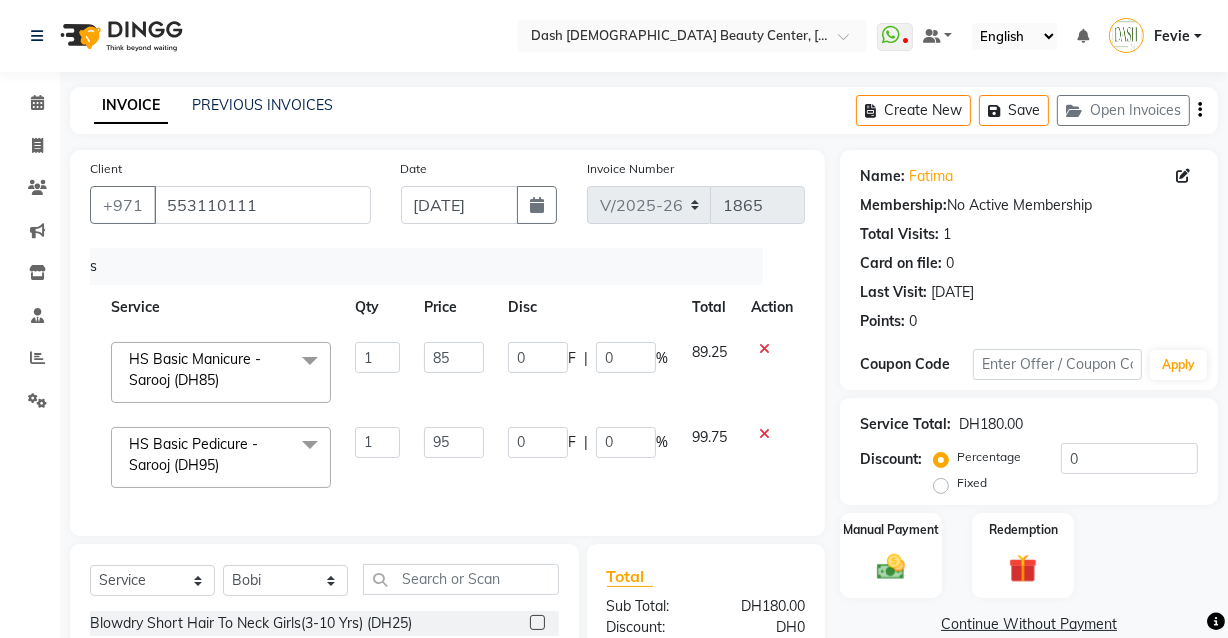 scroll, scrollTop: 0, scrollLeft: 58, axis: horizontal 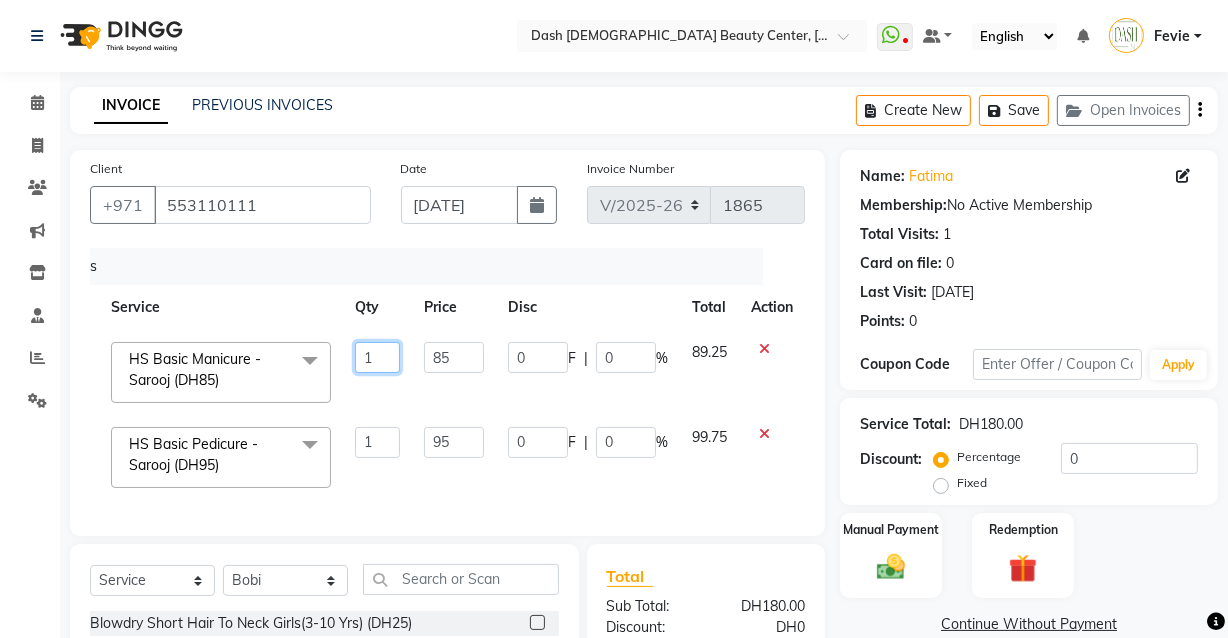 click on "1" 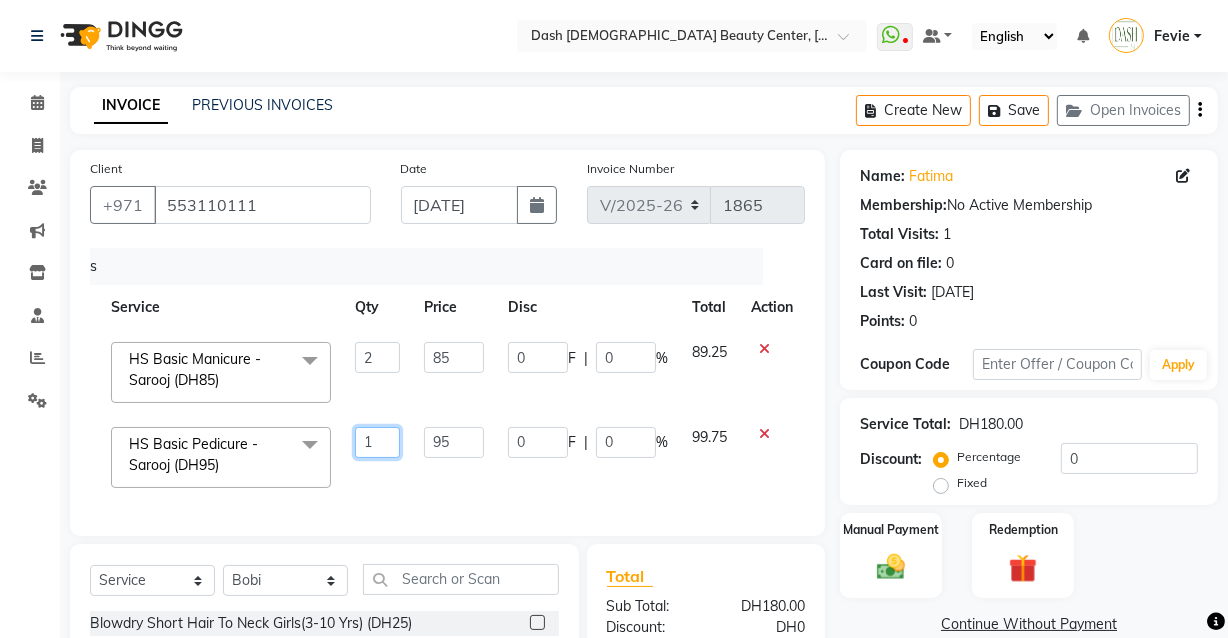click on "1" 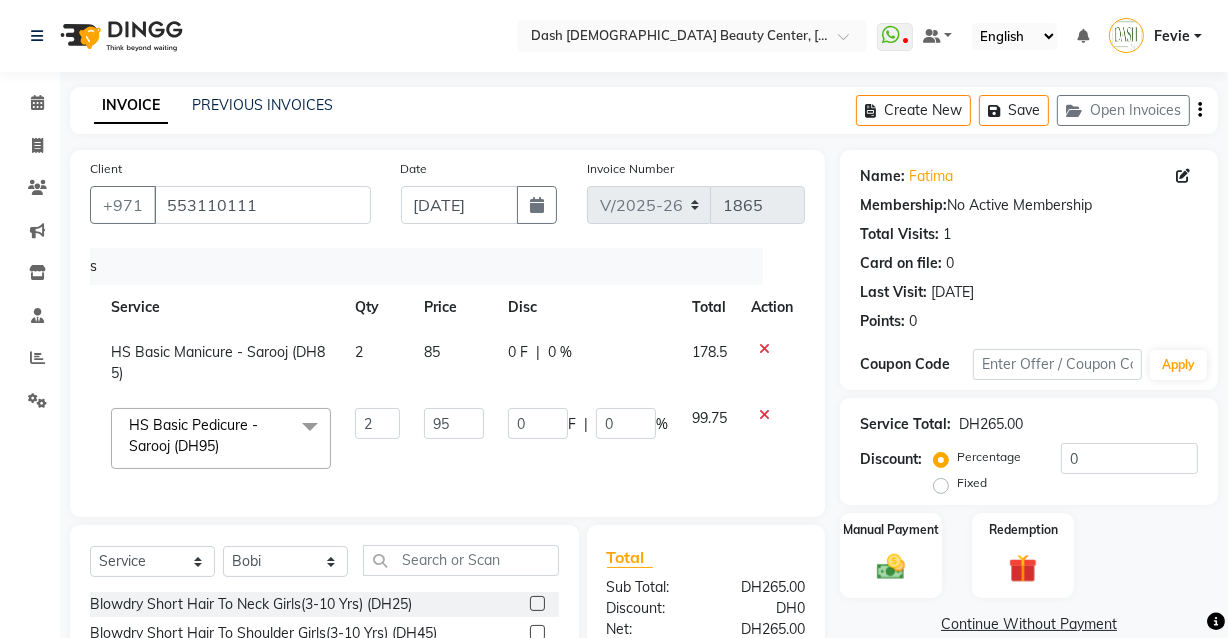 click on "[PERSON_NAME]   [PERSON_NAME]   [PERSON_NAME]   [PERSON_NAME]   [PERSON_NAME]   [PERSON_NAME]   [PERSON_NAME]   [PERSON_NAME]   May [PERSON_NAME] (Cafe)   Nabasirye (Cafe)   [PERSON_NAME]   [PERSON_NAME]   Owner   Peace   Rechiel   [PERSON_NAME]   [PERSON_NAME]  HS Basic Pedicure - Sarooj (DH95)  x Blowdry Short Hair To Neck Girls(3-10 Yrs) (DH25) Blowdry Short Hair To Shoulder Girls(3-10 Yrs) (DH45) Blowdry Short Hair Under Shoulder Girls(3-10 Yrs) (DH65) Blowdry Long Hair Before Mid Back Girls(3-10 Yrs) (DH85) Blowdry Long Hair Till Midback Girls(3-10 Yrs) (DH105) Blowdry Long Hair Under Midback Girls(3-10 Yrs) (DH125) Blowdry Long Hair Till Back End Girls(3-10 Yrs) (DH145) Blowdry Long Hair Under Back End Girls(3-10 Yrs) (DH165) Blowdry Very Long Hair Girls(3-10 Yrs) (DH185) Blowdry Short Hair To Neck (DH50) Blowdry Short Hair To Shoulder (DH70) Blowdry Short Hair Under Shoulder (DH90) Blowdry Long Hair Before Mid Back (DH110) Blowdry Long Hair Till Midback (DH130) Blowdry Long Hair Under Midback (DH150) Blowdry Long Hair Till Back End (DH170)" 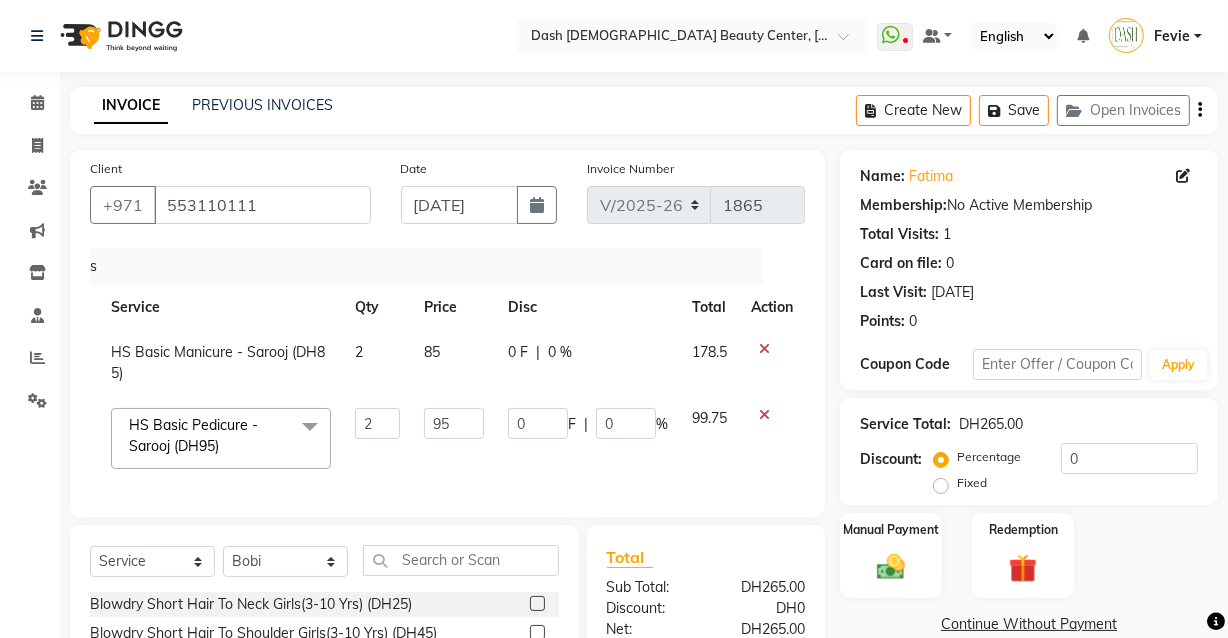 scroll, scrollTop: 0, scrollLeft: 15, axis: horizontal 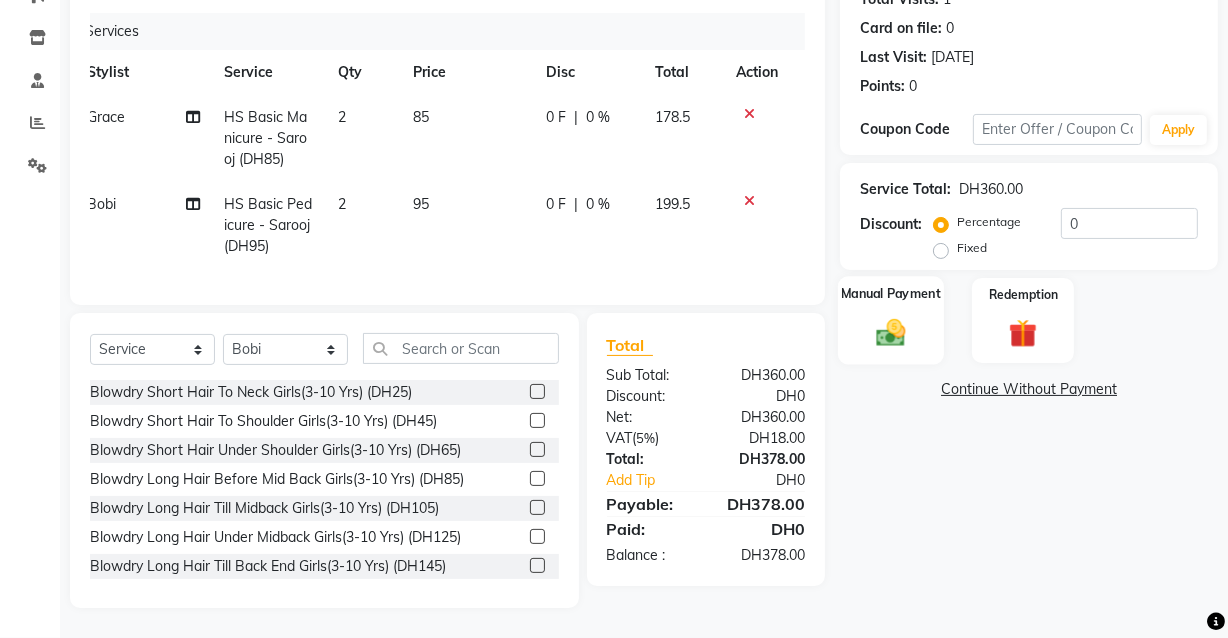 click 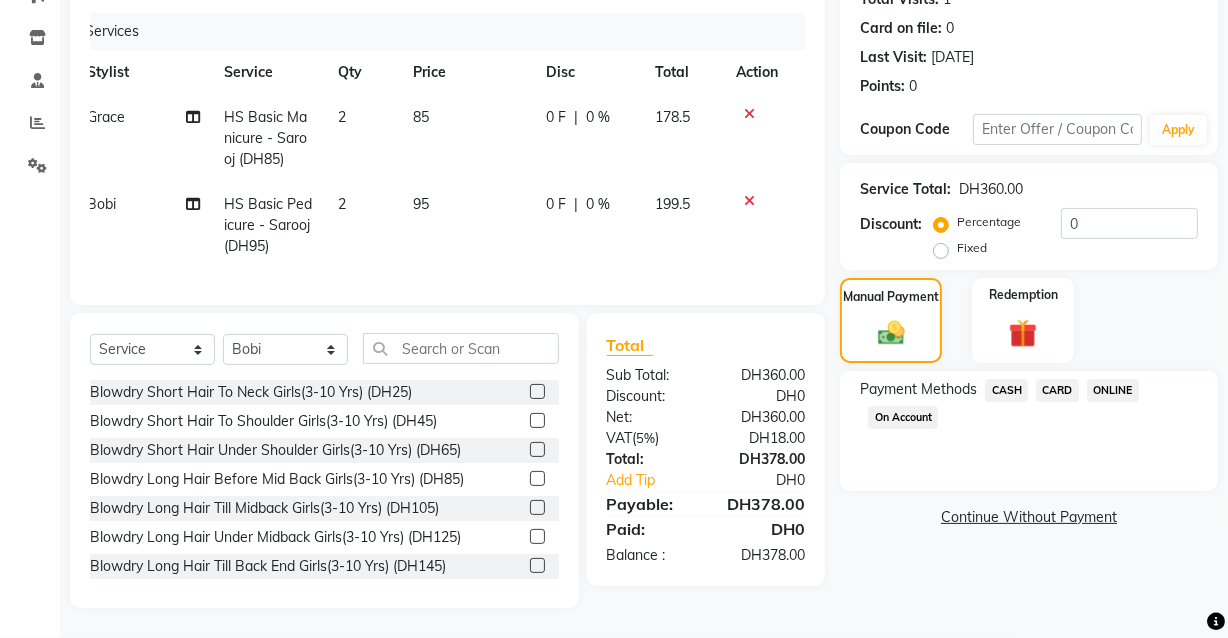 click on "CARD" 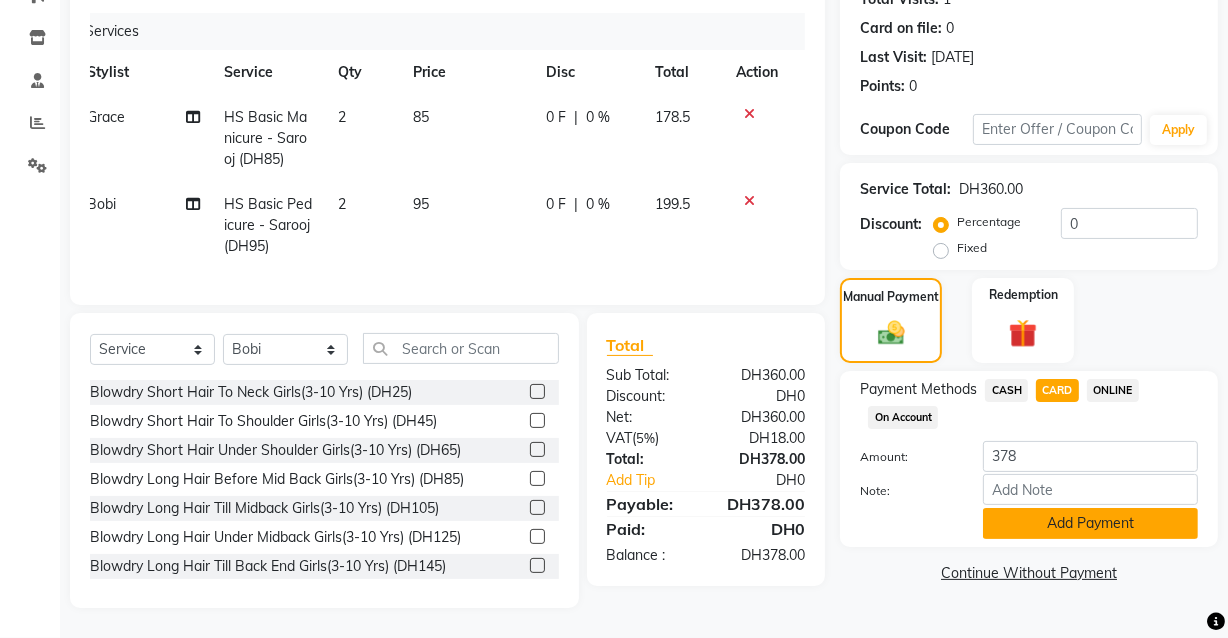 click on "Add Payment" 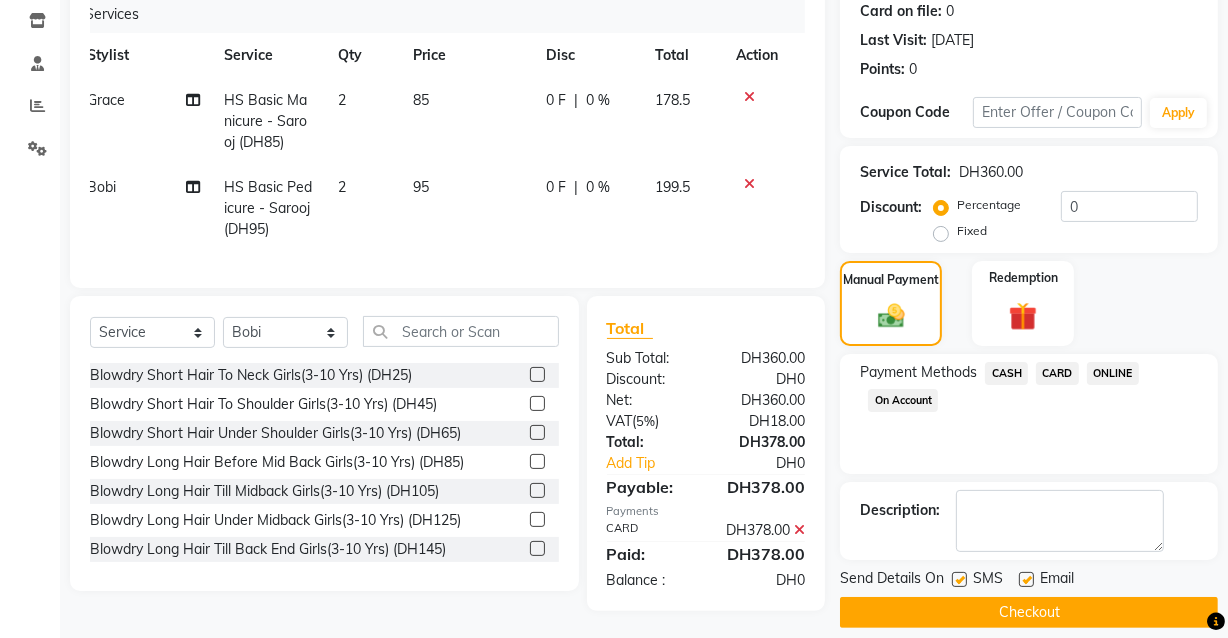 scroll, scrollTop: 290, scrollLeft: 0, axis: vertical 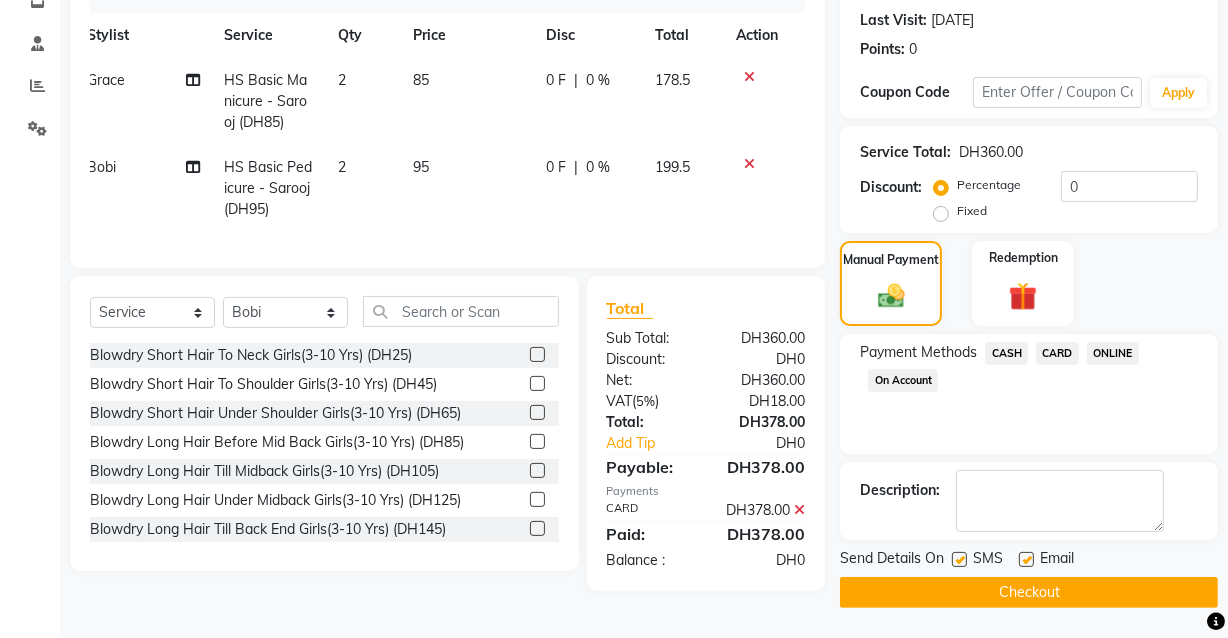 click on "Checkout" 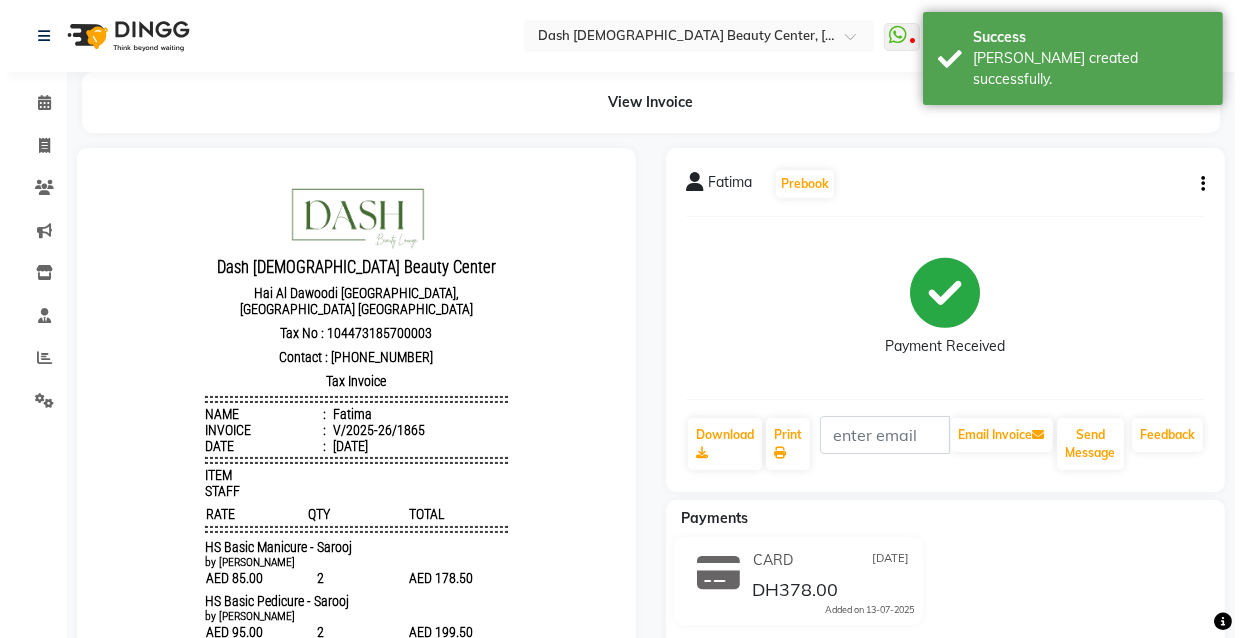 scroll, scrollTop: 0, scrollLeft: 0, axis: both 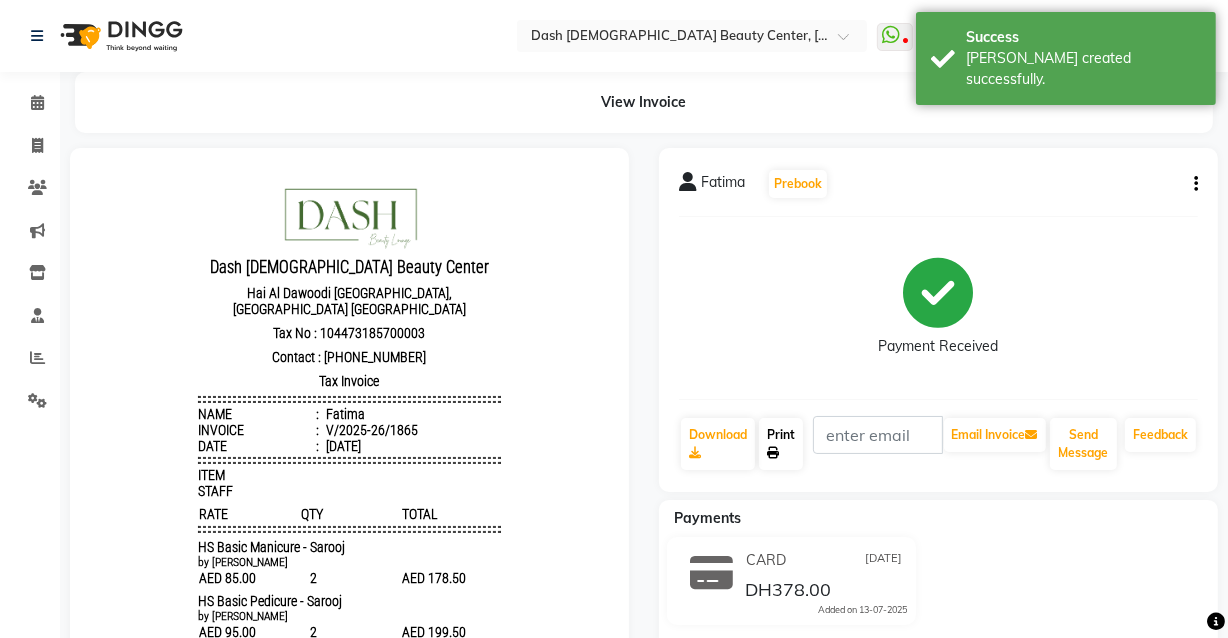 click on "Print" 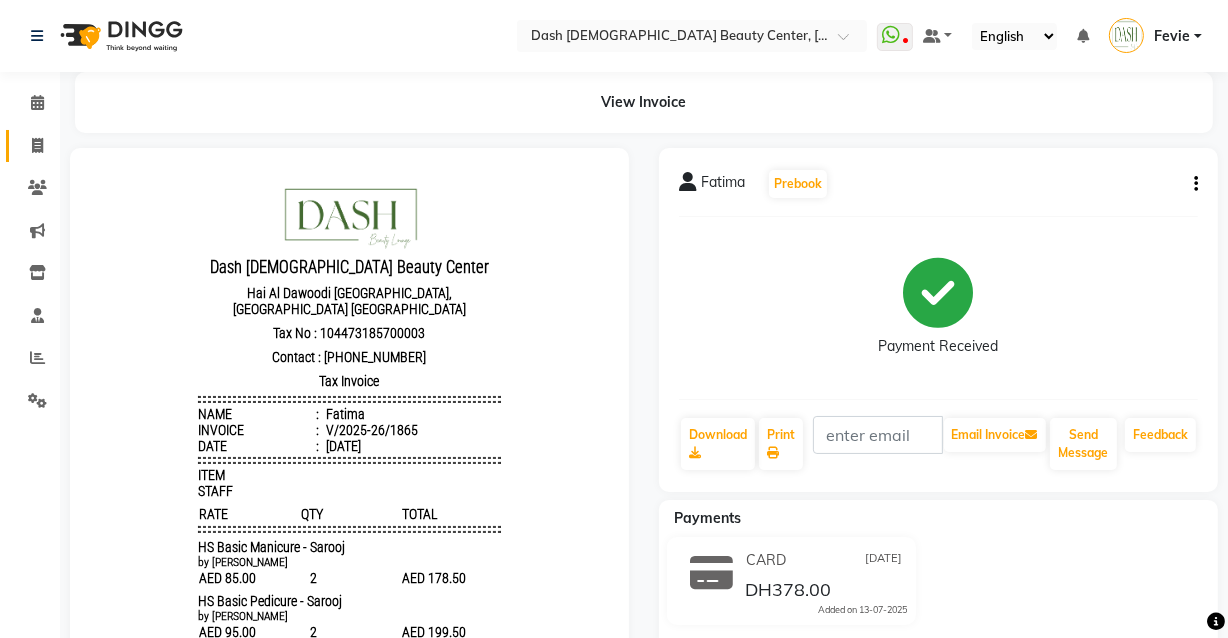 click 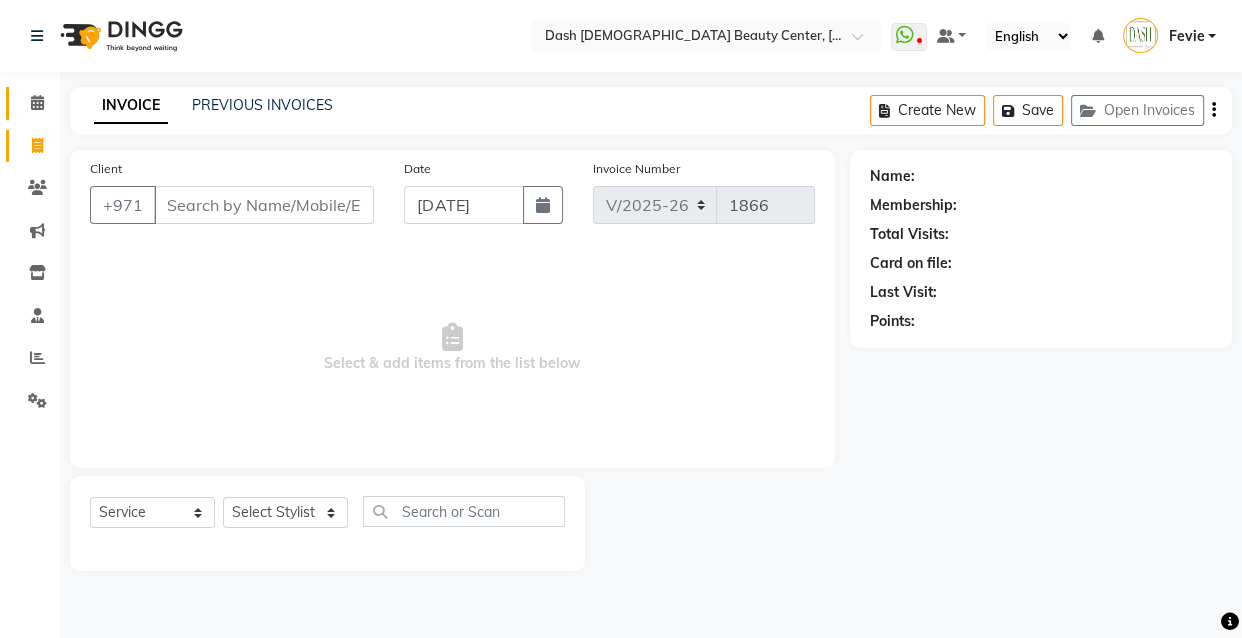 click on "Calendar" 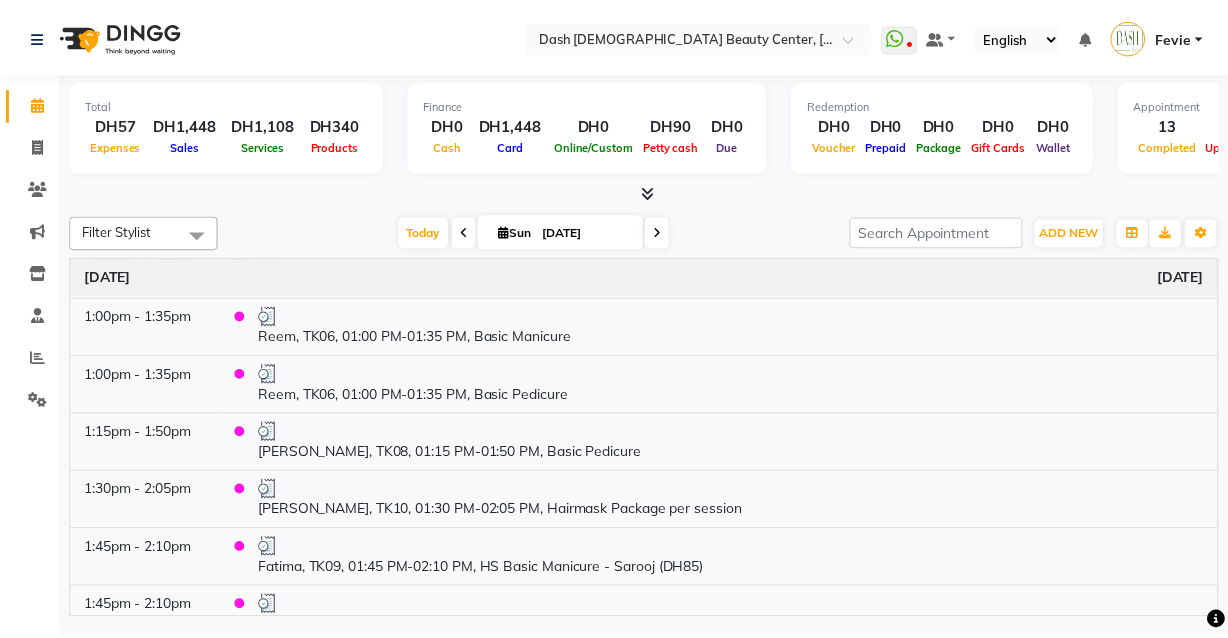 scroll, scrollTop: 677, scrollLeft: 0, axis: vertical 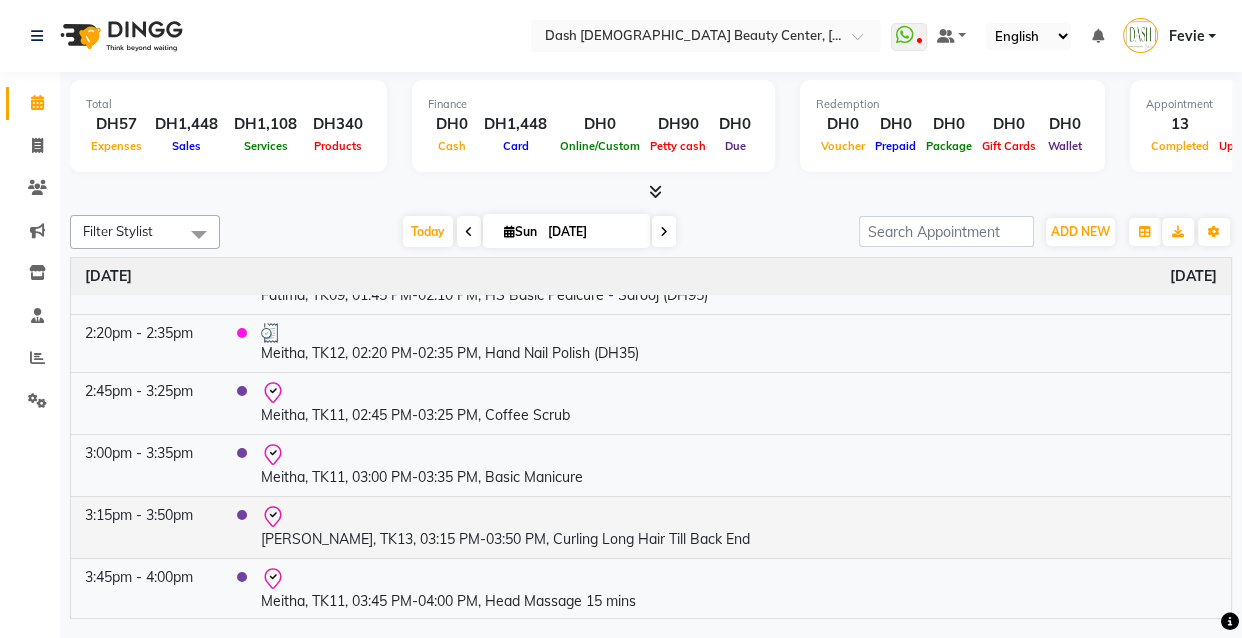 click on "[PERSON_NAME], TK13, 03:15 PM-03:50 PM, Curling Long Hair Till Back End" at bounding box center (739, 527) 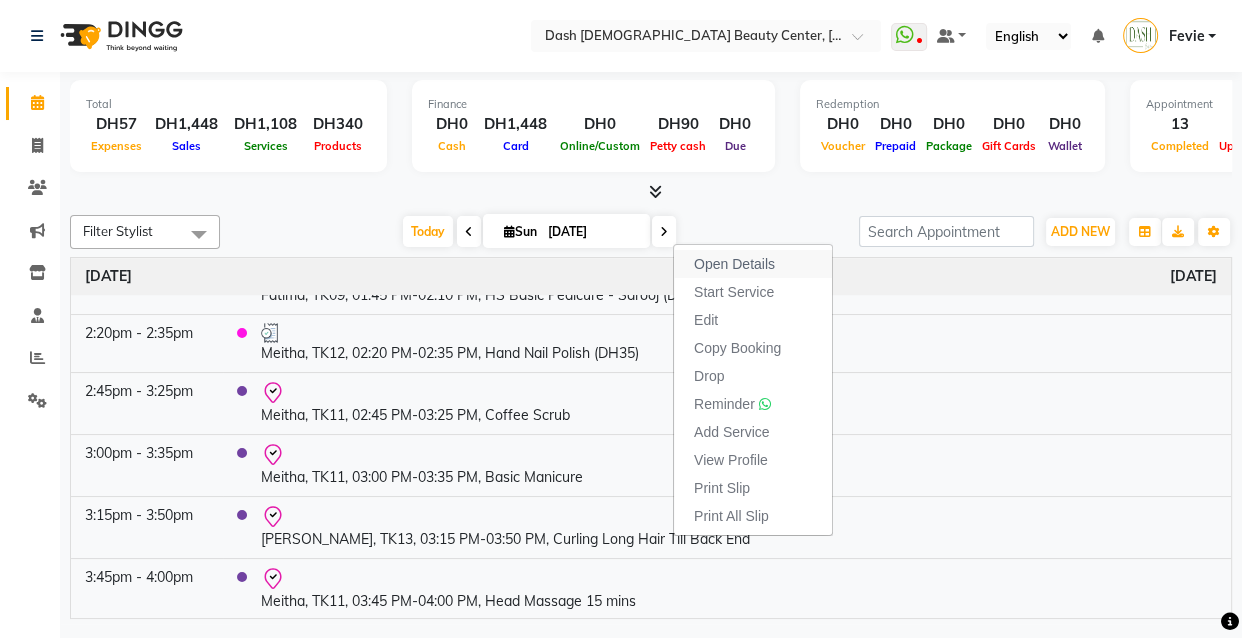 click on "Open Details" at bounding box center (734, 264) 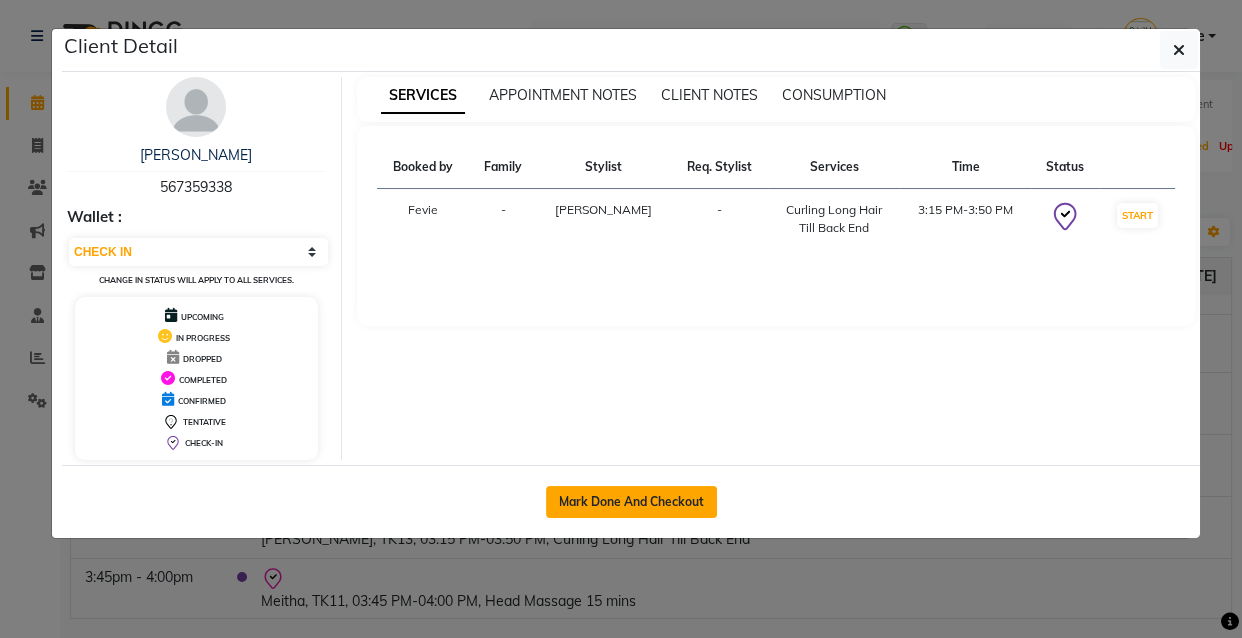 click on "Mark Done And Checkout" 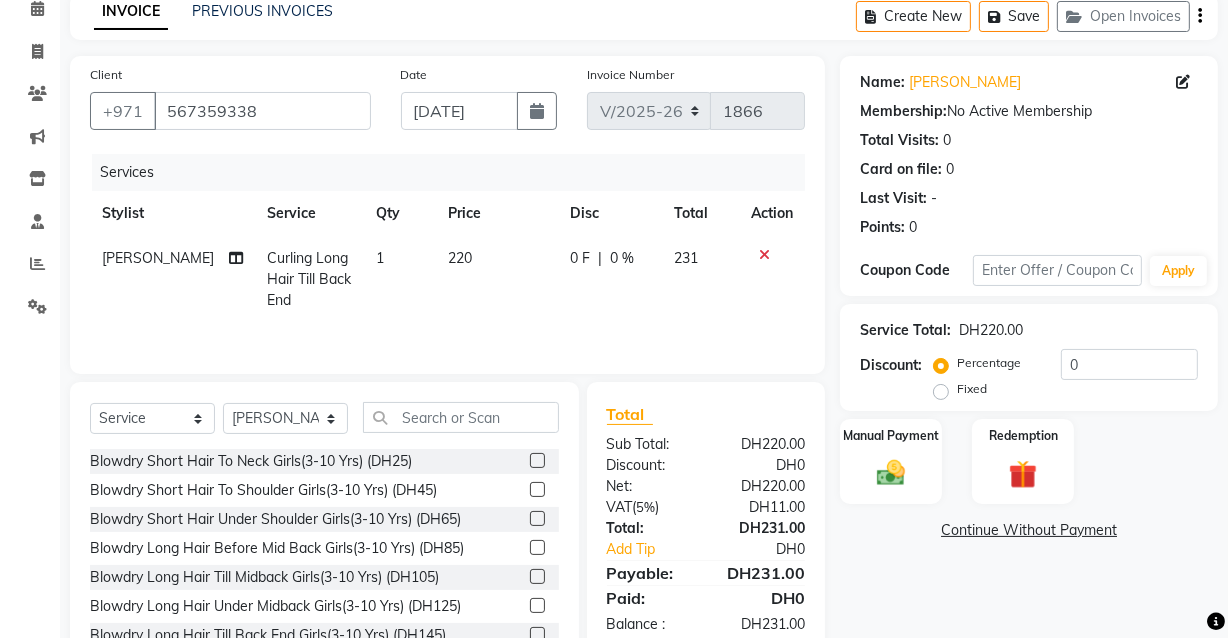 scroll, scrollTop: 163, scrollLeft: 0, axis: vertical 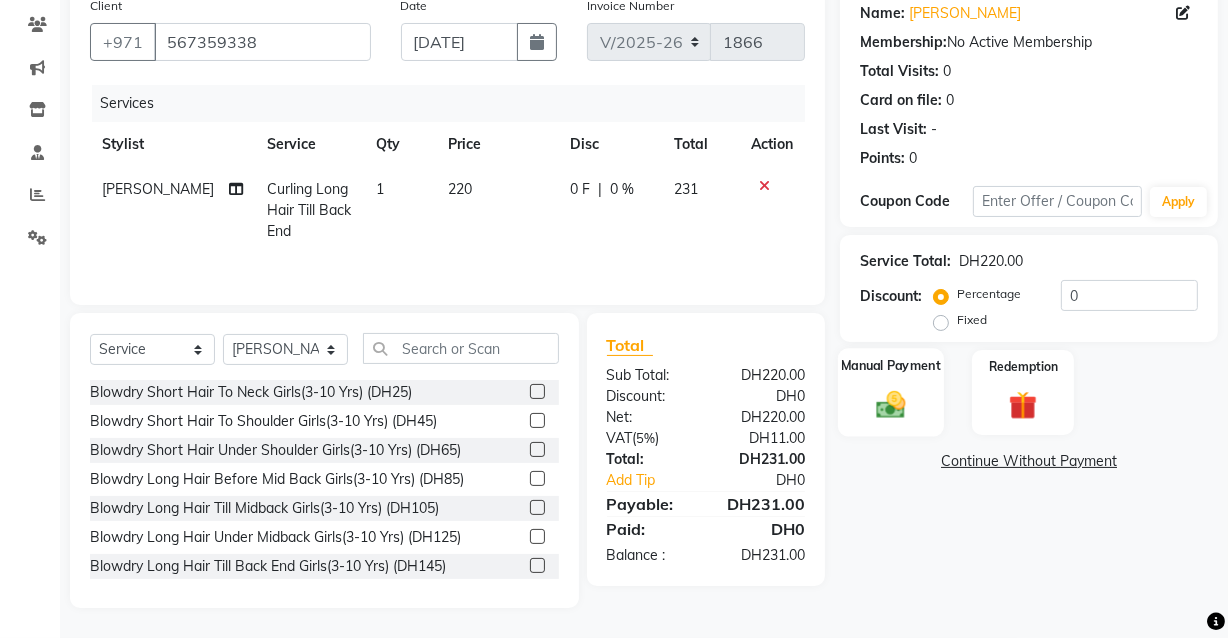 click 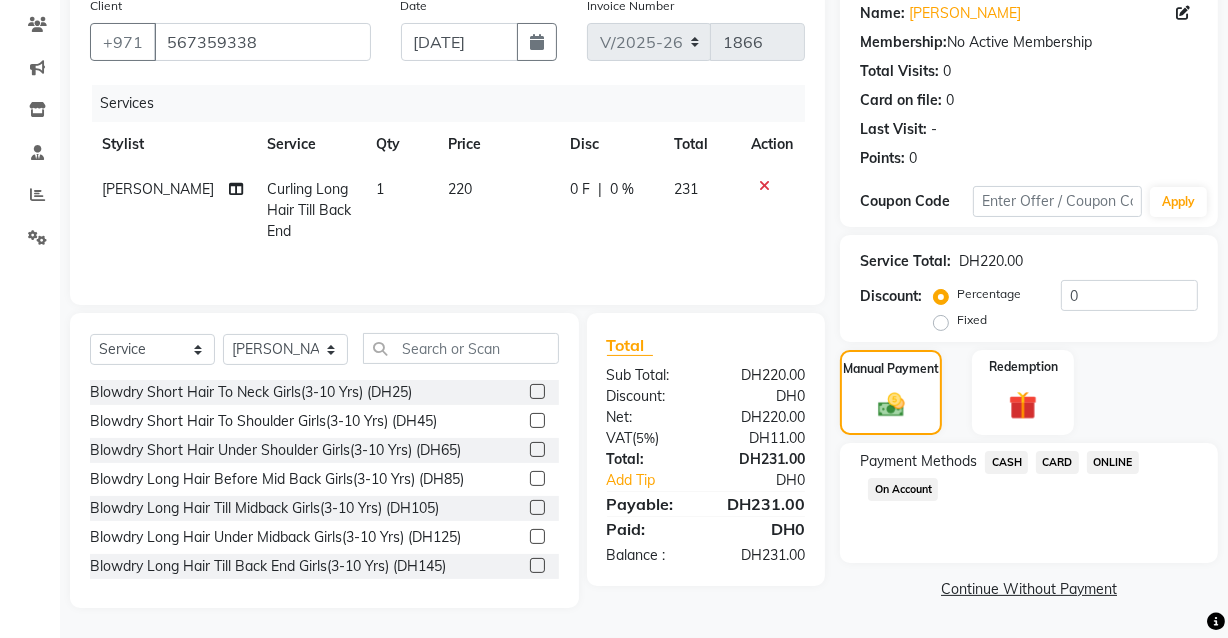 click on "CARD" 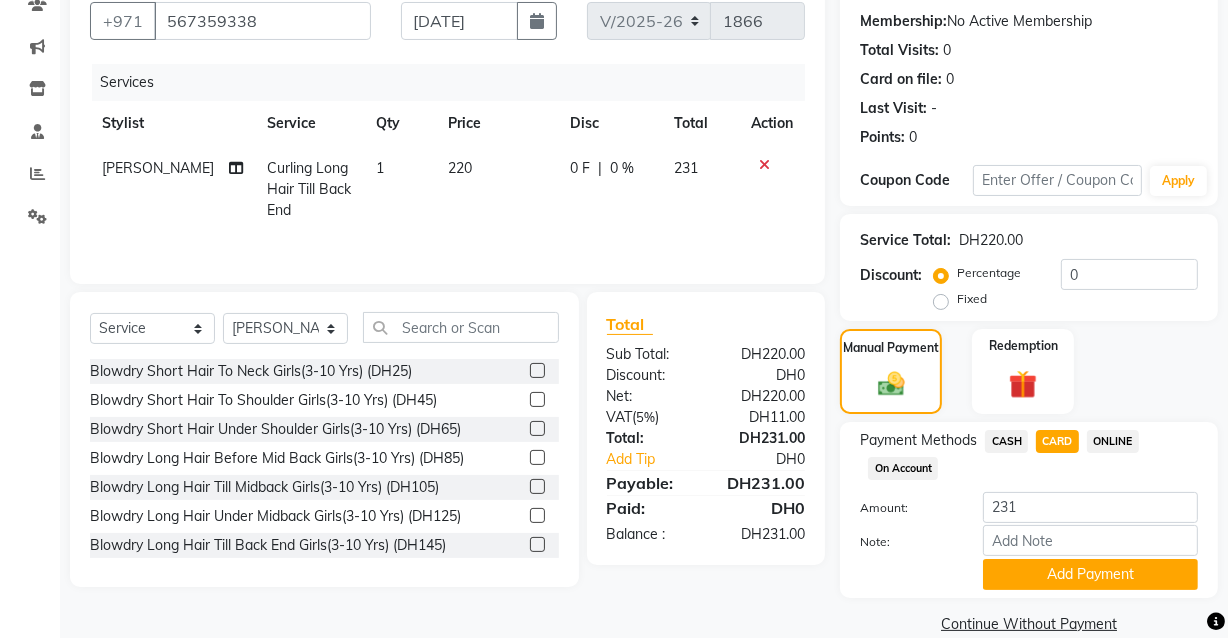scroll, scrollTop: 214, scrollLeft: 0, axis: vertical 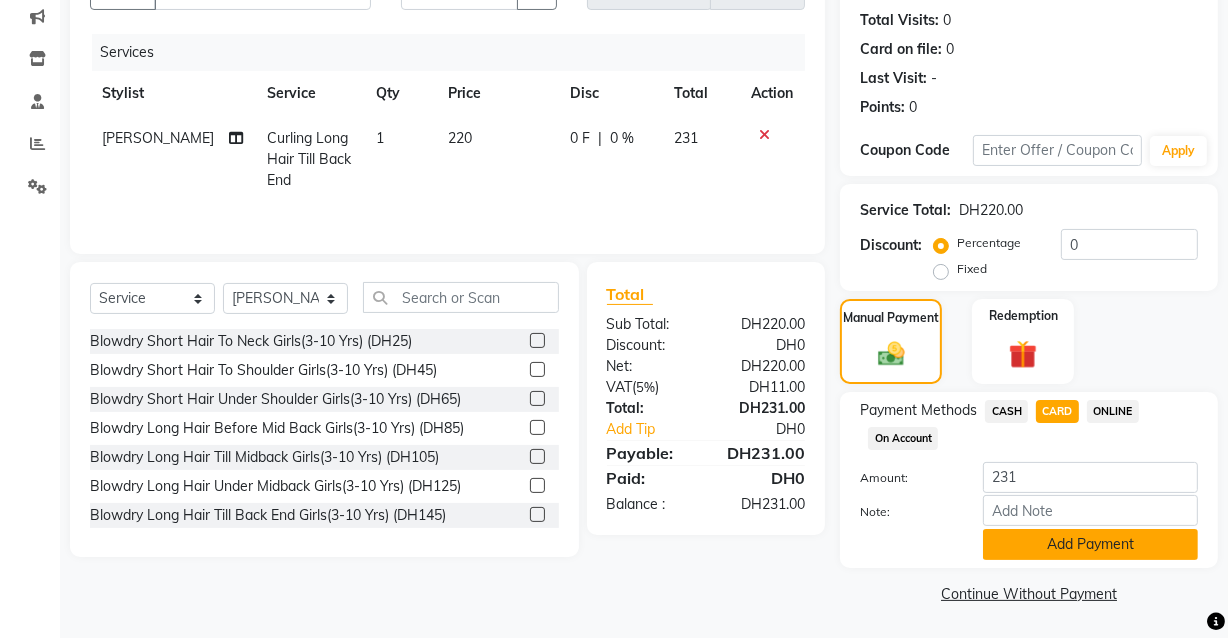click on "Add Payment" 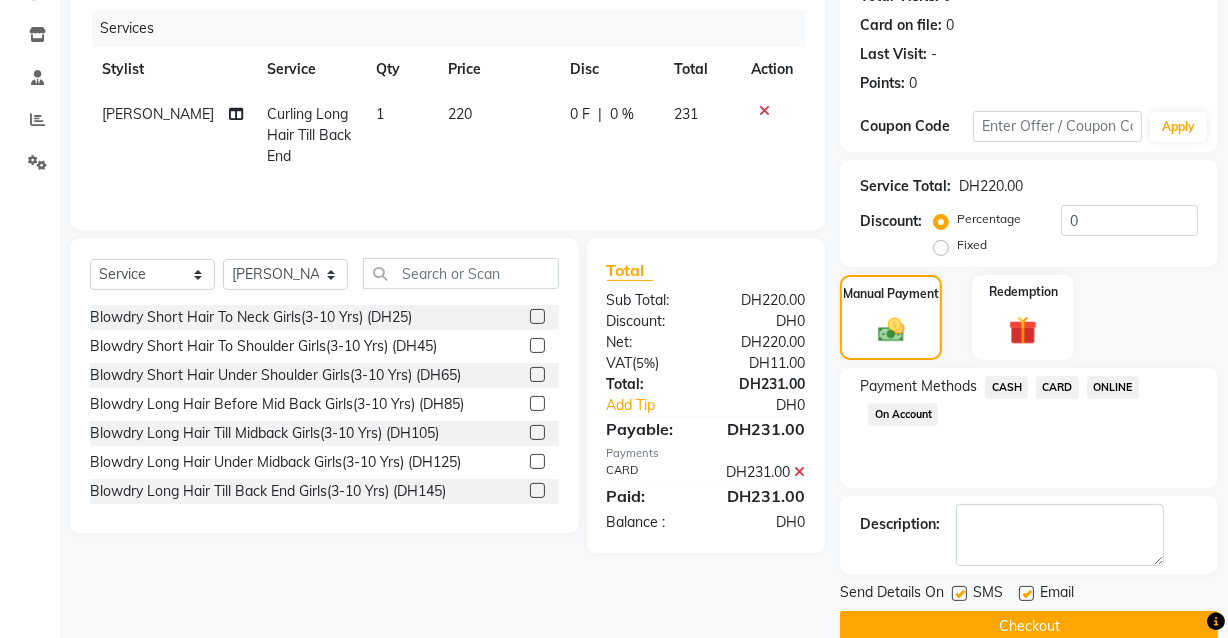 scroll, scrollTop: 270, scrollLeft: 0, axis: vertical 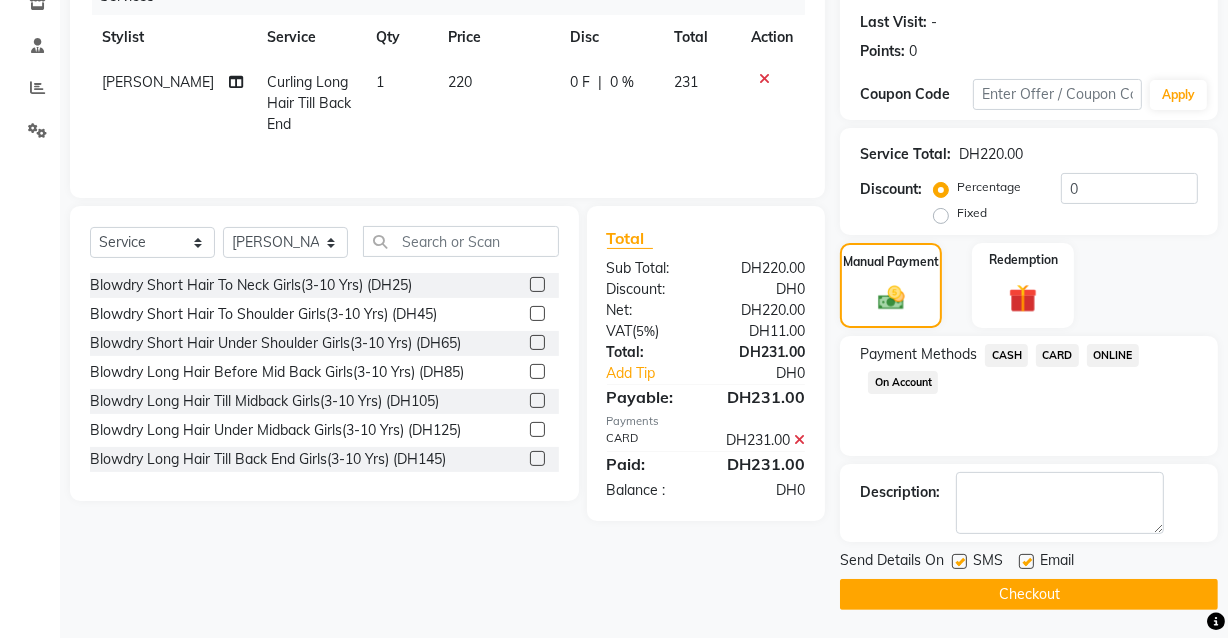 click on "Checkout" 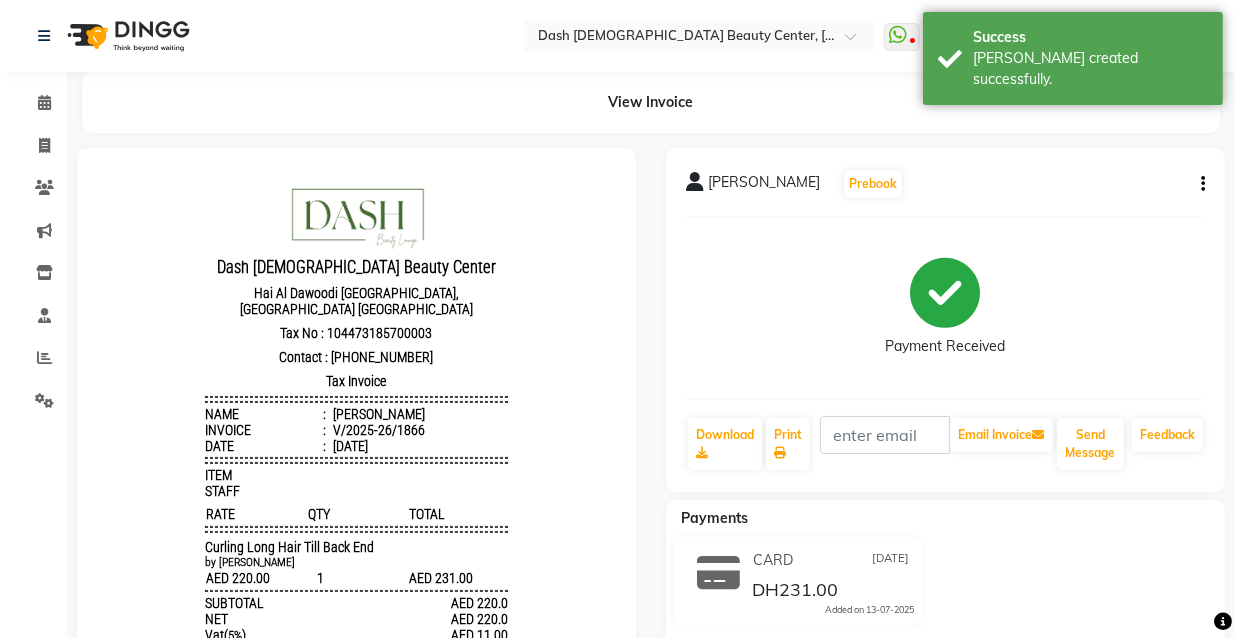 scroll, scrollTop: 0, scrollLeft: 0, axis: both 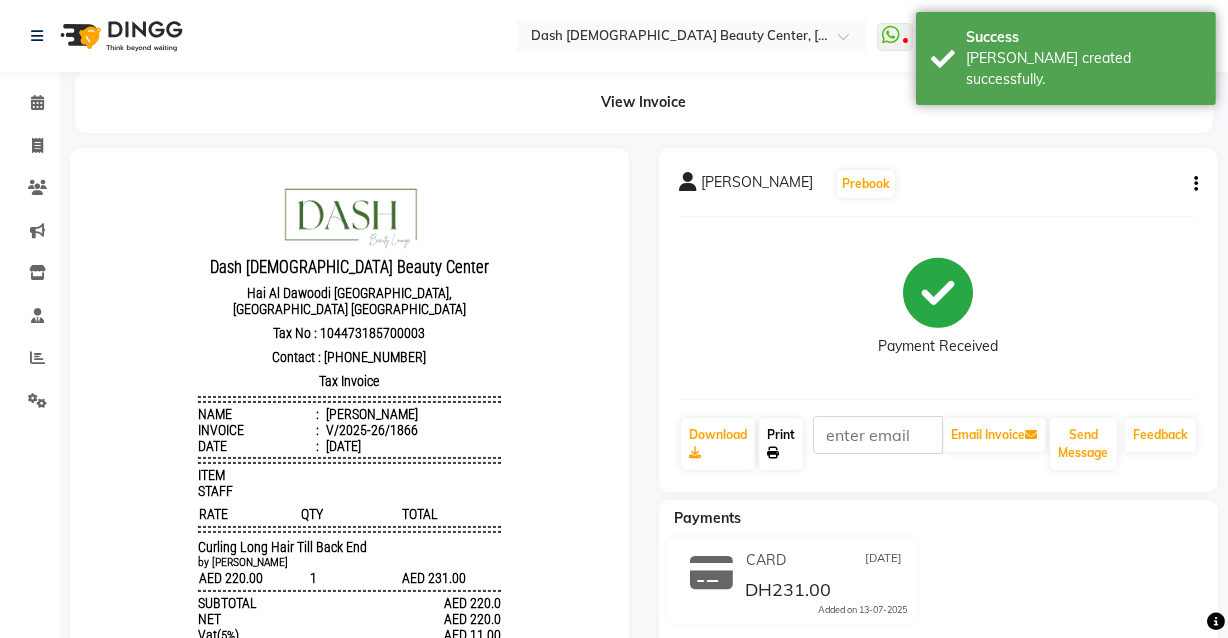 click 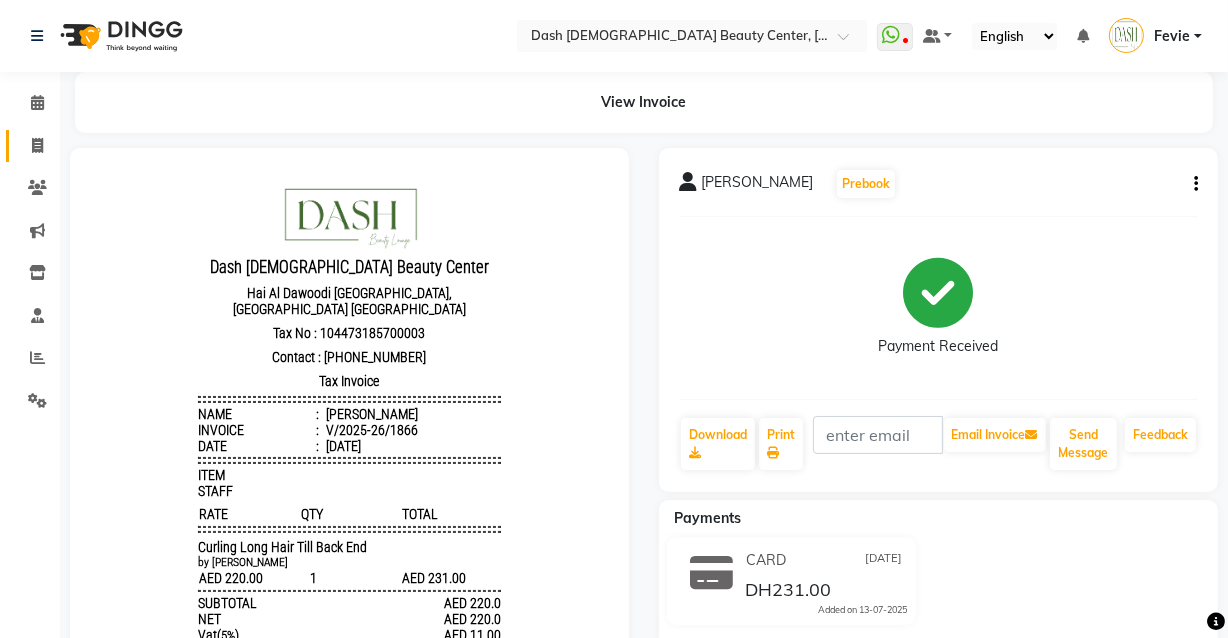 click 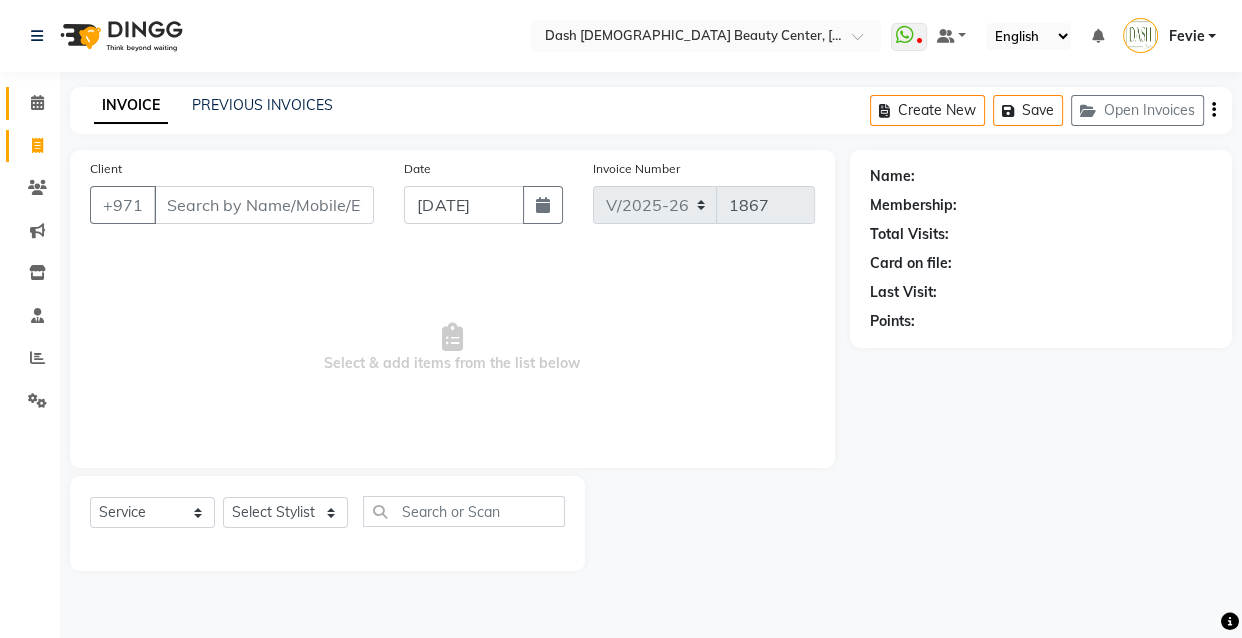 click 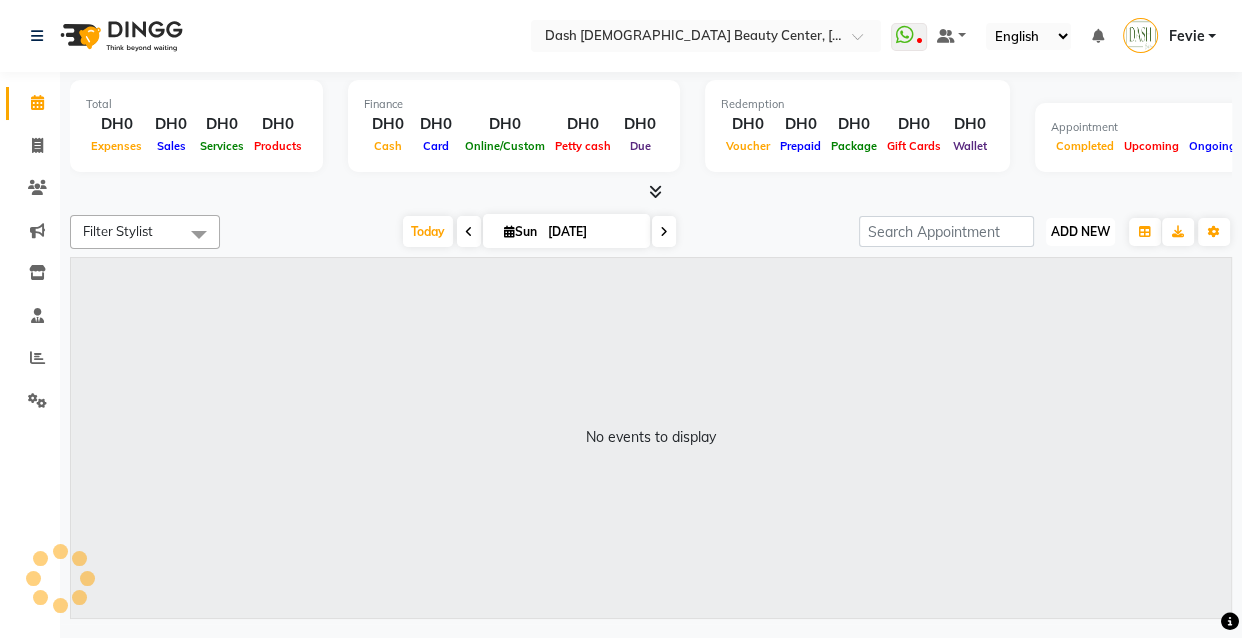click on "ADD NEW" at bounding box center (1080, 231) 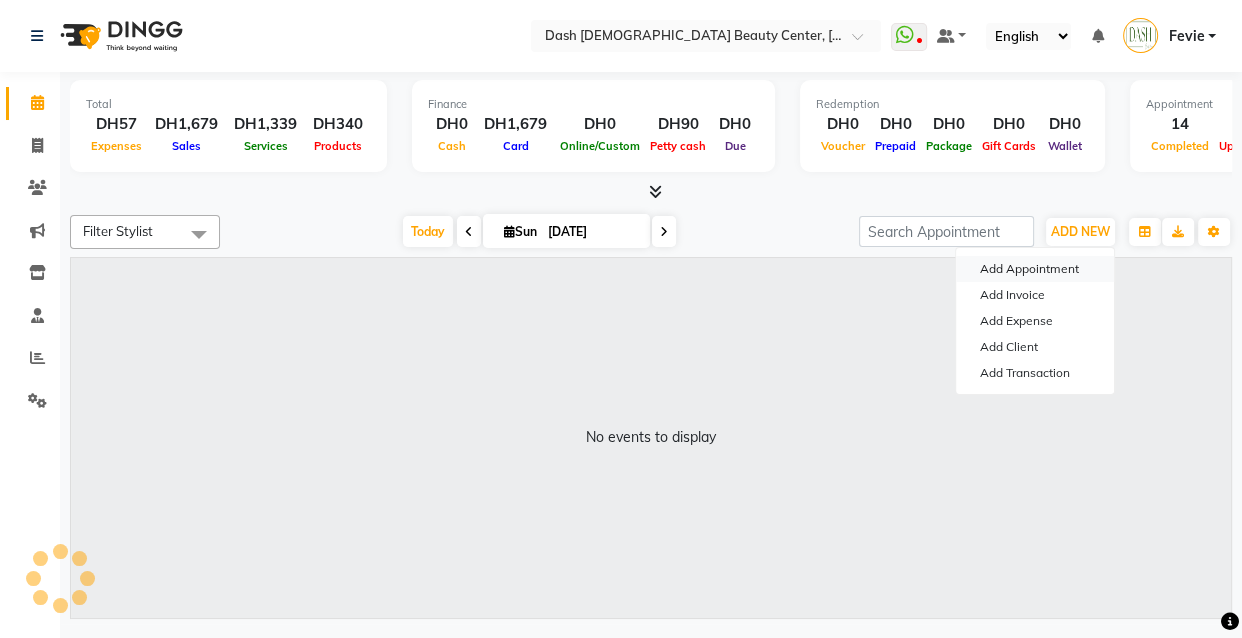 click on "Add Appointment" at bounding box center [1035, 269] 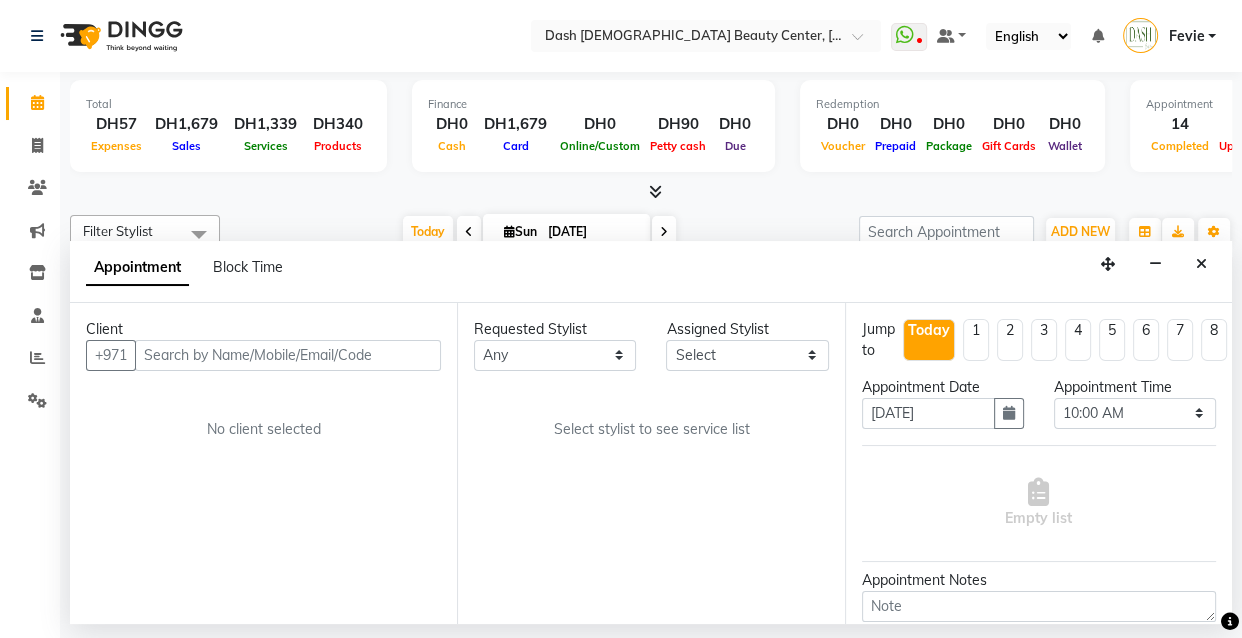 click at bounding box center [288, 355] 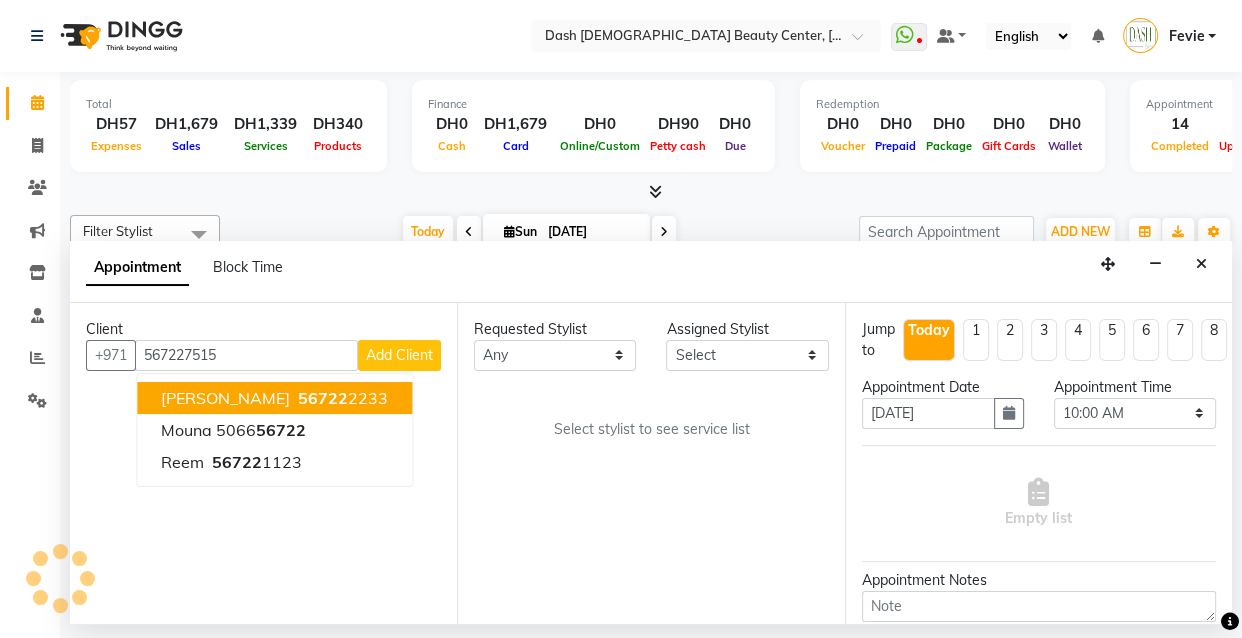 click on "Add Client" at bounding box center [399, 355] 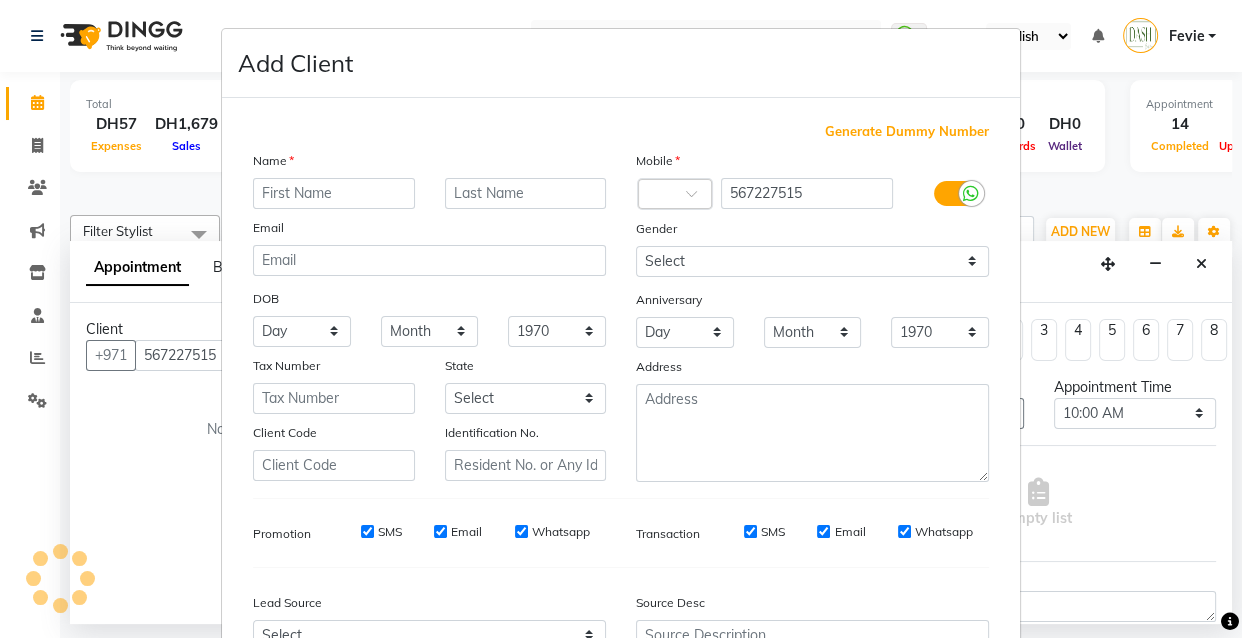 click at bounding box center (334, 193) 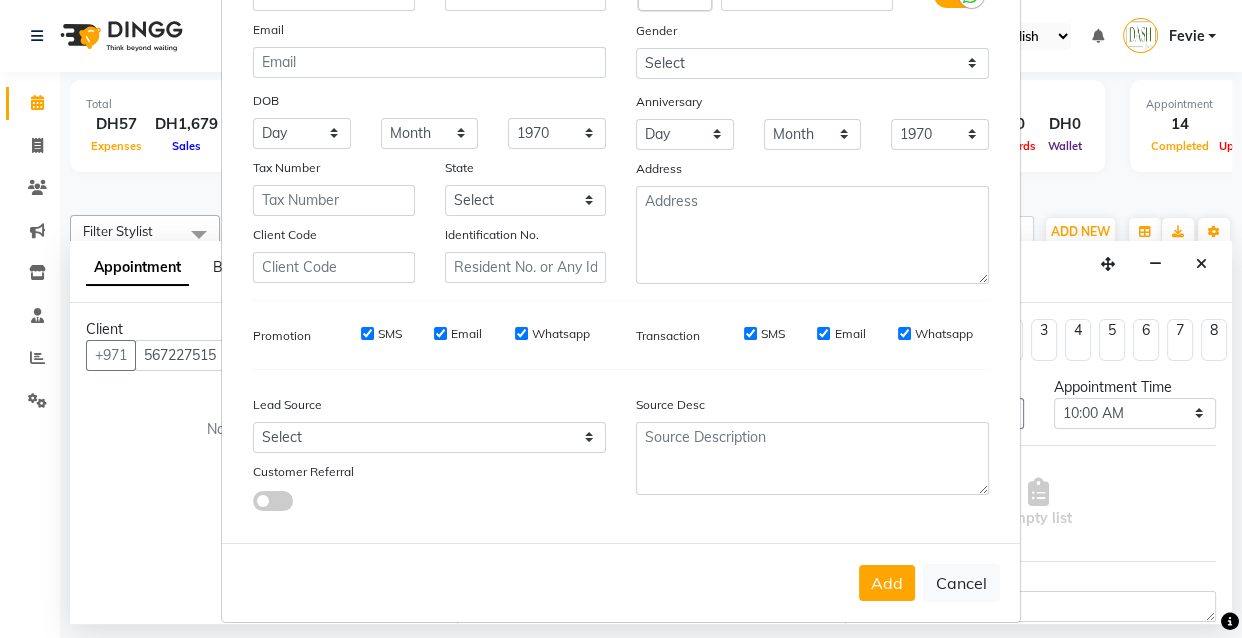scroll, scrollTop: 215, scrollLeft: 0, axis: vertical 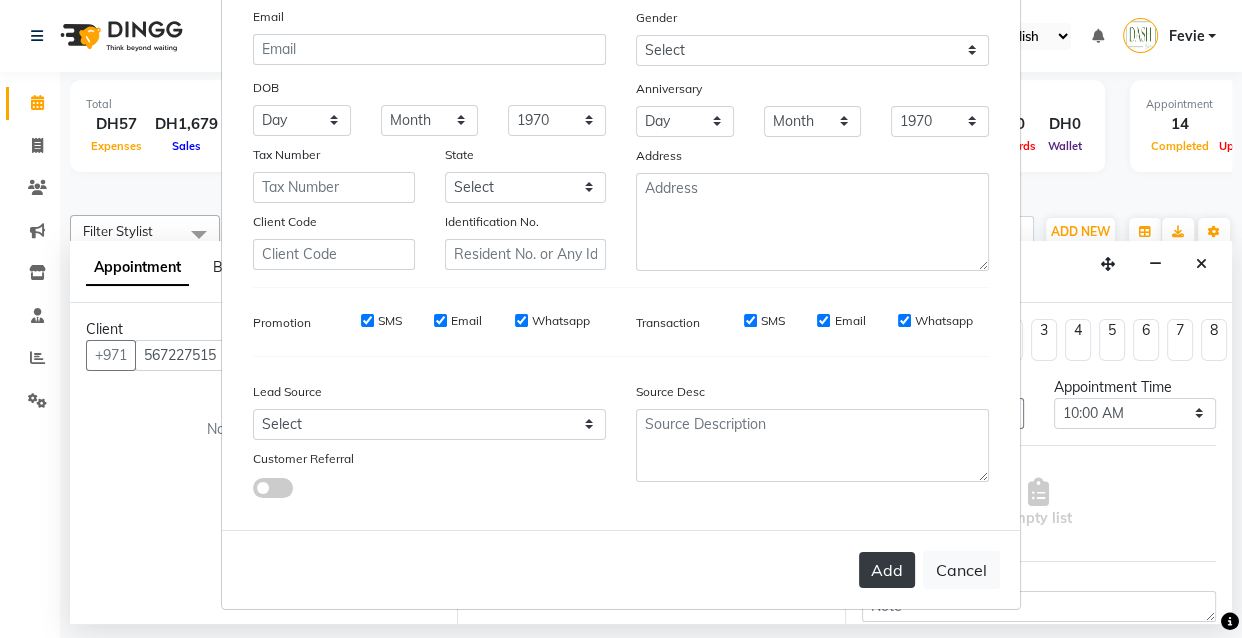 click on "Add" at bounding box center [887, 570] 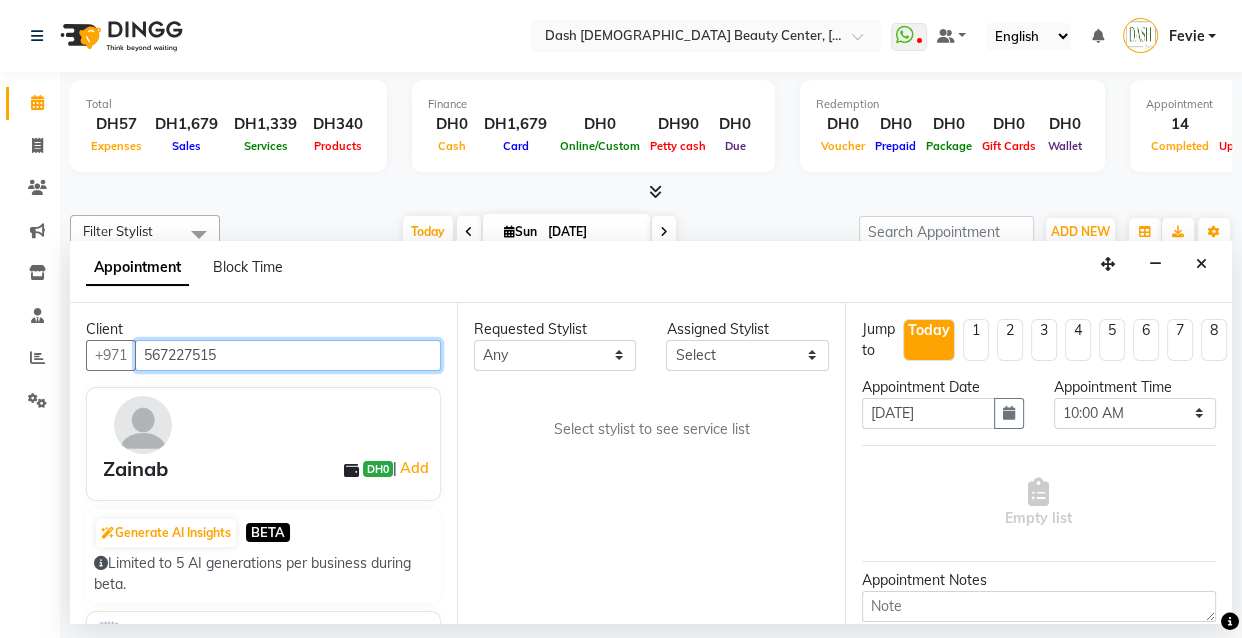 click on "567227515" at bounding box center [288, 355] 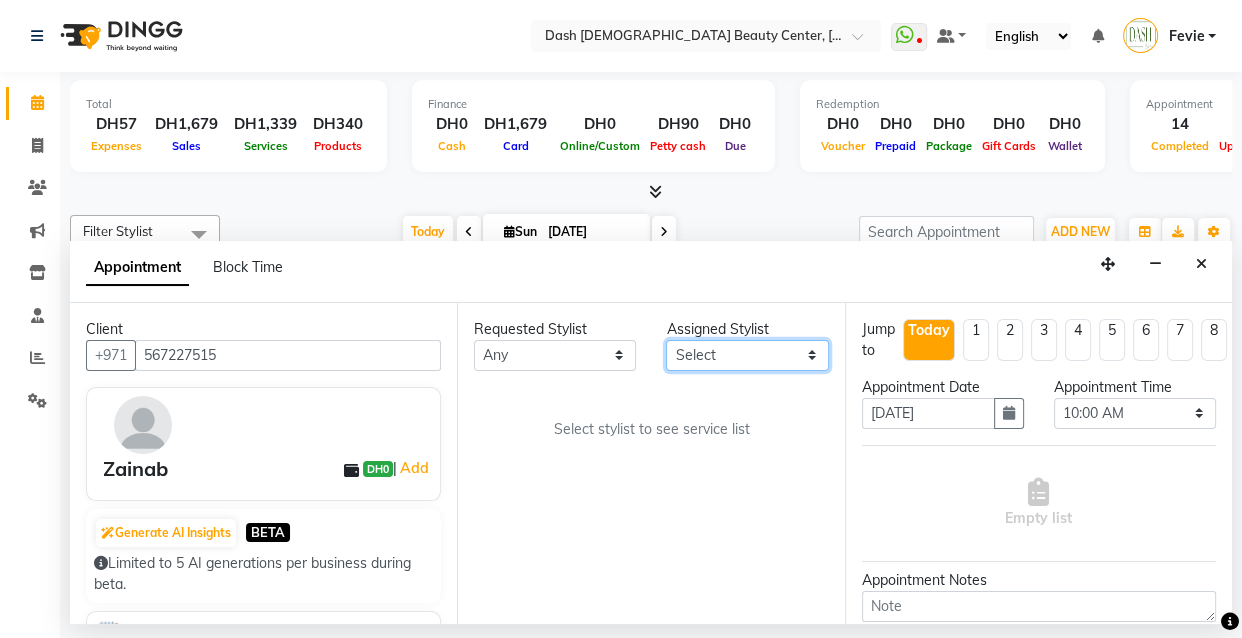 click on "Select [PERSON_NAME] [PERSON_NAME] [PERSON_NAME] [PERSON_NAME] [PERSON_NAME] [PERSON_NAME] [PERSON_NAME] [PERSON_NAME] [PERSON_NAME] Peace [PERSON_NAME] [PERSON_NAME]" at bounding box center [747, 355] 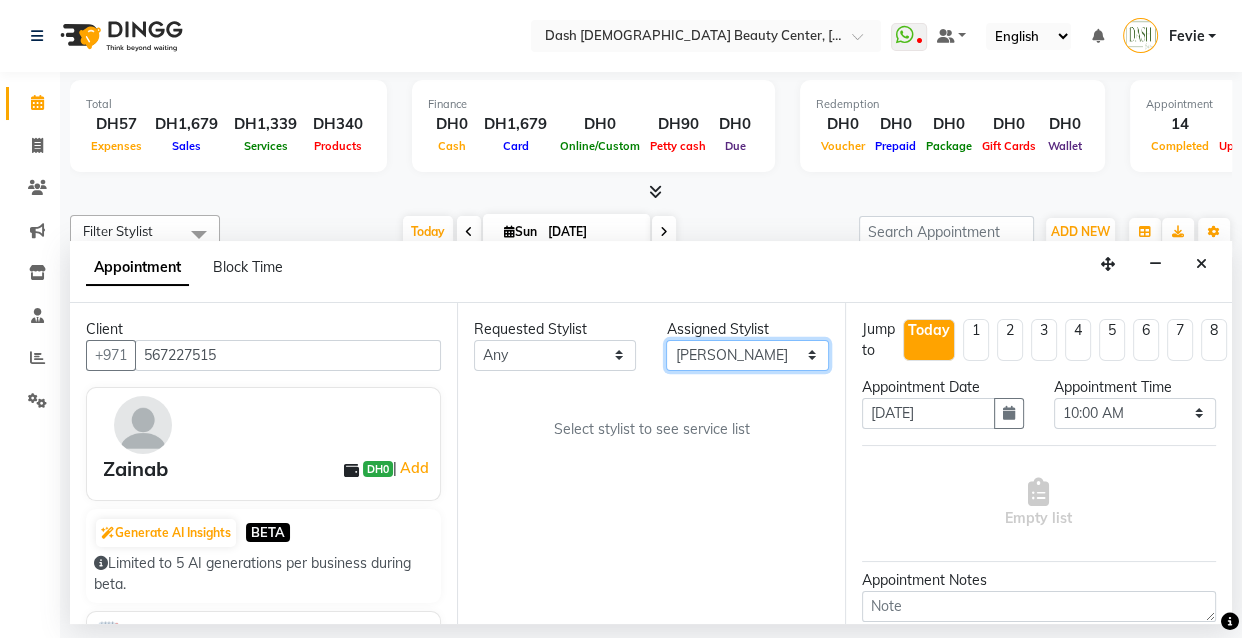 click on "Select [PERSON_NAME] [PERSON_NAME] [PERSON_NAME] [PERSON_NAME] [PERSON_NAME] [PERSON_NAME] [PERSON_NAME] [PERSON_NAME] [PERSON_NAME] Peace [PERSON_NAME] [PERSON_NAME]" at bounding box center [747, 355] 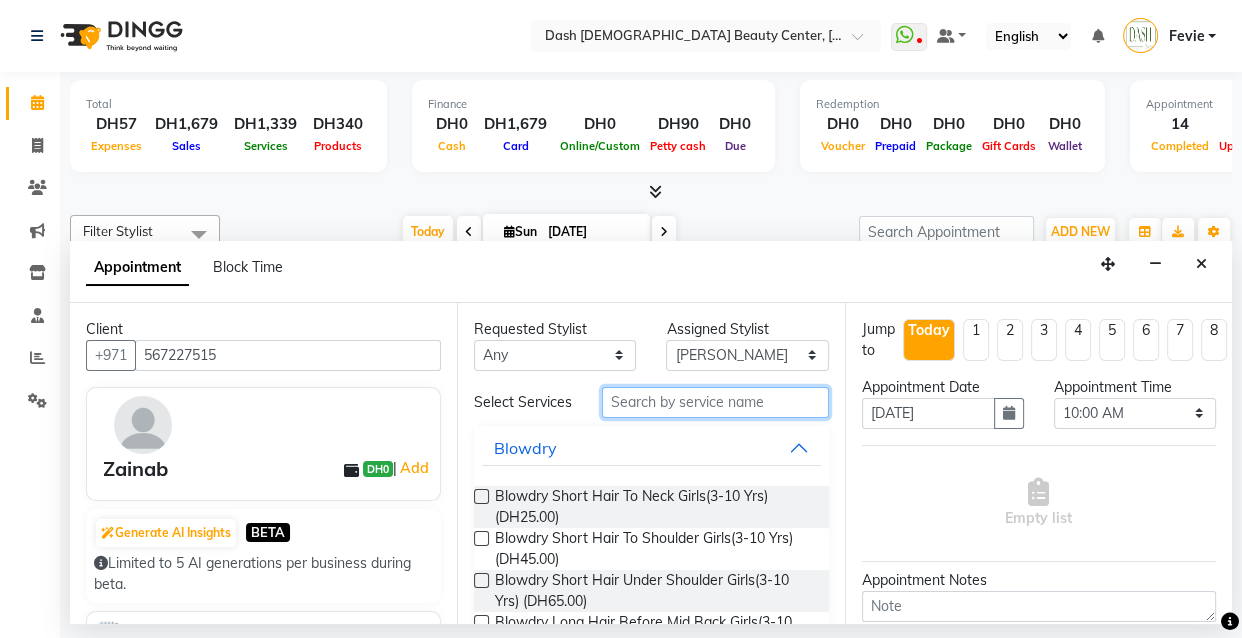 click at bounding box center (715, 402) 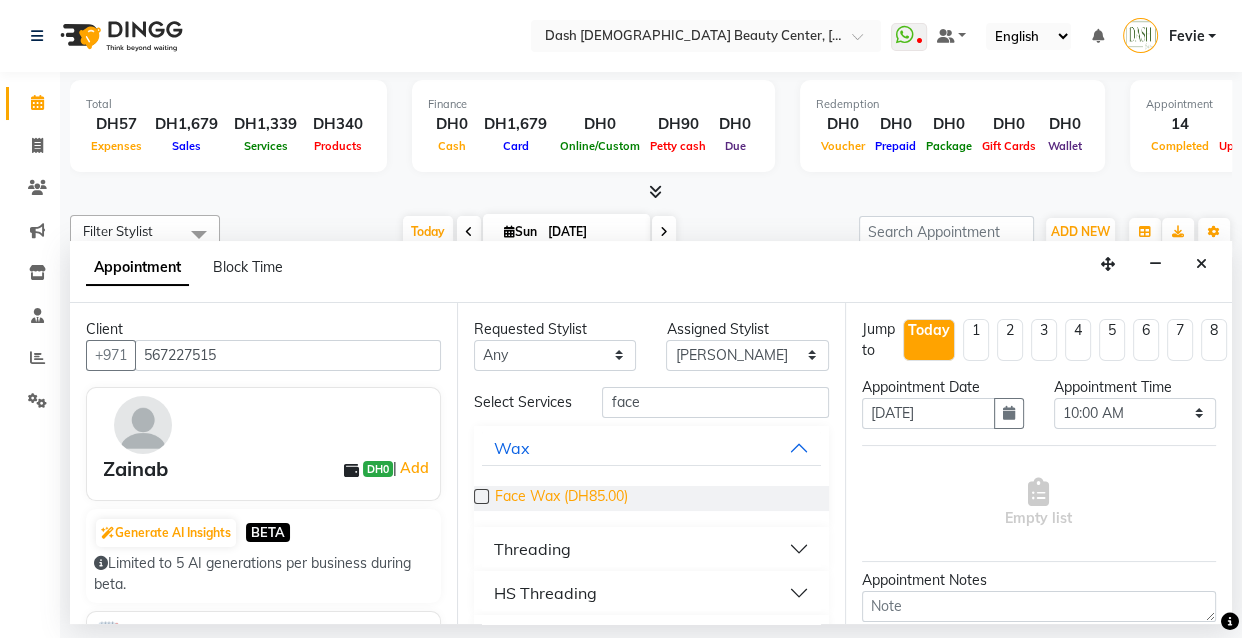 click on "Face Wax (DH85.00)" at bounding box center (561, 498) 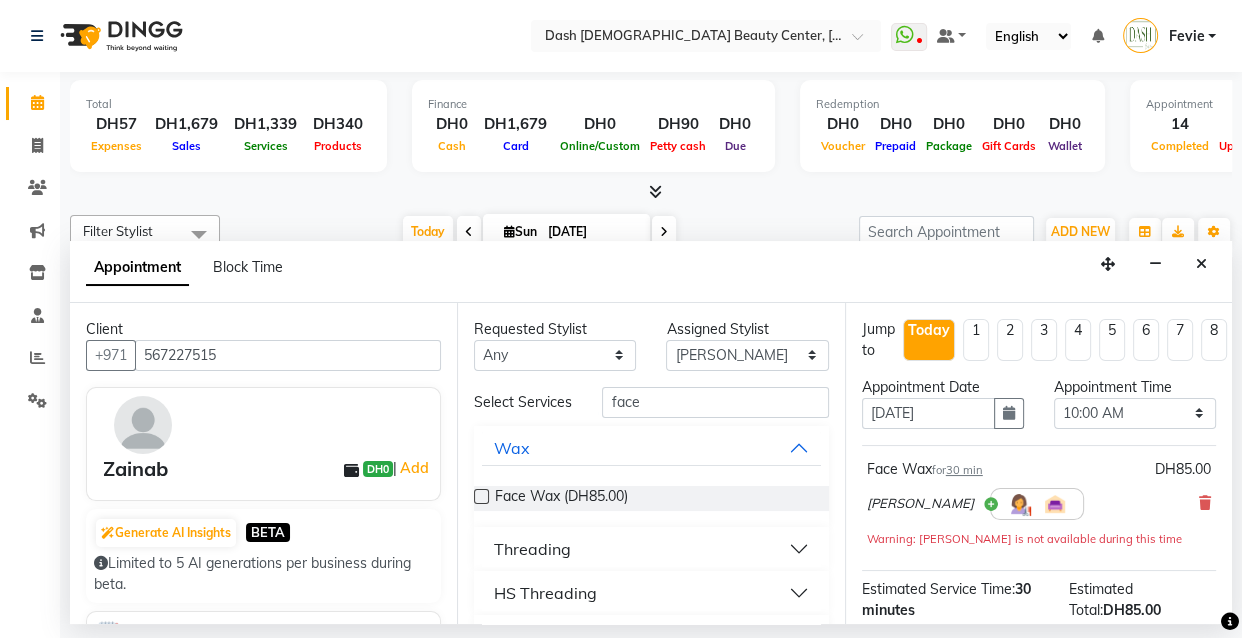 click on "Face Wax   for  30 min DH85.00 [PERSON_NAME] Warning: [PERSON_NAME] is not available during this time" at bounding box center (1039, 508) 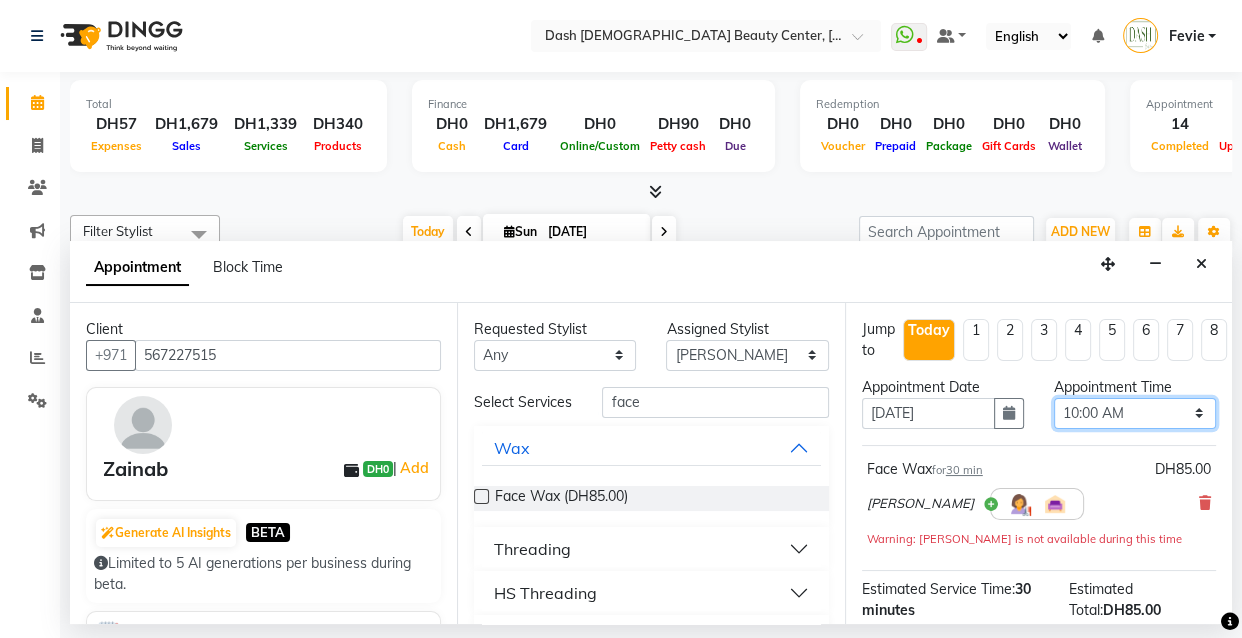 click on "Select 10:00 AM 10:15 AM 10:30 AM 10:45 AM 11:00 AM 11:15 AM 11:30 AM 11:45 AM 12:00 PM 12:15 PM 12:30 PM 12:45 PM 01:00 PM 01:15 PM 01:30 PM 01:45 PM 02:00 PM 02:15 PM 02:30 PM 02:45 PM 03:00 PM 03:15 PM 03:30 PM 03:45 PM 04:00 PM 04:15 PM 04:30 PM 04:45 PM 05:00 PM 05:15 PM 05:30 PM 05:45 PM 06:00 PM 06:15 PM 06:30 PM 06:45 PM 07:00 PM 07:15 PM 07:30 PM 07:45 PM 08:00 PM 08:15 PM 08:30 PM 08:45 PM 09:00 PM 09:15 PM 09:30 PM 09:45 PM 10:00 PM" at bounding box center [1135, 413] 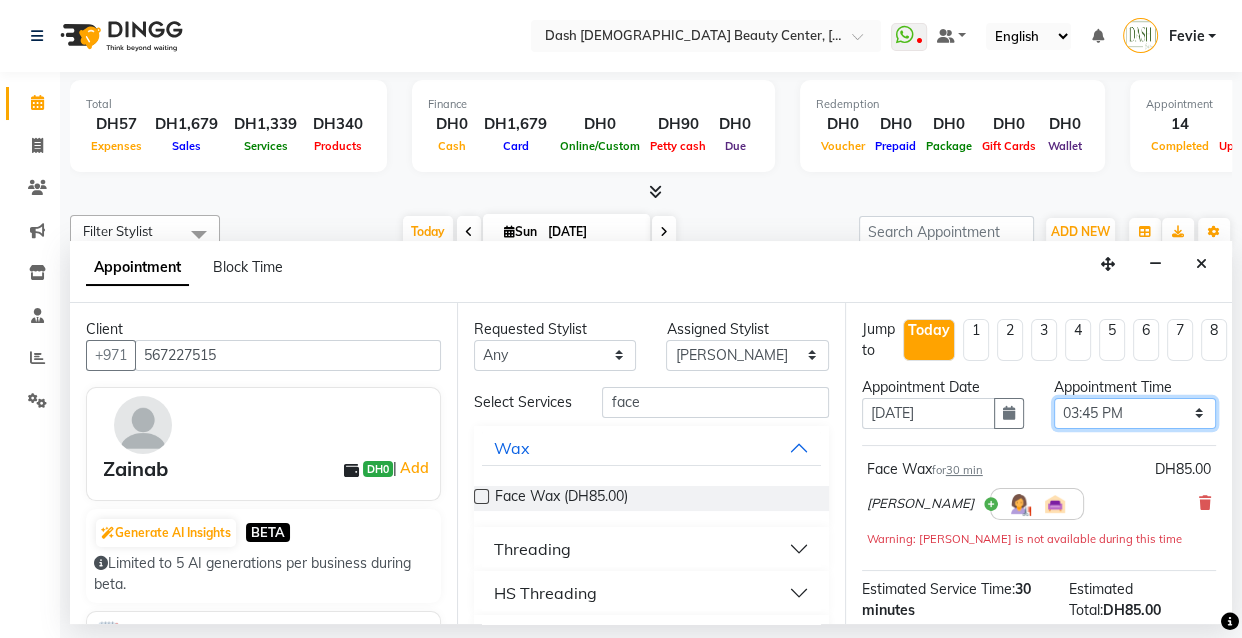 click on "Select 10:00 AM 10:15 AM 10:30 AM 10:45 AM 11:00 AM 11:15 AM 11:30 AM 11:45 AM 12:00 PM 12:15 PM 12:30 PM 12:45 PM 01:00 PM 01:15 PM 01:30 PM 01:45 PM 02:00 PM 02:15 PM 02:30 PM 02:45 PM 03:00 PM 03:15 PM 03:30 PM 03:45 PM 04:00 PM 04:15 PM 04:30 PM 04:45 PM 05:00 PM 05:15 PM 05:30 PM 05:45 PM 06:00 PM 06:15 PM 06:30 PM 06:45 PM 07:00 PM 07:15 PM 07:30 PM 07:45 PM 08:00 PM 08:15 PM 08:30 PM 08:45 PM 09:00 PM 09:15 PM 09:30 PM 09:45 PM 10:00 PM" at bounding box center (1135, 413) 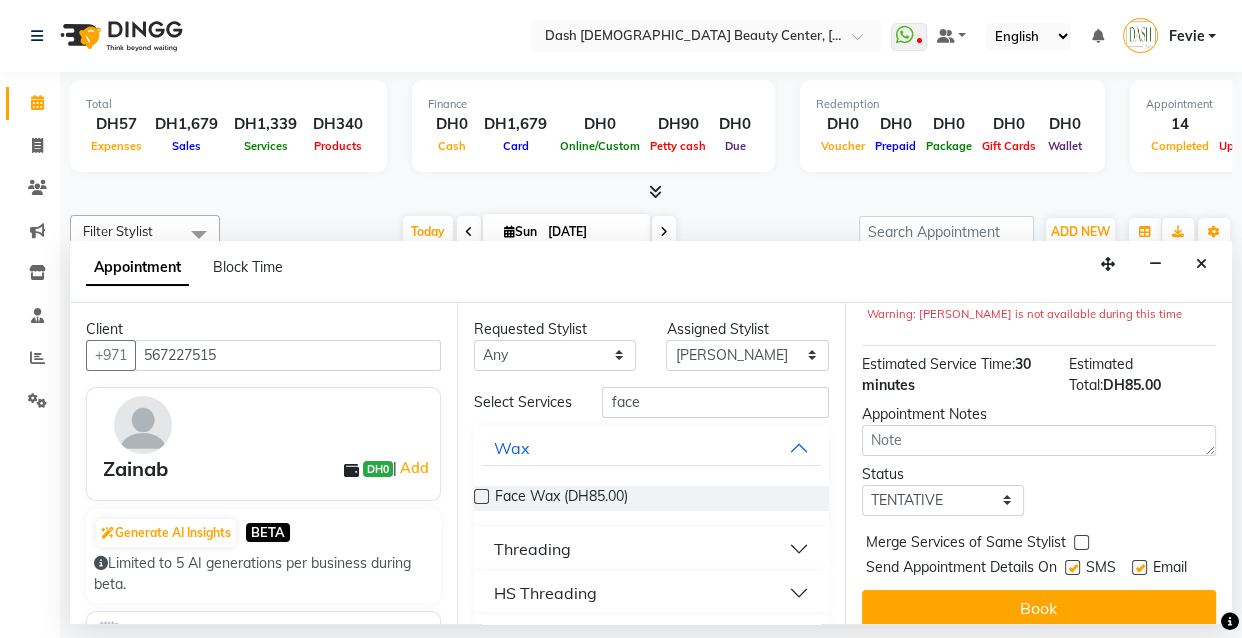 scroll, scrollTop: 273, scrollLeft: 0, axis: vertical 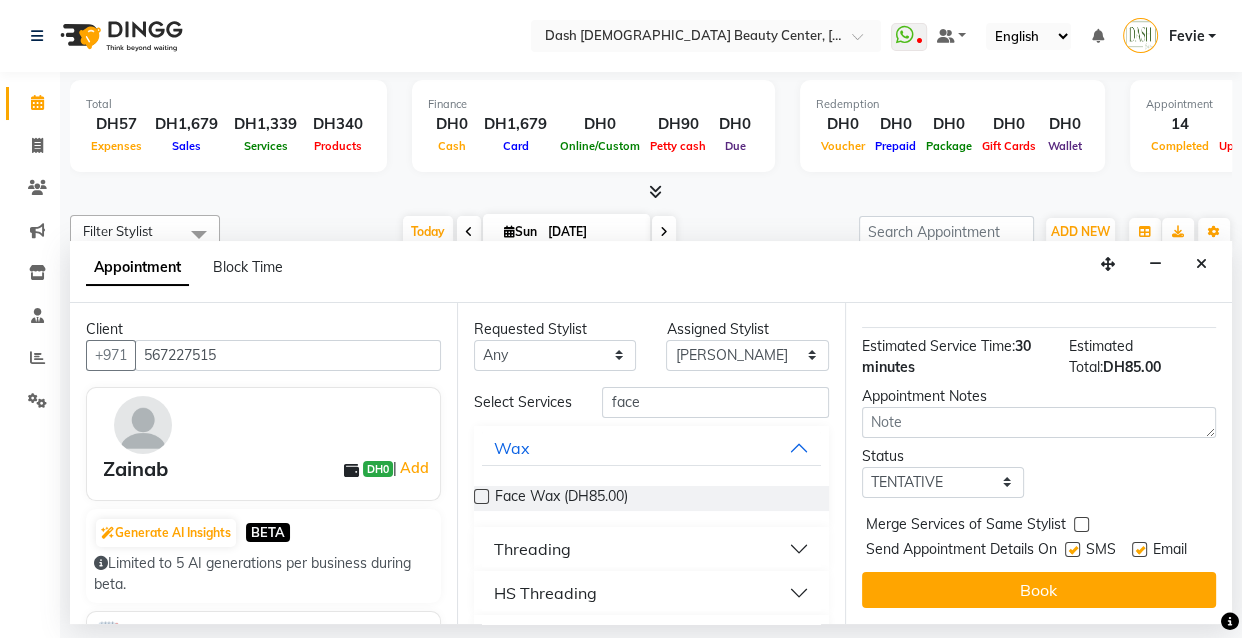 click at bounding box center [1081, 524] 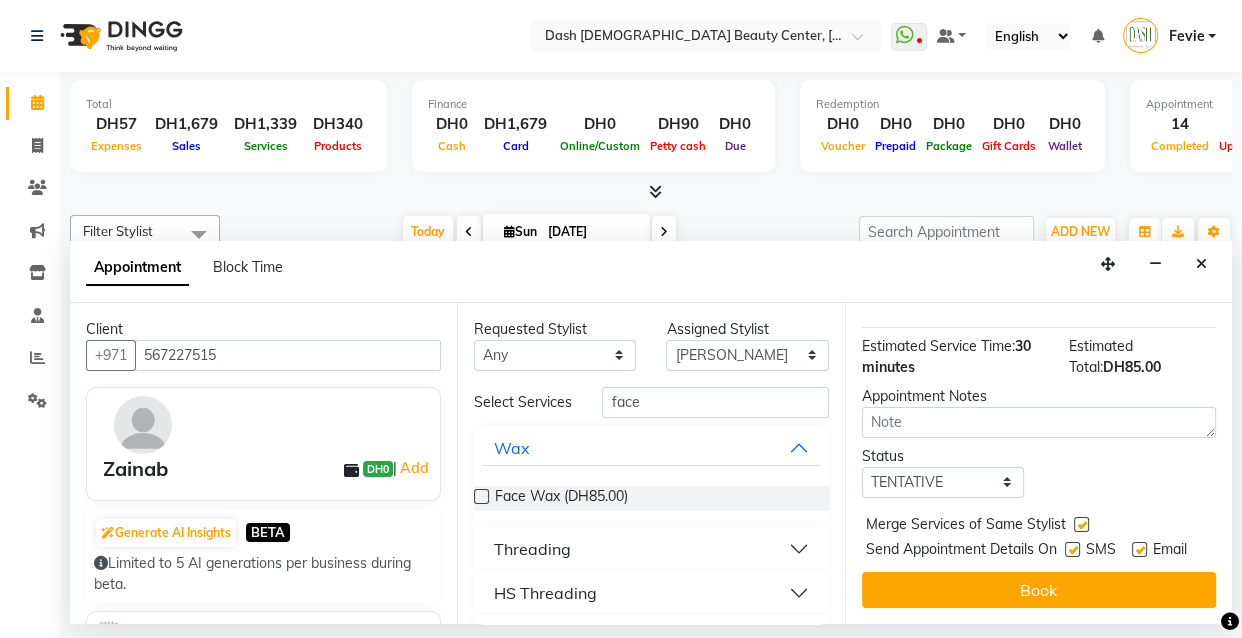 click at bounding box center [1072, 549] 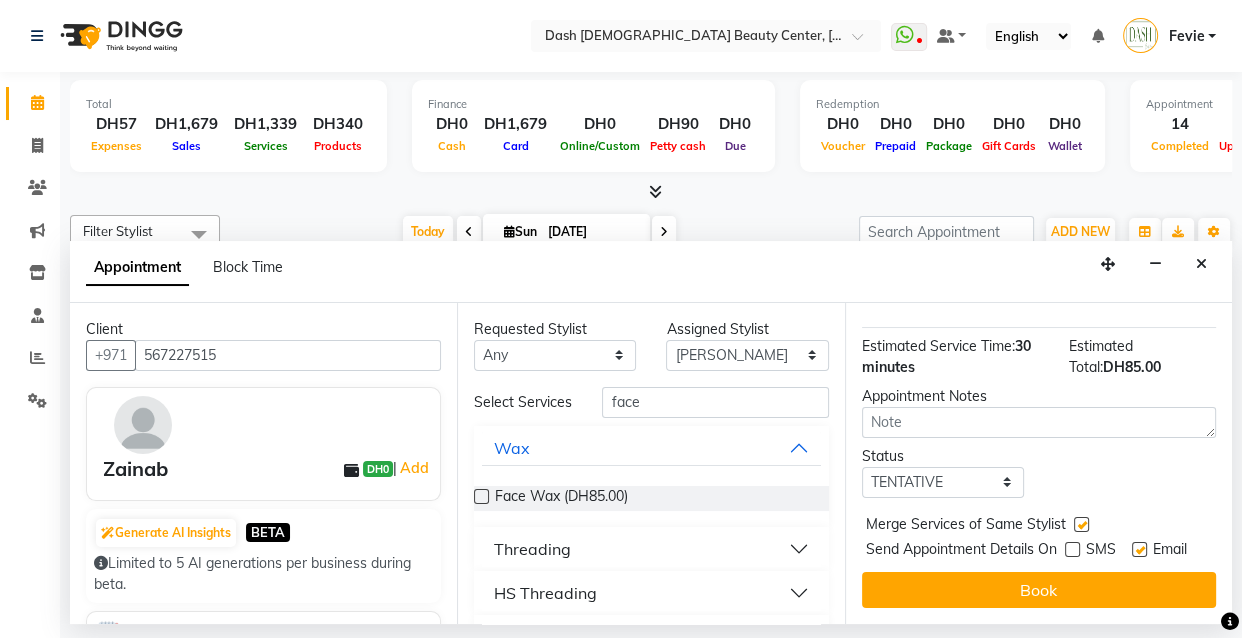 click at bounding box center [1139, 549] 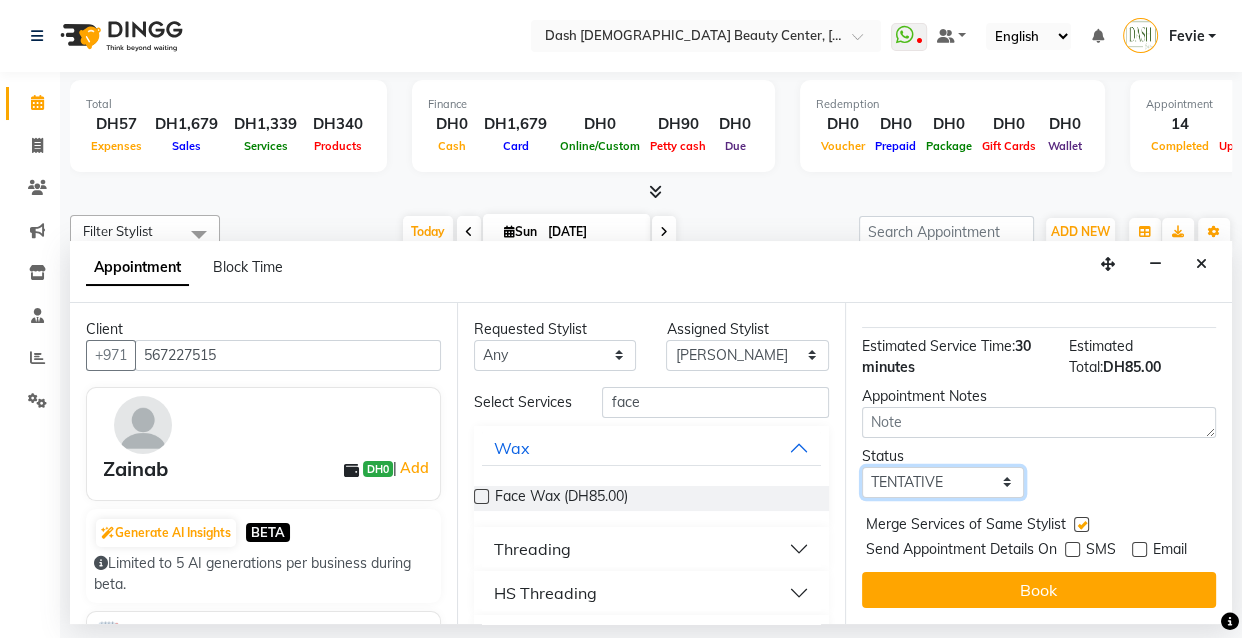 click on "Select TENTATIVE CONFIRM CHECK-IN UPCOMING" at bounding box center [943, 482] 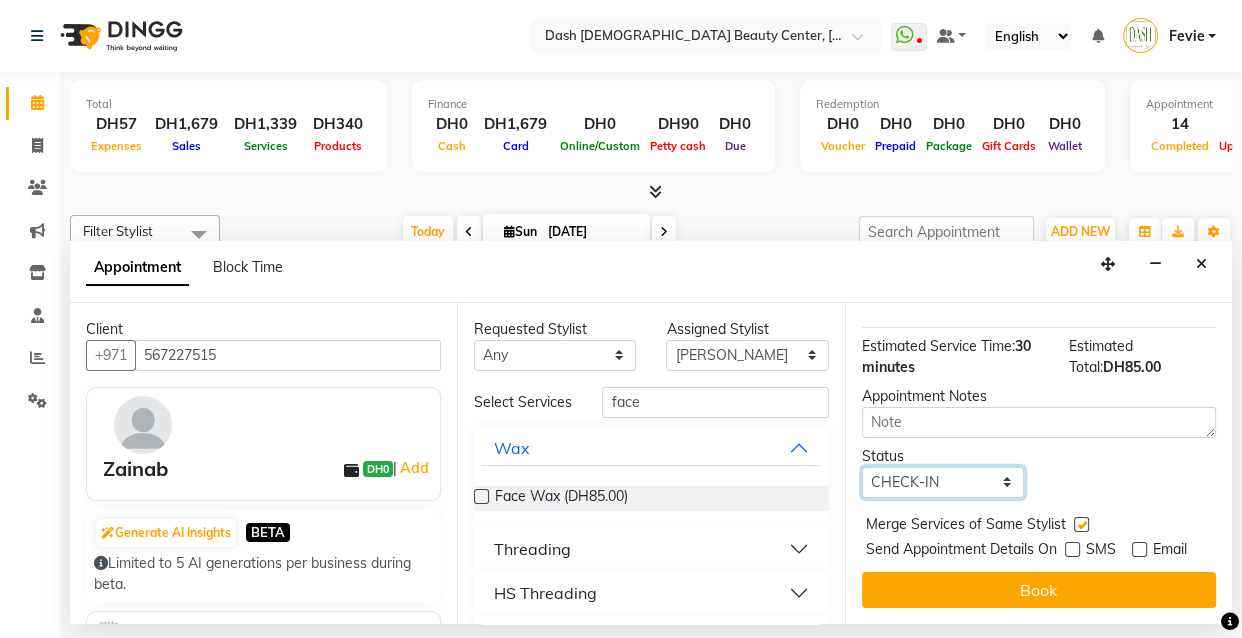 click on "Select TENTATIVE CONFIRM CHECK-IN UPCOMING" at bounding box center [943, 482] 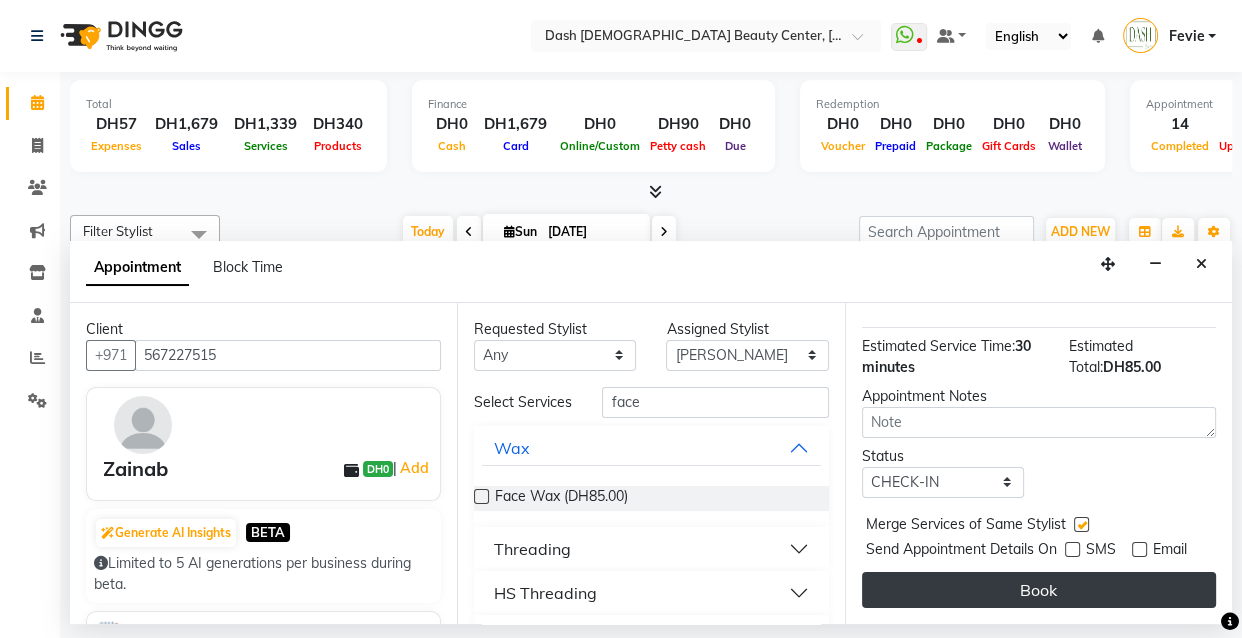 click on "Book" at bounding box center [1039, 590] 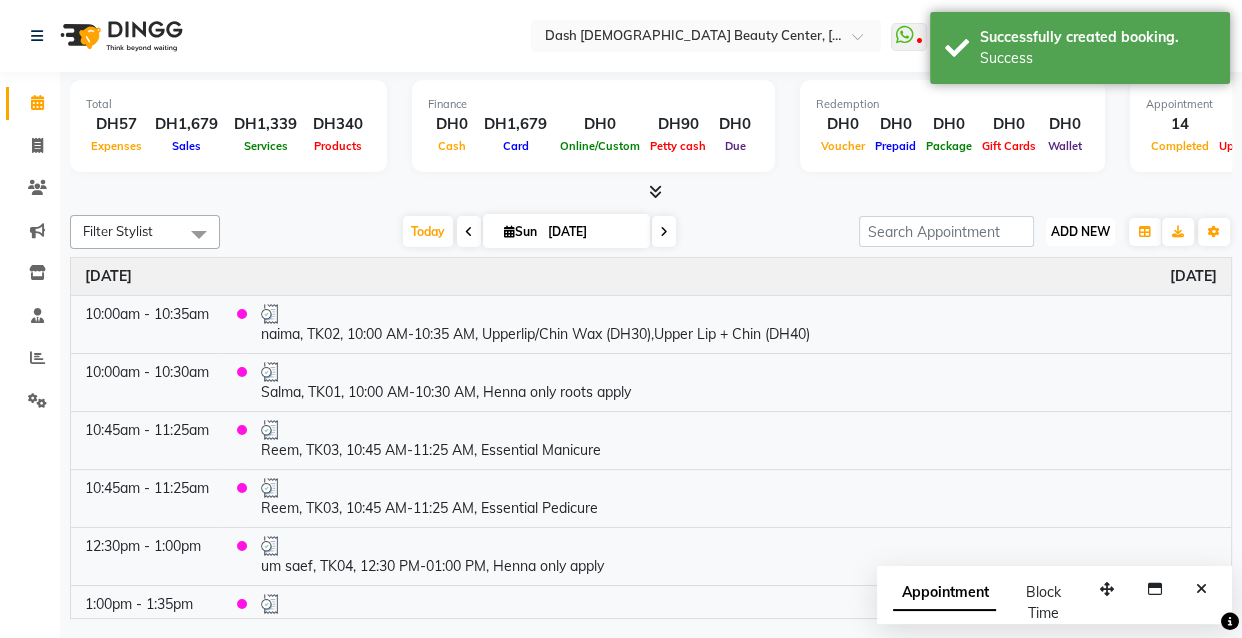 click on "ADD NEW" at bounding box center [1080, 231] 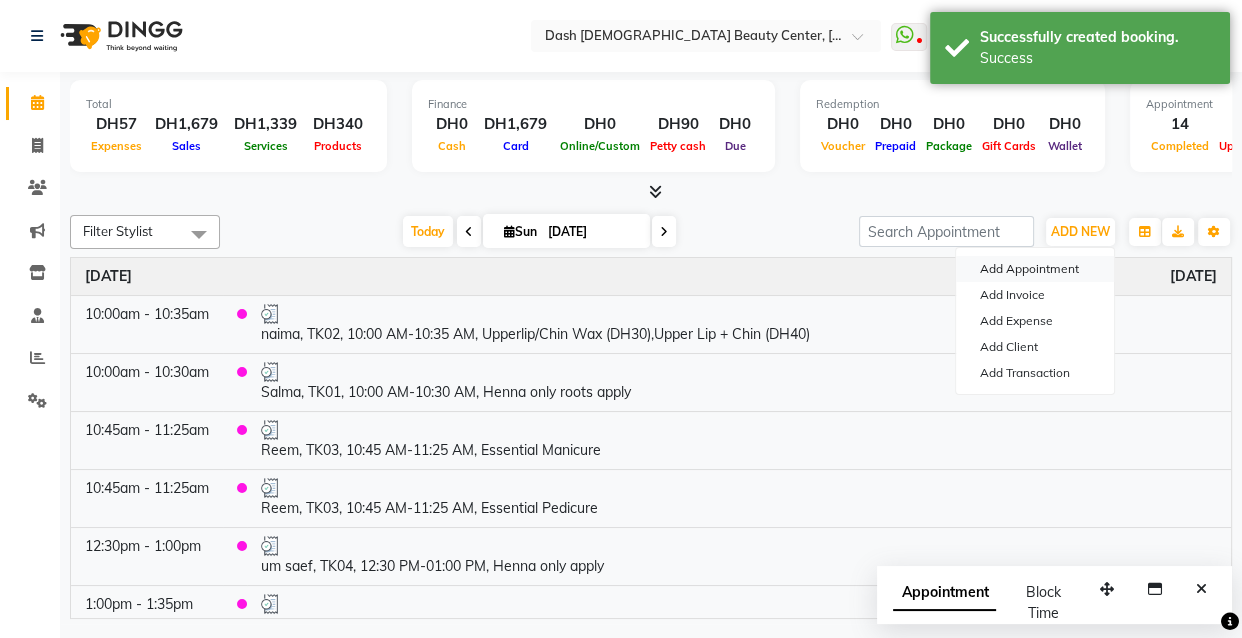 click on "Add Appointment" at bounding box center (1035, 269) 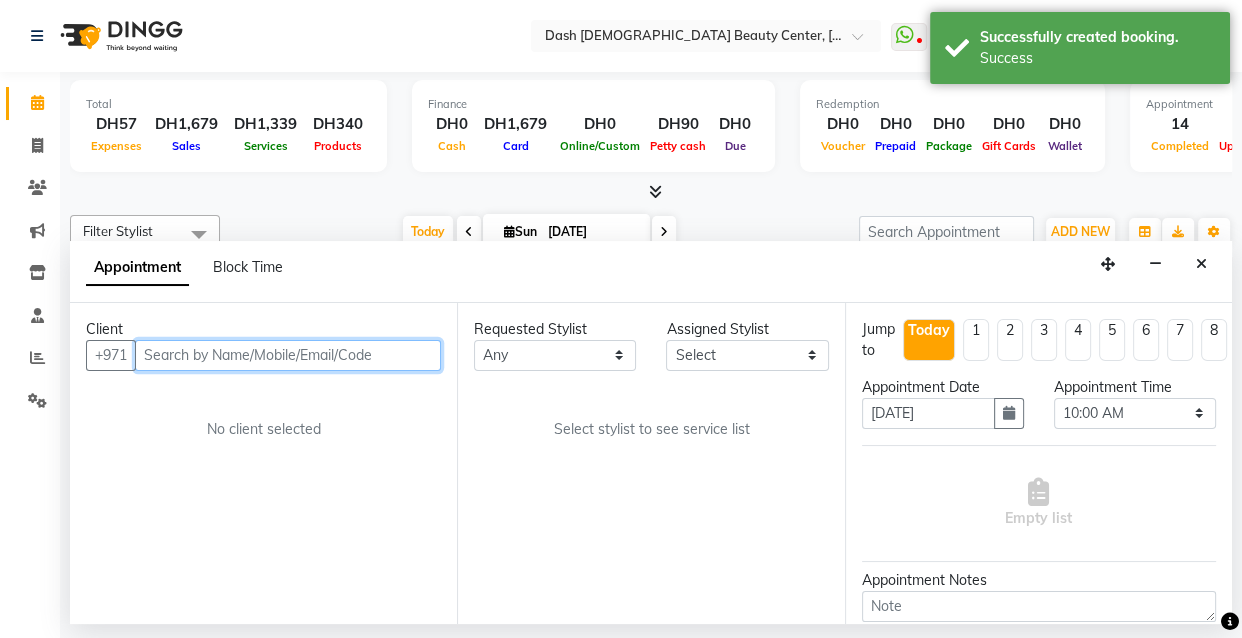 click at bounding box center [288, 355] 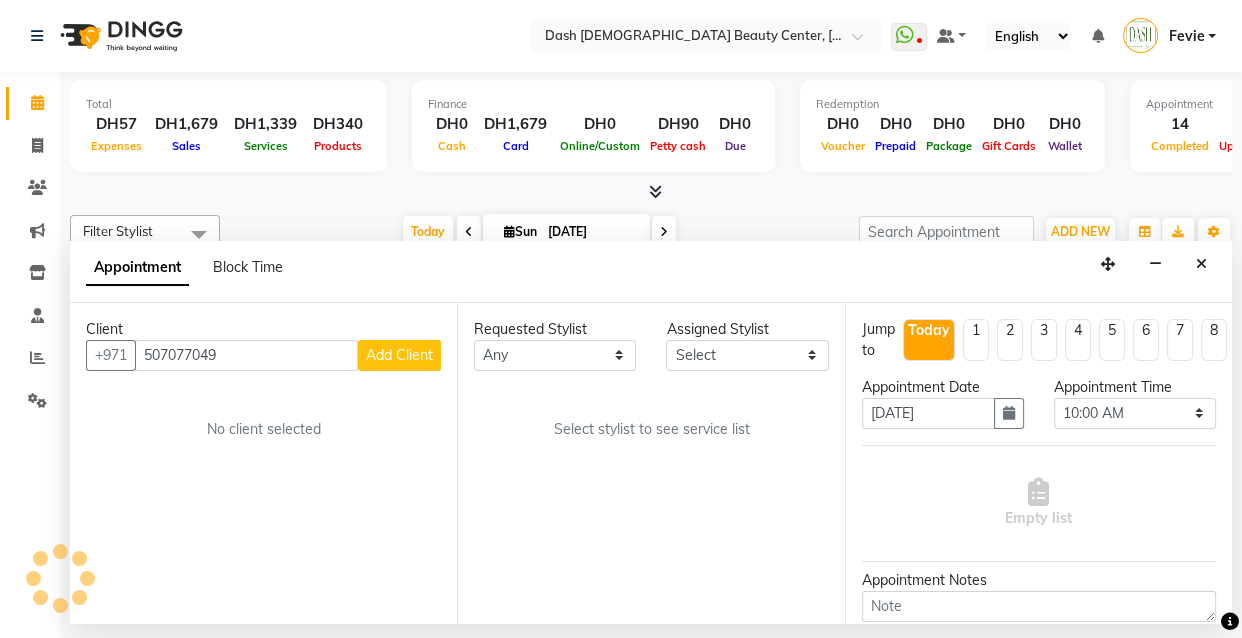 click on "Add Client" at bounding box center [399, 355] 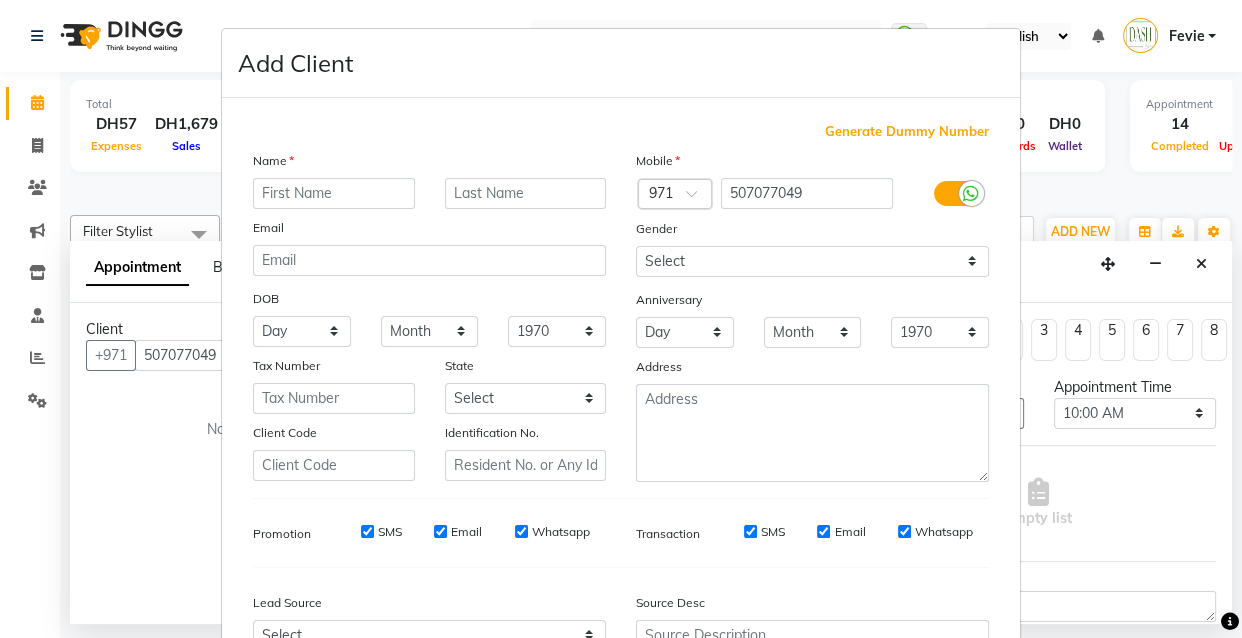 click at bounding box center (334, 193) 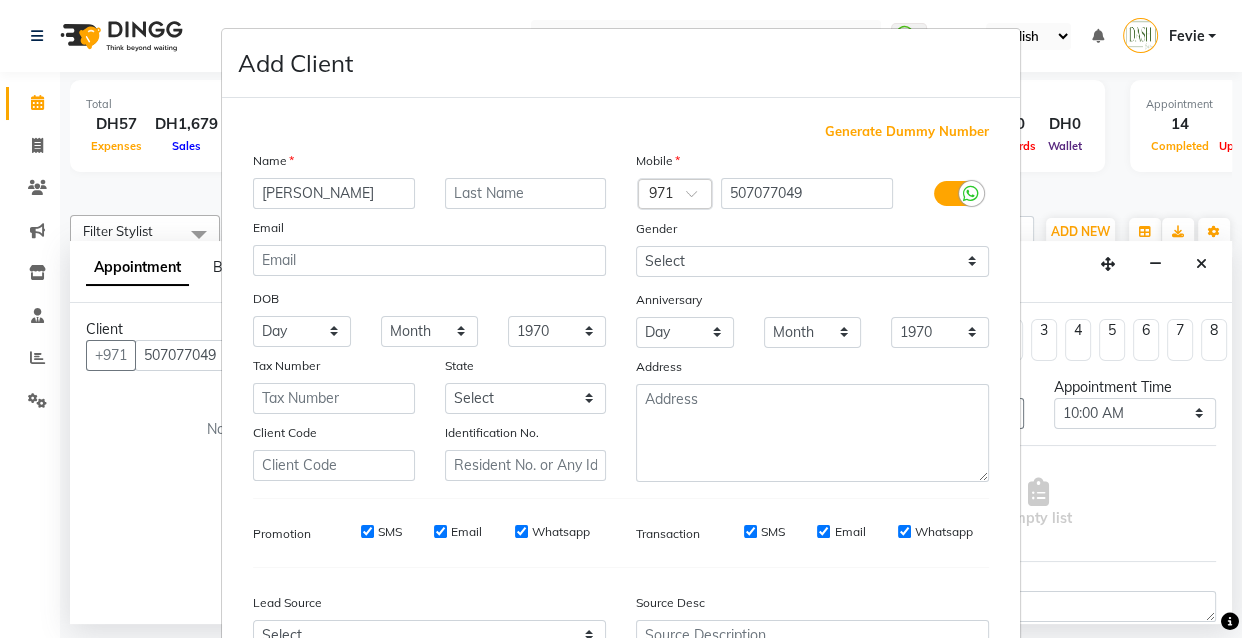 scroll, scrollTop: 215, scrollLeft: 0, axis: vertical 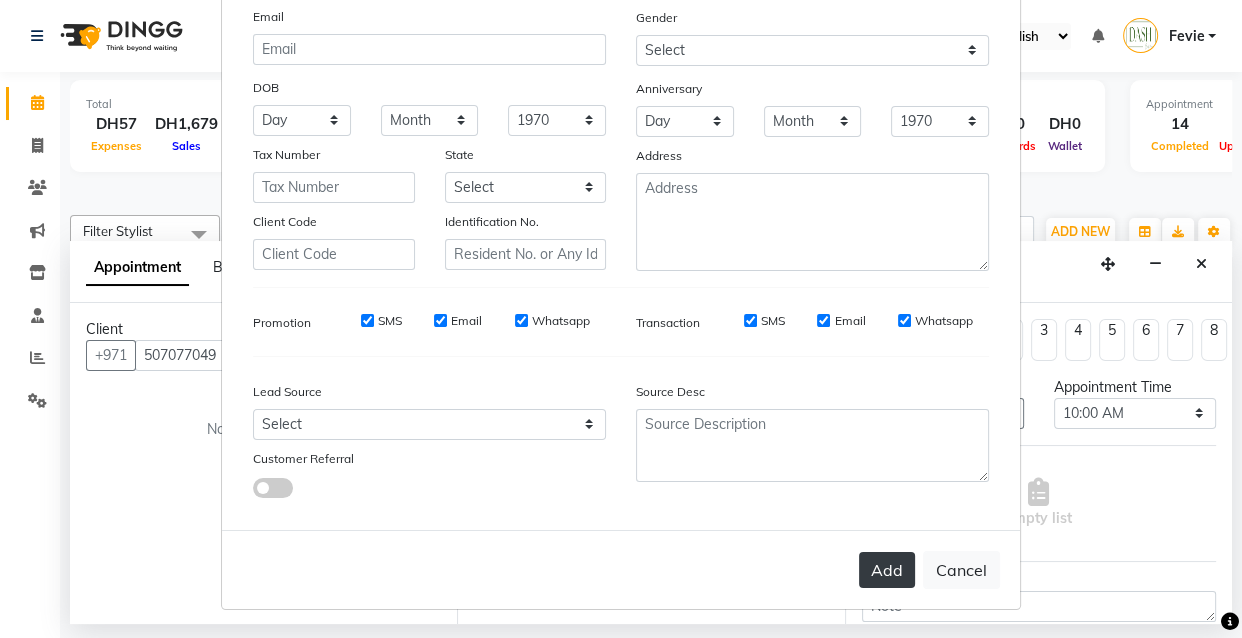 click on "Add" at bounding box center [887, 570] 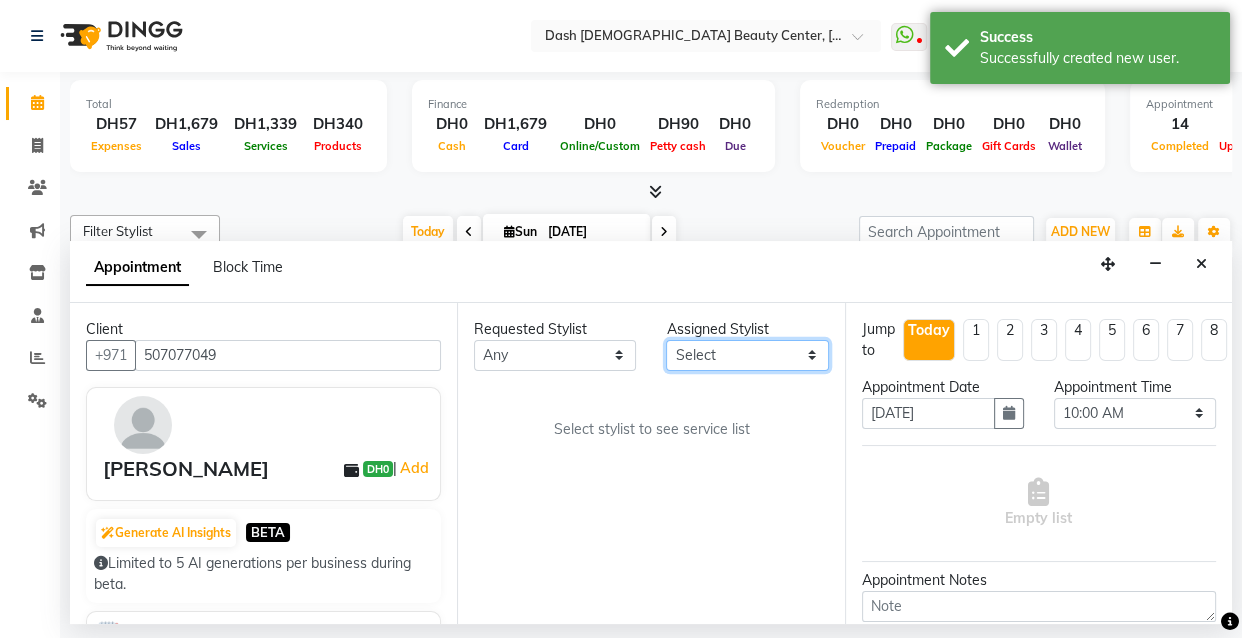 click on "Select [PERSON_NAME] [PERSON_NAME] [PERSON_NAME] [PERSON_NAME] [PERSON_NAME] [PERSON_NAME] [PERSON_NAME] [PERSON_NAME] [PERSON_NAME] Peace [PERSON_NAME] [PERSON_NAME]" at bounding box center (747, 355) 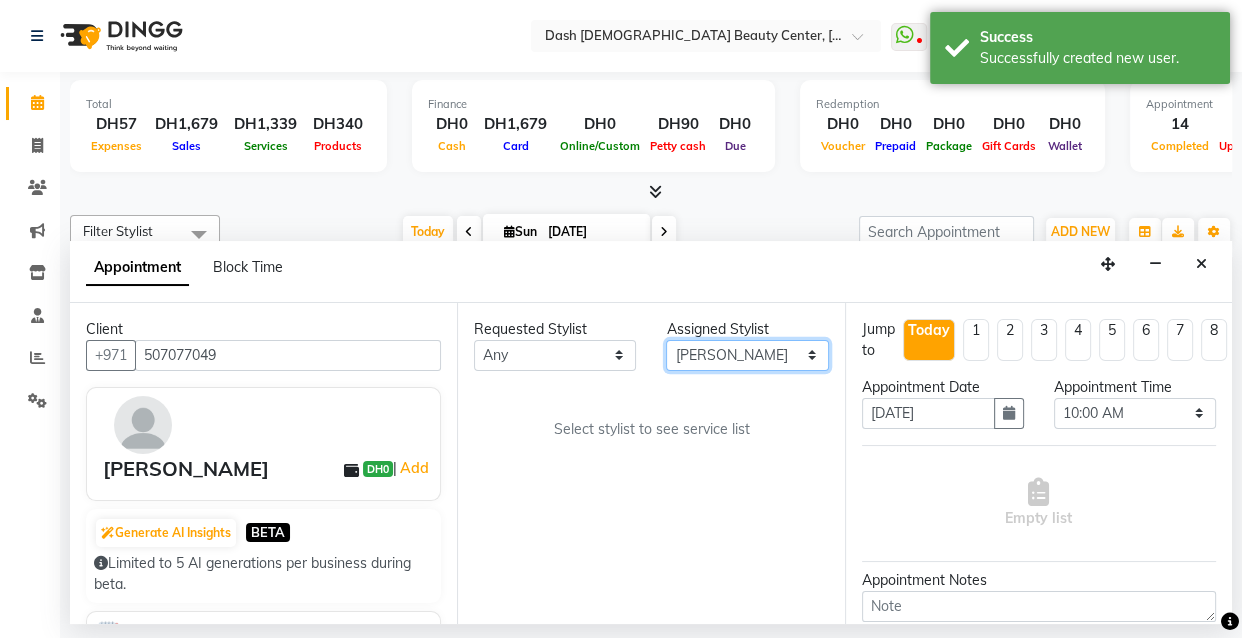 click on "Select [PERSON_NAME] [PERSON_NAME] [PERSON_NAME] [PERSON_NAME] [PERSON_NAME] [PERSON_NAME] [PERSON_NAME] [PERSON_NAME] [PERSON_NAME] Peace [PERSON_NAME] [PERSON_NAME]" at bounding box center (747, 355) 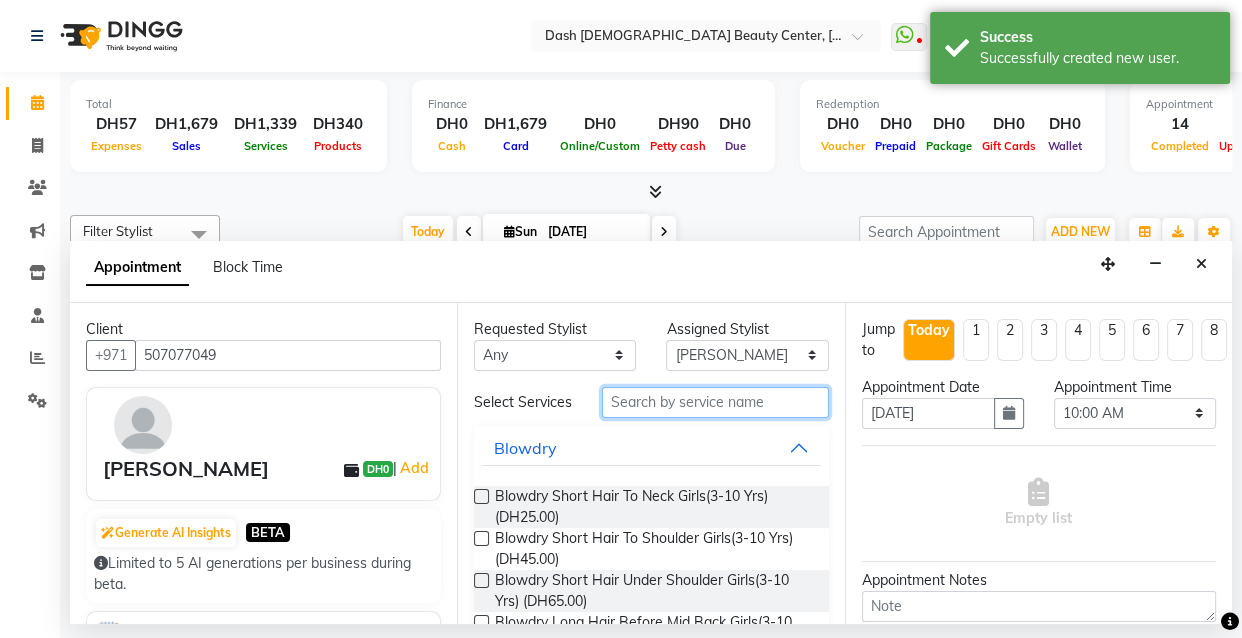 click at bounding box center (715, 402) 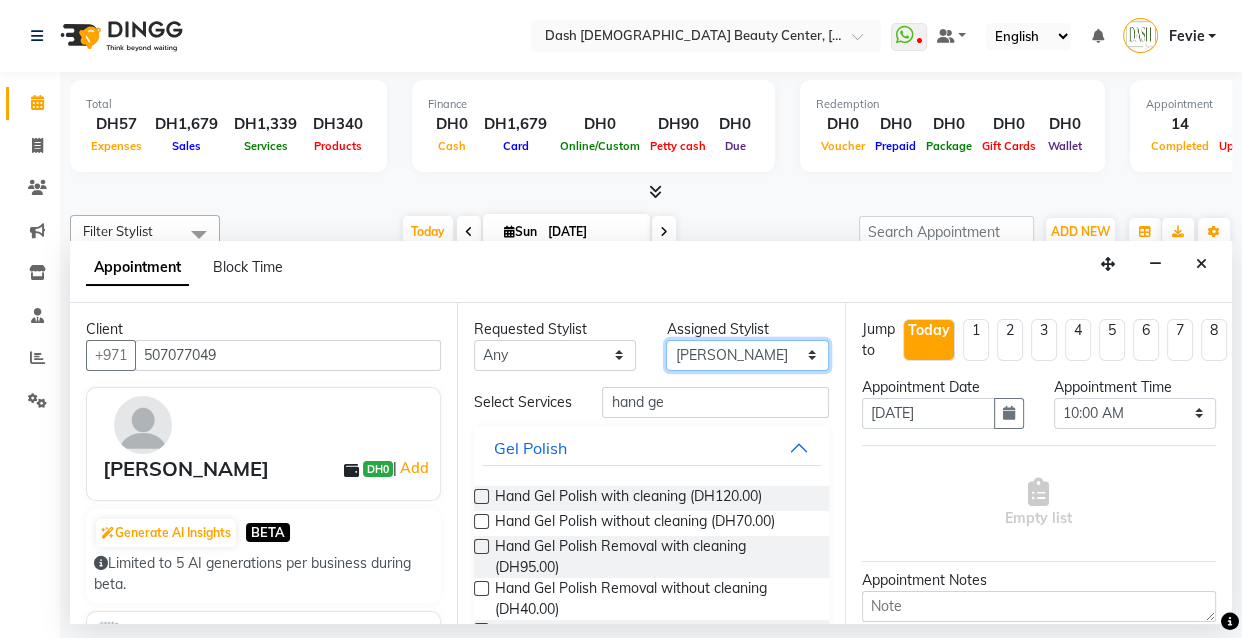 click on "Select [PERSON_NAME] [PERSON_NAME] [PERSON_NAME] [PERSON_NAME] [PERSON_NAME] [PERSON_NAME] [PERSON_NAME] [PERSON_NAME] [PERSON_NAME] Peace [PERSON_NAME] [PERSON_NAME]" at bounding box center [747, 355] 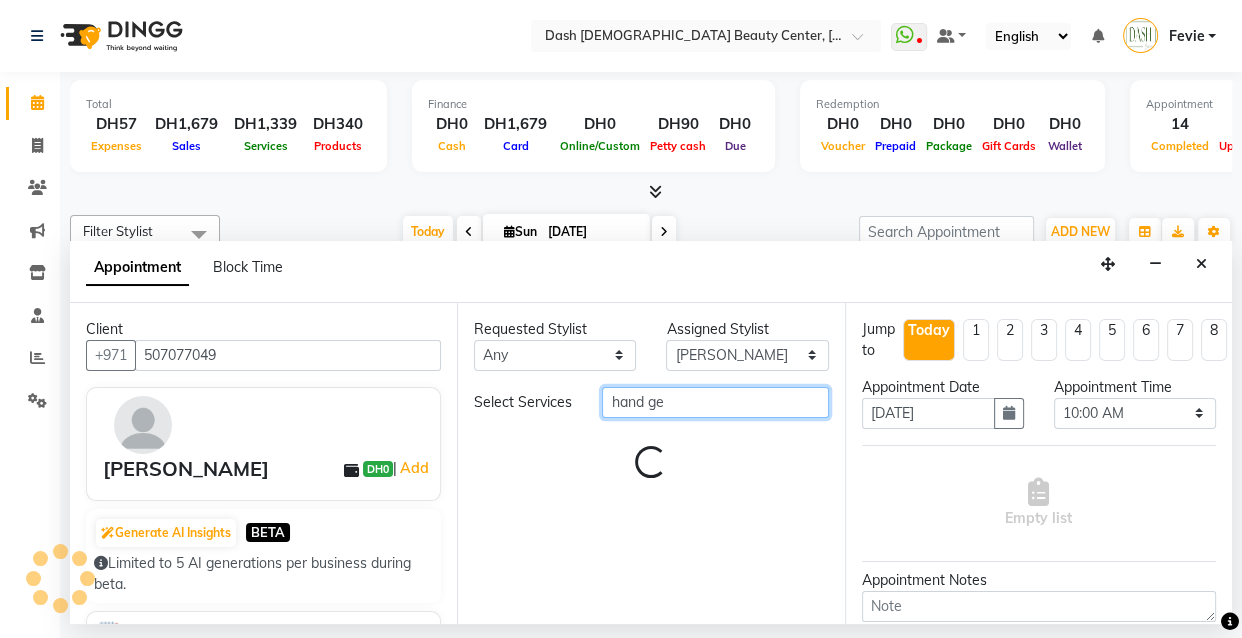 click on "hand ge" at bounding box center [715, 402] 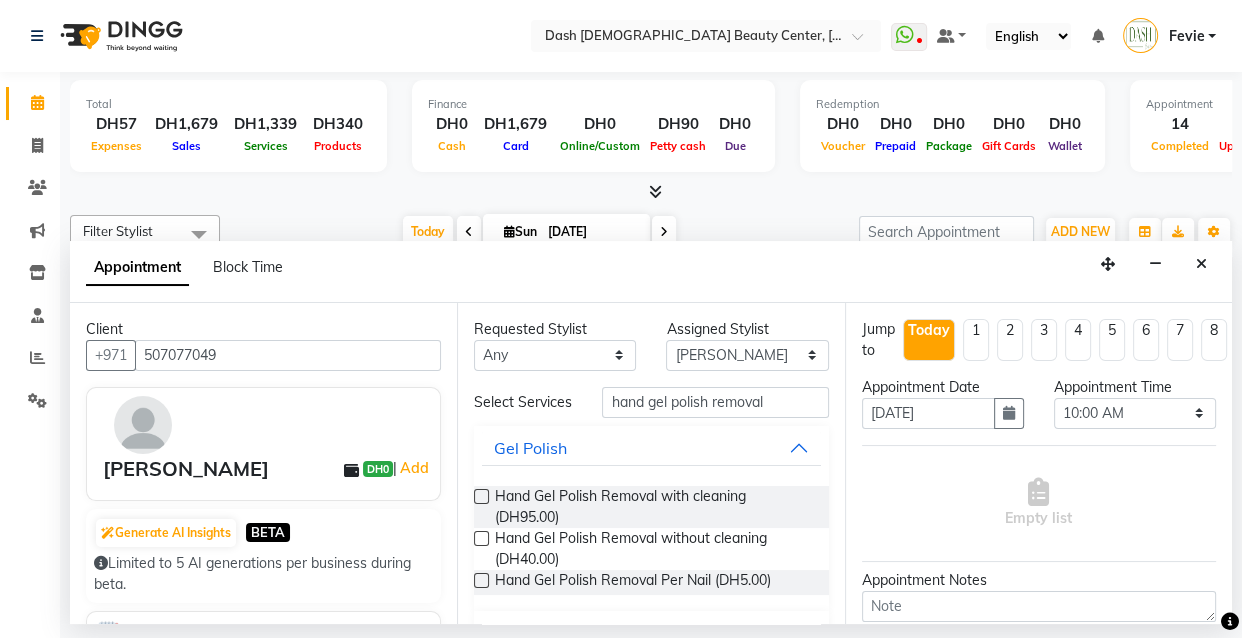 click at bounding box center (481, 496) 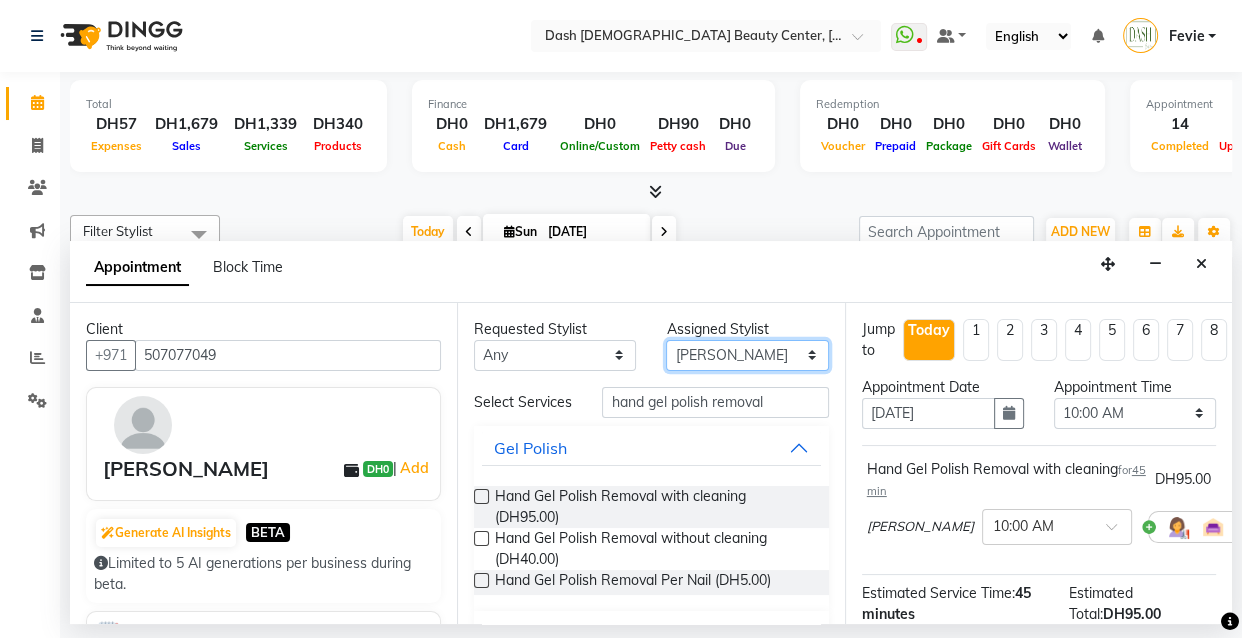 click on "Select [PERSON_NAME] [PERSON_NAME] [PERSON_NAME] [PERSON_NAME] [PERSON_NAME] [PERSON_NAME] [PERSON_NAME] [PERSON_NAME] [PERSON_NAME] Peace [PERSON_NAME] [PERSON_NAME]" at bounding box center [747, 355] 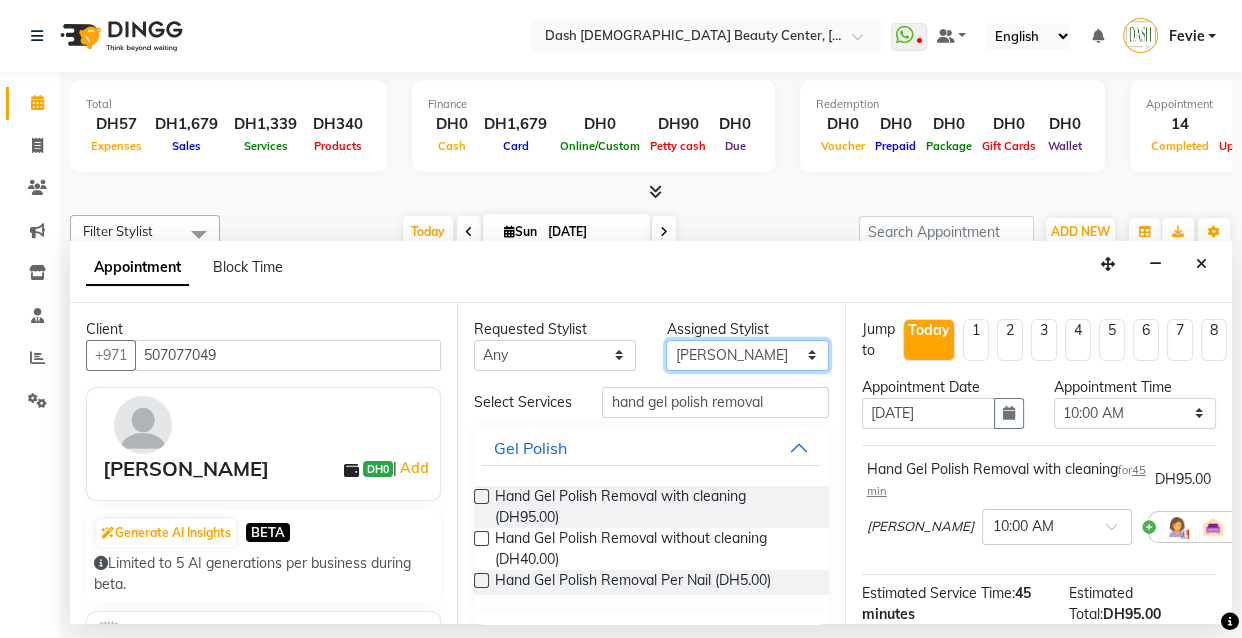 click on "Select [PERSON_NAME] [PERSON_NAME] [PERSON_NAME] [PERSON_NAME] [PERSON_NAME] [PERSON_NAME] [PERSON_NAME] [PERSON_NAME] [PERSON_NAME] Peace [PERSON_NAME] [PERSON_NAME]" at bounding box center (747, 355) 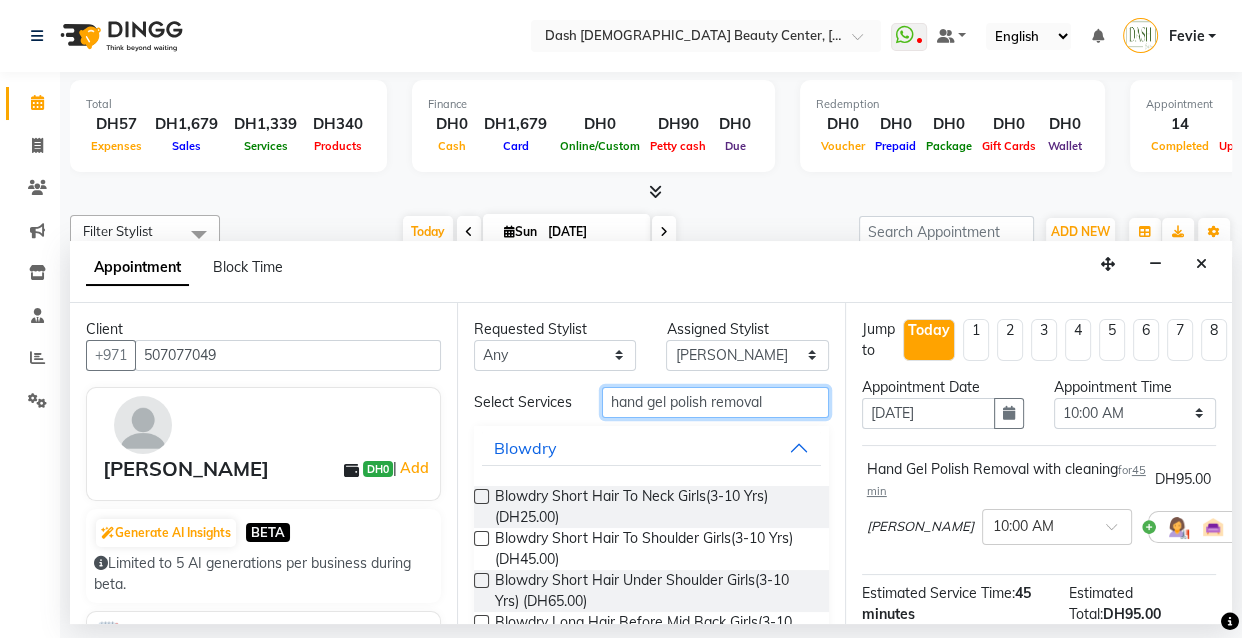click on "hand gel polish removal" at bounding box center (715, 402) 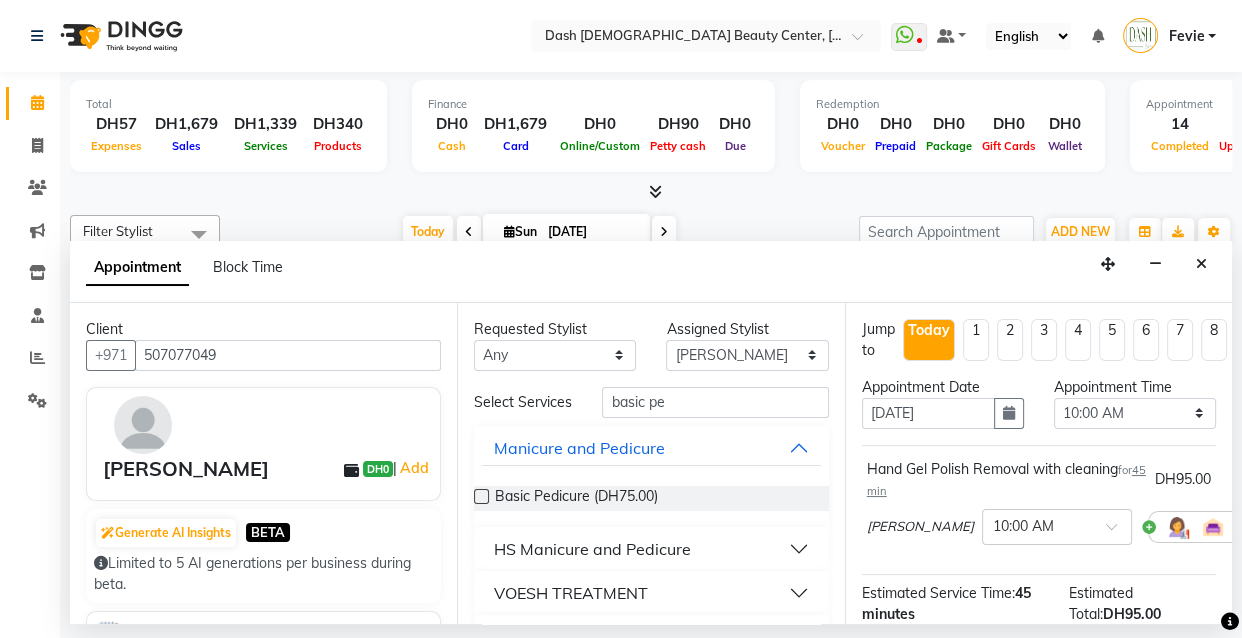 click at bounding box center [481, 496] 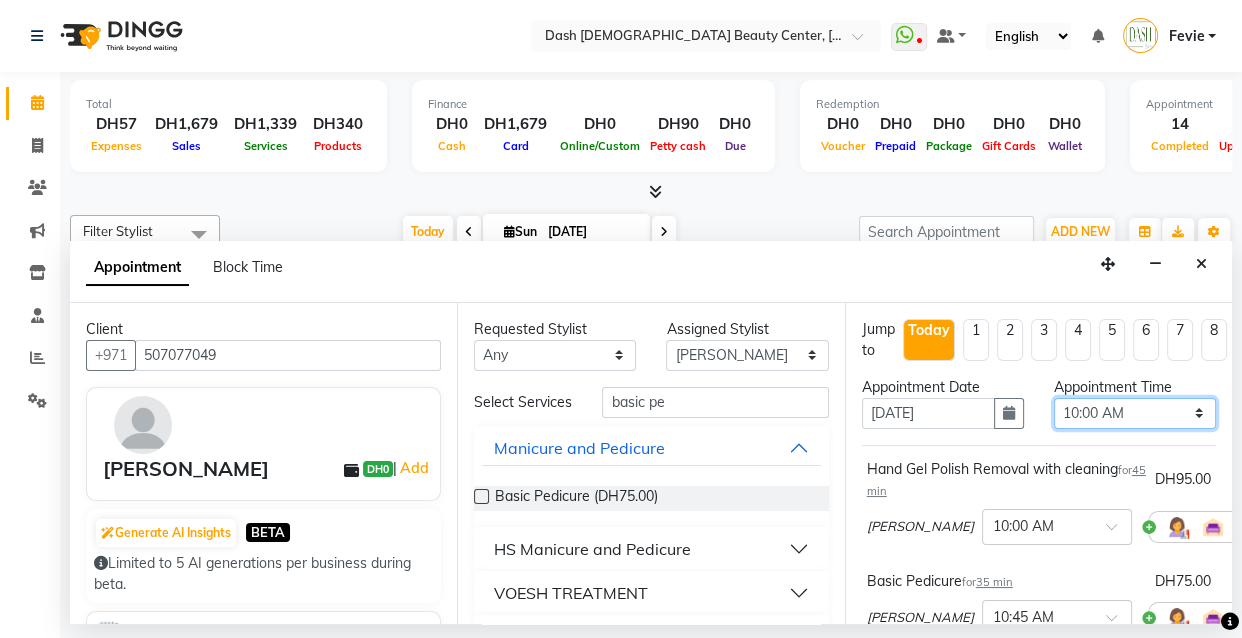 click on "Select 10:00 AM 10:15 AM 10:30 AM 10:45 AM 11:00 AM 11:15 AM 11:30 AM 11:45 AM 12:00 PM 12:15 PM 12:30 PM 12:45 PM 01:00 PM 01:15 PM 01:30 PM 01:45 PM 02:00 PM 02:15 PM 02:30 PM 02:45 PM 03:00 PM 03:15 PM 03:30 PM 03:45 PM 04:00 PM 04:15 PM 04:30 PM 04:45 PM 05:00 PM 05:15 PM 05:30 PM 05:45 PM 06:00 PM 06:15 PM 06:30 PM 06:45 PM 07:00 PM 07:15 PM 07:30 PM 07:45 PM 08:00 PM 08:15 PM 08:30 PM 08:45 PM 09:00 PM 09:15 PM 09:30 PM 09:45 PM 10:00 PM" at bounding box center [1135, 413] 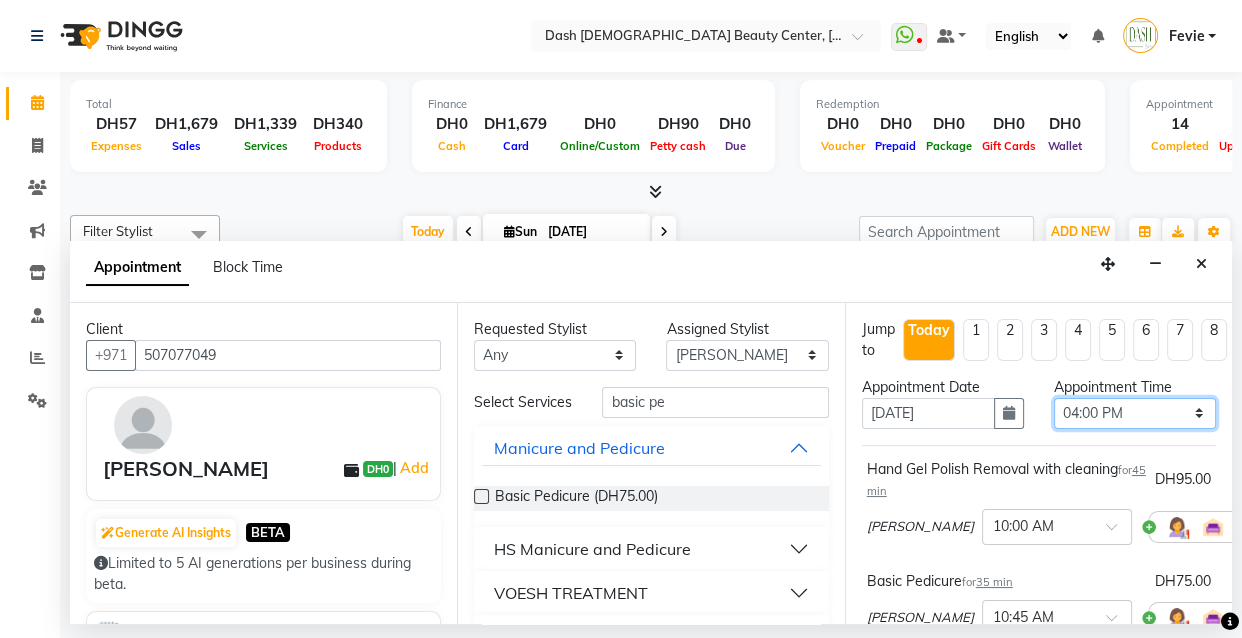 click on "Select 10:00 AM 10:15 AM 10:30 AM 10:45 AM 11:00 AM 11:15 AM 11:30 AM 11:45 AM 12:00 PM 12:15 PM 12:30 PM 12:45 PM 01:00 PM 01:15 PM 01:30 PM 01:45 PM 02:00 PM 02:15 PM 02:30 PM 02:45 PM 03:00 PM 03:15 PM 03:30 PM 03:45 PM 04:00 PM 04:15 PM 04:30 PM 04:45 PM 05:00 PM 05:15 PM 05:30 PM 05:45 PM 06:00 PM 06:15 PM 06:30 PM 06:45 PM 07:00 PM 07:15 PM 07:30 PM 07:45 PM 08:00 PM 08:15 PM 08:30 PM 08:45 PM 09:00 PM 09:15 PM 09:30 PM 09:45 PM 10:00 PM" at bounding box center [1135, 413] 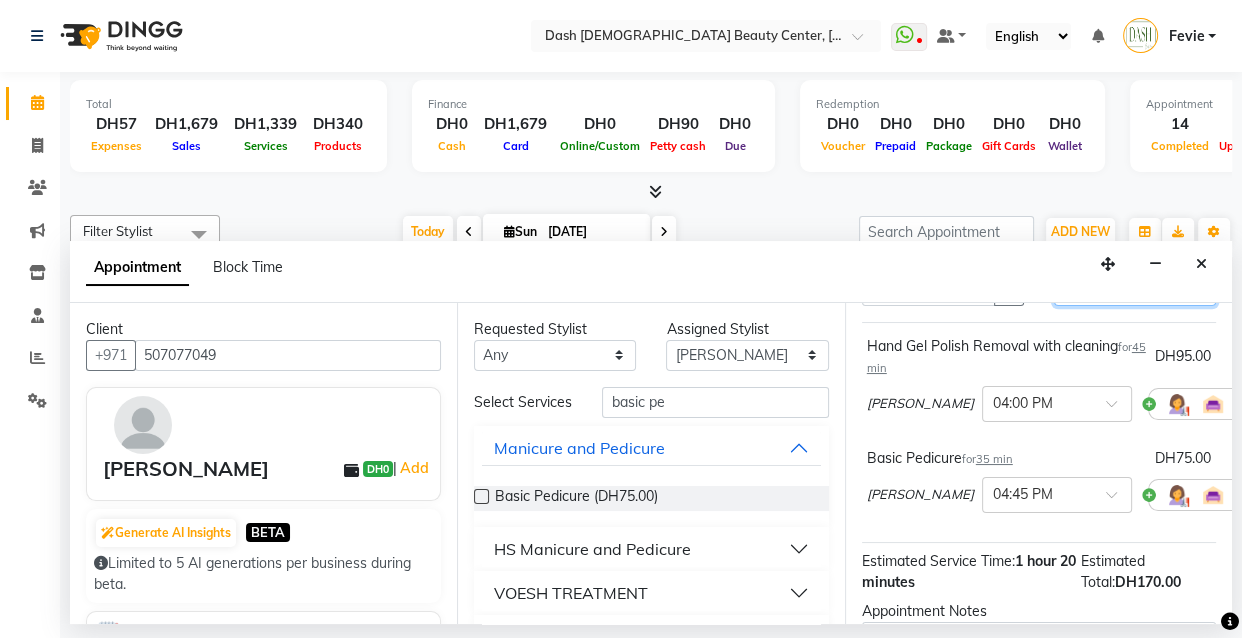 scroll, scrollTop: 95, scrollLeft: 0, axis: vertical 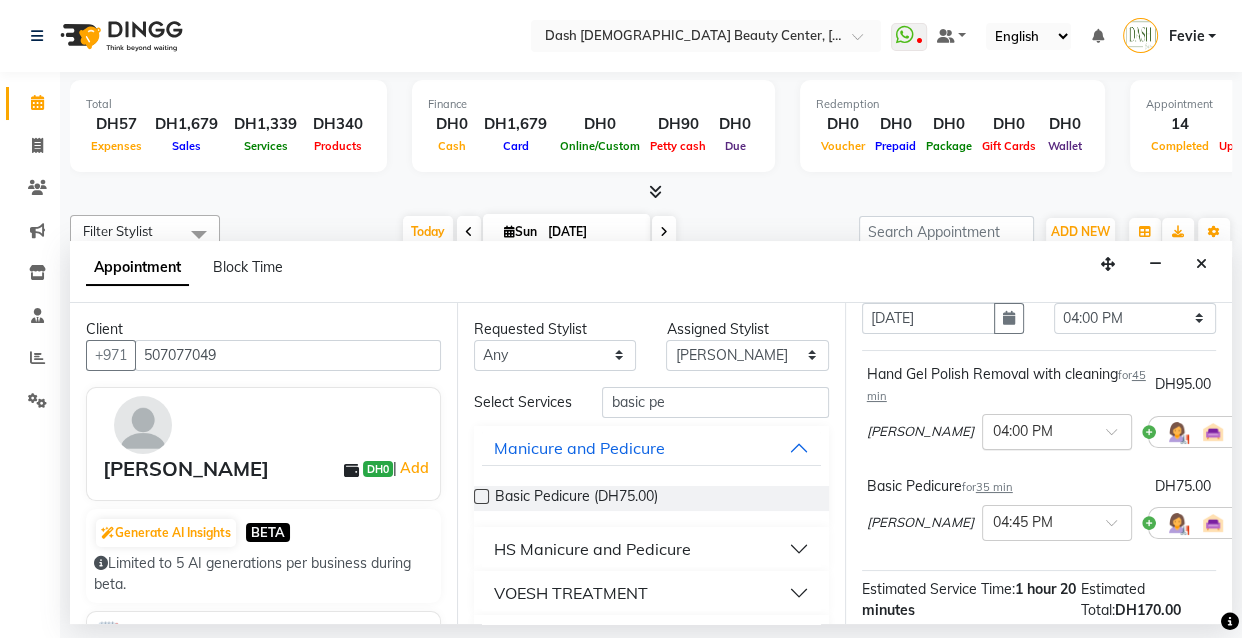 click at bounding box center (1037, 430) 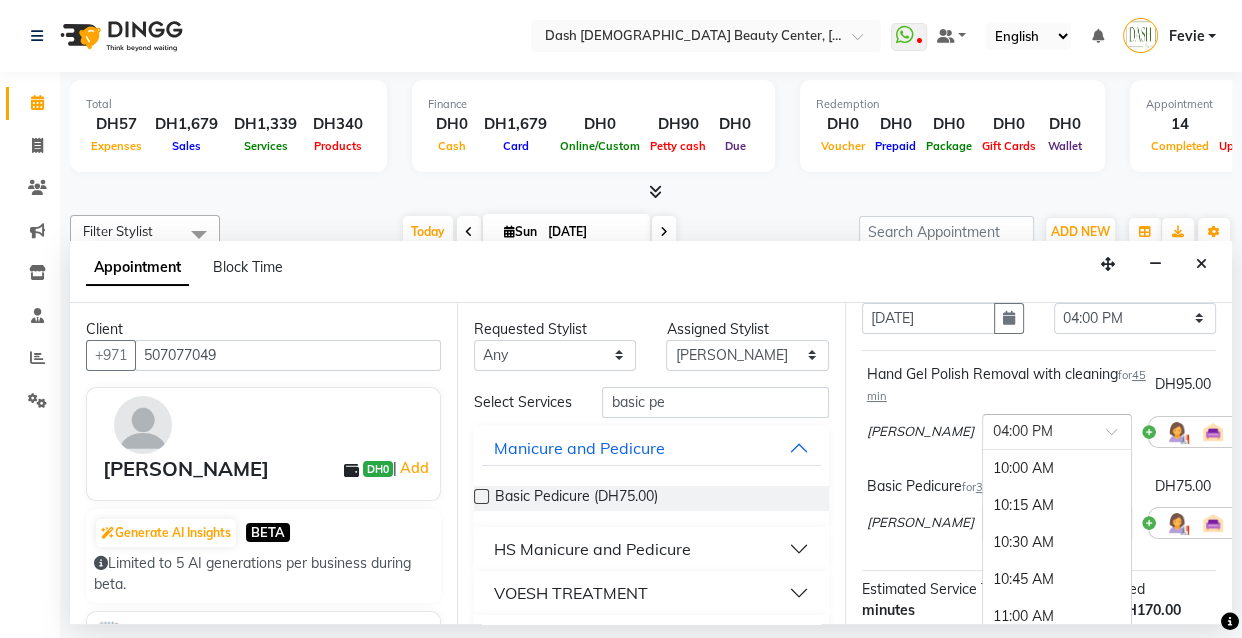 scroll, scrollTop: 888, scrollLeft: 0, axis: vertical 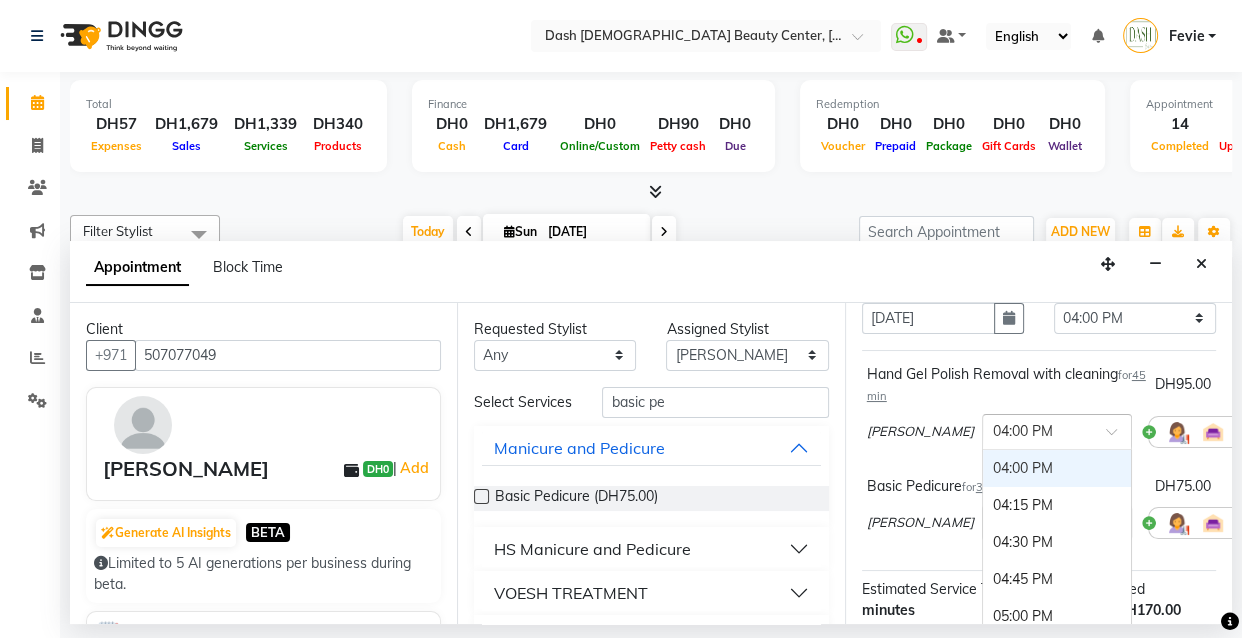 click at bounding box center (1037, 430) 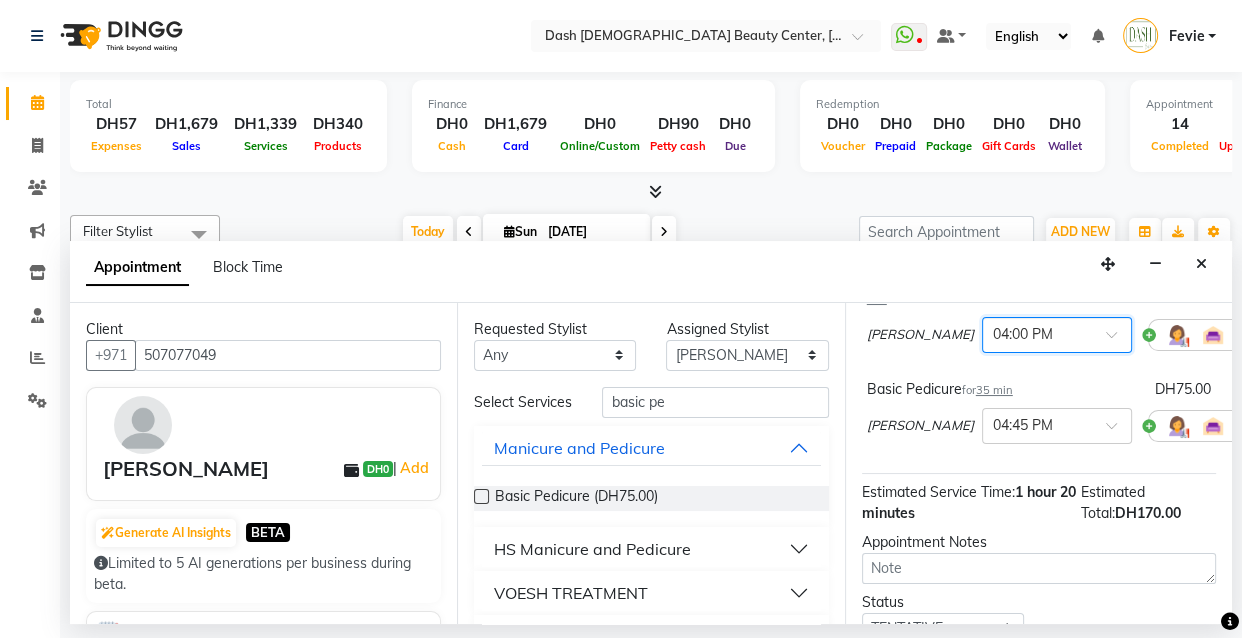 scroll, scrollTop: 223, scrollLeft: 0, axis: vertical 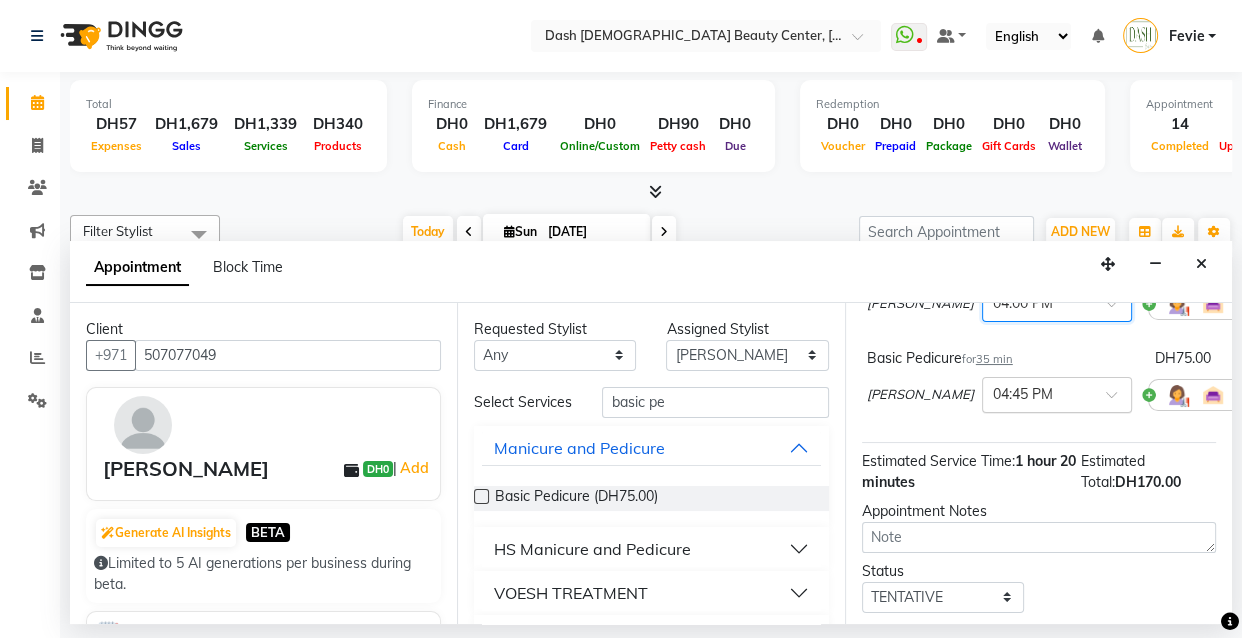 click at bounding box center [1037, 393] 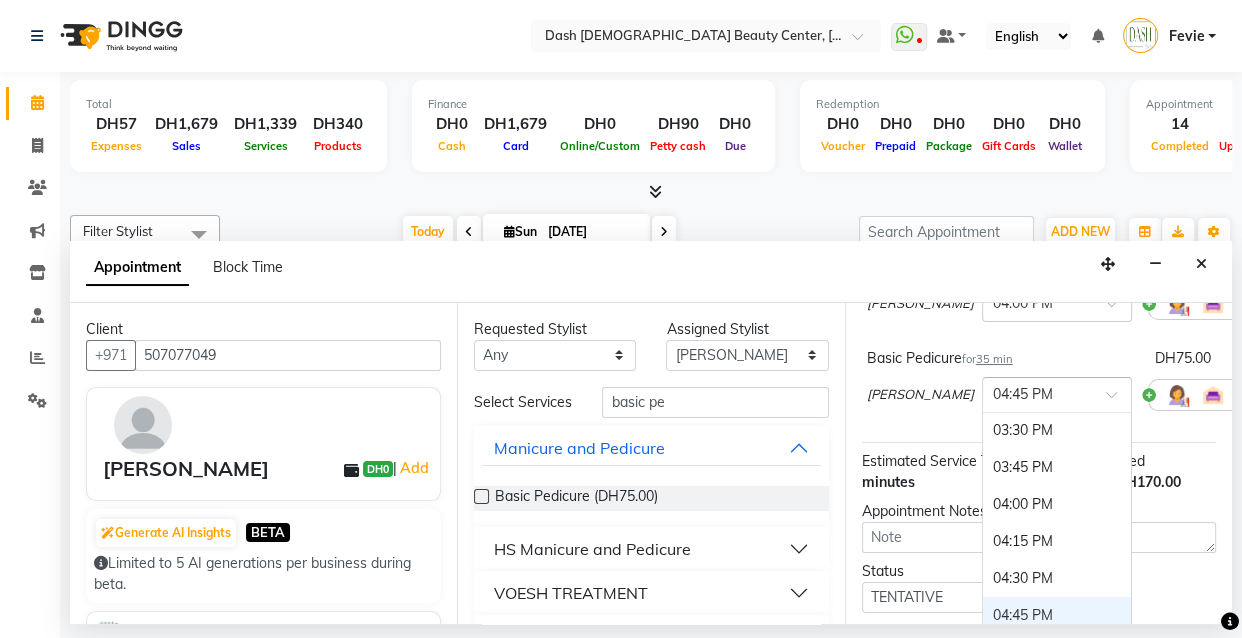 scroll, scrollTop: 807, scrollLeft: 0, axis: vertical 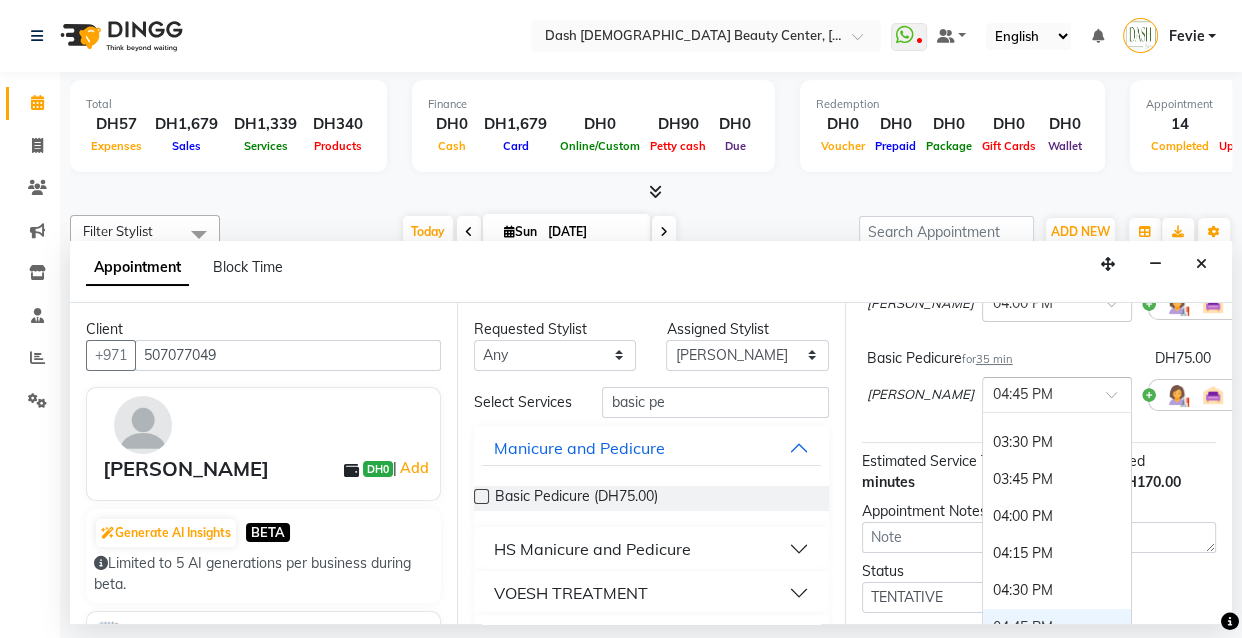 click on "04:00 PM" at bounding box center (1057, 516) 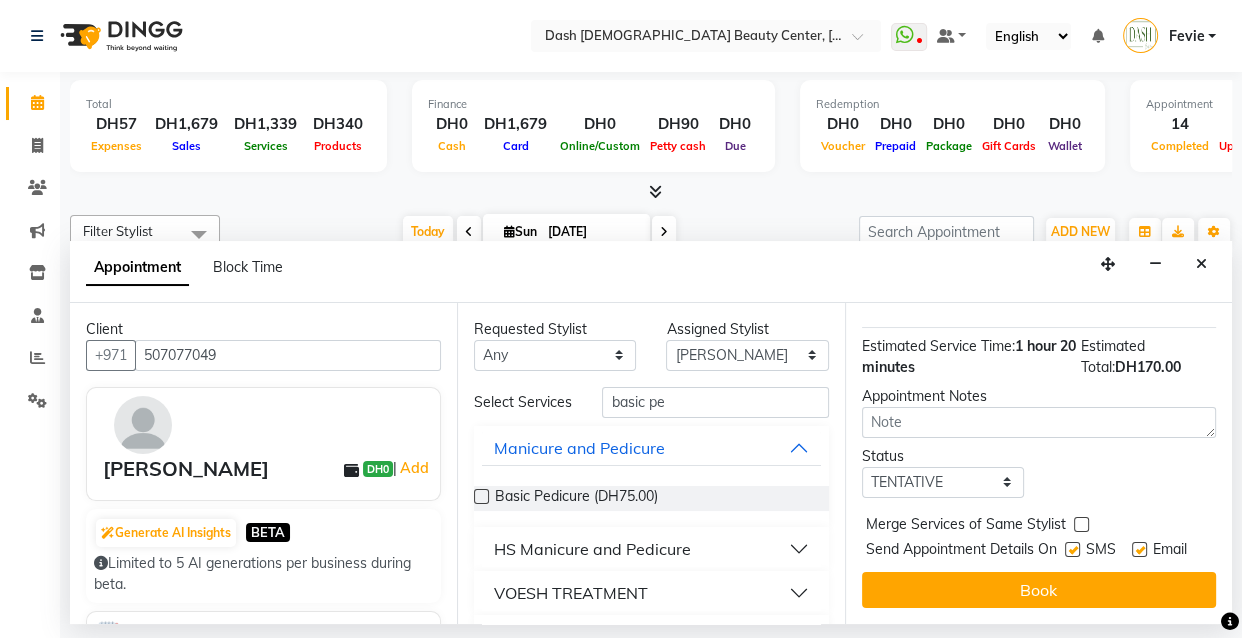 scroll, scrollTop: 392, scrollLeft: 0, axis: vertical 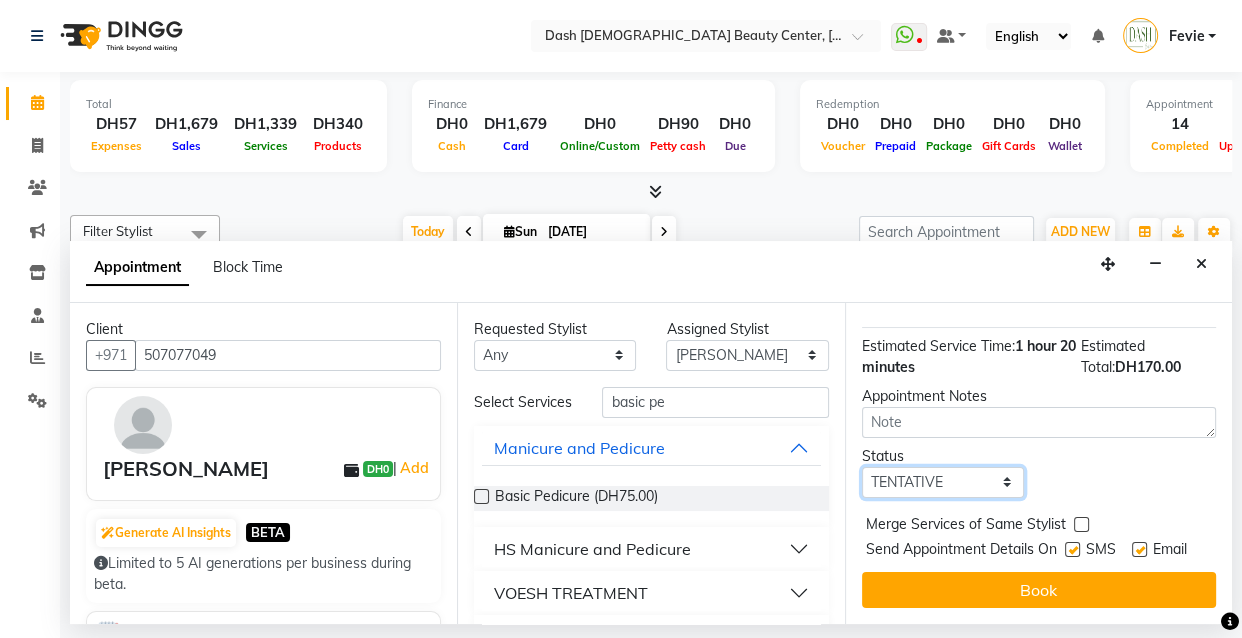 click on "Select TENTATIVE CONFIRM CHECK-IN UPCOMING" at bounding box center (943, 482) 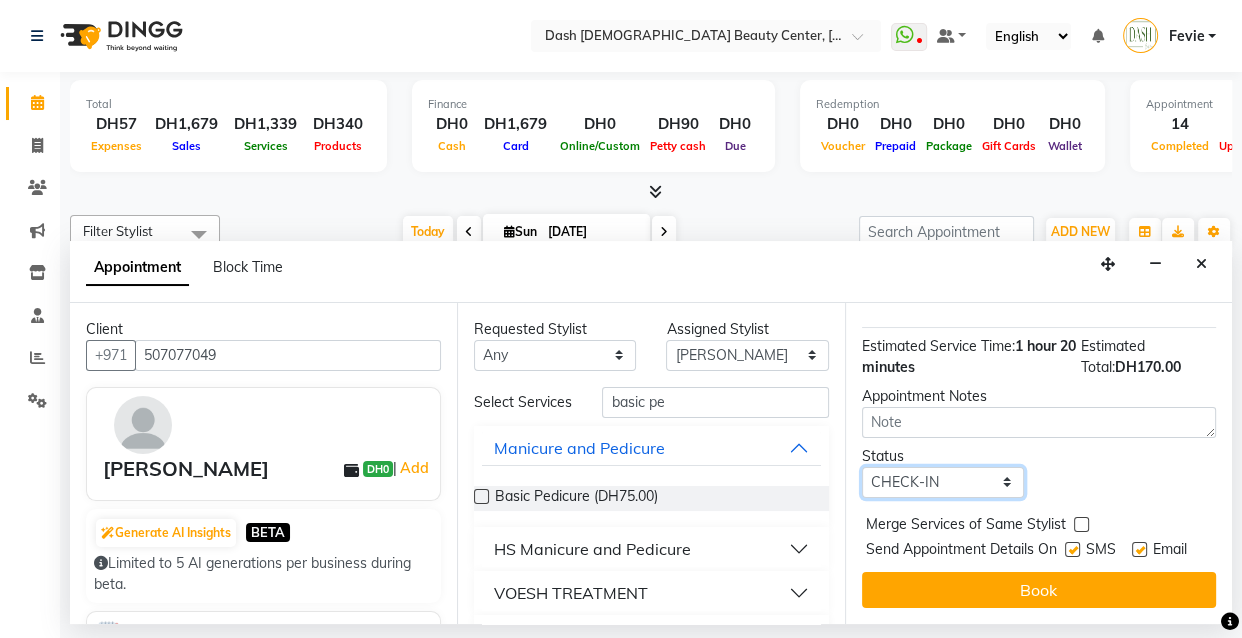 click on "Select TENTATIVE CONFIRM CHECK-IN UPCOMING" at bounding box center [943, 482] 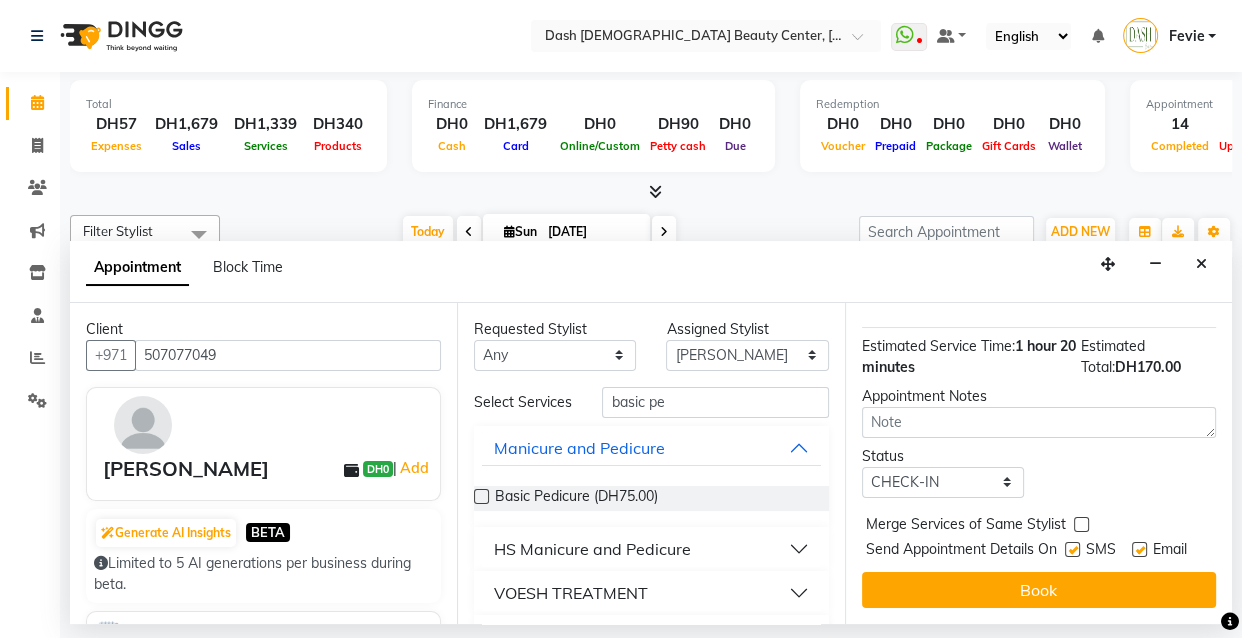 click at bounding box center (1081, 524) 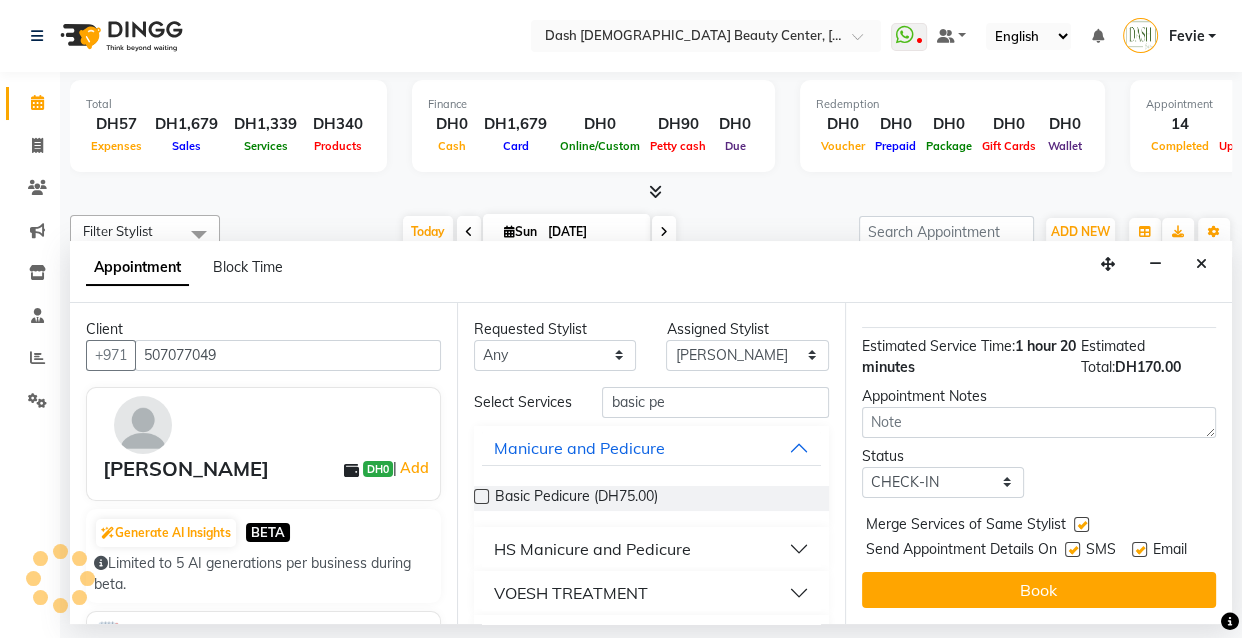 click at bounding box center (1072, 549) 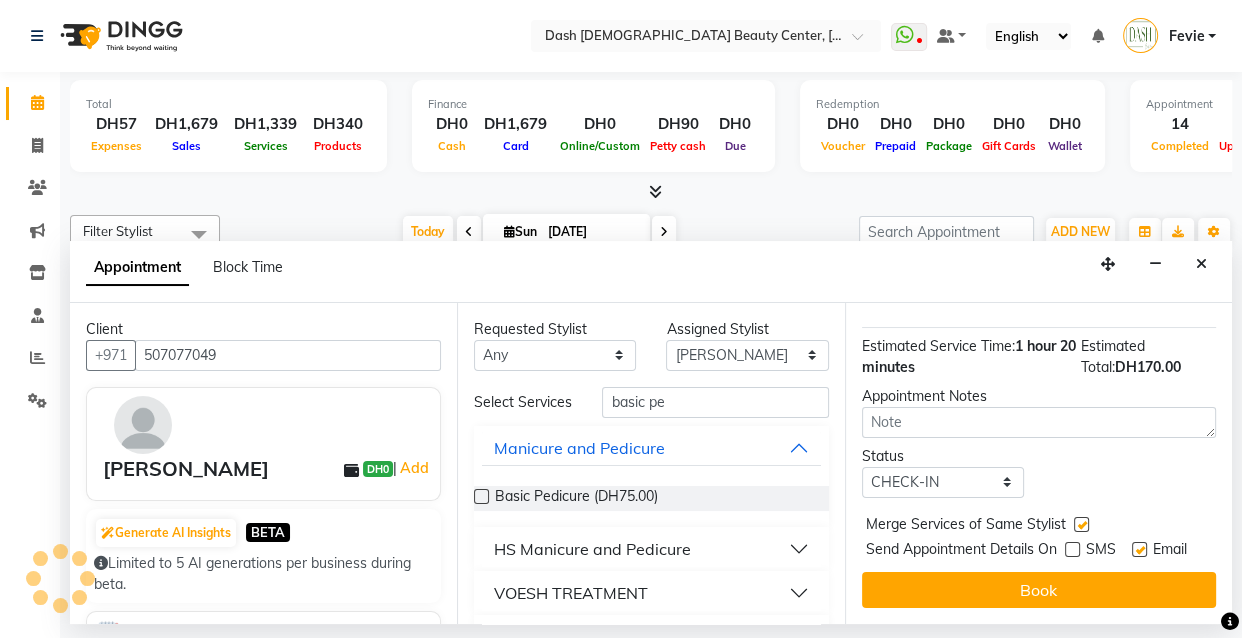 click at bounding box center (1139, 549) 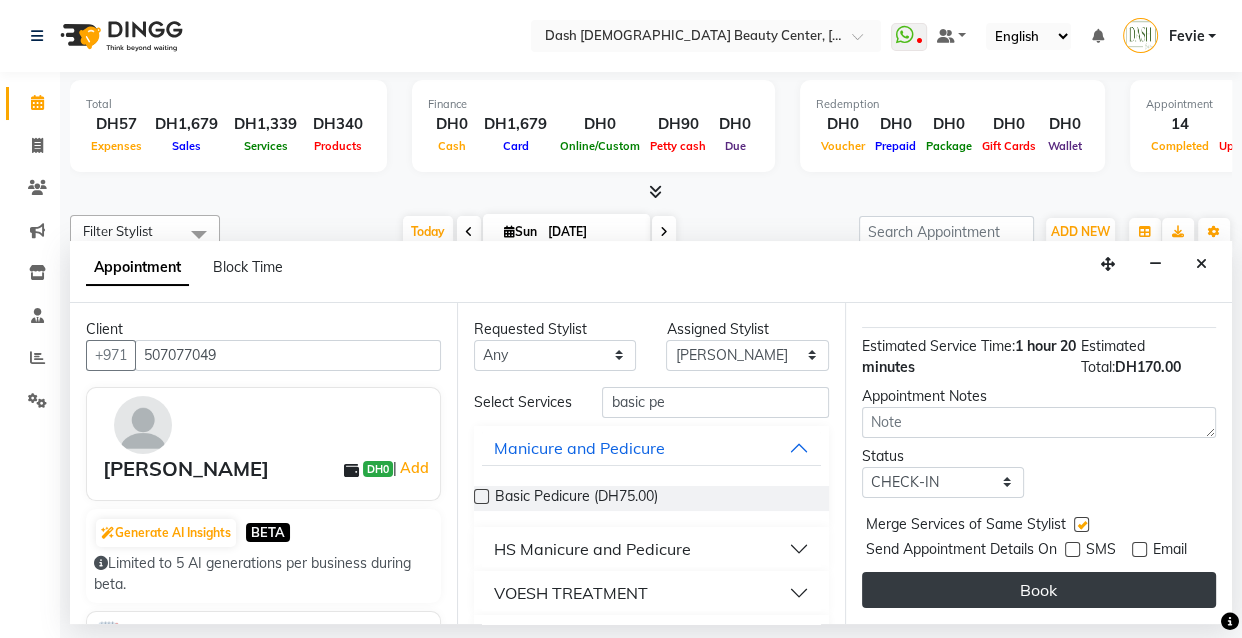 click on "Book" at bounding box center (1039, 590) 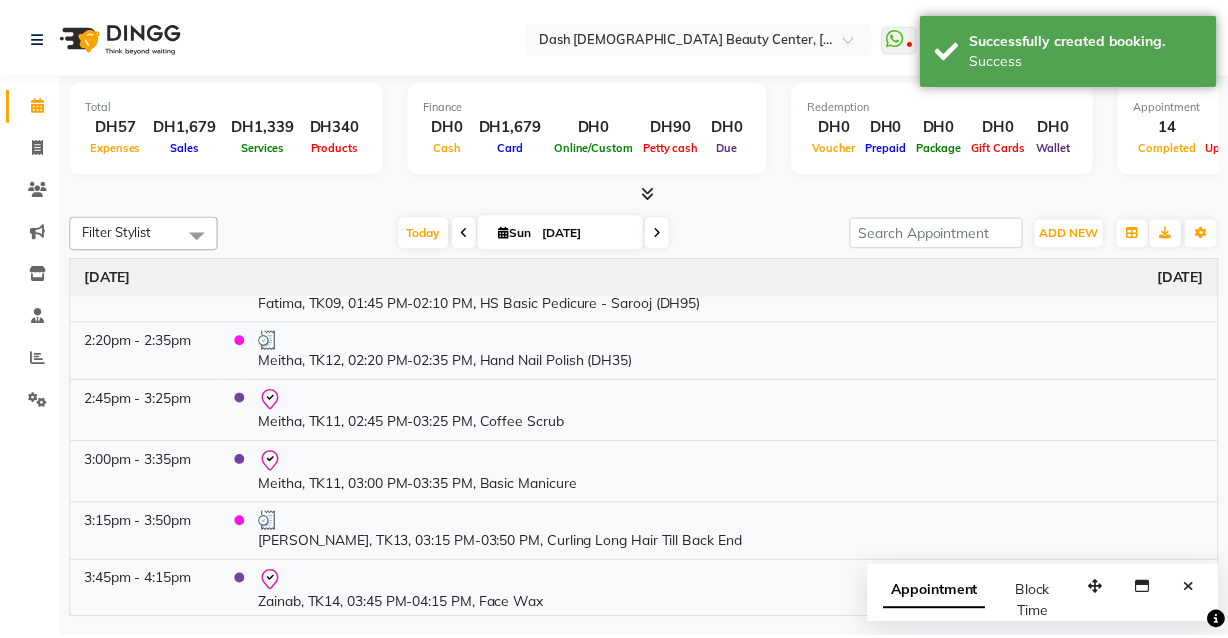 scroll, scrollTop: 859, scrollLeft: 0, axis: vertical 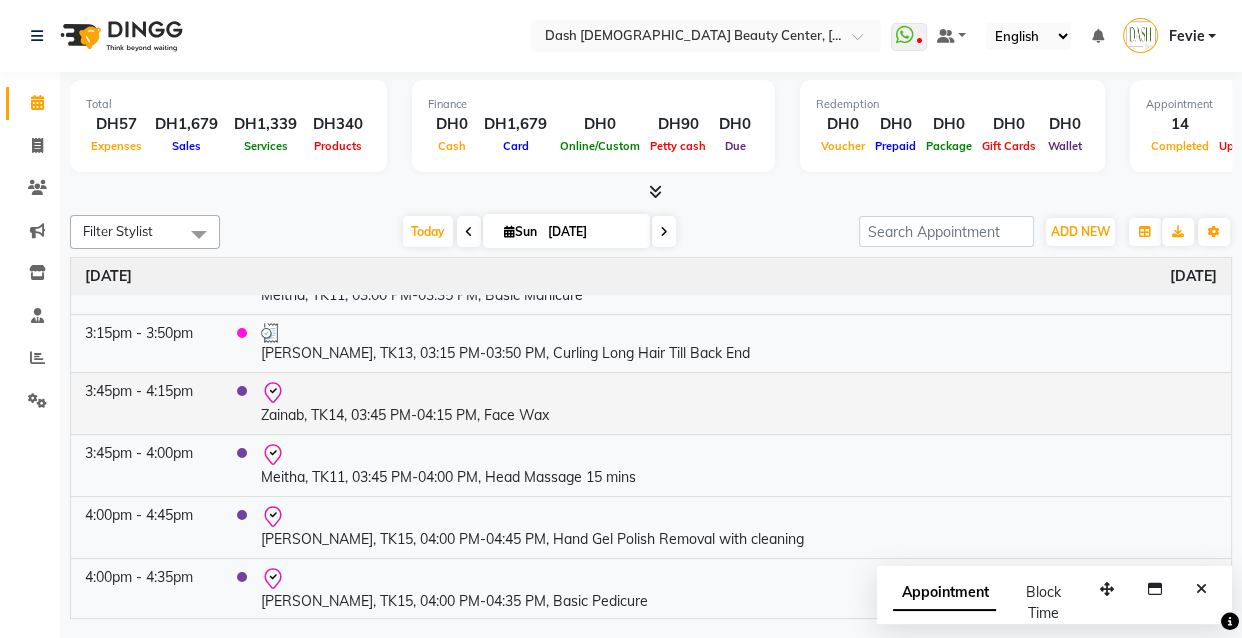 click on "Zainab, TK14, 03:45 PM-04:15 PM, Face Wax" at bounding box center (739, 403) 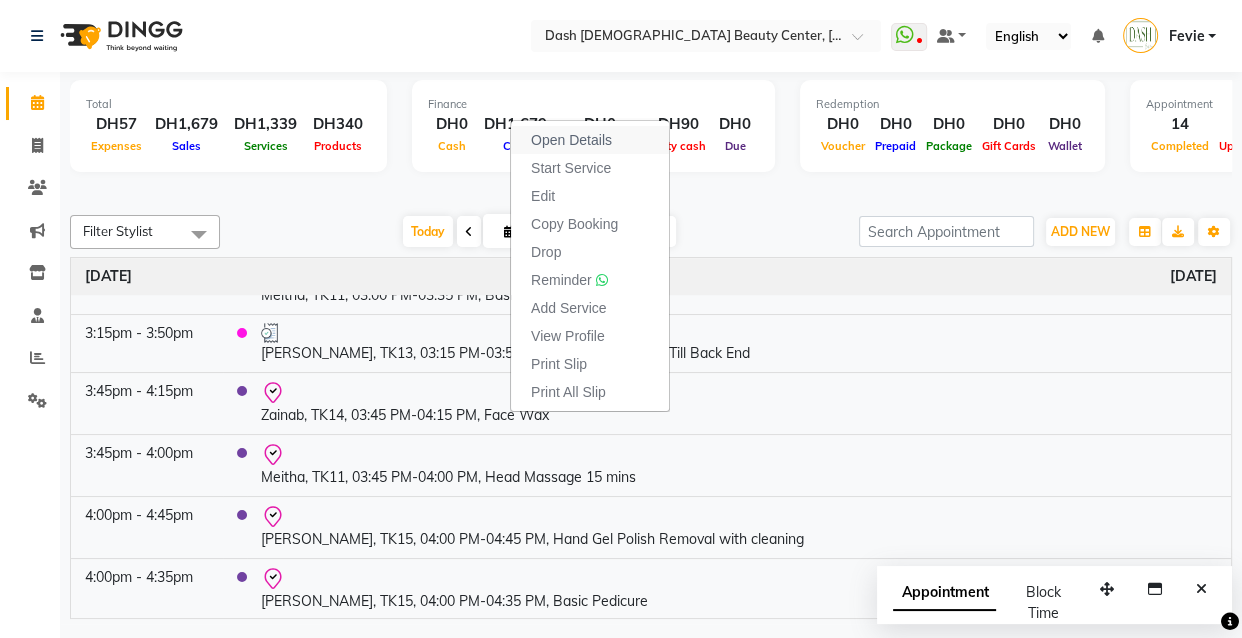 click on "Open Details" at bounding box center [571, 140] 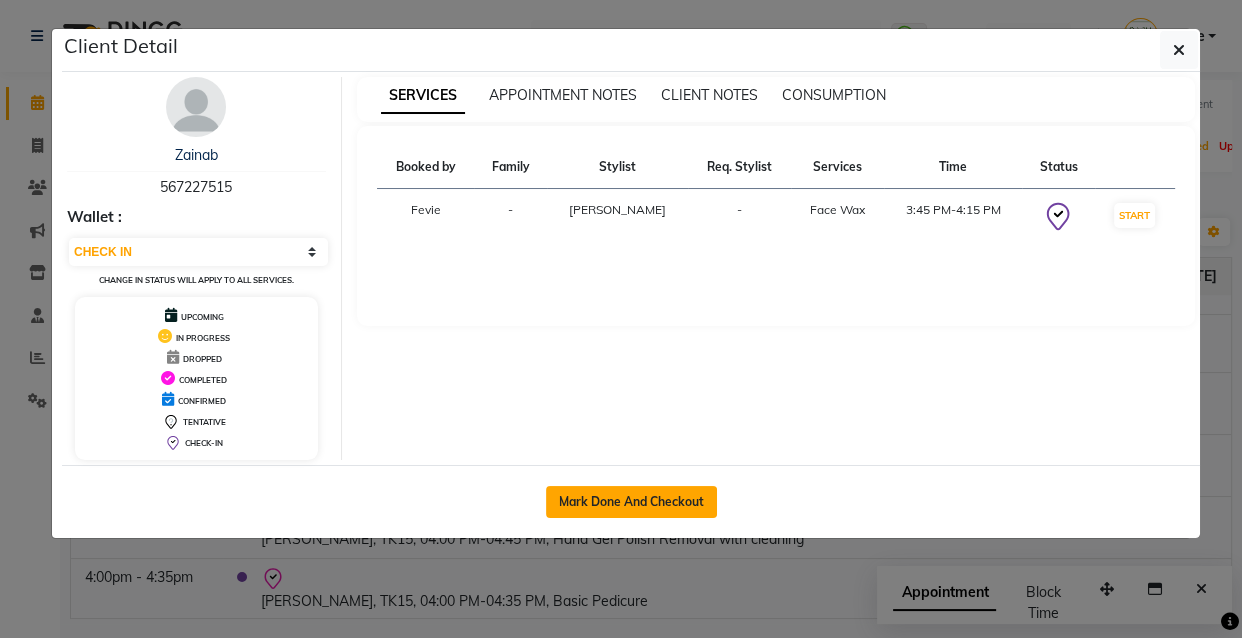 click on "Mark Done And Checkout" 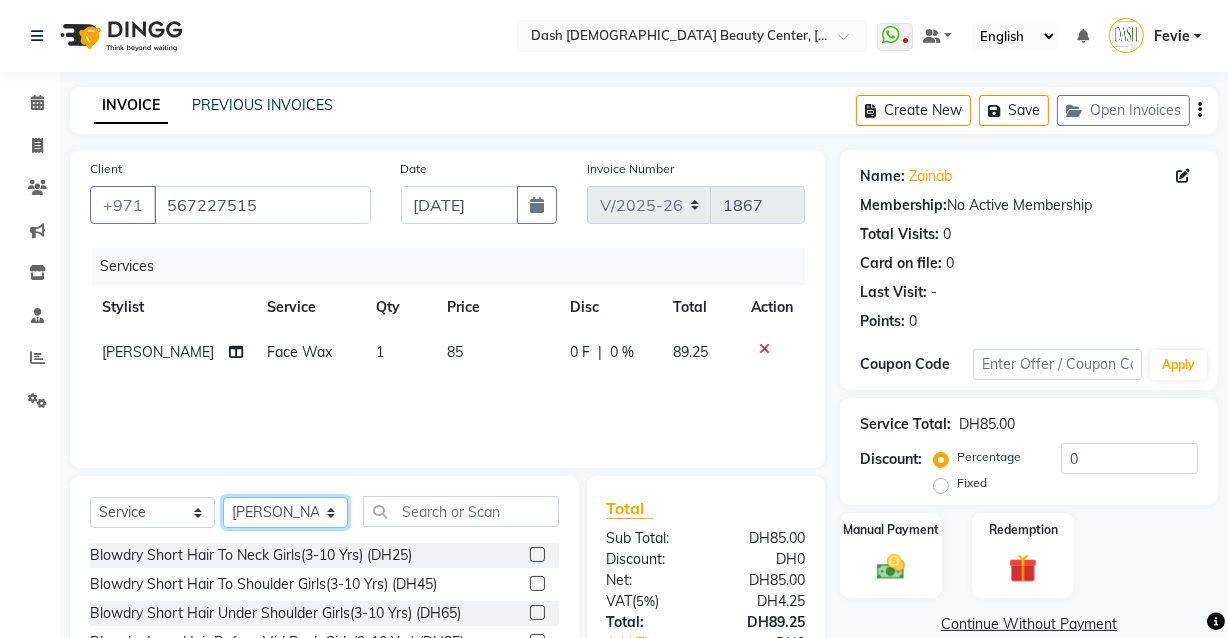 click on "Select Stylist [PERSON_NAME] [PERSON_NAME] [PERSON_NAME] [PERSON_NAME] [PERSON_NAME] [PERSON_NAME] [PERSON_NAME] [PERSON_NAME] May [PERSON_NAME] (Cafe) Nabasirye (Cafe) [PERSON_NAME] [PERSON_NAME] Owner Peace Rechiel [PERSON_NAME] [PERSON_NAME]" 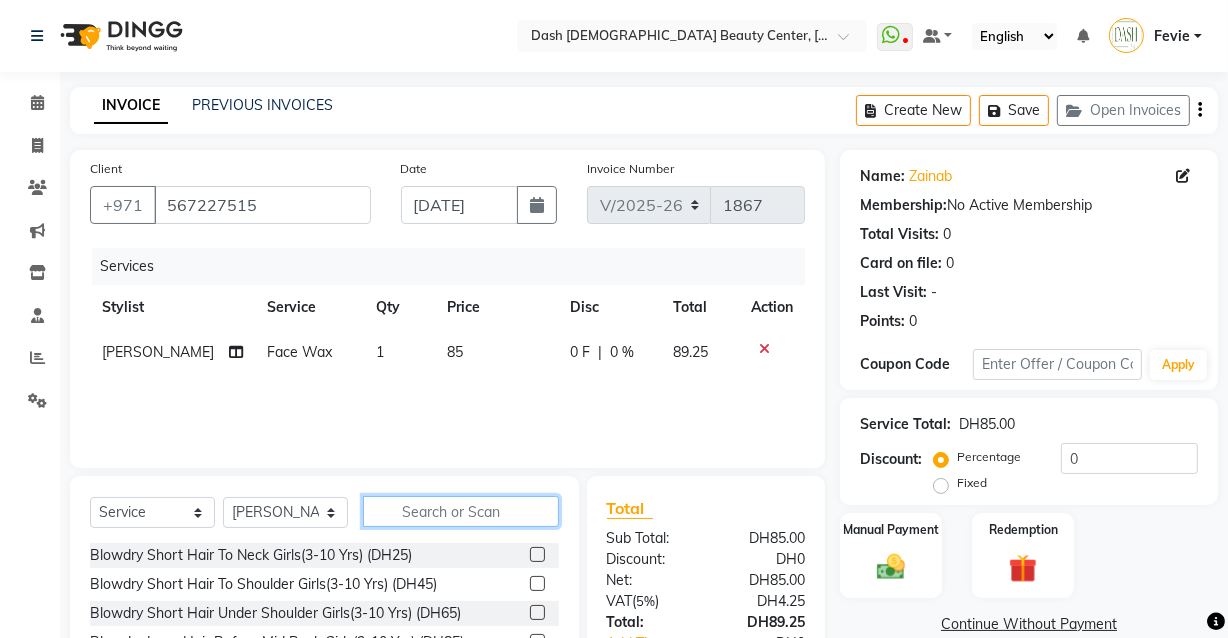 click 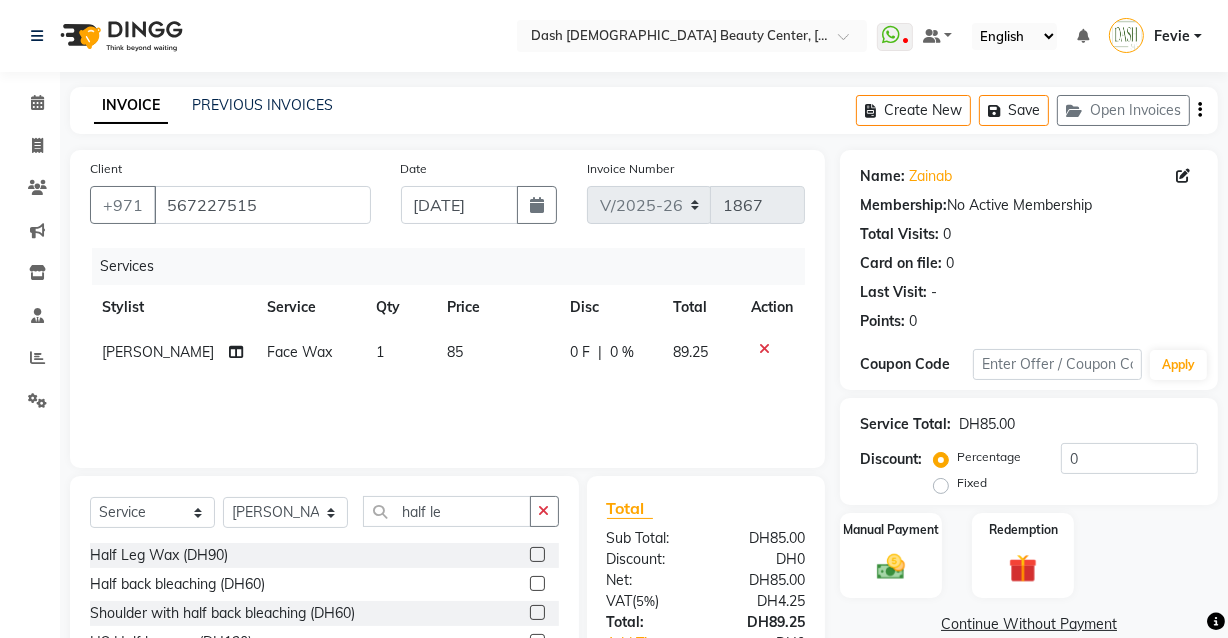 click 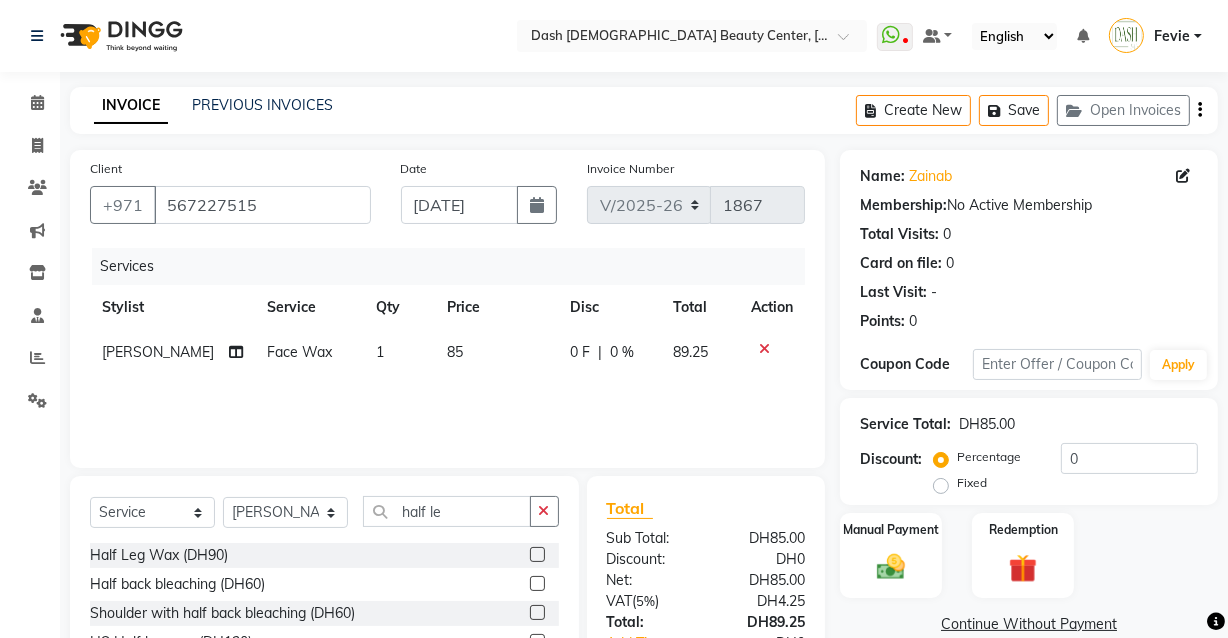 click at bounding box center (536, 555) 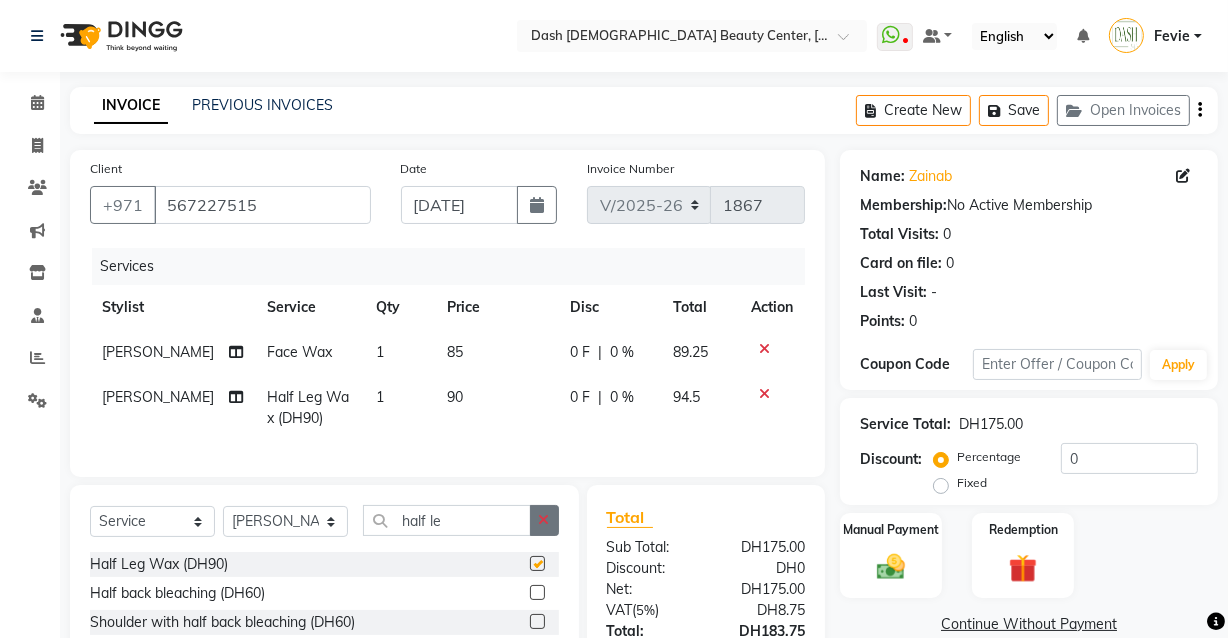 click 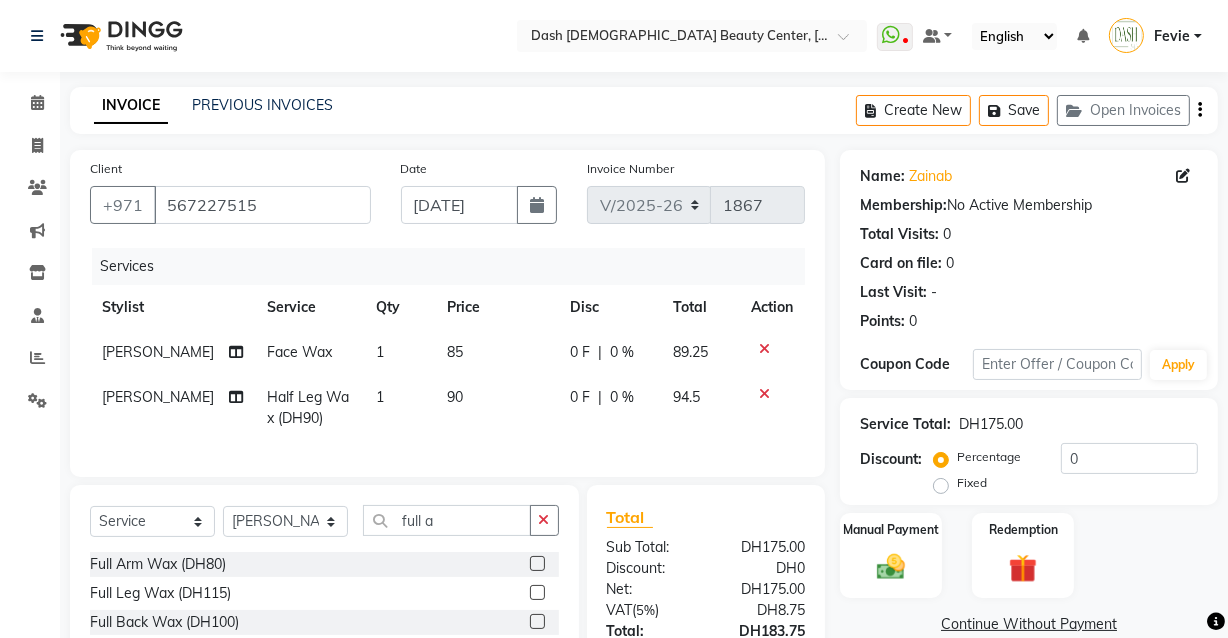 click 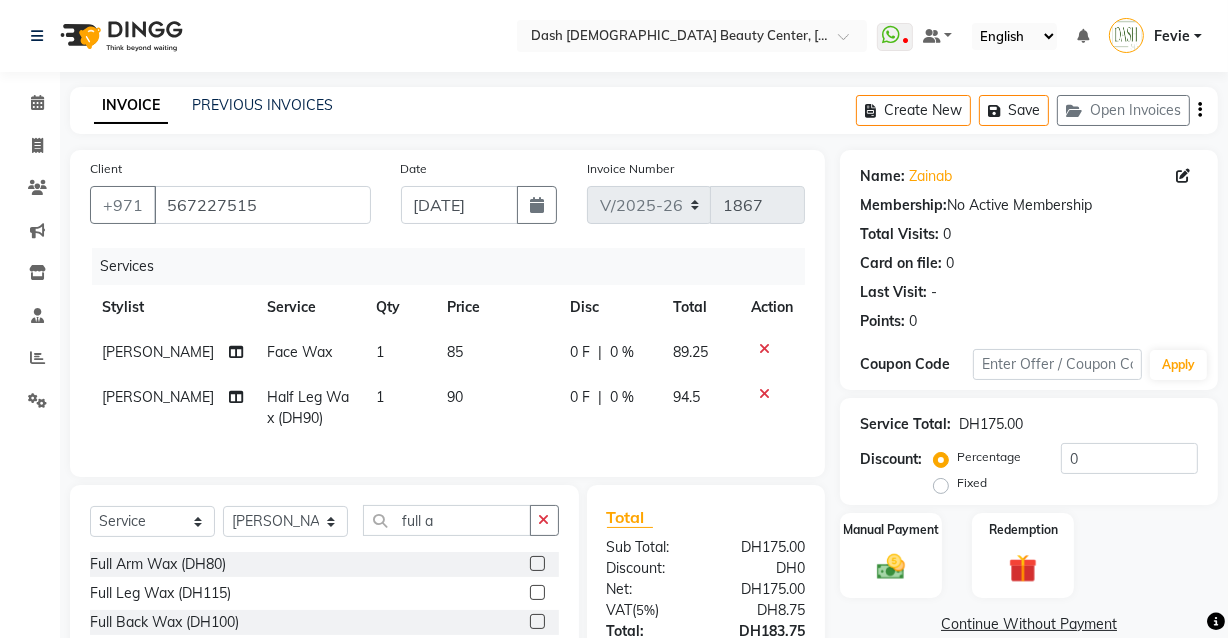 click at bounding box center [536, 564] 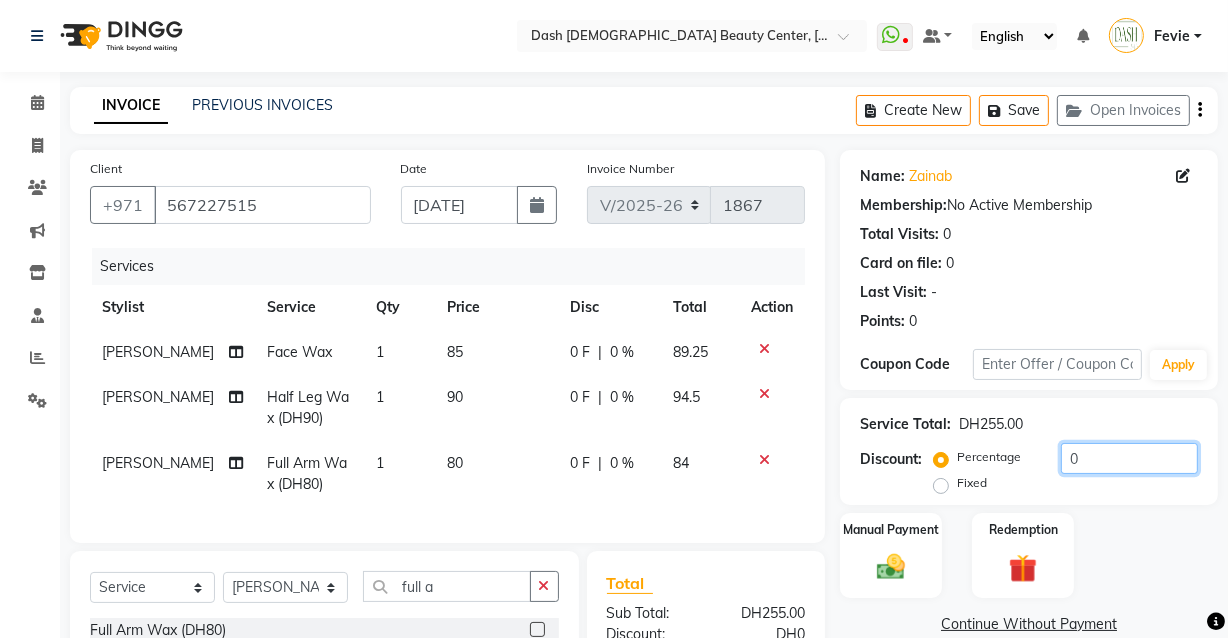 click on "0" 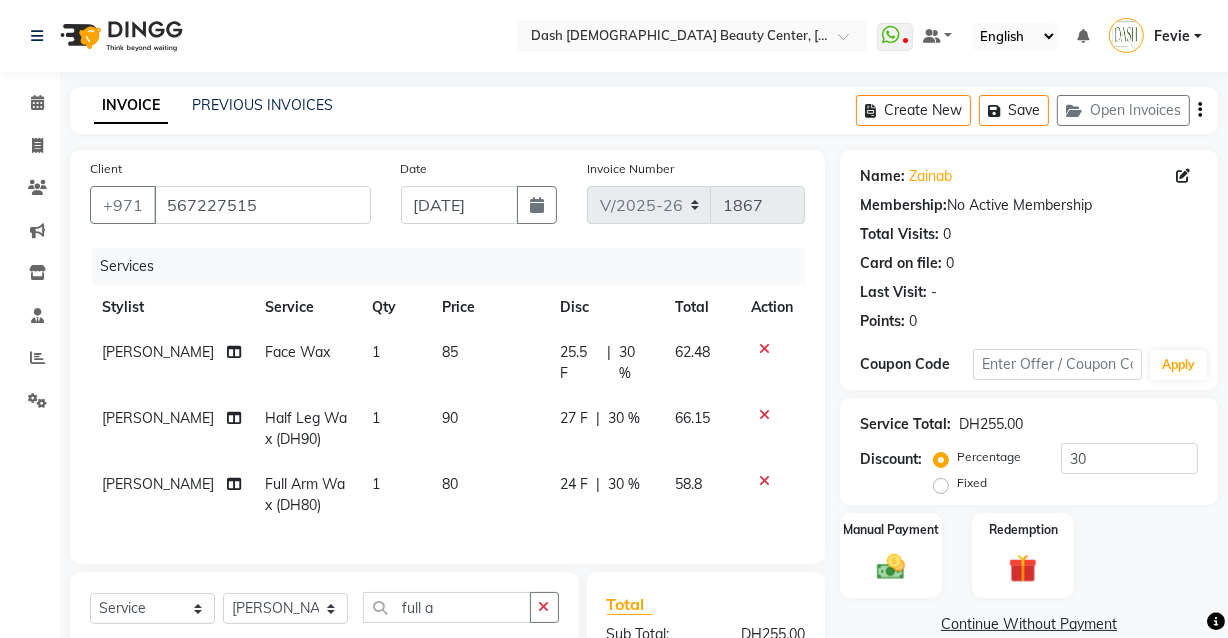 click on "Manual Payment Redemption" 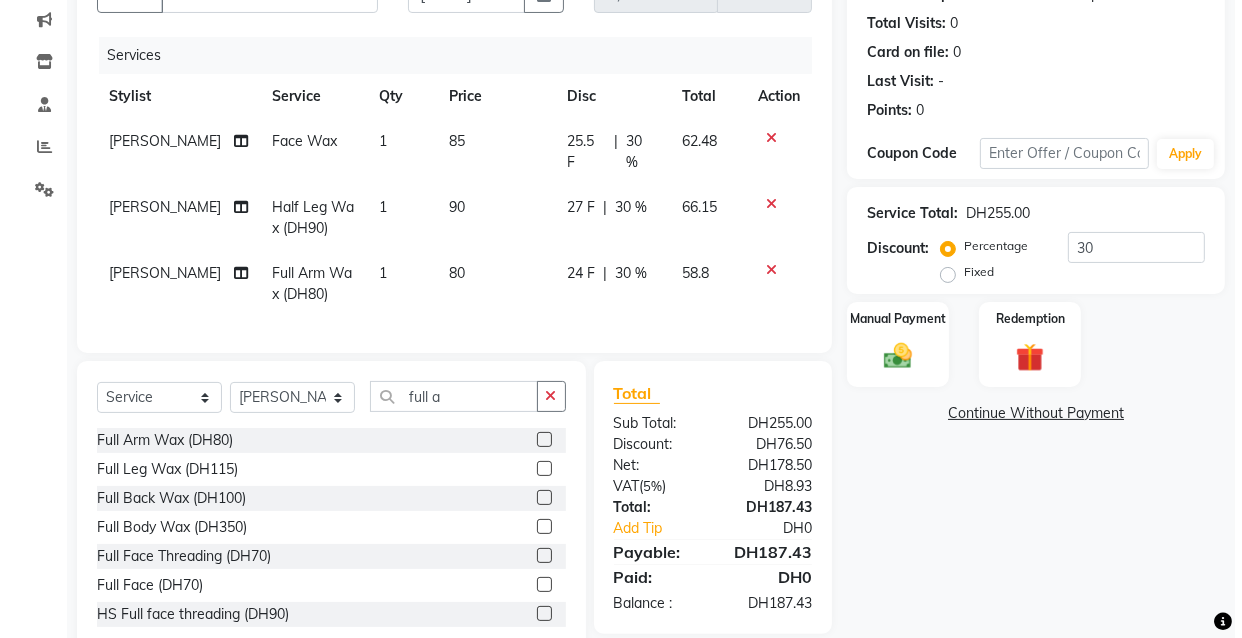 scroll, scrollTop: 0, scrollLeft: 0, axis: both 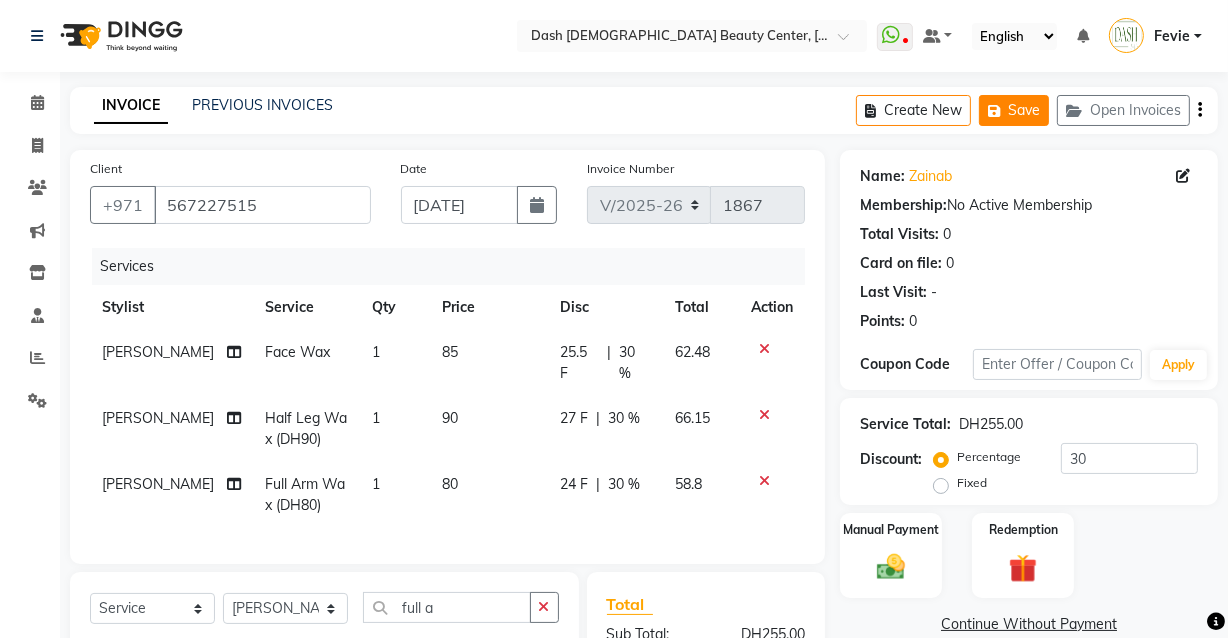click on "Save" 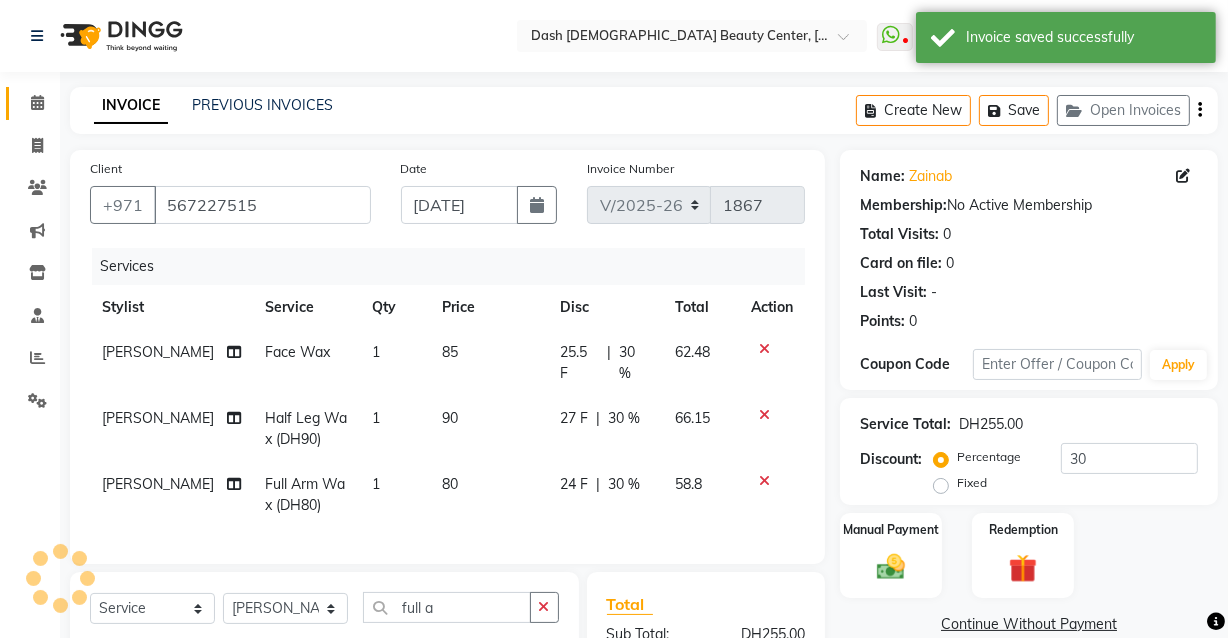 click 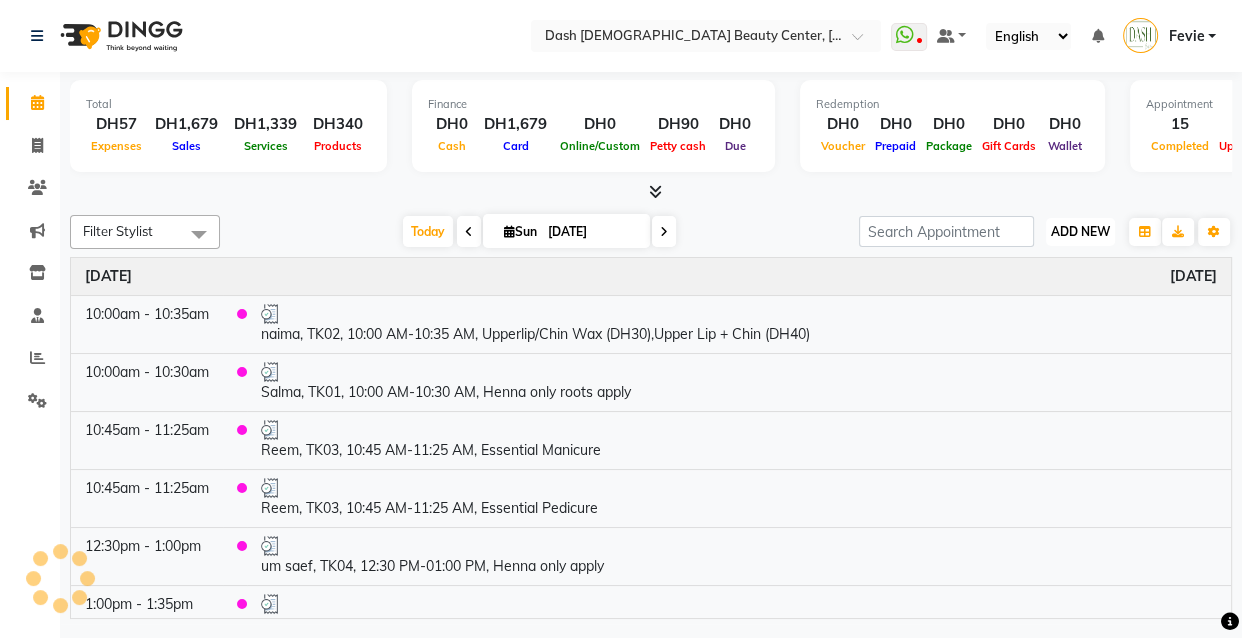 click on "ADD NEW" at bounding box center (1080, 231) 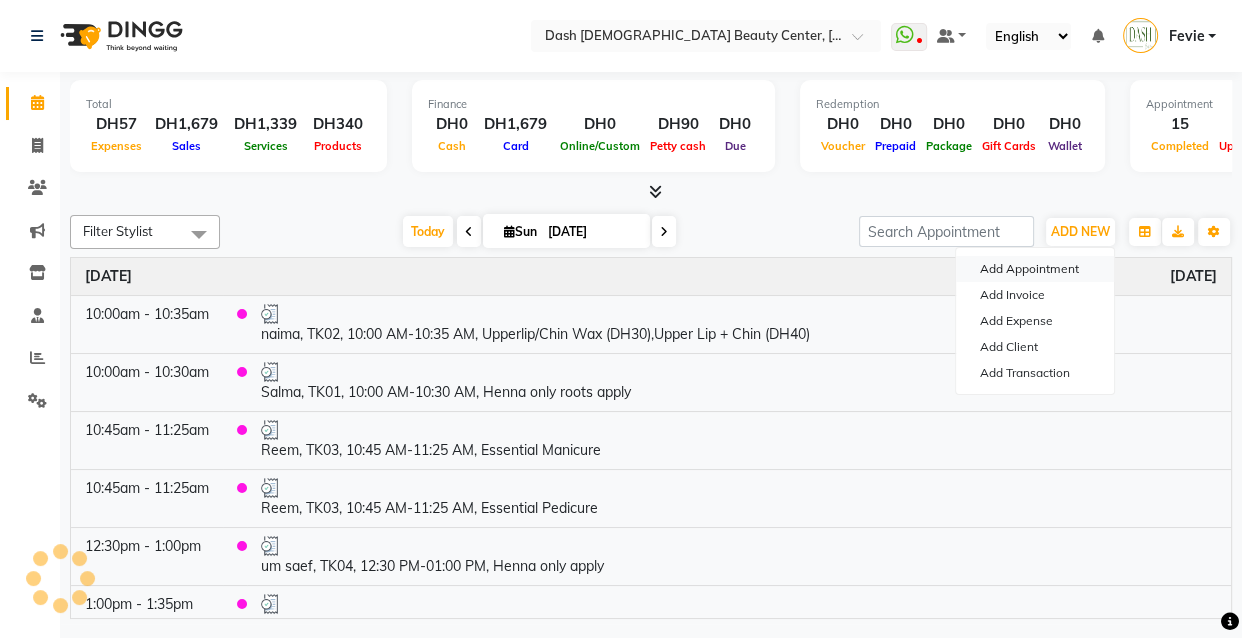 click on "Add Appointment" at bounding box center [1035, 269] 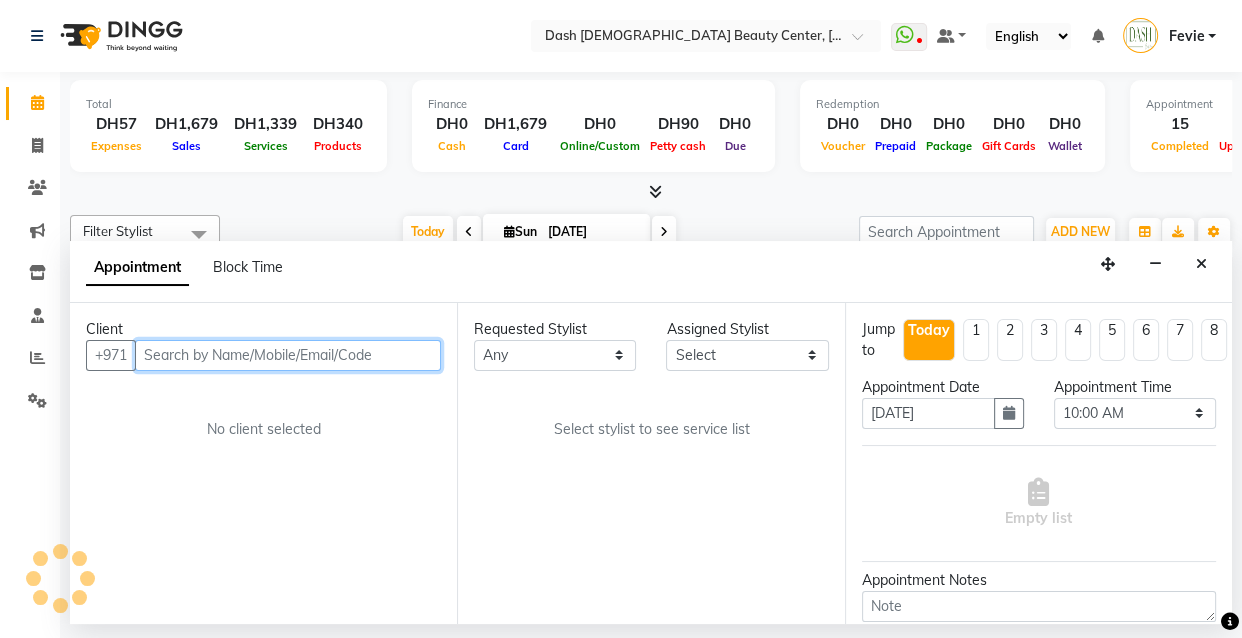 click at bounding box center (288, 355) 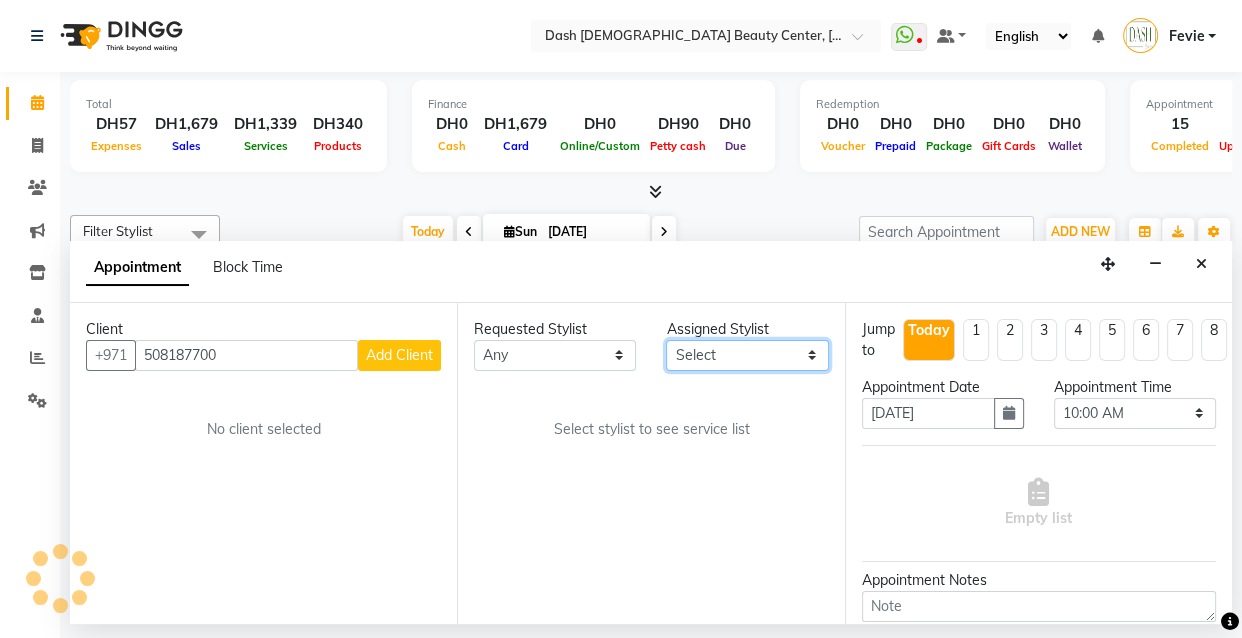 click on "Select [PERSON_NAME] [PERSON_NAME] [PERSON_NAME] [PERSON_NAME] [PERSON_NAME] [PERSON_NAME] [PERSON_NAME] [PERSON_NAME] [PERSON_NAME] Peace [PERSON_NAME] [PERSON_NAME]" at bounding box center (747, 355) 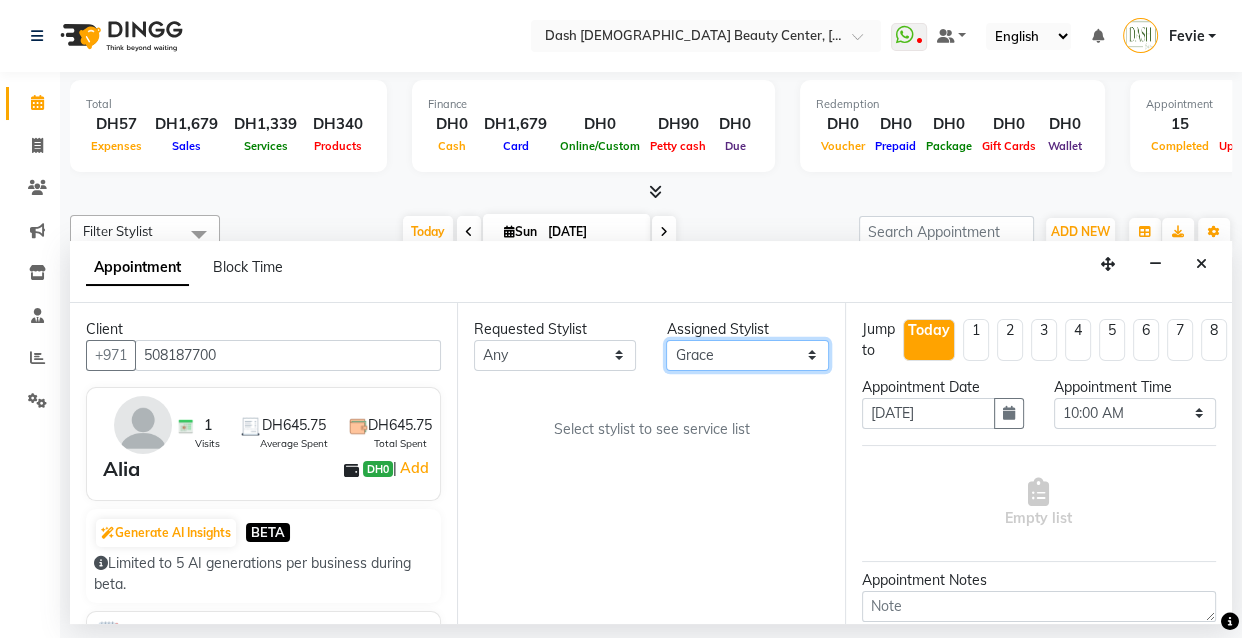 click on "Select [PERSON_NAME] [PERSON_NAME] [PERSON_NAME] [PERSON_NAME] [PERSON_NAME] [PERSON_NAME] [PERSON_NAME] [PERSON_NAME] [PERSON_NAME] Peace [PERSON_NAME] [PERSON_NAME]" at bounding box center [747, 355] 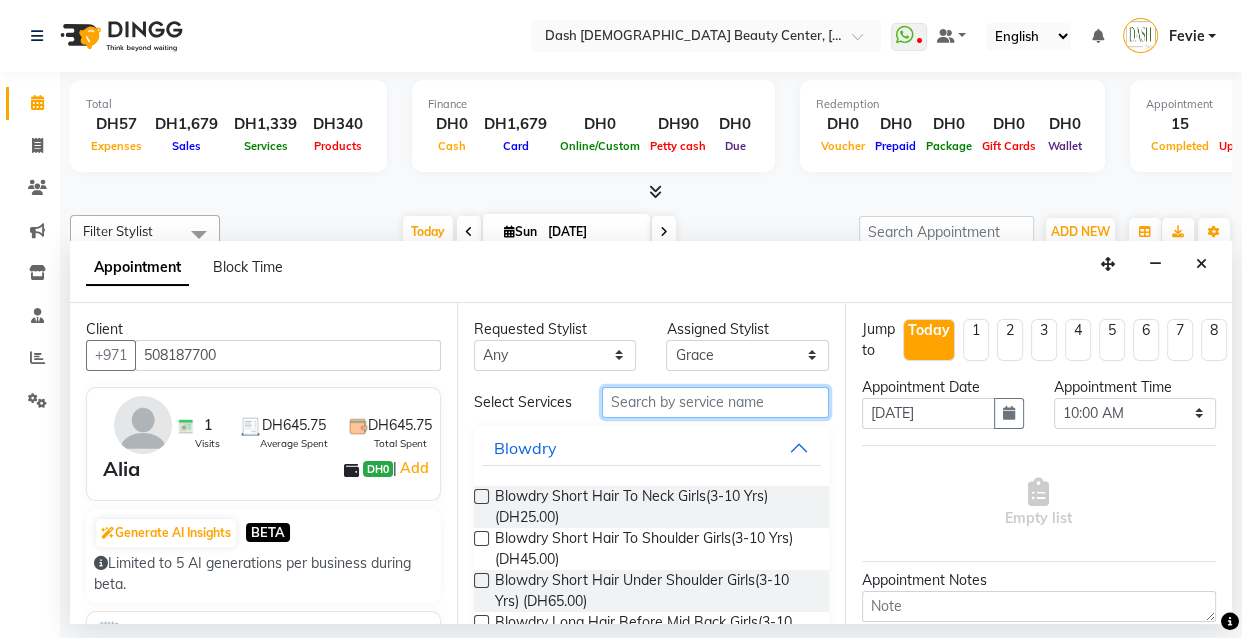 click at bounding box center [715, 402] 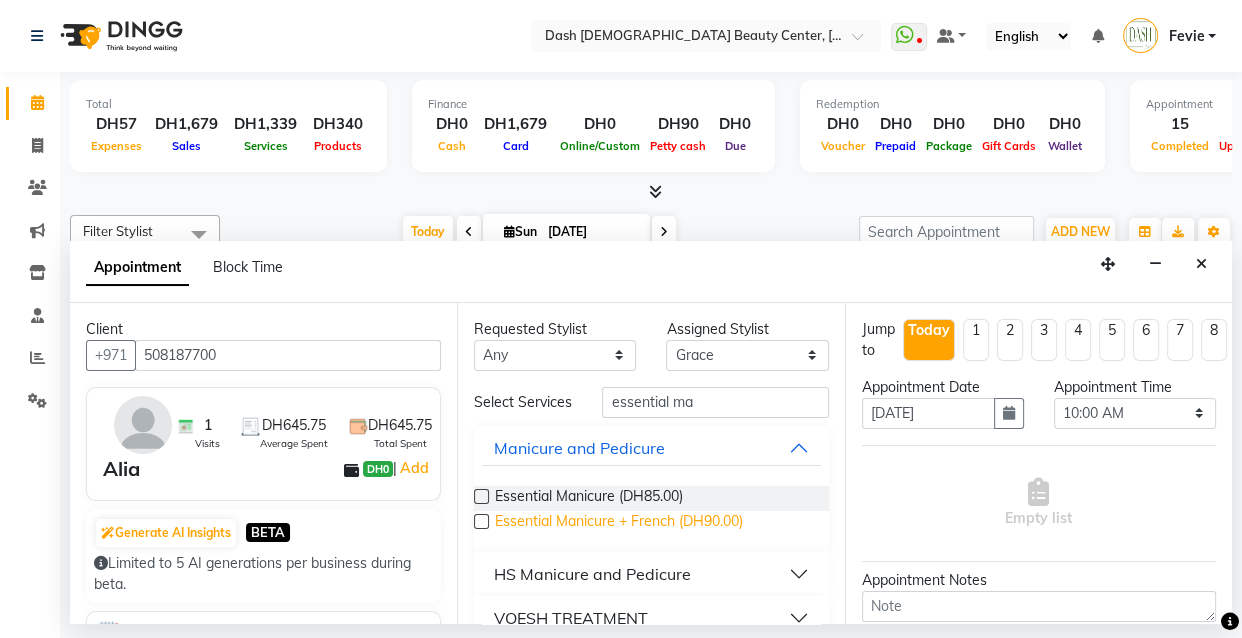 click on "Essential Manicure + French (DH90.00)" at bounding box center [619, 523] 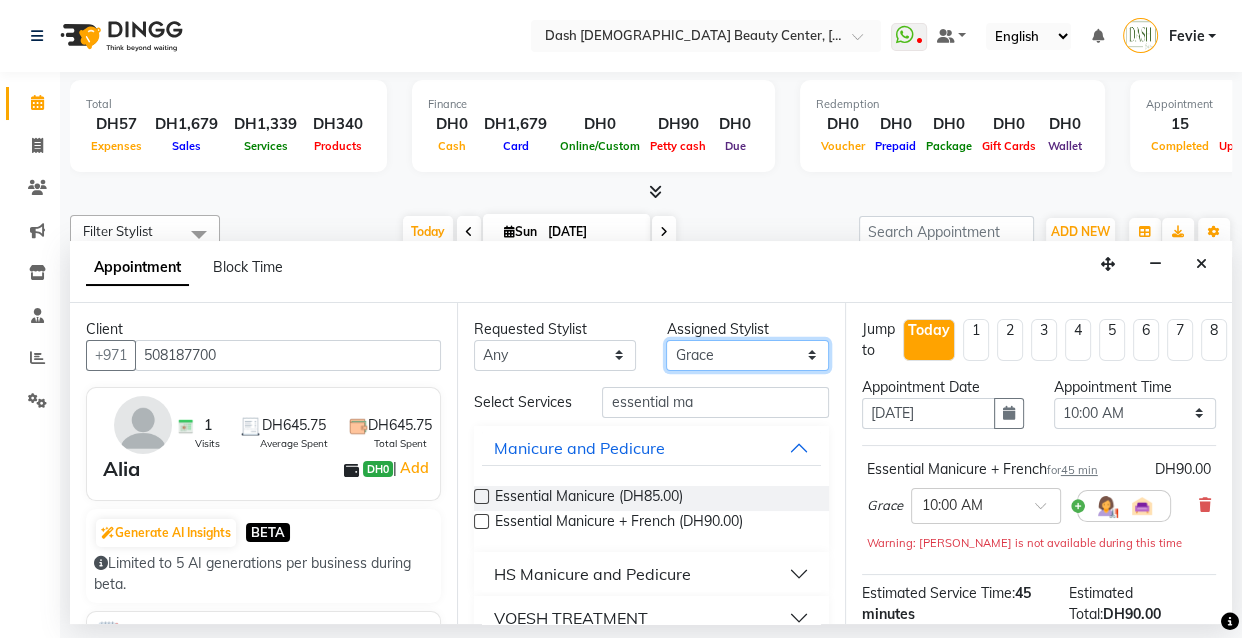 click on "Select [PERSON_NAME] [PERSON_NAME] [PERSON_NAME] [PERSON_NAME] [PERSON_NAME] [PERSON_NAME] [PERSON_NAME] [PERSON_NAME] [PERSON_NAME] Peace [PERSON_NAME] [PERSON_NAME]" at bounding box center [747, 355] 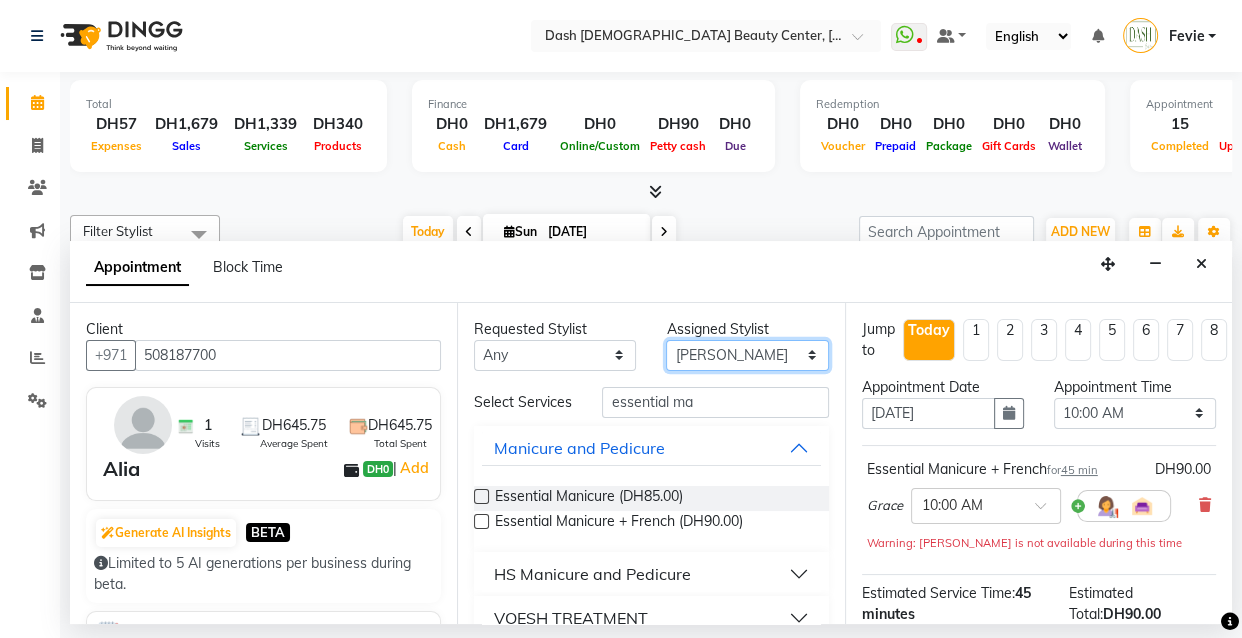 click on "Select [PERSON_NAME] [PERSON_NAME] [PERSON_NAME] [PERSON_NAME] [PERSON_NAME] [PERSON_NAME] [PERSON_NAME] [PERSON_NAME] [PERSON_NAME] Peace [PERSON_NAME] [PERSON_NAME]" at bounding box center (747, 355) 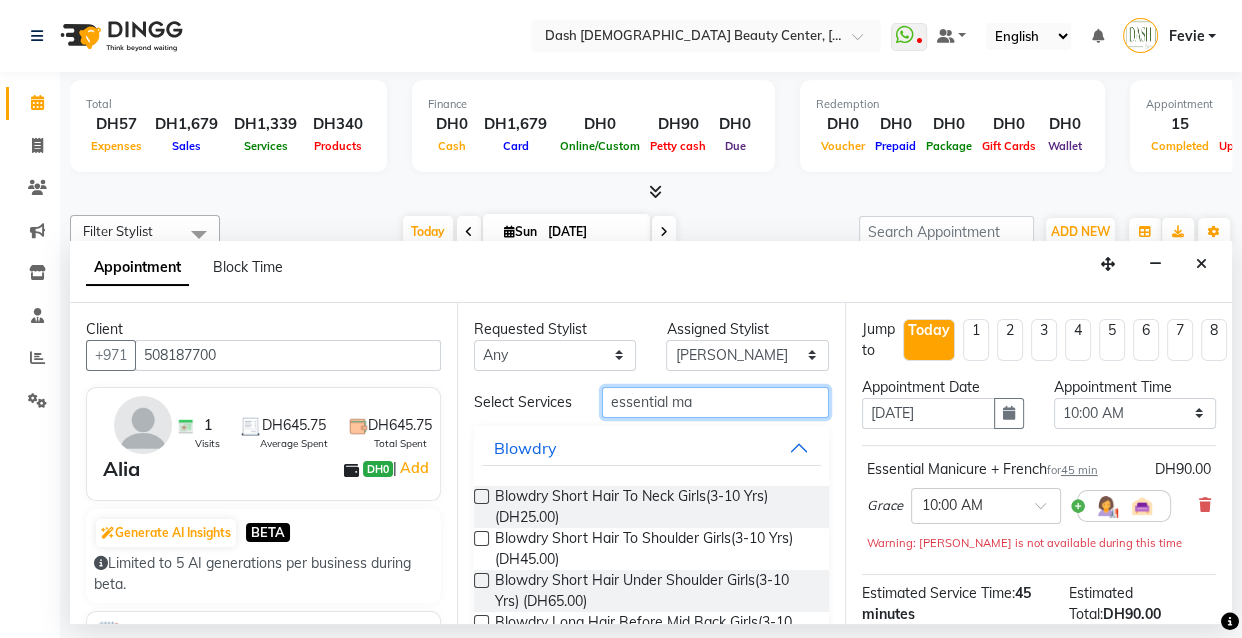 click on "essential ma" at bounding box center (715, 402) 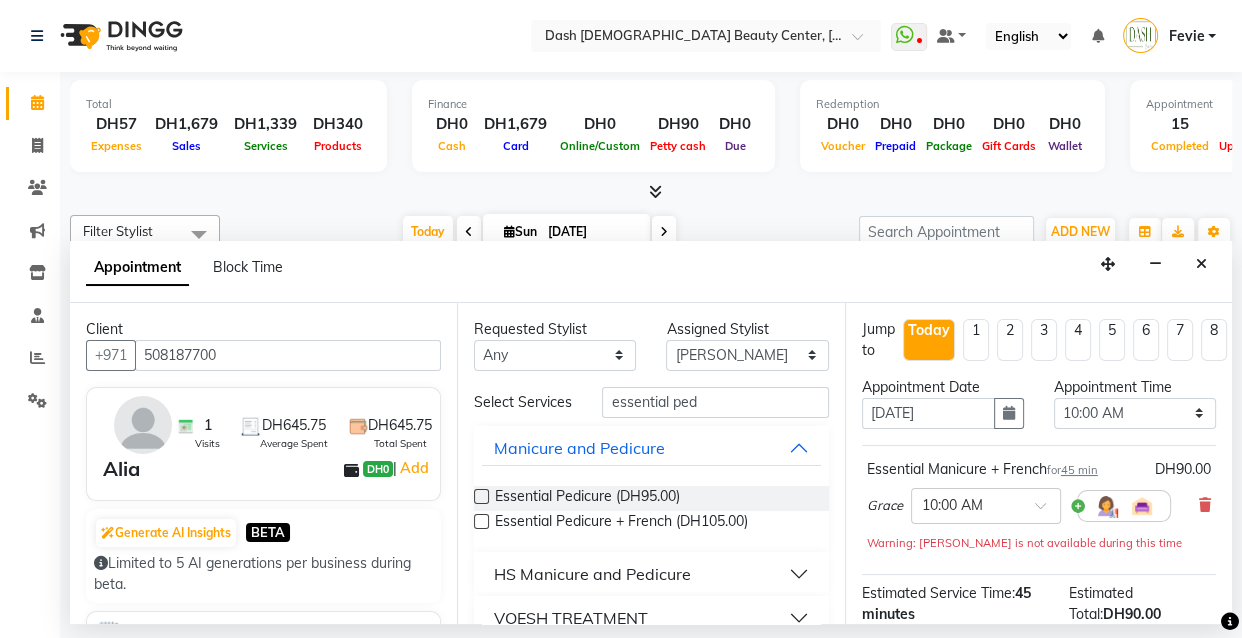 click at bounding box center (481, 521) 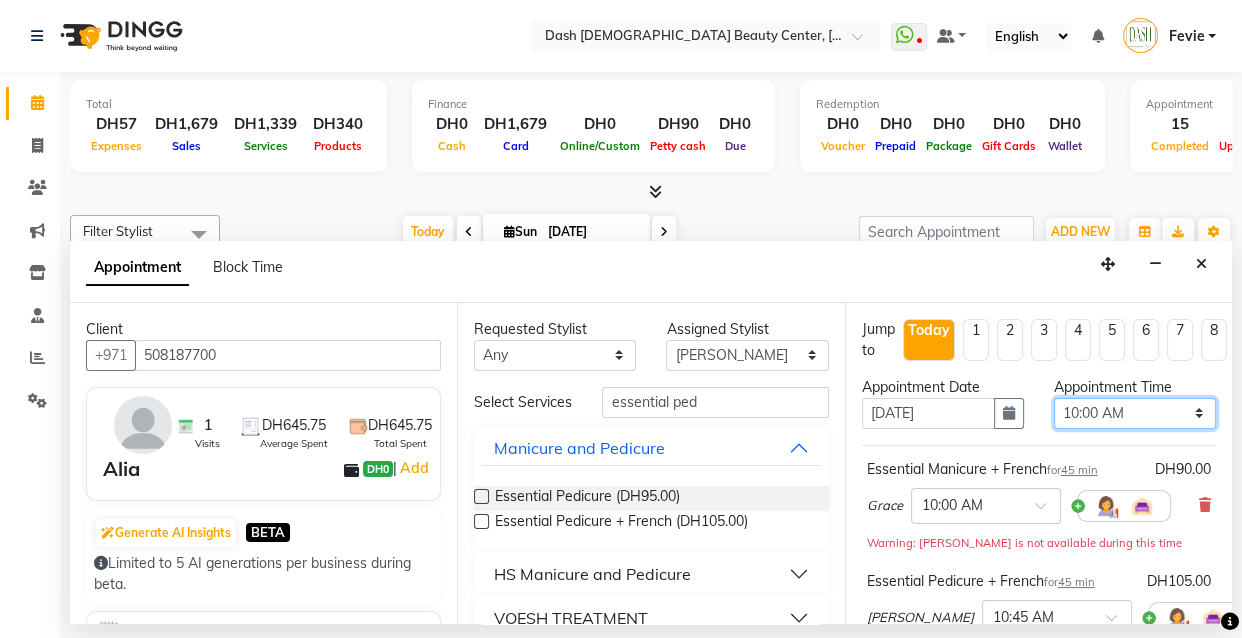 click on "Select 10:00 AM 10:15 AM 10:30 AM 10:45 AM 11:00 AM 11:15 AM 11:30 AM 11:45 AM 12:00 PM 12:15 PM 12:30 PM 12:45 PM 01:00 PM 01:15 PM 01:30 PM 01:45 PM 02:00 PM 02:15 PM 02:30 PM 02:45 PM 03:00 PM 03:15 PM 03:30 PM 03:45 PM 04:00 PM 04:15 PM 04:30 PM 04:45 PM 05:00 PM 05:15 PM 05:30 PM 05:45 PM 06:00 PM 06:15 PM 06:30 PM 06:45 PM 07:00 PM 07:15 PM 07:30 PM 07:45 PM 08:00 PM 08:15 PM 08:30 PM 08:45 PM 09:00 PM 09:15 PM 09:30 PM 09:45 PM 10:00 PM" at bounding box center [1135, 413] 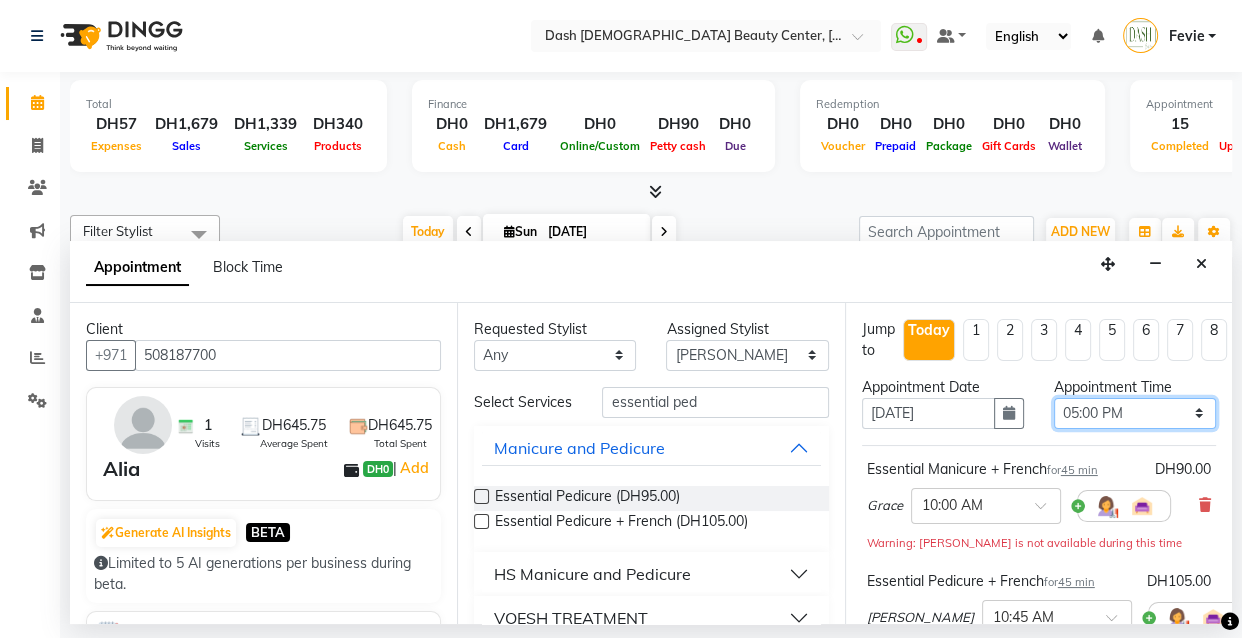 click on "Select 10:00 AM 10:15 AM 10:30 AM 10:45 AM 11:00 AM 11:15 AM 11:30 AM 11:45 AM 12:00 PM 12:15 PM 12:30 PM 12:45 PM 01:00 PM 01:15 PM 01:30 PM 01:45 PM 02:00 PM 02:15 PM 02:30 PM 02:45 PM 03:00 PM 03:15 PM 03:30 PM 03:45 PM 04:00 PM 04:15 PM 04:30 PM 04:45 PM 05:00 PM 05:15 PM 05:30 PM 05:45 PM 06:00 PM 06:15 PM 06:30 PM 06:45 PM 07:00 PM 07:15 PM 07:30 PM 07:45 PM 08:00 PM 08:15 PM 08:30 PM 08:45 PM 09:00 PM 09:15 PM 09:30 PM 09:45 PM 10:00 PM" at bounding box center (1135, 413) 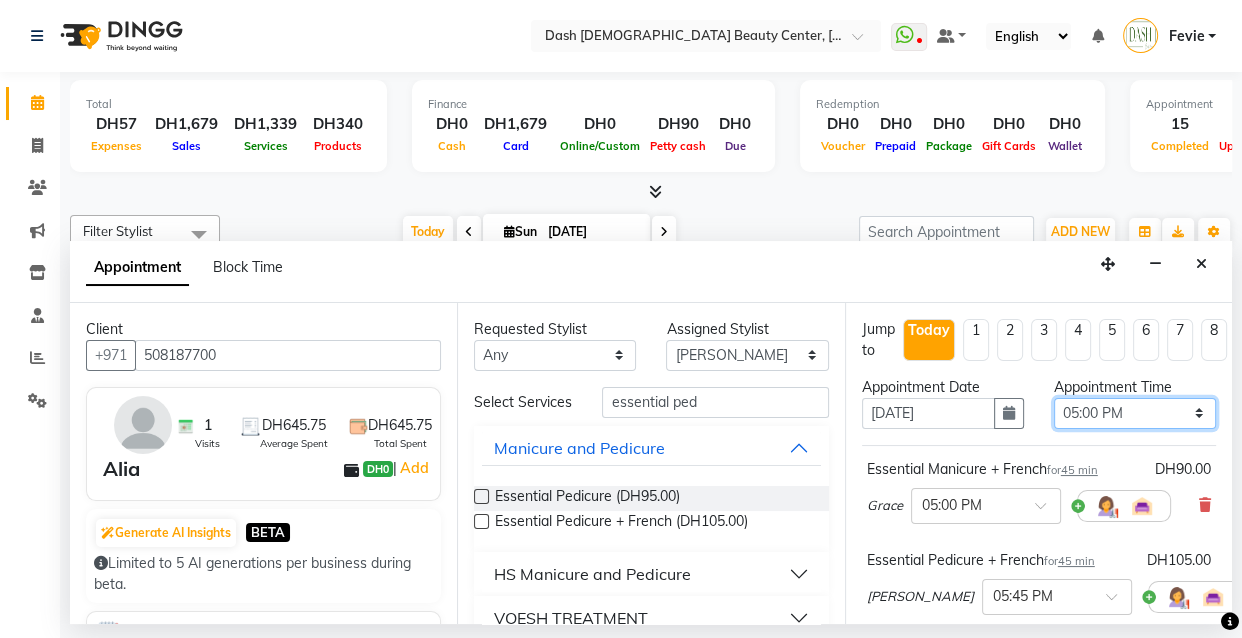click on "Select 10:00 AM 10:15 AM 10:30 AM 10:45 AM 11:00 AM 11:15 AM 11:30 AM 11:45 AM 12:00 PM 12:15 PM 12:30 PM 12:45 PM 01:00 PM 01:15 PM 01:30 PM 01:45 PM 02:00 PM 02:15 PM 02:30 PM 02:45 PM 03:00 PM 03:15 PM 03:30 PM 03:45 PM 04:00 PM 04:15 PM 04:30 PM 04:45 PM 05:00 PM 05:15 PM 05:30 PM 05:45 PM 06:00 PM 06:15 PM 06:30 PM 06:45 PM 07:00 PM 07:15 PM 07:30 PM 07:45 PM 08:00 PM 08:15 PM 08:30 PM 08:45 PM 09:00 PM 09:15 PM 09:30 PM 09:45 PM 10:00 PM" at bounding box center (1135, 413) 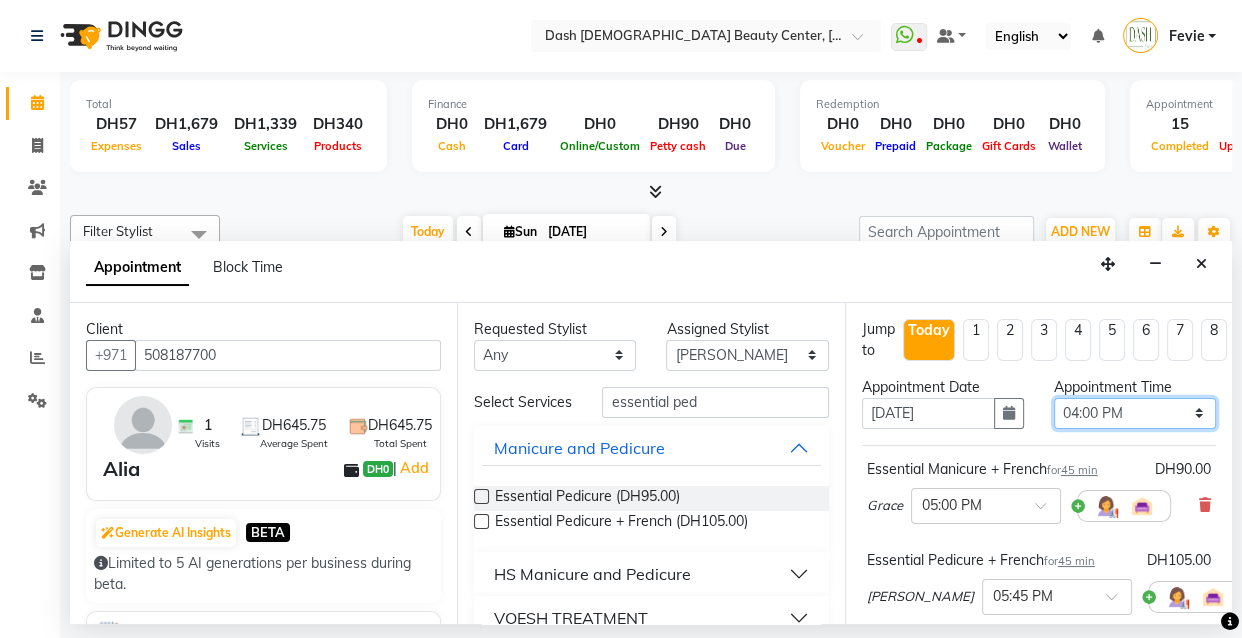 click on "Select 10:00 AM 10:15 AM 10:30 AM 10:45 AM 11:00 AM 11:15 AM 11:30 AM 11:45 AM 12:00 PM 12:15 PM 12:30 PM 12:45 PM 01:00 PM 01:15 PM 01:30 PM 01:45 PM 02:00 PM 02:15 PM 02:30 PM 02:45 PM 03:00 PM 03:15 PM 03:30 PM 03:45 PM 04:00 PM 04:15 PM 04:30 PM 04:45 PM 05:00 PM 05:15 PM 05:30 PM 05:45 PM 06:00 PM 06:15 PM 06:30 PM 06:45 PM 07:00 PM 07:15 PM 07:30 PM 07:45 PM 08:00 PM 08:15 PM 08:30 PM 08:45 PM 09:00 PM 09:15 PM 09:30 PM 09:45 PM 10:00 PM" at bounding box center [1135, 413] 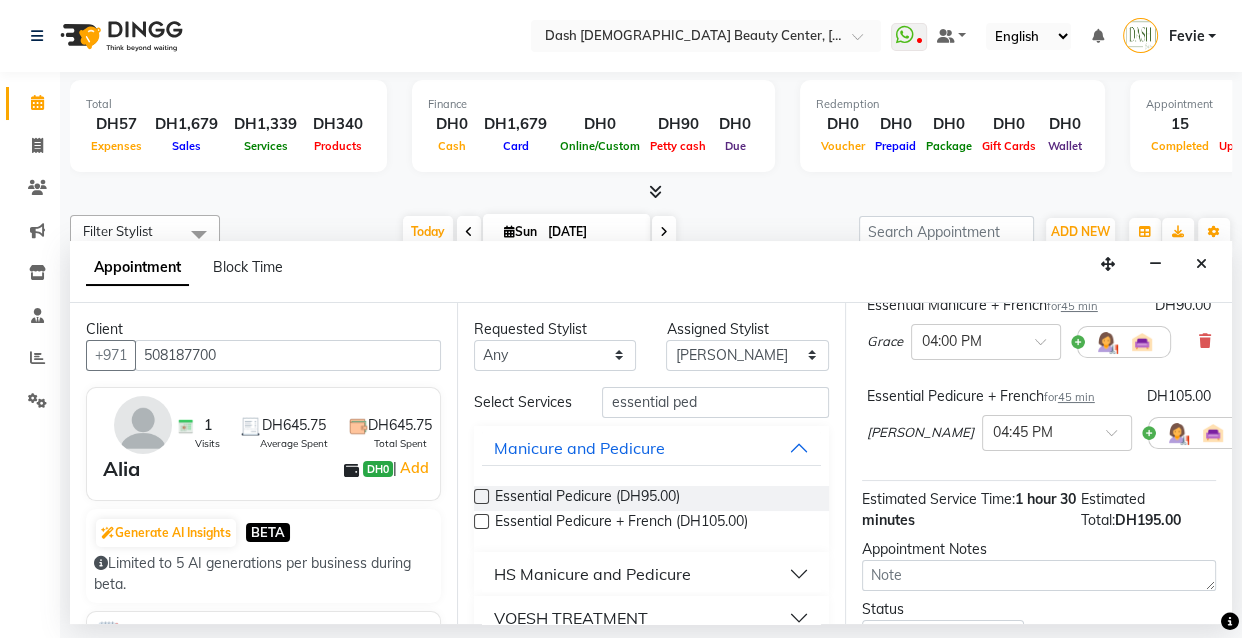 scroll, scrollTop: 347, scrollLeft: 0, axis: vertical 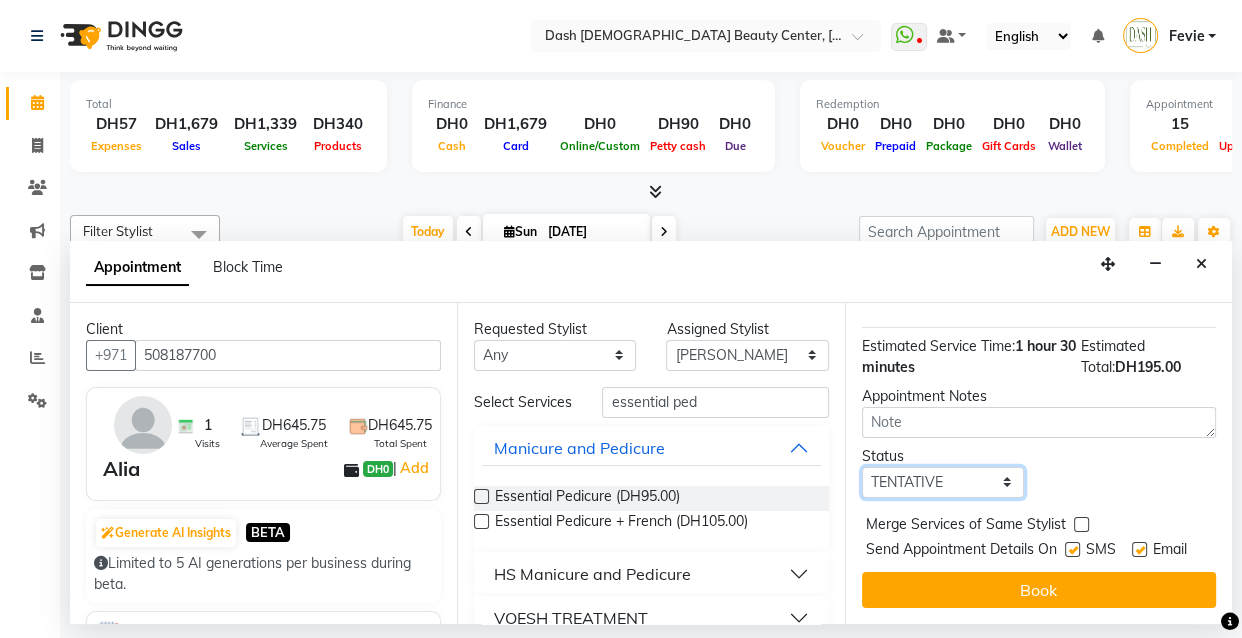 click on "Select TENTATIVE CONFIRM CHECK-IN UPCOMING" at bounding box center (943, 482) 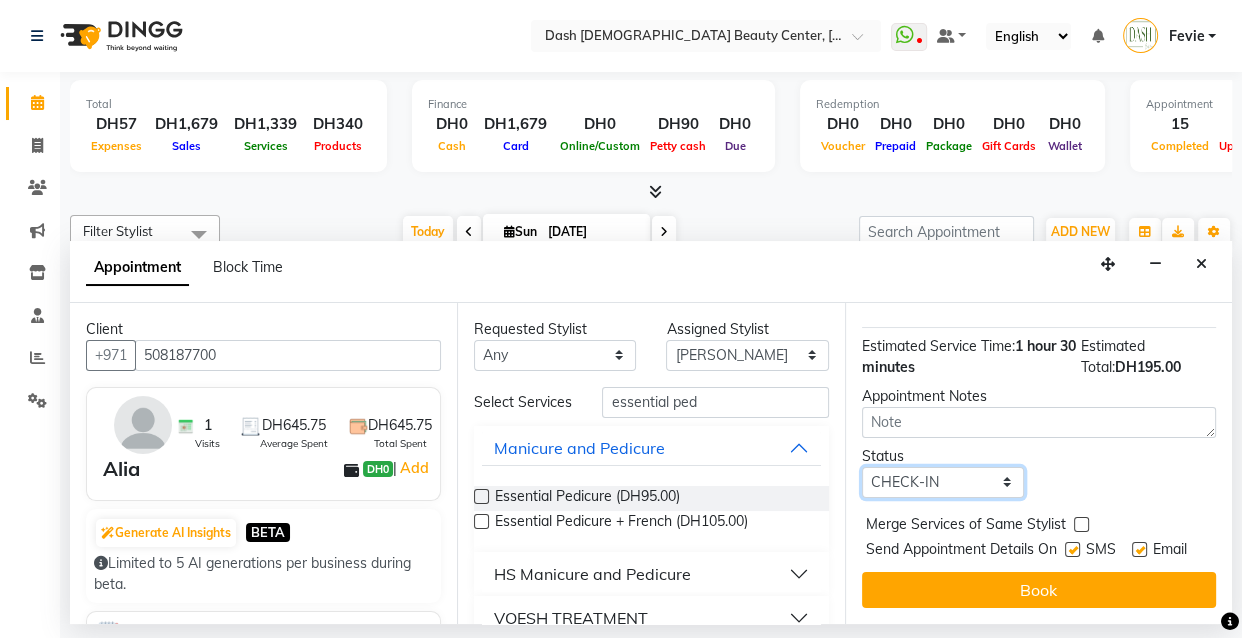 click on "Select TENTATIVE CONFIRM CHECK-IN UPCOMING" at bounding box center [943, 482] 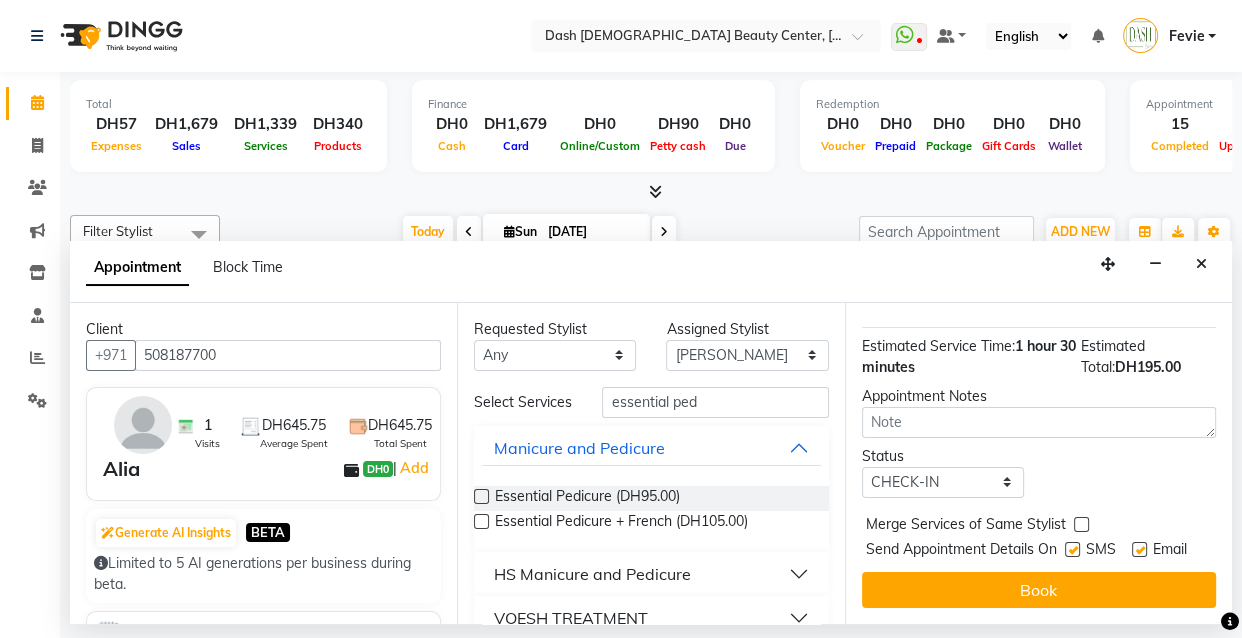 click at bounding box center (1081, 524) 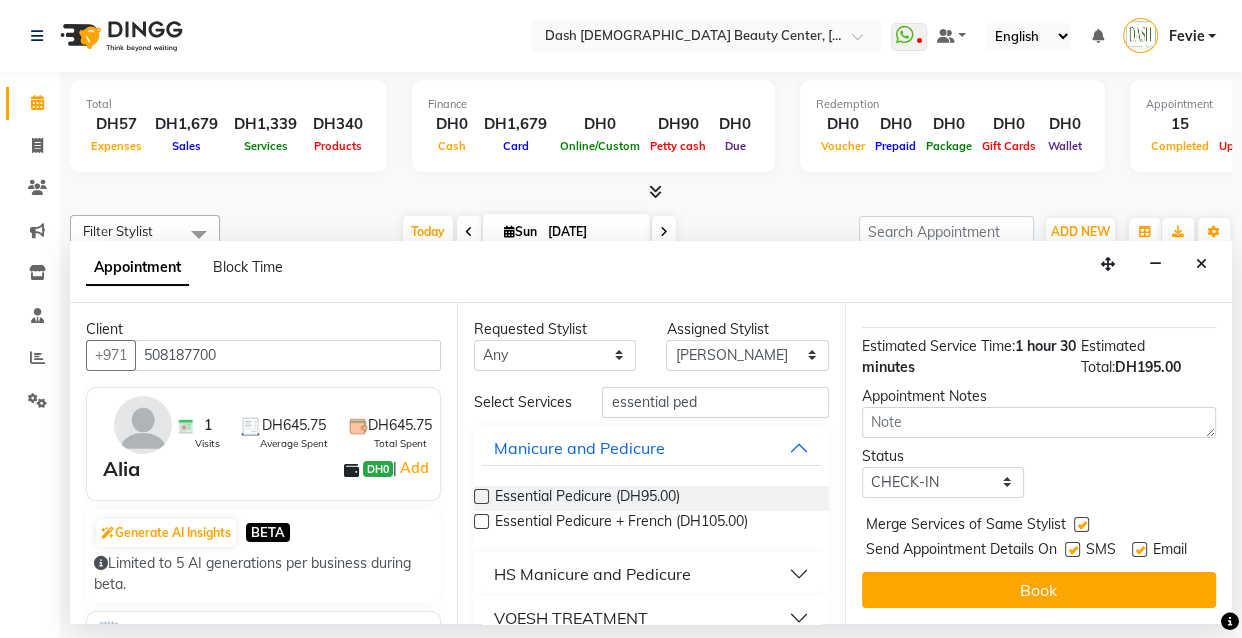 click at bounding box center (1072, 549) 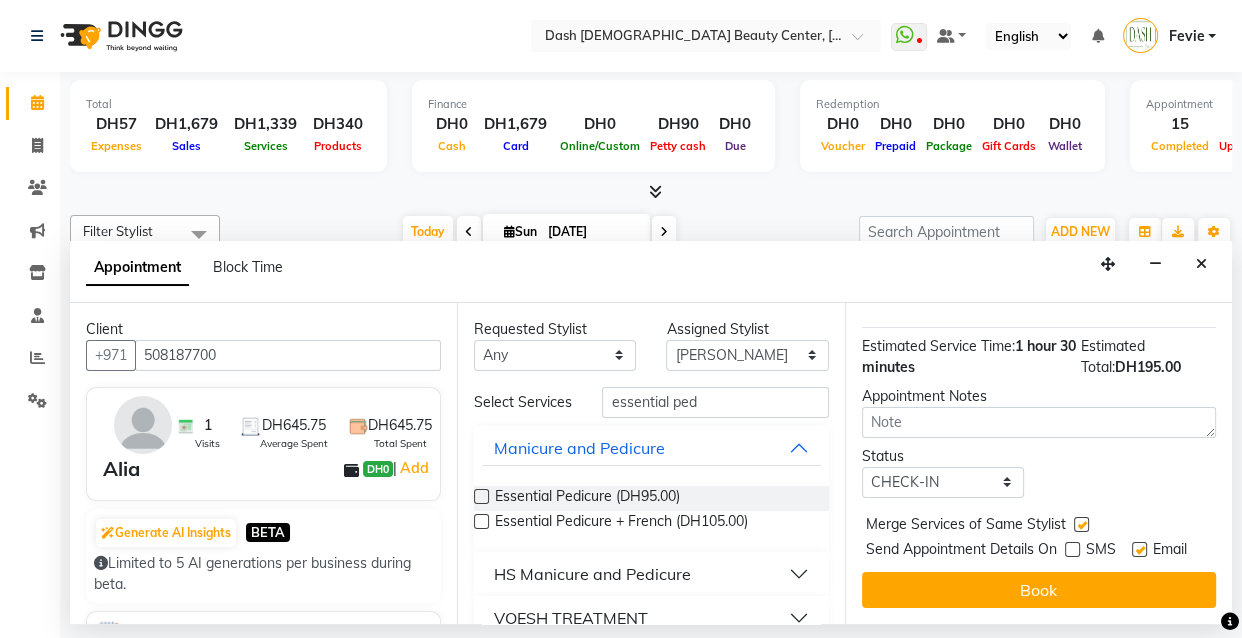 click on "SMS" at bounding box center [1098, 551] 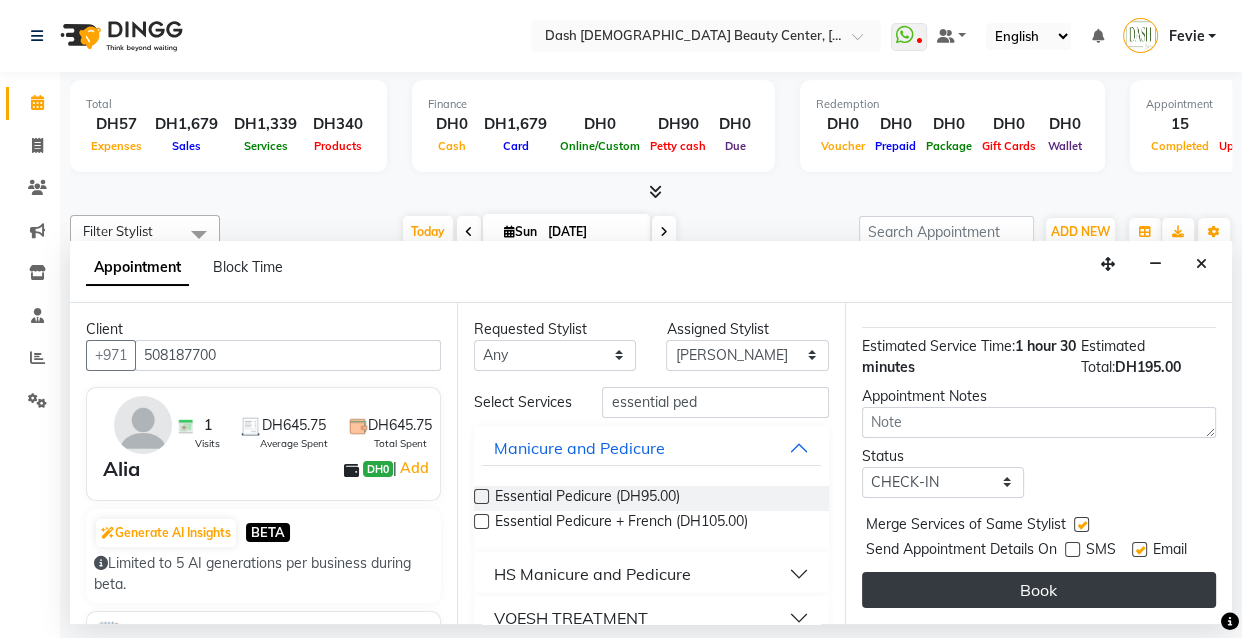 click on "Book" at bounding box center [1039, 590] 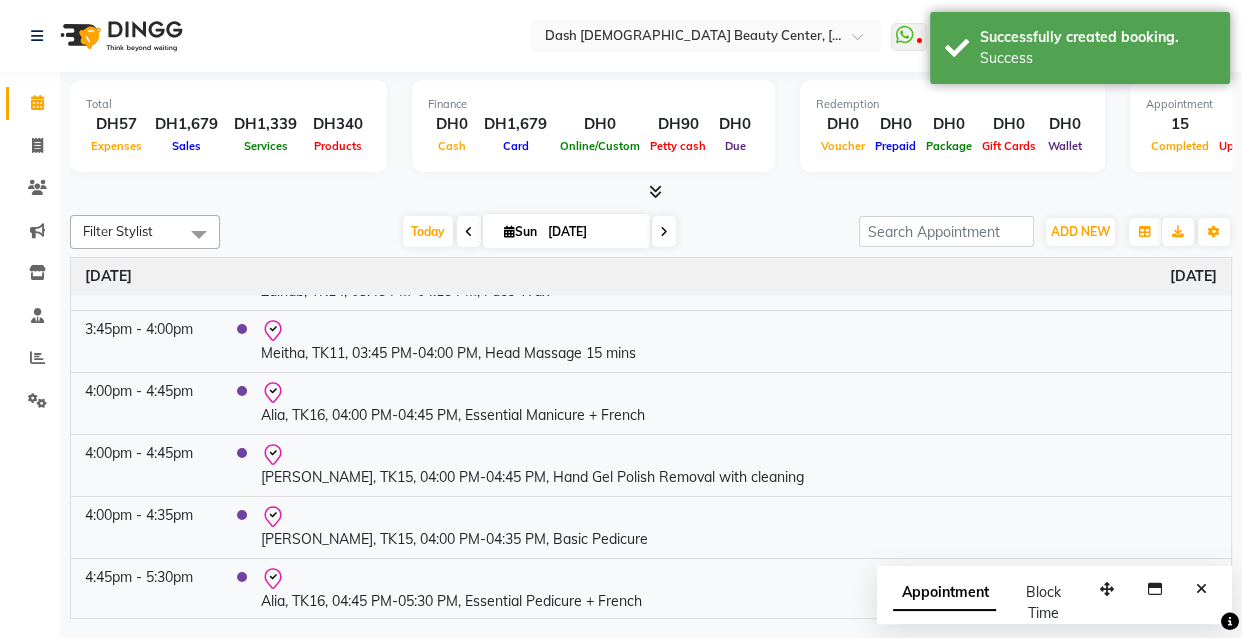 scroll, scrollTop: 885, scrollLeft: 0, axis: vertical 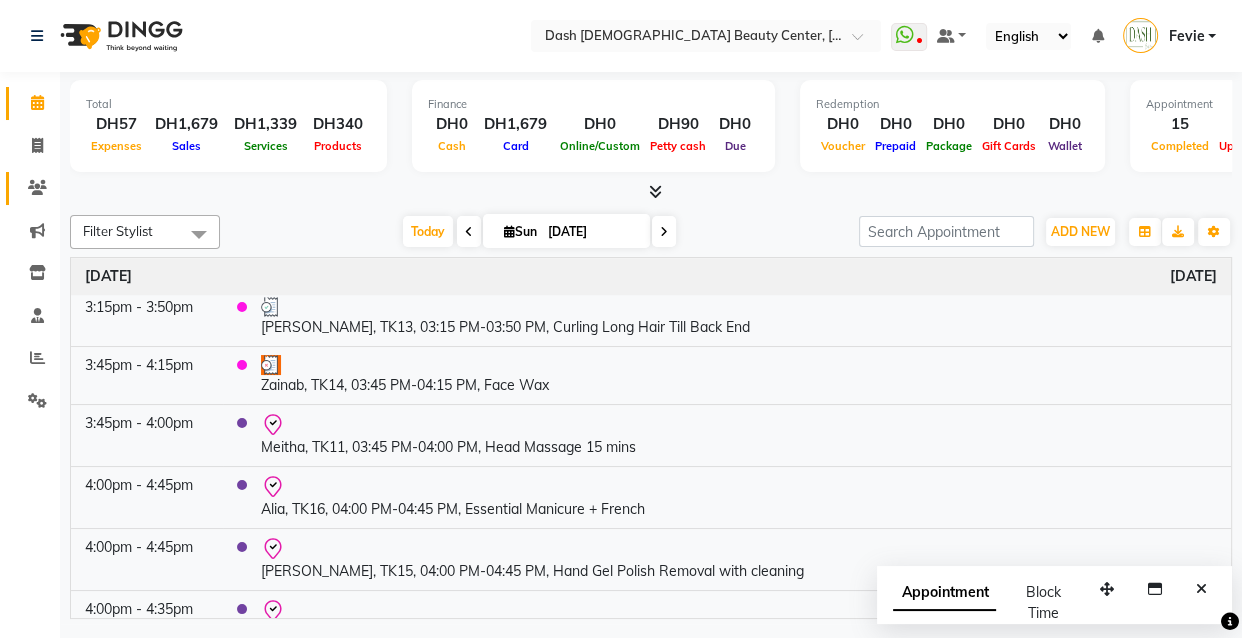 click 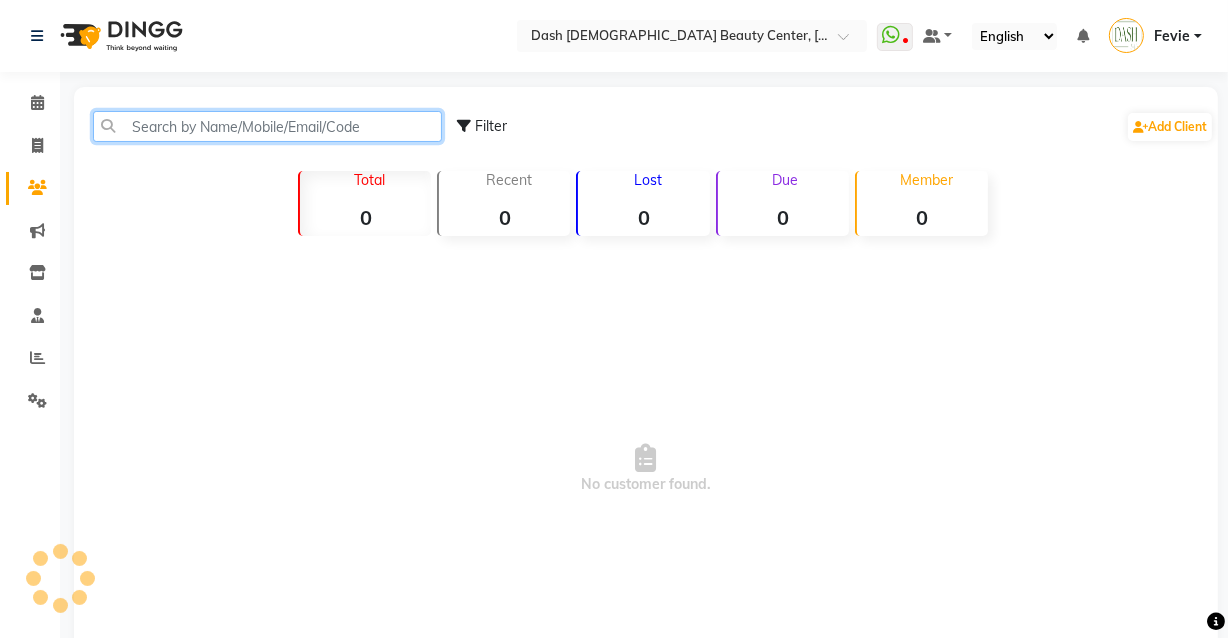 click 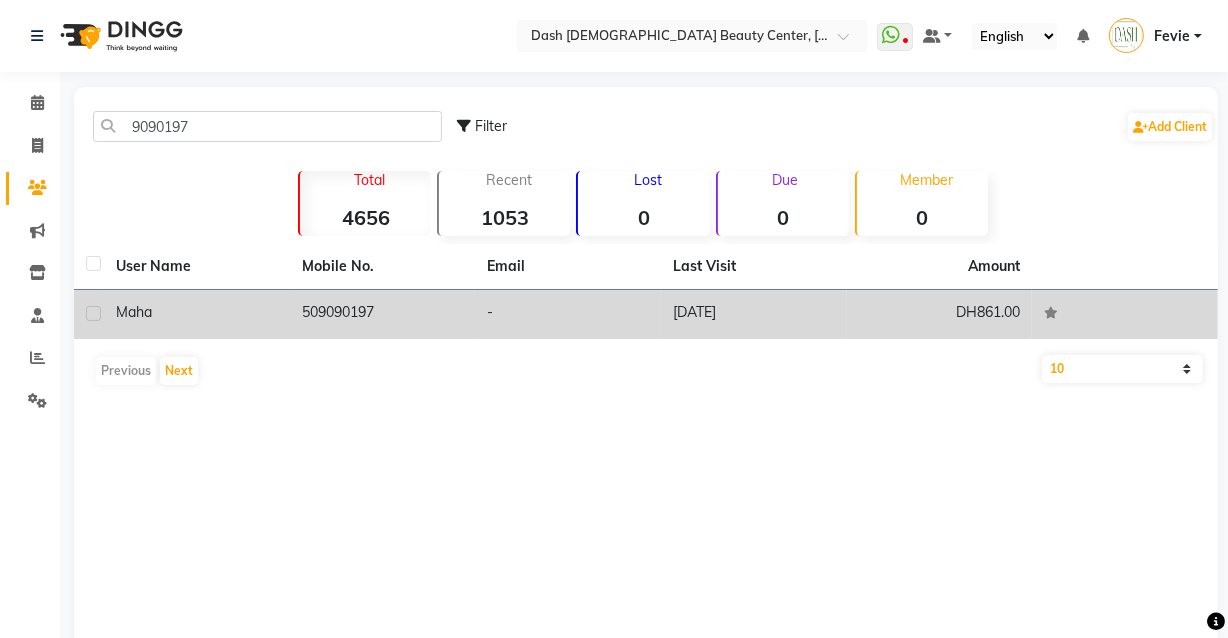 click on "[DATE]" 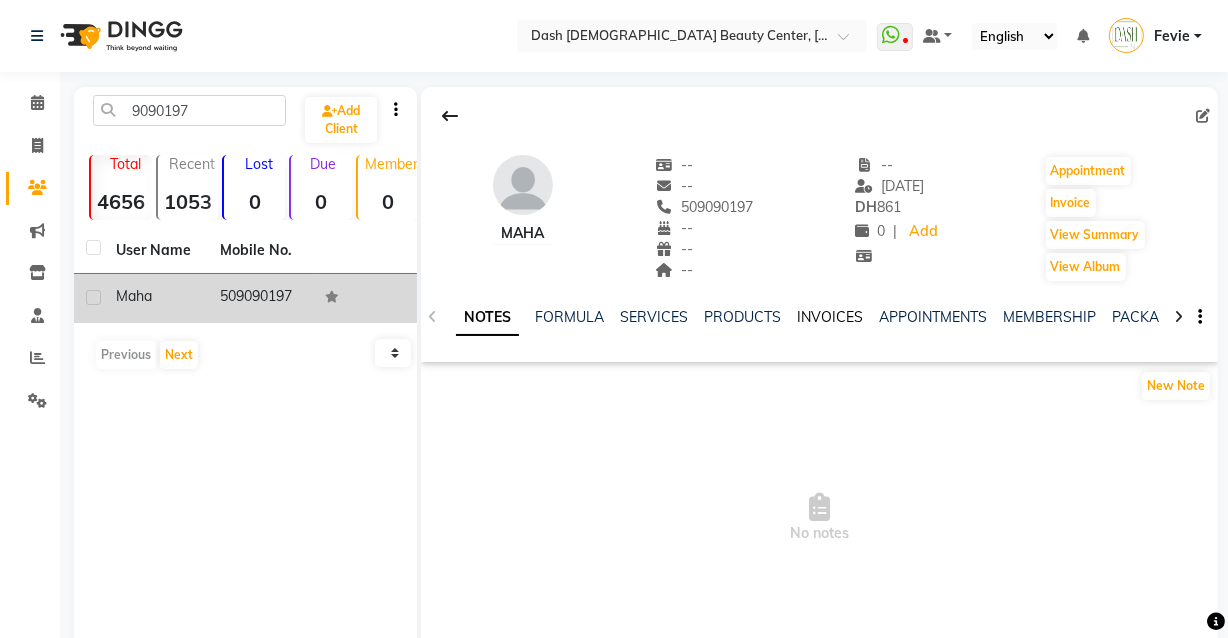 click on "INVOICES" 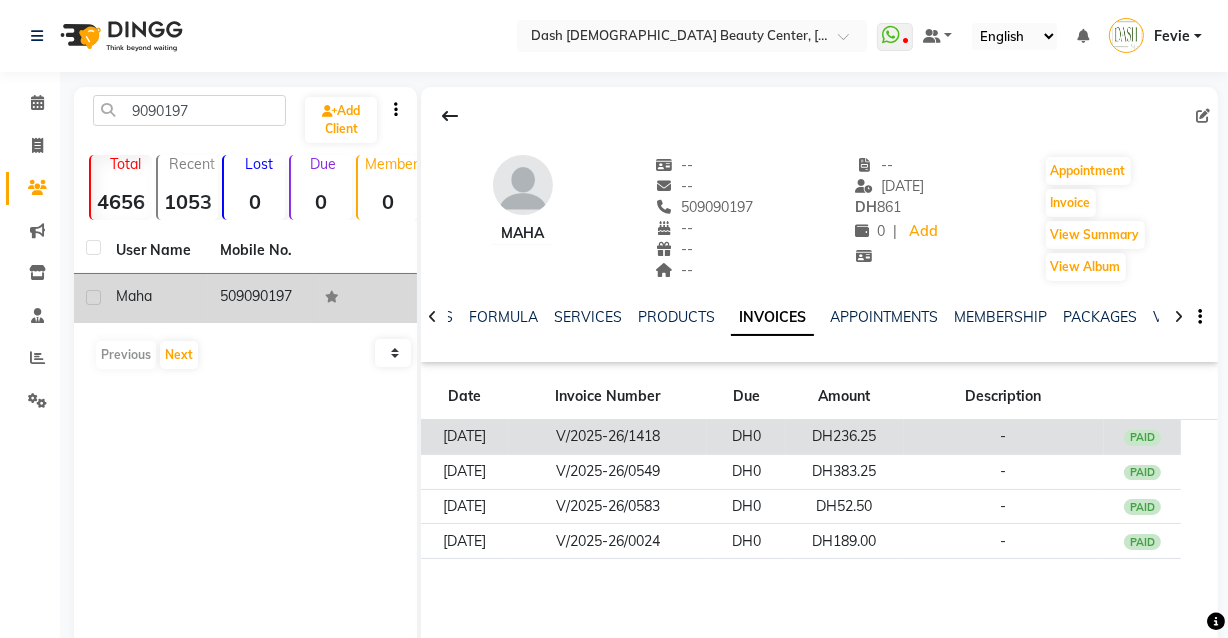 click on "-" 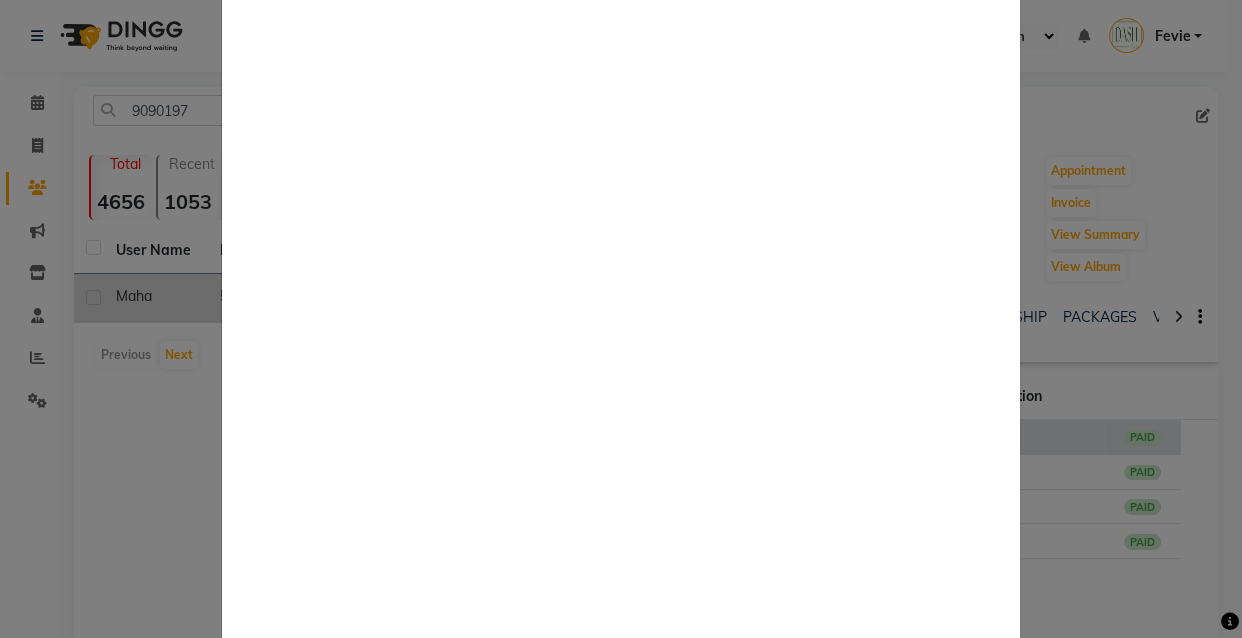 scroll, scrollTop: 250, scrollLeft: 0, axis: vertical 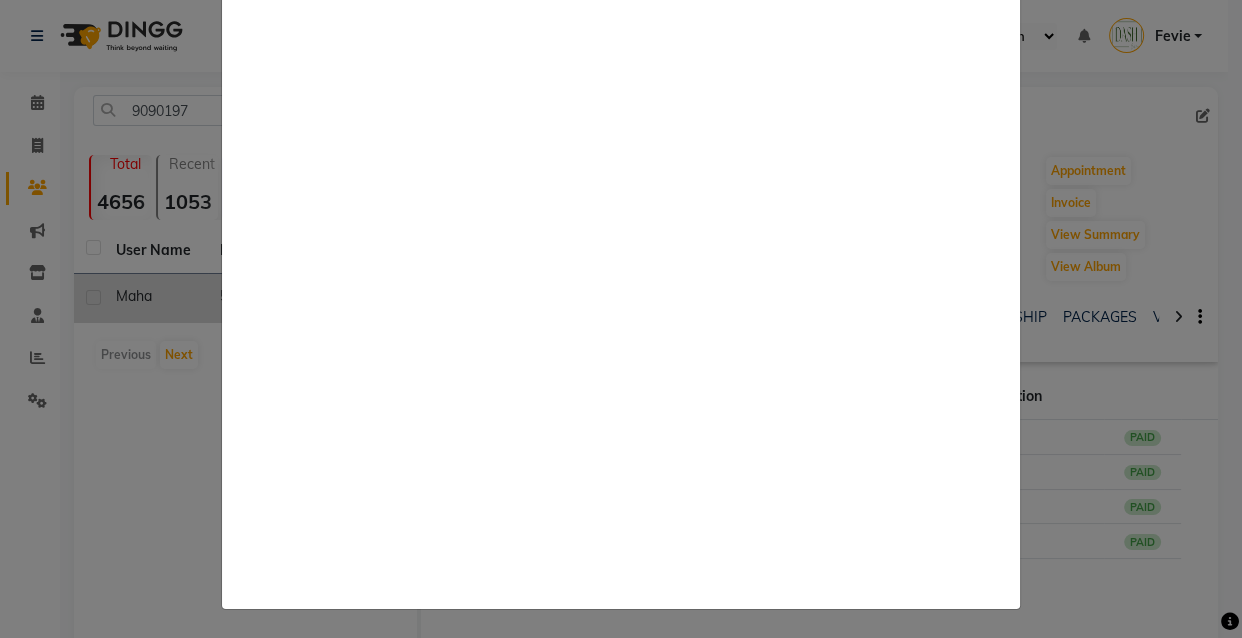 click on "INVOICE View Invoice Close" 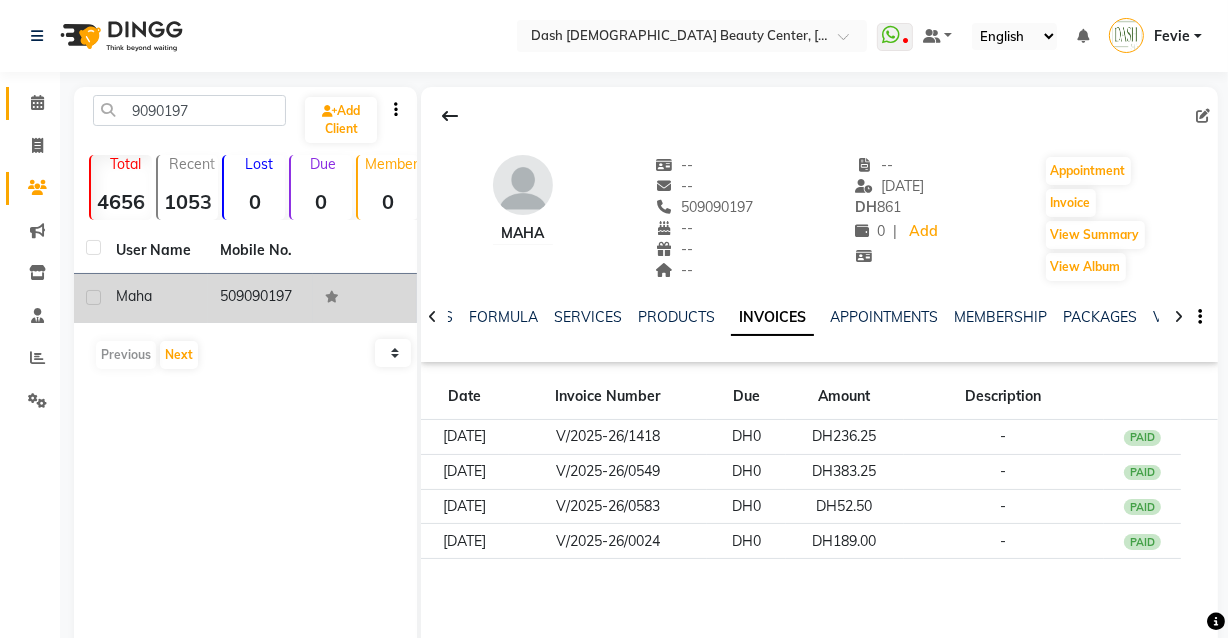 click on "Calendar" 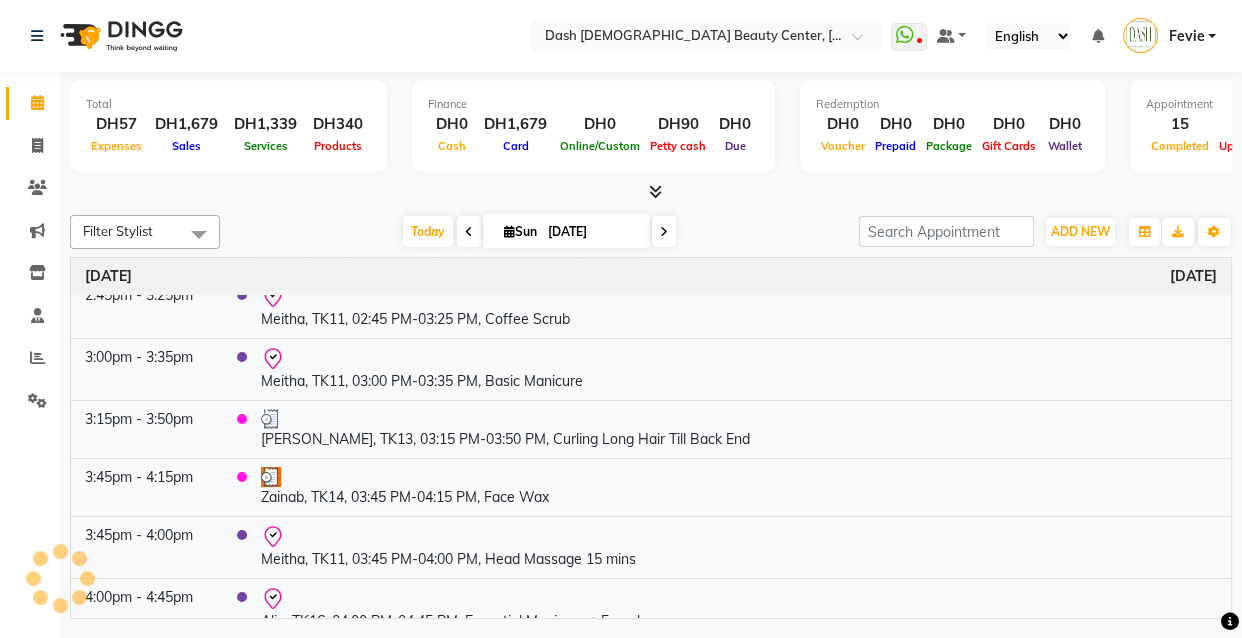 scroll, scrollTop: 979, scrollLeft: 0, axis: vertical 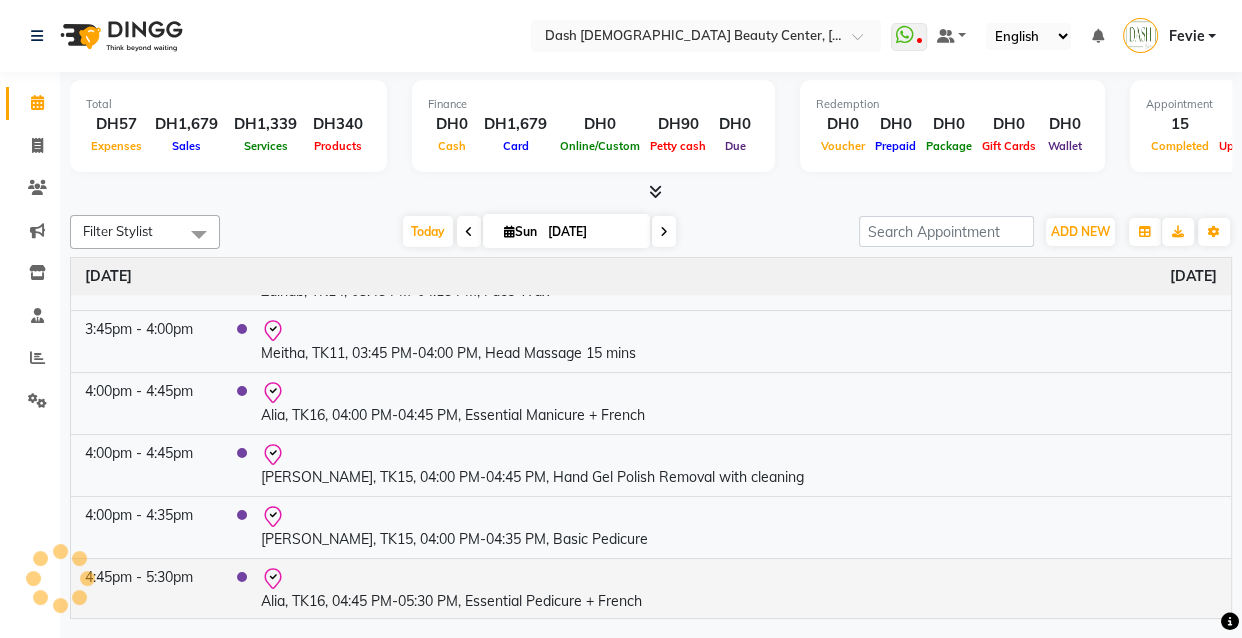 click on "Alia, TK16, 04:45 PM-05:30 PM, Essential Pedicure + French" at bounding box center (739, 589) 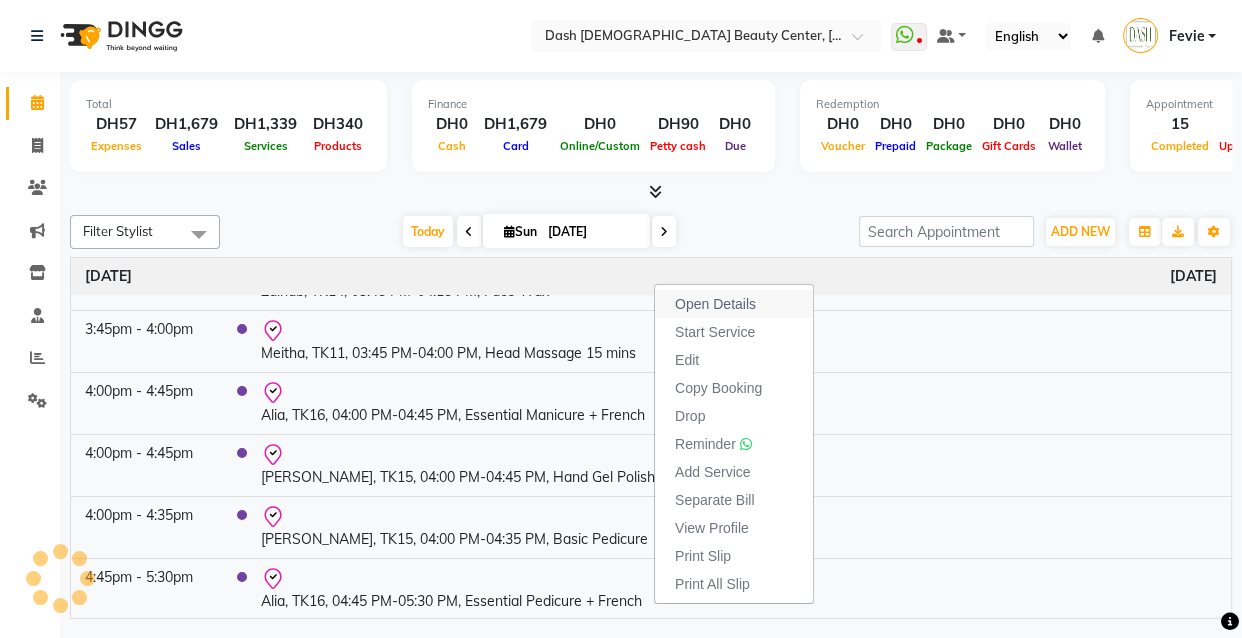 click on "Open Details" at bounding box center (715, 304) 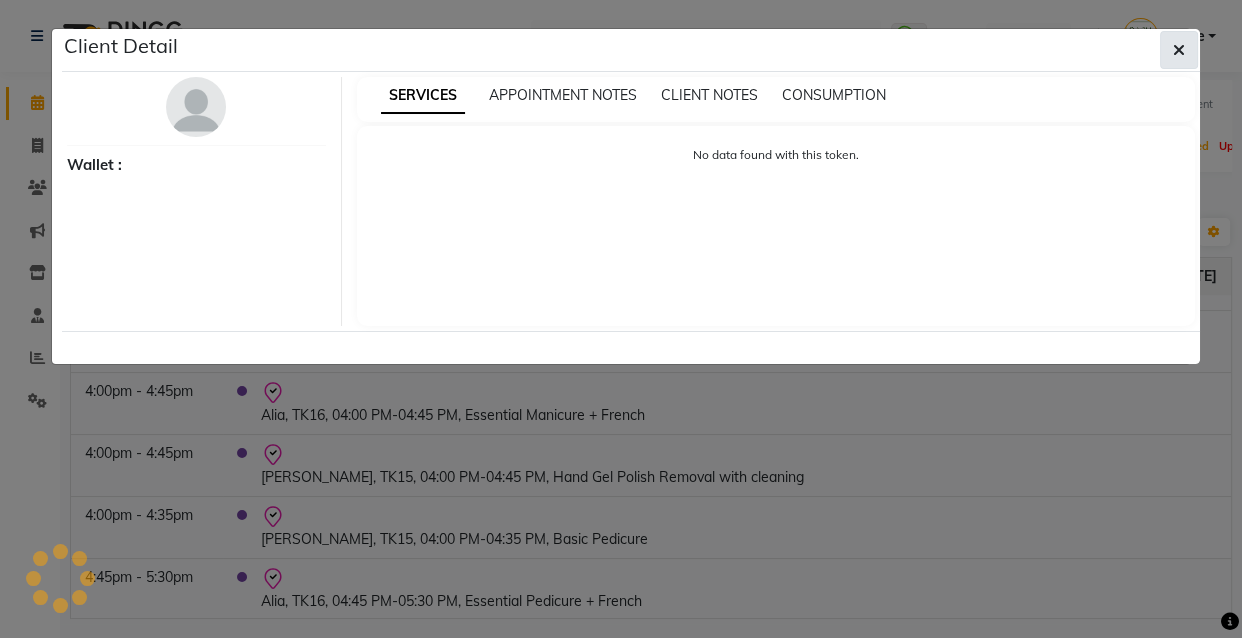 click 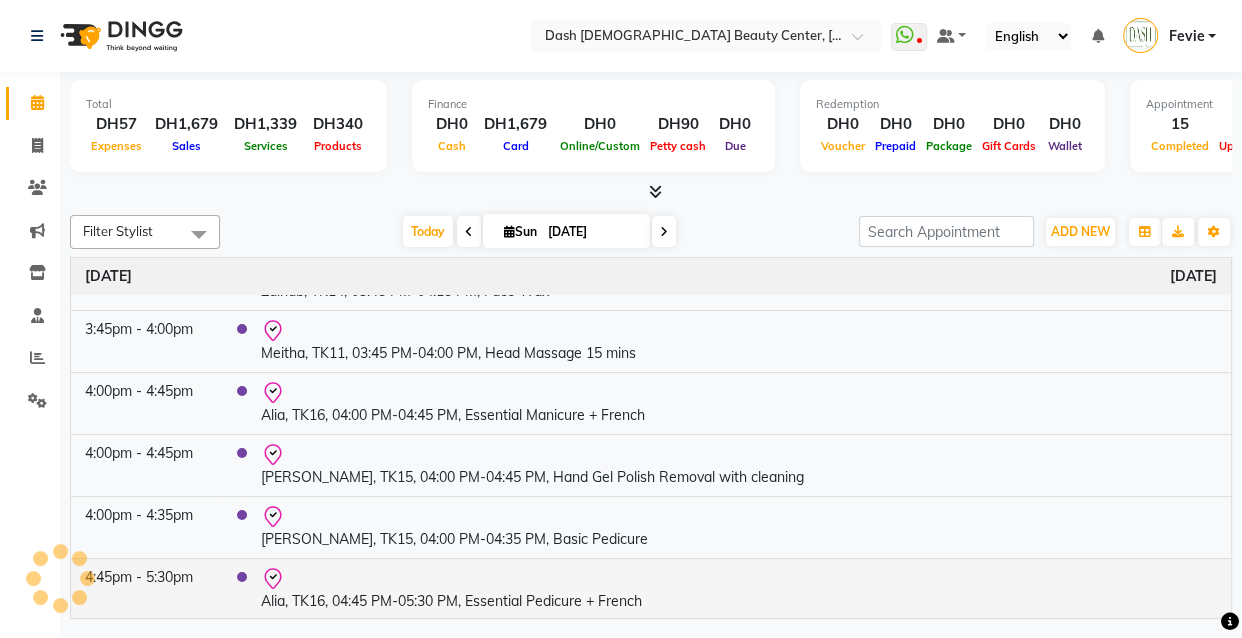 click on "Alia, TK16, 04:45 PM-05:30 PM, Essential Pedicure + French" at bounding box center [739, 589] 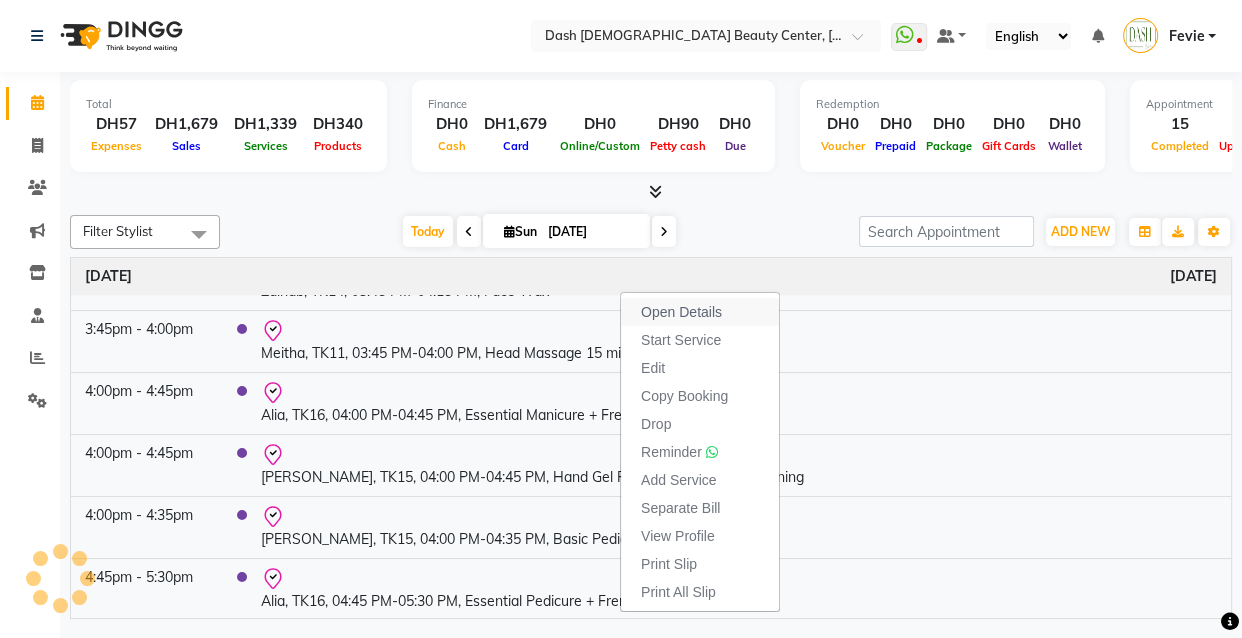 click on "Open Details" at bounding box center (681, 312) 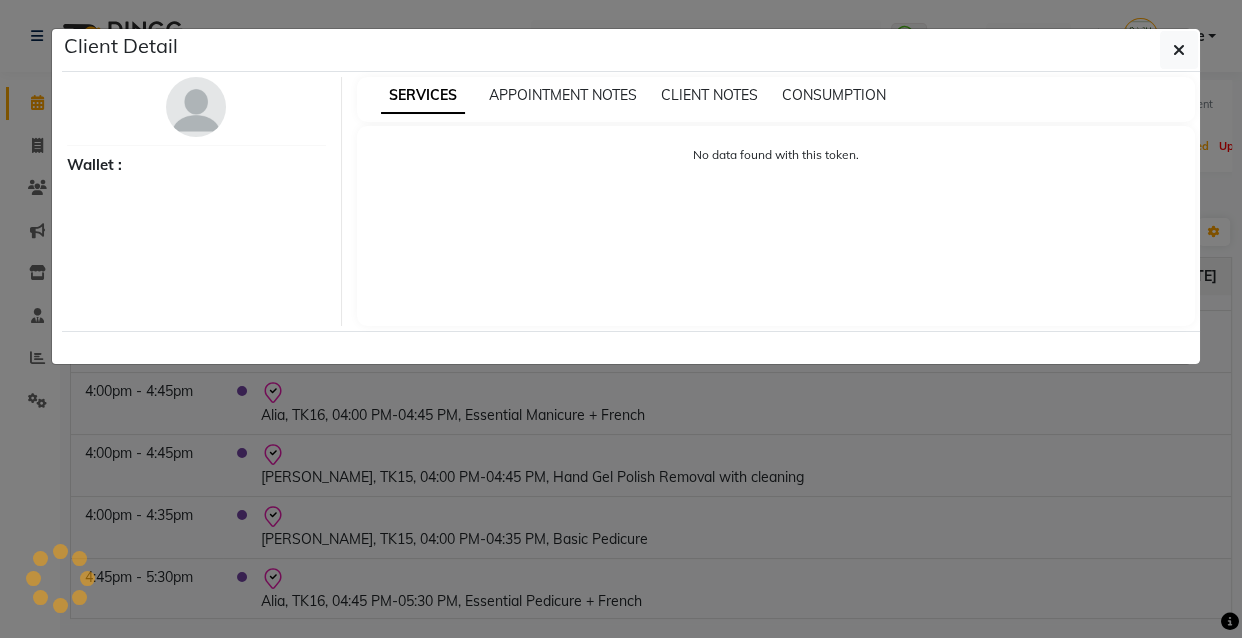 click on "Client Detail     Wallet : SERVICES APPOINTMENT NOTES CLIENT NOTES CONSUMPTION No data found with this token." 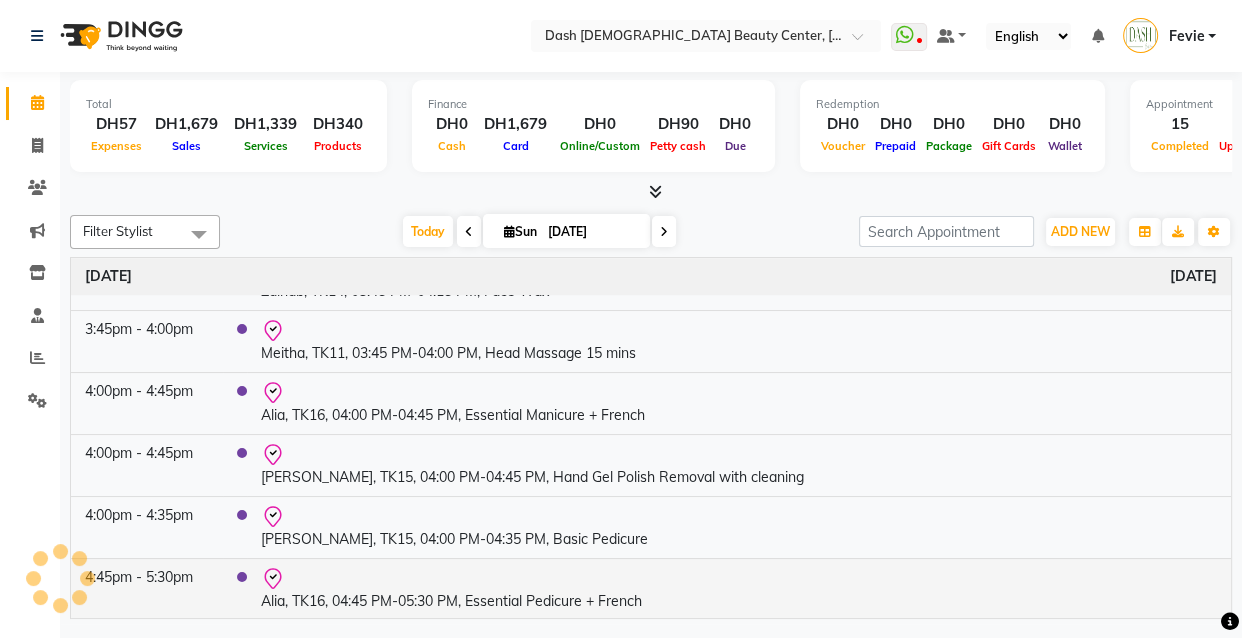 click on "Alia, TK16, 04:45 PM-05:30 PM, Essential Pedicure + French" at bounding box center (739, 589) 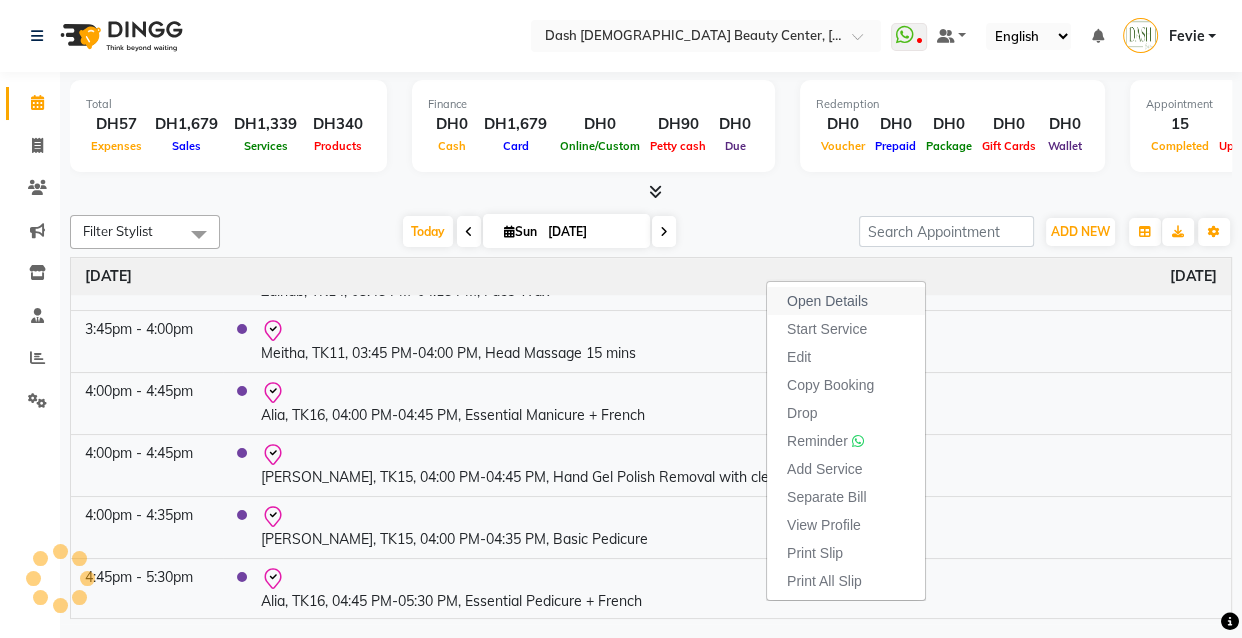 click on "Open Details" at bounding box center [827, 301] 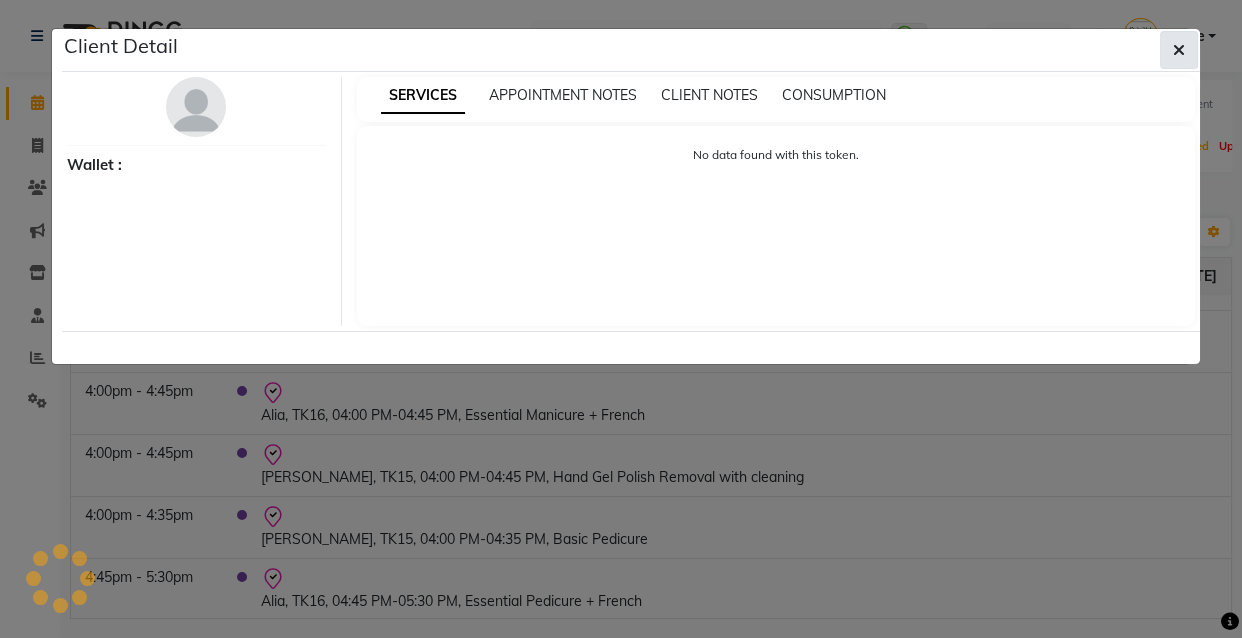 click 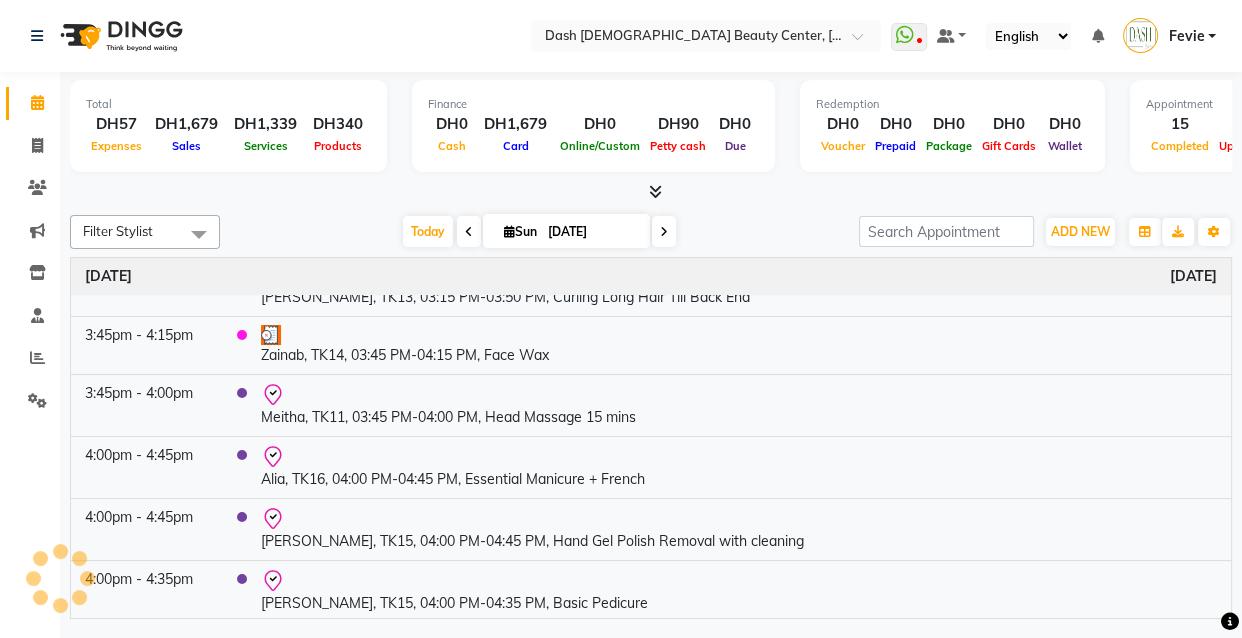 scroll, scrollTop: 916, scrollLeft: 0, axis: vertical 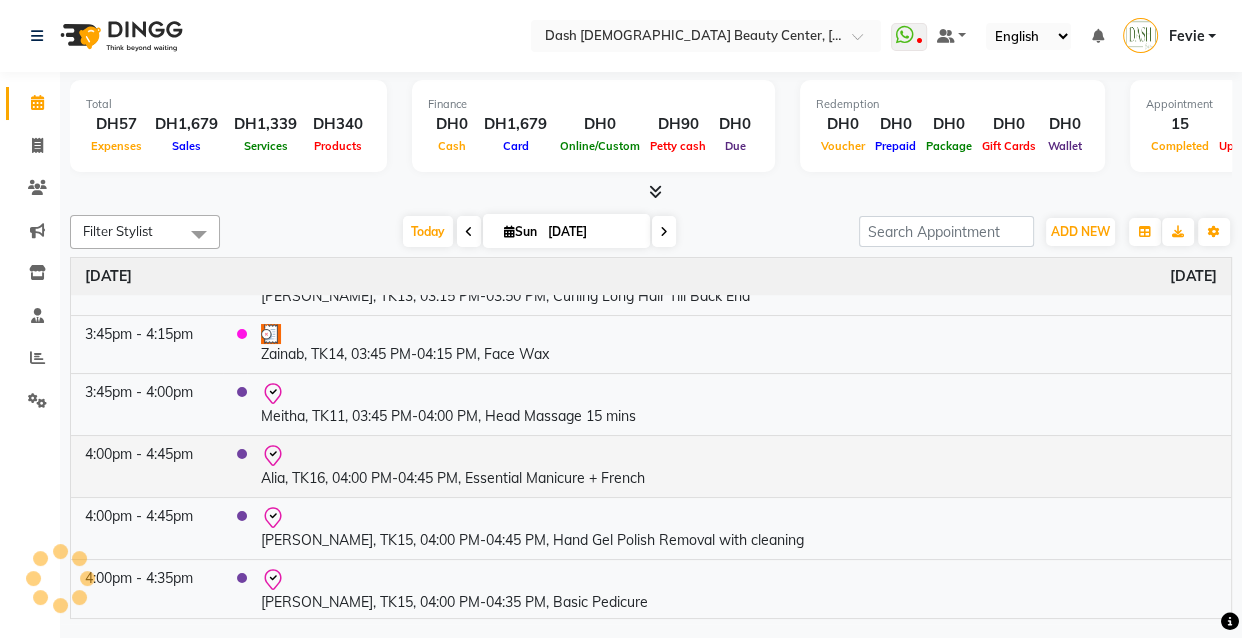 click on "Alia, TK16, 04:00 PM-04:45 PM, Essential Manicure + French" at bounding box center [739, 466] 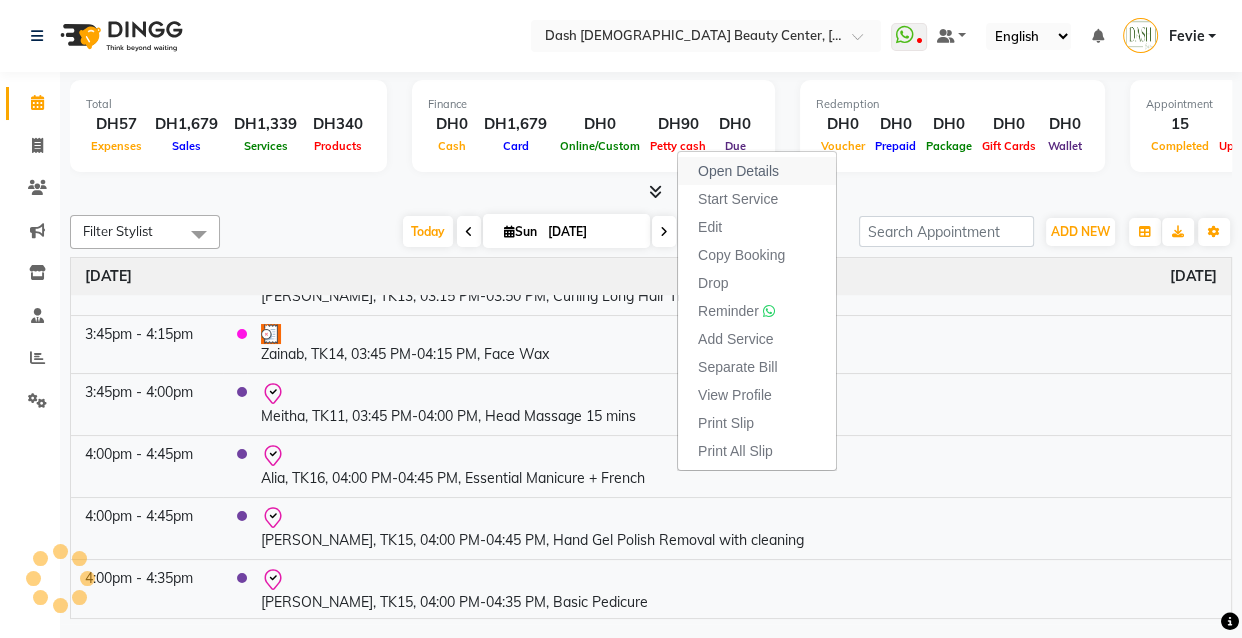 click on "Open Details" at bounding box center [738, 171] 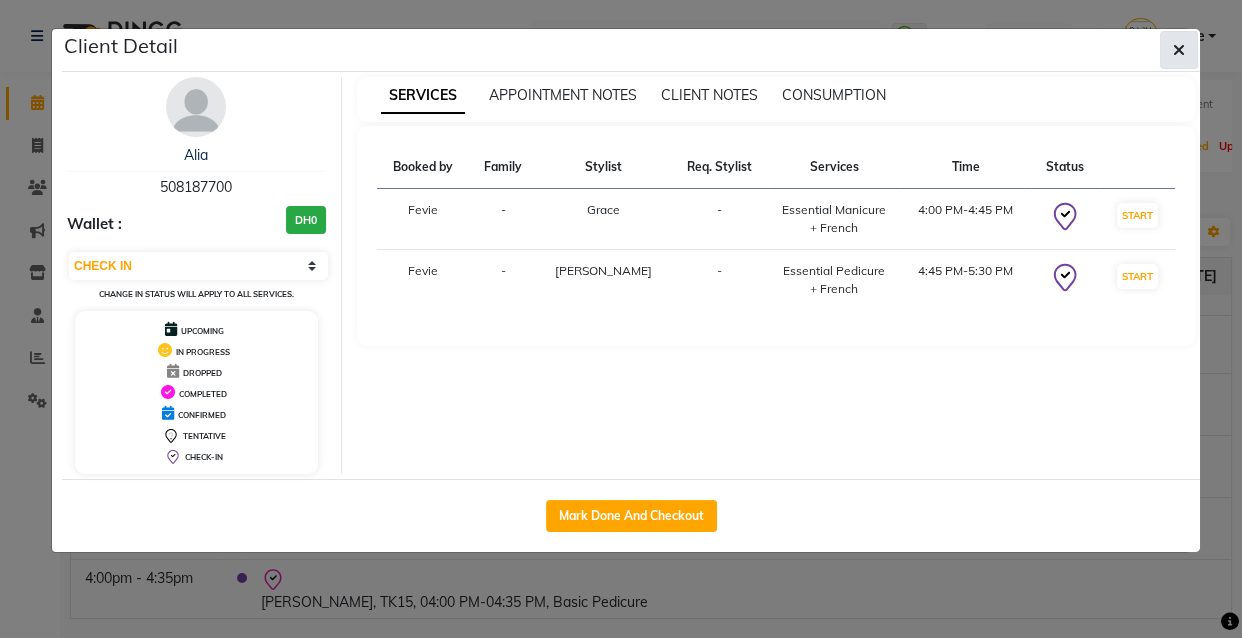 click 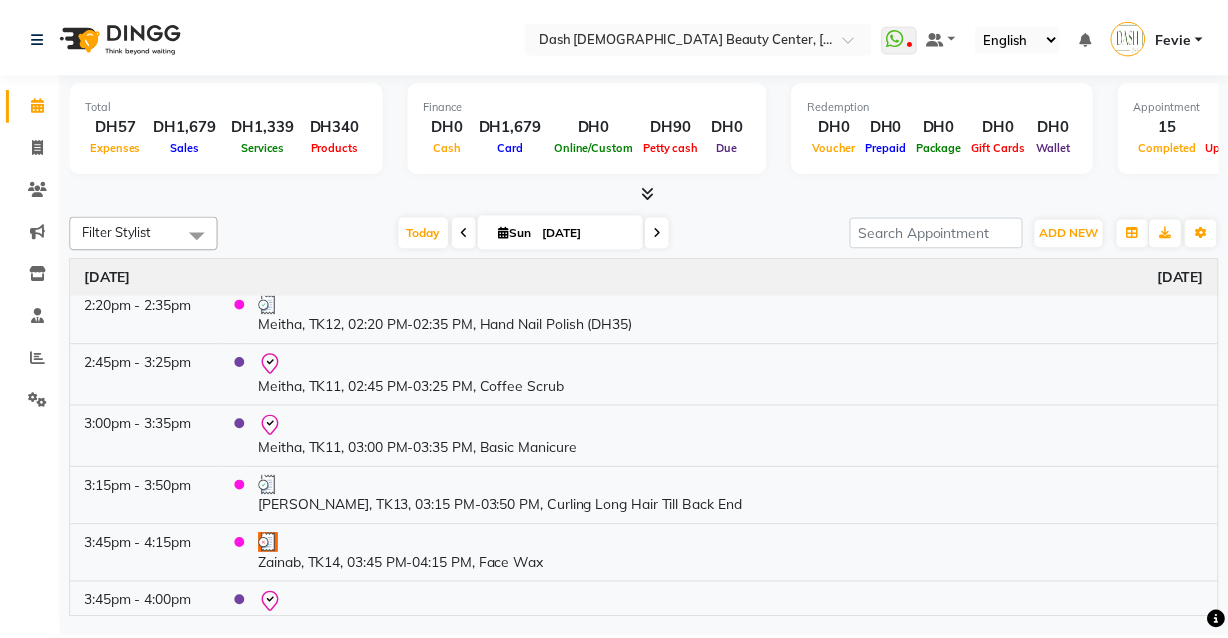 scroll, scrollTop: 703, scrollLeft: 0, axis: vertical 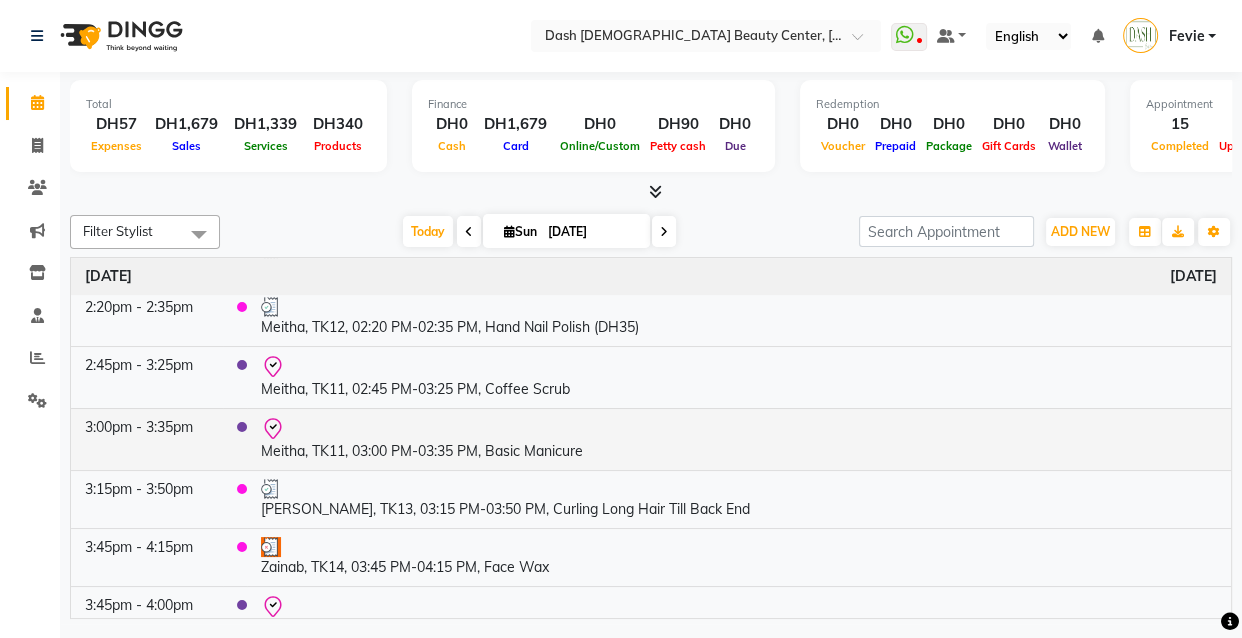 click at bounding box center (739, 429) 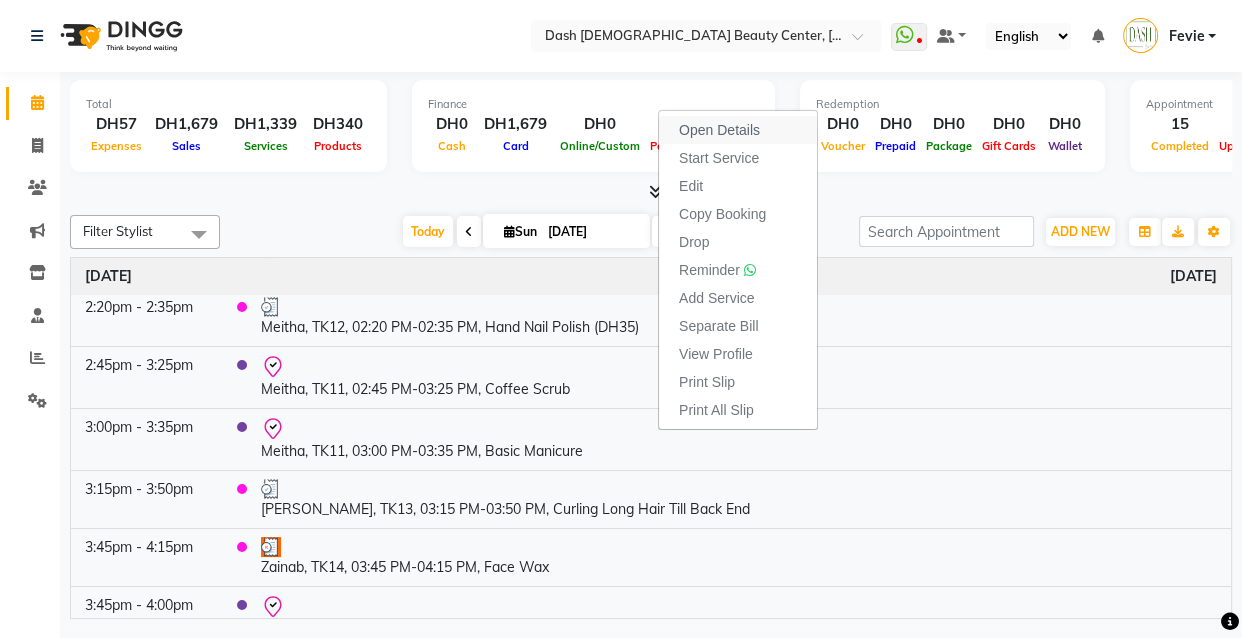 click on "Open Details" at bounding box center (719, 130) 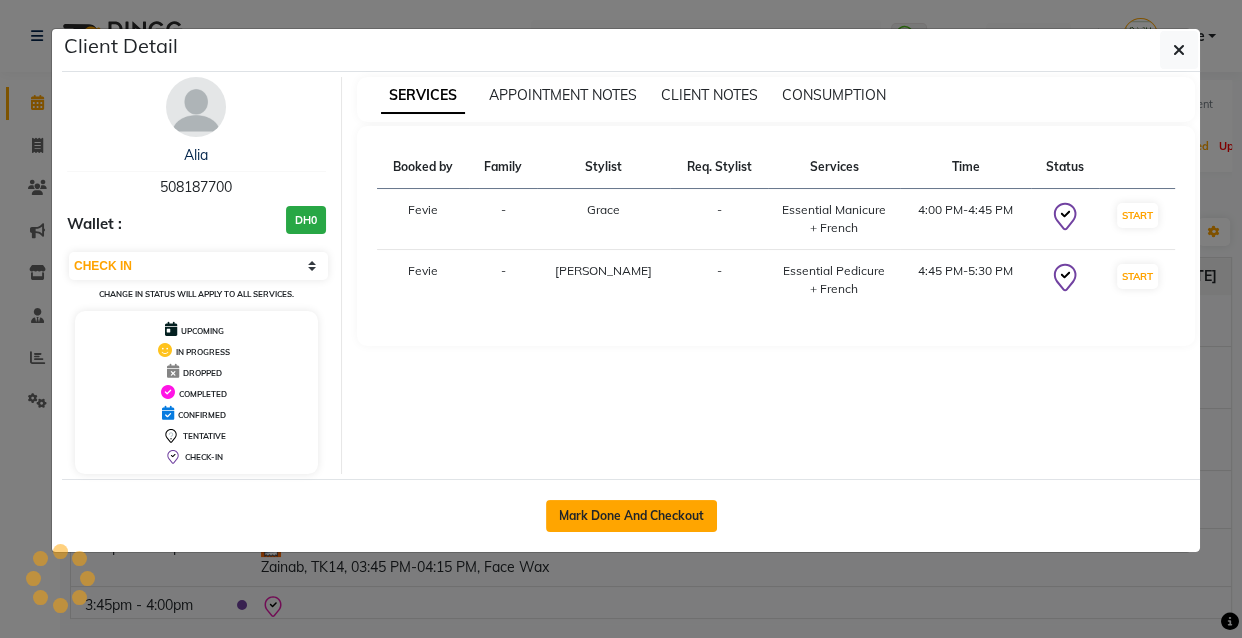 click on "Mark Done And Checkout" 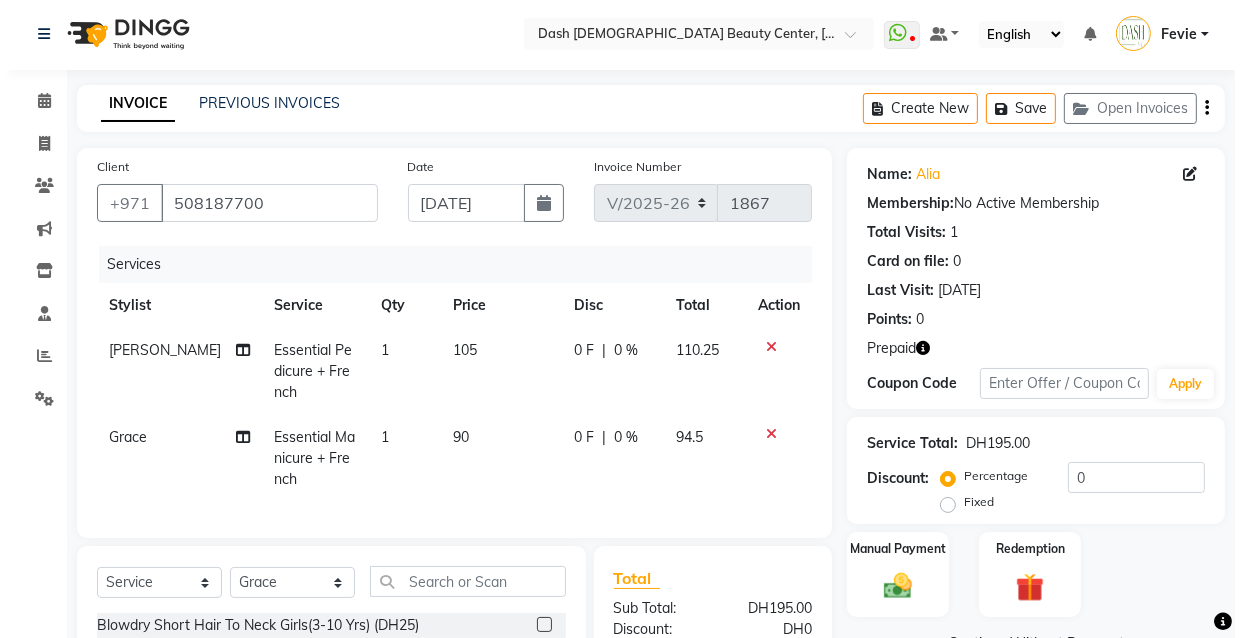 scroll, scrollTop: 0, scrollLeft: 0, axis: both 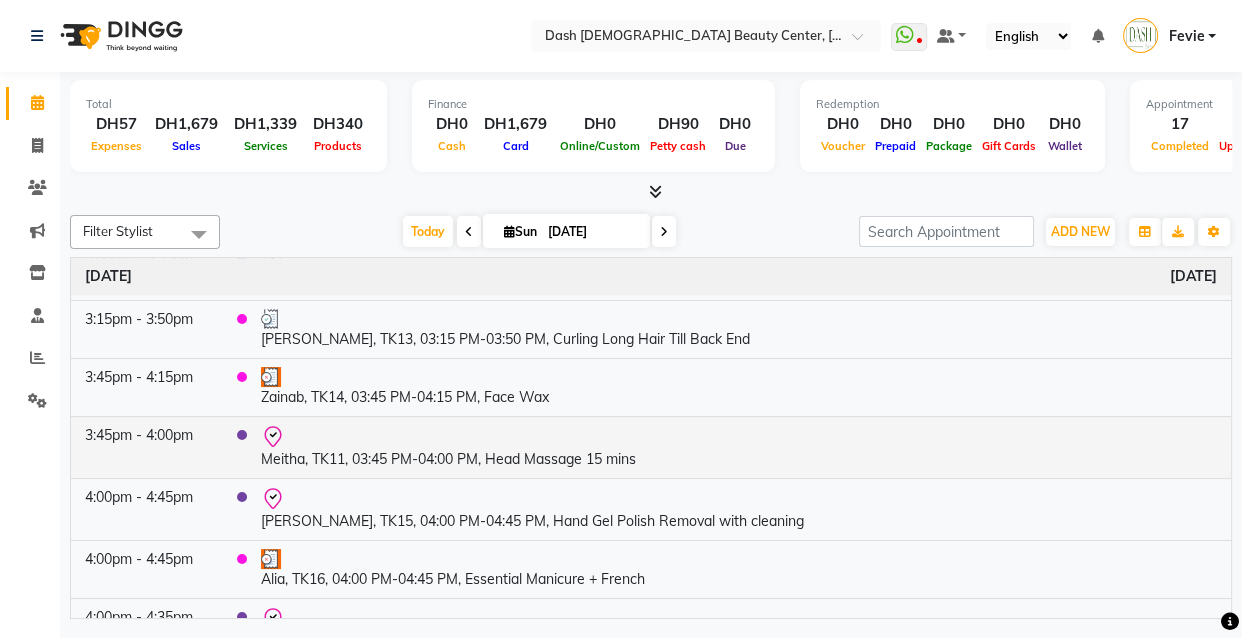 click at bounding box center [739, 437] 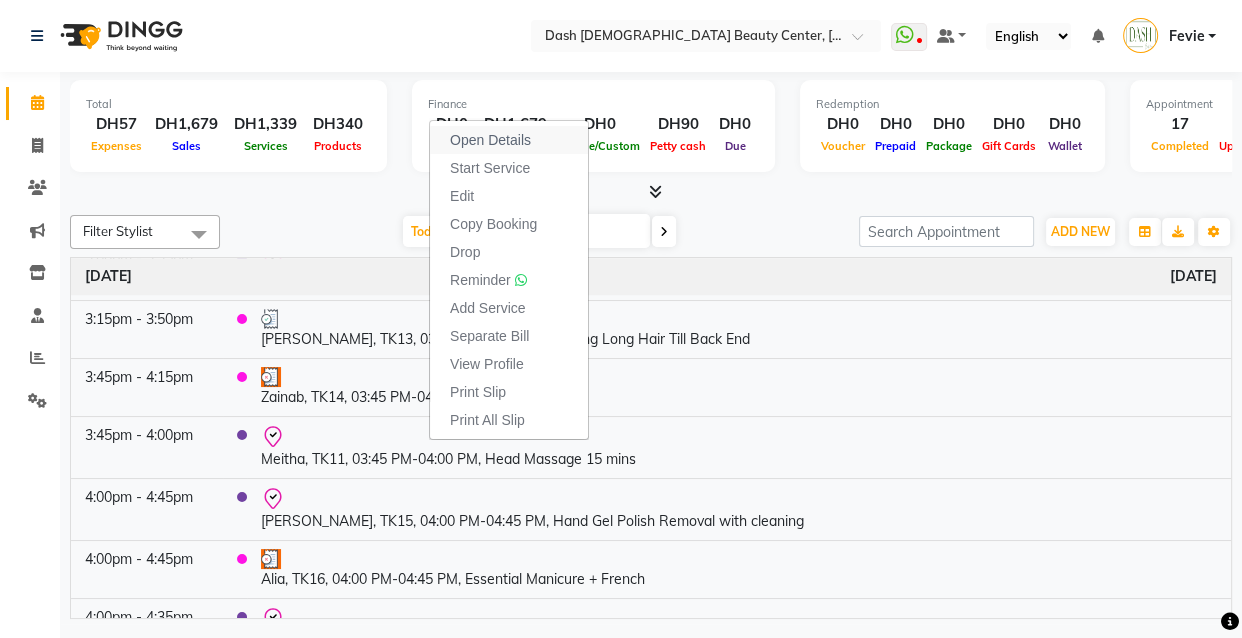 click on "Open Details" at bounding box center (490, 140) 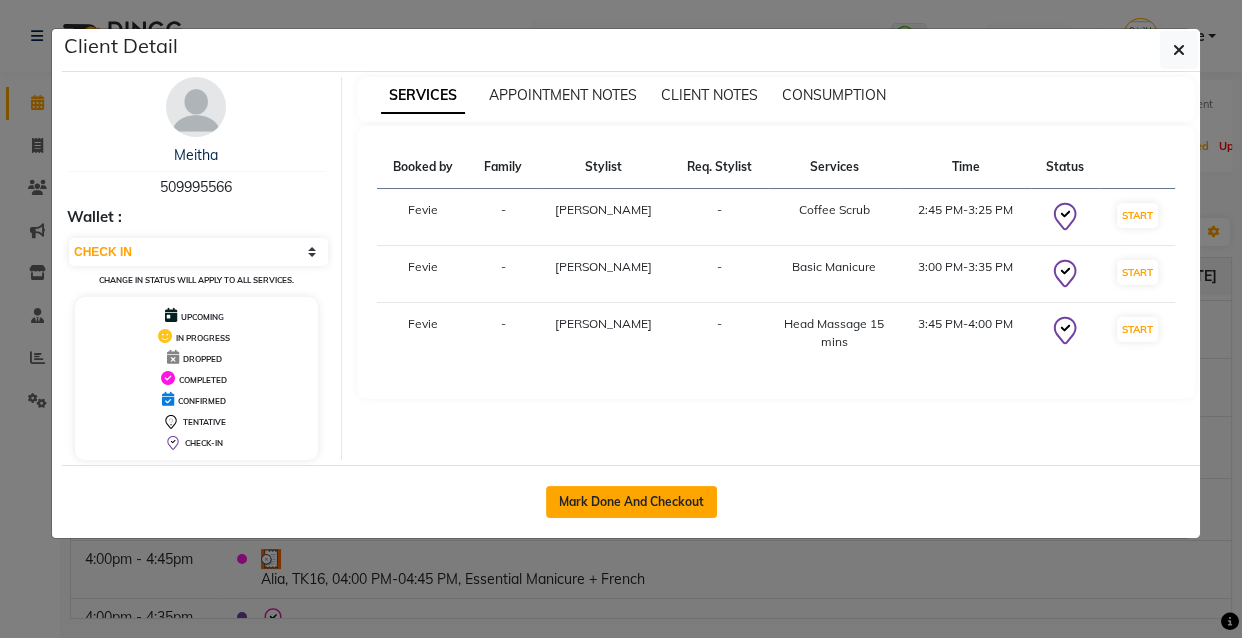click on "Mark Done And Checkout" 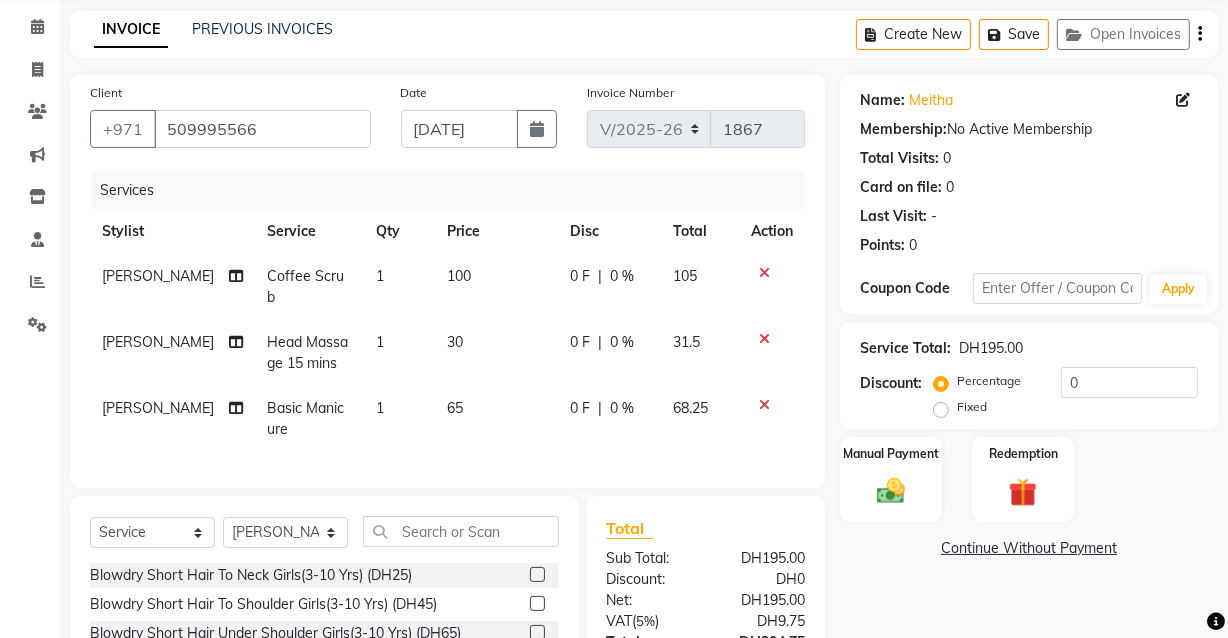 scroll, scrollTop: 251, scrollLeft: 0, axis: vertical 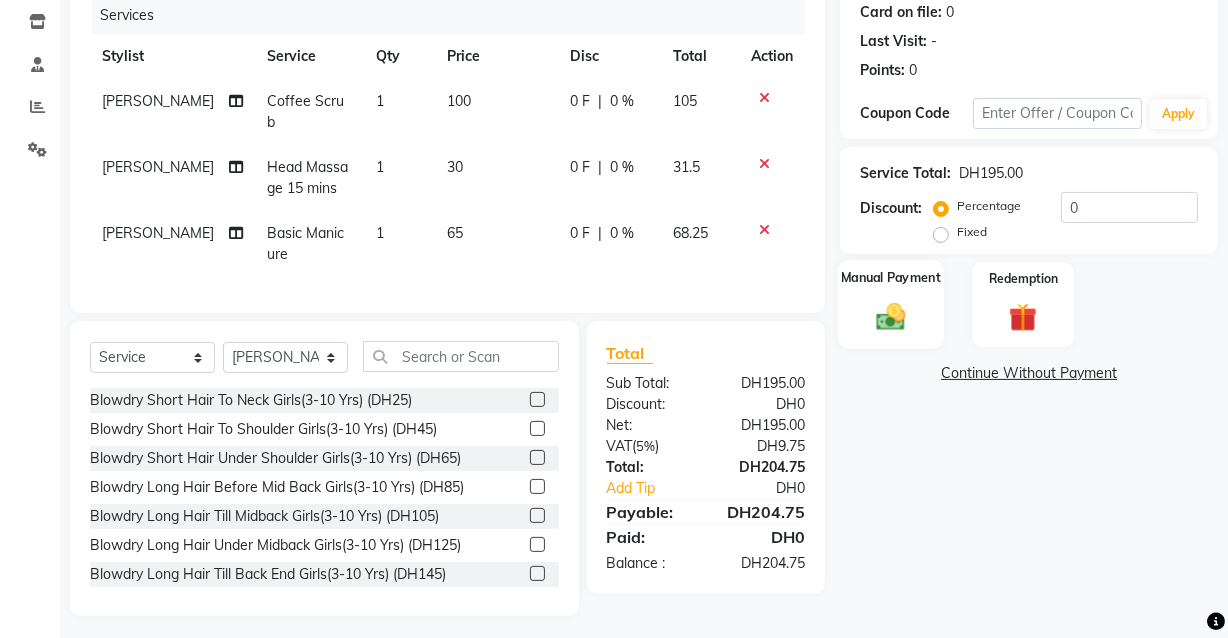 click on "Manual Payment" 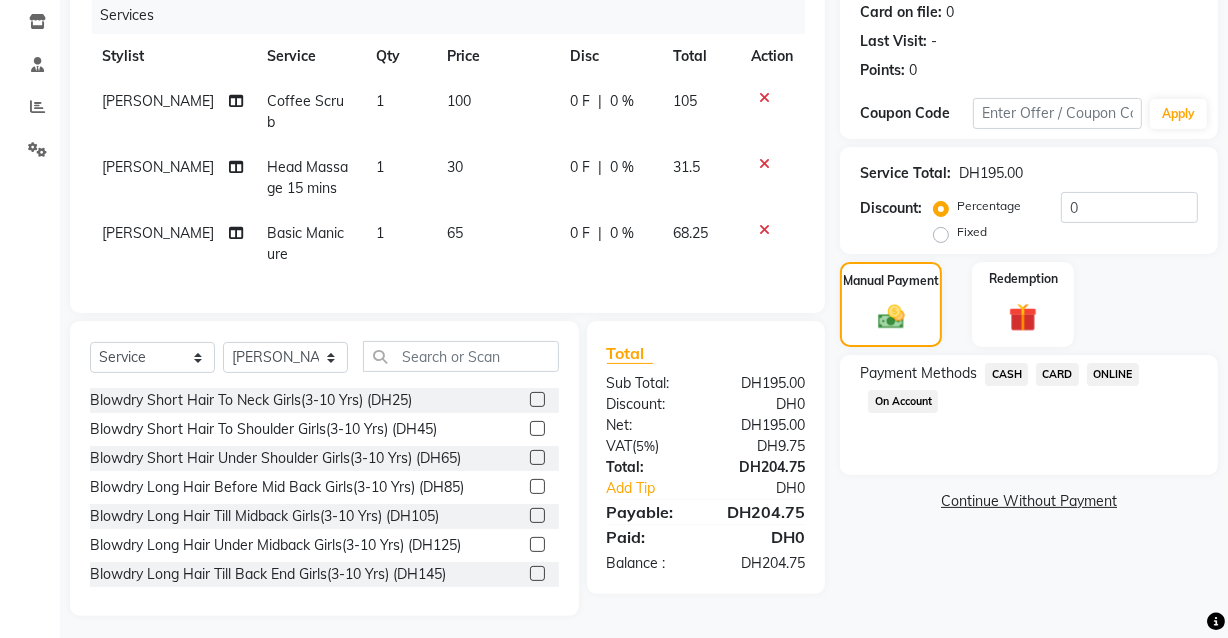 click on "CARD" 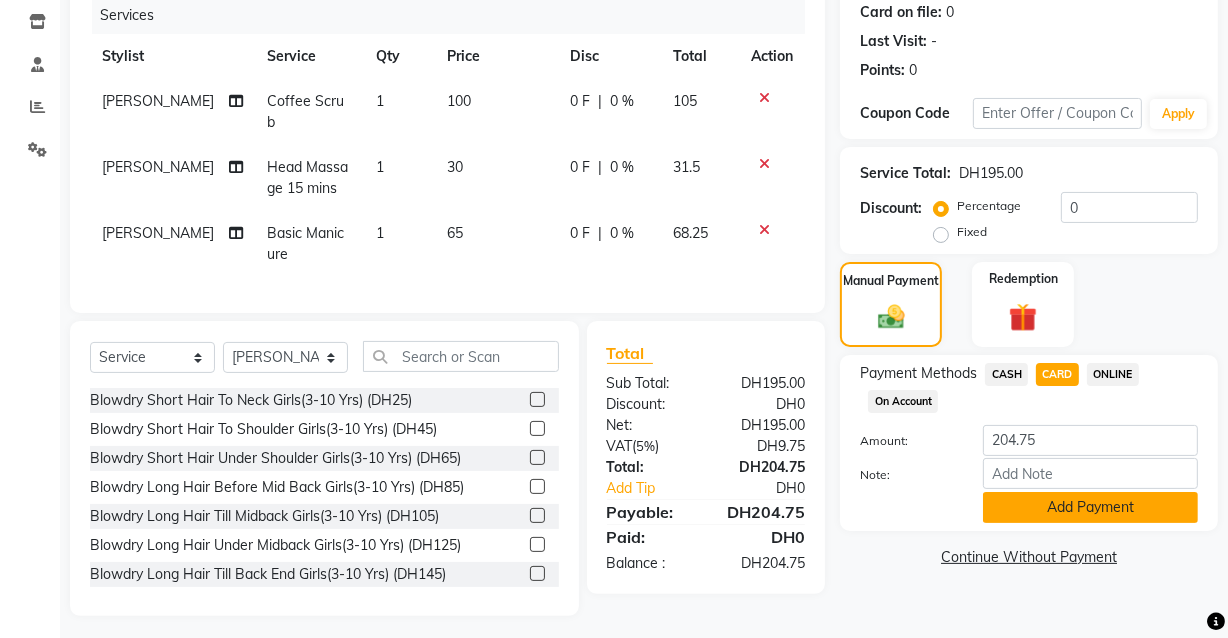 click on "Add Payment" 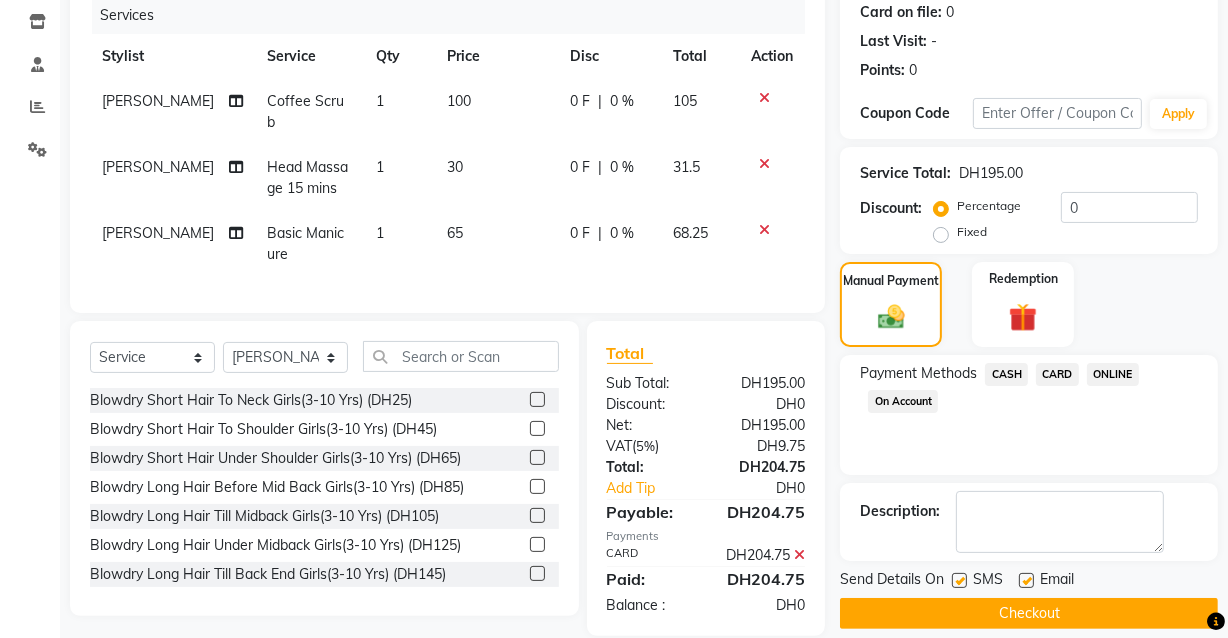 scroll, scrollTop: 292, scrollLeft: 0, axis: vertical 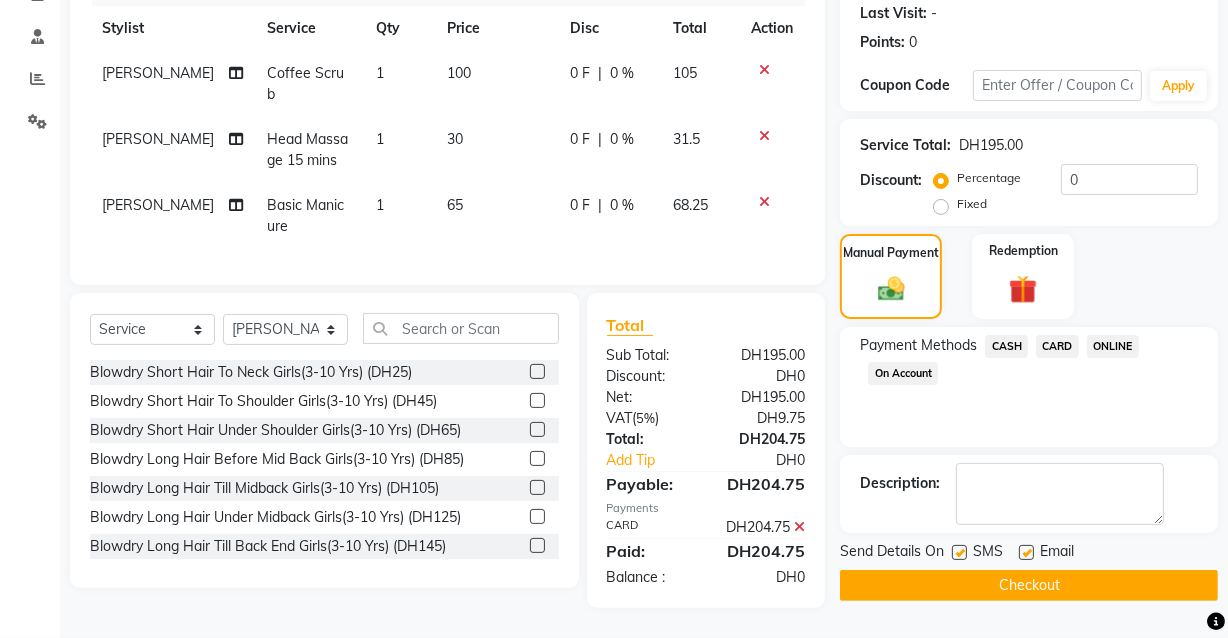 click on "Checkout" 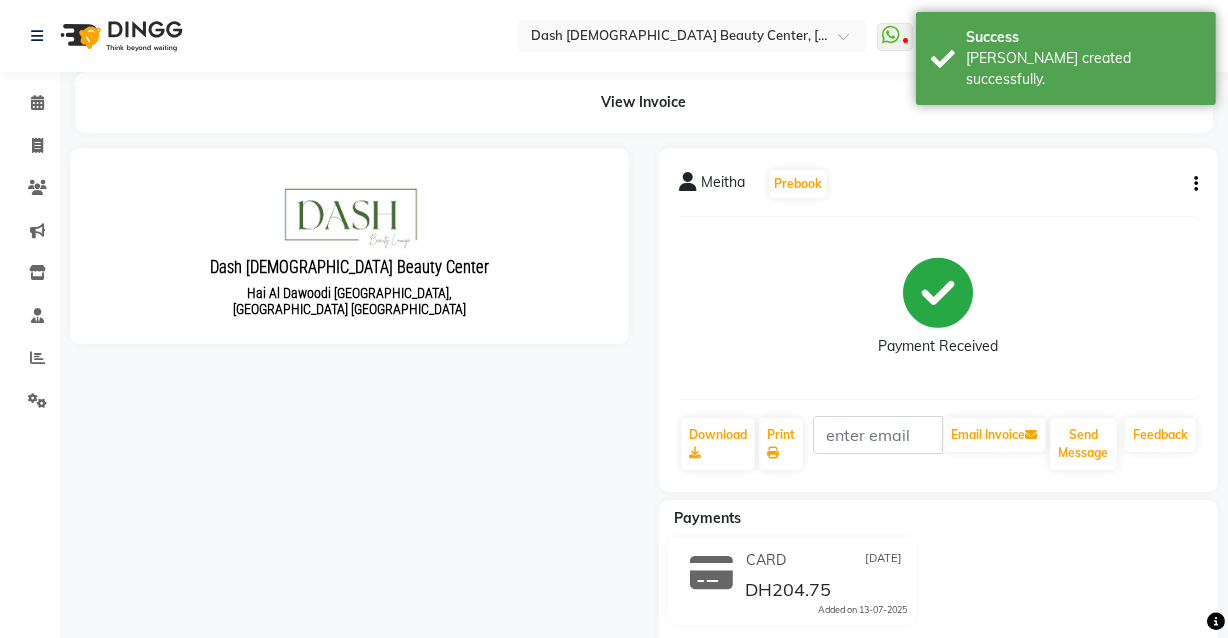 scroll, scrollTop: 0, scrollLeft: 0, axis: both 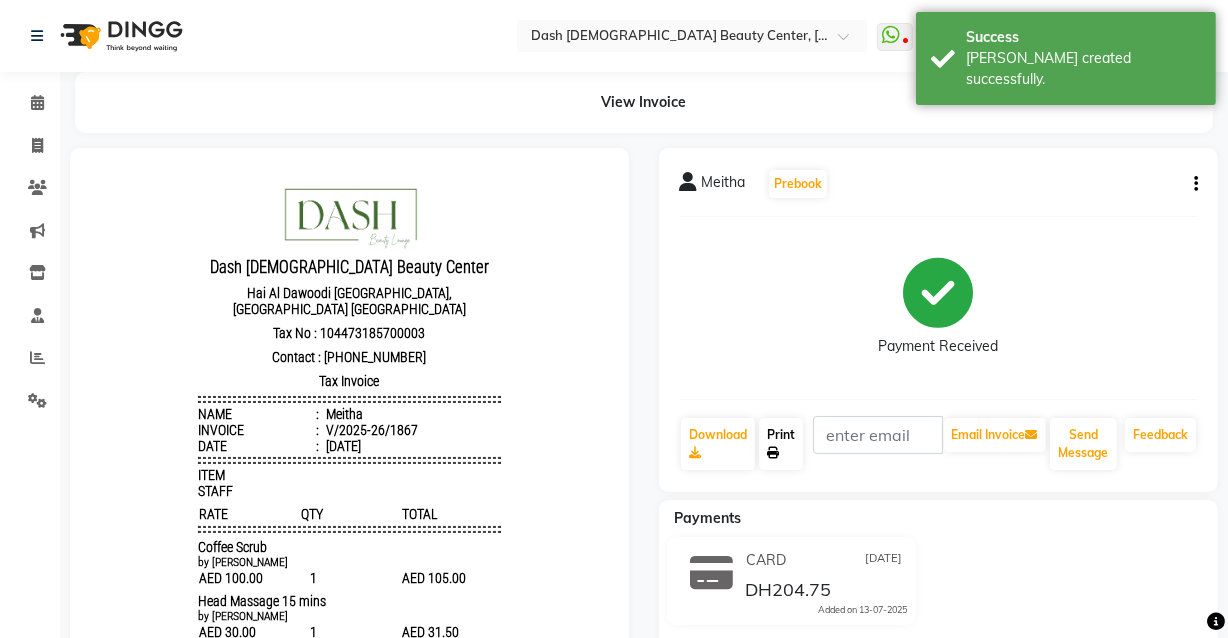 click on "Print" 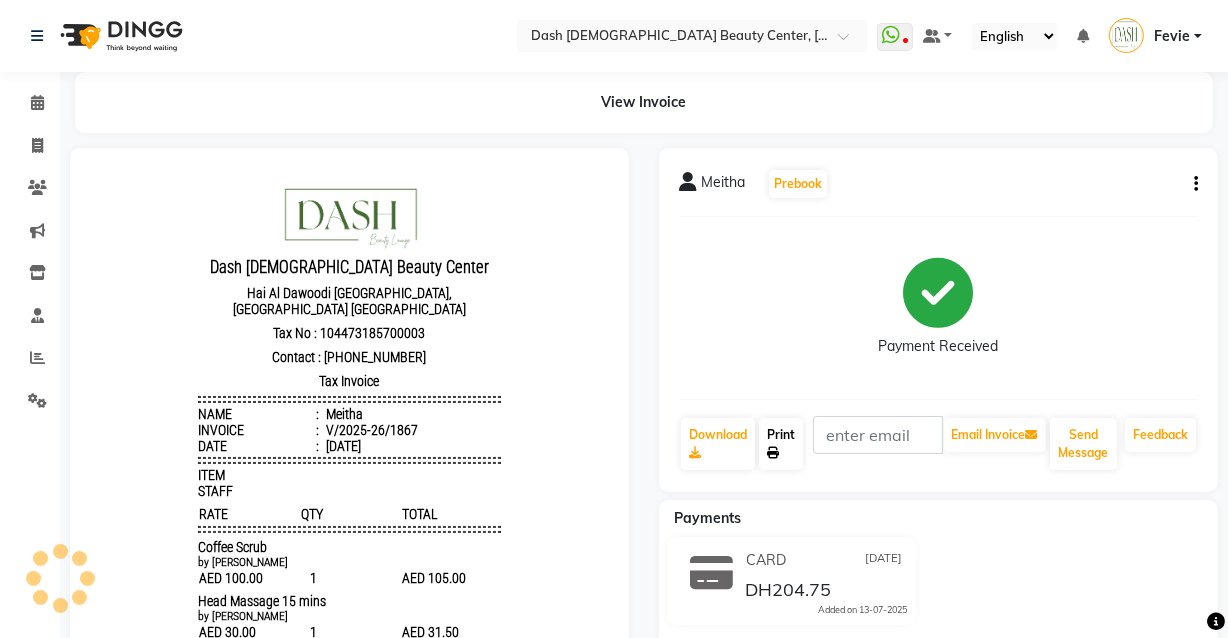 click on "Print" 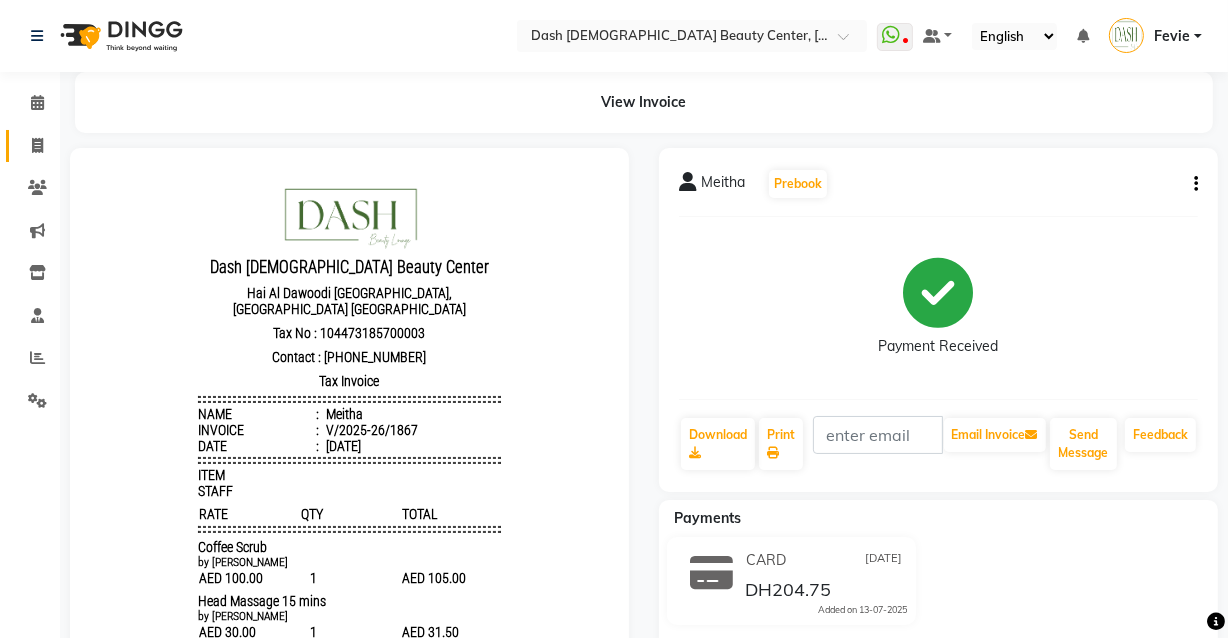 click on "Invoice" 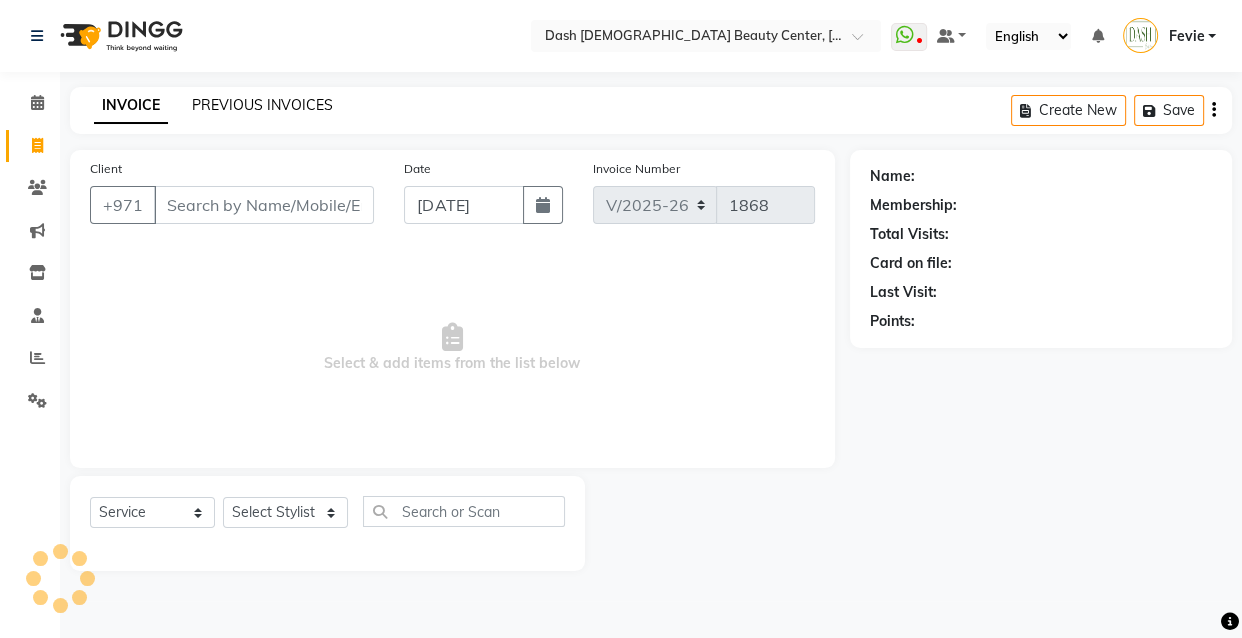 click on "PREVIOUS INVOICES" 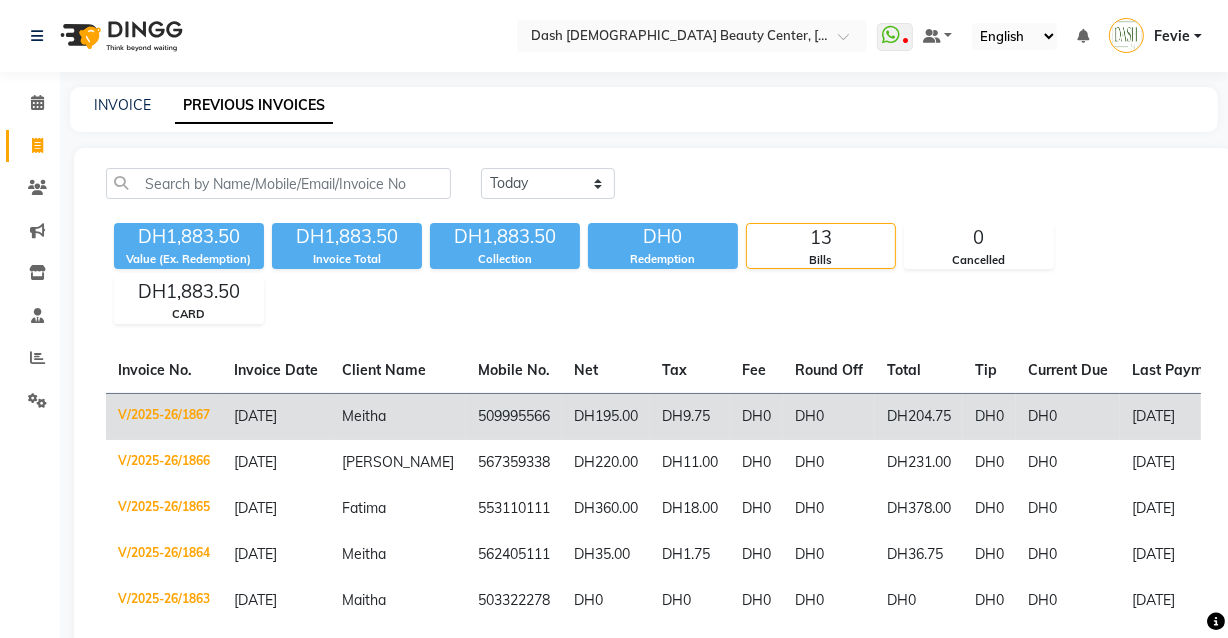 click on "DH195.00" 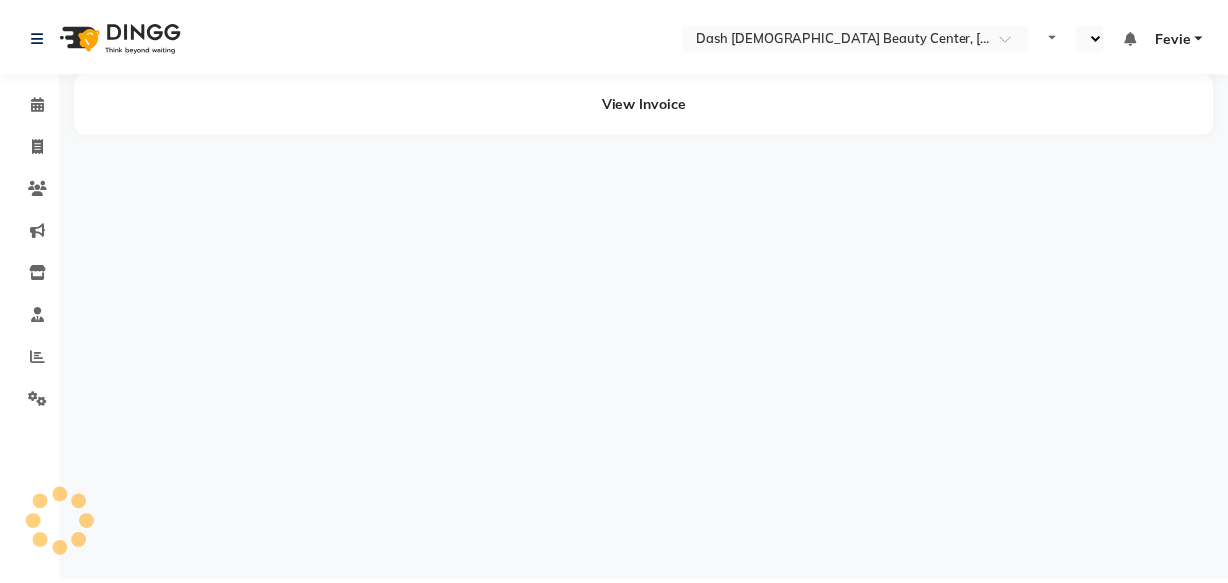 scroll, scrollTop: 0, scrollLeft: 0, axis: both 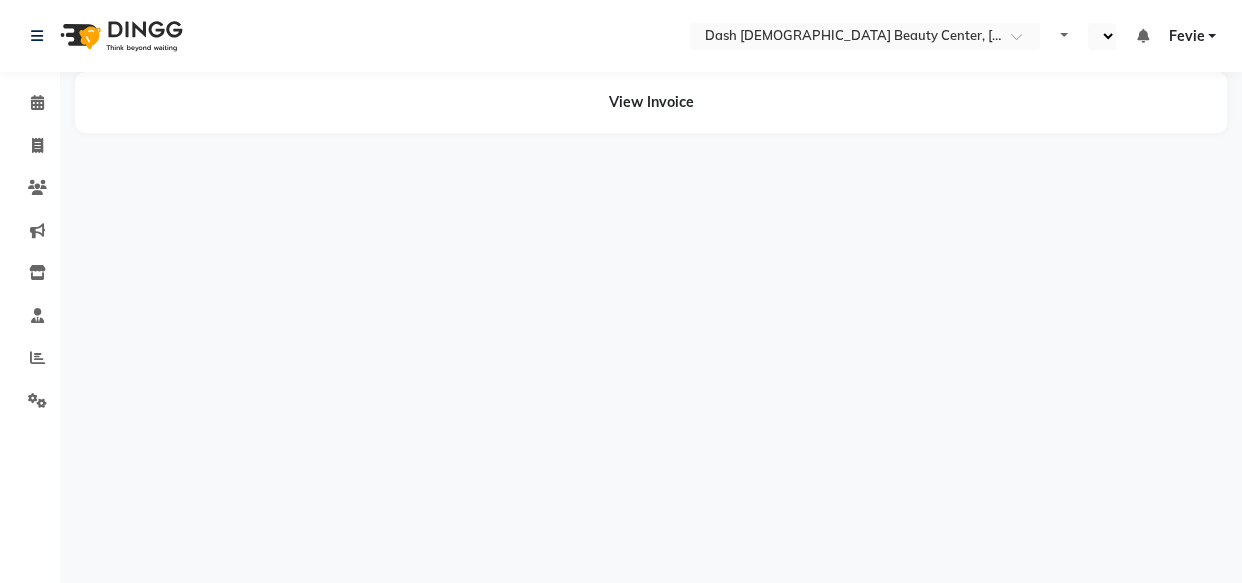 select on "en" 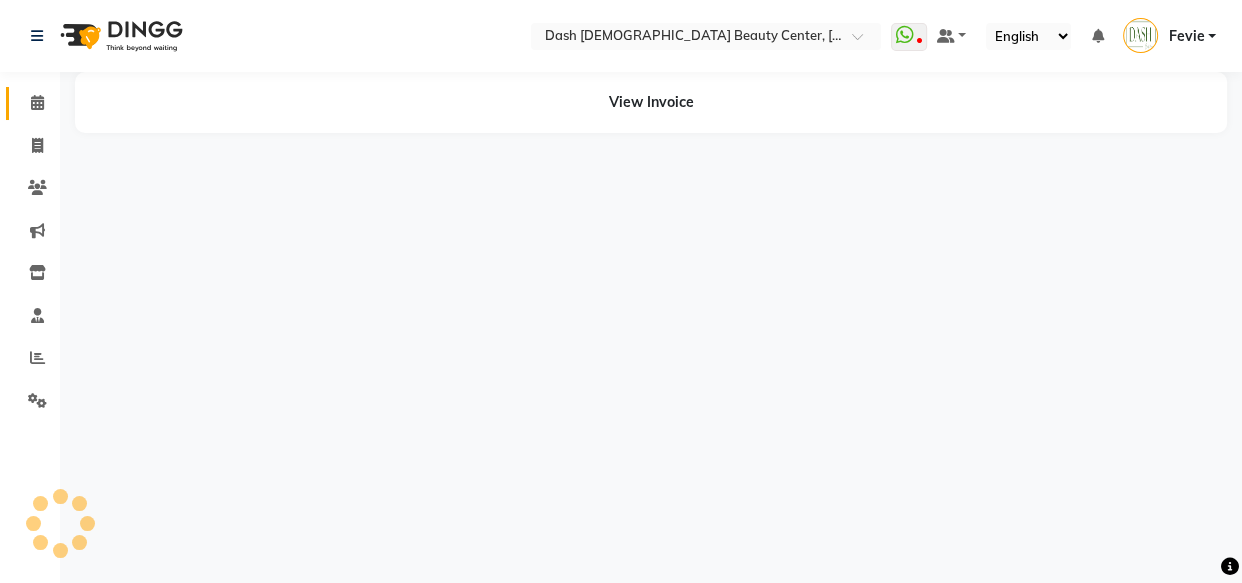 click on "Calendar" 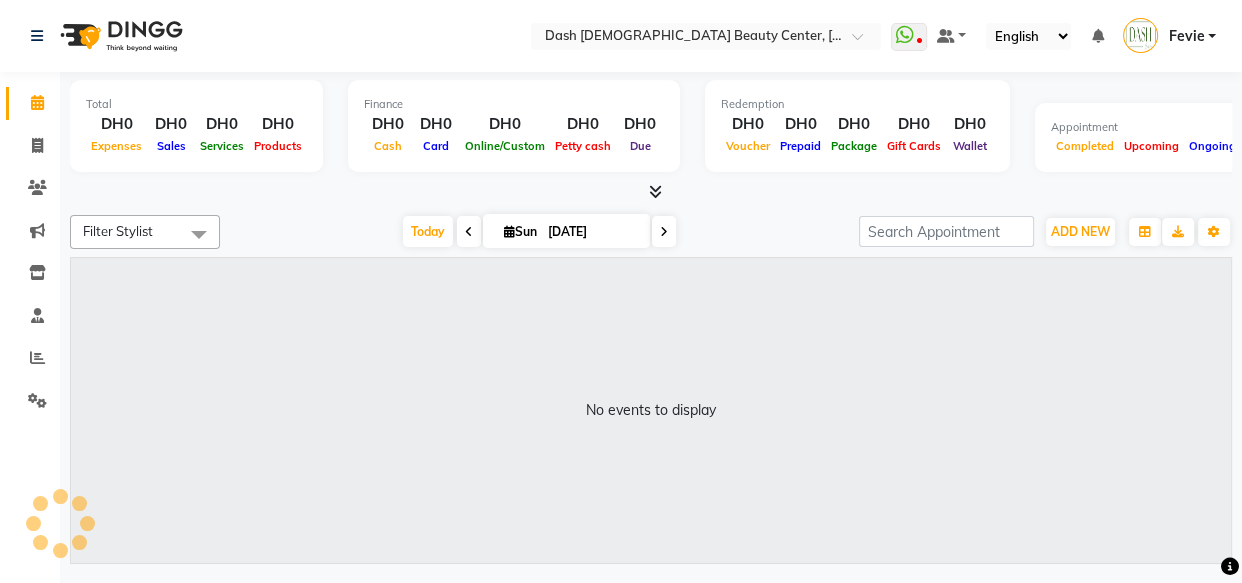 click on "Calendar" 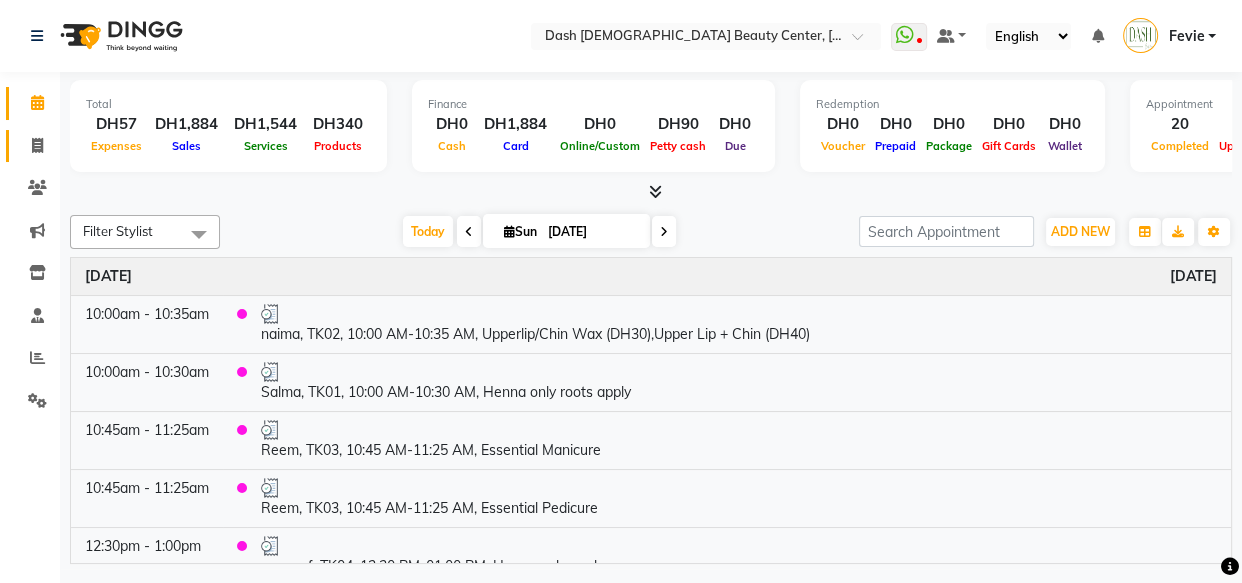 click 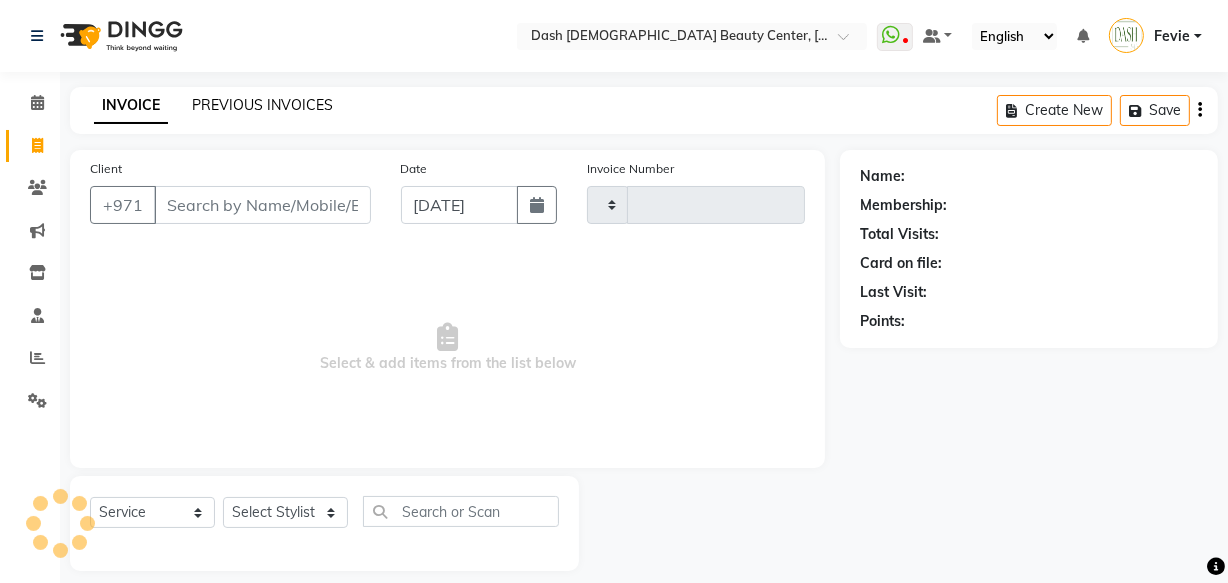 click on "PREVIOUS INVOICES" 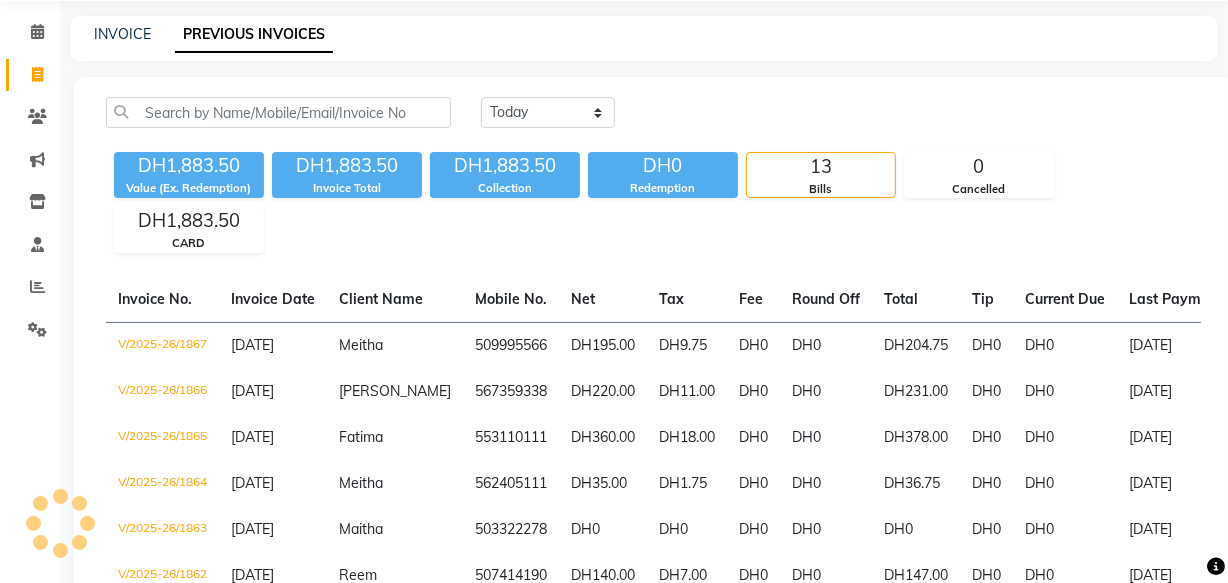 scroll, scrollTop: 76, scrollLeft: 0, axis: vertical 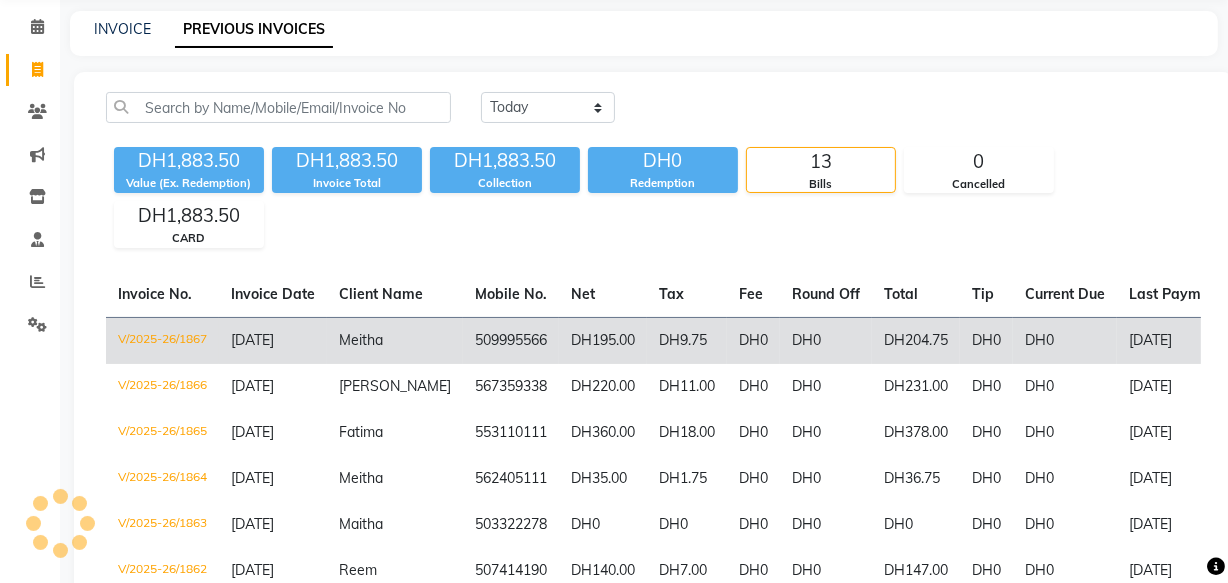 click on "DH0" 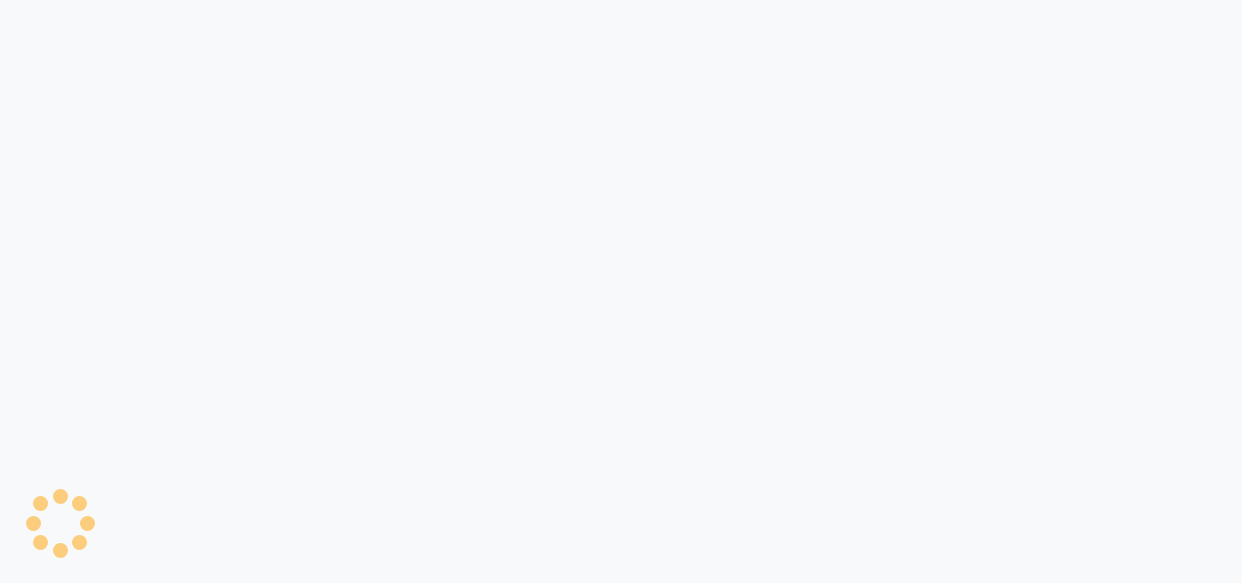 scroll, scrollTop: 0, scrollLeft: 0, axis: both 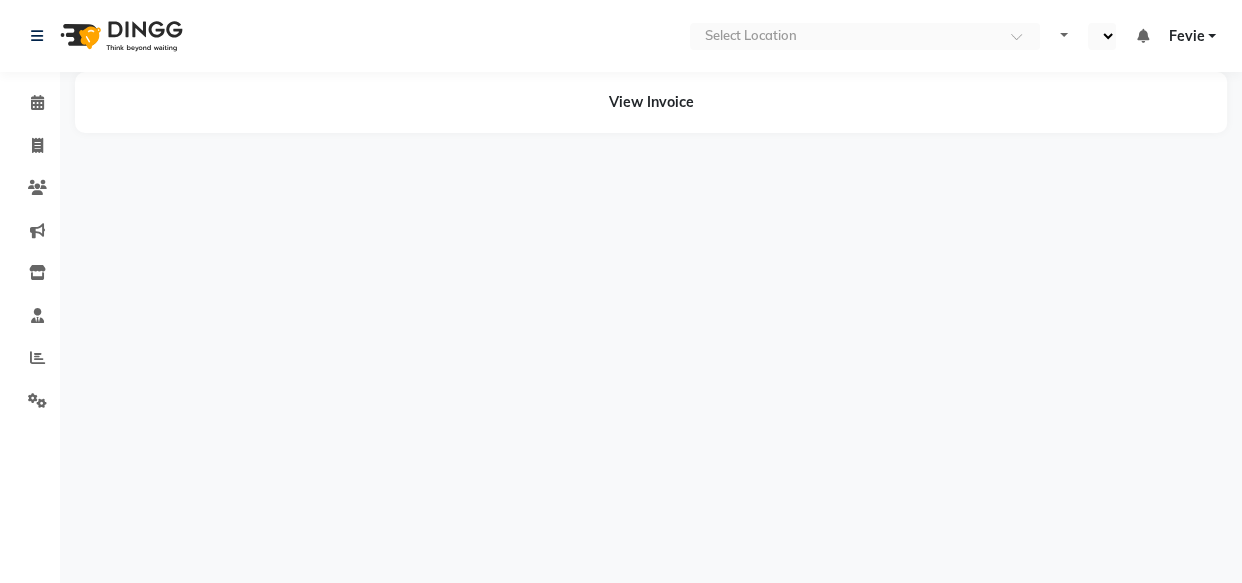 select on "en" 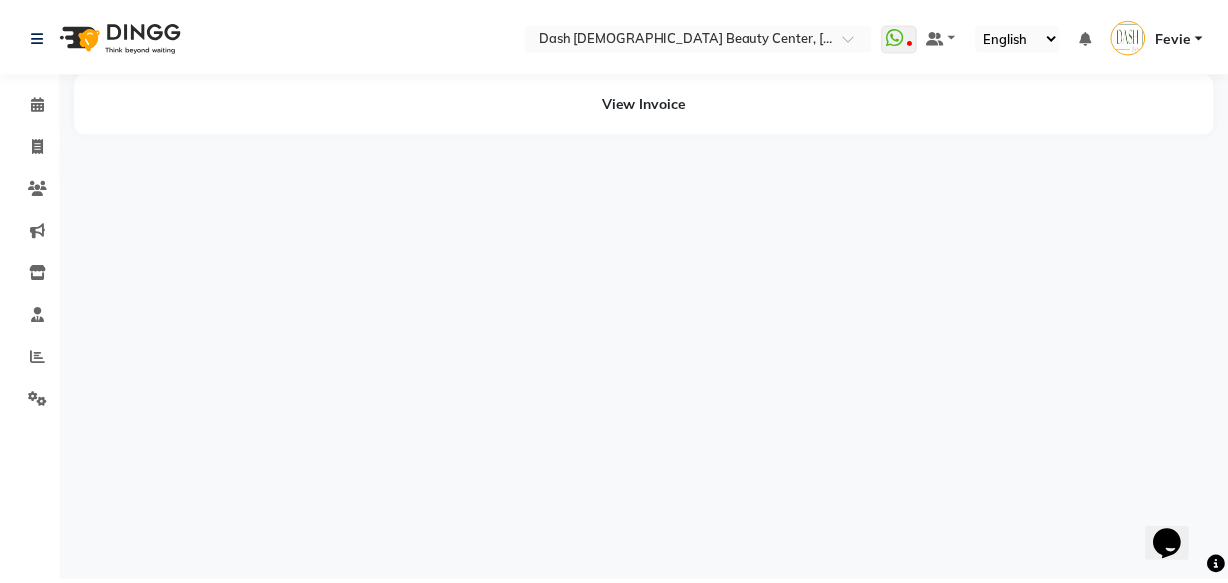 scroll, scrollTop: 0, scrollLeft: 0, axis: both 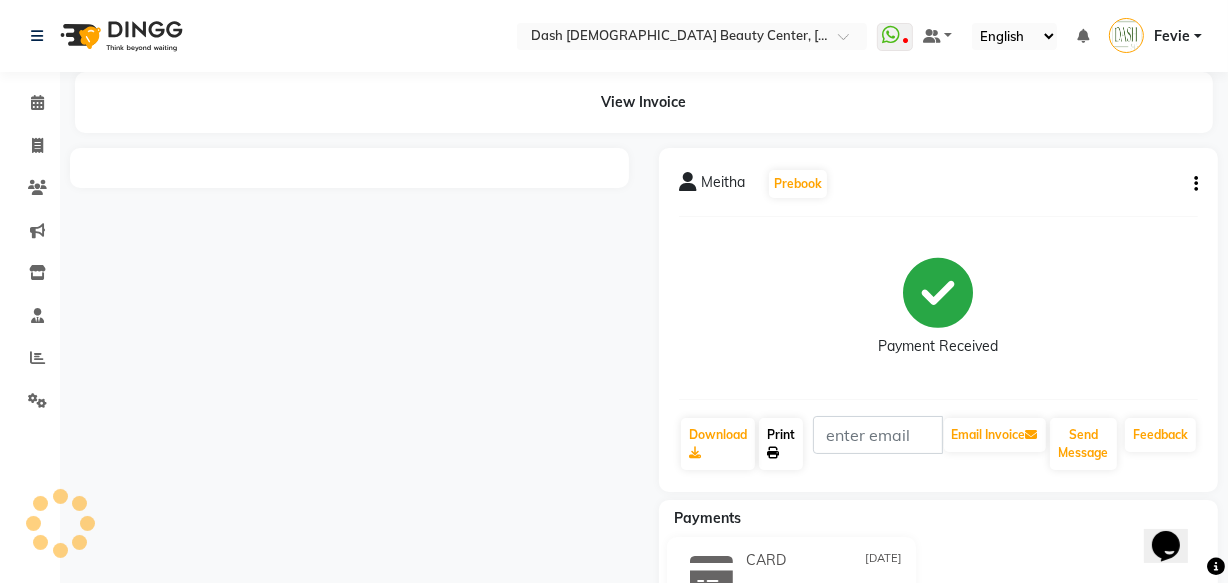 click on "Print" 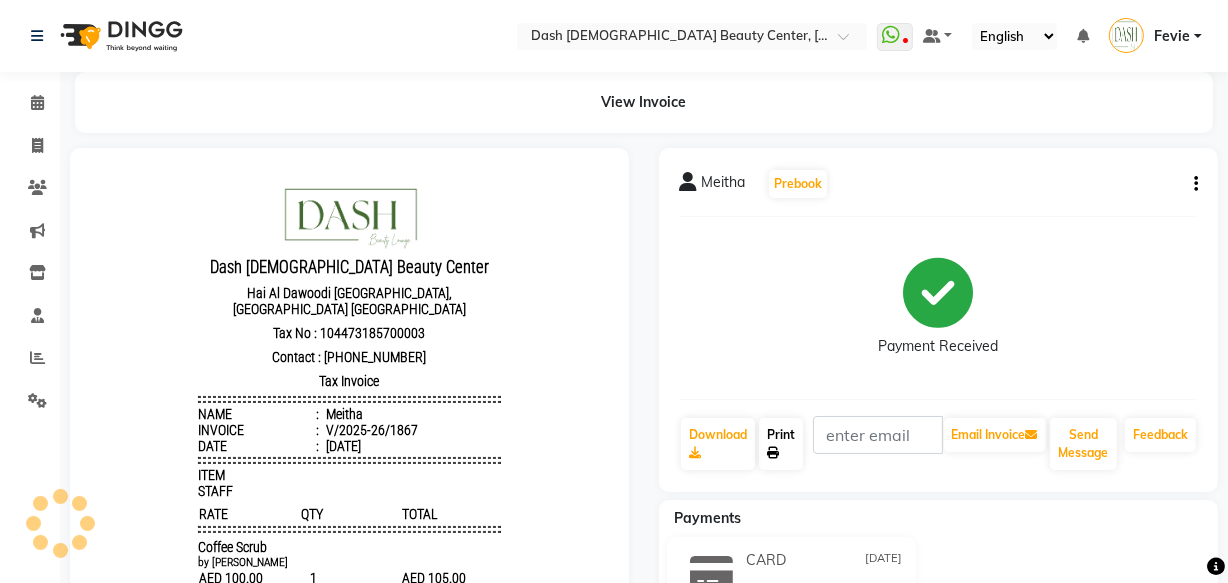 scroll, scrollTop: 0, scrollLeft: 0, axis: both 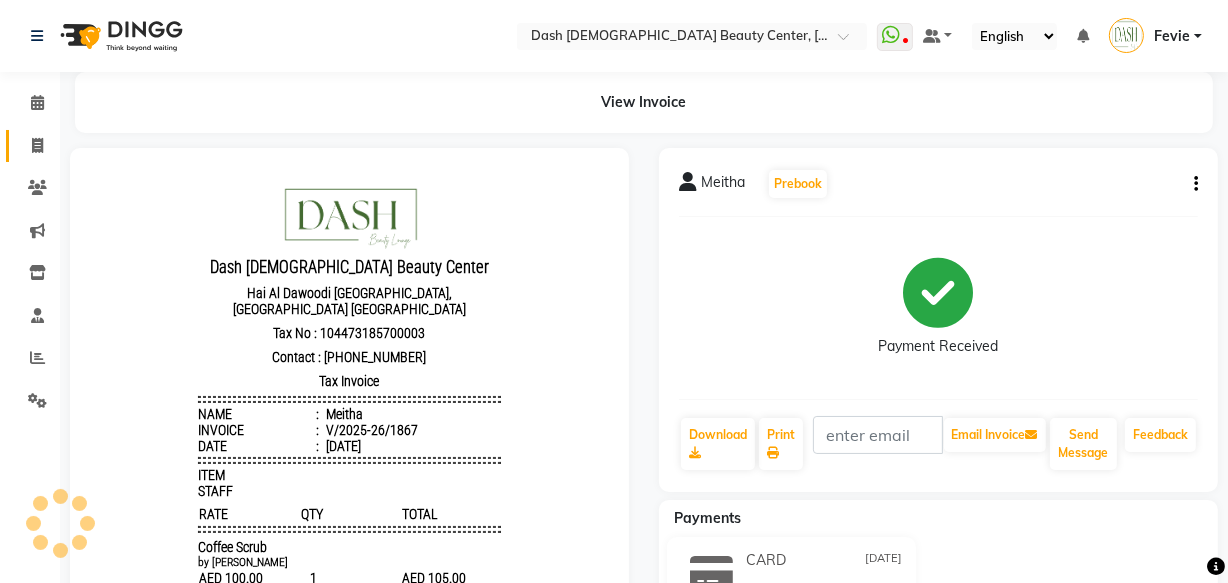 click 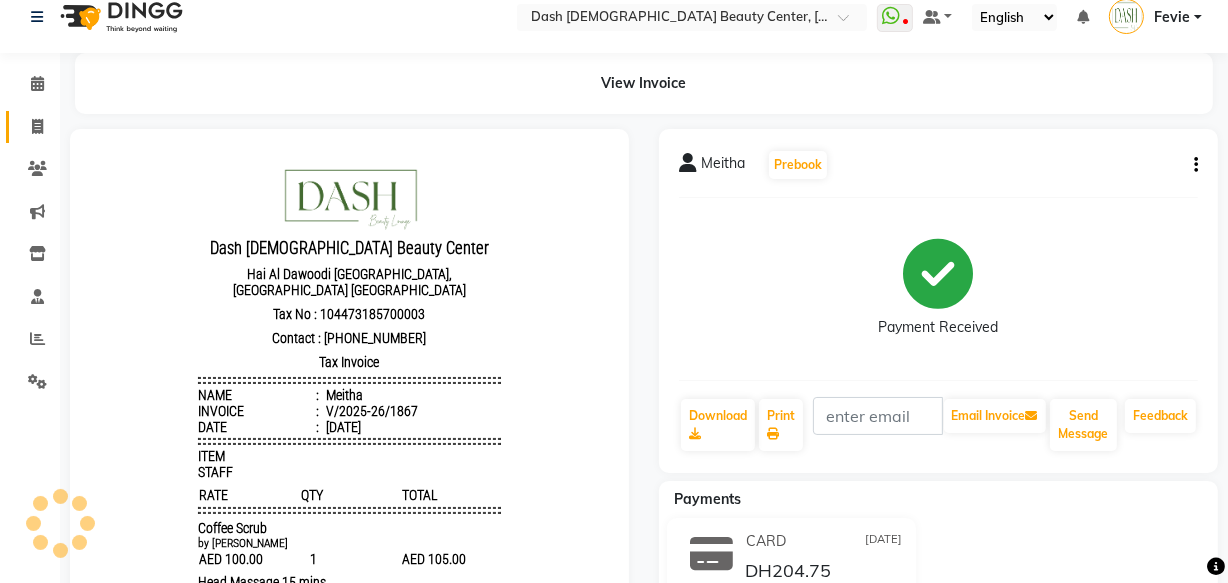 select on "service" 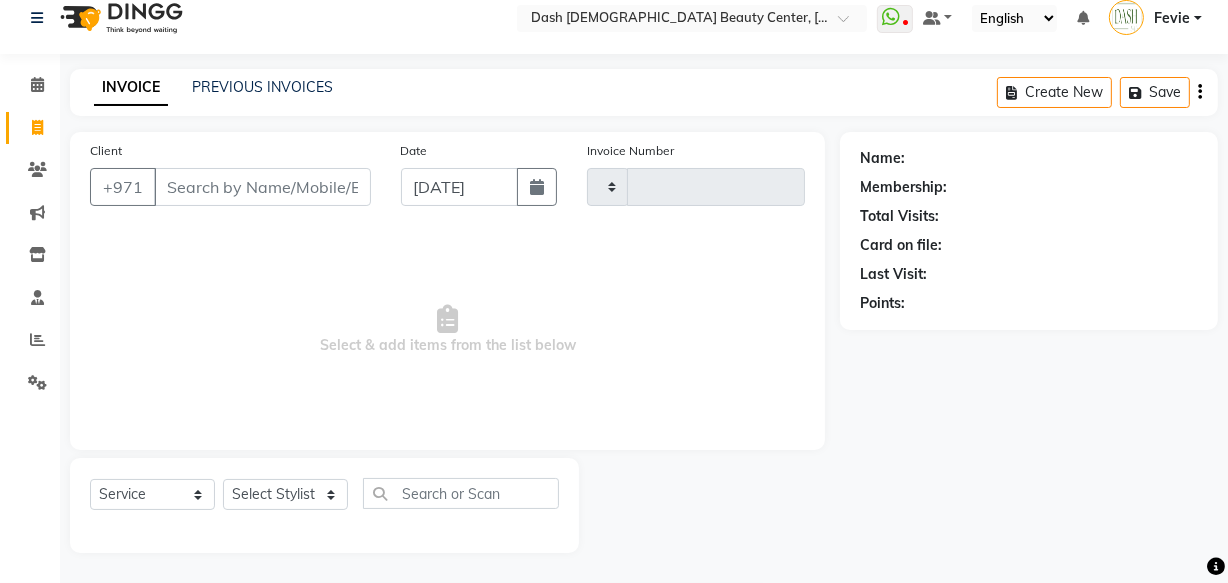 type on "1868" 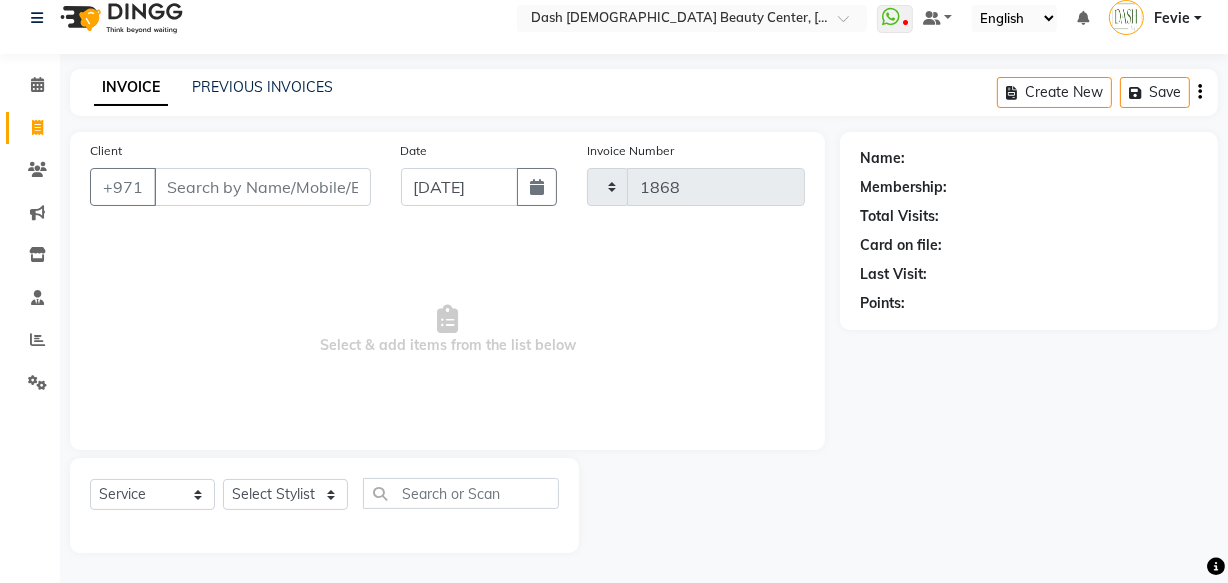 select on "8372" 